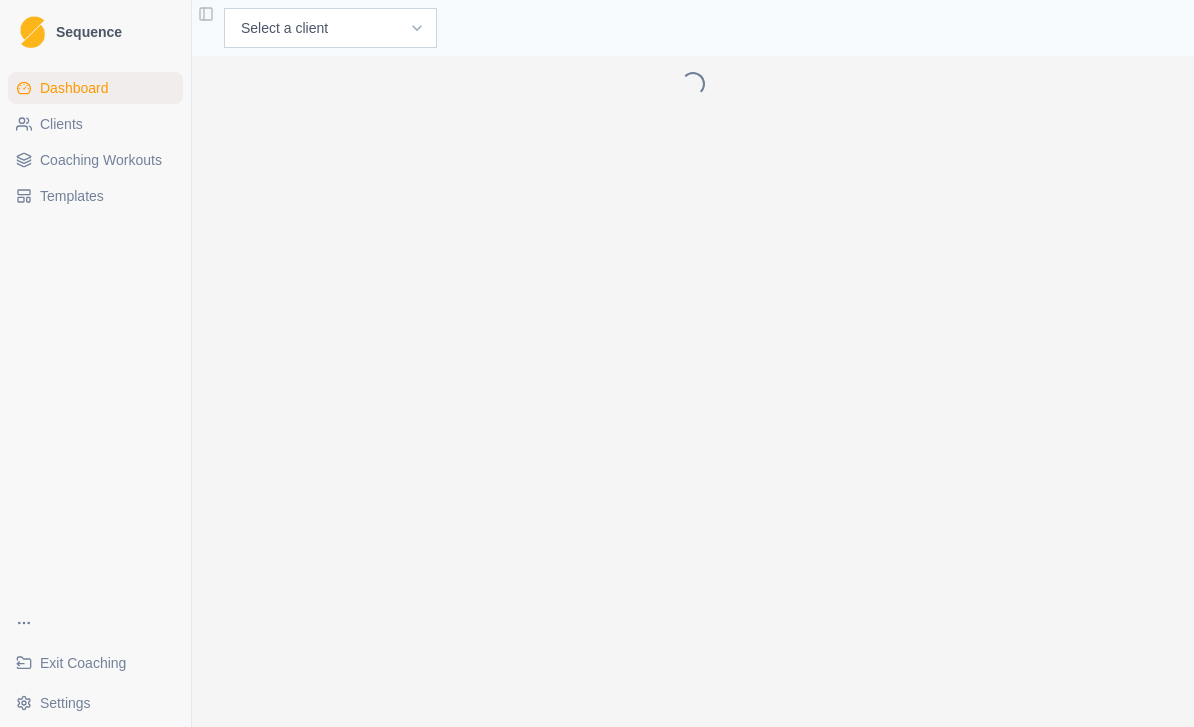 scroll, scrollTop: 0, scrollLeft: 0, axis: both 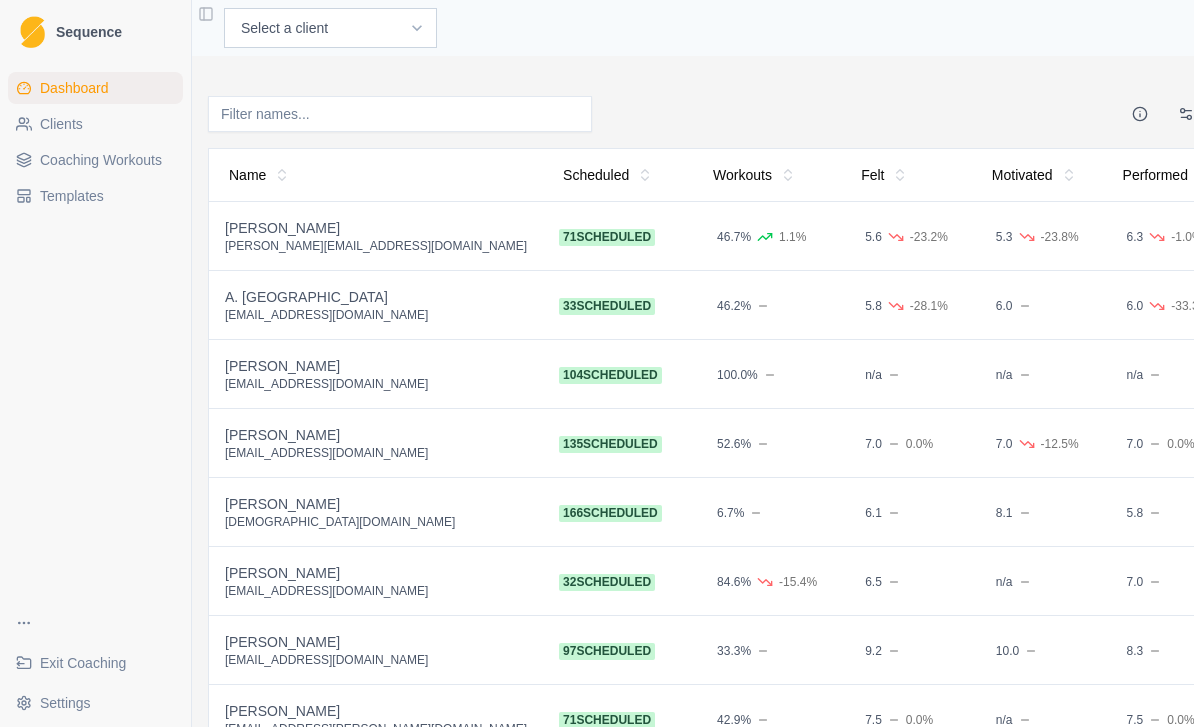 click on "Clients" at bounding box center [61, 124] 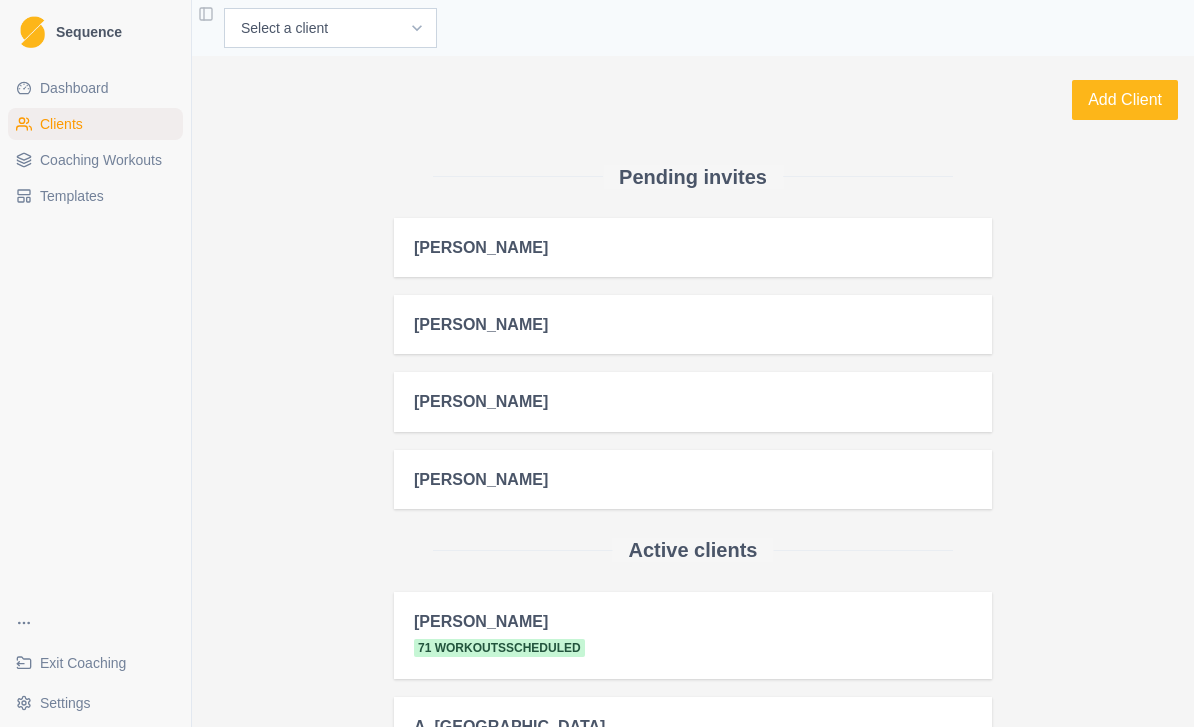 click on "Add Client" at bounding box center (1125, 100) 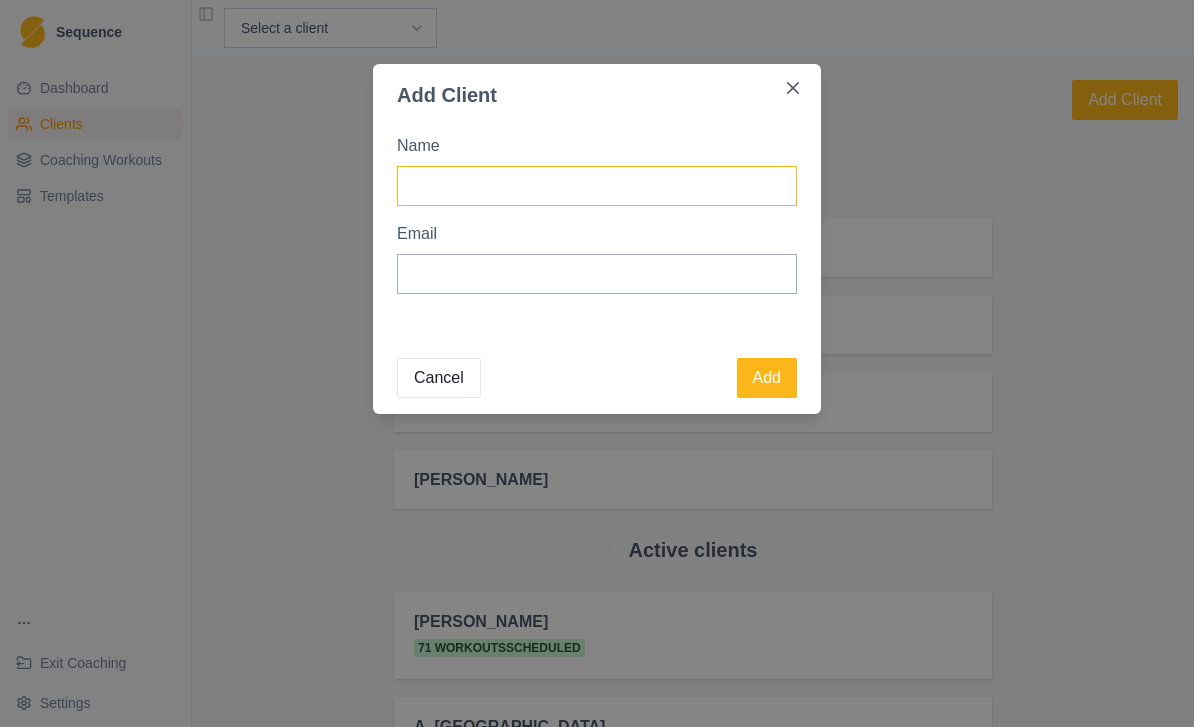 click on "Name" at bounding box center (597, 186) 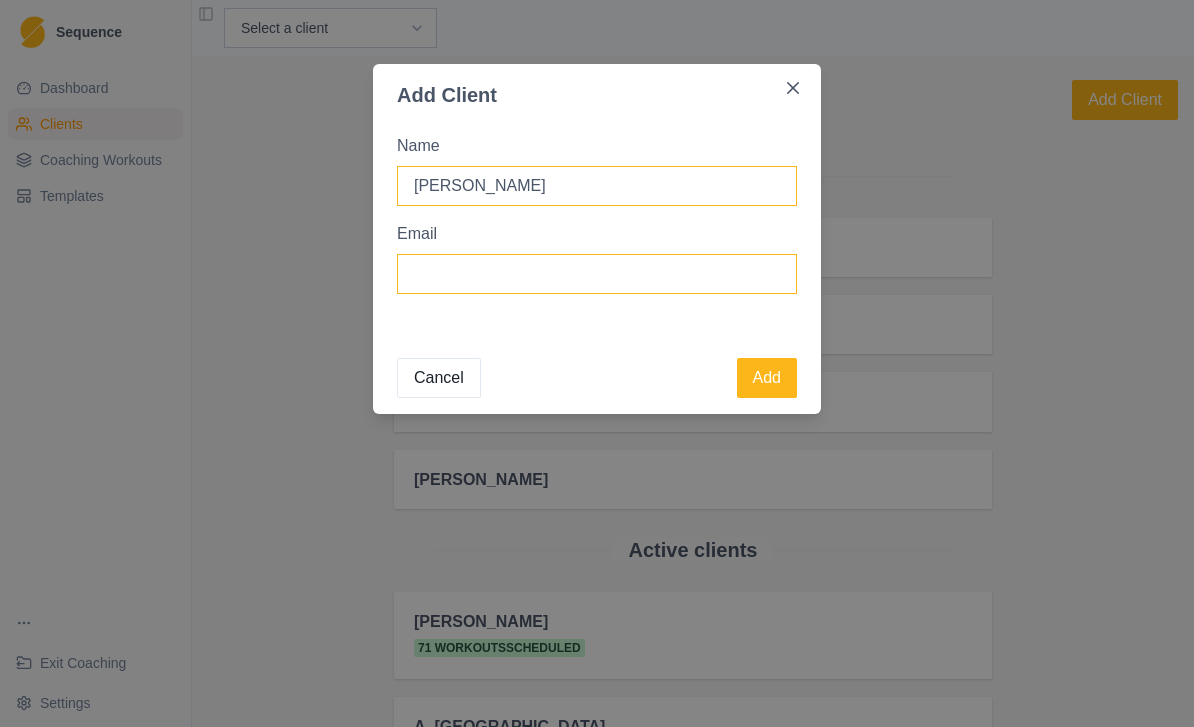 type on "[PERSON_NAME]" 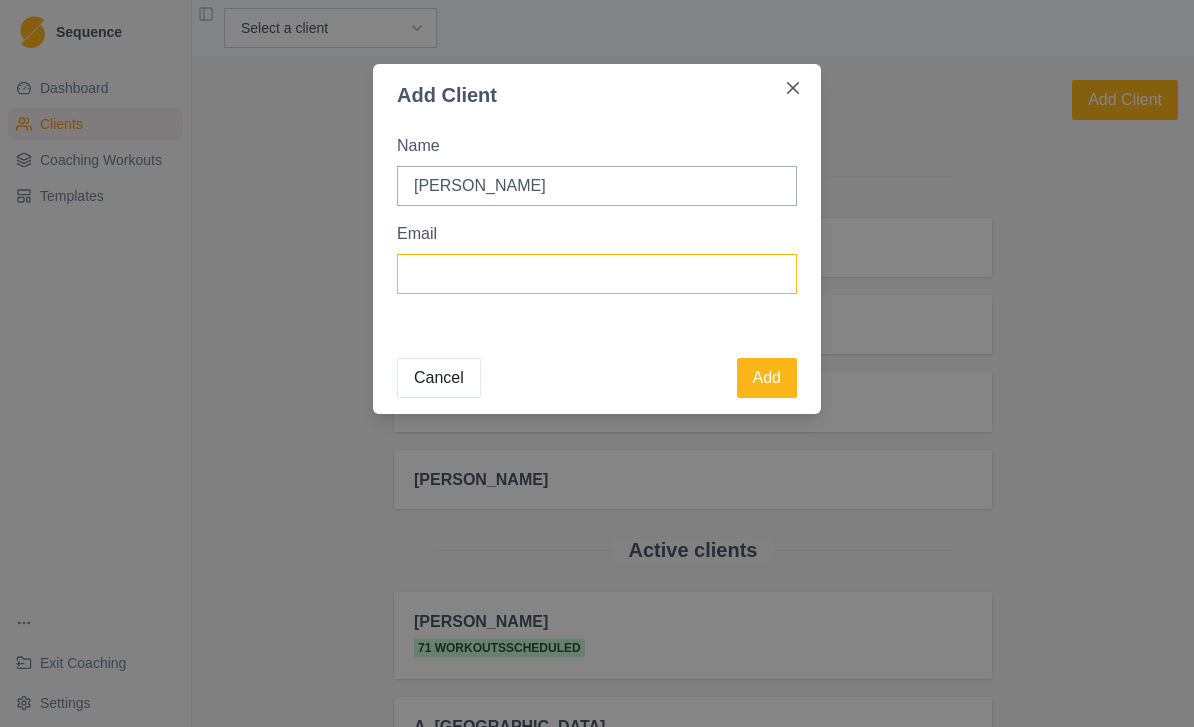 click on "Email" at bounding box center (597, 274) 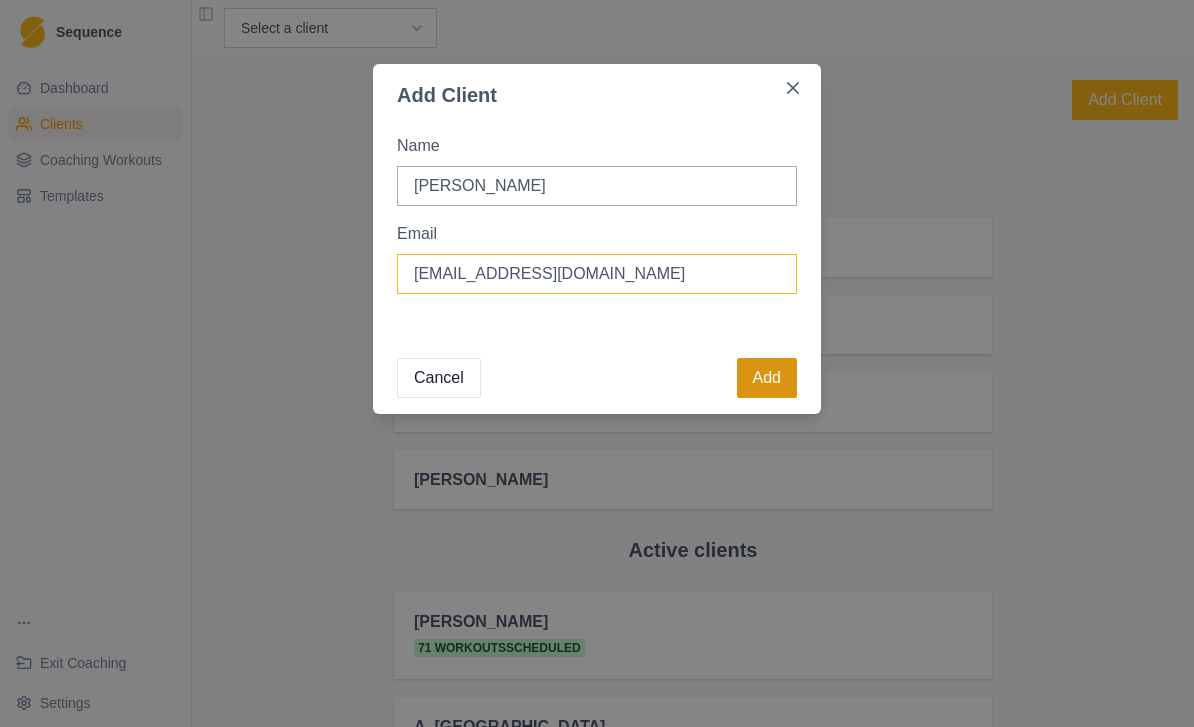 type on "bozoscar4@gmail.com" 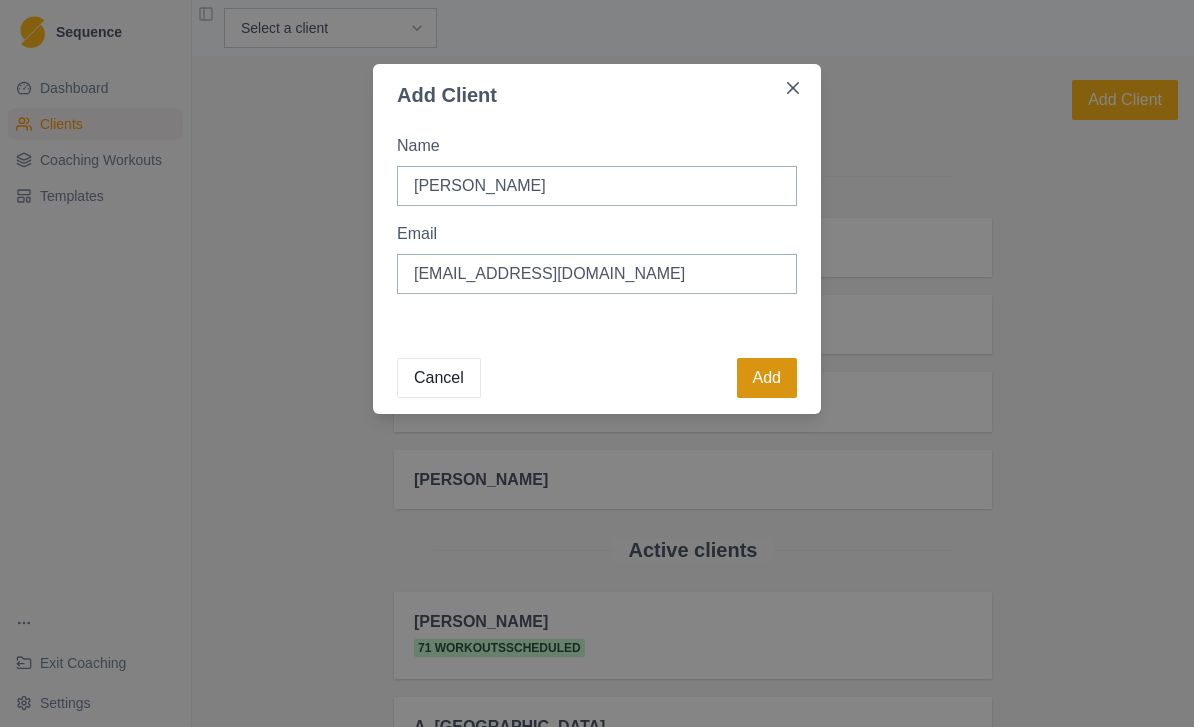 click on "Add" at bounding box center (767, 378) 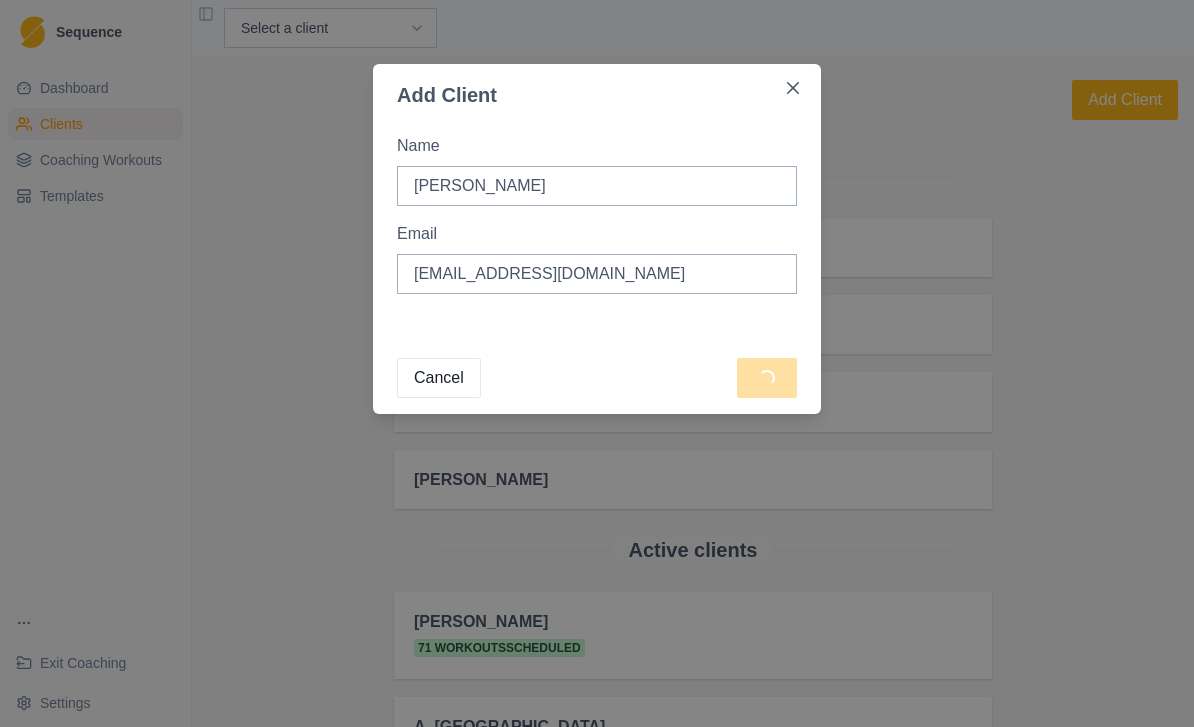 type 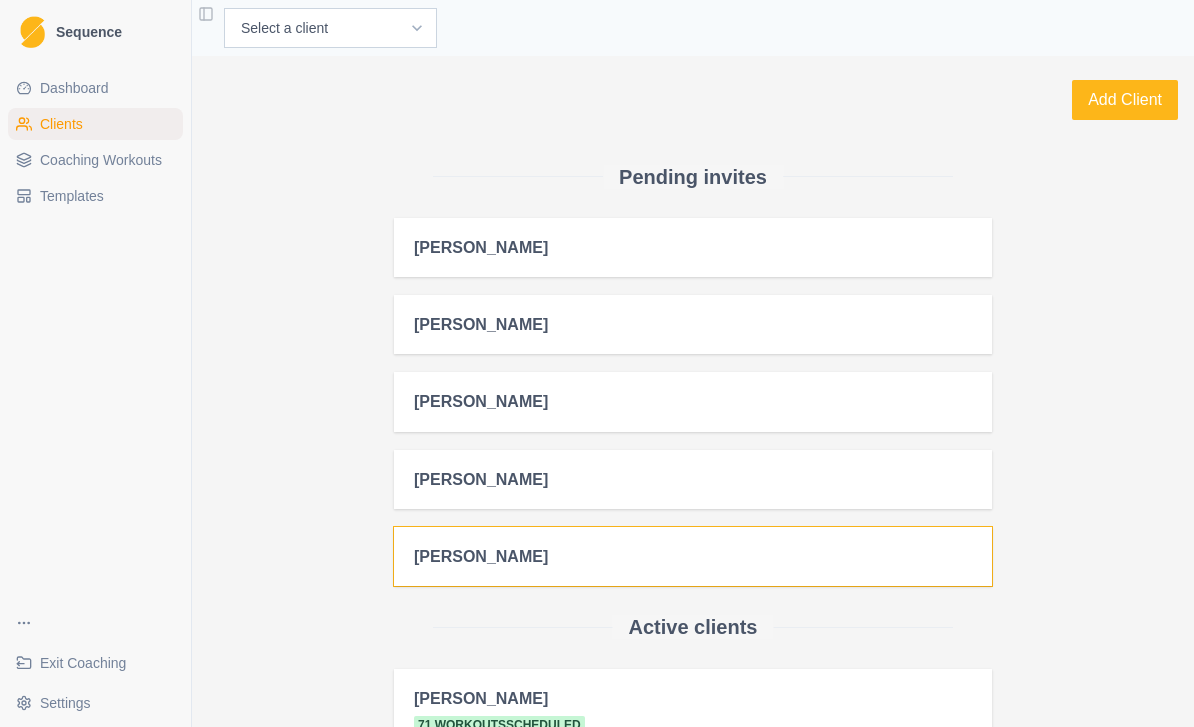 click on "[PERSON_NAME]" at bounding box center [693, 556] 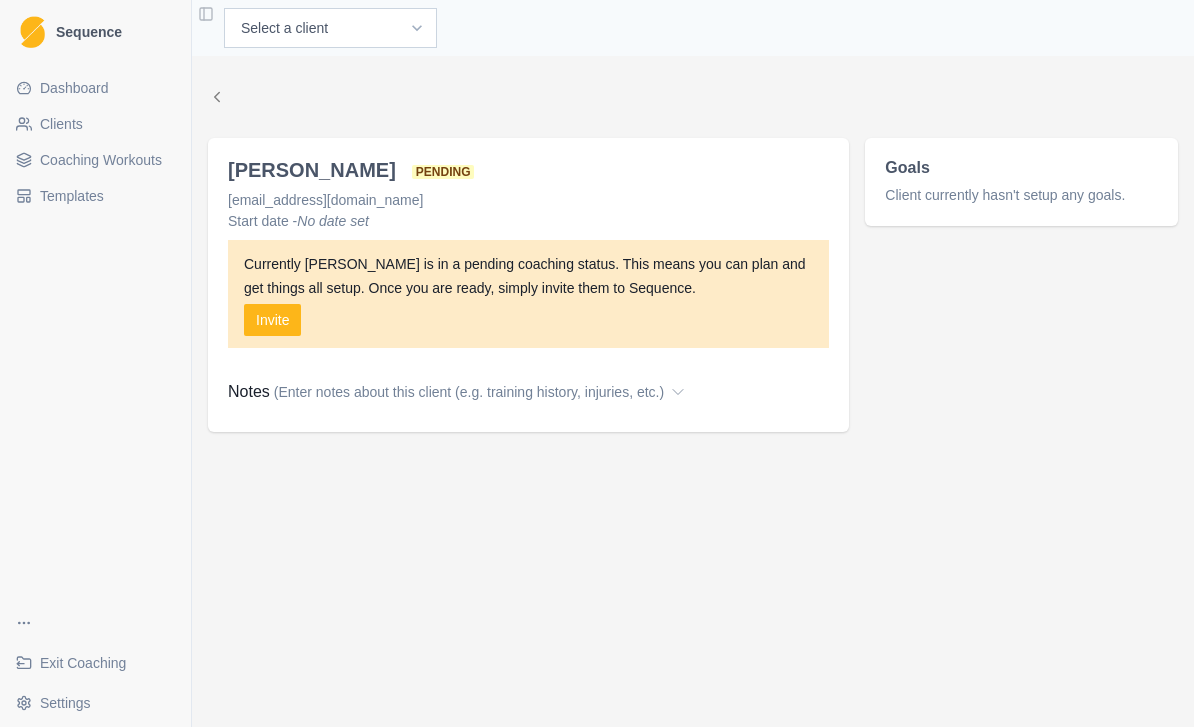 click on "Client currently hasn't setup any goals." at bounding box center (1021, 195) 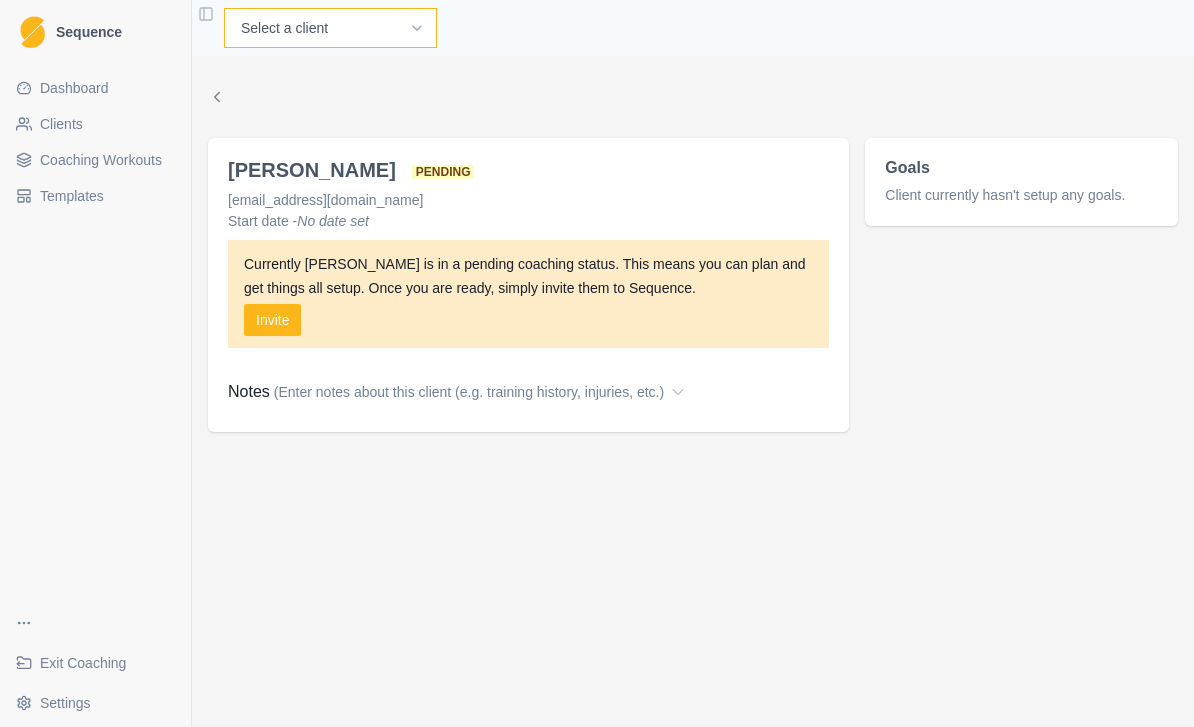 select on "757168ae-d33a-4bee-8254-2e1b1dad540a" 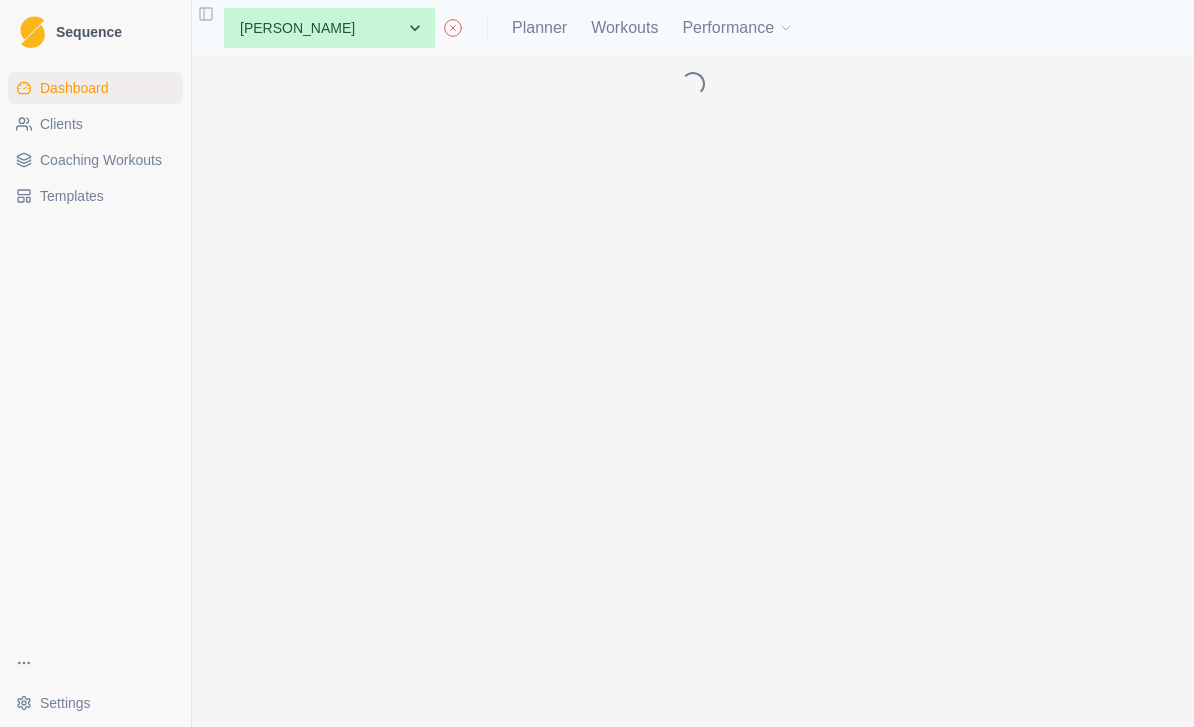scroll, scrollTop: 0, scrollLeft: 0, axis: both 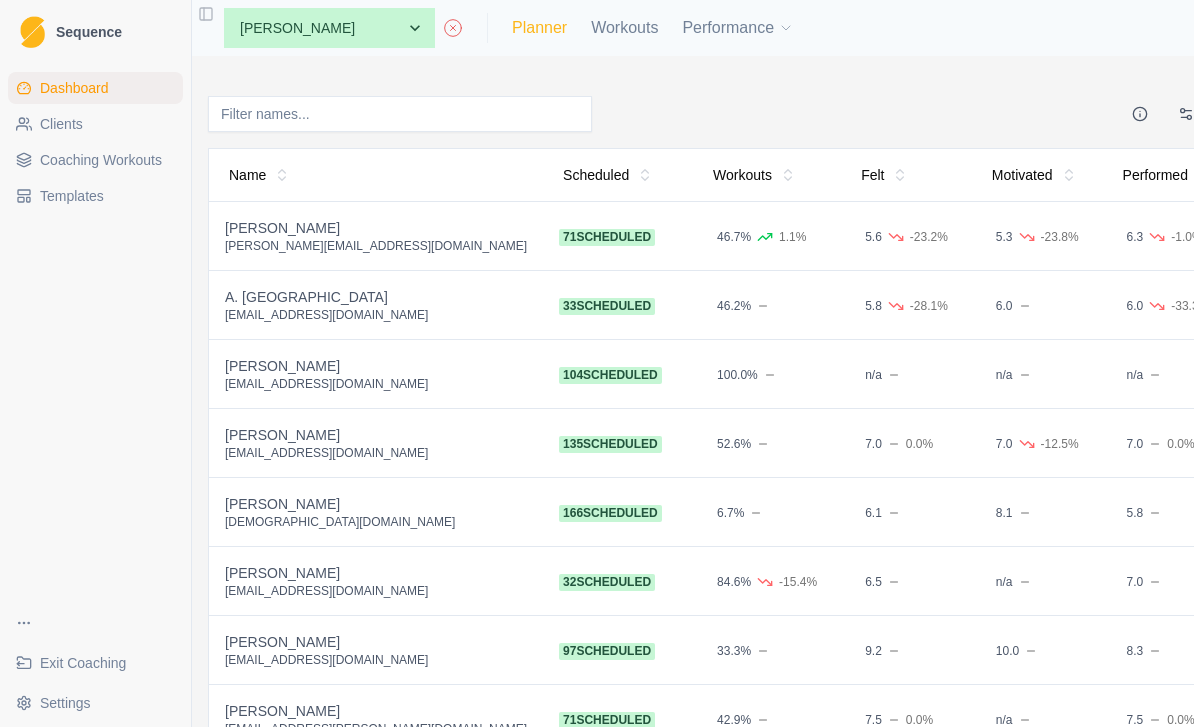 click on "Planner" at bounding box center (539, 28) 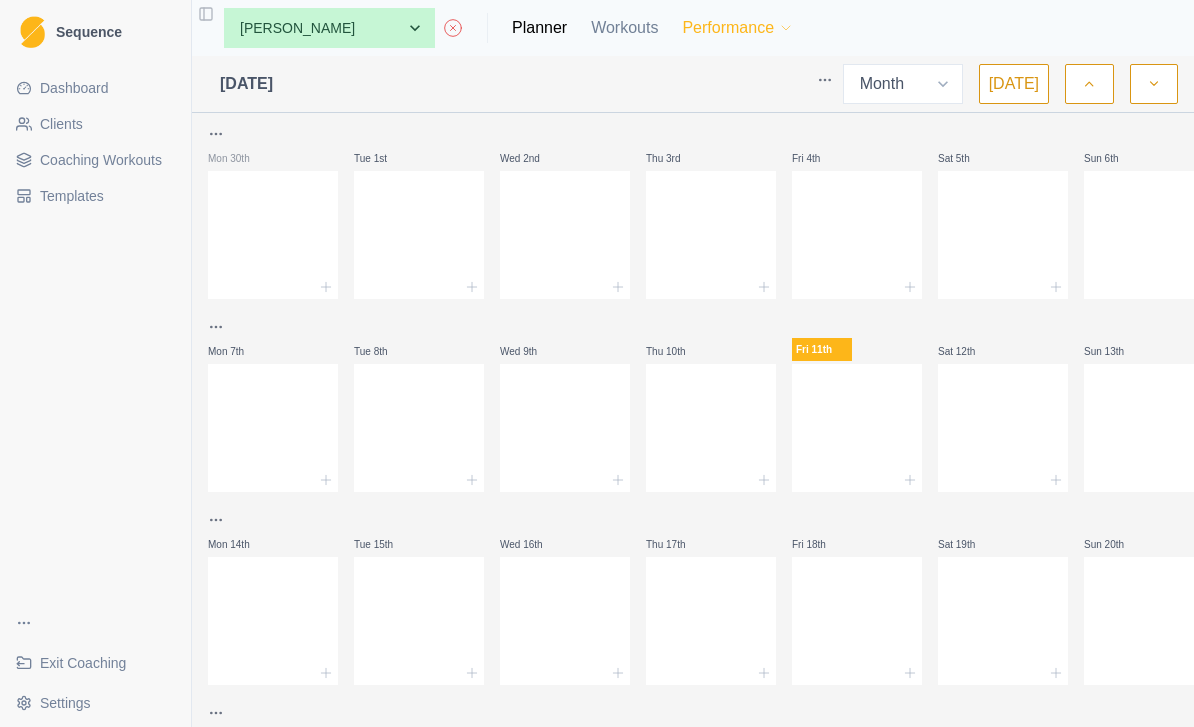click on "Performance" at bounding box center (738, 28) 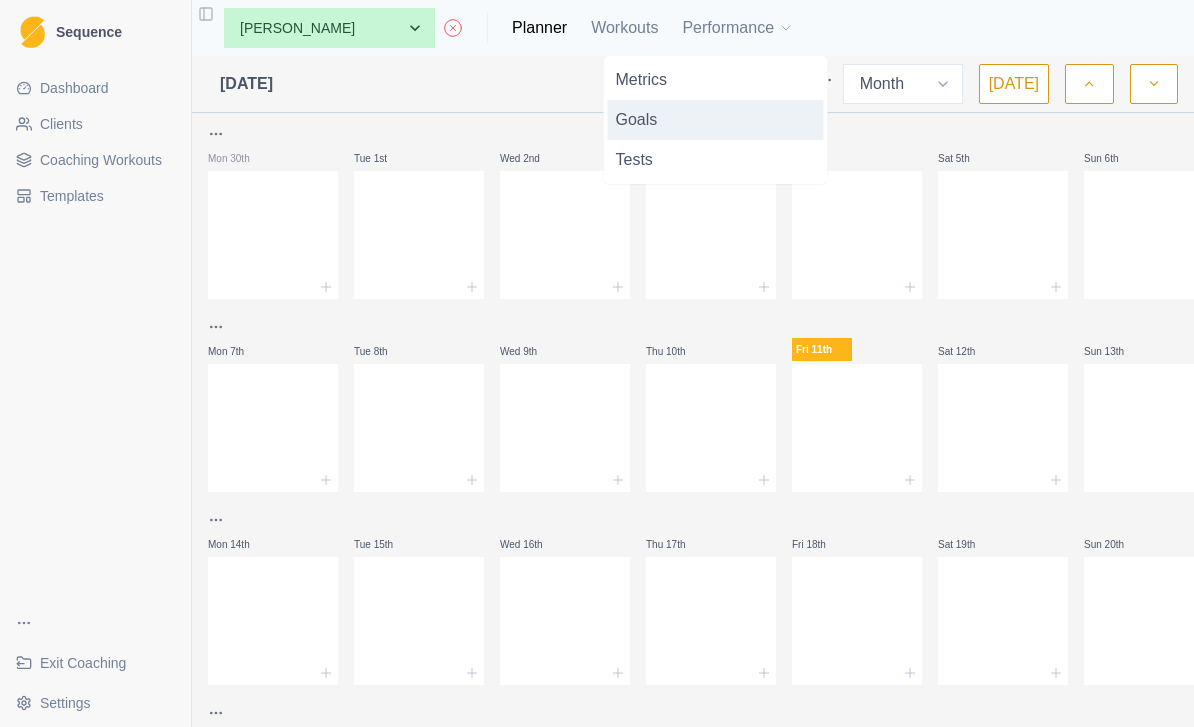click on "Goals" at bounding box center [716, 120] 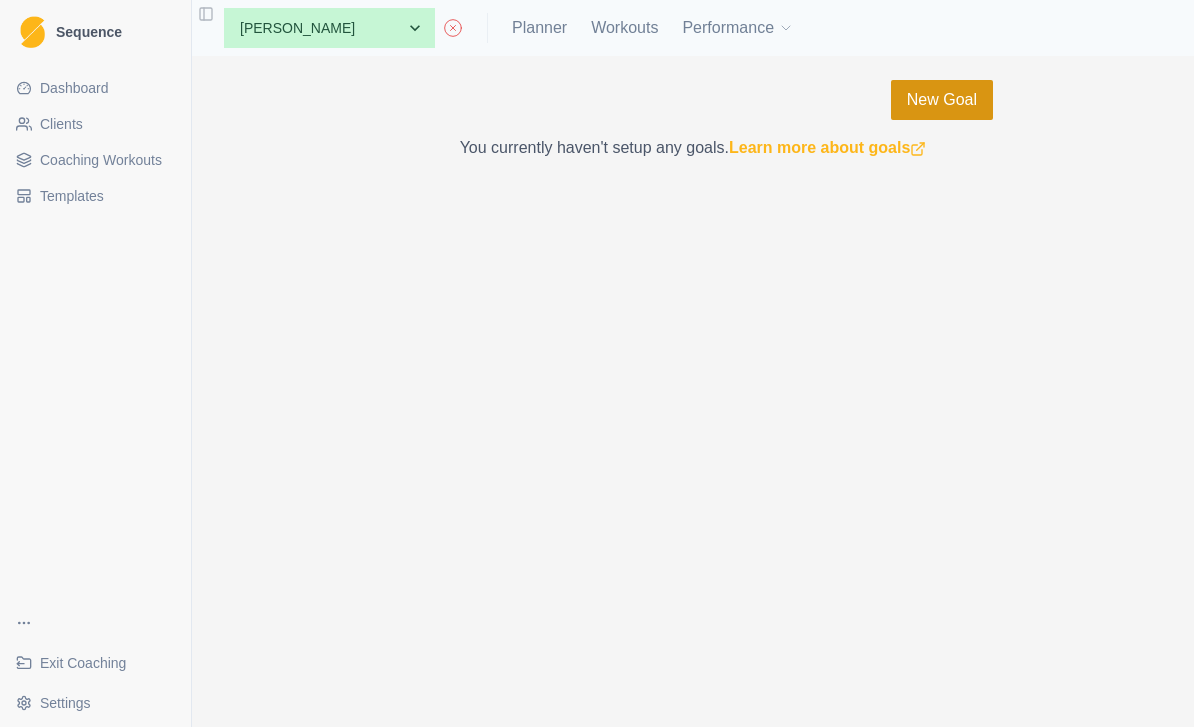 click on "New Goal" at bounding box center (942, 100) 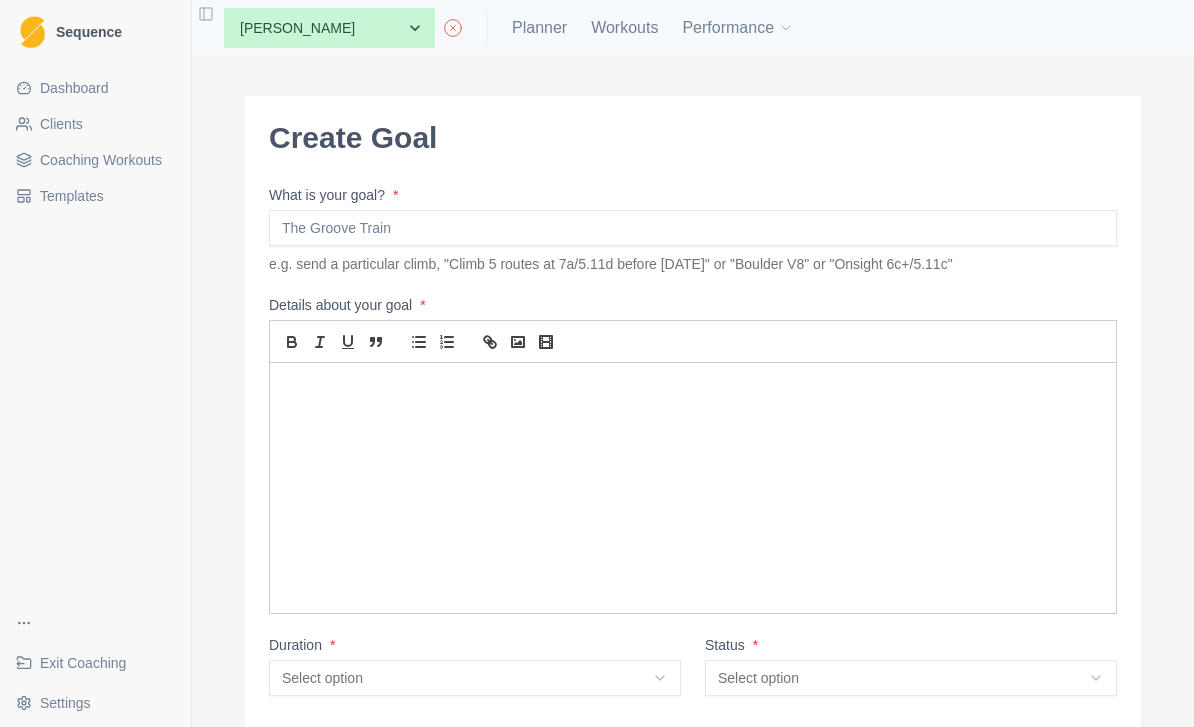 click on "What is your goal?  *" at bounding box center [693, 228] 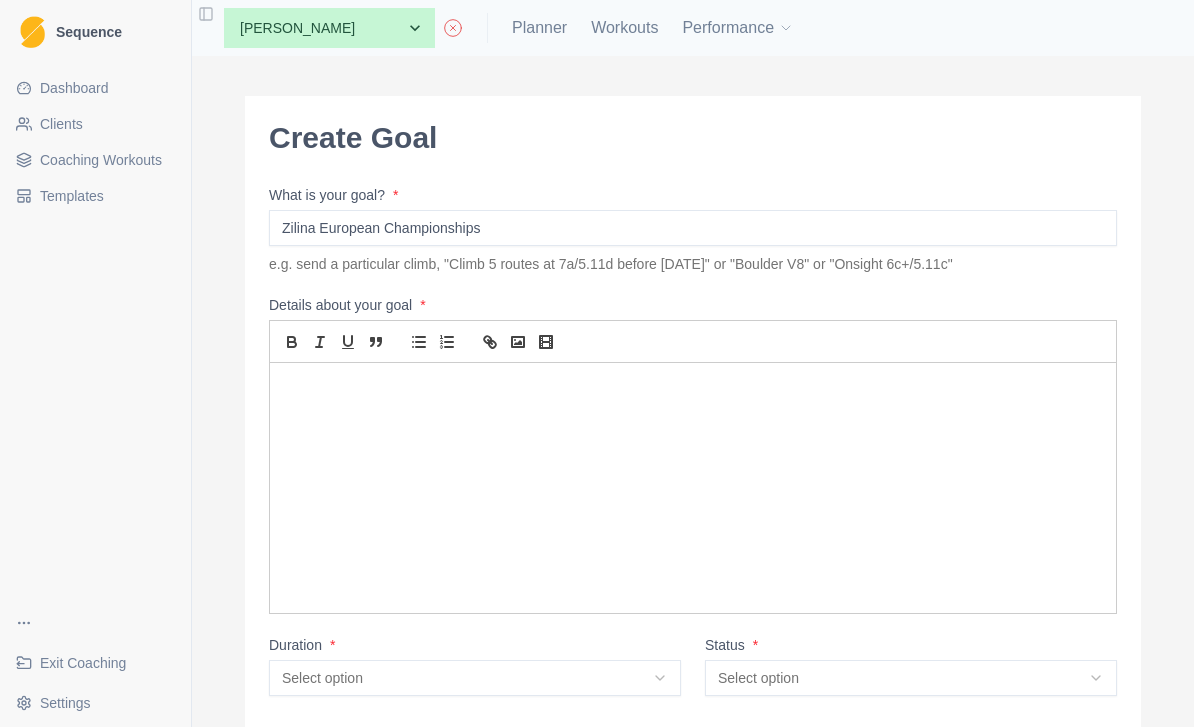 type on "Zilina European Championships" 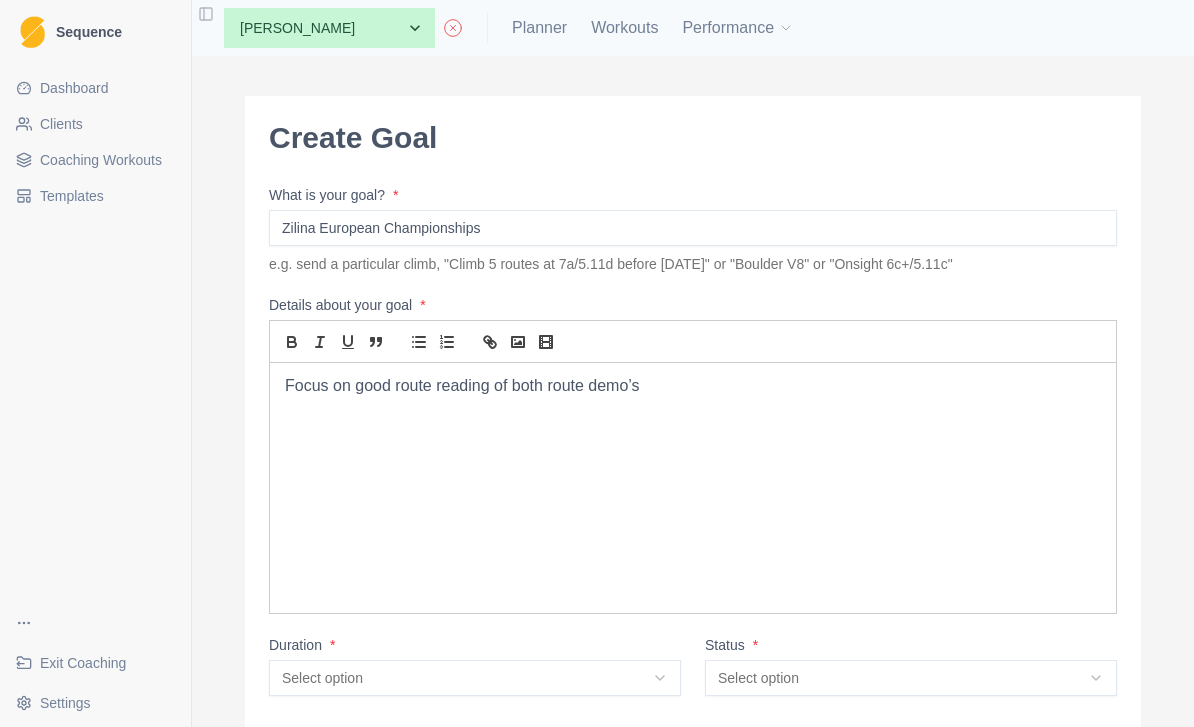 click on "Focus on good route reading of both route demo’s" at bounding box center [693, 386] 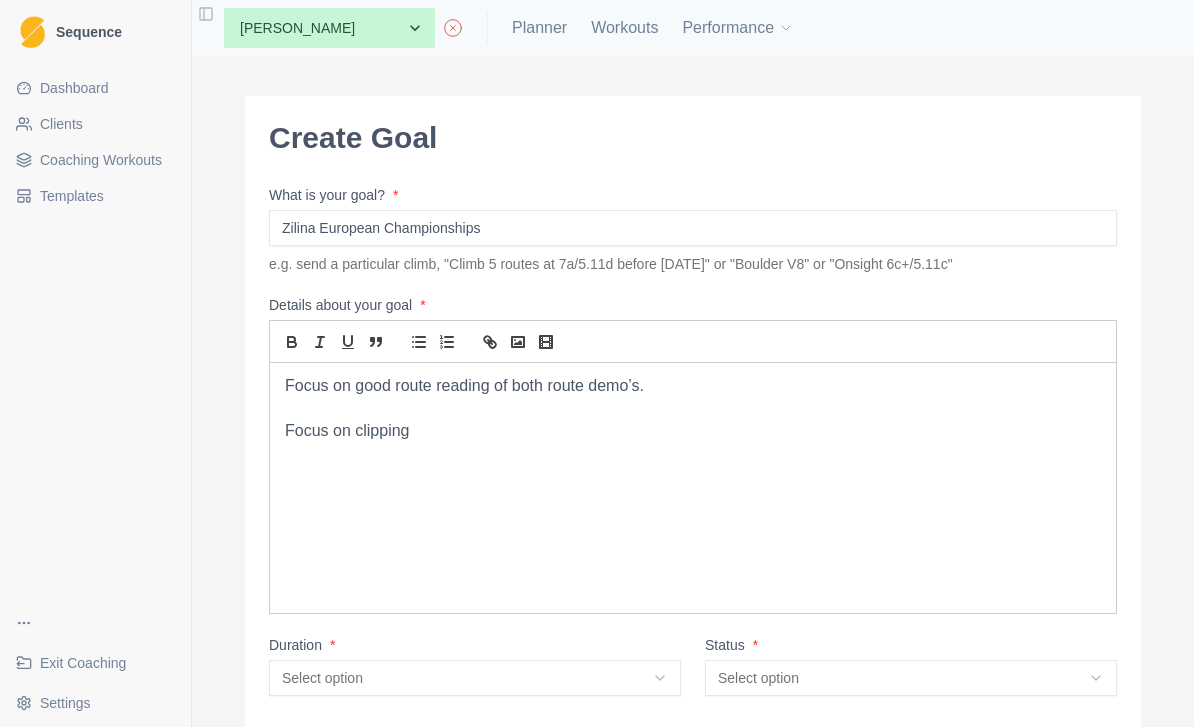 click on "Focus on good route reading of both route demo’s." at bounding box center [693, 386] 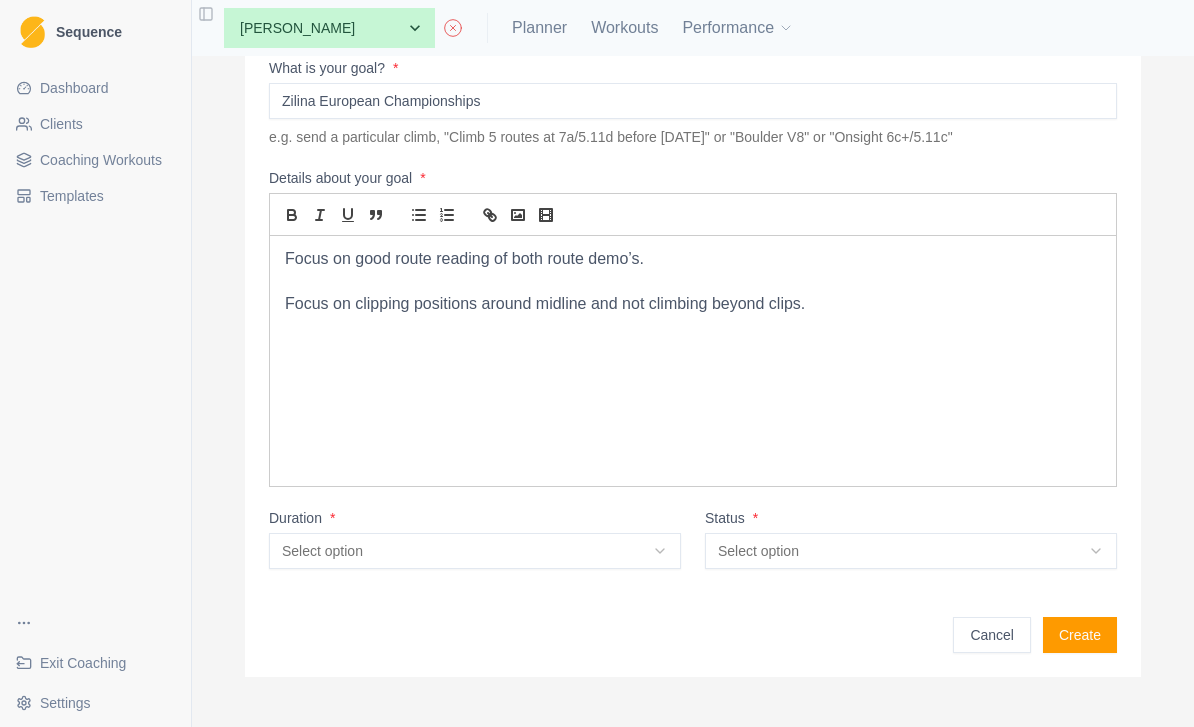scroll, scrollTop: 126, scrollLeft: 0, axis: vertical 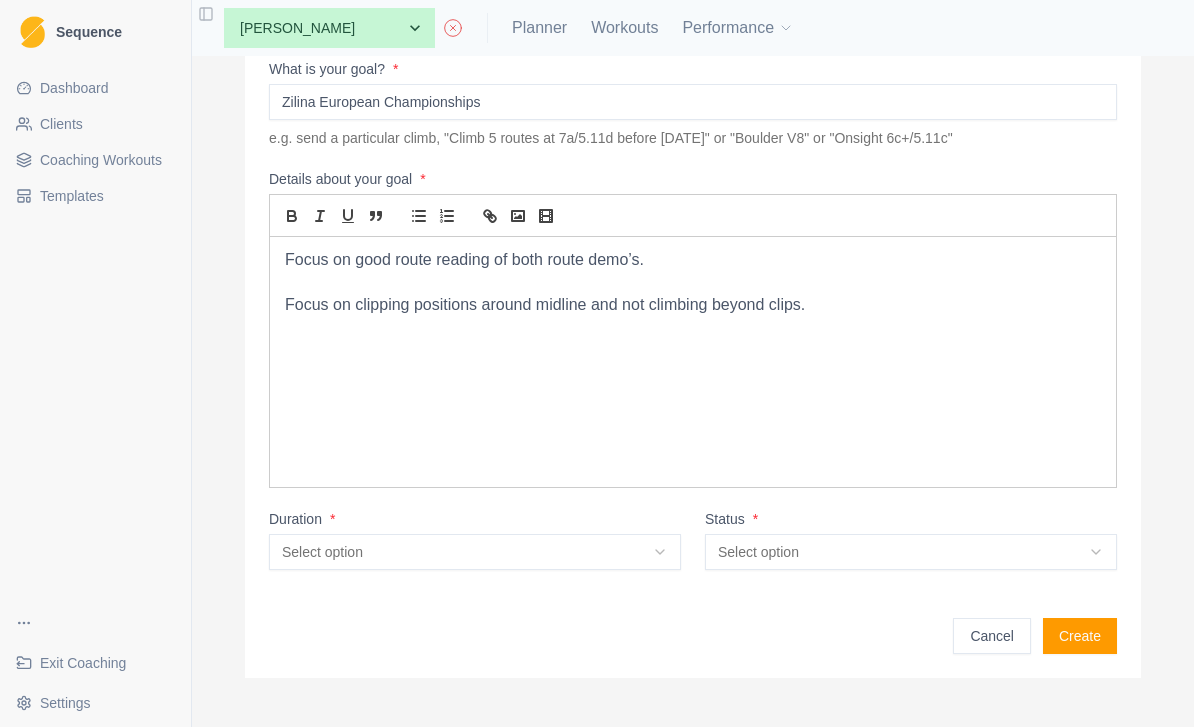 click on "Select option" at bounding box center [475, 552] 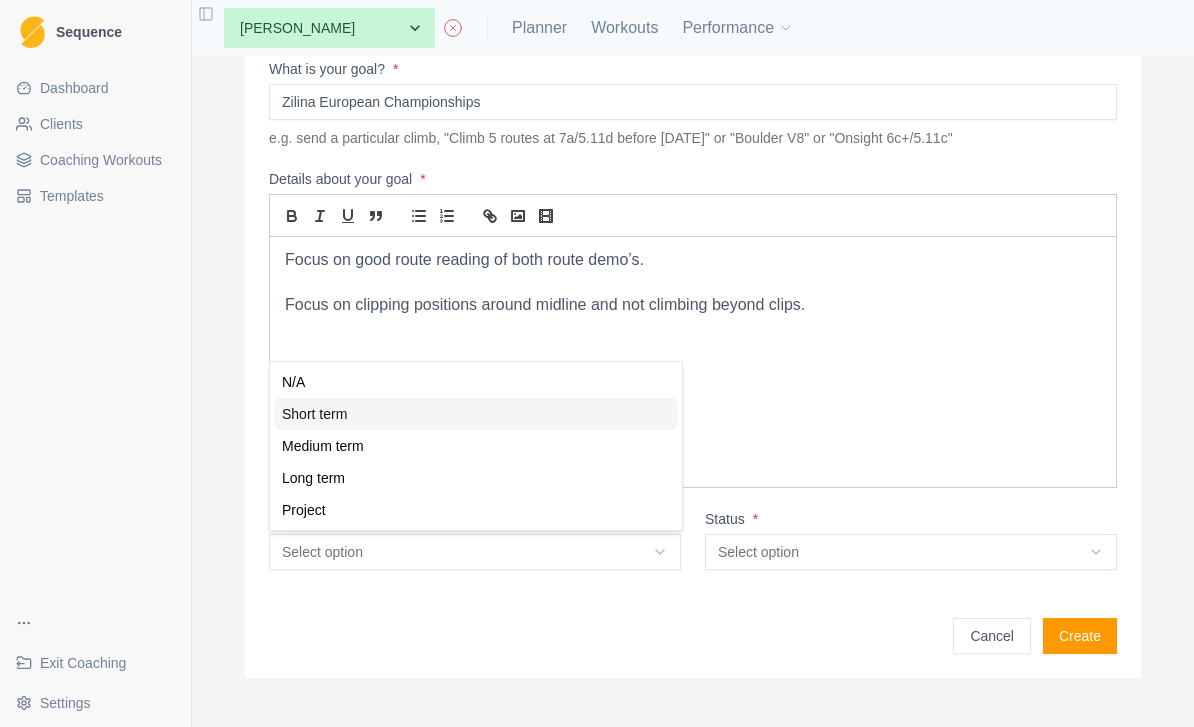 click on "Short term" at bounding box center (476, 414) 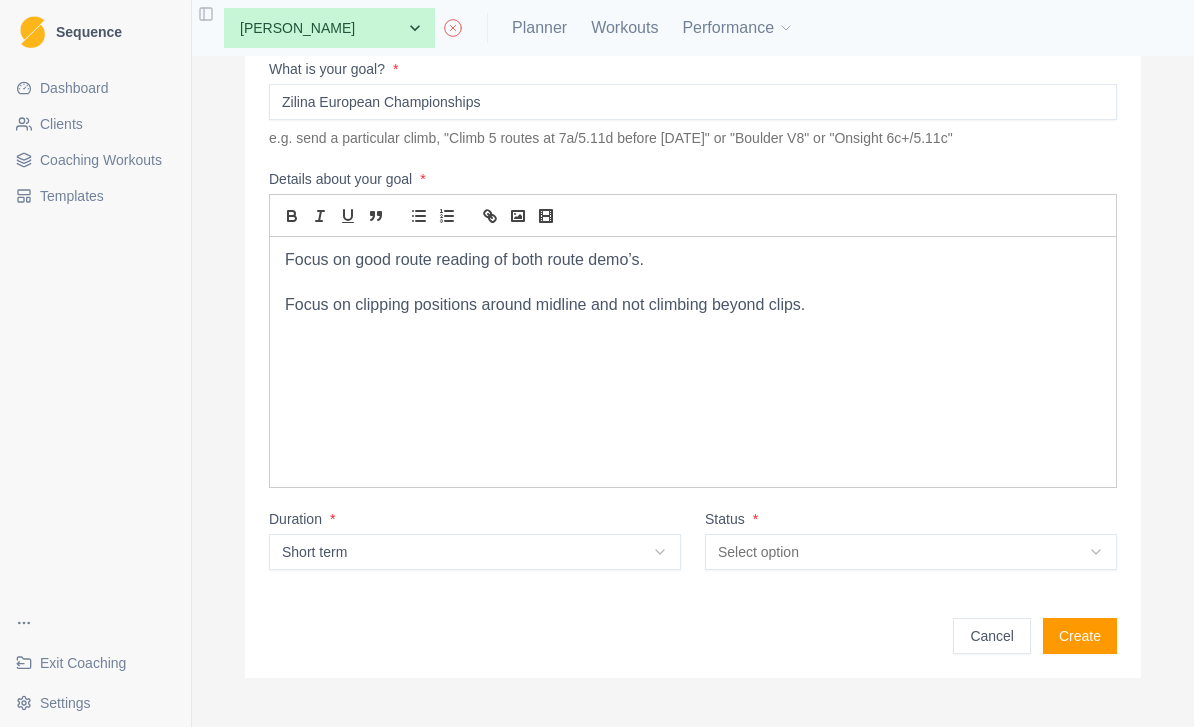 click on "Short term" at bounding box center (475, 552) 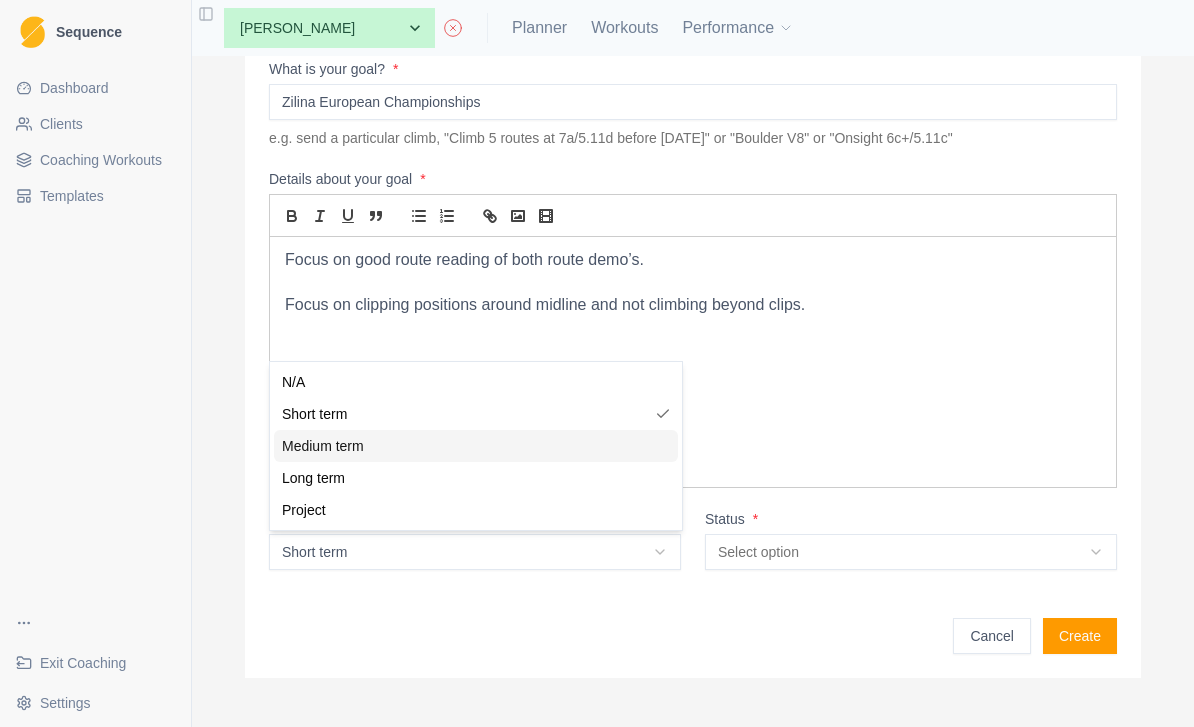 click on "Medium term" at bounding box center (476, 446) 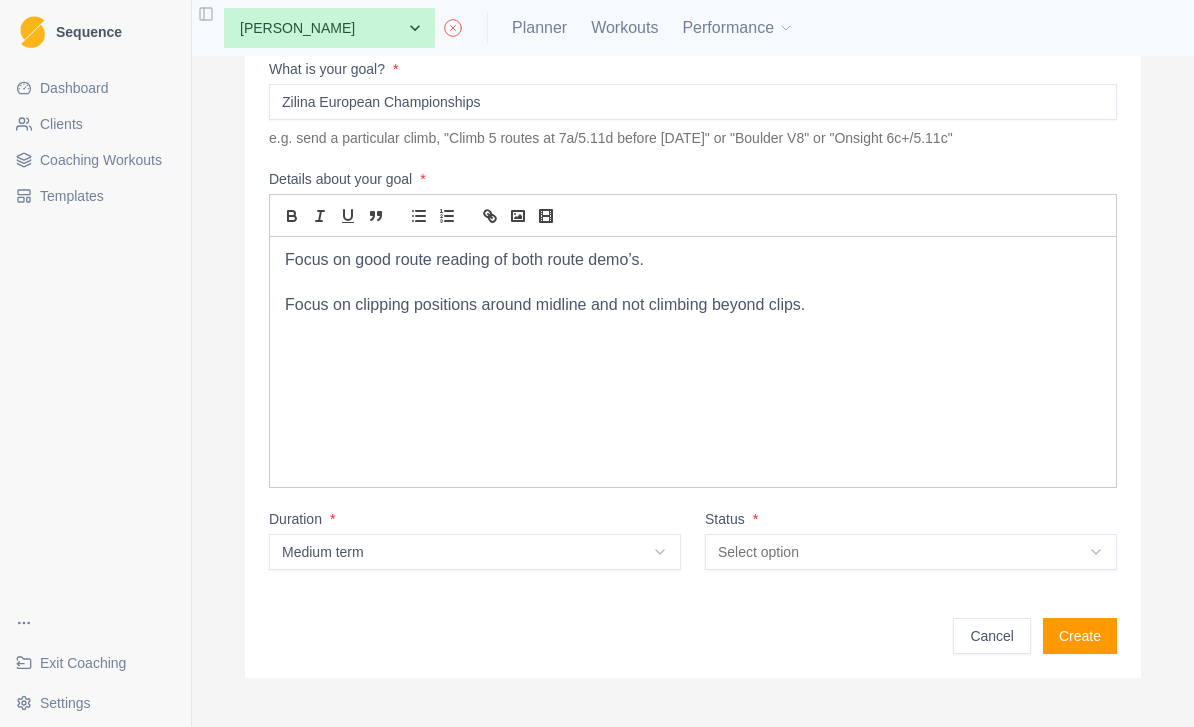 click on "Select option" at bounding box center [911, 552] 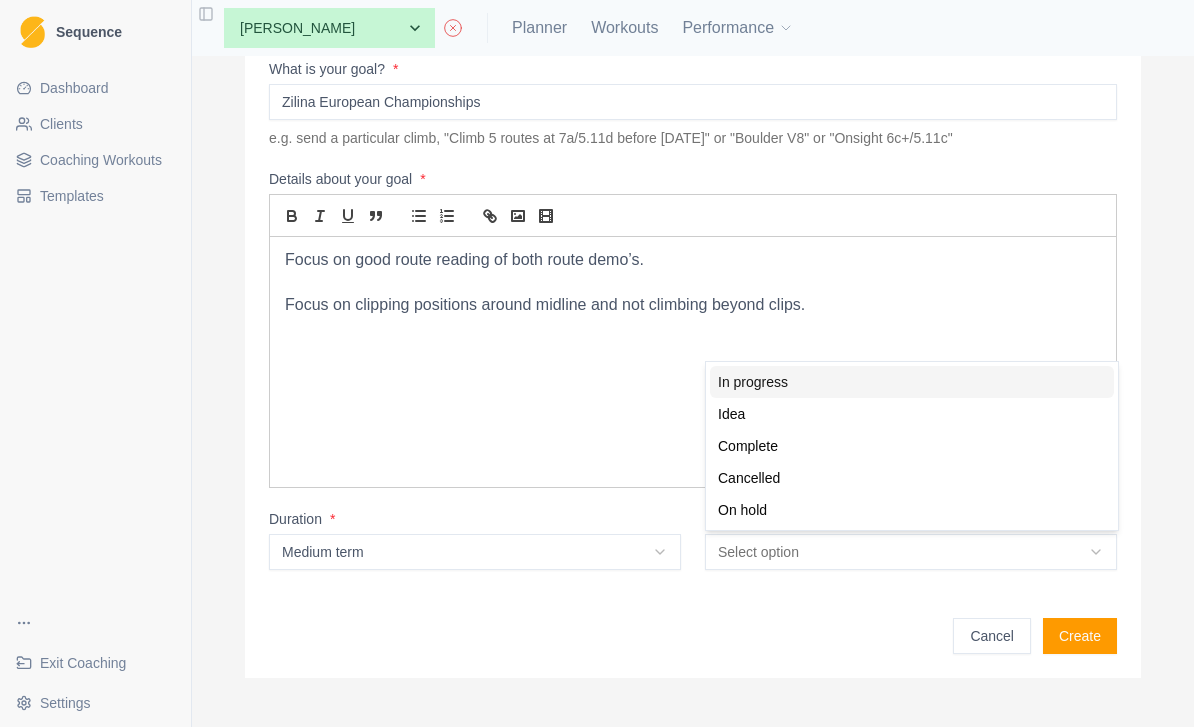 click on "In progress" at bounding box center (912, 382) 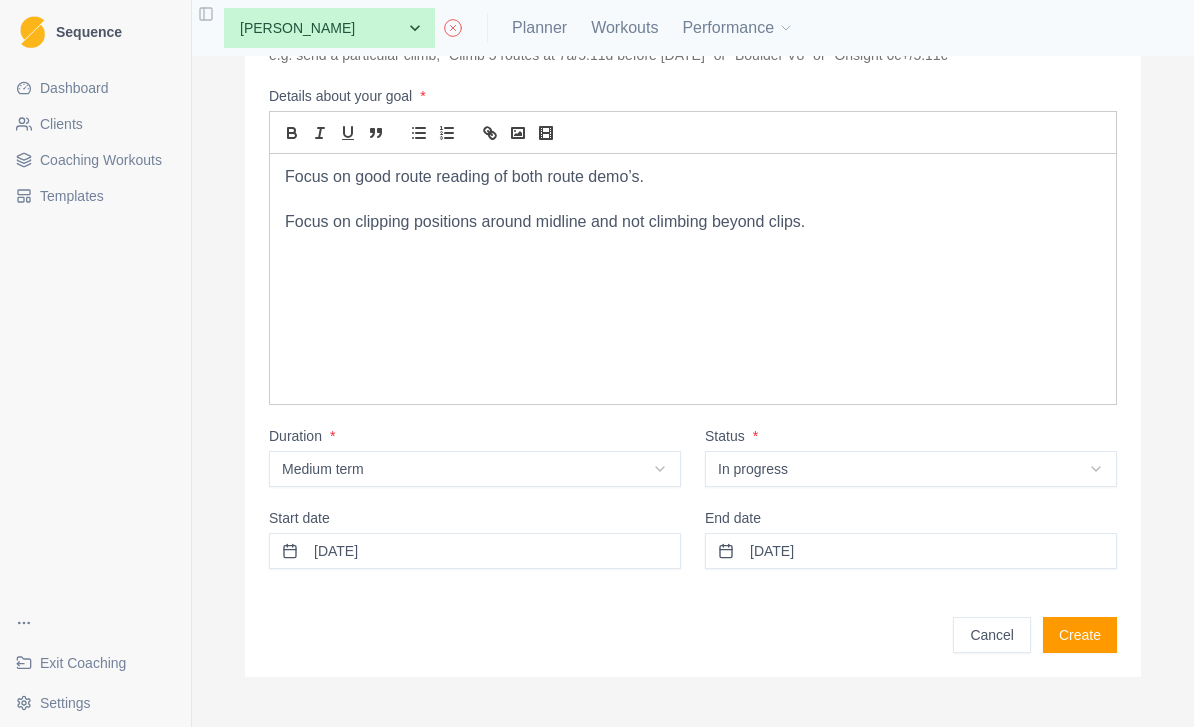 scroll, scrollTop: 208, scrollLeft: 0, axis: vertical 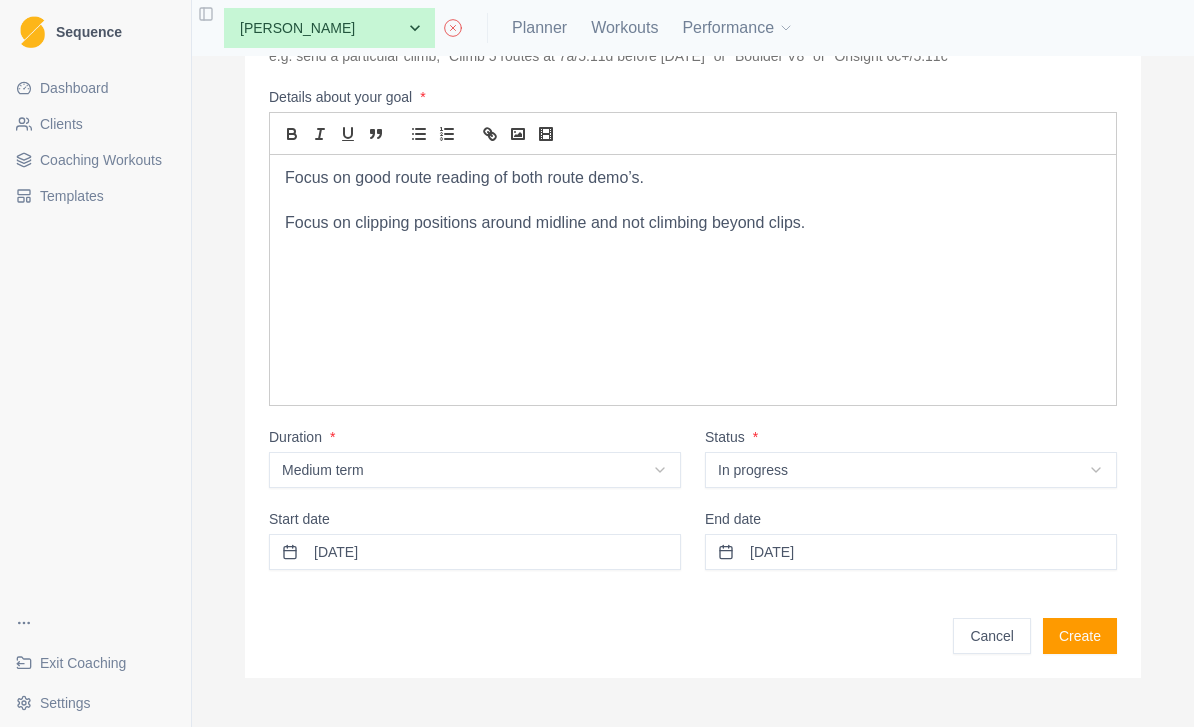 click on "[DATE]" at bounding box center (475, 552) 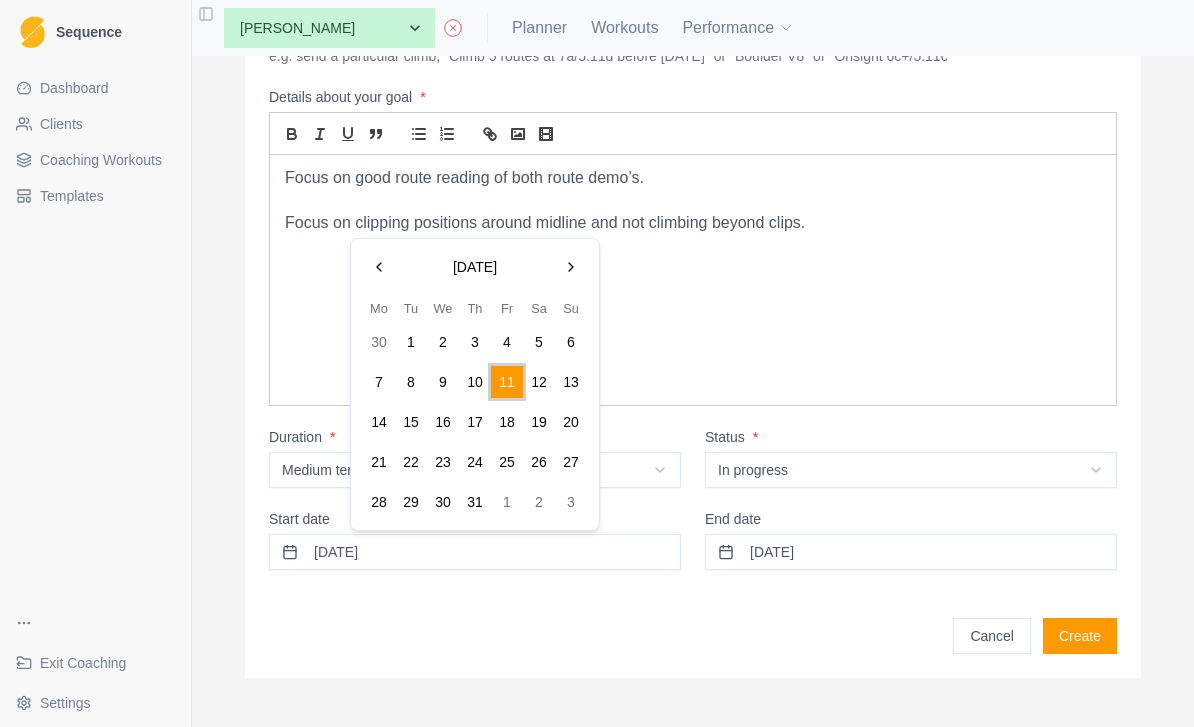 click at bounding box center (571, 267) 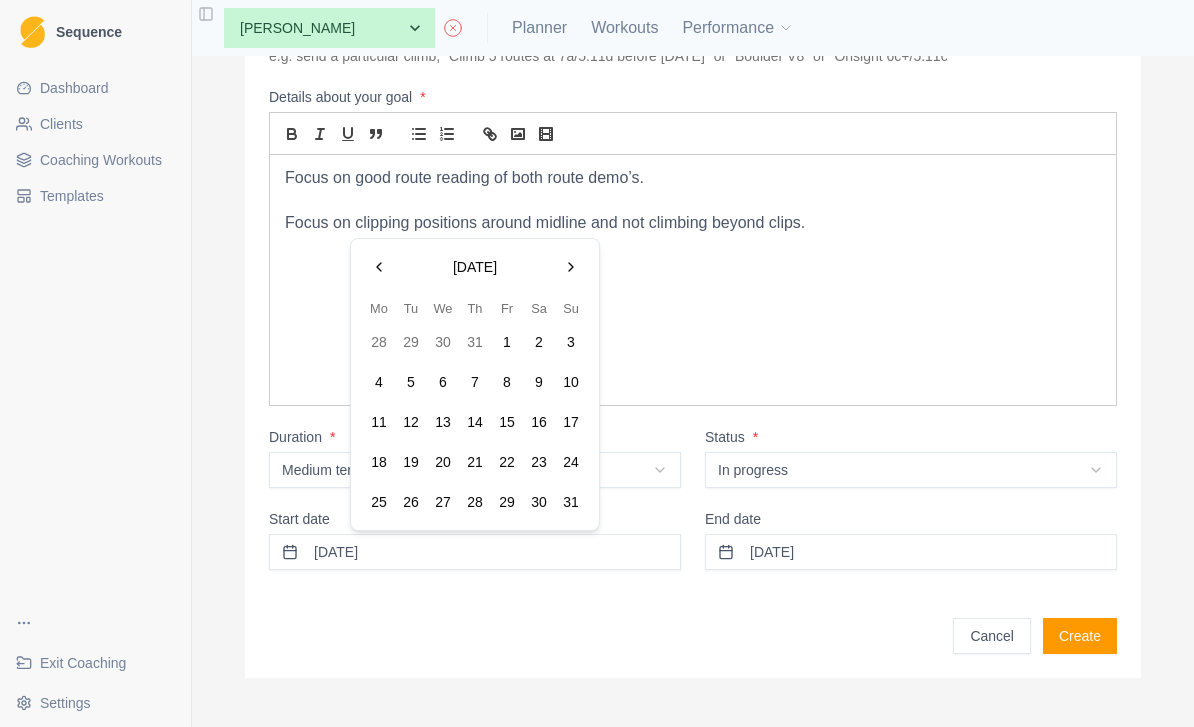 click on "28" at bounding box center (475, 502) 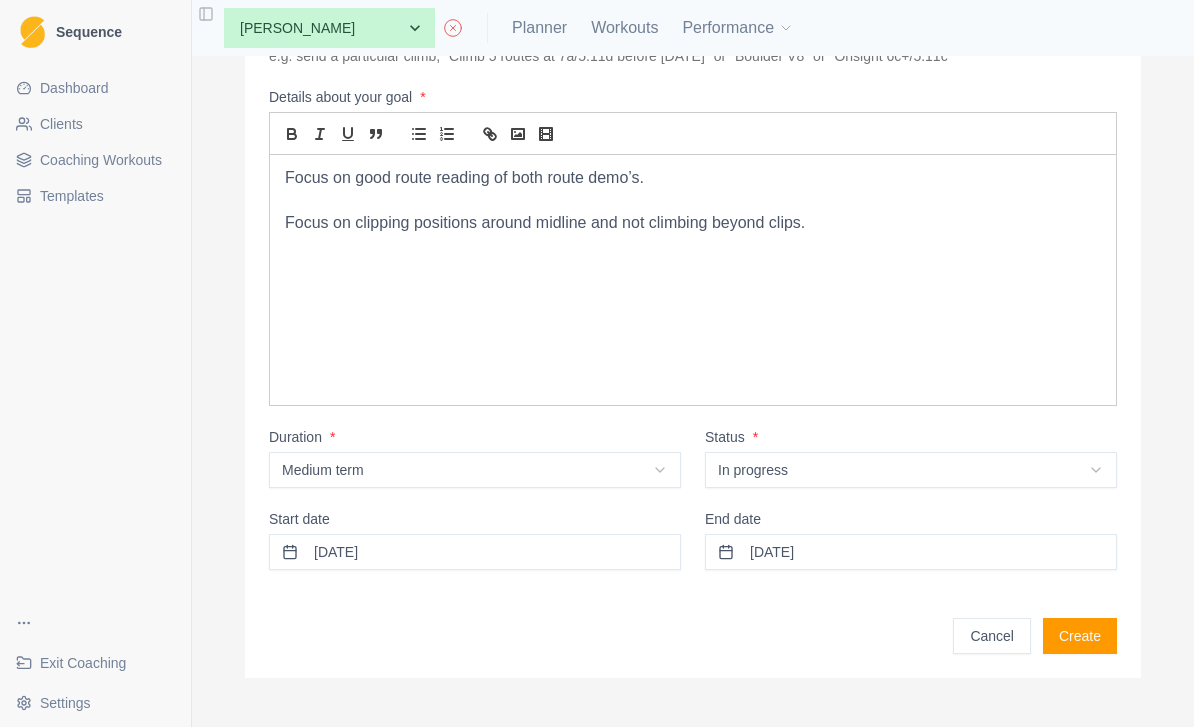 click on "[DATE]" at bounding box center [911, 552] 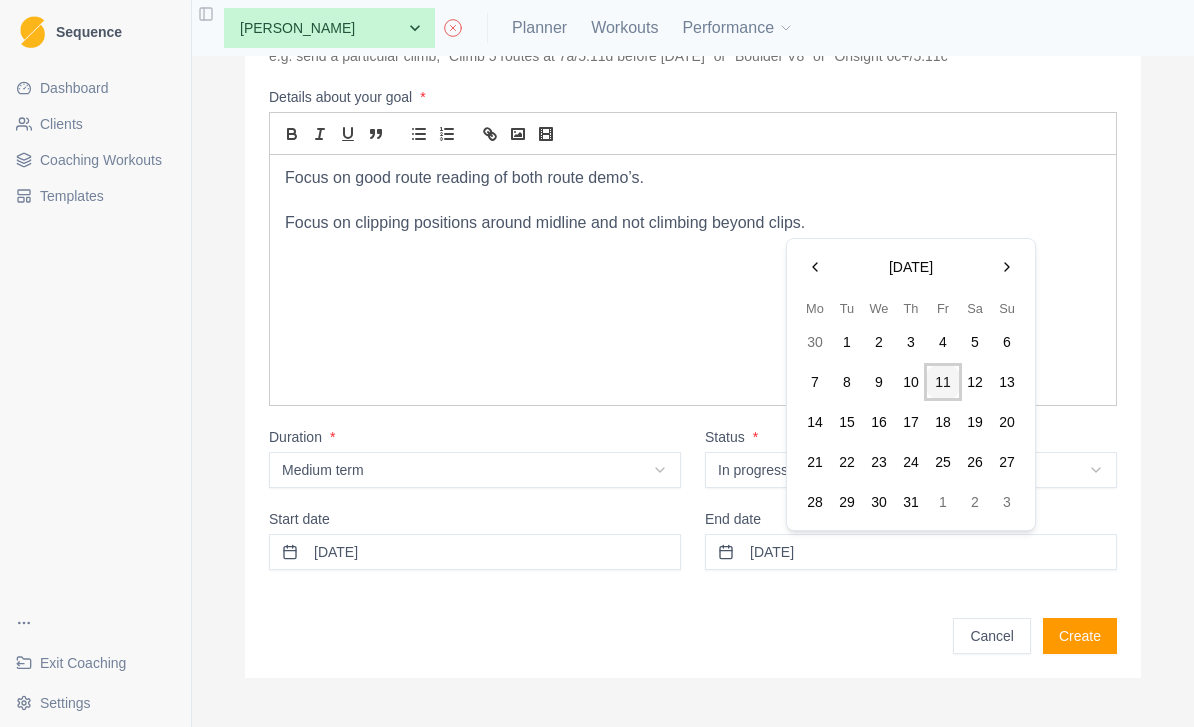 click at bounding box center (1007, 267) 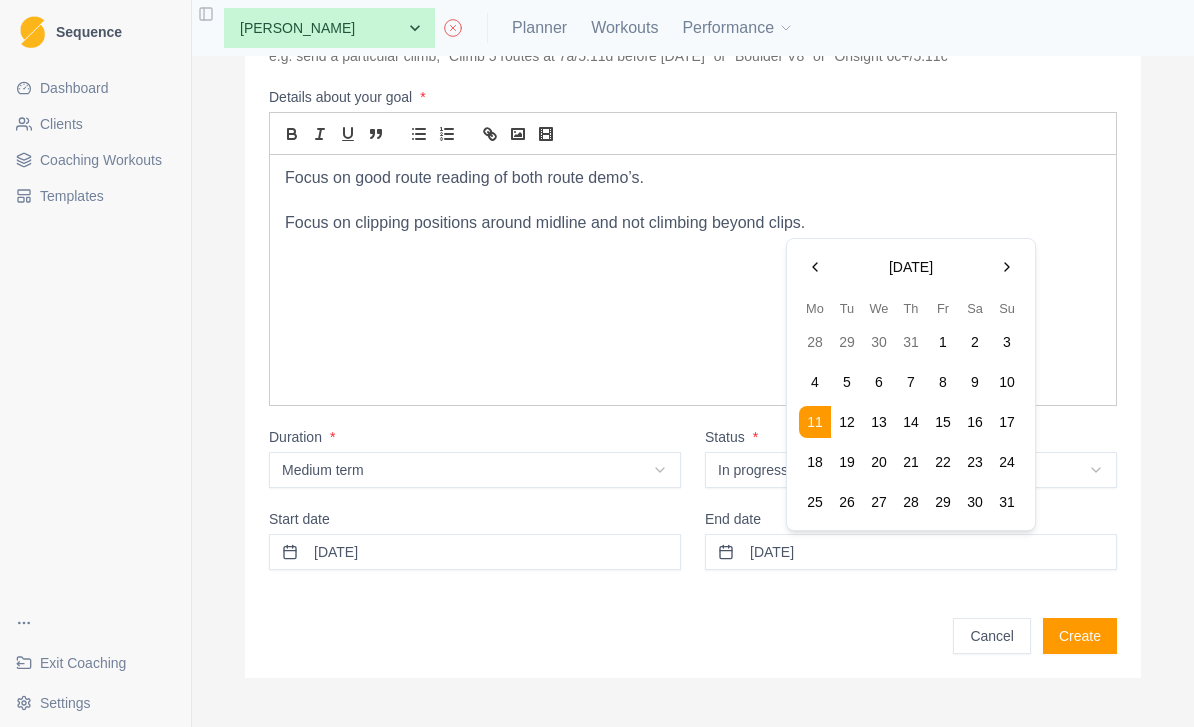 click on "31" at bounding box center [1007, 502] 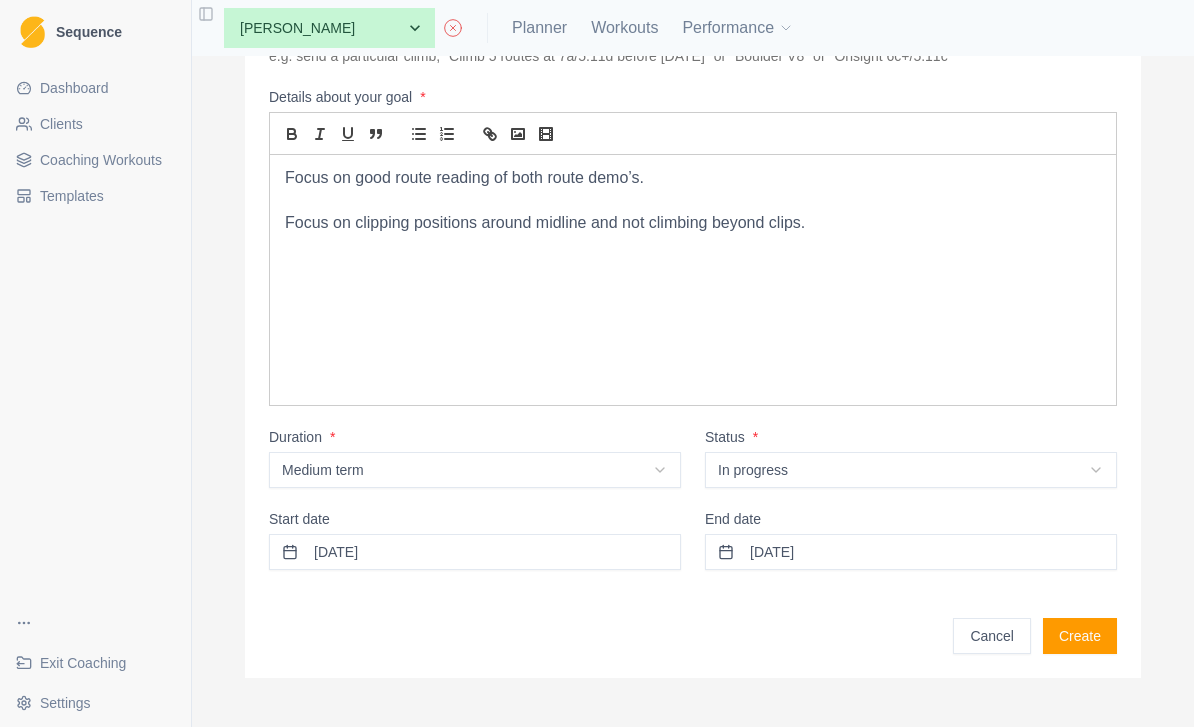 click on "Create" at bounding box center [1080, 636] 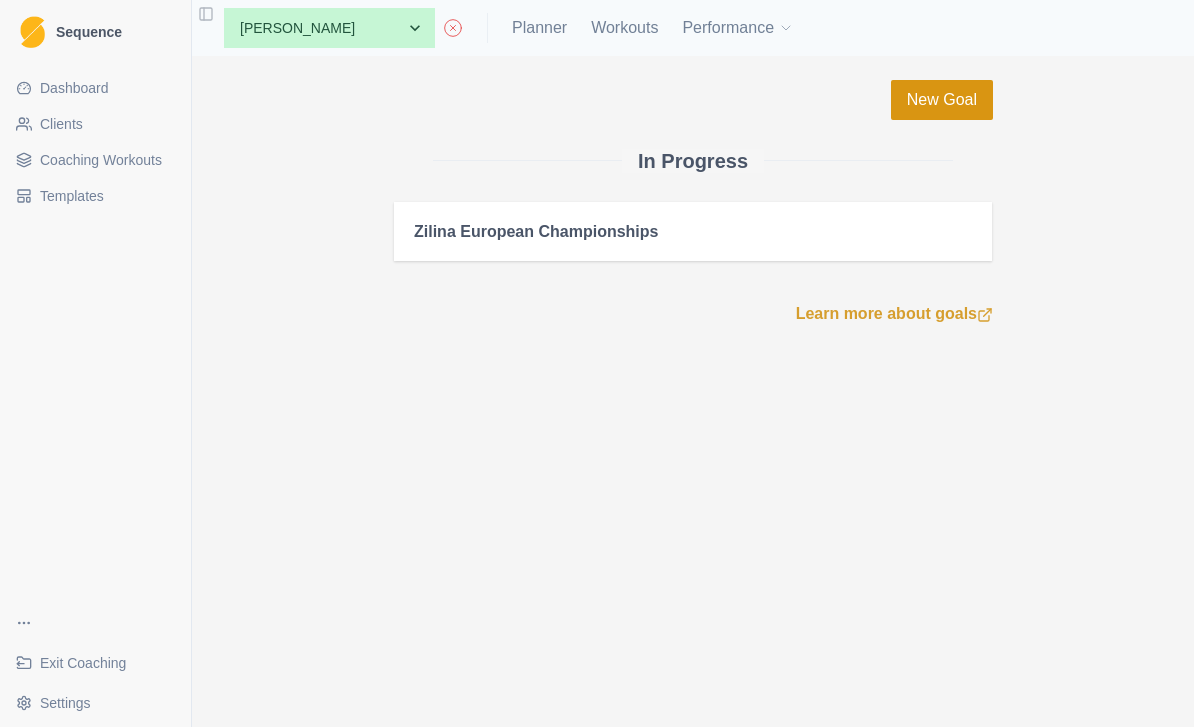 click on "New Goal" at bounding box center [942, 100] 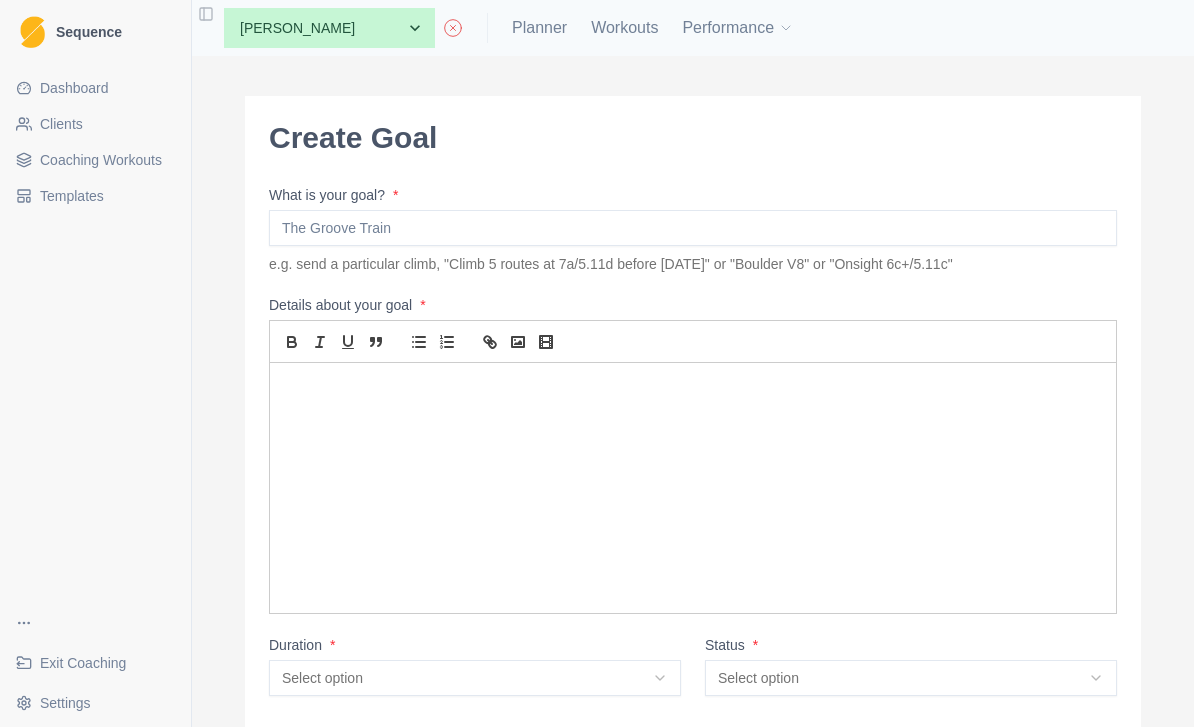 click on "What is your goal?  *" at bounding box center [693, 228] 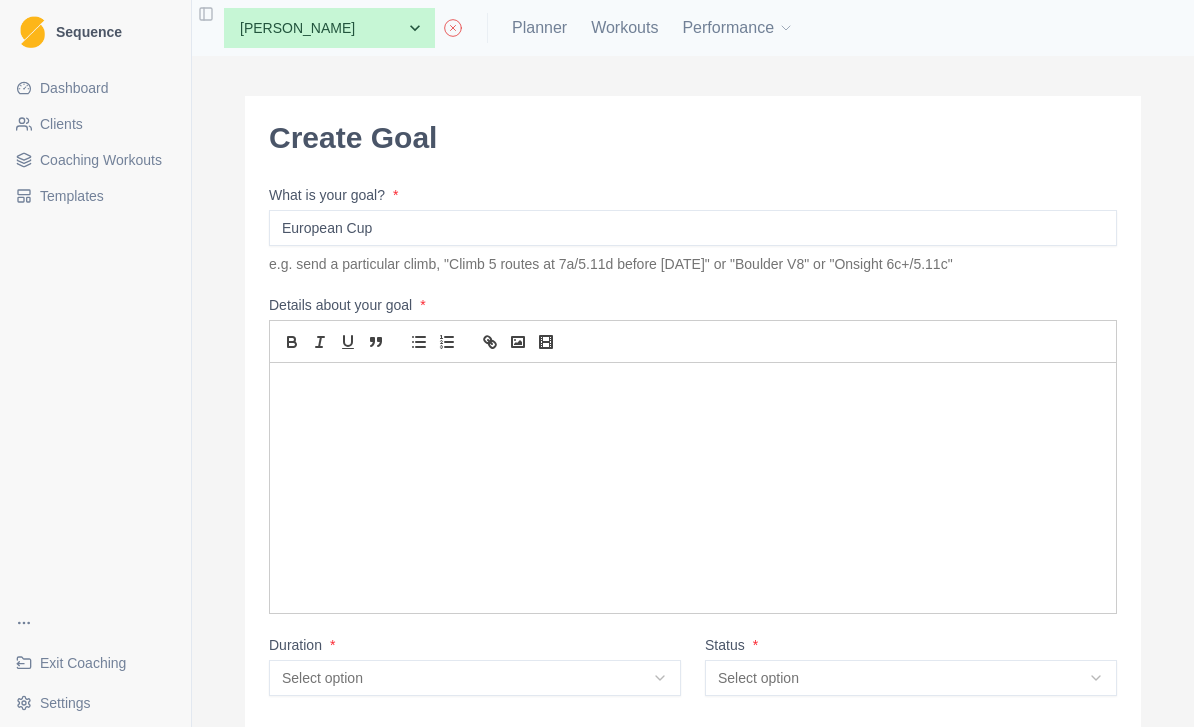 type on "European Cup" 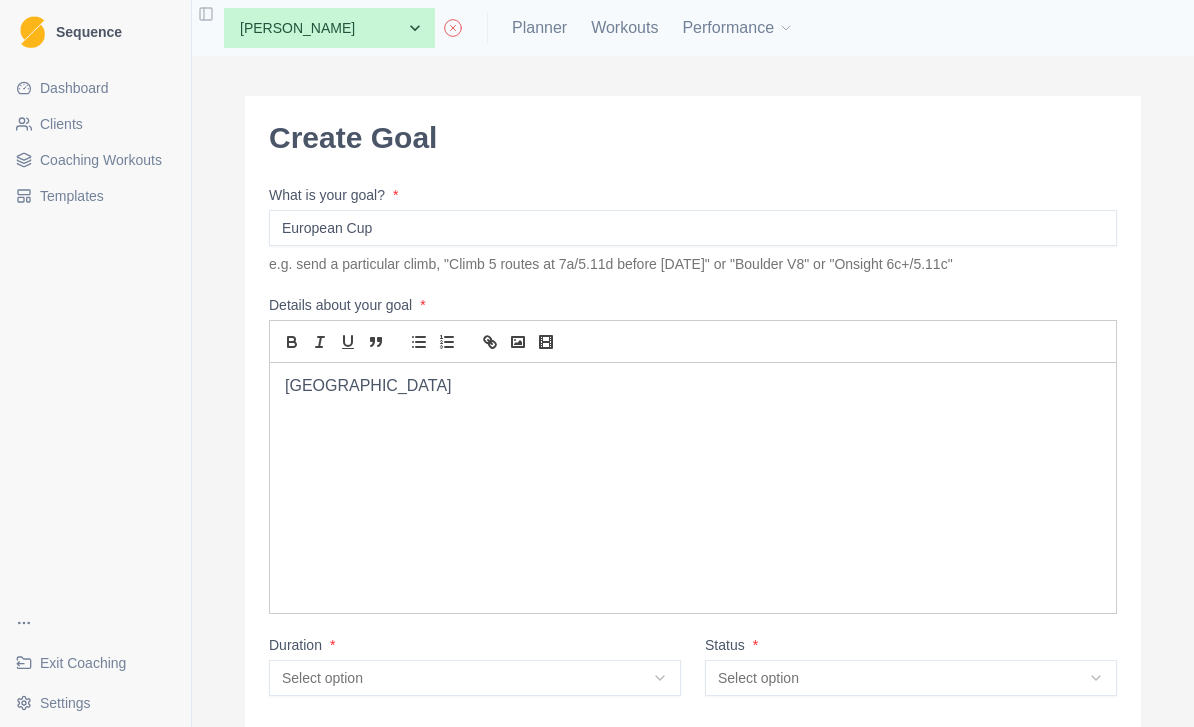 click on "European Cup" at bounding box center (693, 228) 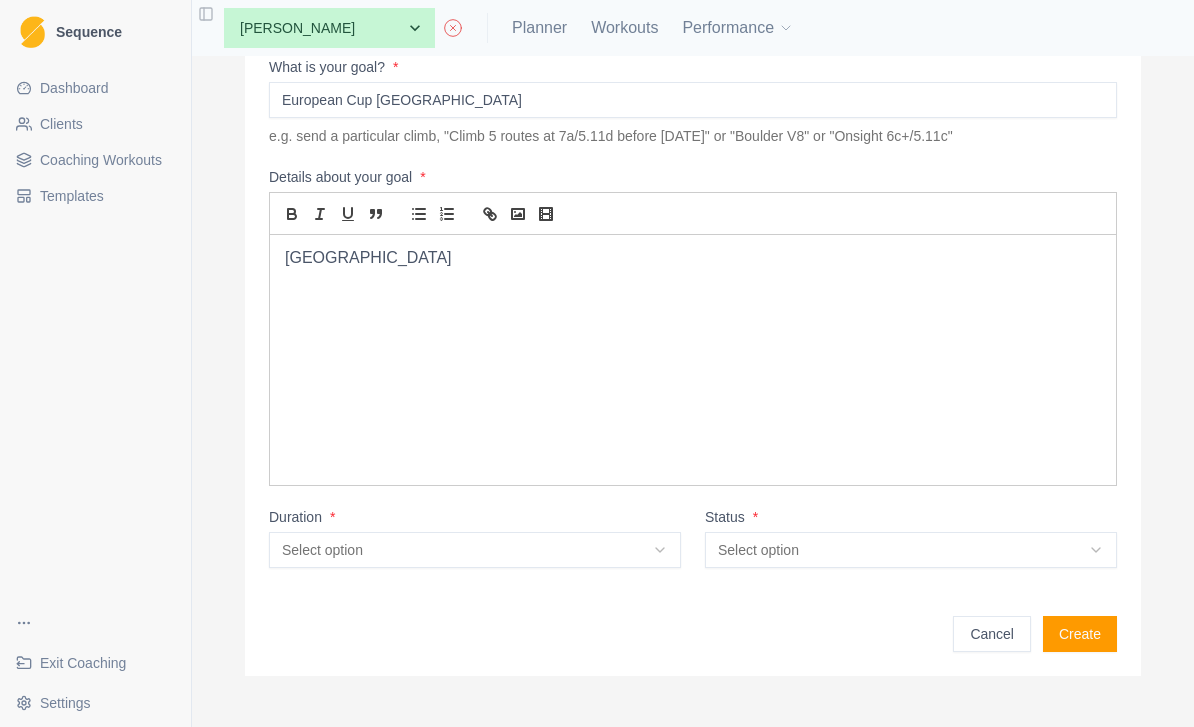 scroll, scrollTop: 126, scrollLeft: 0, axis: vertical 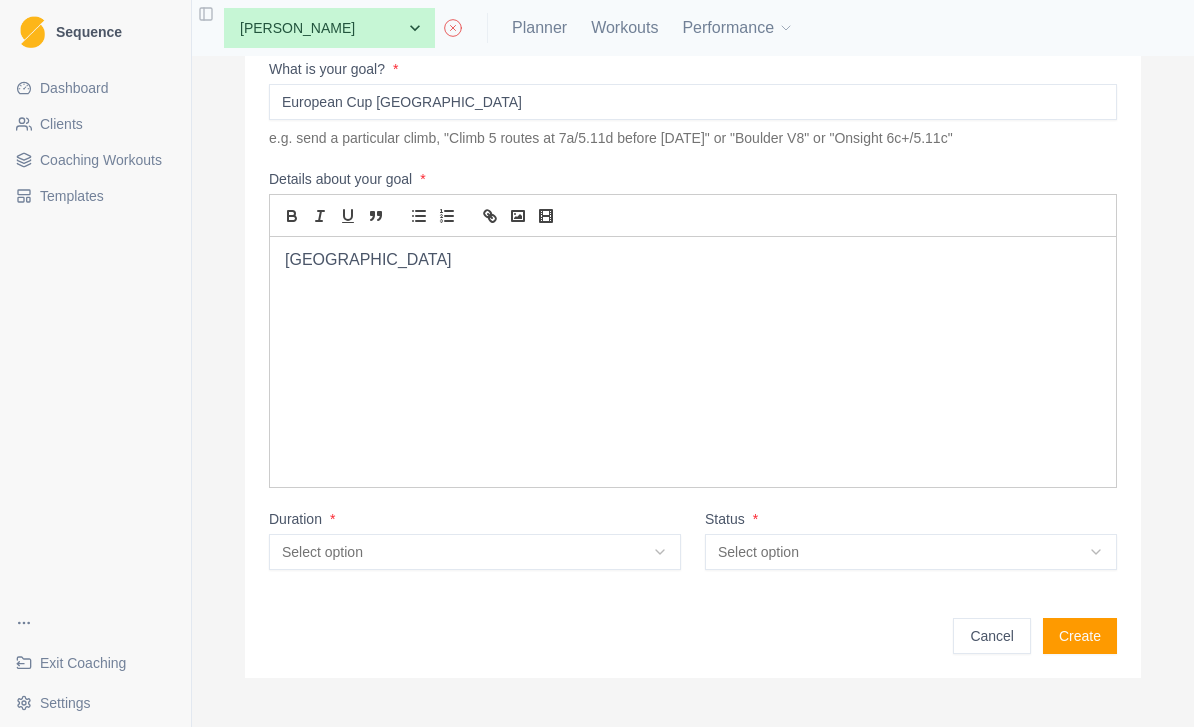type on "European Cup Toulouse" 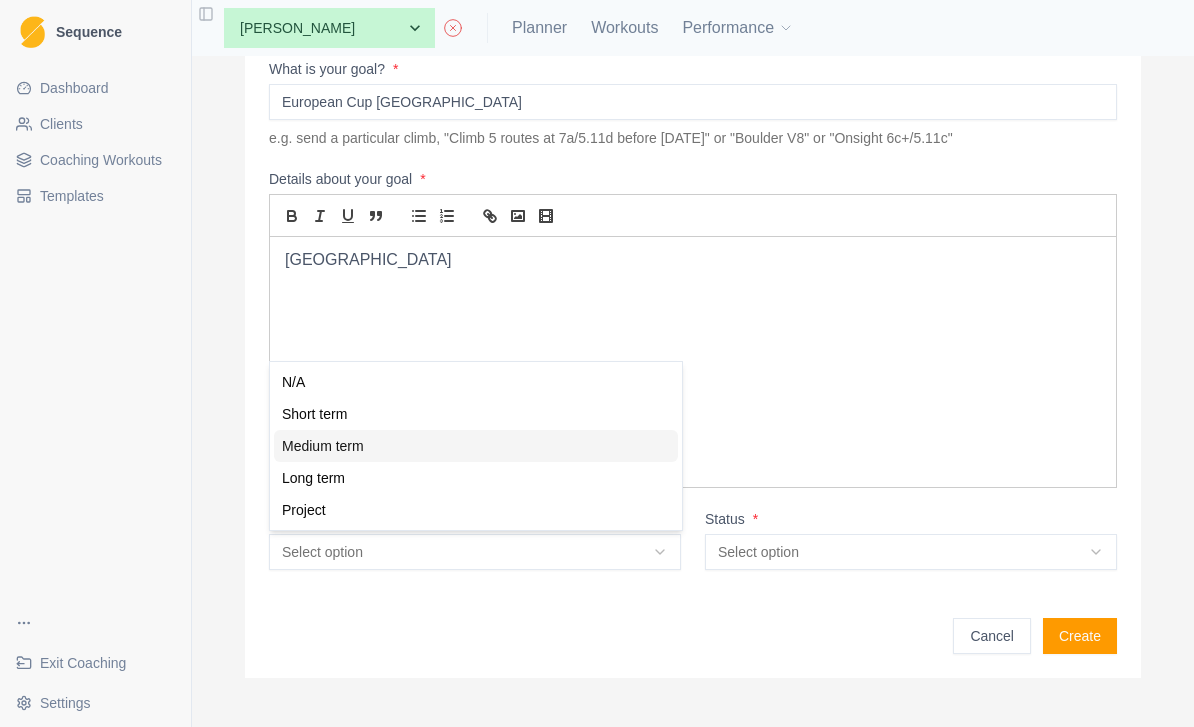 click on "Medium term" at bounding box center (476, 446) 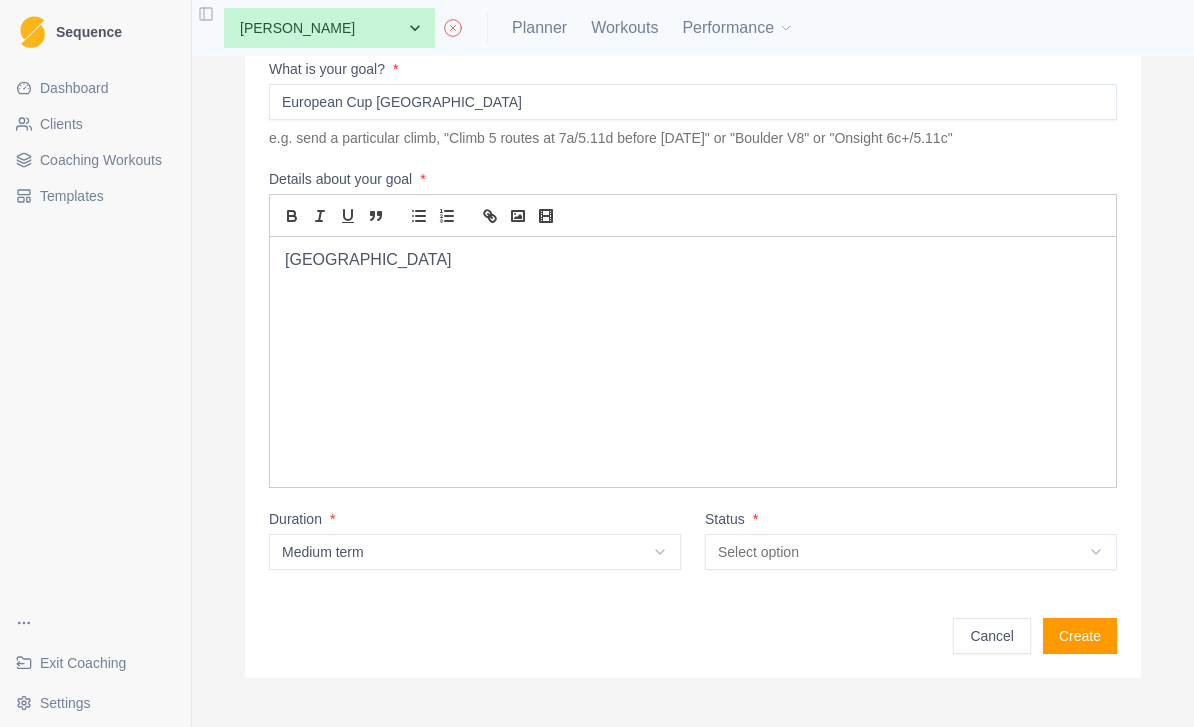 click on "Select option" at bounding box center (911, 552) 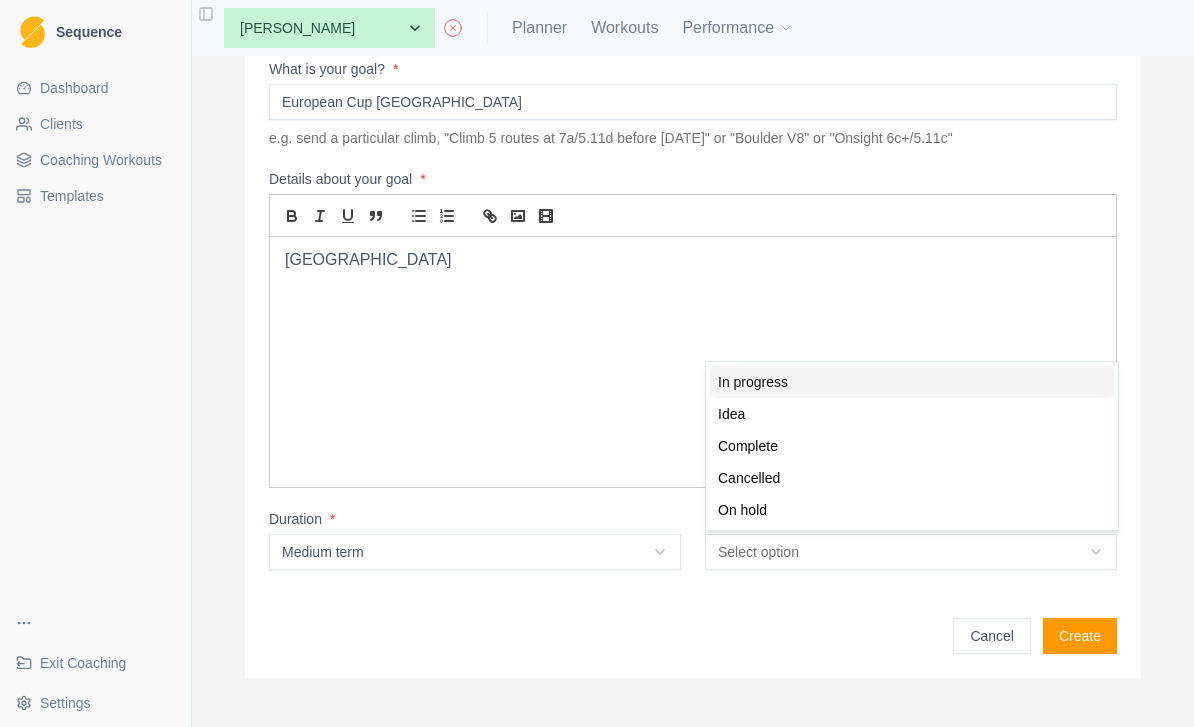 click on "In progress" at bounding box center [912, 382] 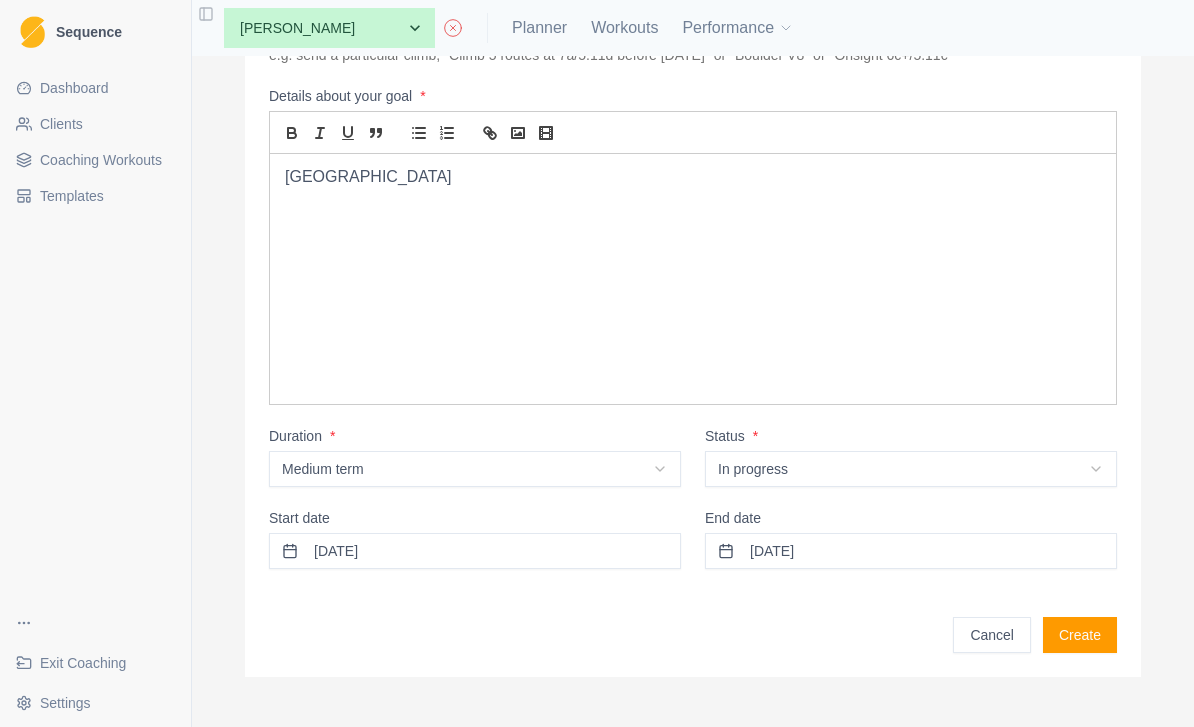 click on "11/07/2025" at bounding box center (475, 551) 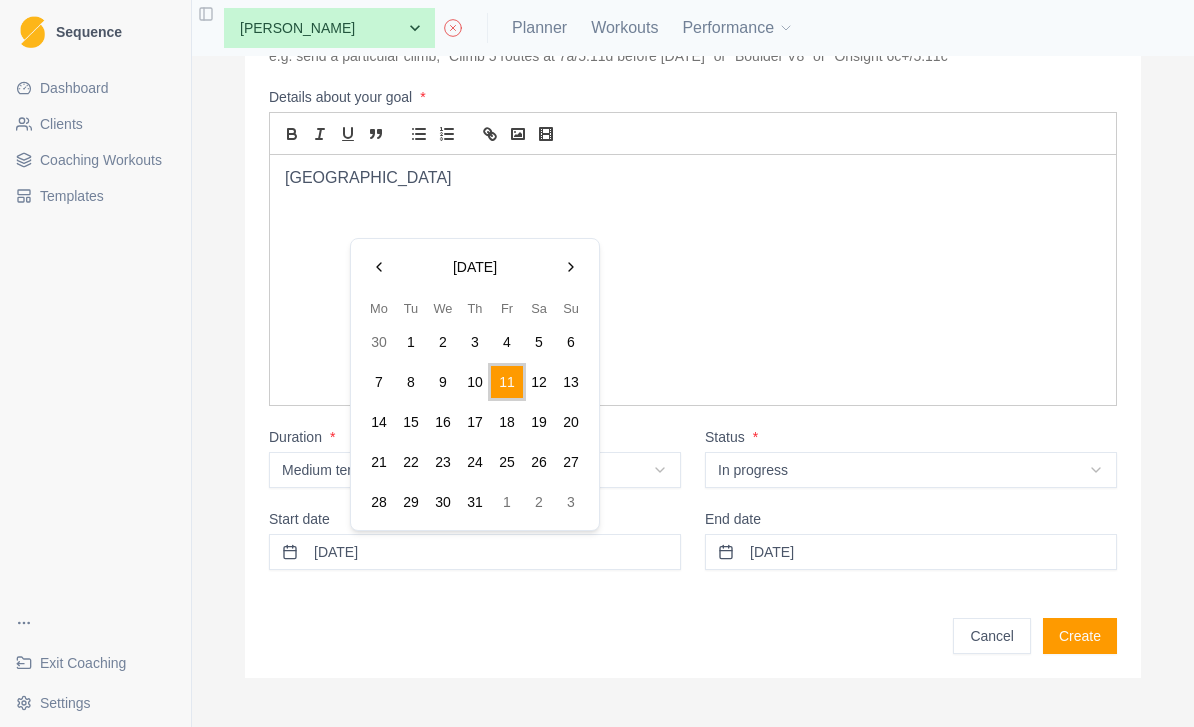 click at bounding box center [571, 267] 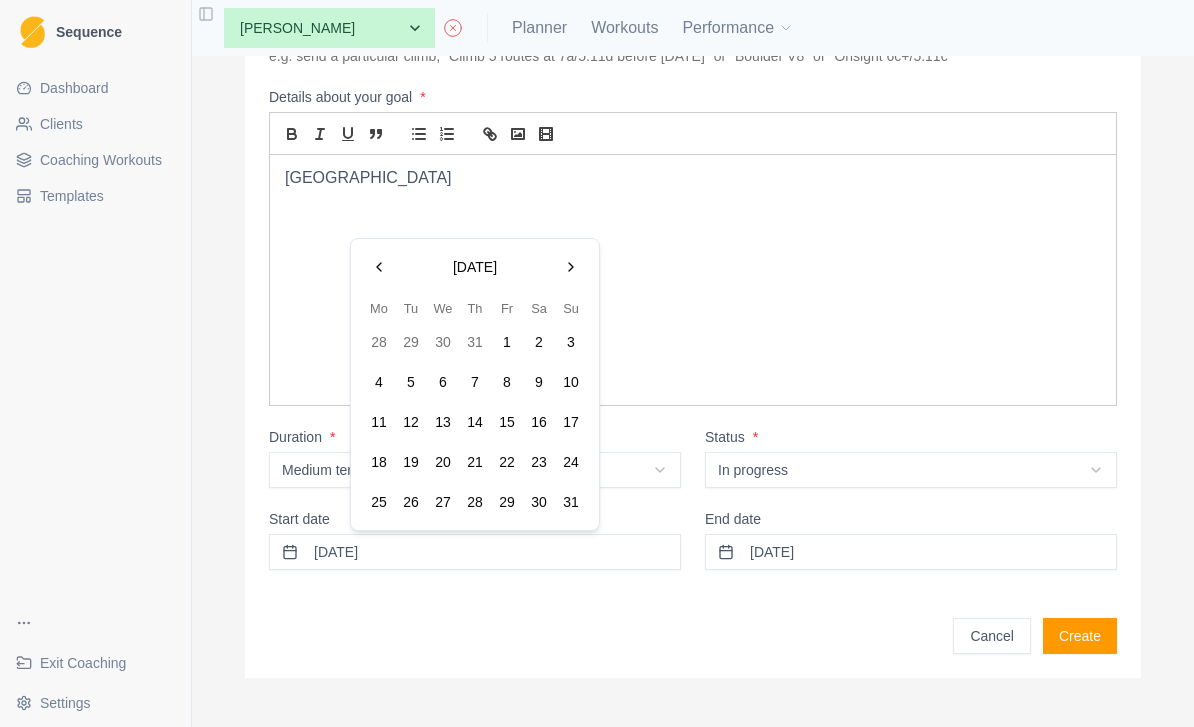 click at bounding box center [571, 267] 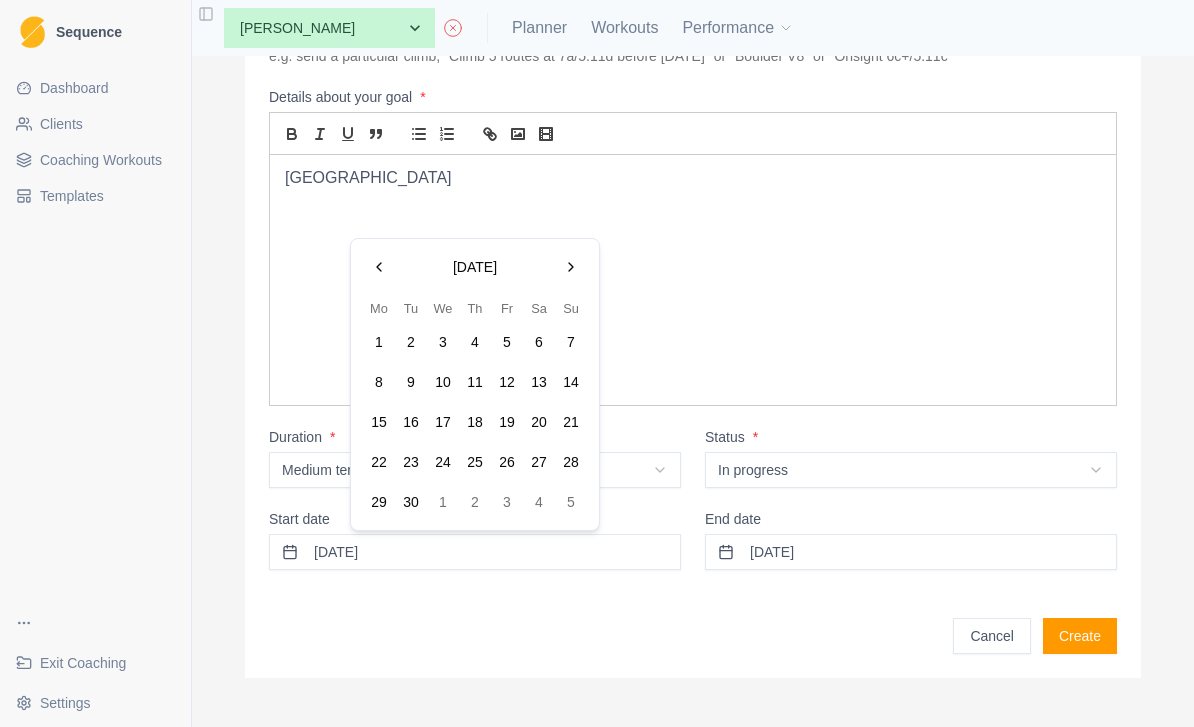 click at bounding box center [571, 267] 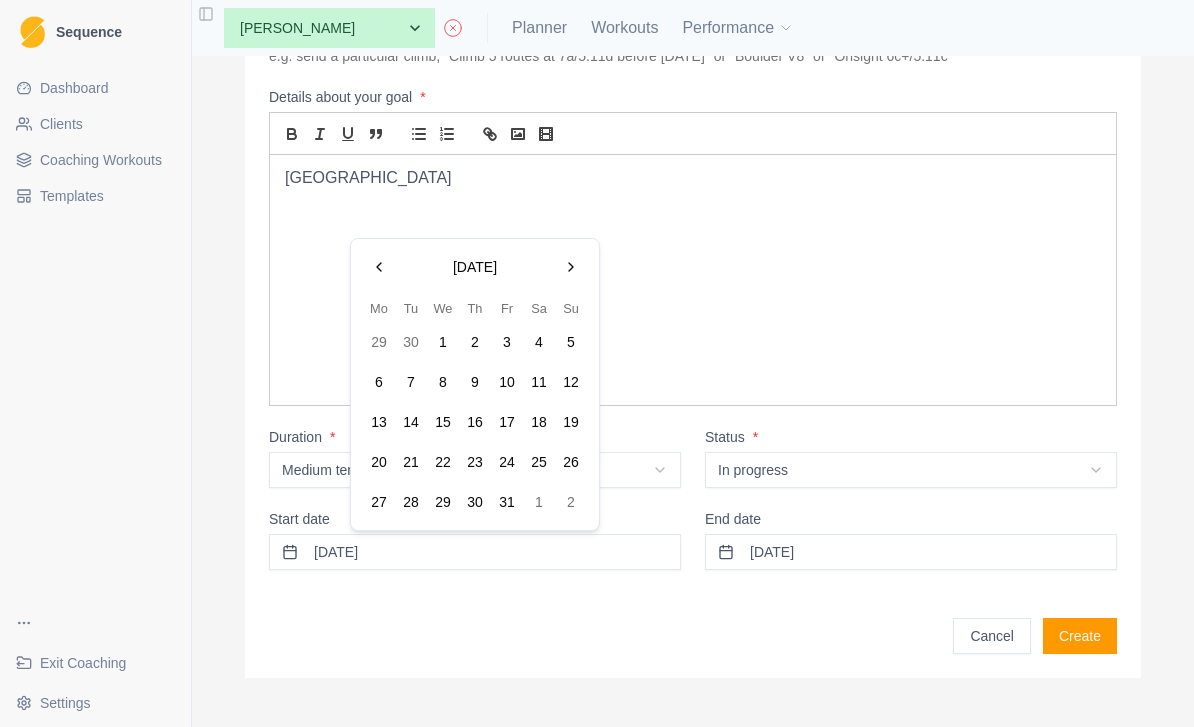 click on "31" at bounding box center [507, 502] 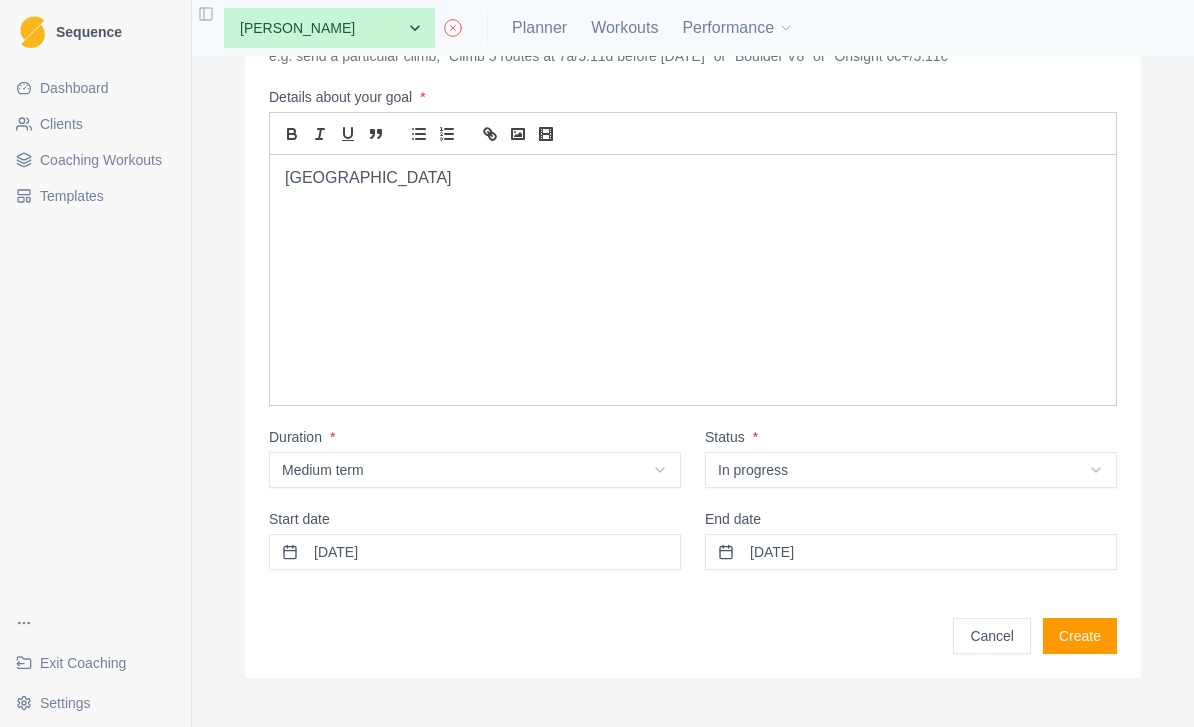 click on "11/08/2025" at bounding box center (911, 552) 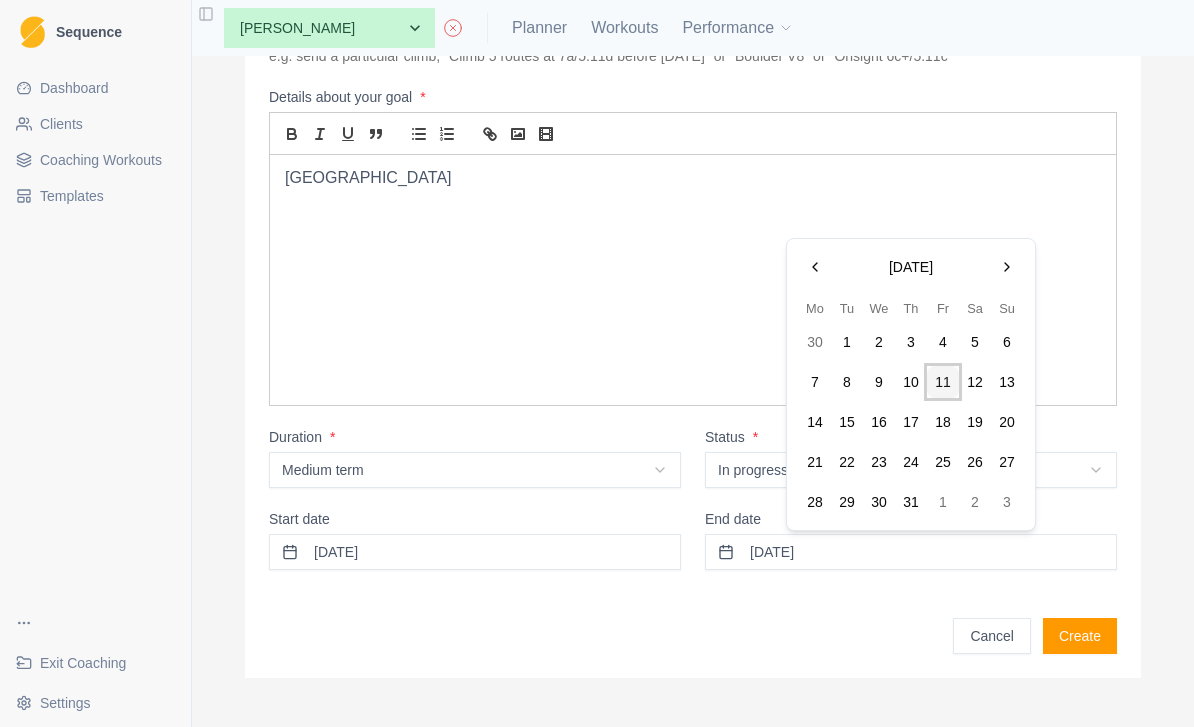 click at bounding box center (1007, 267) 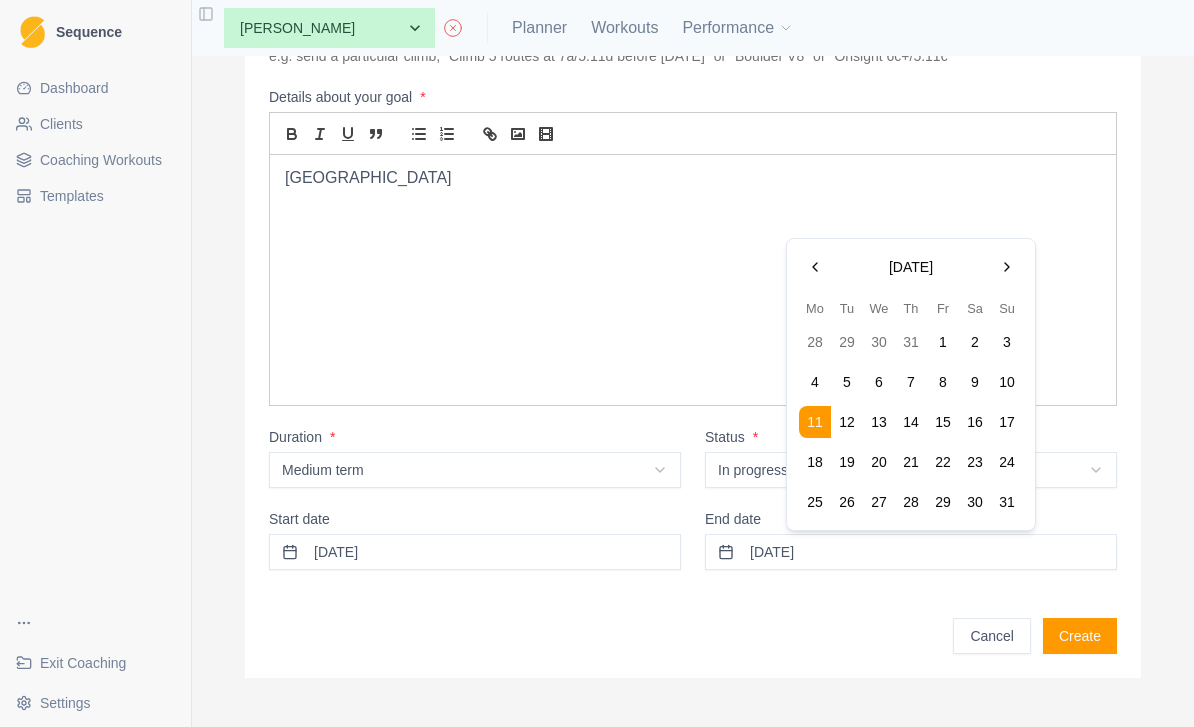 click at bounding box center (1007, 267) 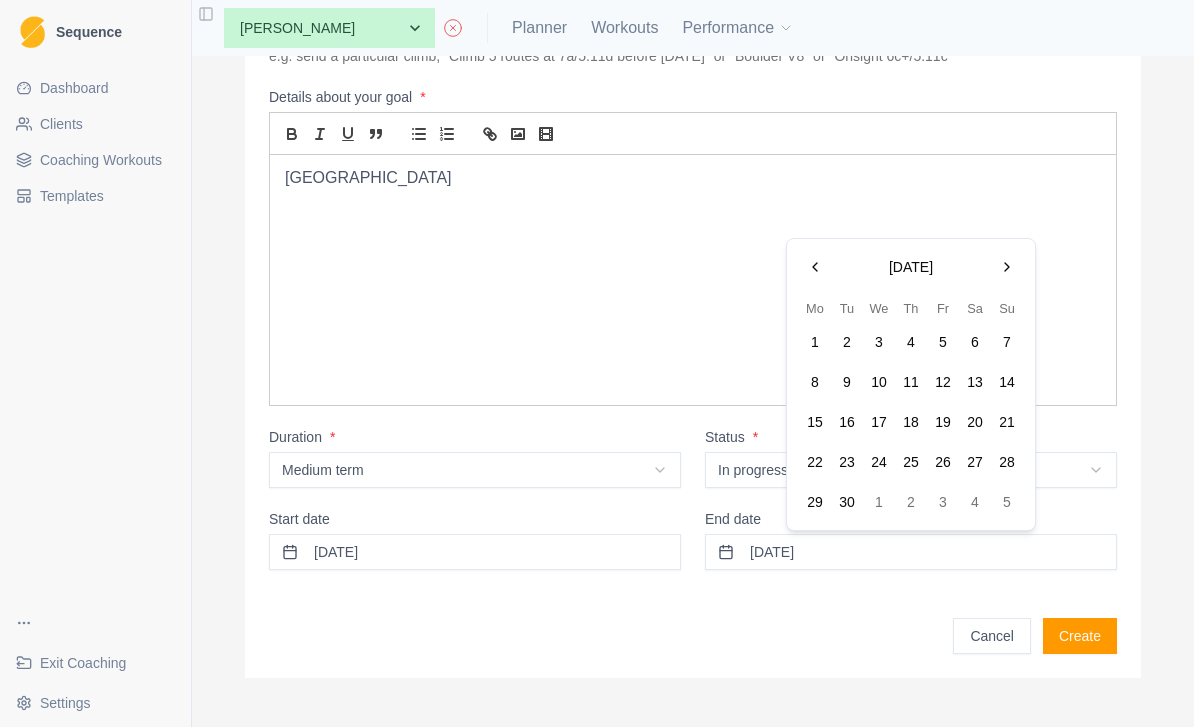 click at bounding box center [1007, 267] 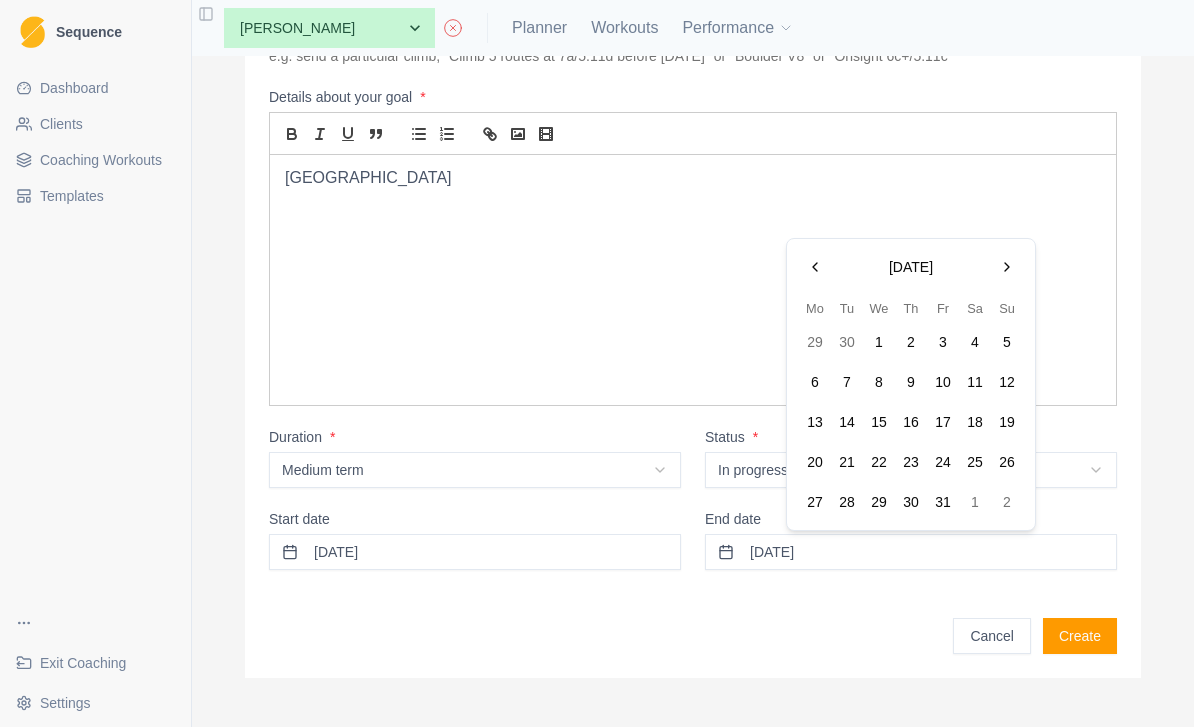 click at bounding box center [1007, 267] 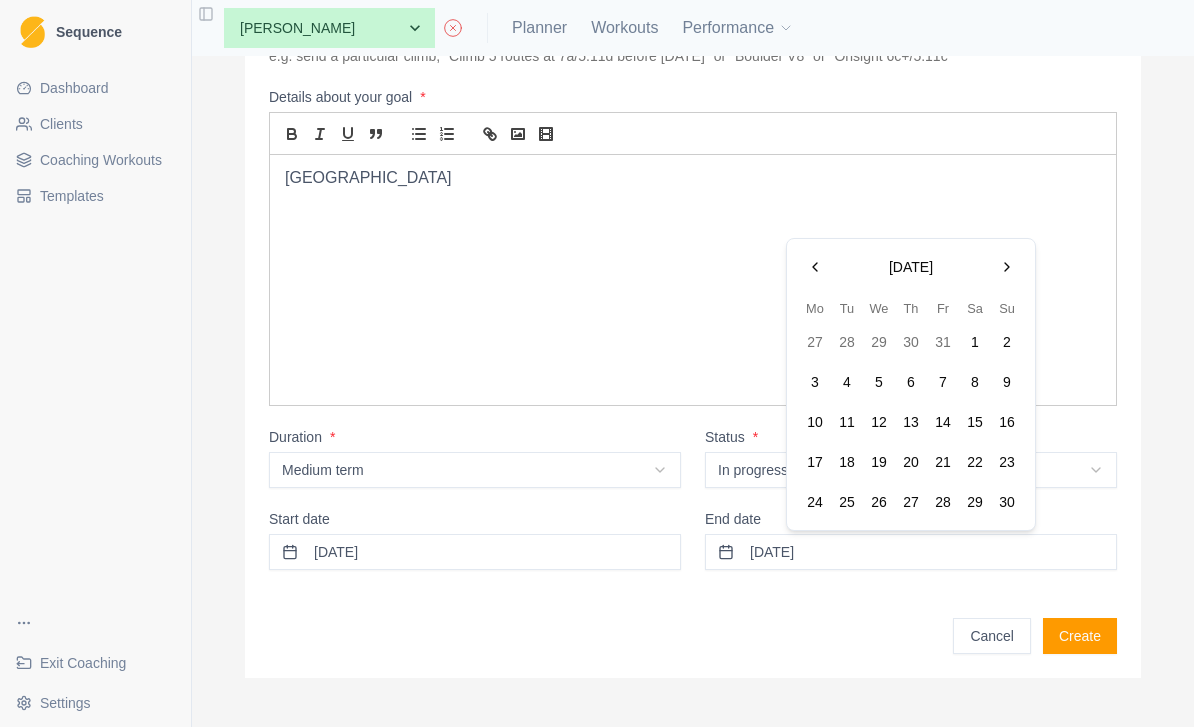 click on "2" at bounding box center [1007, 342] 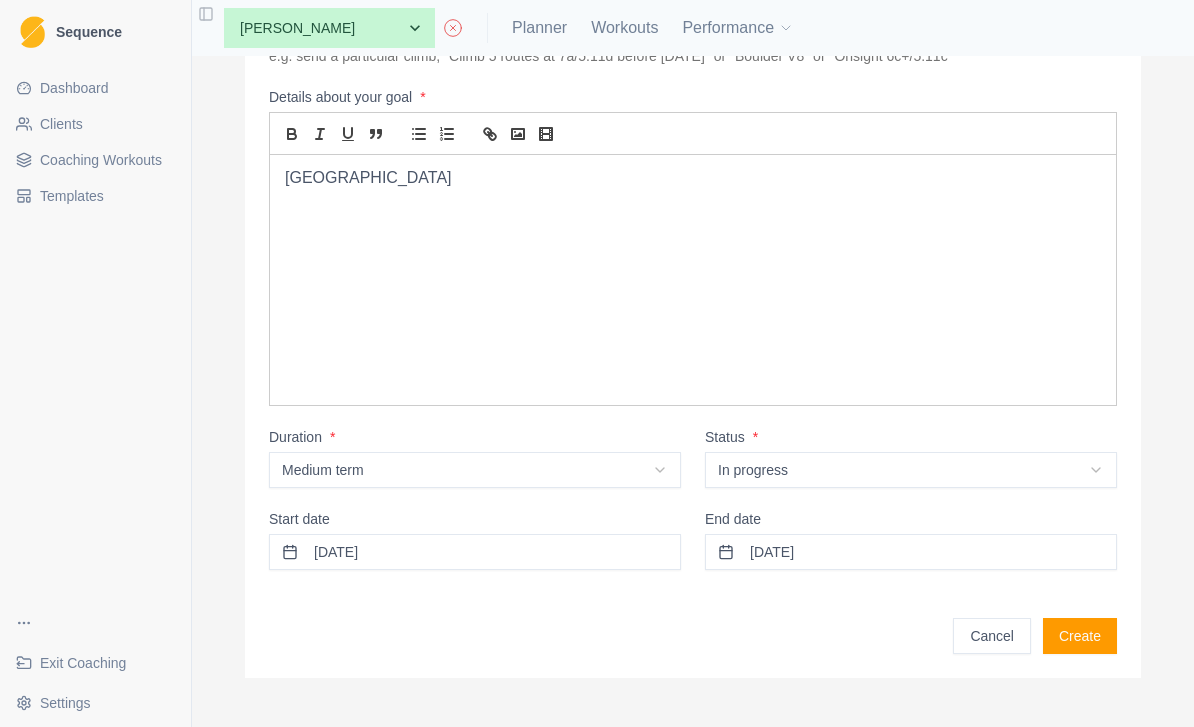 click on "Toulouse" at bounding box center [693, 178] 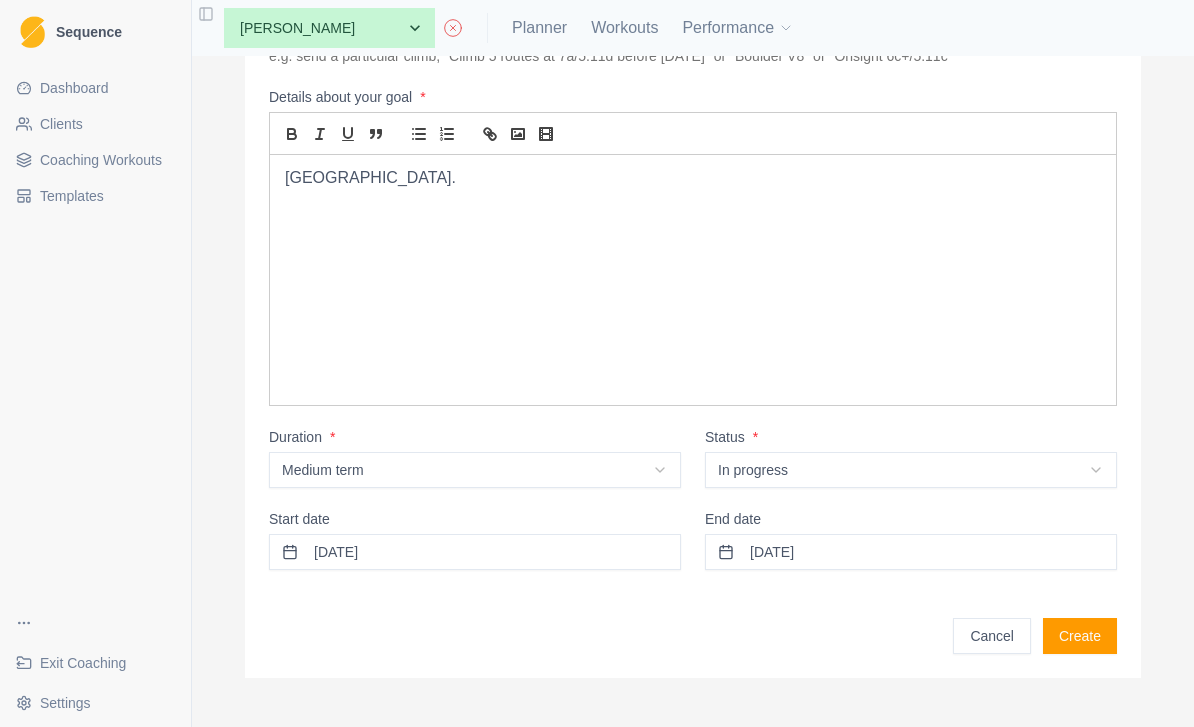 click on "Create" at bounding box center (1080, 636) 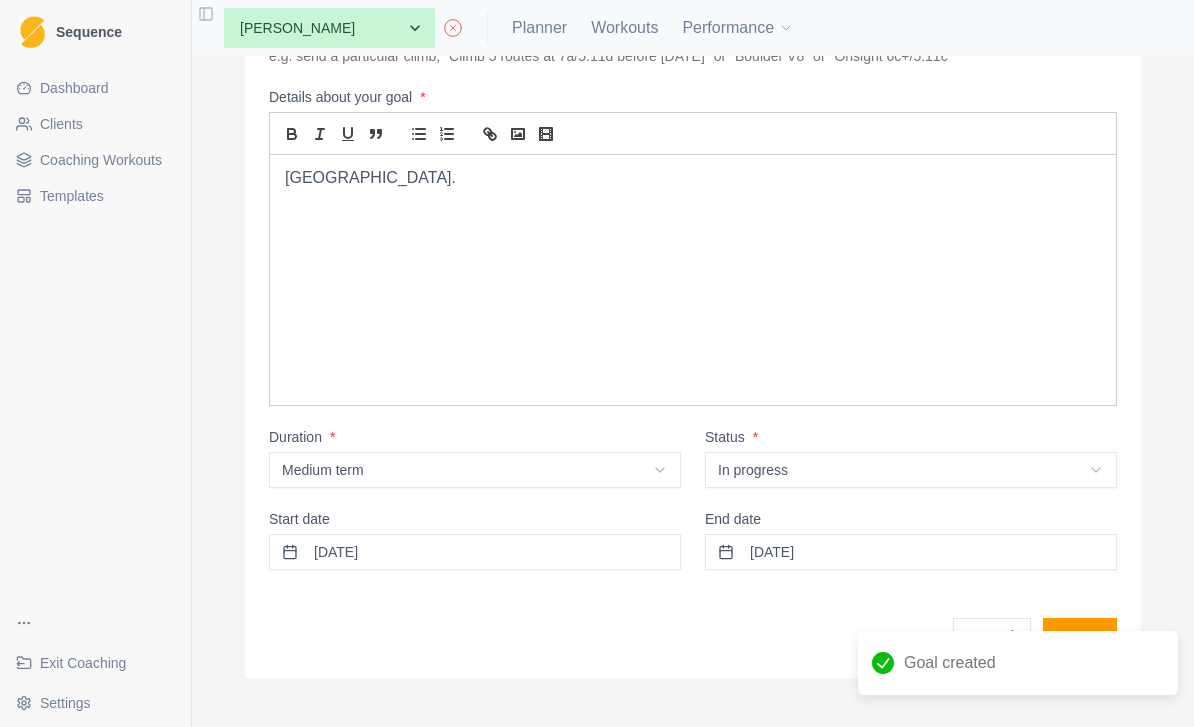 scroll, scrollTop: 0, scrollLeft: 0, axis: both 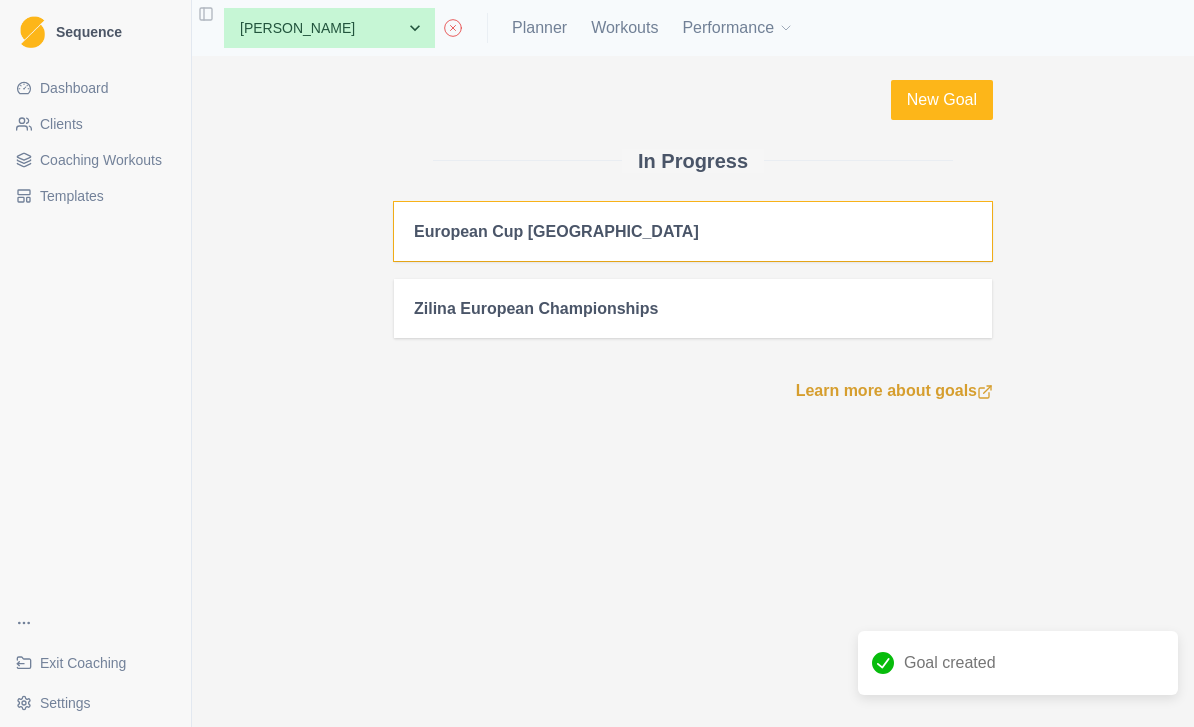 click on "European Cup Toulouse" at bounding box center [693, 231] 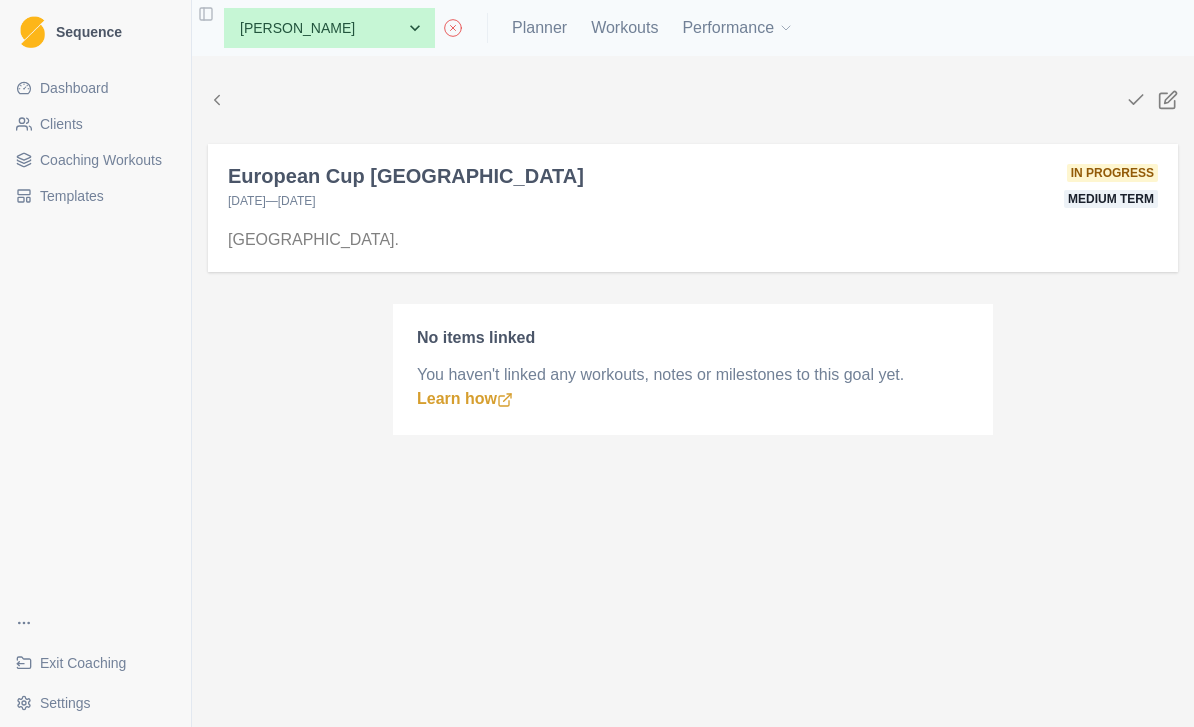 click on "Toulouse." at bounding box center (693, 242) 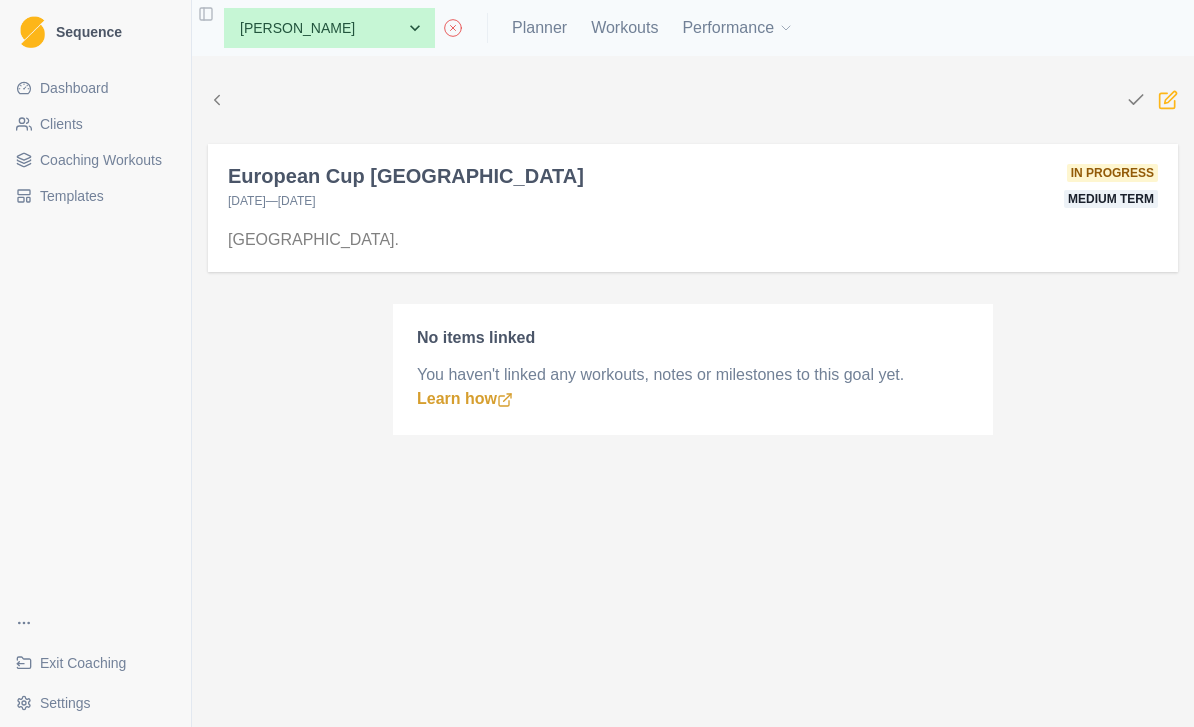 click 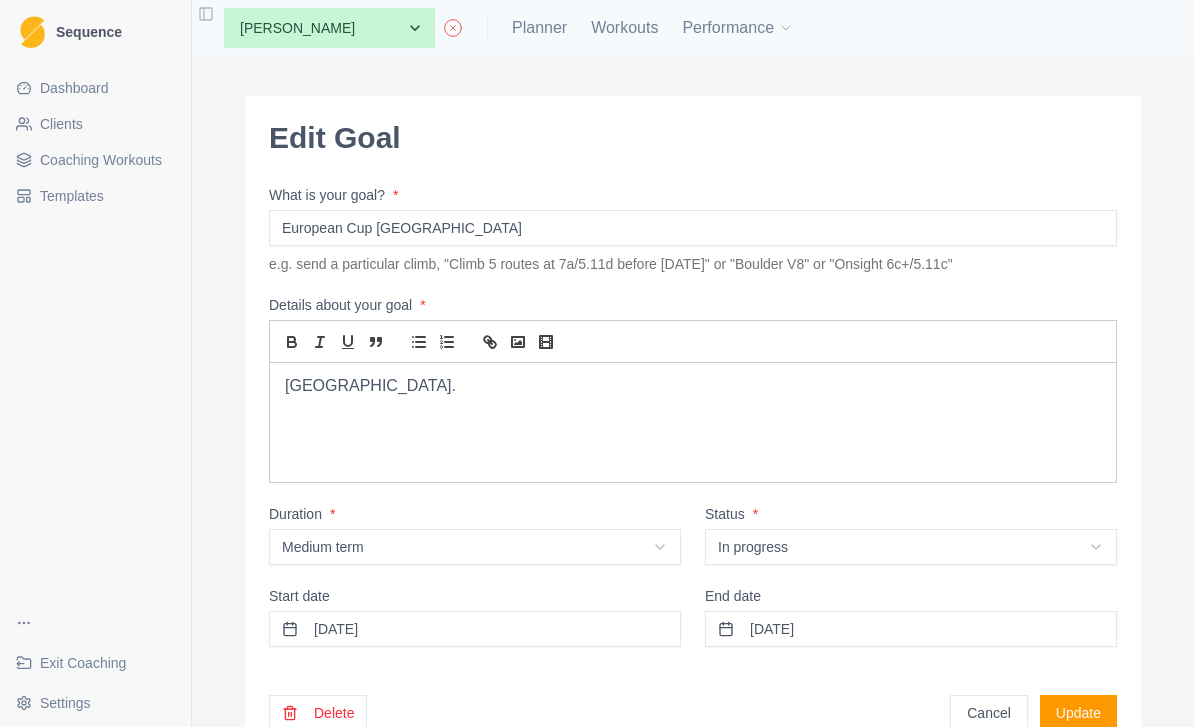 click on "Toulouse." at bounding box center [693, 386] 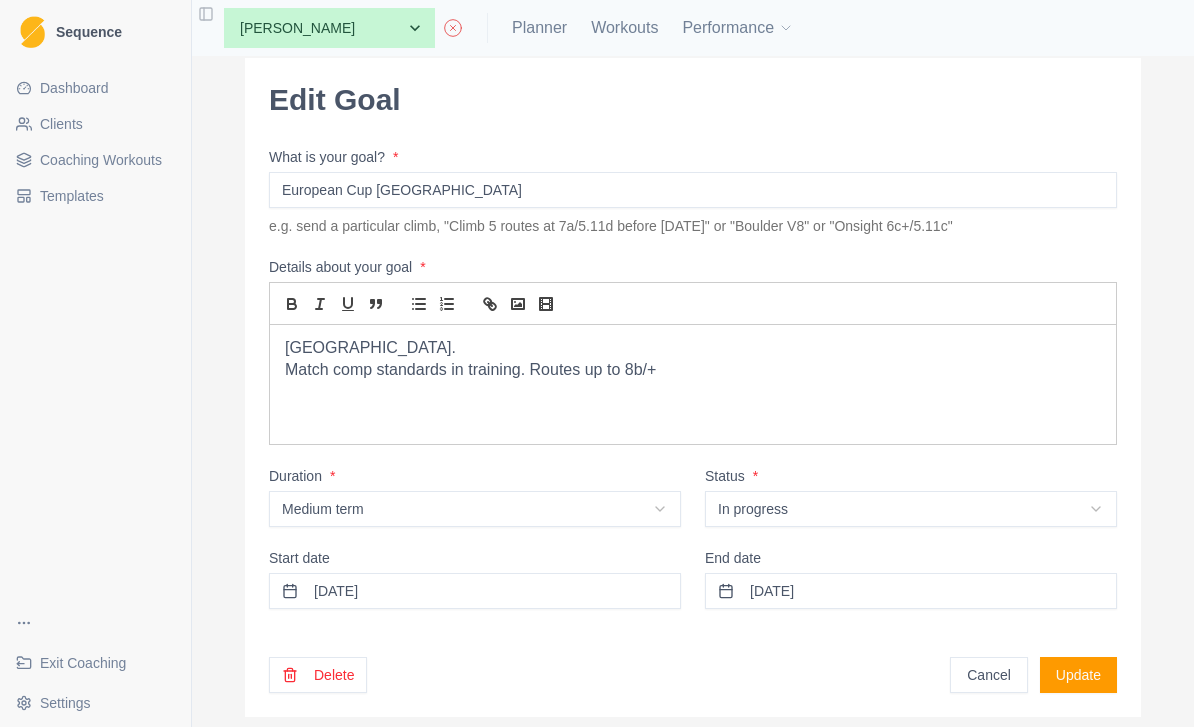 scroll, scrollTop: 37, scrollLeft: 0, axis: vertical 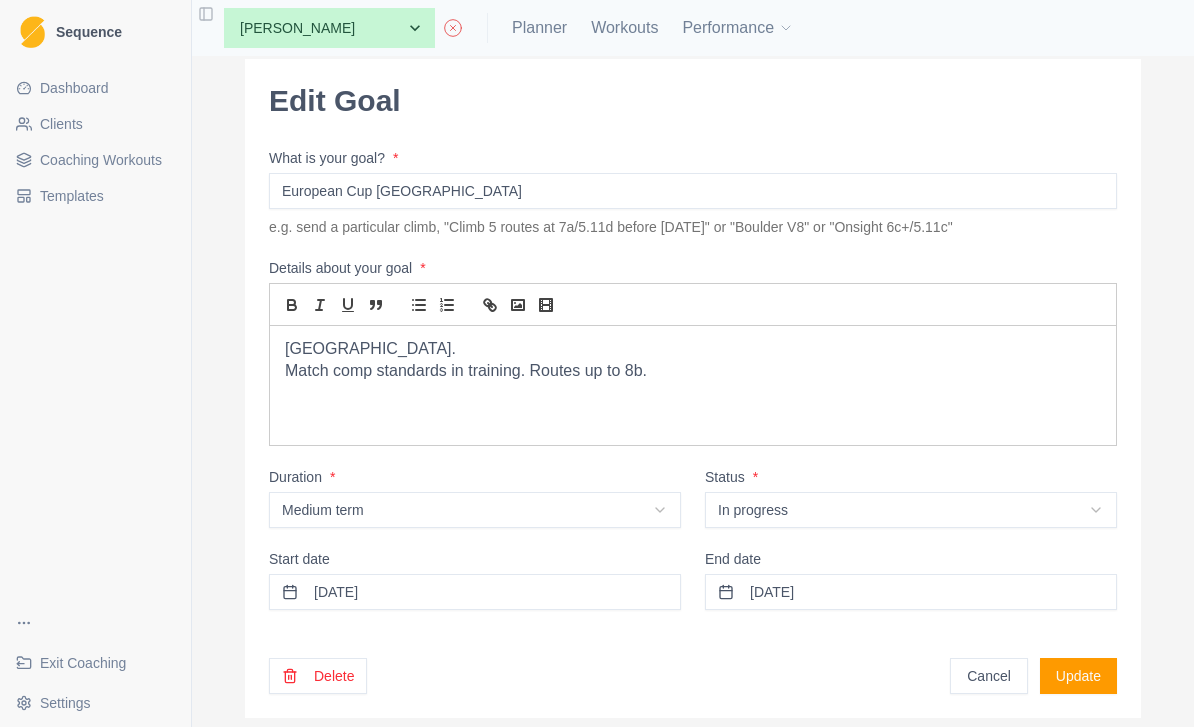 click on "Update" at bounding box center [1078, 676] 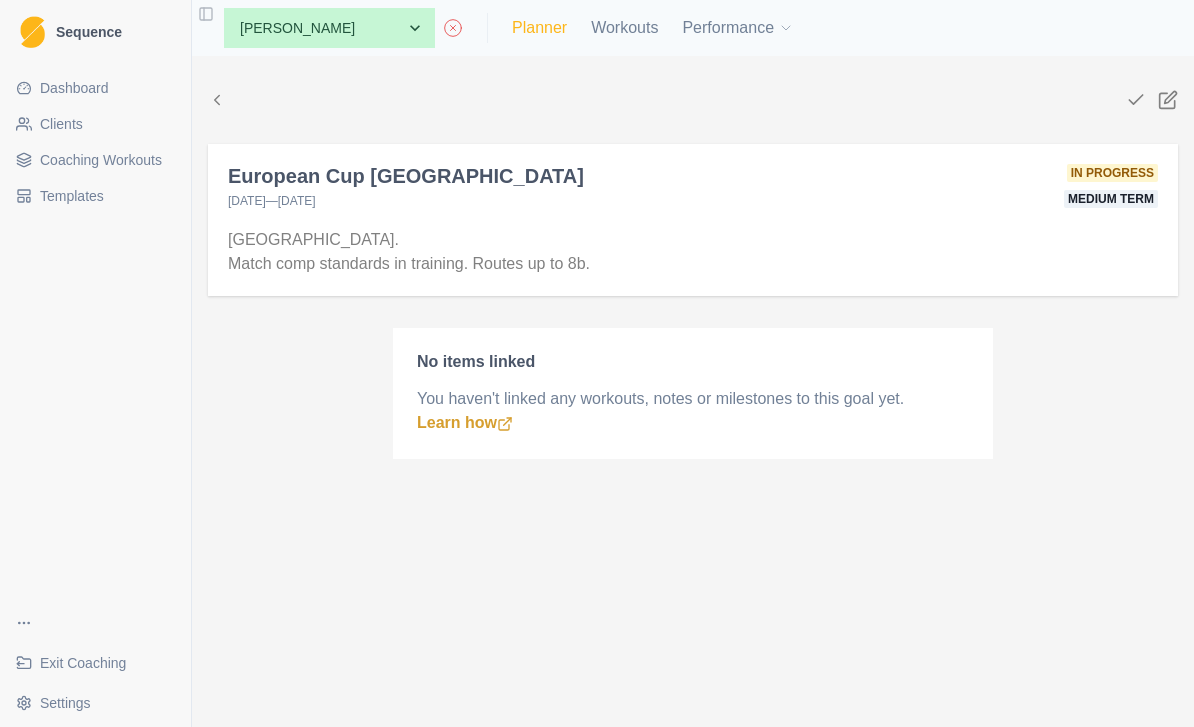 click on "Planner" at bounding box center (539, 28) 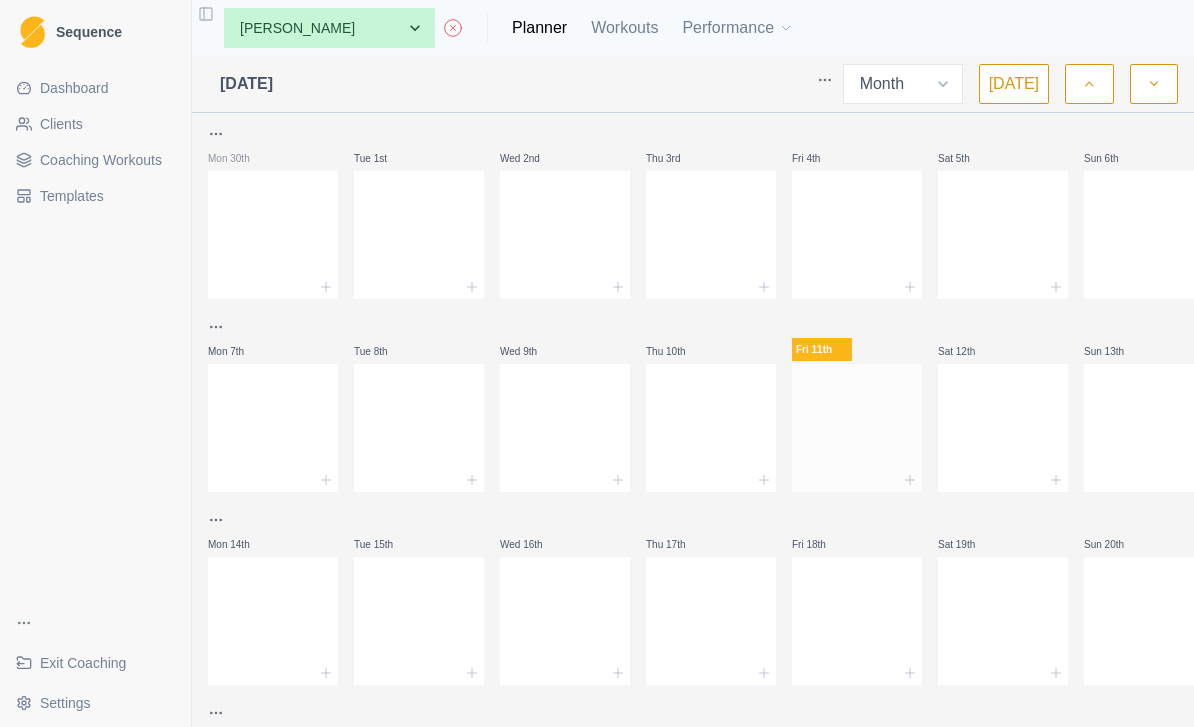 click at bounding box center [857, 424] 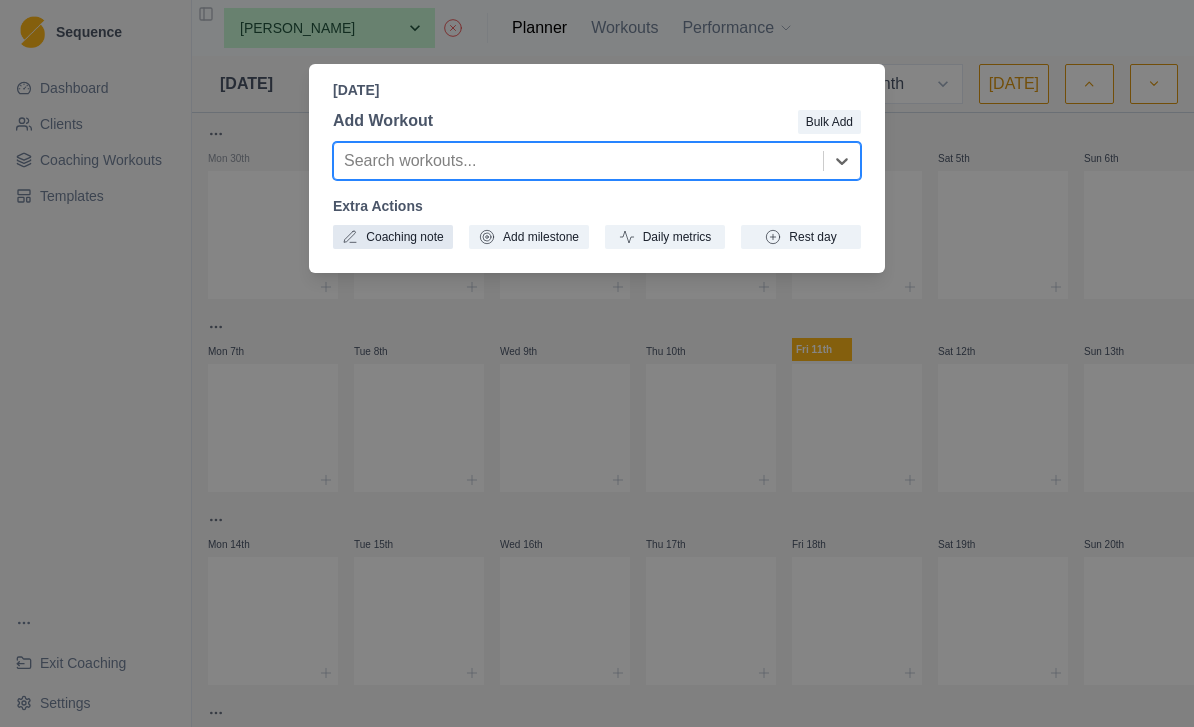 click on "Coaching note" at bounding box center [393, 237] 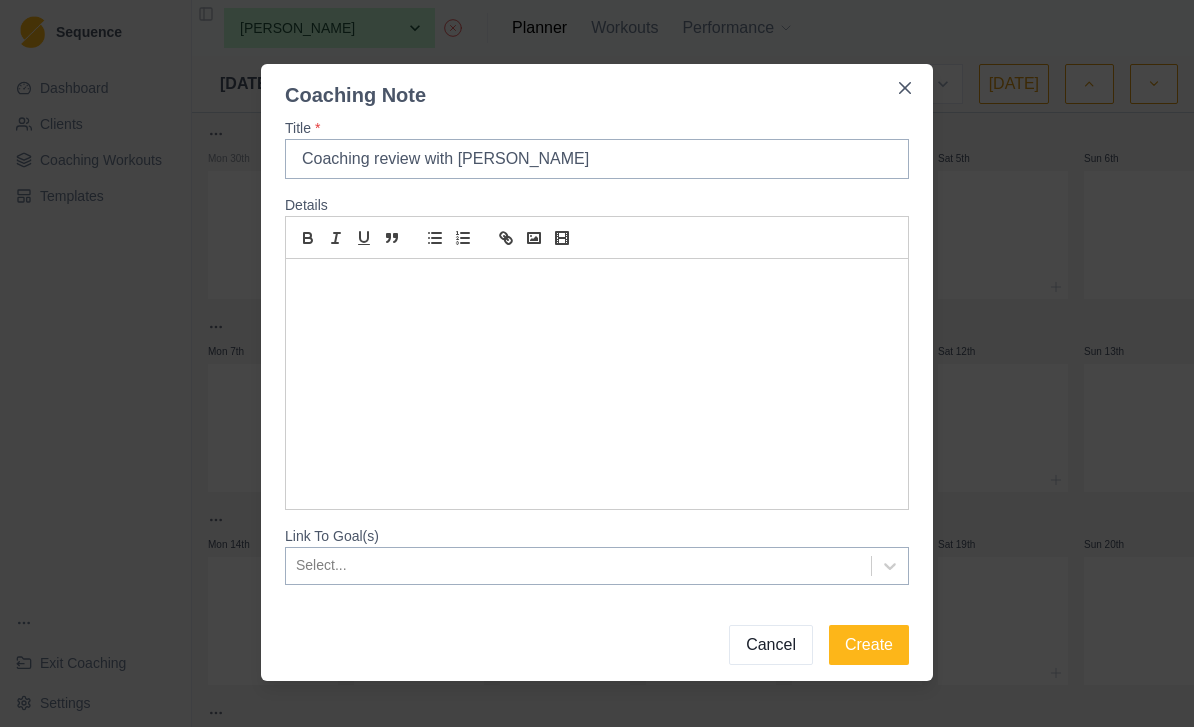 click at bounding box center (597, 384) 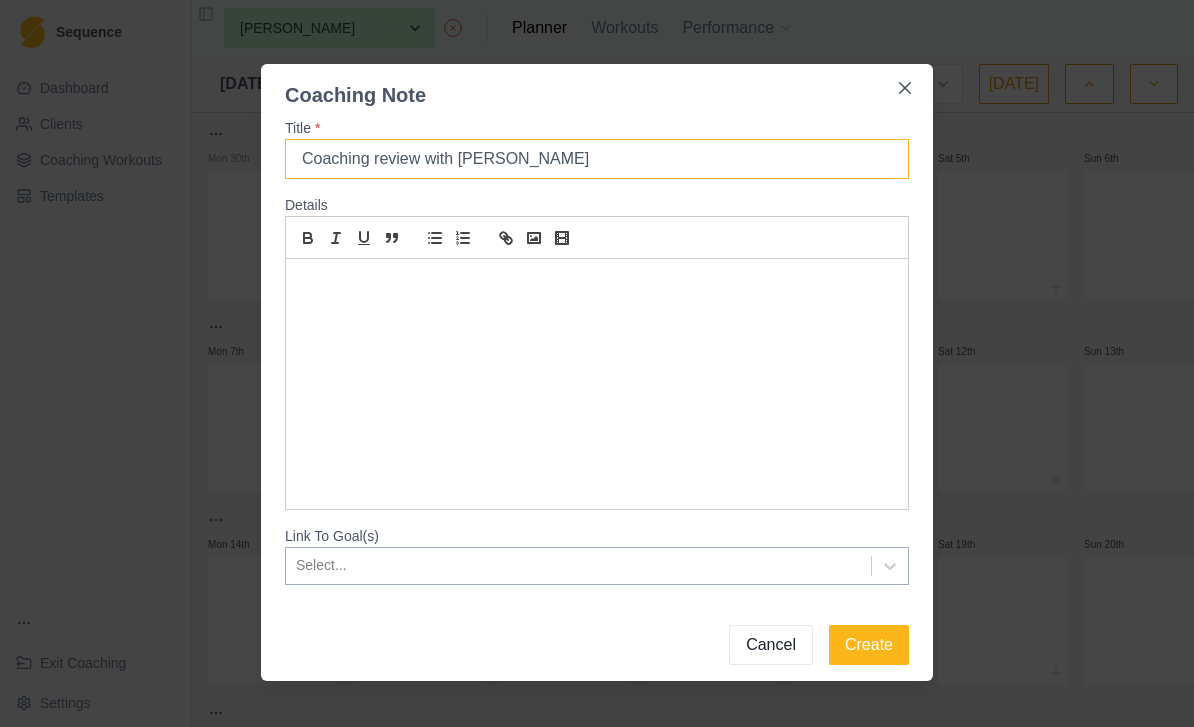 click on "Coaching review with Rob" at bounding box center (597, 159) 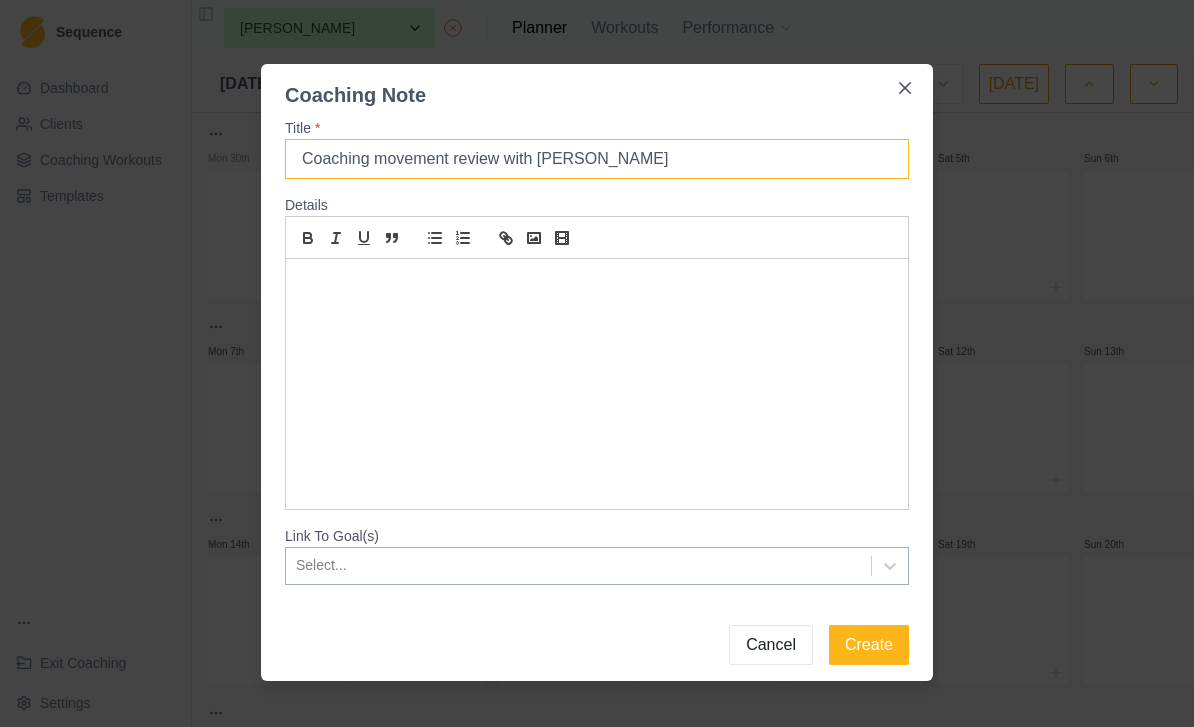type on "Coaching movement review with Rob" 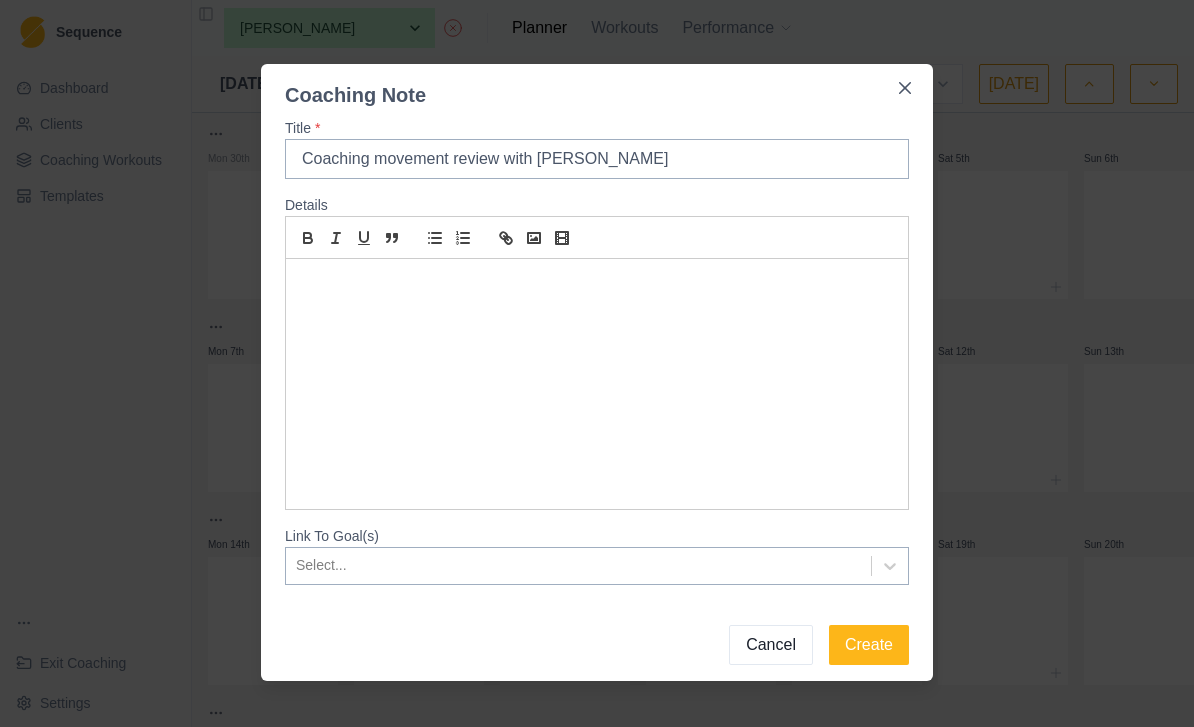 click at bounding box center (597, 384) 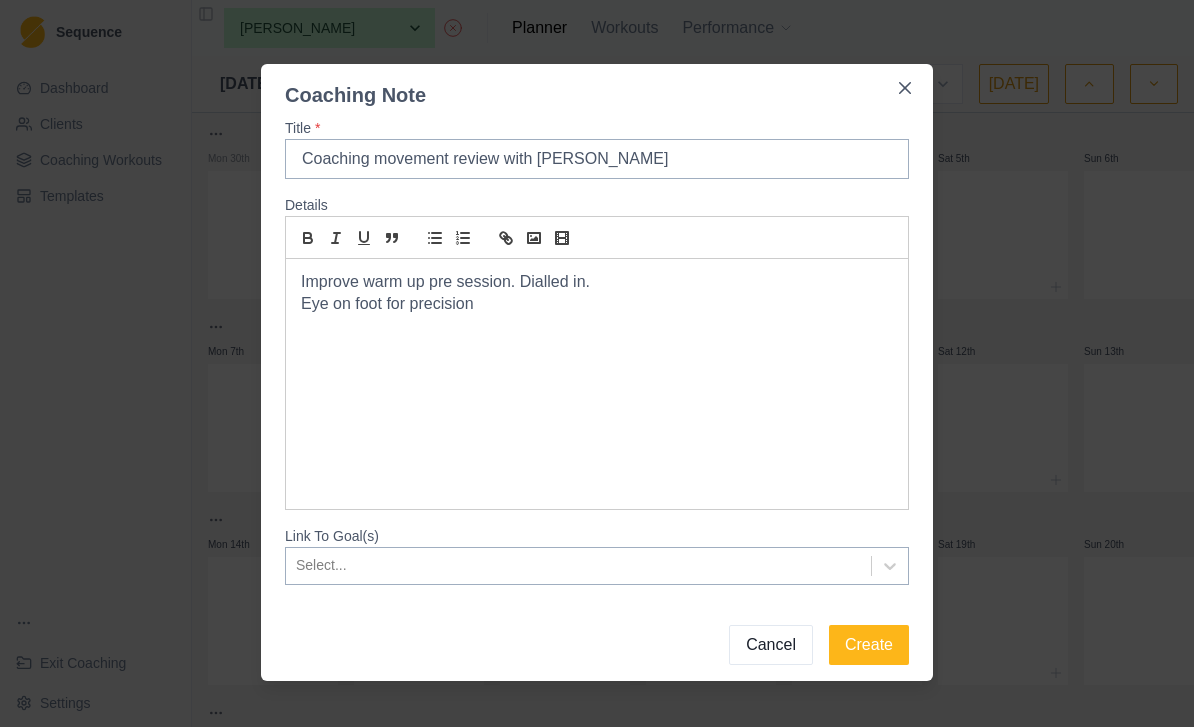 click on "Improve warm up pre session. Dialled in." at bounding box center (597, 282) 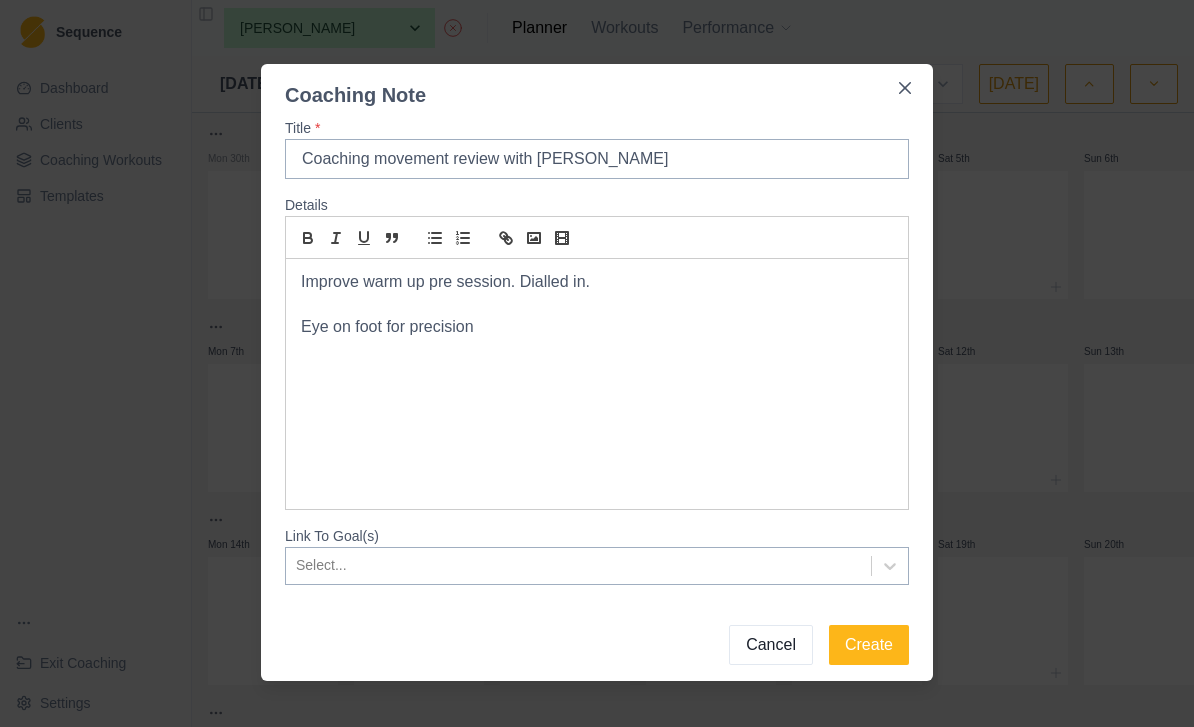 click on "Eye on foot for precision" at bounding box center [597, 327] 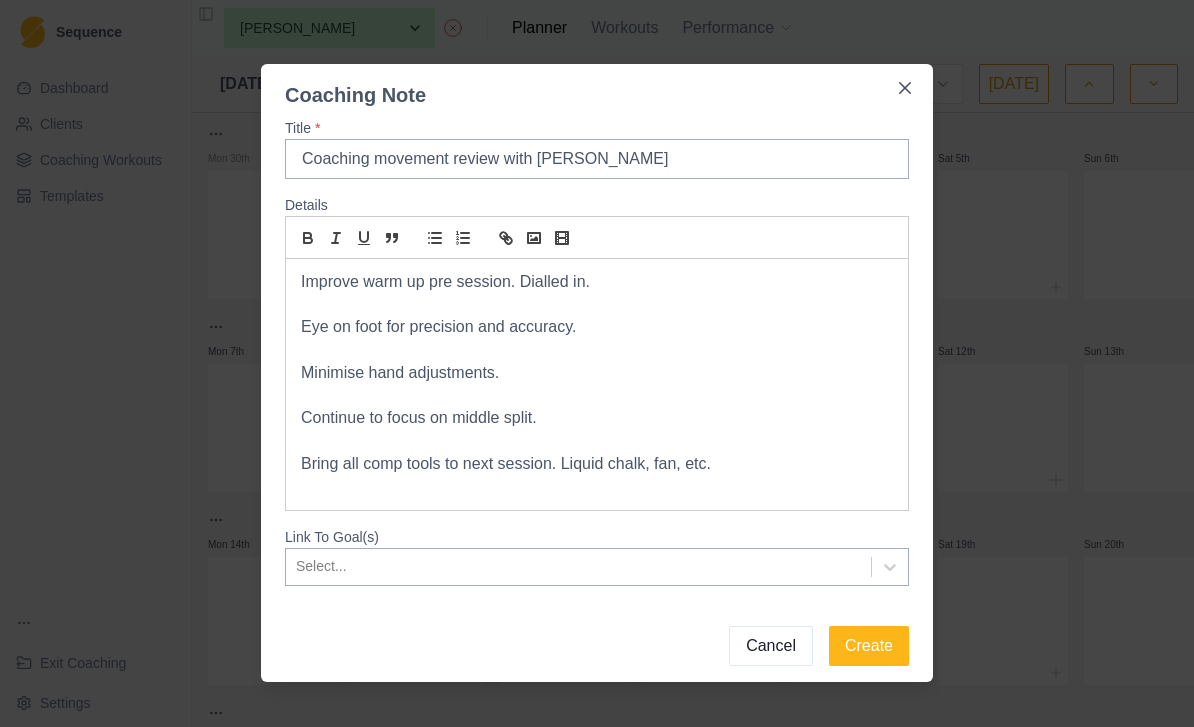click on "Continue to focus on middle split." at bounding box center (597, 418) 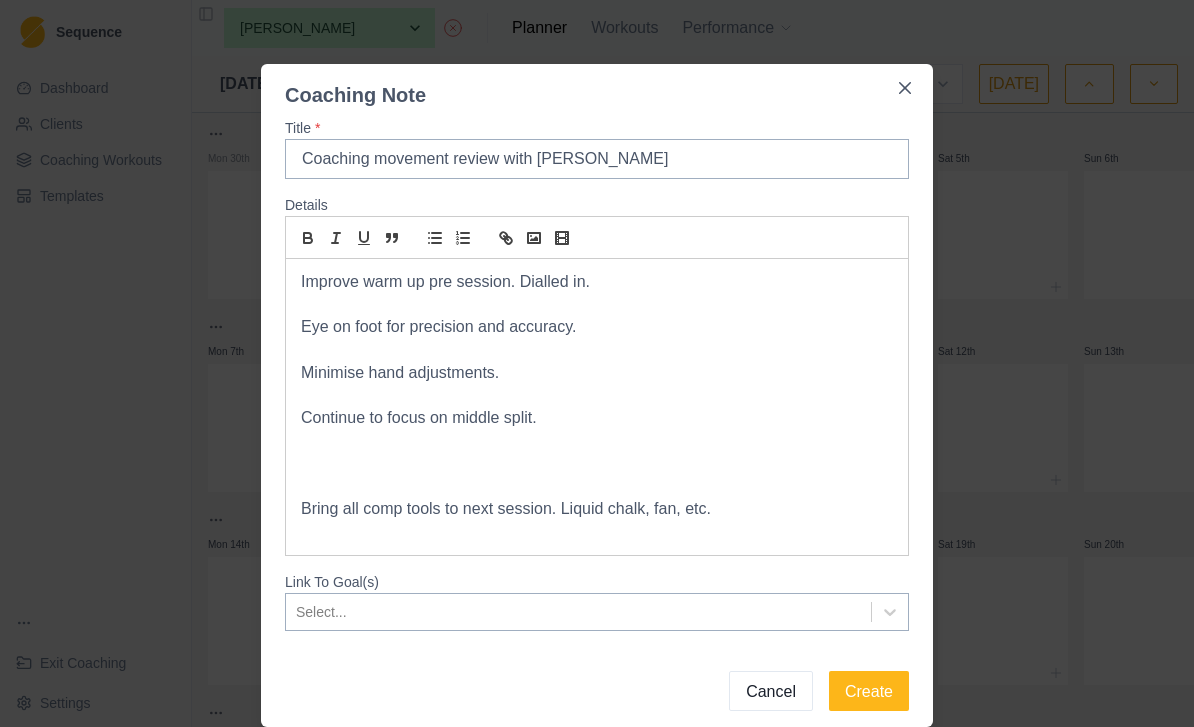 click at bounding box center [597, 395] 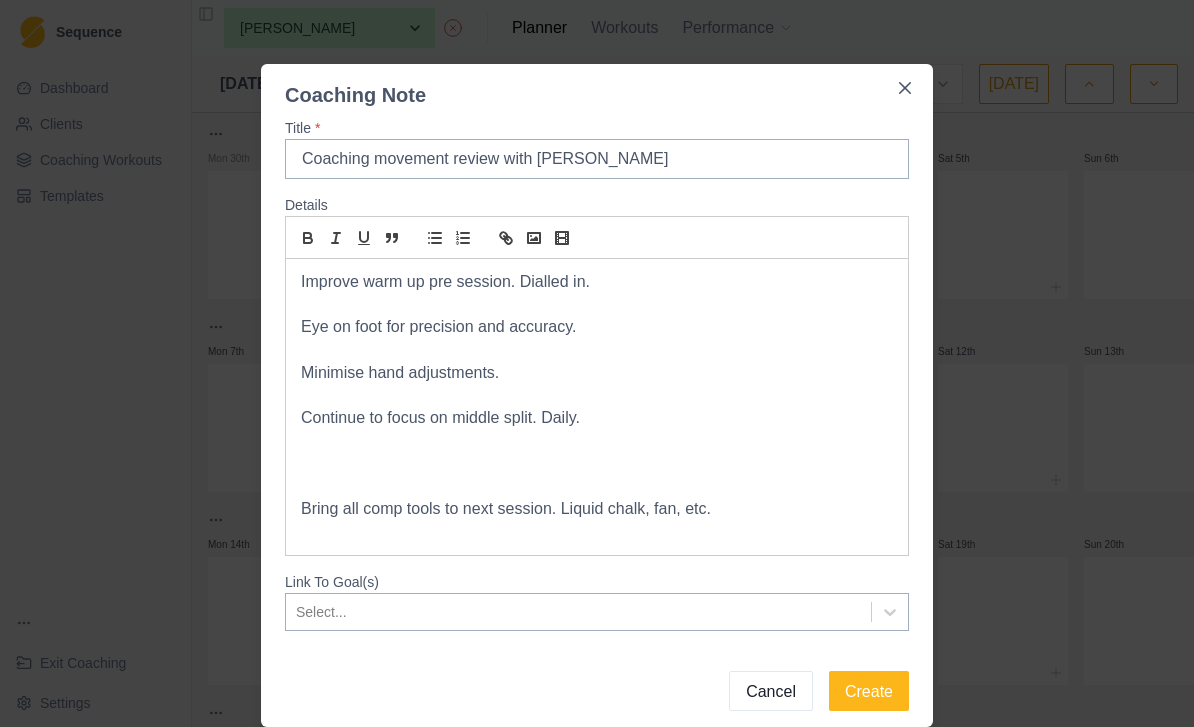 click on "Improve warm up pre session. Dialled in.  Eye on foot for precision and accuracy.  Minimise hand adjustments.  Continue to focus on middle split. Daily.  Bring all comp tools to next session. Liquid chalk, fan, etc." at bounding box center (597, 407) 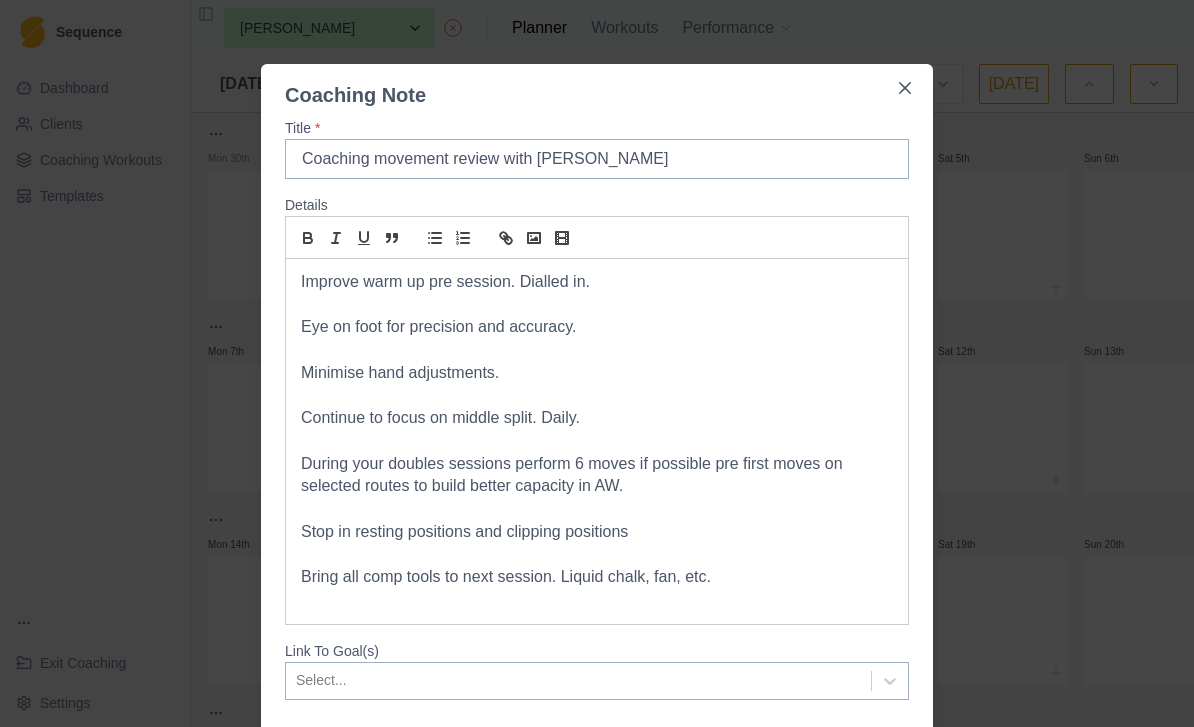click on "Improve warm up pre session. Dialled in.  Eye on foot for precision and accuracy.  Minimise hand adjustments.  Continue to focus on middle split. Daily.  During your doubles sessions perform 6 moves if possible pre first moves on selected routes to build better capacity in AW.  Stop in resting positions and clipping positions  Bring all comp tools to next session. Liquid chalk, fan, etc." at bounding box center [597, 441] 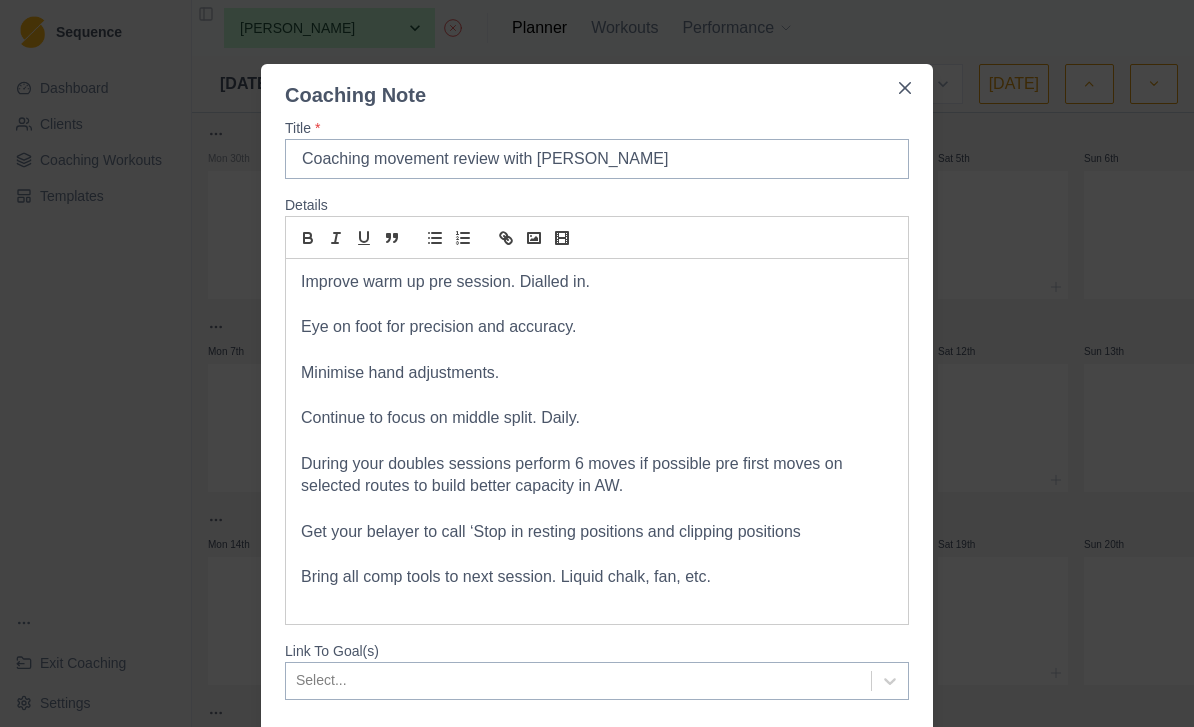 click on "Get your belayer to call ‘Stop in resting positions and clipping positions" at bounding box center [597, 532] 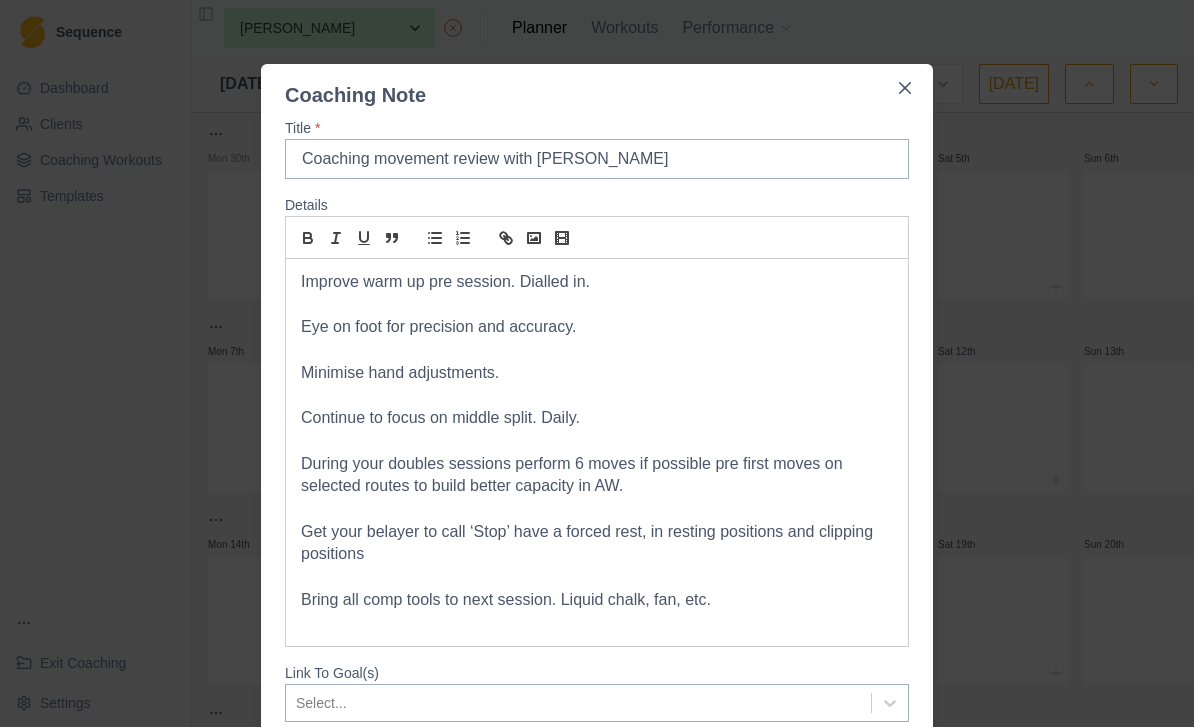 click on "Get your belayer to call ‘Stop’ have a forced rest, in resting positions and clipping positions" at bounding box center [597, 543] 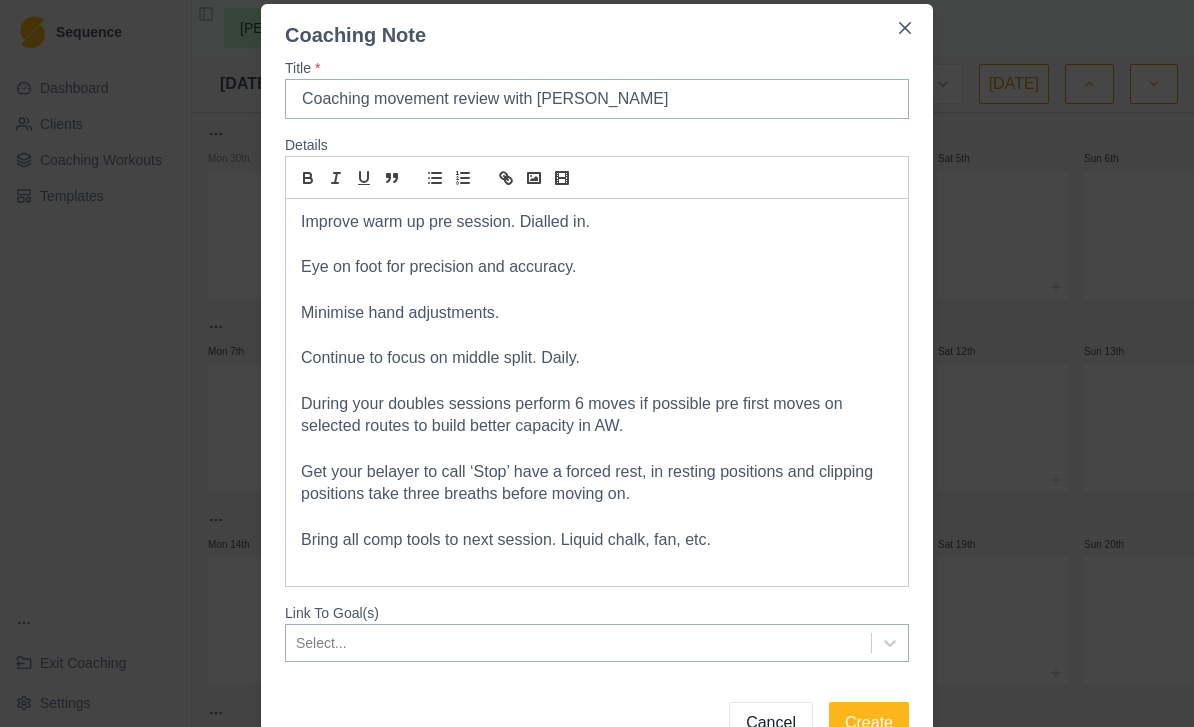 scroll, scrollTop: 97, scrollLeft: 0, axis: vertical 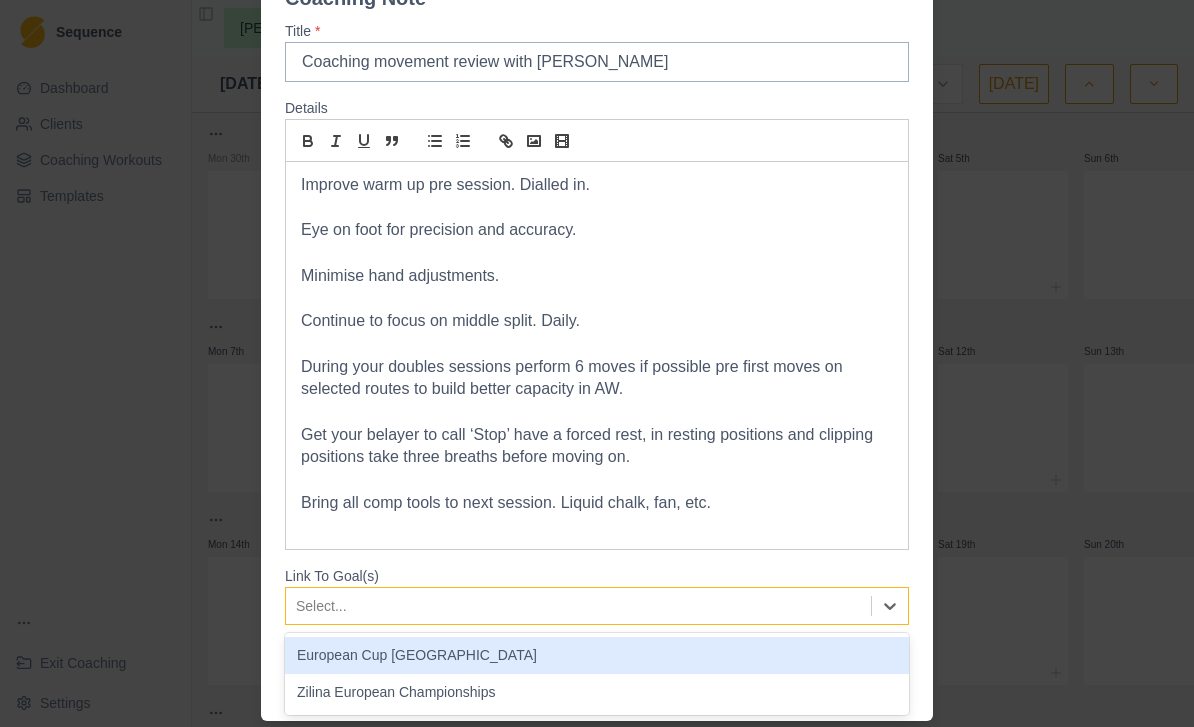 click on "Zilina European Championships" at bounding box center [597, 692] 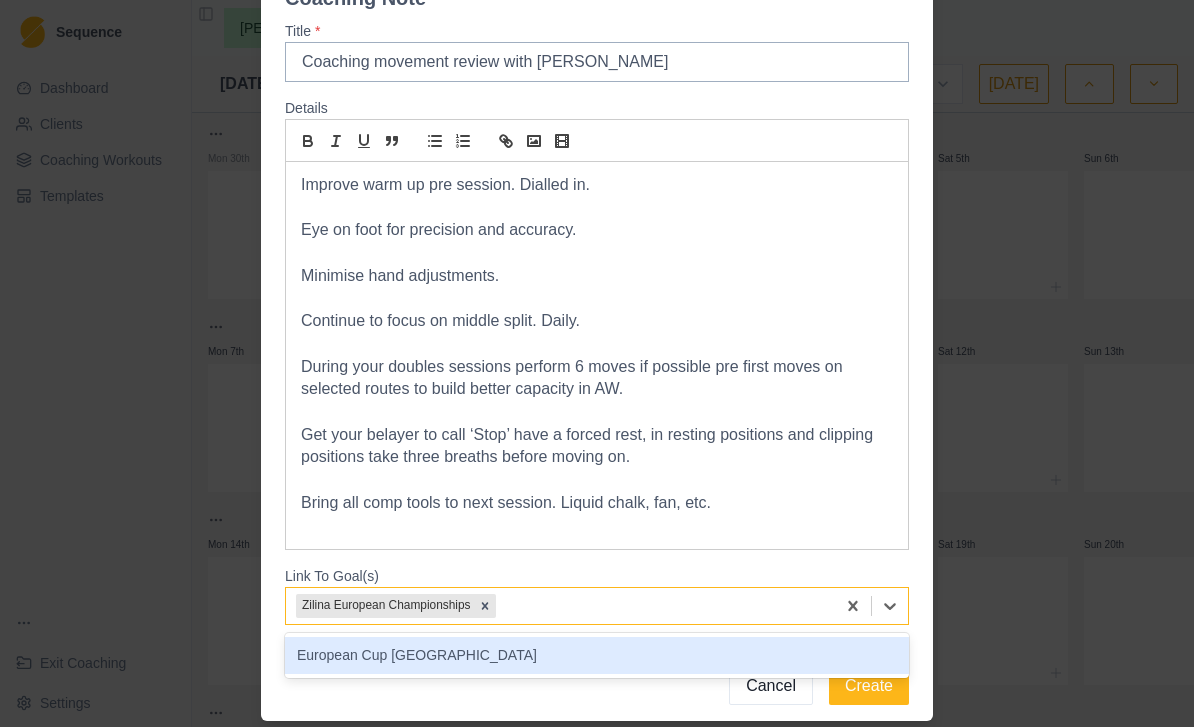 click on "European Cup Toulouse" at bounding box center (597, 655) 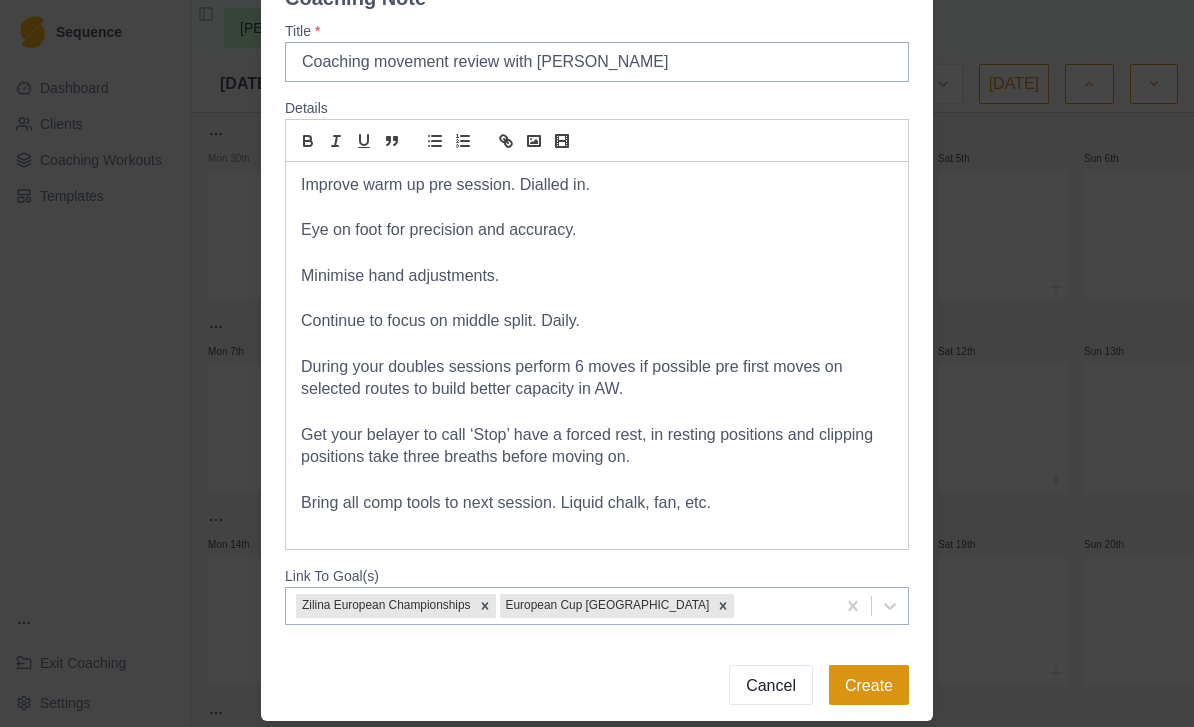 click on "Create" at bounding box center (869, 685) 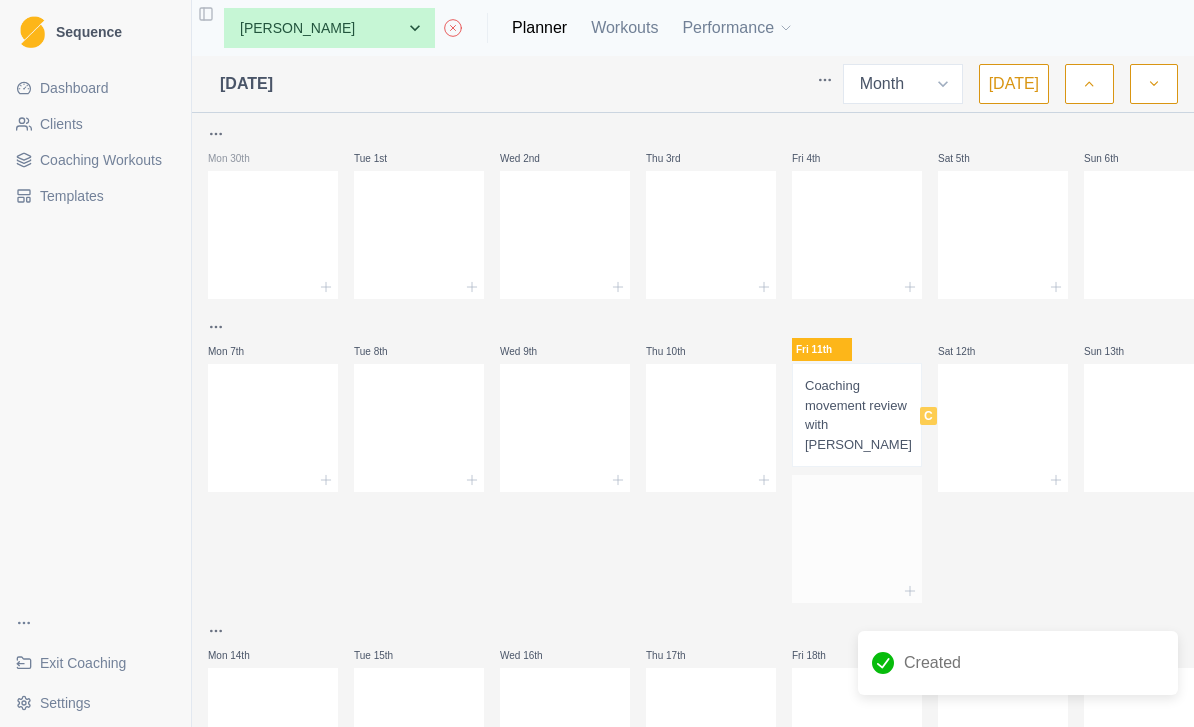 click at bounding box center (857, 535) 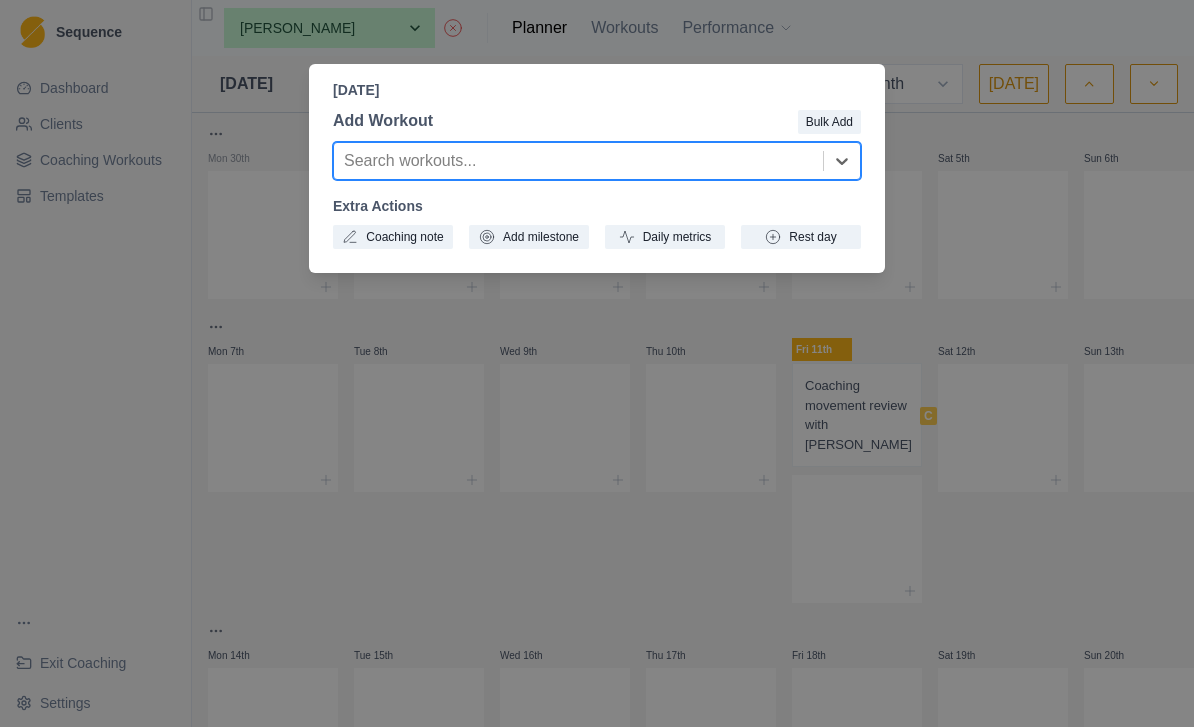 click on "Friday, July 11th, 2025 Add Workout Bulk Add Search workouts... Extra Actions Coaching note Add milestone Daily metrics Rest day" at bounding box center (597, 363) 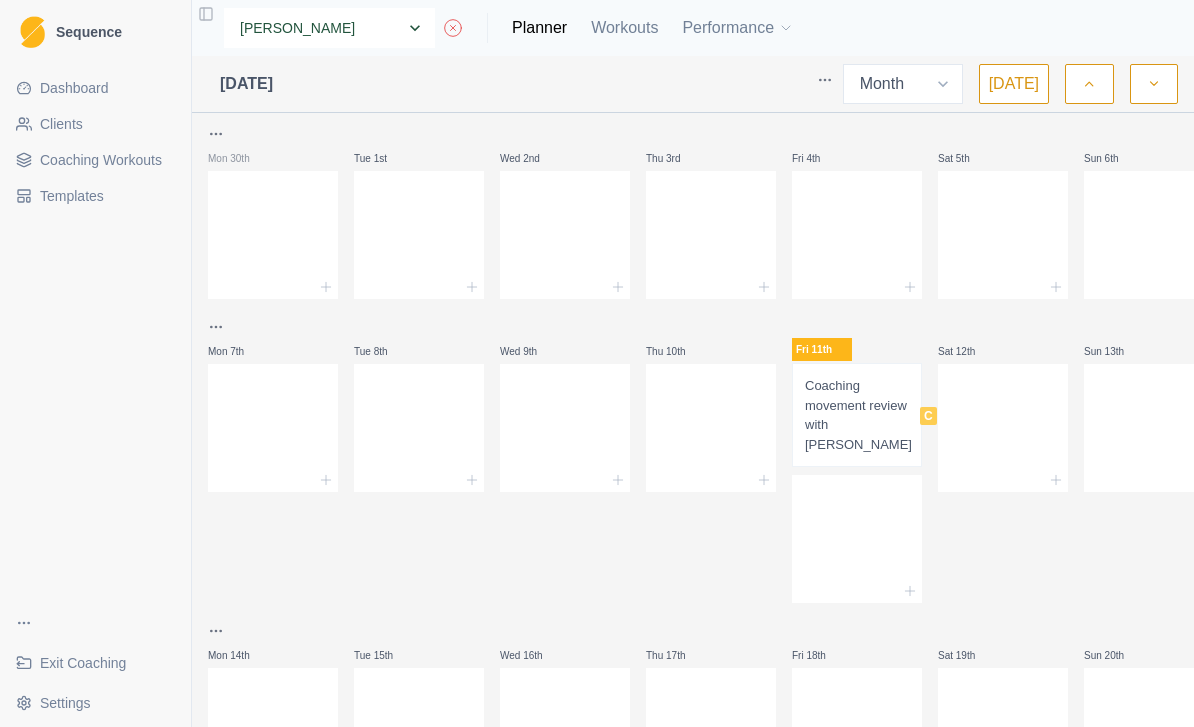 click on "None A. McIntyre A. Emms A. York C.Lawler D.Mulcahy I. Kenny J. Curran J. McInerney J. Rankin L. Carabini M. Babilas M. Platania O. Lenehan W. Kelly" at bounding box center (329, 28) 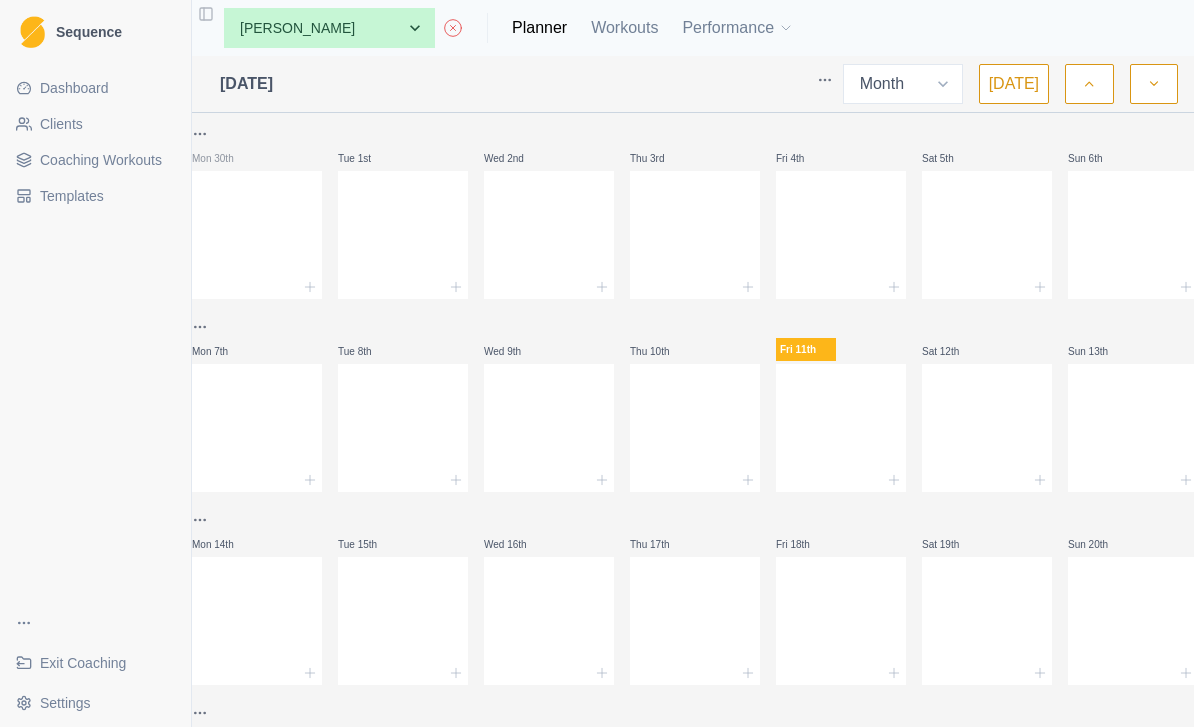 select on "month" 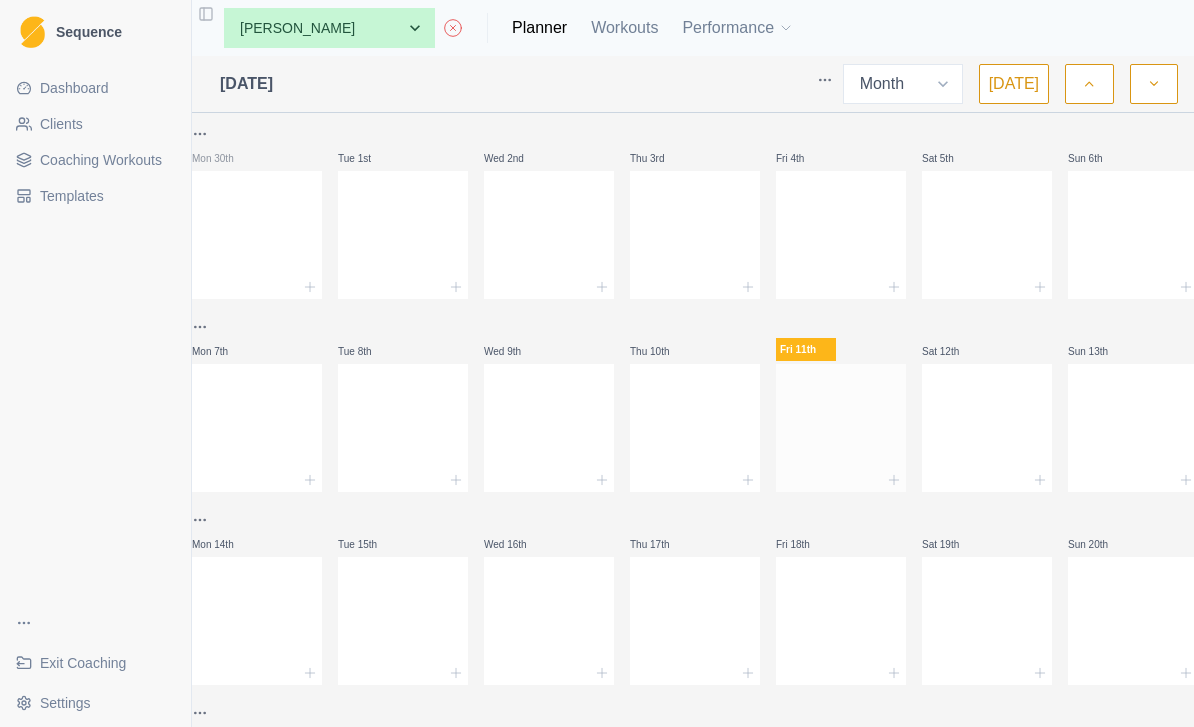 click at bounding box center [841, 424] 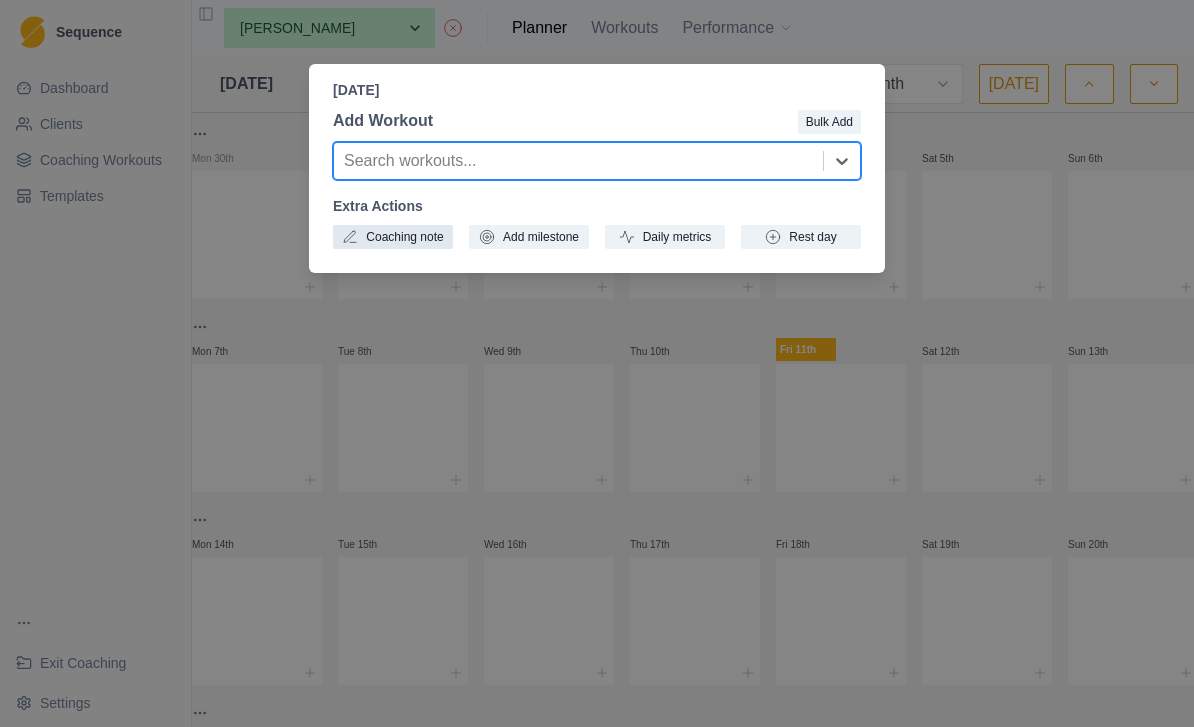 click on "Coaching note" at bounding box center (393, 237) 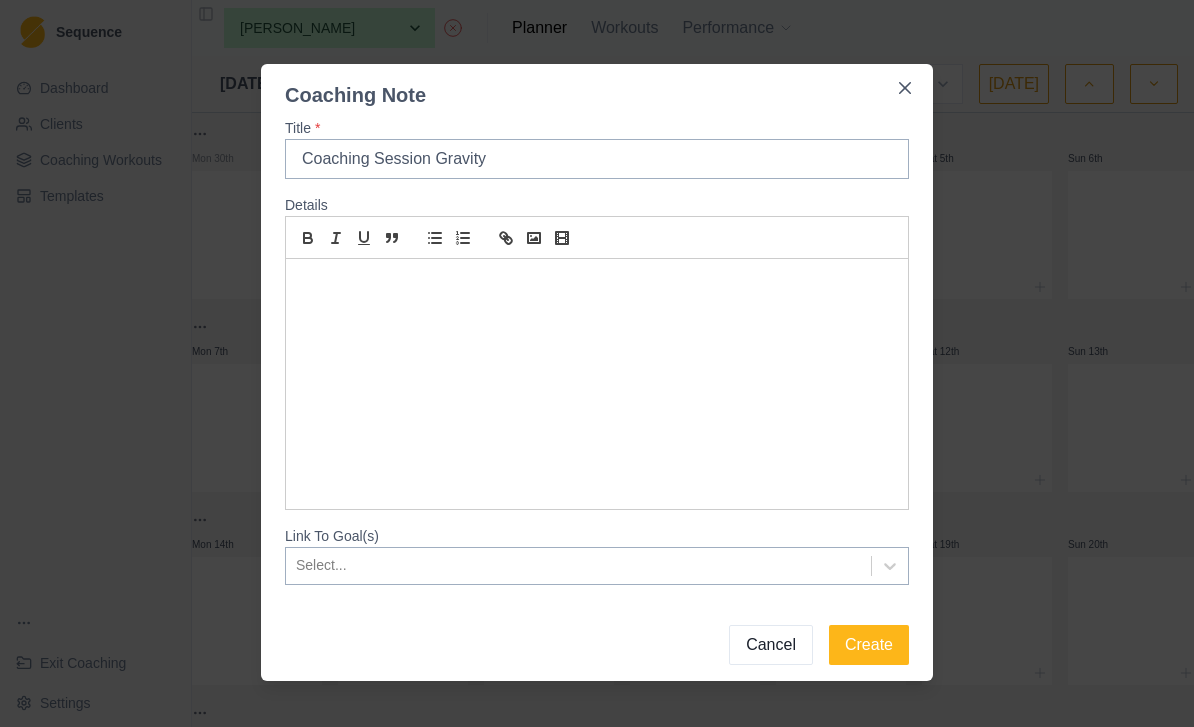 type on "Coaching Session Gravity" 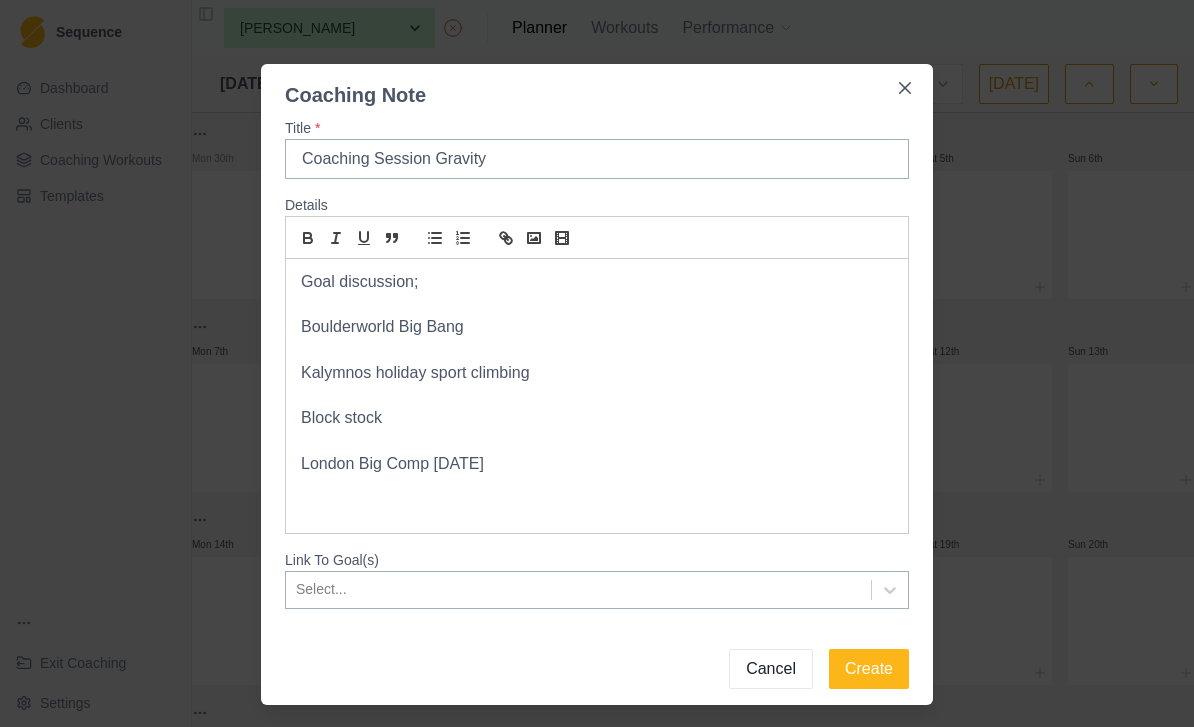 click at bounding box center (597, 350) 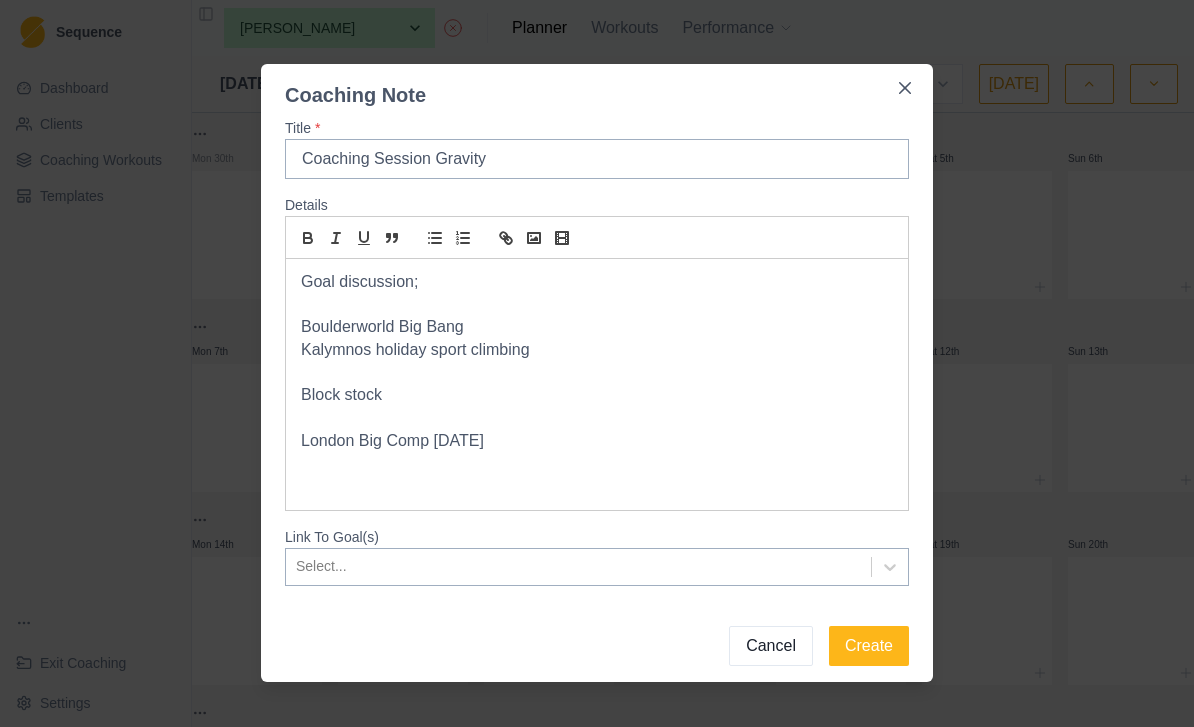 click on "Block stock" at bounding box center [597, 395] 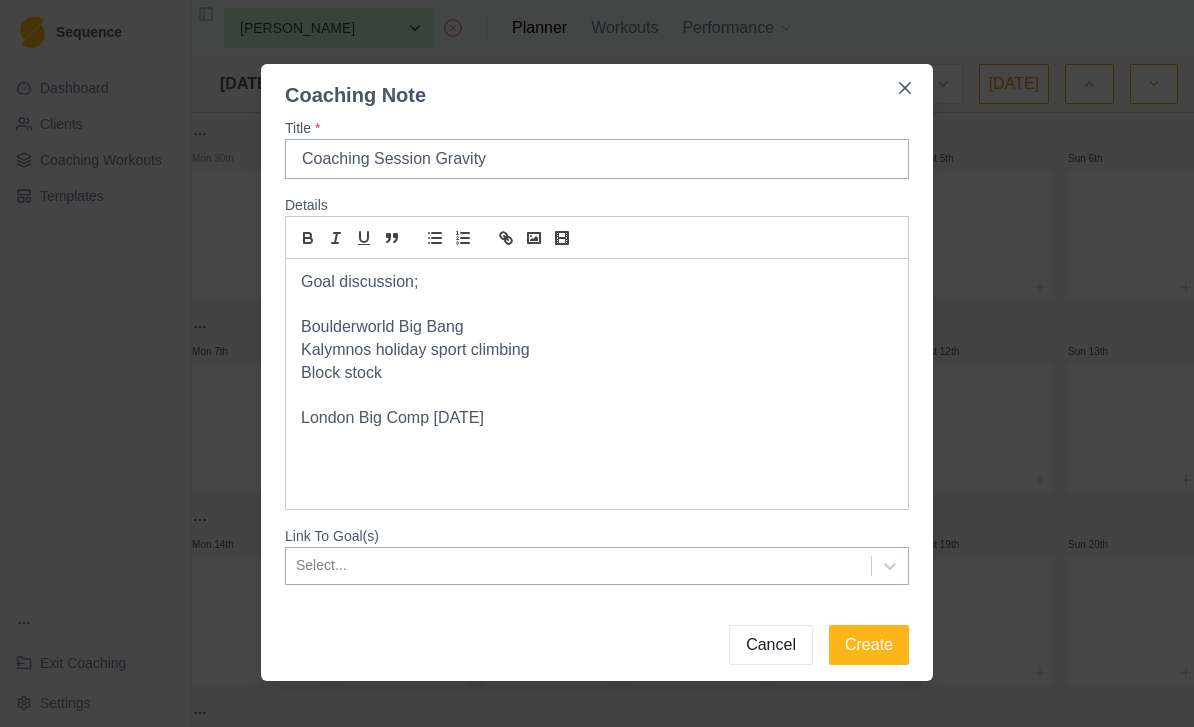 click on "Goal discussion; Boulderworld Big Bang  Kalymnos holiday sport climbing  Block stock [GEOGRAPHIC_DATA] Big Comp [DATE]" at bounding box center [597, 384] 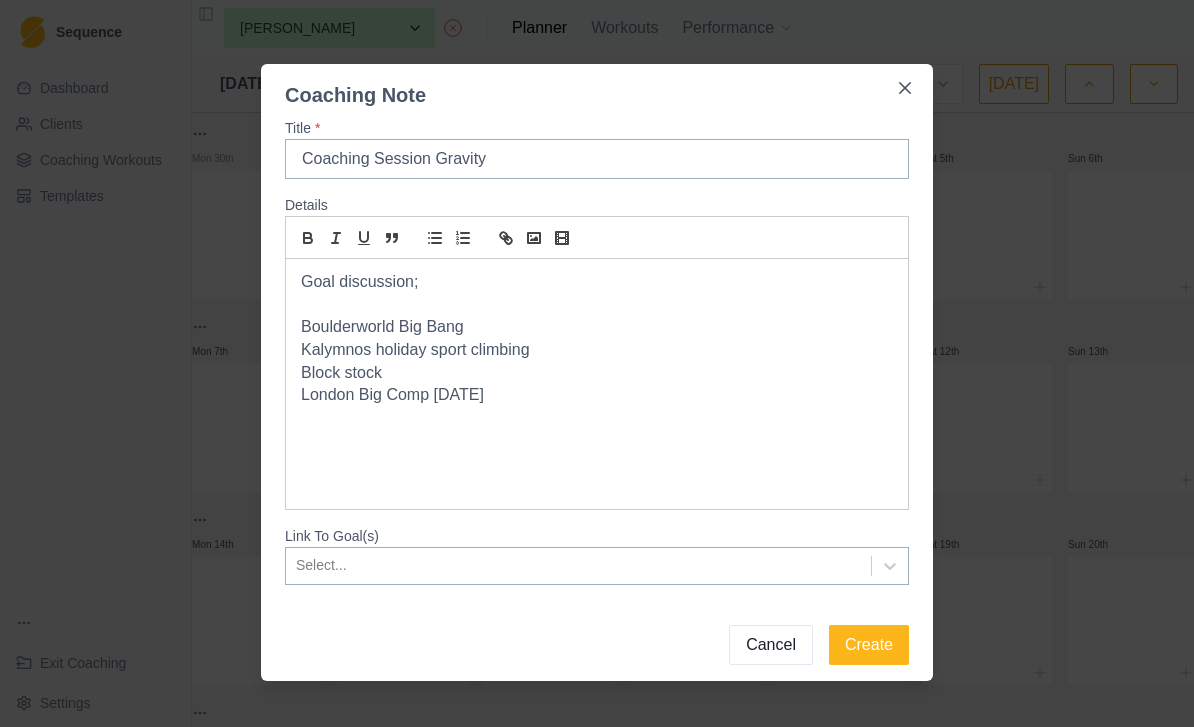 click on "Goal discussion; Boulderworld Big Bang  Kalymnos holiday sport climbing  Block stock London Big Comp 29.11.25" at bounding box center (597, 384) 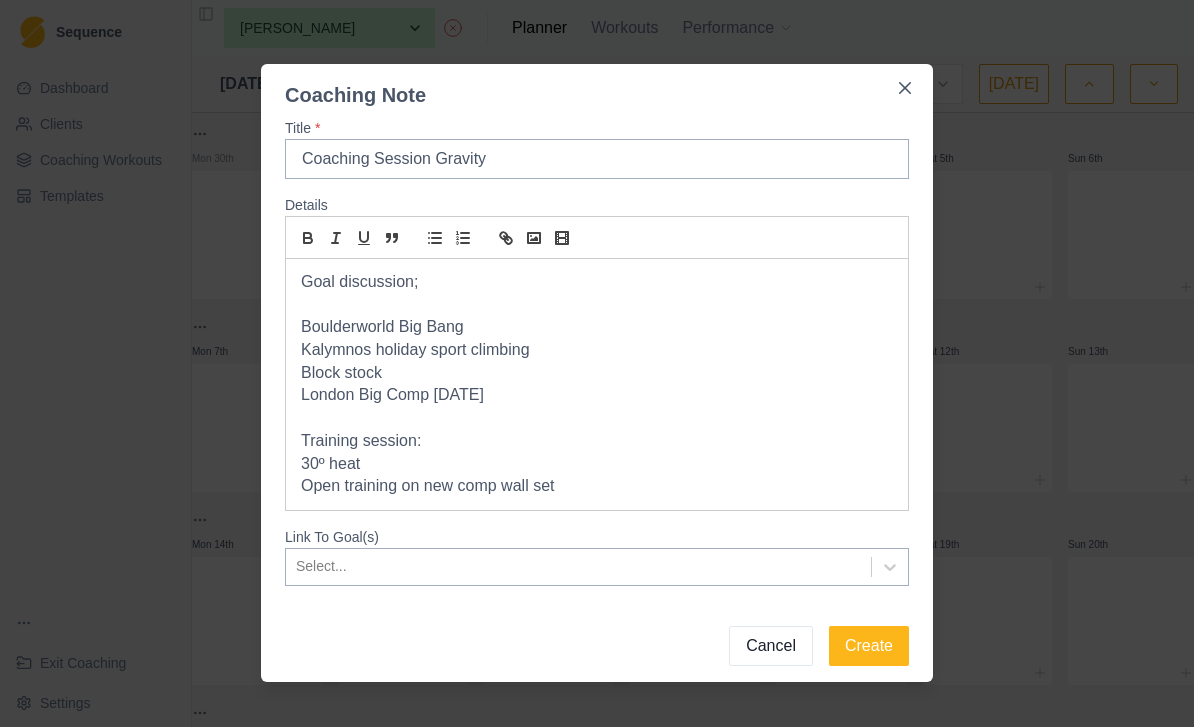 click on "30º heat" at bounding box center [597, 464] 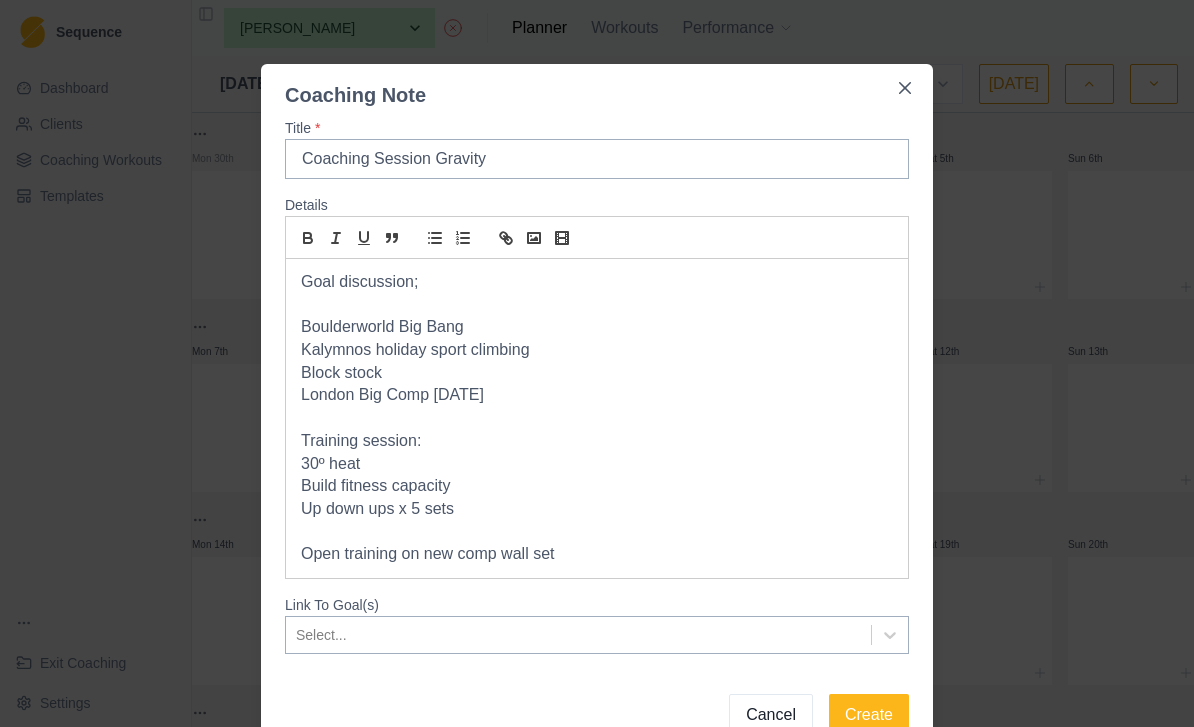 click on "Build fitness capacity" at bounding box center [597, 486] 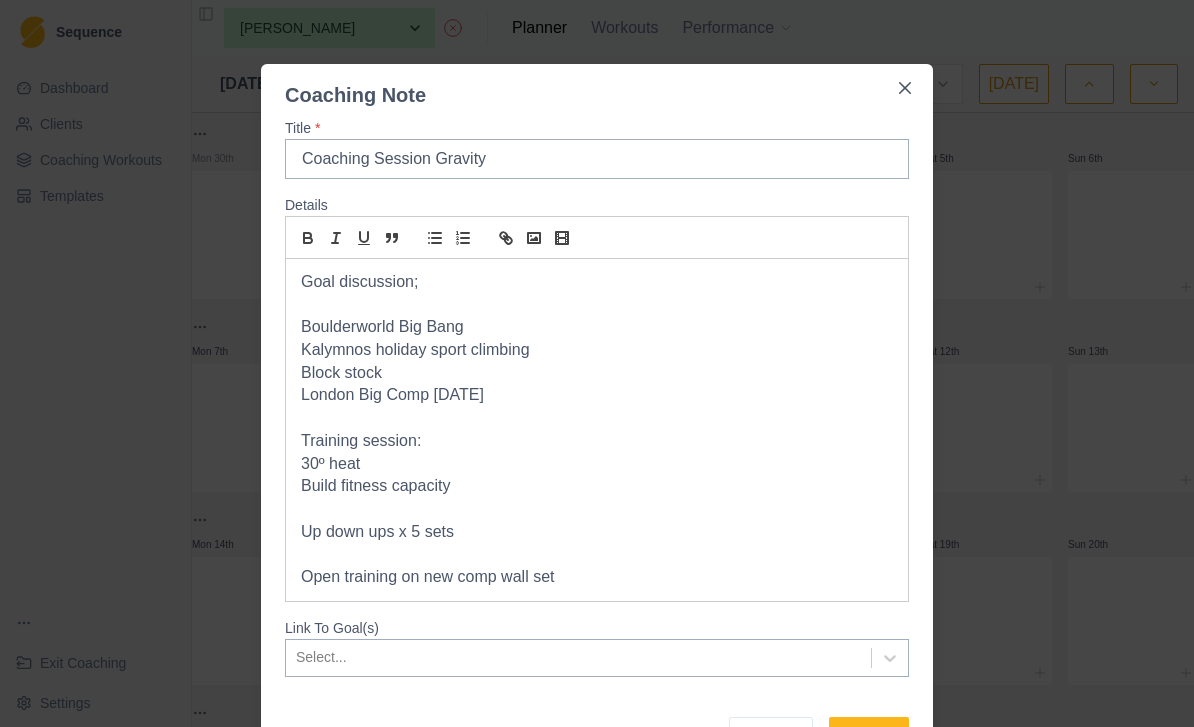 click at bounding box center [597, 554] 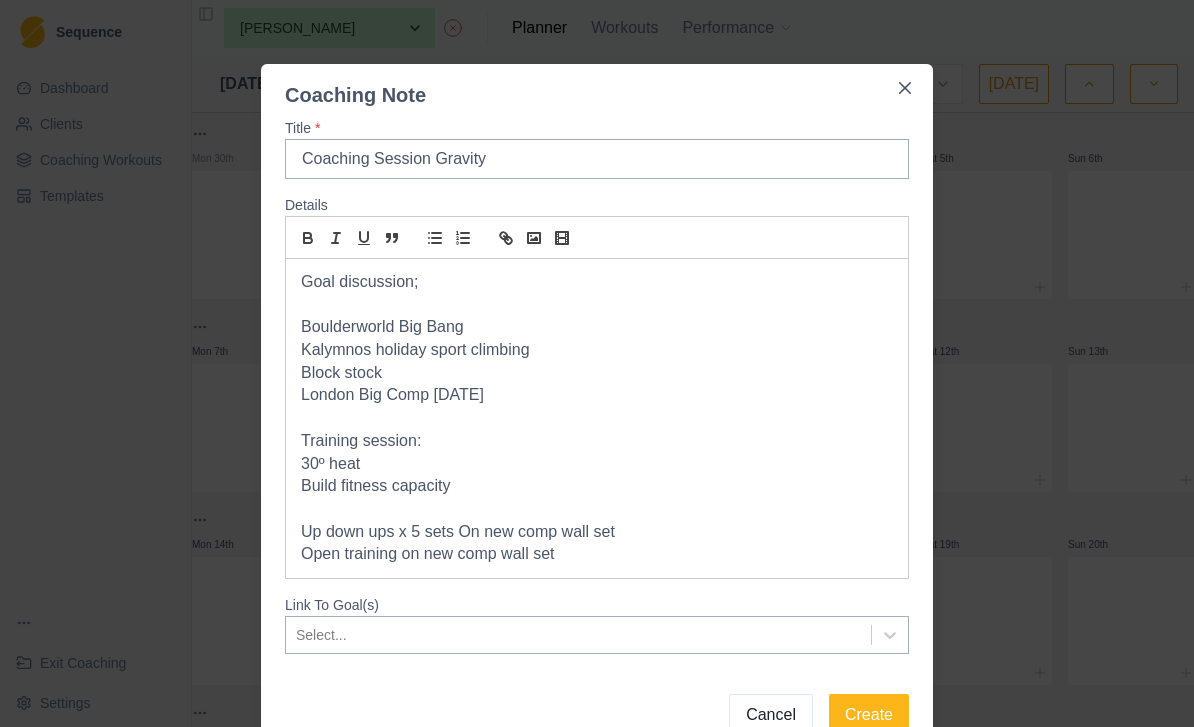 click on "Open training on new comp wall set" at bounding box center (597, 554) 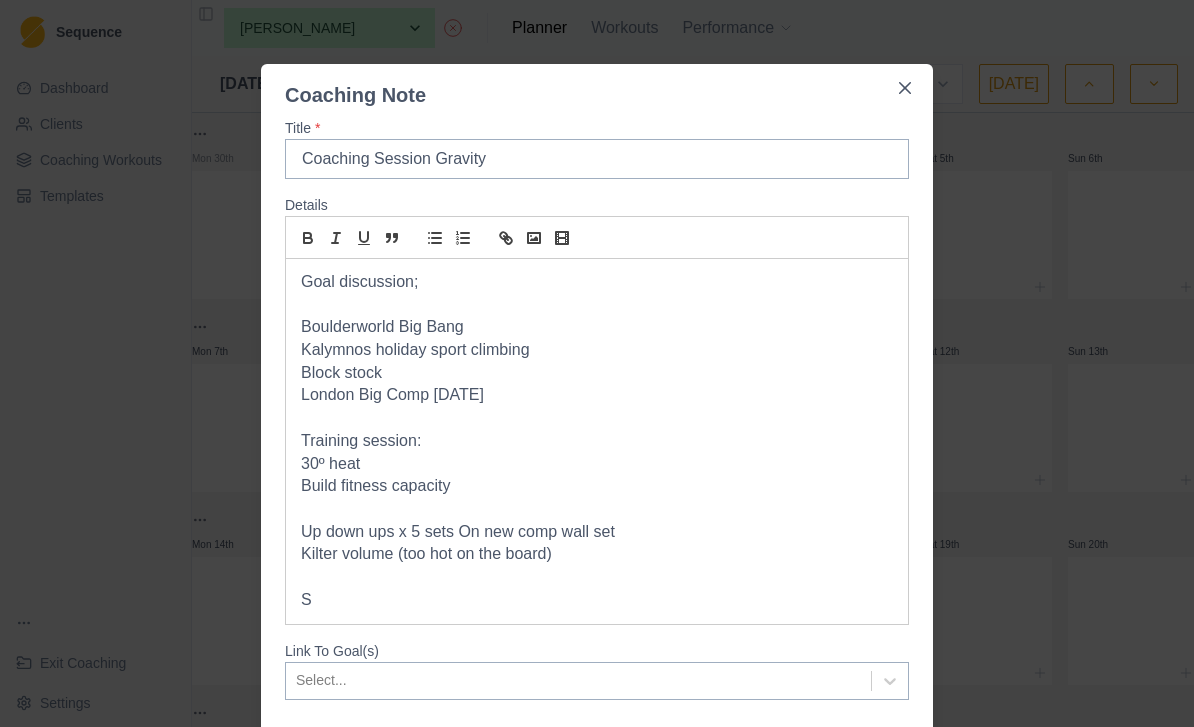 click on "Sequence Dashboard Clients Coaching Workouts Templates Exit Coaching Settings Toggle Sidebar None A. McIntyre A. Emms A. York C.Lawler D.Mulcahy I. Kenny J. Curran J. McInerney J. Rankin L. Carabini M. Babilas M. Platania O. Lenehan W. Kelly Planner Workouts Performance July 2025 Week Month Today Mon 30th Tue 1st Wed 2nd Thu 3rd Fri 4th Sat 5th Sun 6th Mon 7th Tue 8th Wed 9th Thu 10th Fri 11th Sat 12th Sun 13th Mon 14th Tue 15th Wed 16th Thu 17th Fri 18th Sat 19th Sun 20th Mon 21st Tue 22nd Wed 23rd Thu 24th Fri 25th Sat 26th Sun 27th Mon 28th Tue 29th Wed 30th Thu 31st Fri 1st Sat 2nd Sun 3rd
Metrics Goals Tests
Press space bar to start a drag.
When dragging you can use the arrow keys to move the item around and escape to cancel.
Some screen readers may require you to be in focus mode or to use your pass through key
Friday, July 11th, 2025 Add Workout Bulk Add Search workouts... Extra Actions Coaching note Add milestone Daily metrics Rest day Coaching Note Title * Details S" at bounding box center (597, 363) 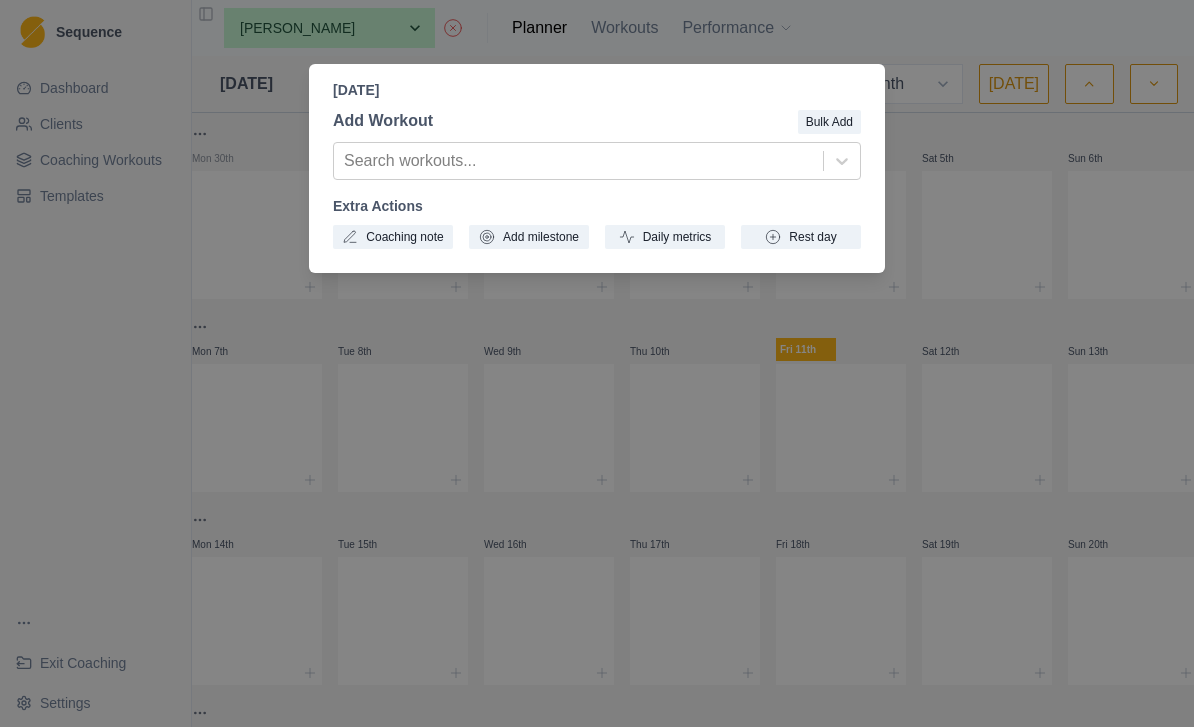 click on "Friday, July 11th, 2025 Add Workout Bulk Add Search workouts... Extra Actions Coaching note Add milestone Daily metrics Rest day" at bounding box center (597, 363) 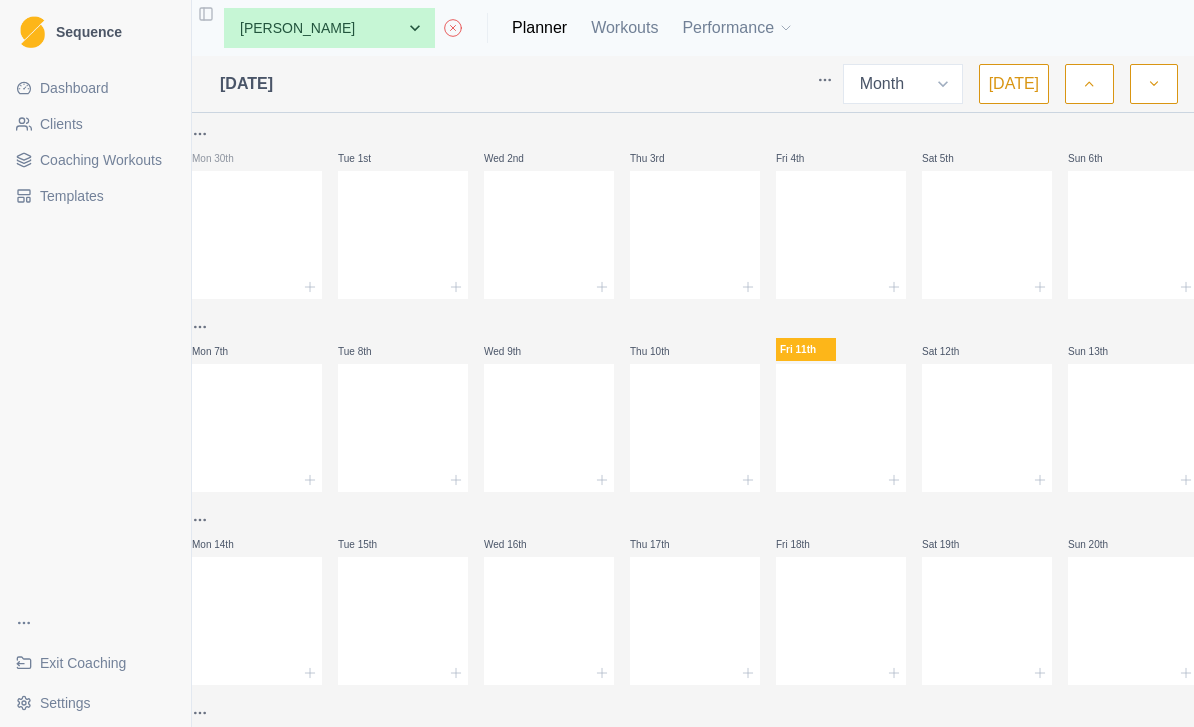 click on "Fri 11th" at bounding box center (806, 349) 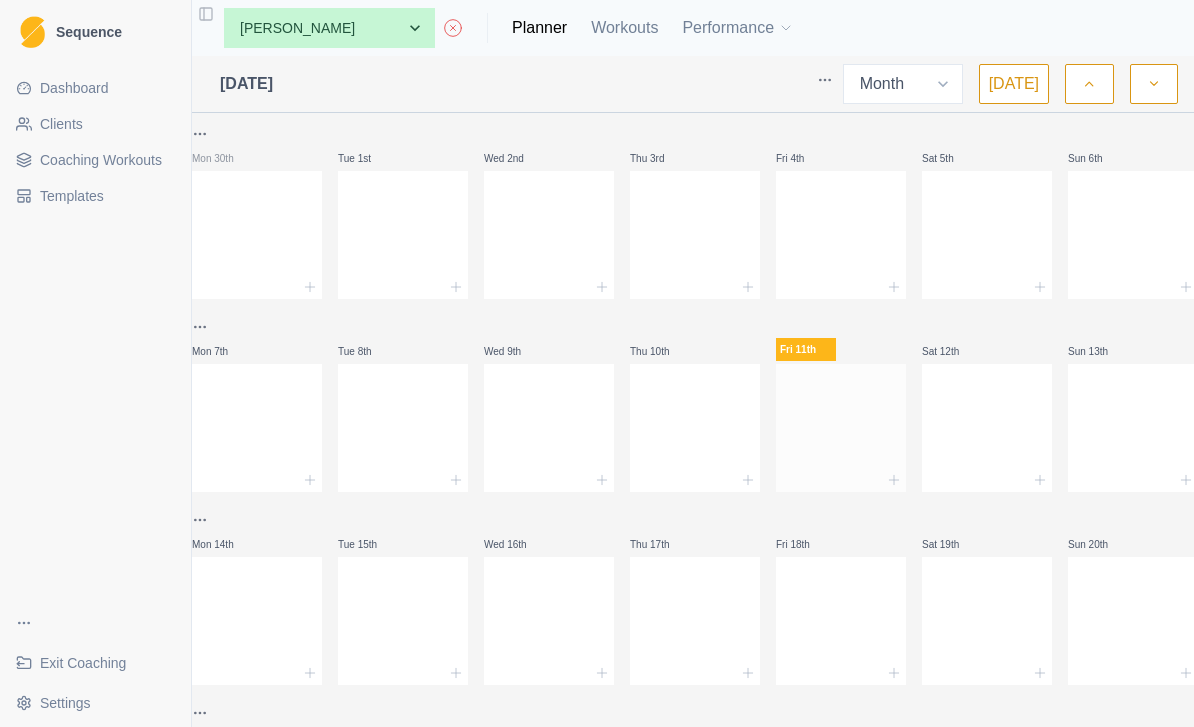 click at bounding box center (841, 424) 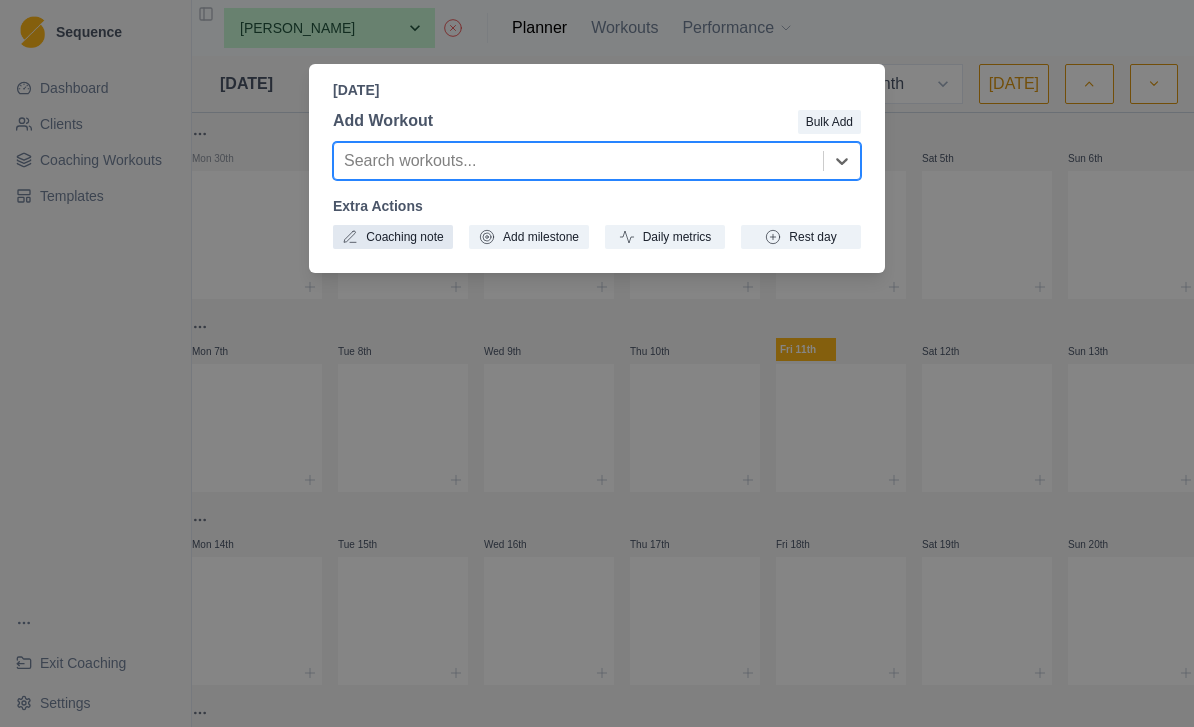 click on "Coaching note" at bounding box center [393, 237] 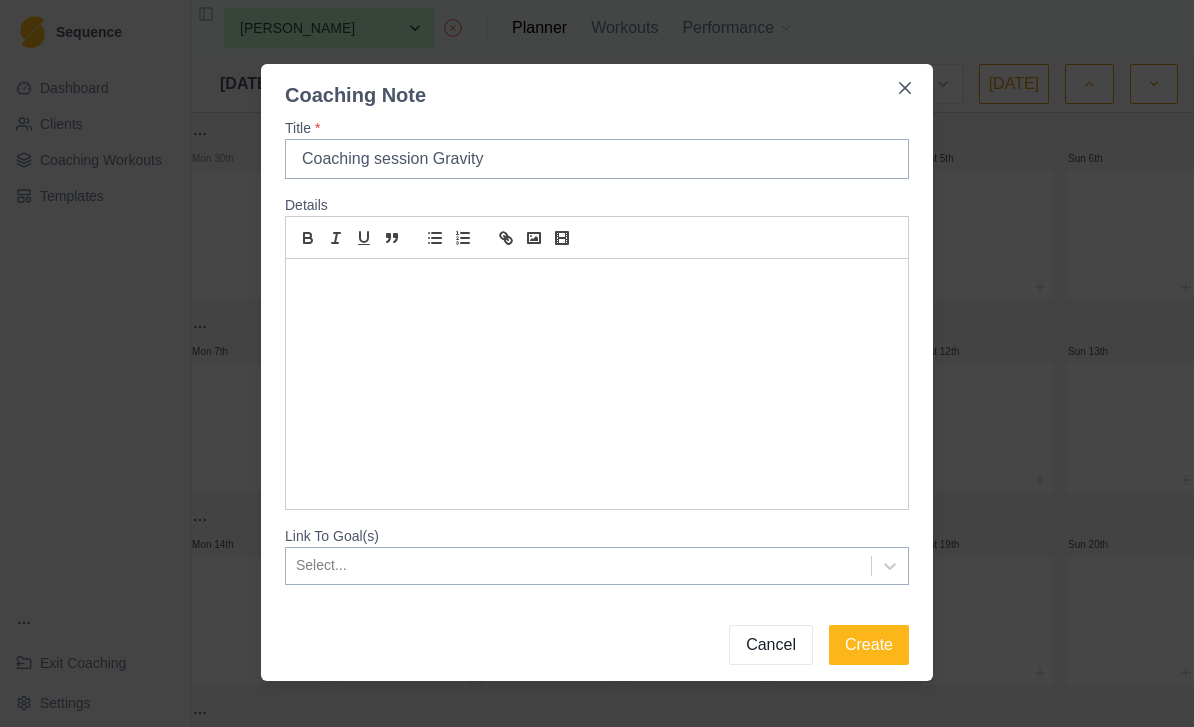 type on "Coaching session Gravity" 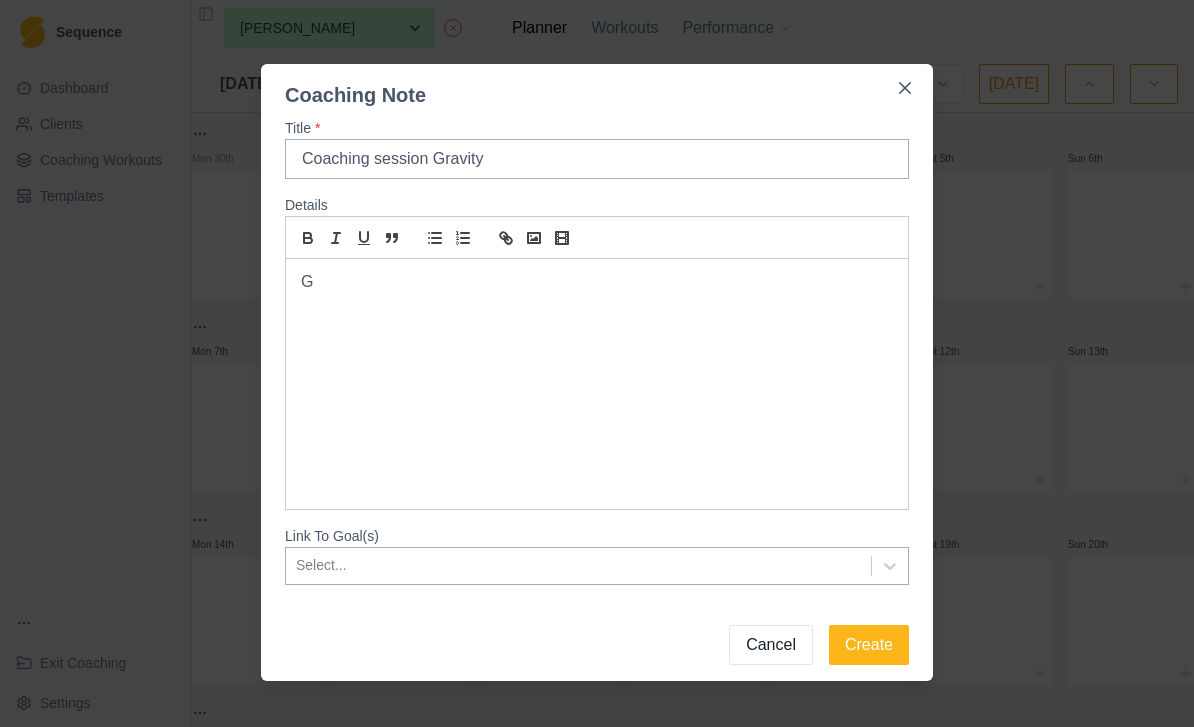 type 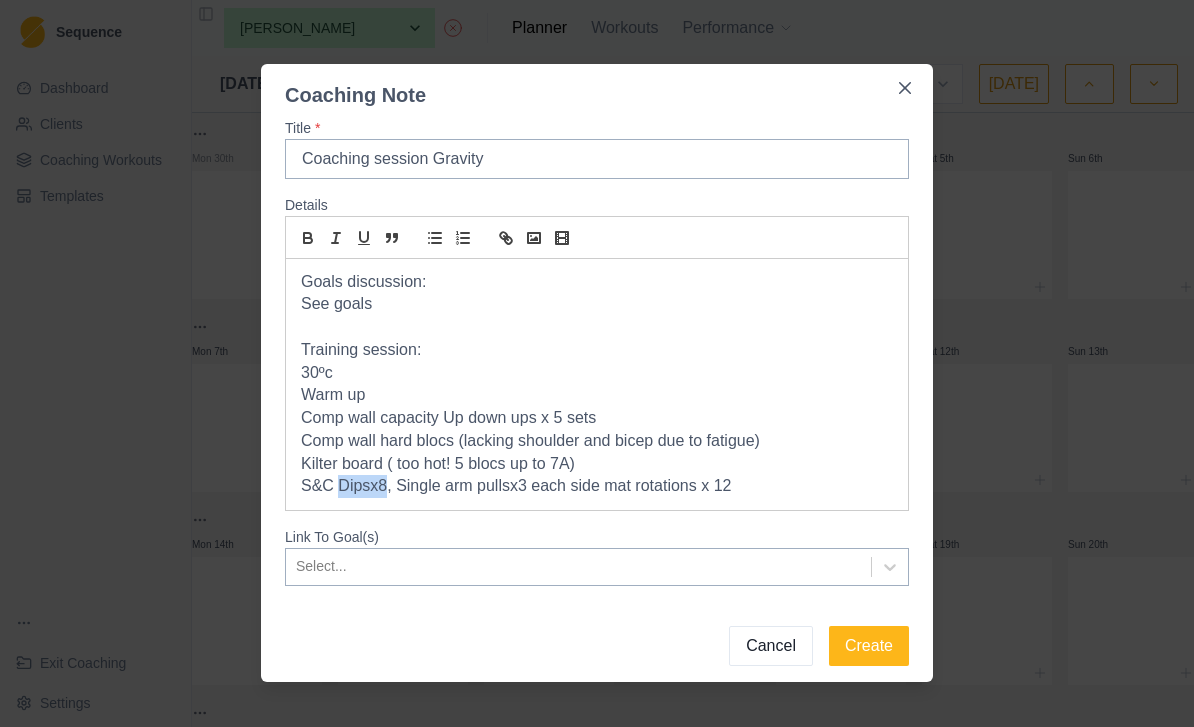 click on "S&C Dipsx8, Single arm pullsx3 each side mat rotations x 12" at bounding box center [597, 486] 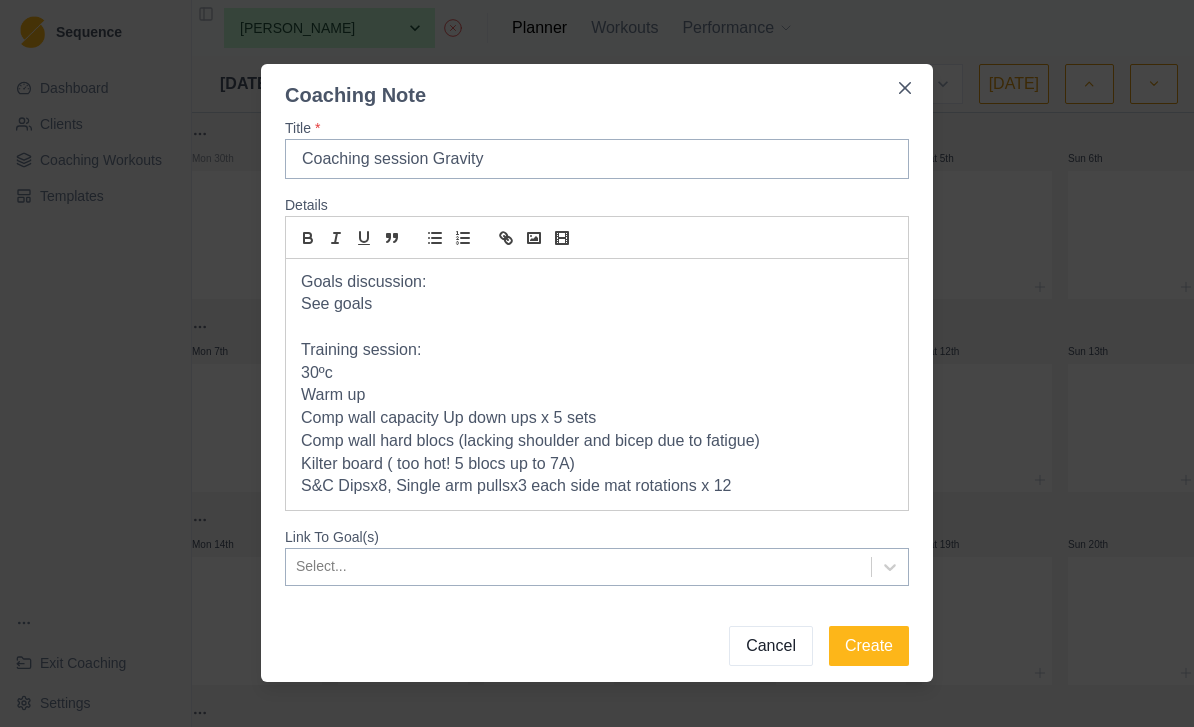 click on "Goals discussion:  See goals  Training session:  30ºc  Warm up  Comp wall capacity Up down ups x 5 sets Comp wall hard blocs (lacking shoulder and bicep due to fatigue)  Kilter board ( too hot! 5 blocs up to 7A)  S&C Dipsx8, Single arm pullsx3 each side mat rotations x 12" at bounding box center [597, 384] 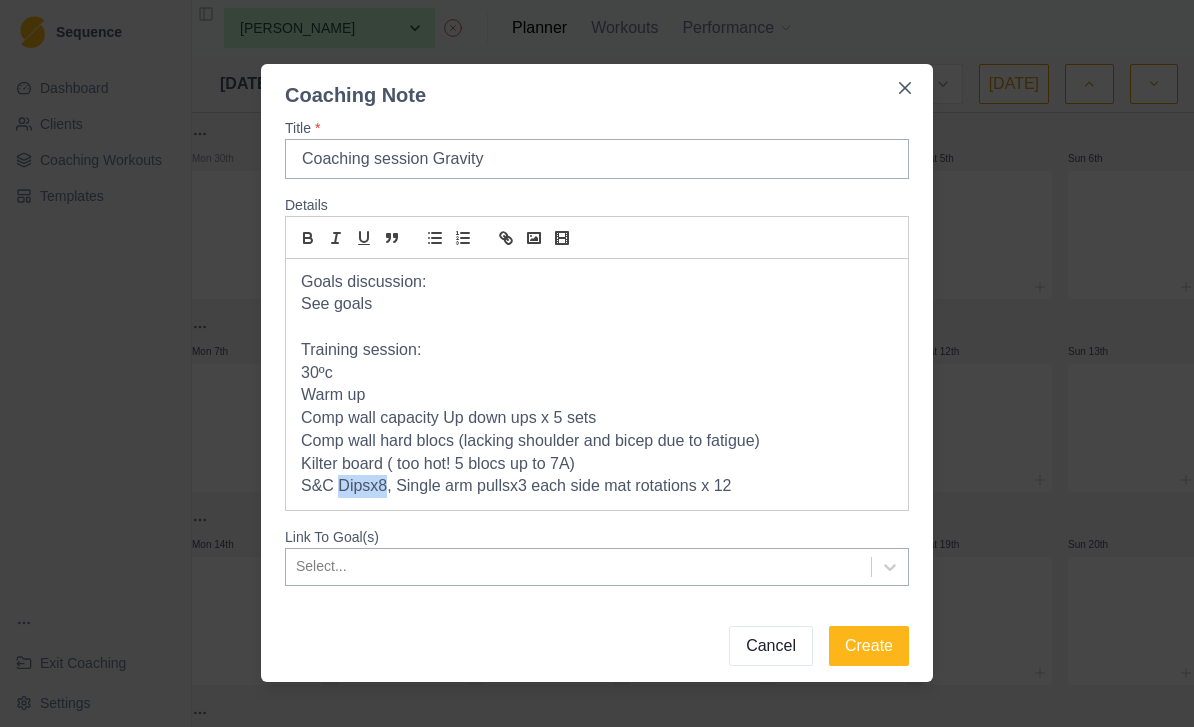 click on "S&C Dipsx8, Single arm pullsx3 each side mat rotations x 12" at bounding box center [597, 486] 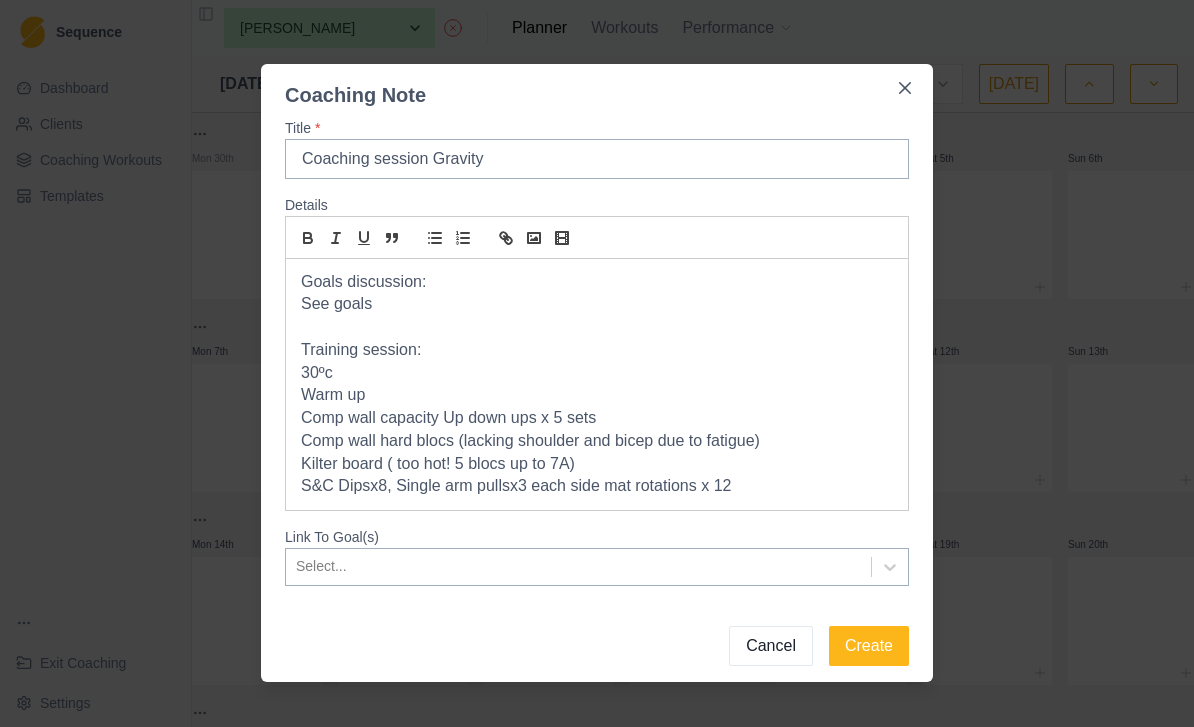 click on "S&C Dipsx8, Single arm pullsx3 each side mat rotations x 12" at bounding box center [597, 486] 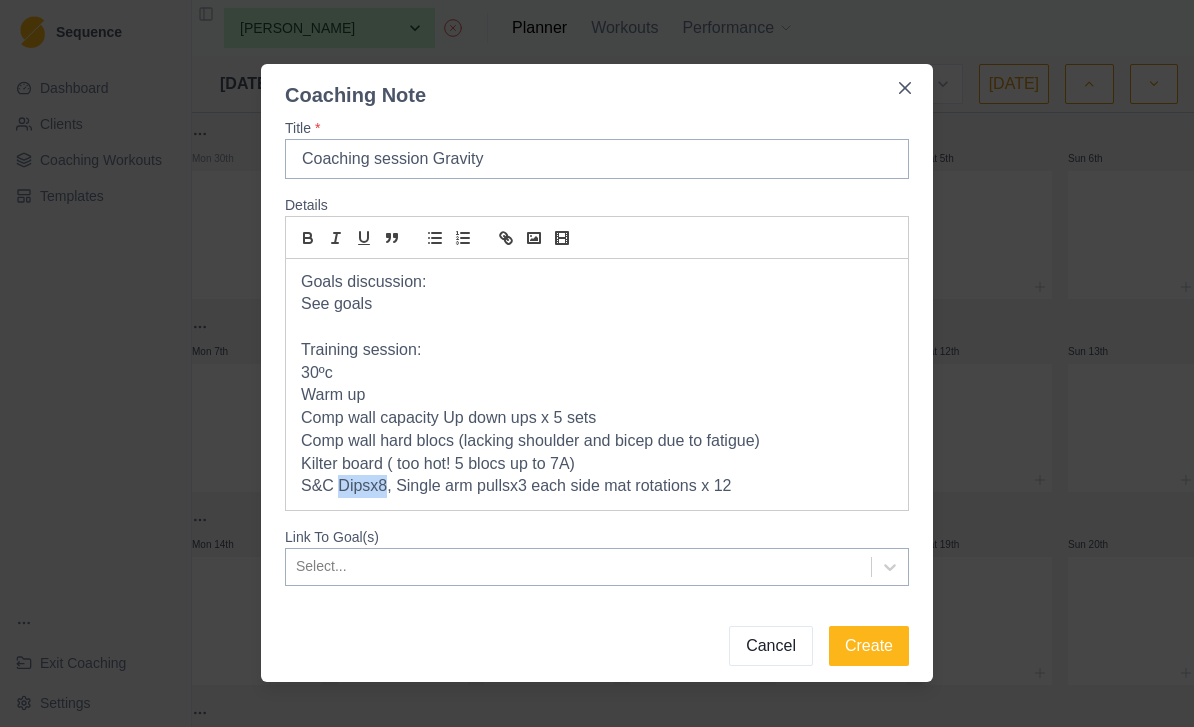 click on "S&C Dipsx8, Single arm pullsx3 each side mat rotations x 12" at bounding box center [597, 486] 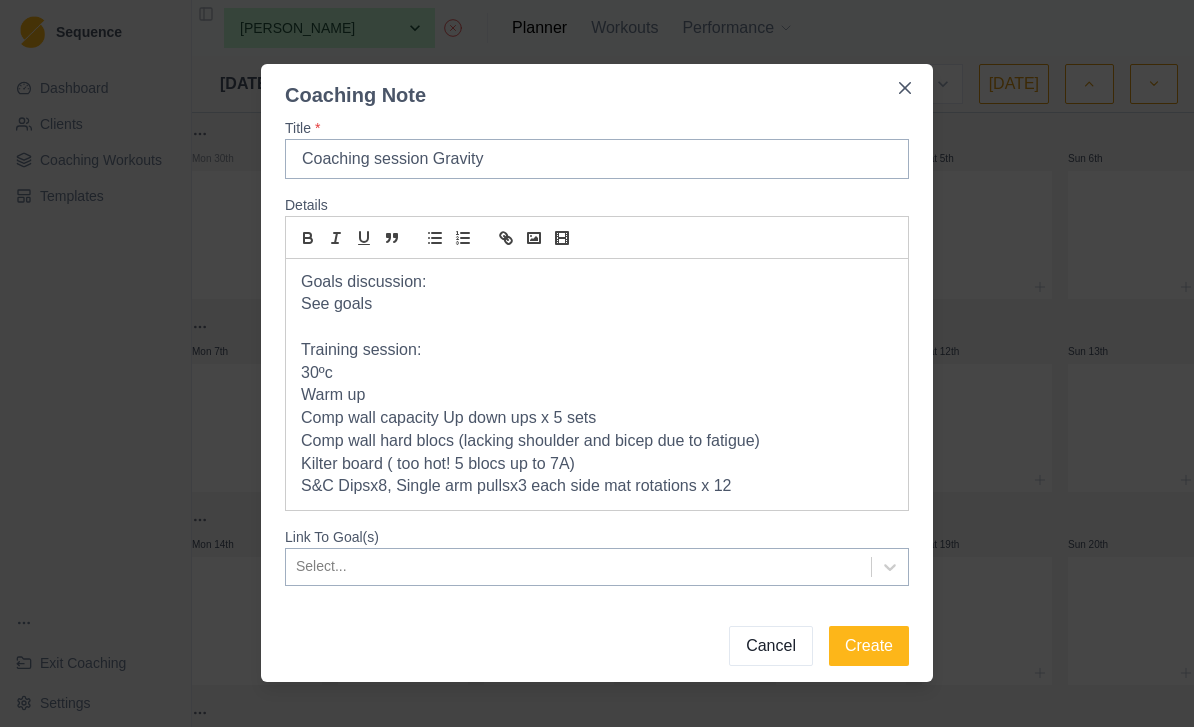 click on "S&C Dipsx8, Single arm pullsx3 each side mat rotations x 12" at bounding box center (597, 486) 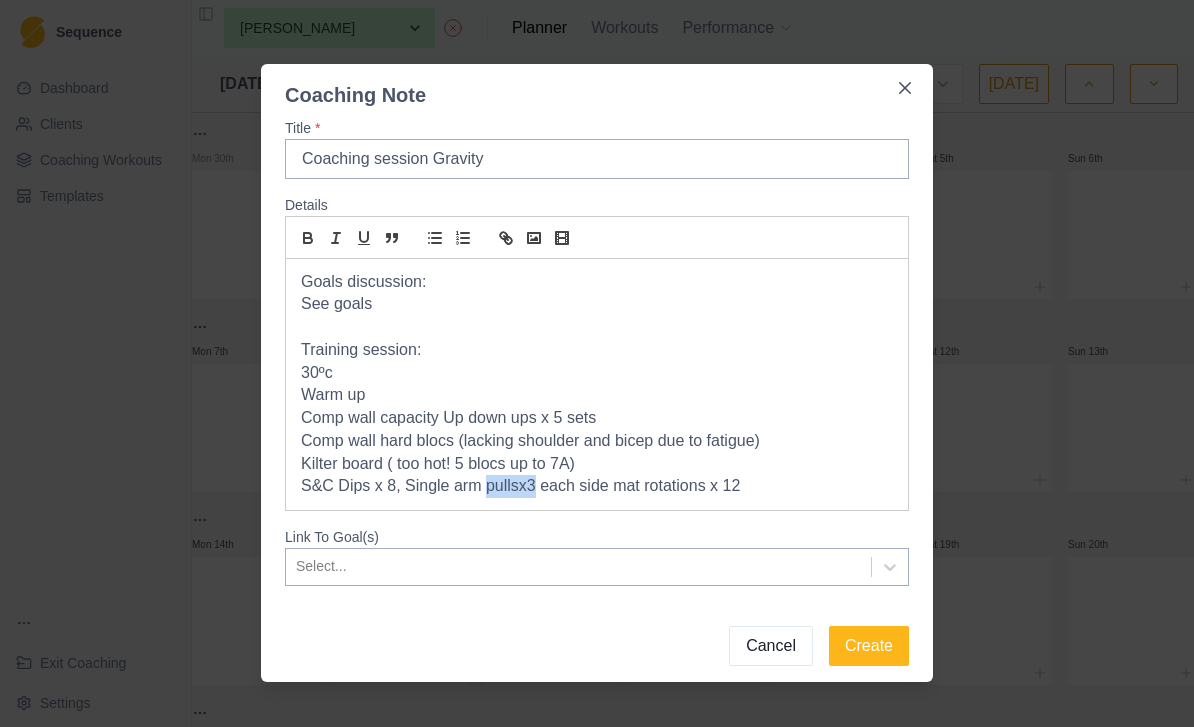 click on "S&C Dips x 8, Single arm pullsx3 each side mat rotations x 12" at bounding box center [597, 486] 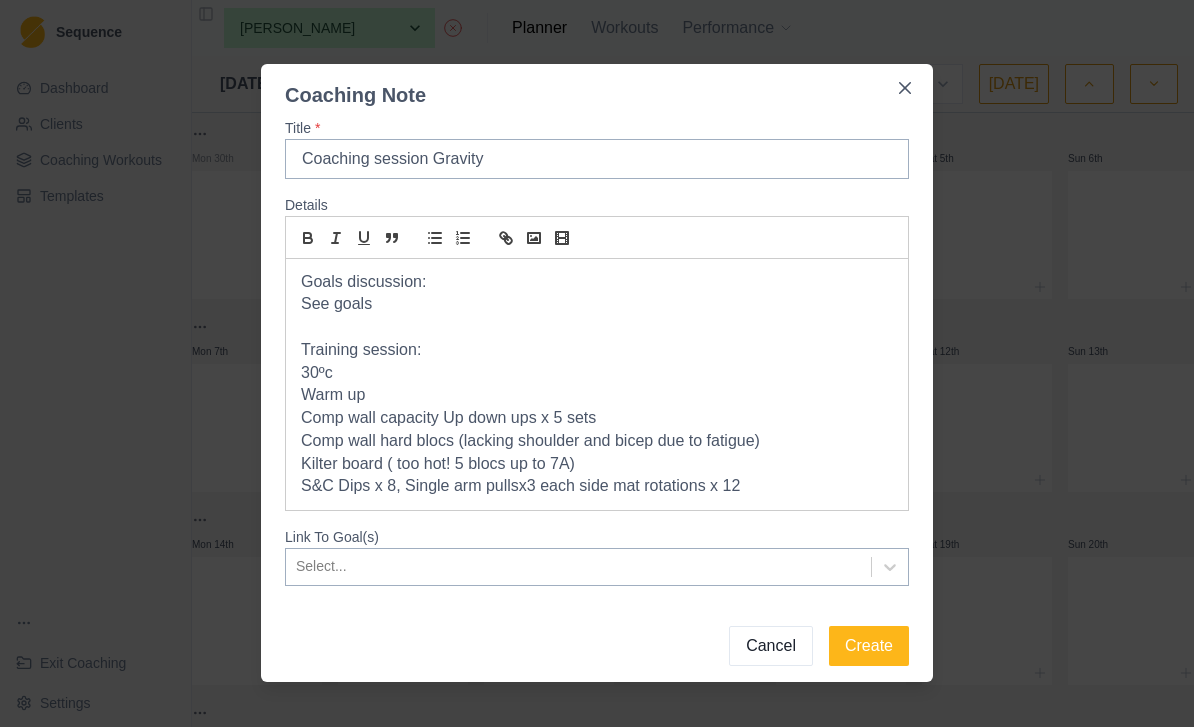 click on "S&C Dips x 8, Single arm pullsx3 each side mat rotations x 12" at bounding box center (597, 486) 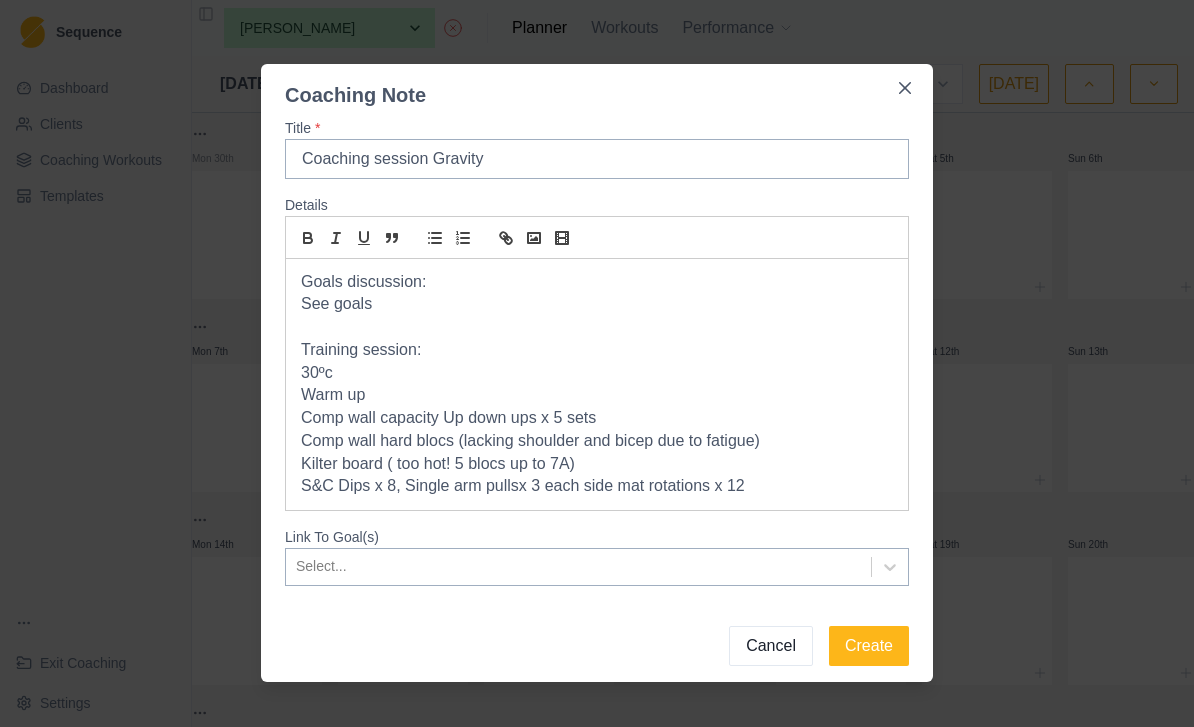 click on "S&C Dips x 8, Single arm pullsx 3 each side mat rotations x 12" at bounding box center [597, 486] 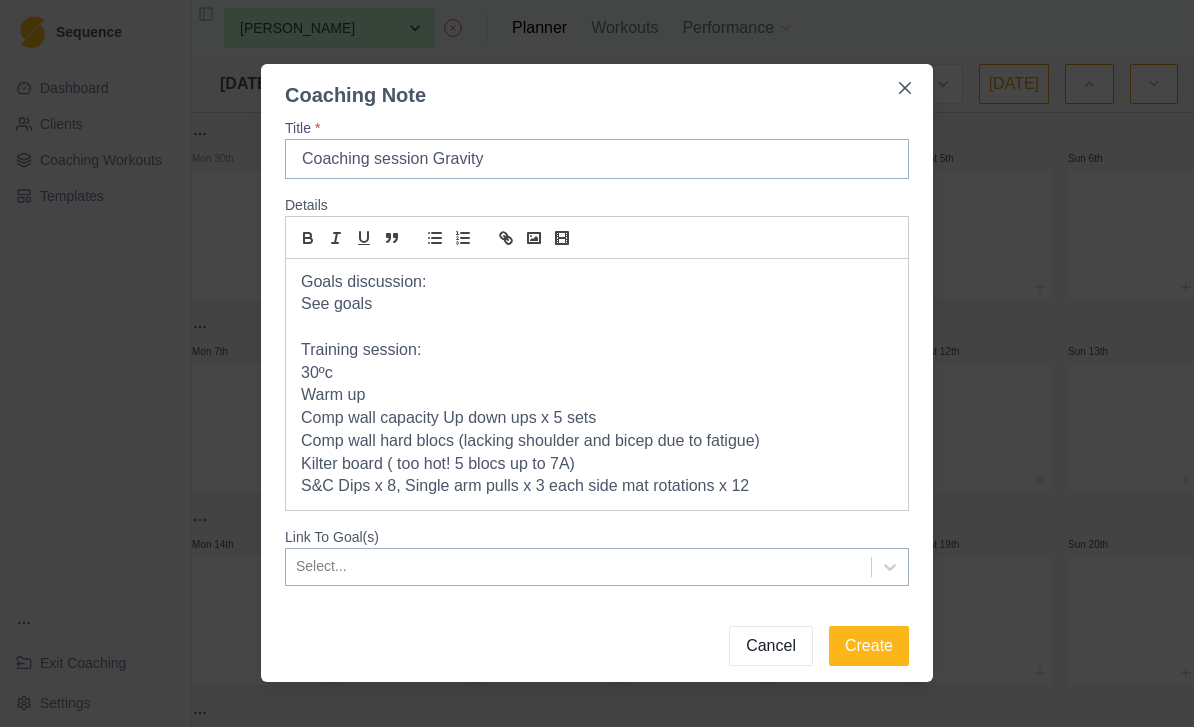 click on "S&C Dips x 8, Single arm pulls x 3 each side mat rotations x 12" at bounding box center [597, 486] 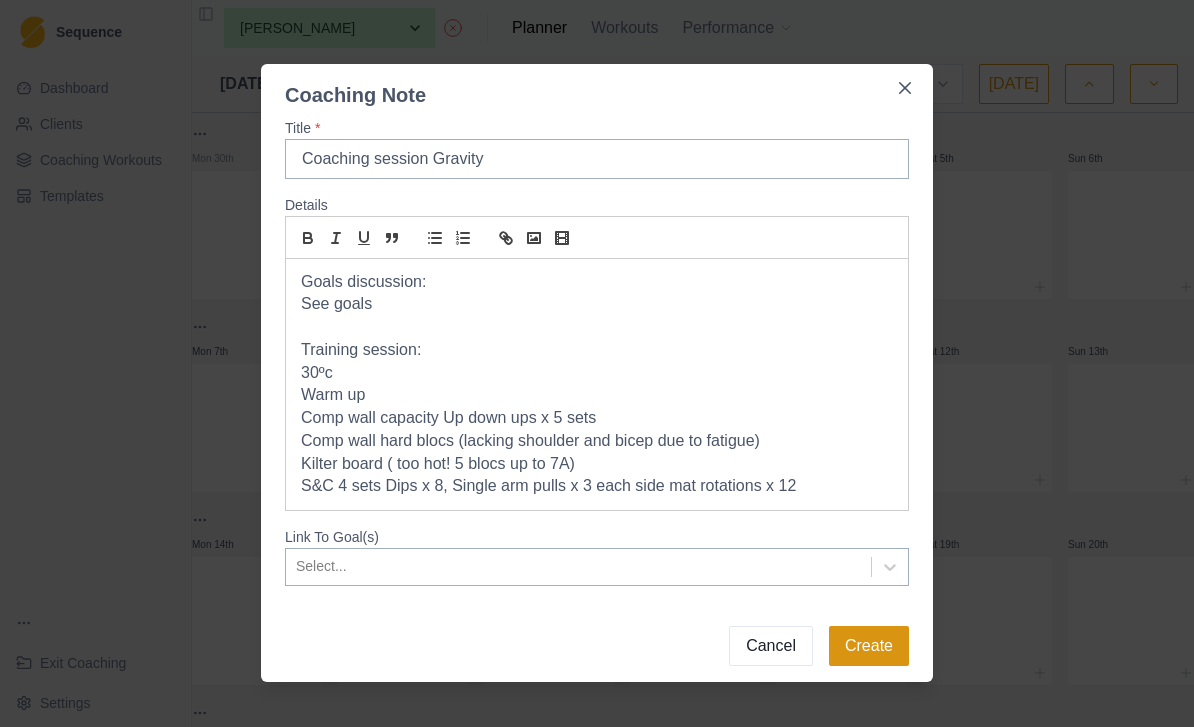 click on "Create" at bounding box center (869, 646) 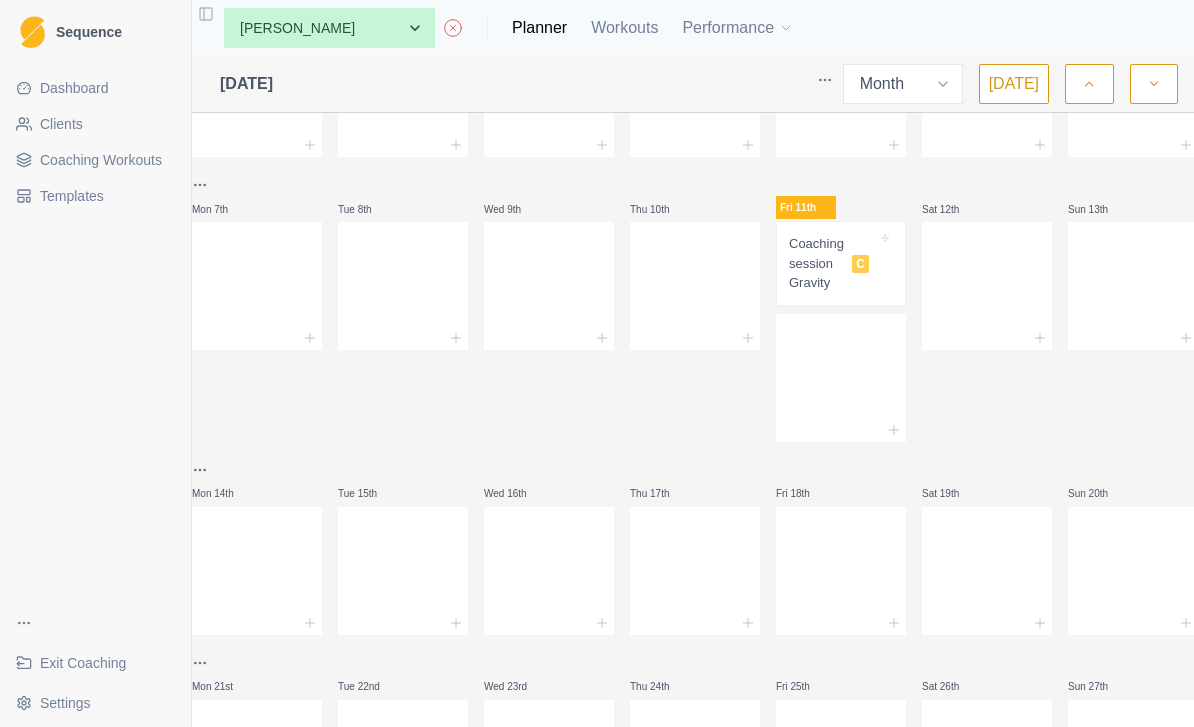 scroll, scrollTop: 163, scrollLeft: 0, axis: vertical 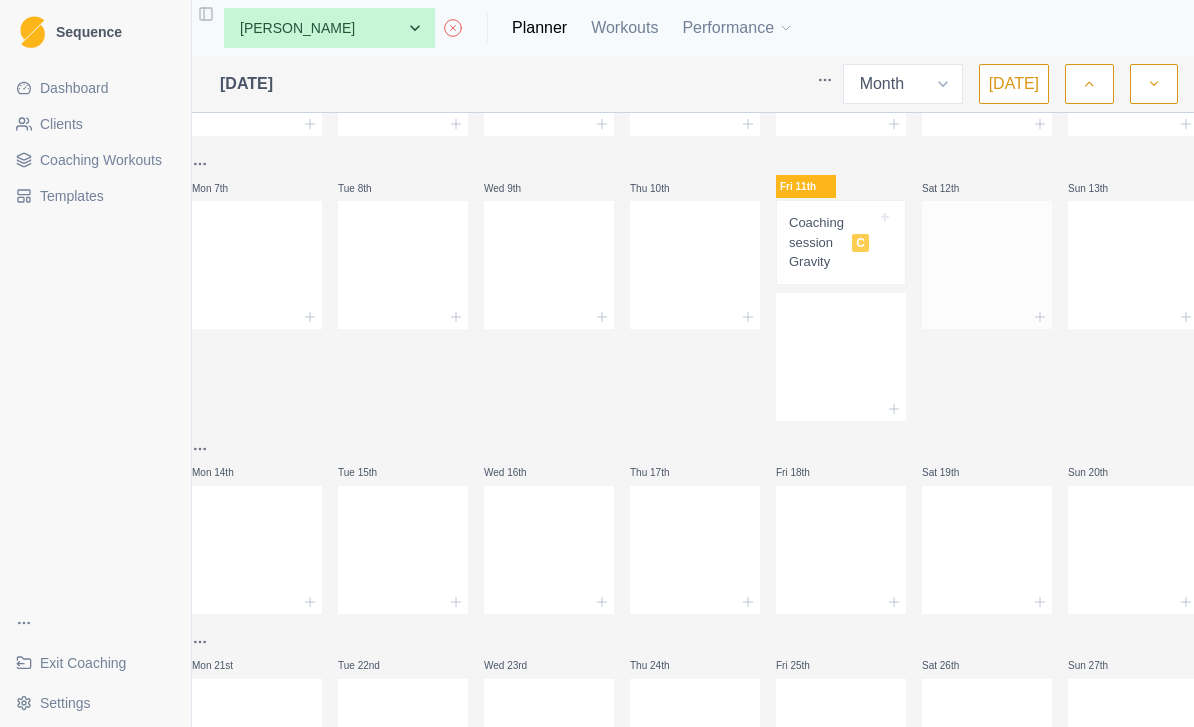 click at bounding box center [987, 261] 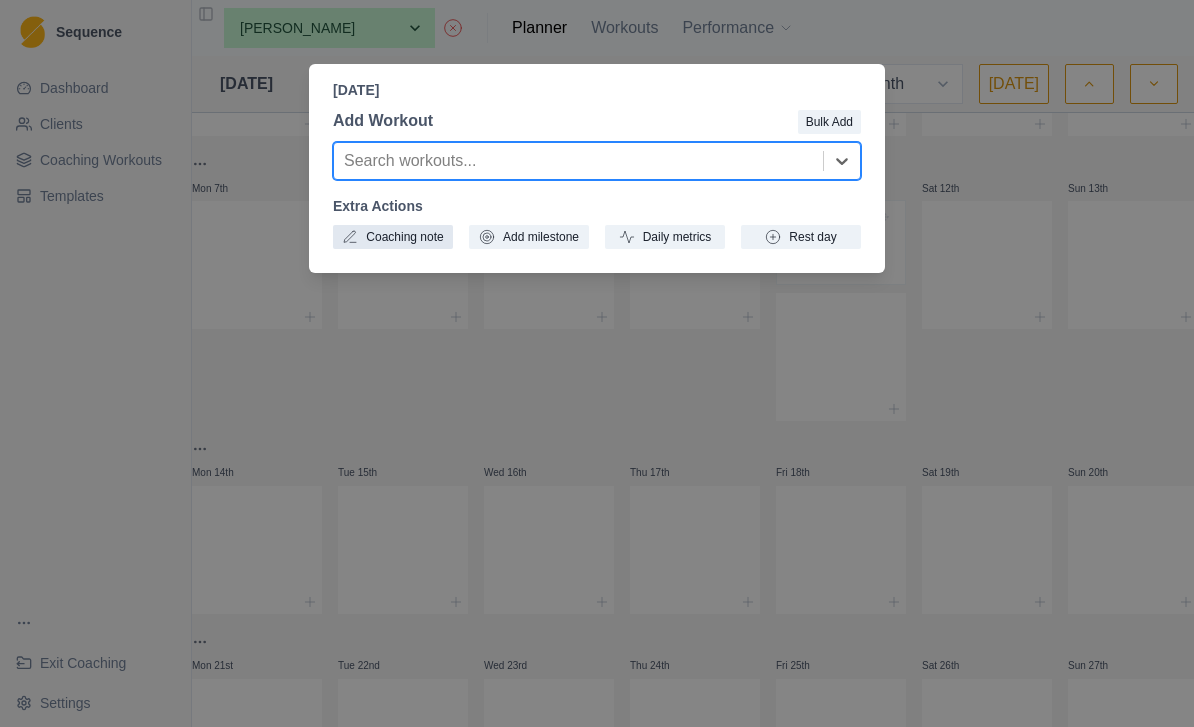 click on "Coaching note" at bounding box center (393, 237) 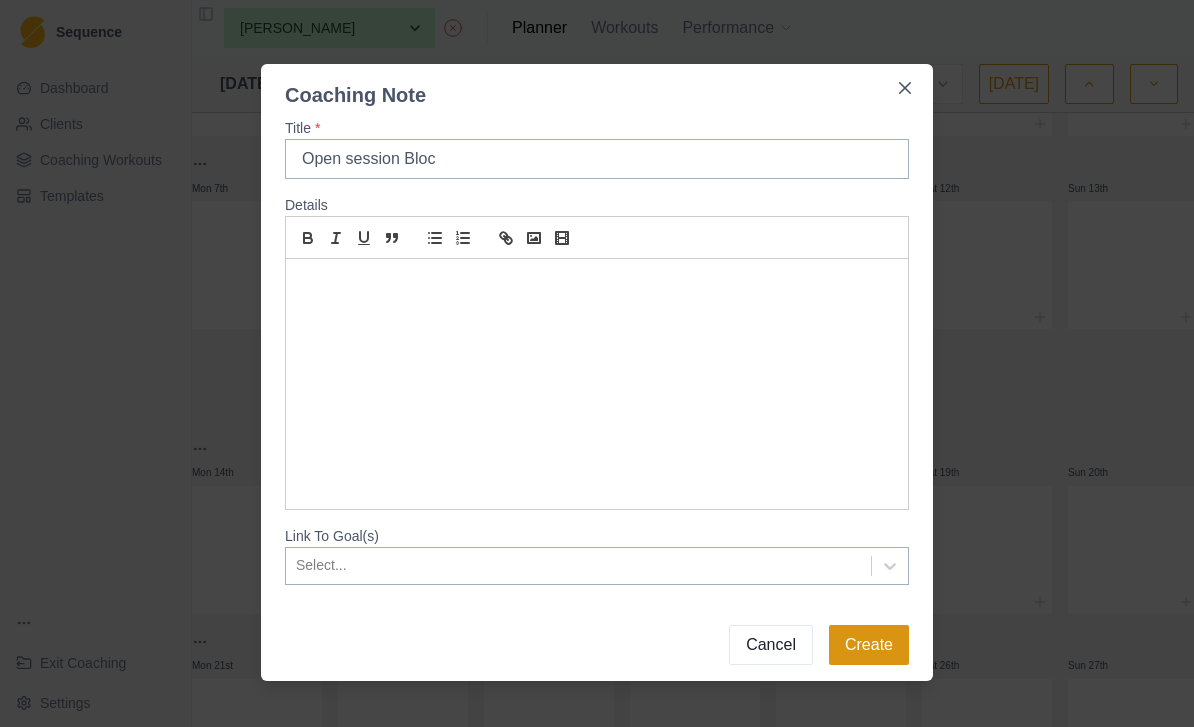 type on "Open session Bloc" 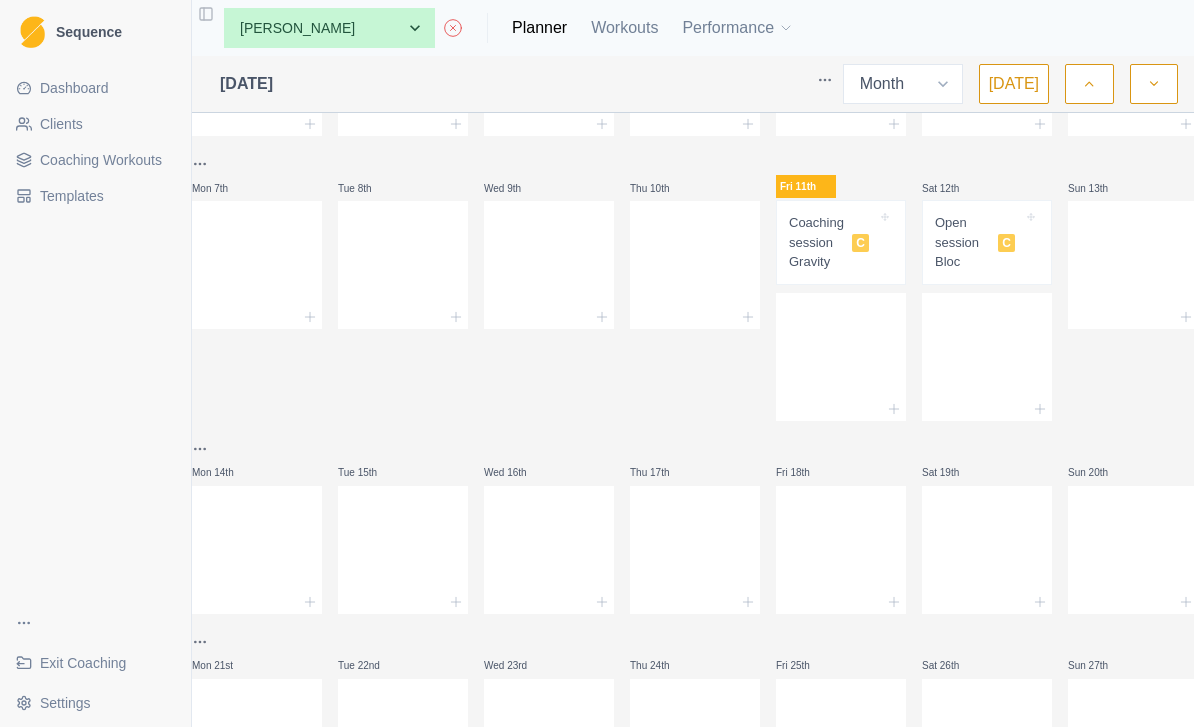 drag, startPoint x: 872, startPoint y: 641, endPoint x: -1, endPoint y: -1, distance: 1083.648 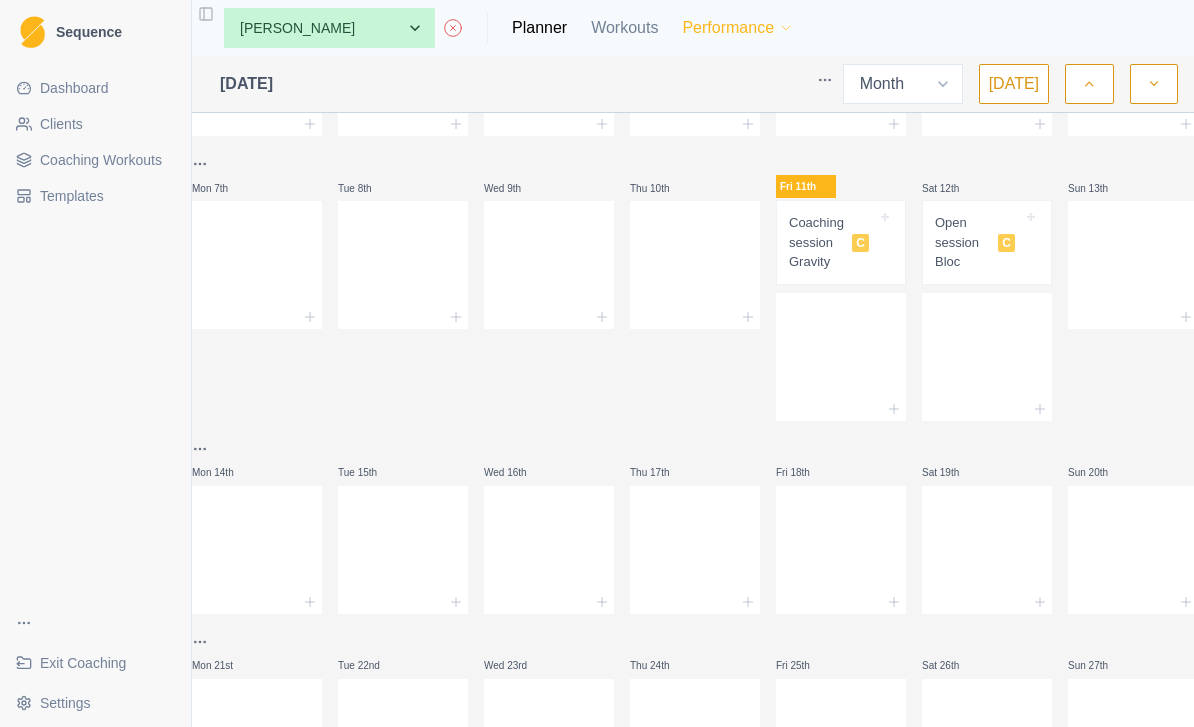 click on "Performance" at bounding box center [738, 28] 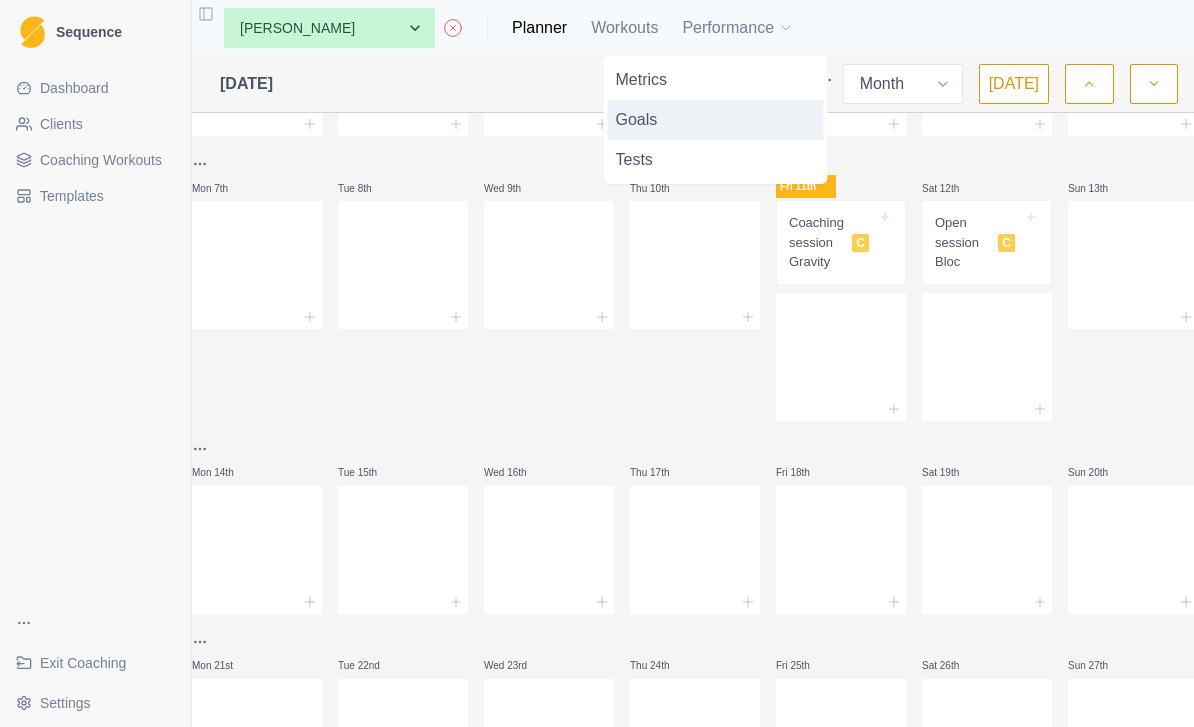 click on "Goals" at bounding box center (716, 120) 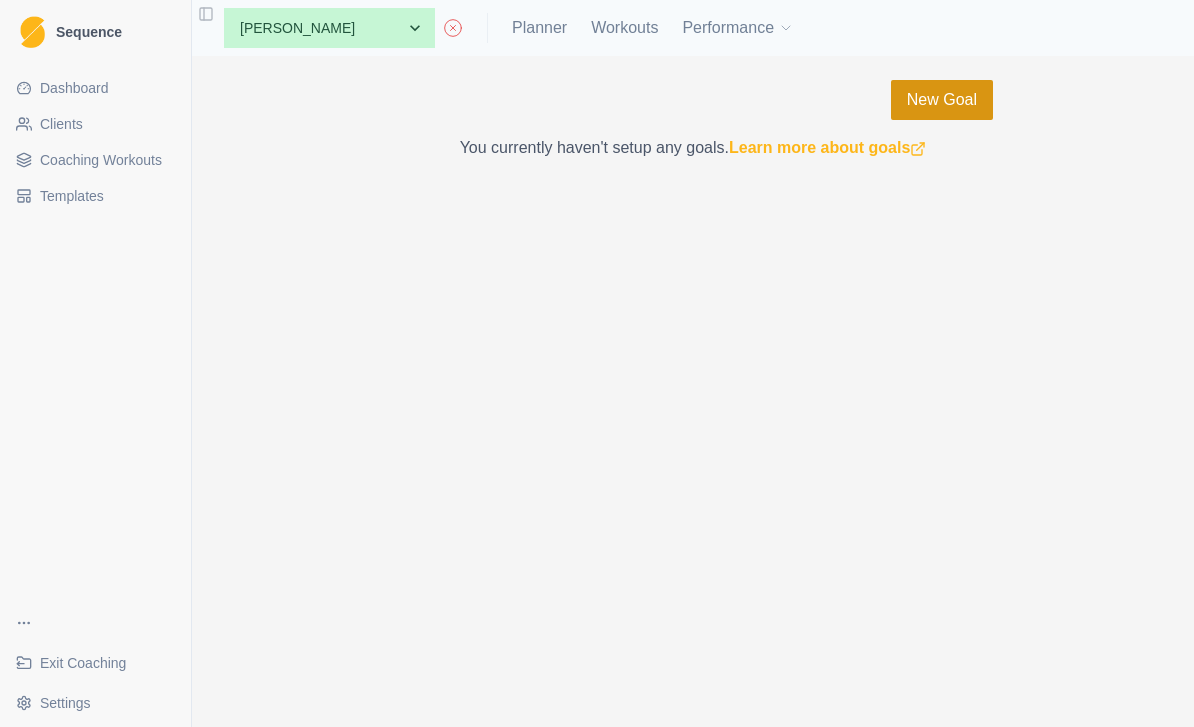 click on "New Goal" at bounding box center (942, 100) 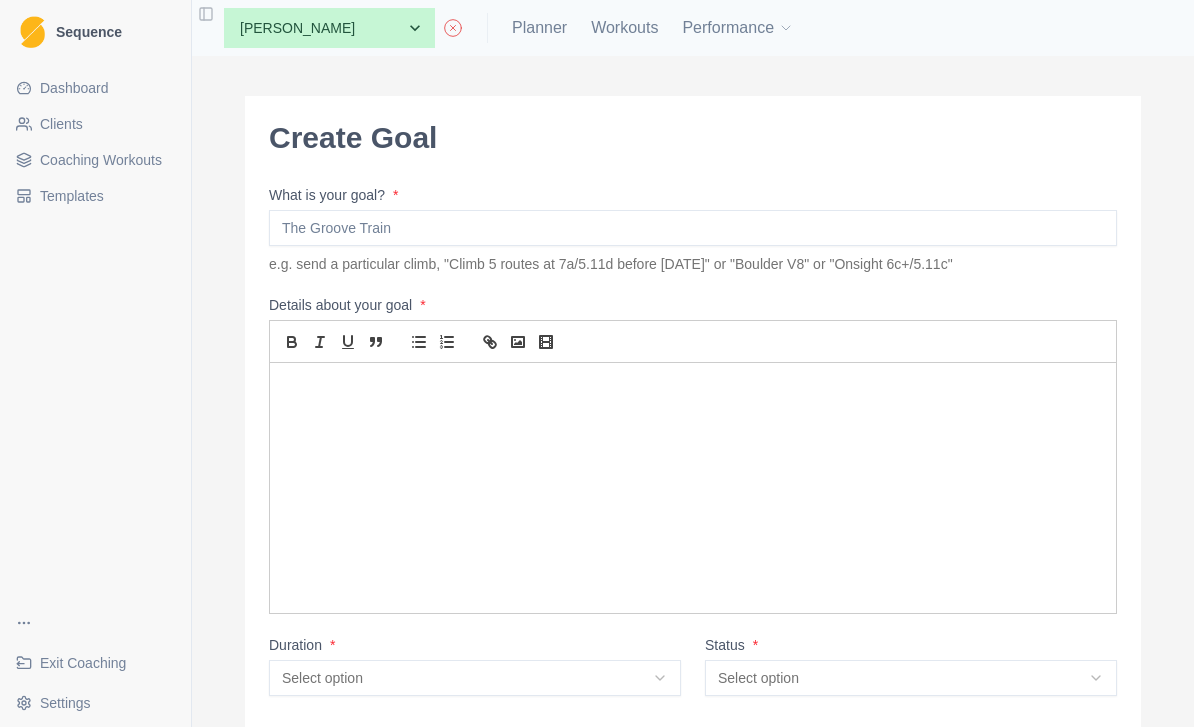 click on "What is your goal?  *" at bounding box center [693, 228] 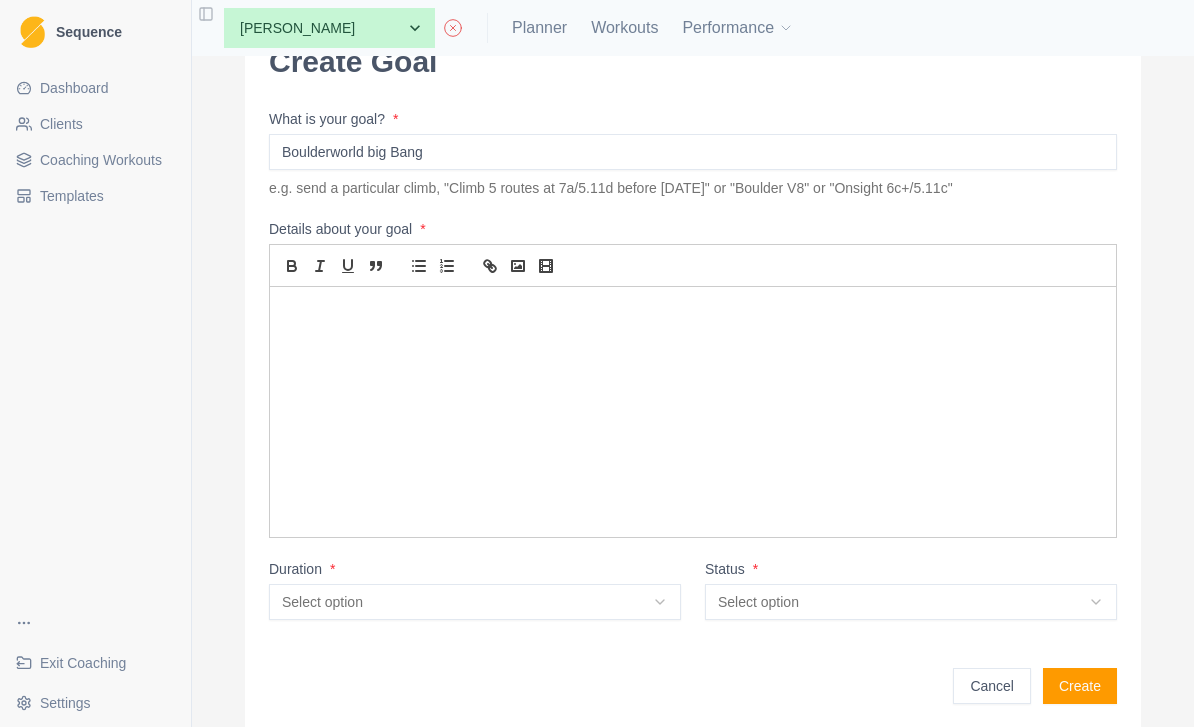 scroll, scrollTop: 74, scrollLeft: 0, axis: vertical 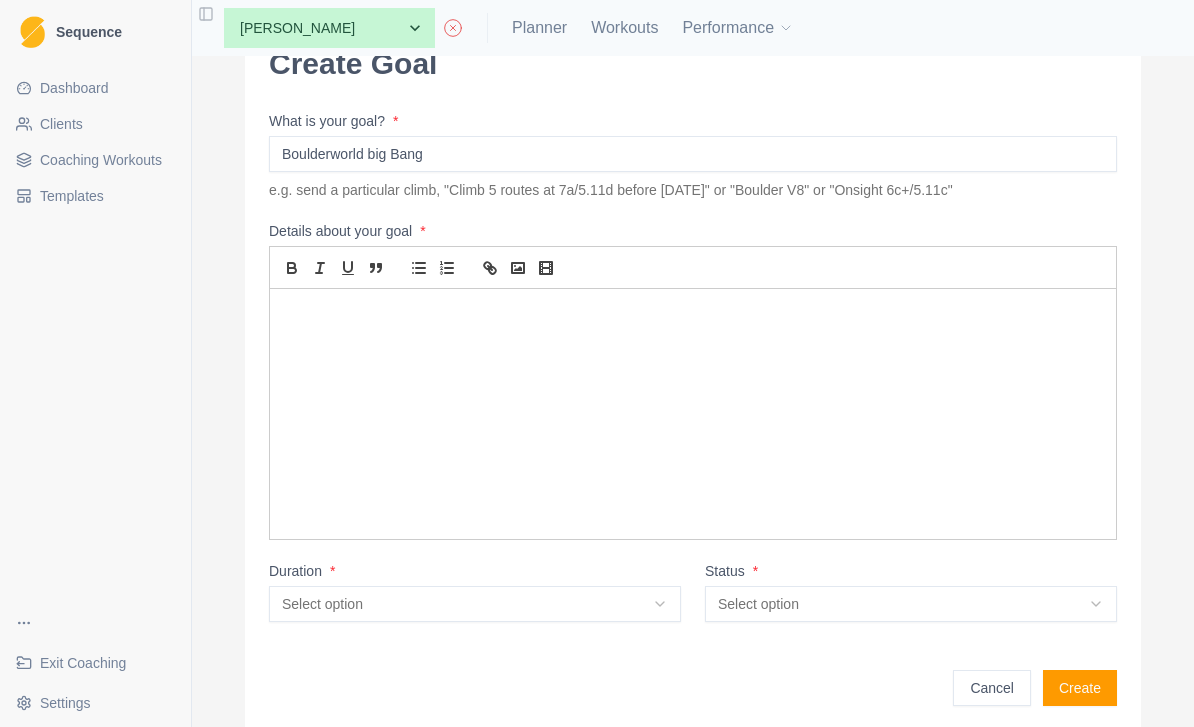 type on "Boulderworld big Bang" 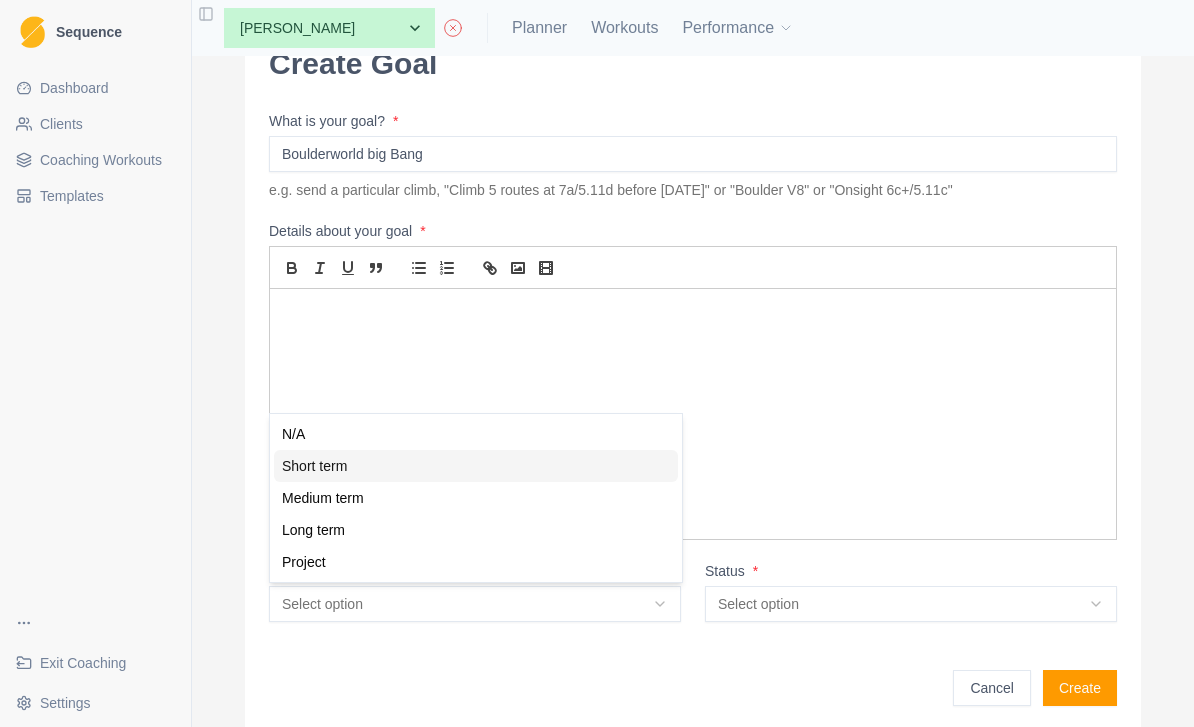 click on "Short term" at bounding box center [476, 466] 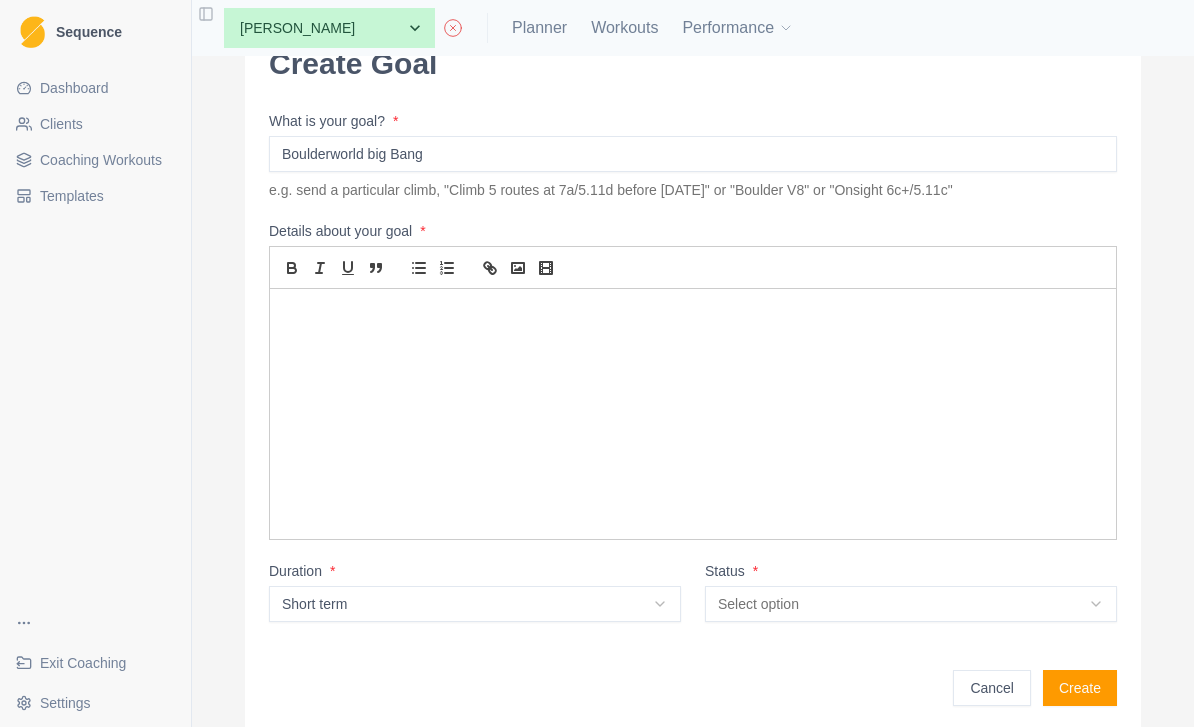 click on "Select option" at bounding box center (911, 604) 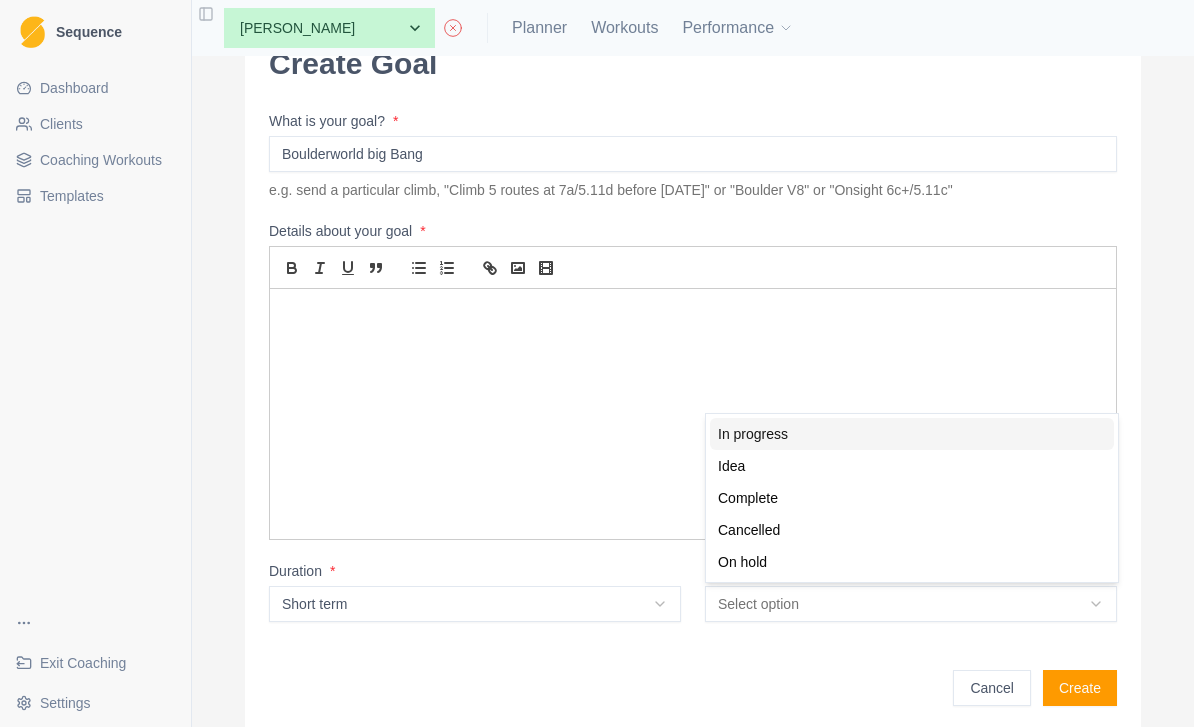 click on "In progress" at bounding box center (912, 434) 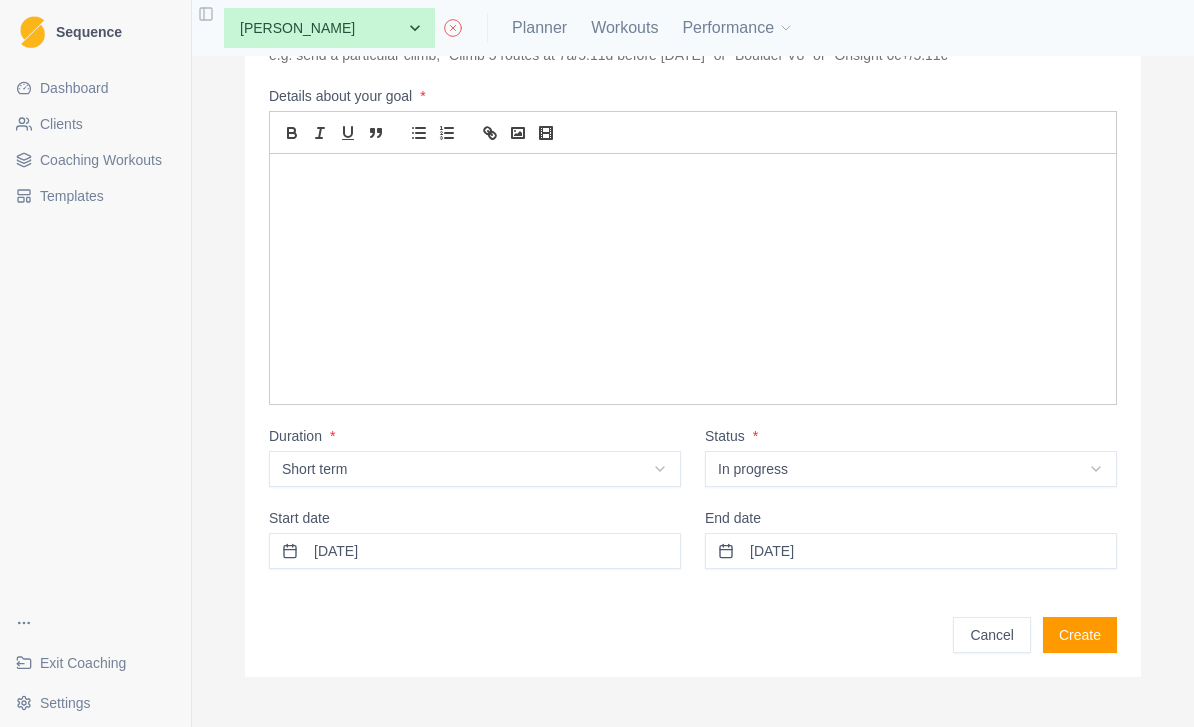 scroll, scrollTop: 208, scrollLeft: 0, axis: vertical 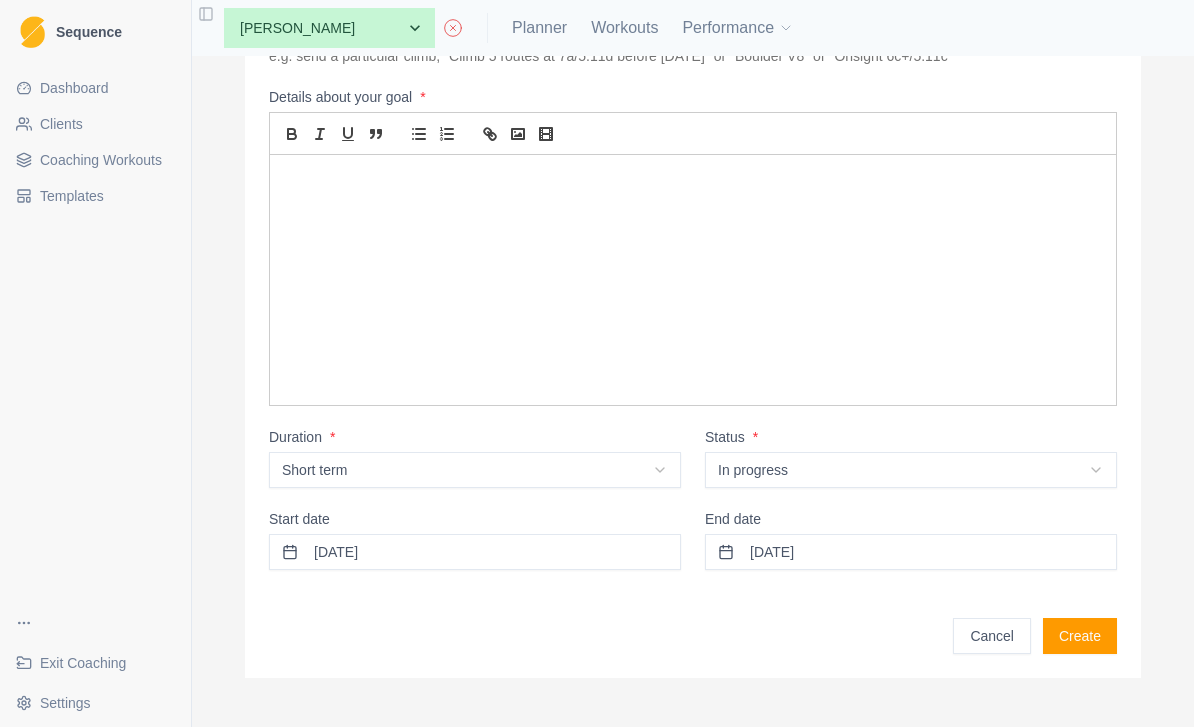 click on "11/07/2025" at bounding box center [475, 552] 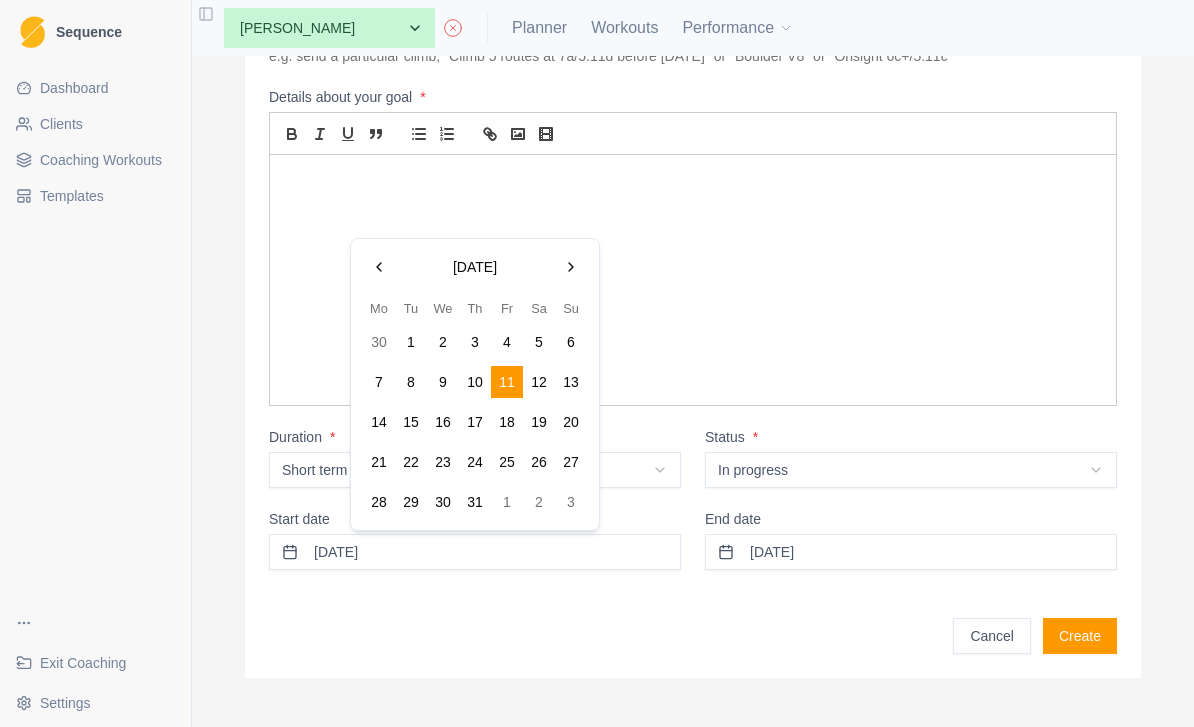 click at bounding box center [571, 267] 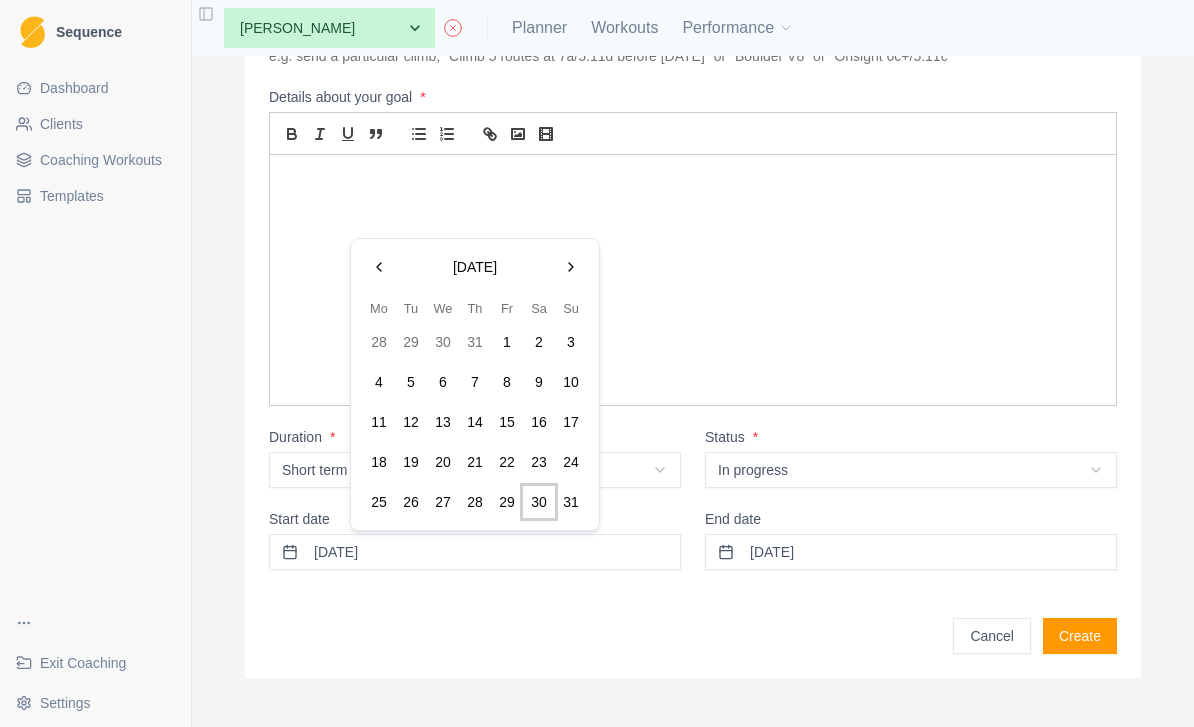 click on "30" at bounding box center (539, 502) 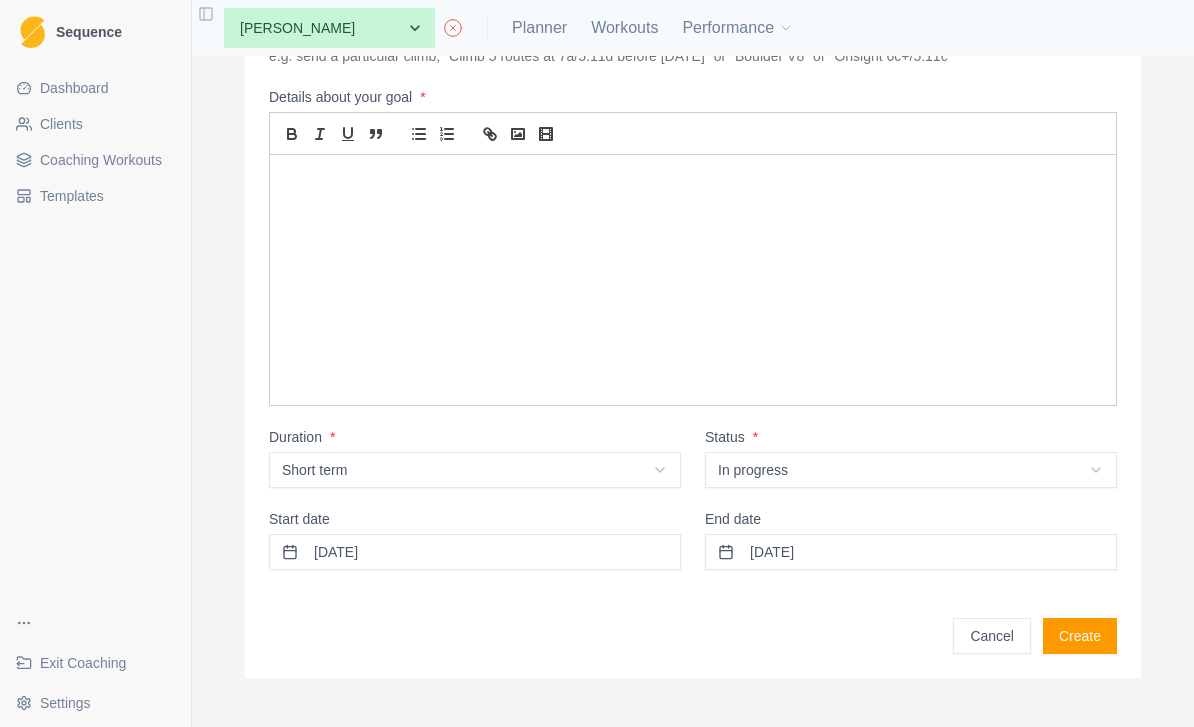 click on "11/08/2025" at bounding box center [911, 552] 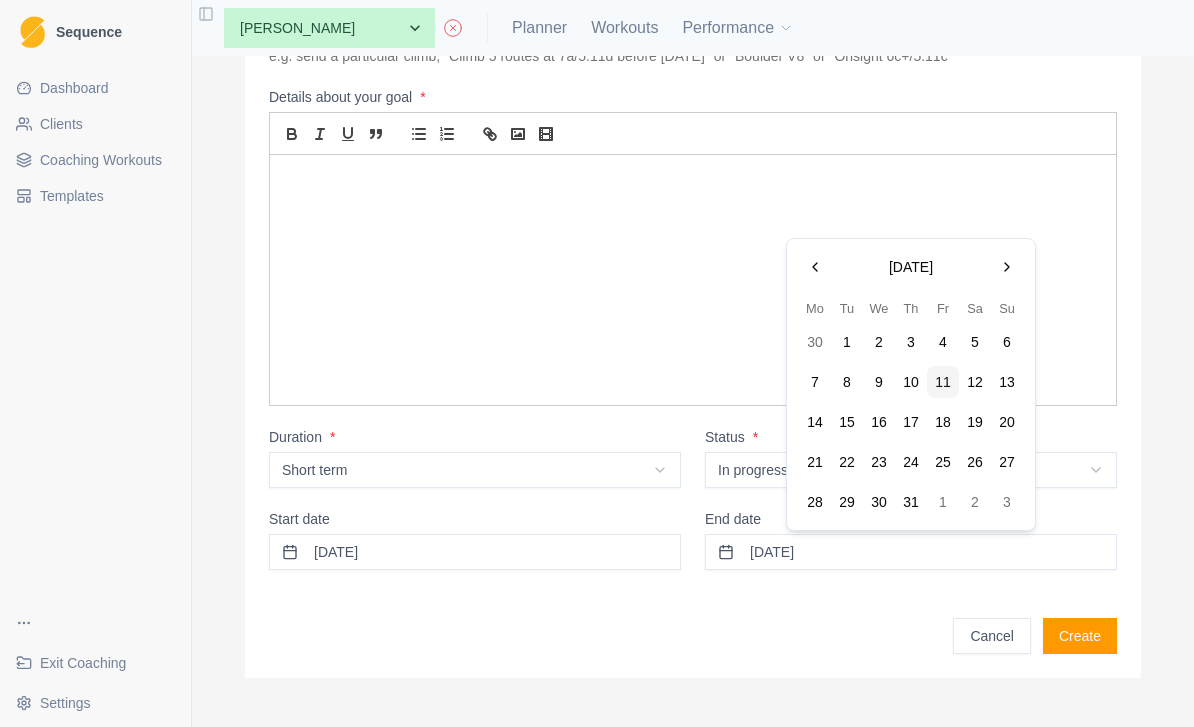 click at bounding box center (1007, 267) 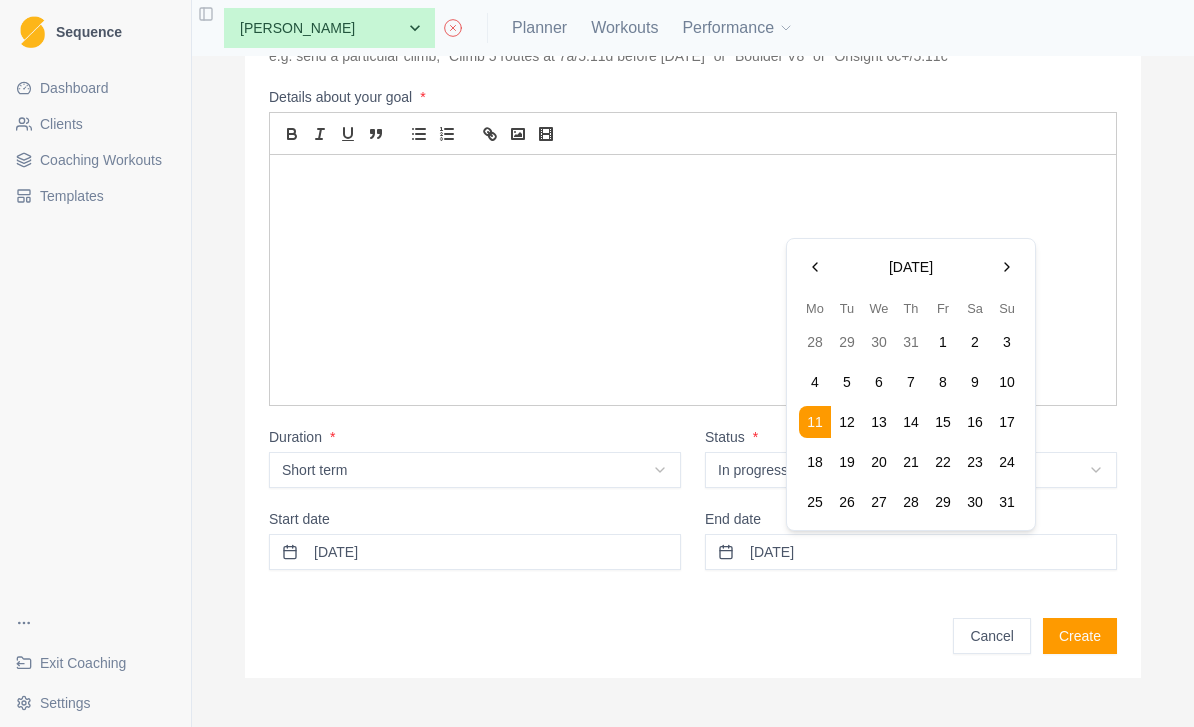 click on "30" at bounding box center [975, 502] 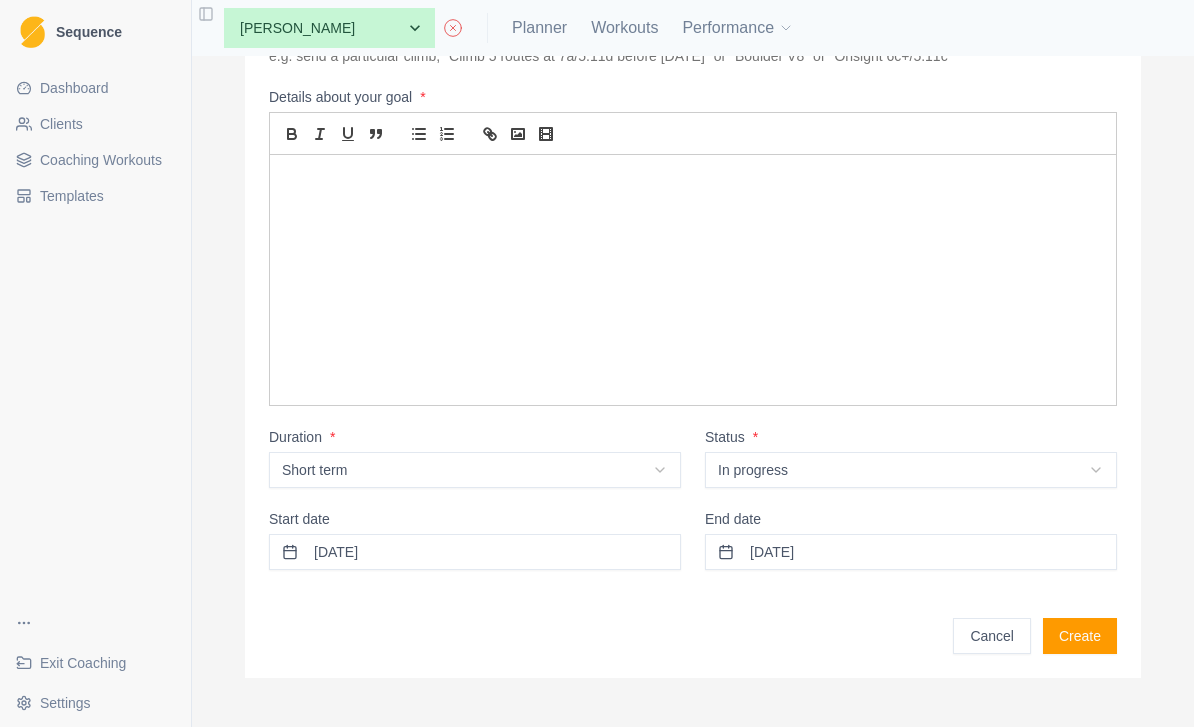 click at bounding box center (693, 280) 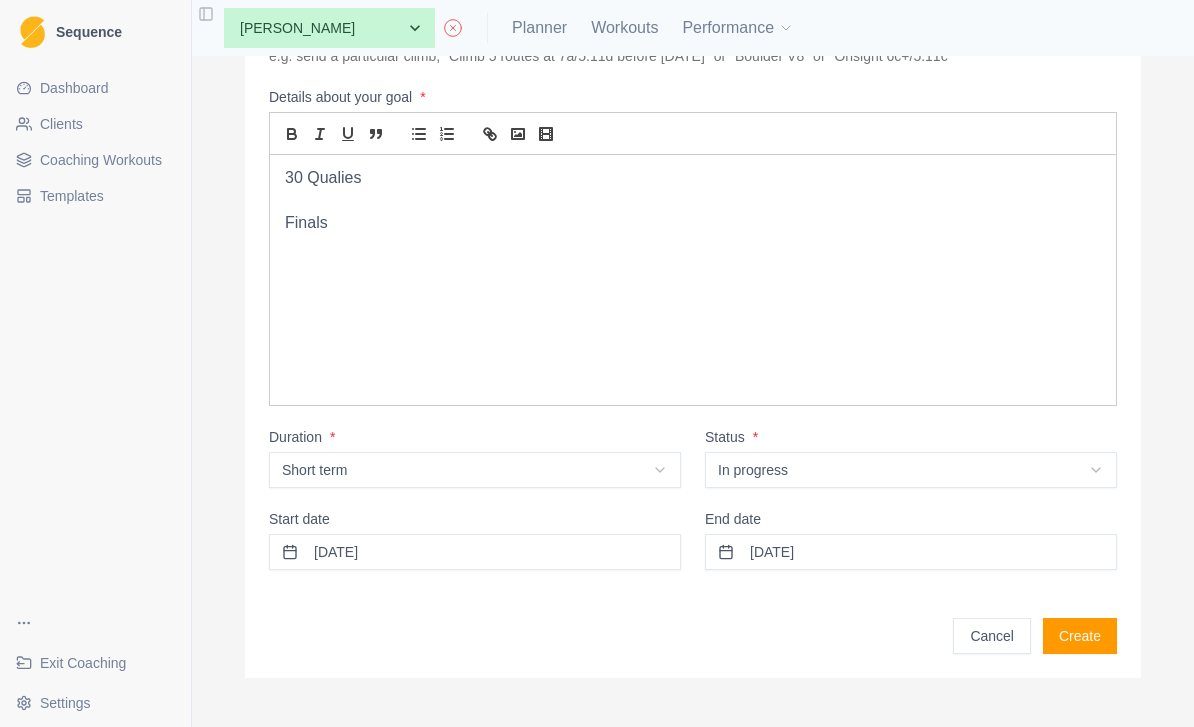 click on "Create" at bounding box center (1080, 636) 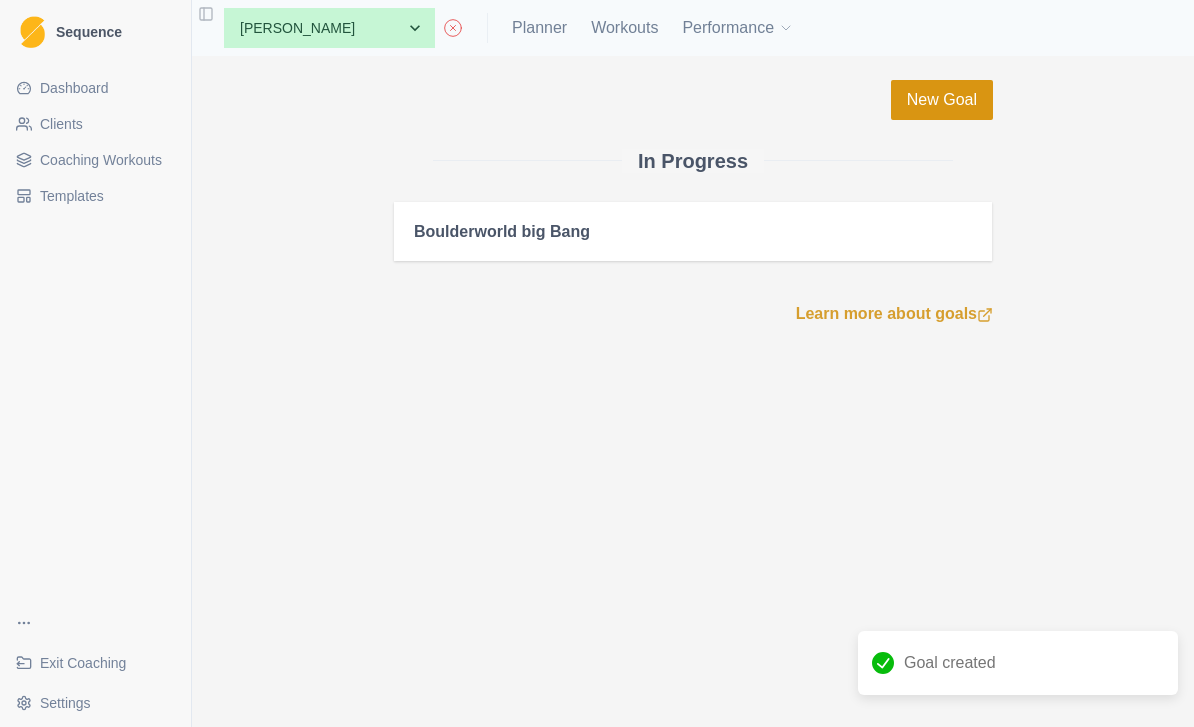 click on "New Goal" at bounding box center [942, 100] 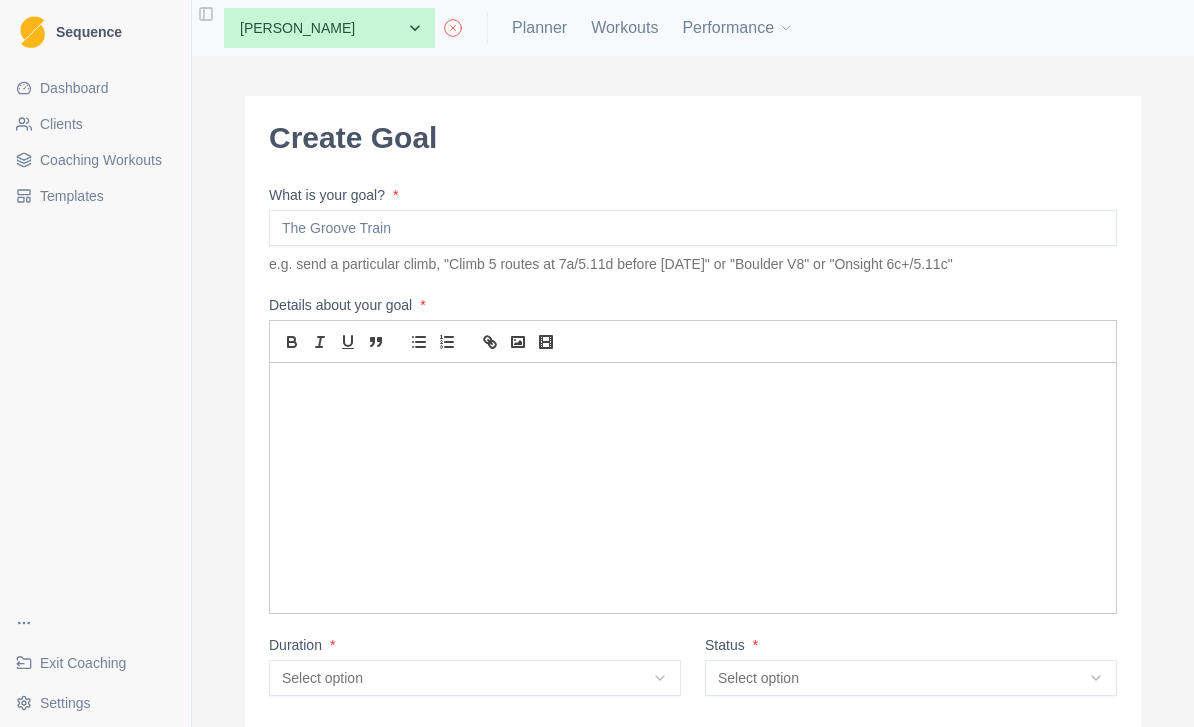 click on "What is your goal?  *" at bounding box center (693, 228) 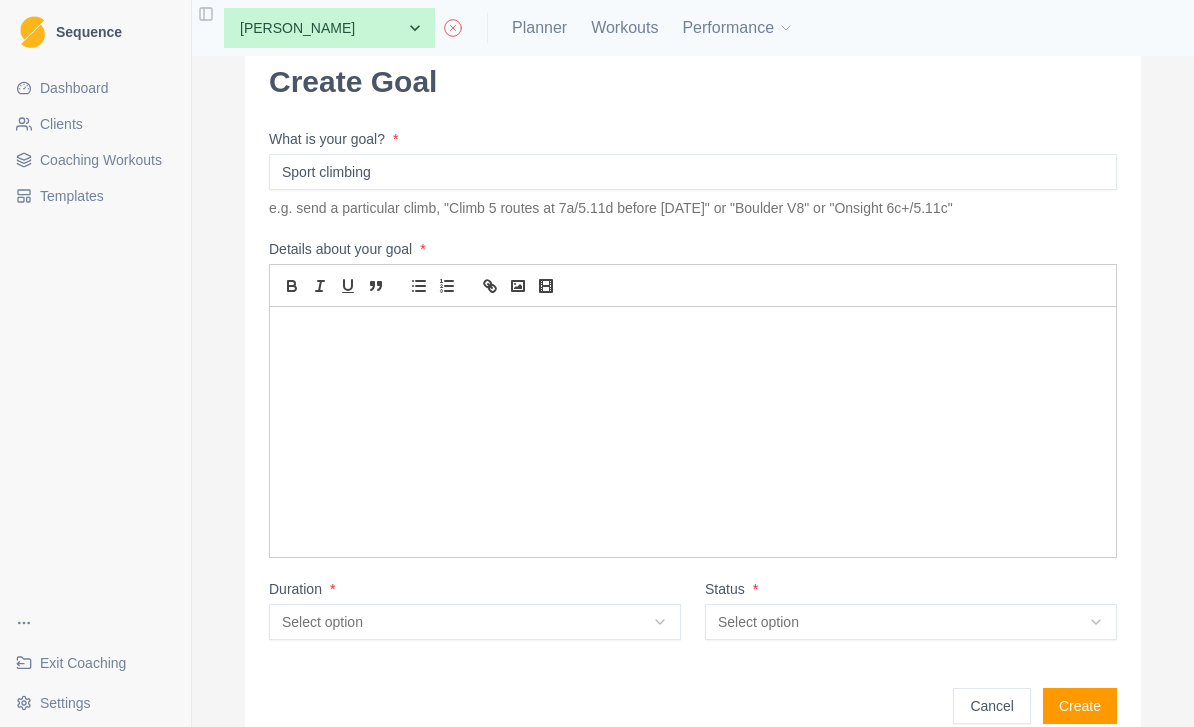 scroll, scrollTop: 78, scrollLeft: 0, axis: vertical 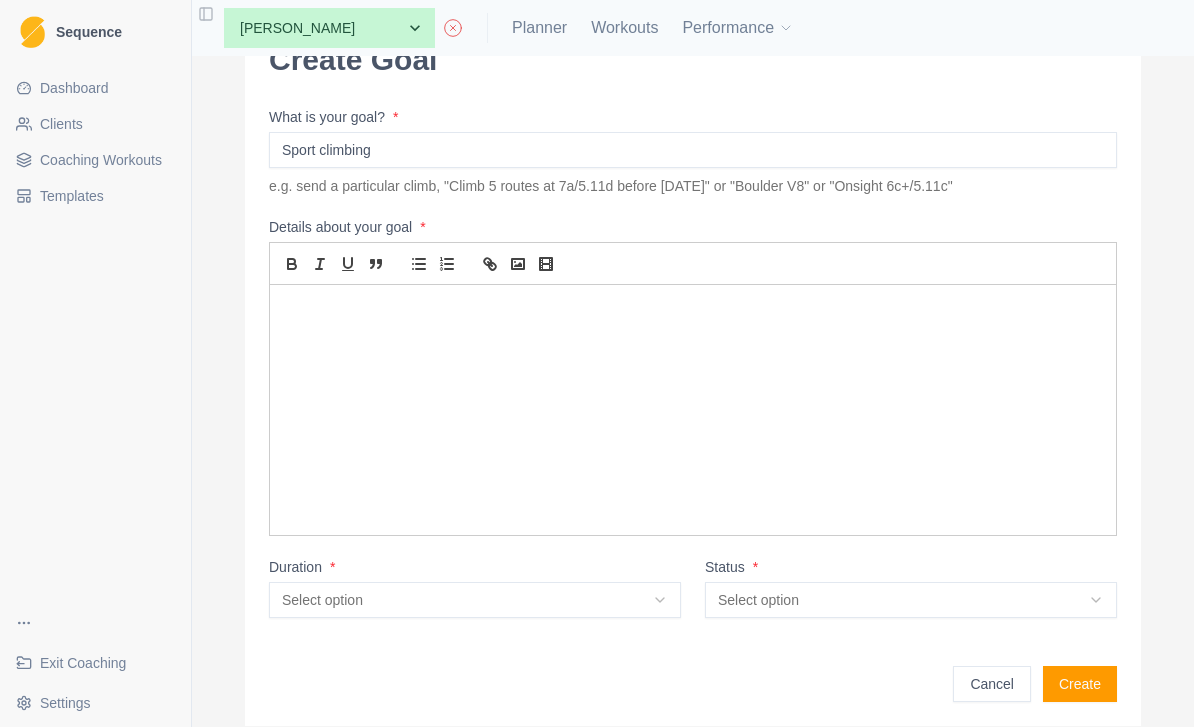 type on "Sport climbing" 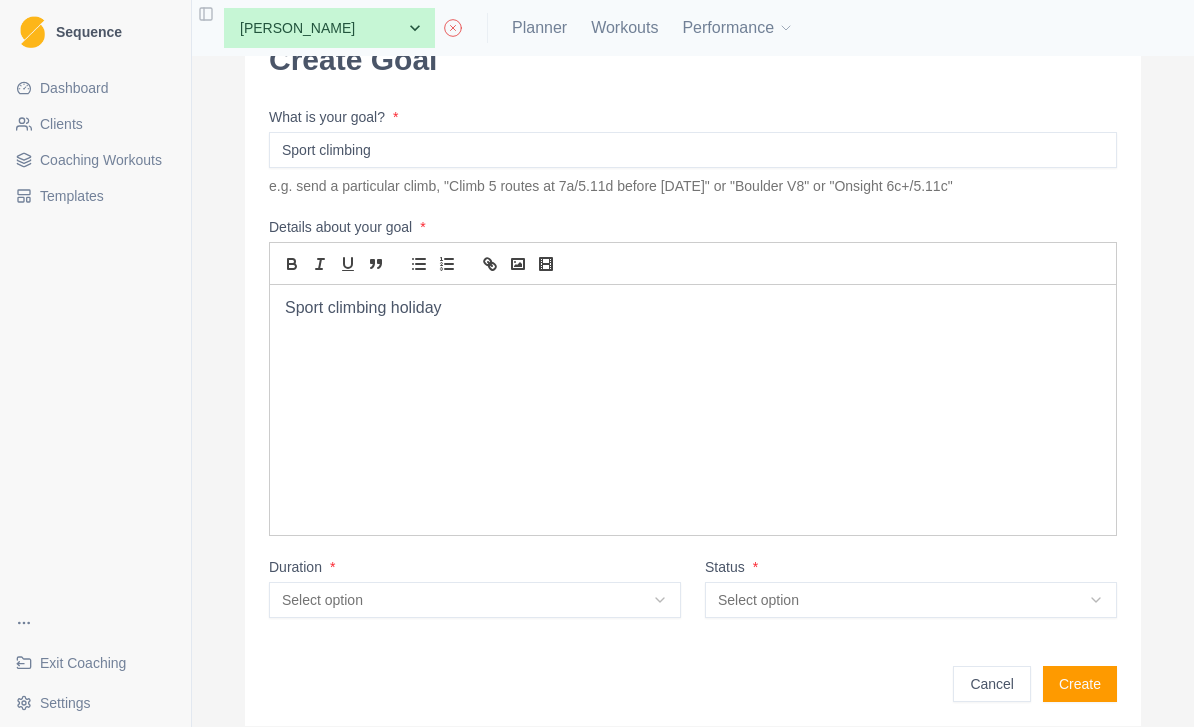 click on "Select option" at bounding box center [475, 600] 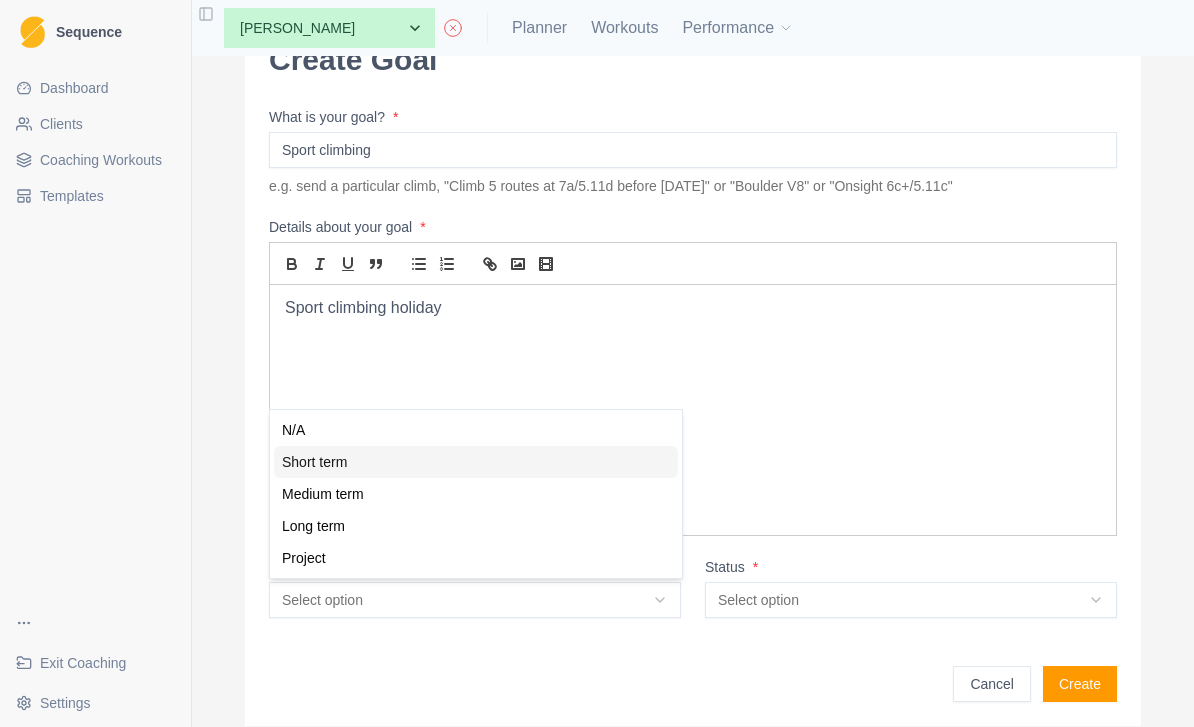click on "Short term" at bounding box center (476, 462) 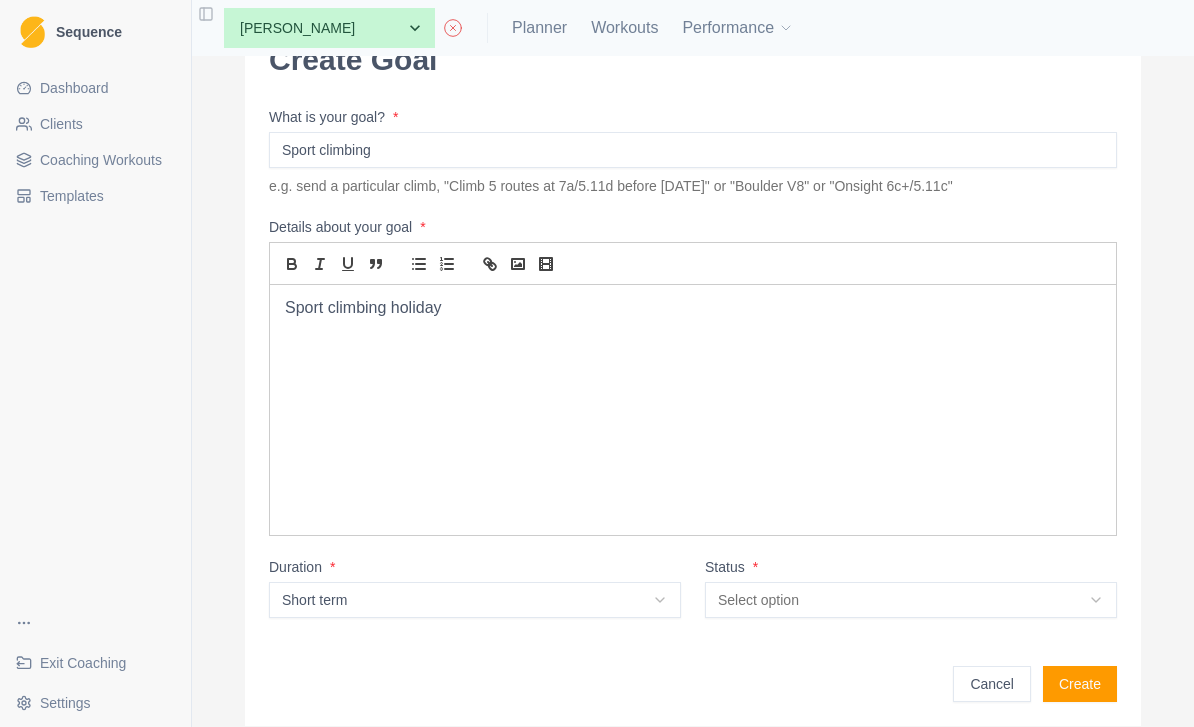 click on "Select option" at bounding box center (911, 600) 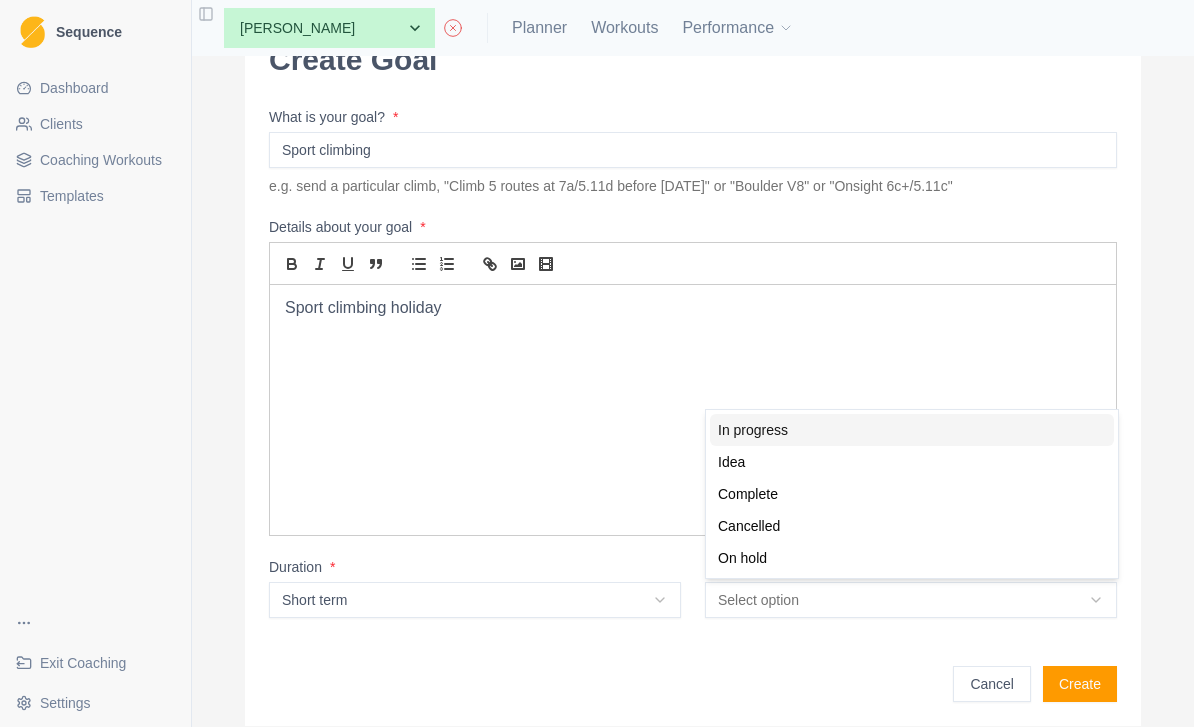 click on "In progress" at bounding box center (912, 430) 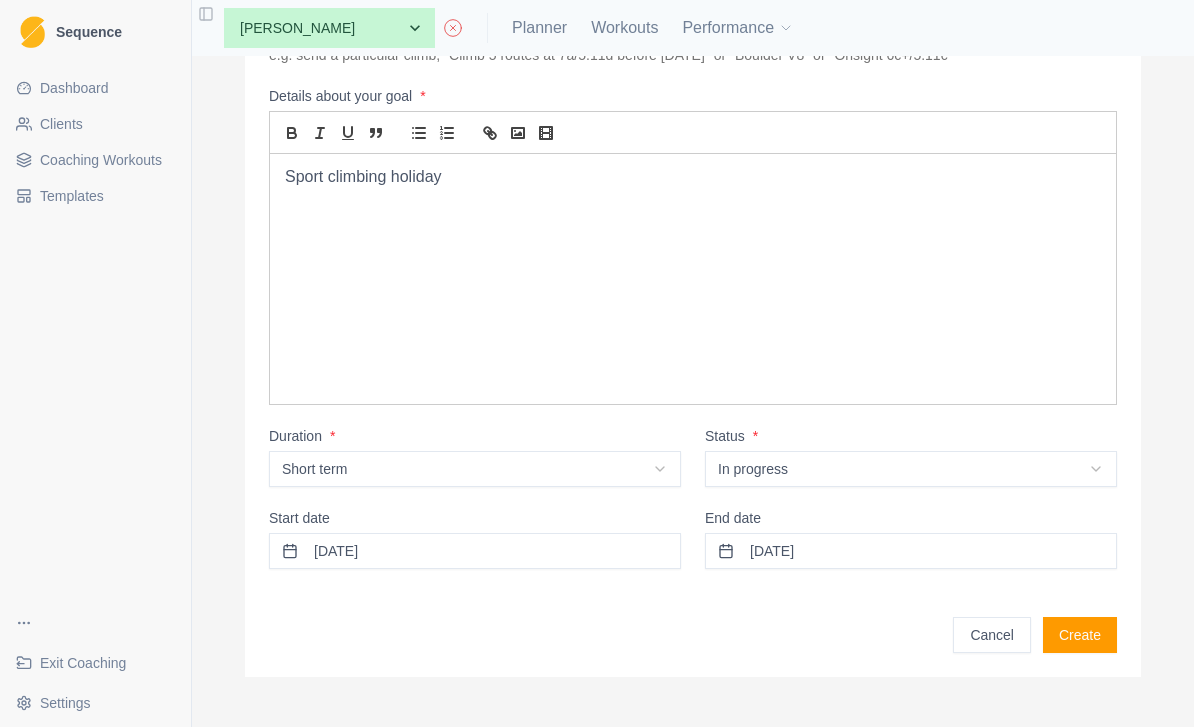 scroll, scrollTop: 208, scrollLeft: 0, axis: vertical 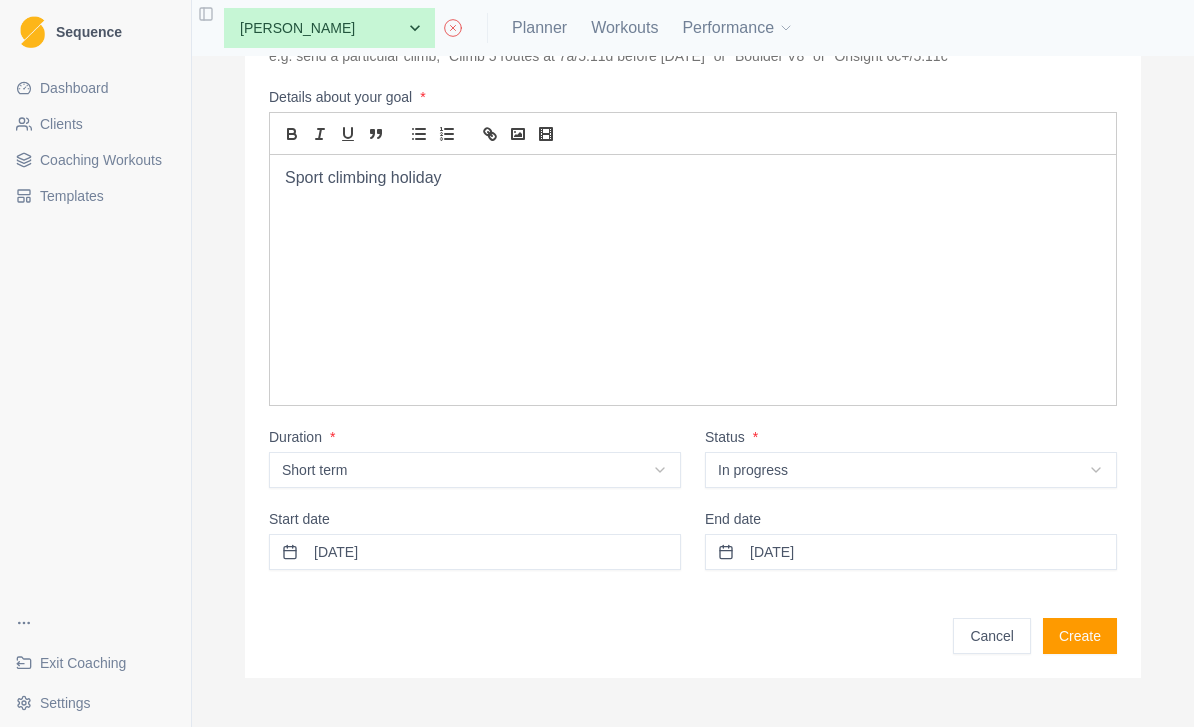 click on "11/07/2025" at bounding box center [475, 552] 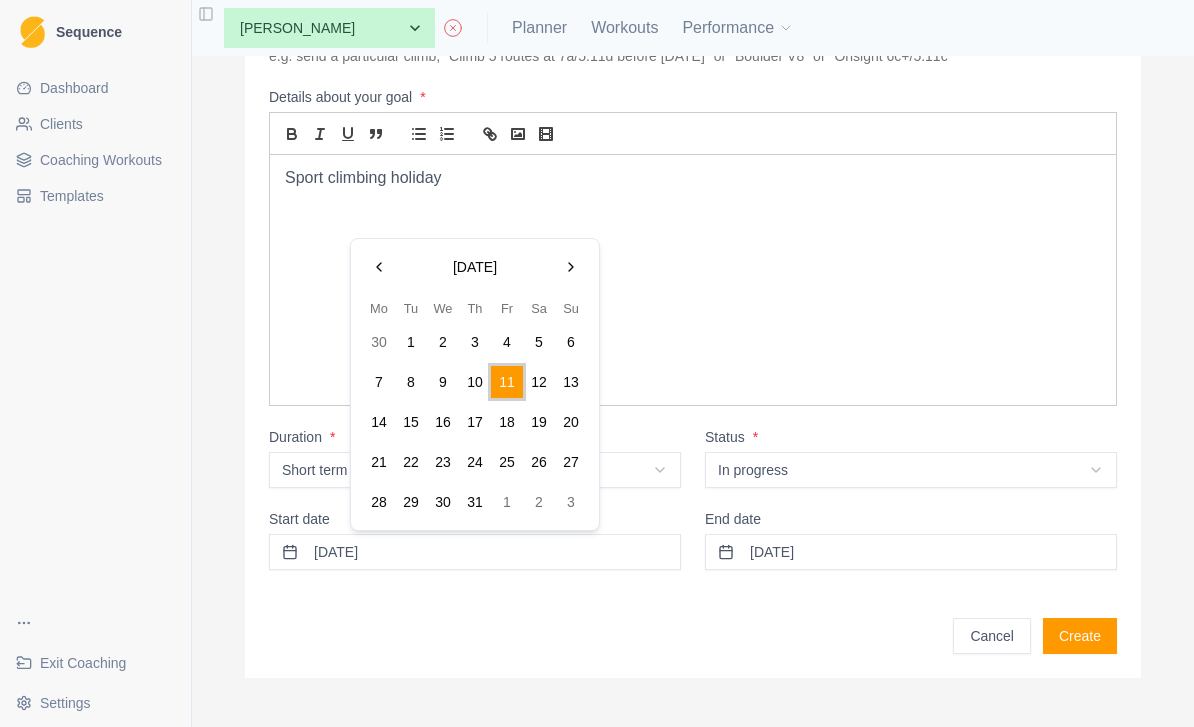 click at bounding box center (571, 267) 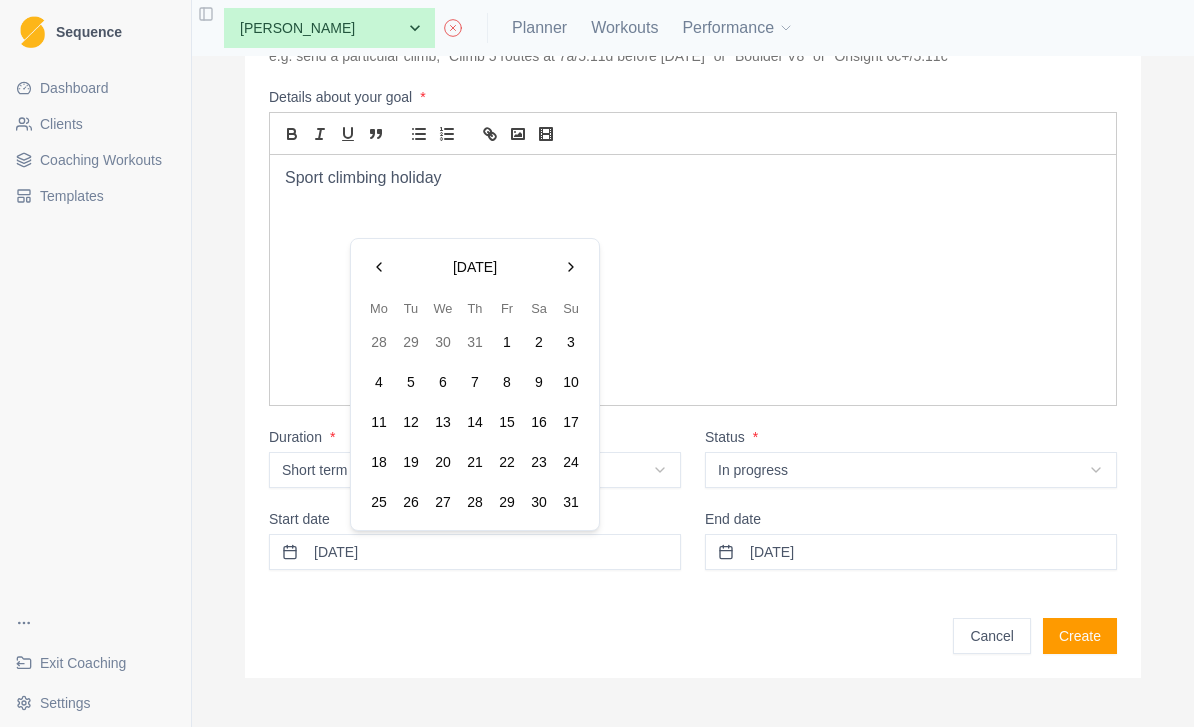 click at bounding box center (571, 267) 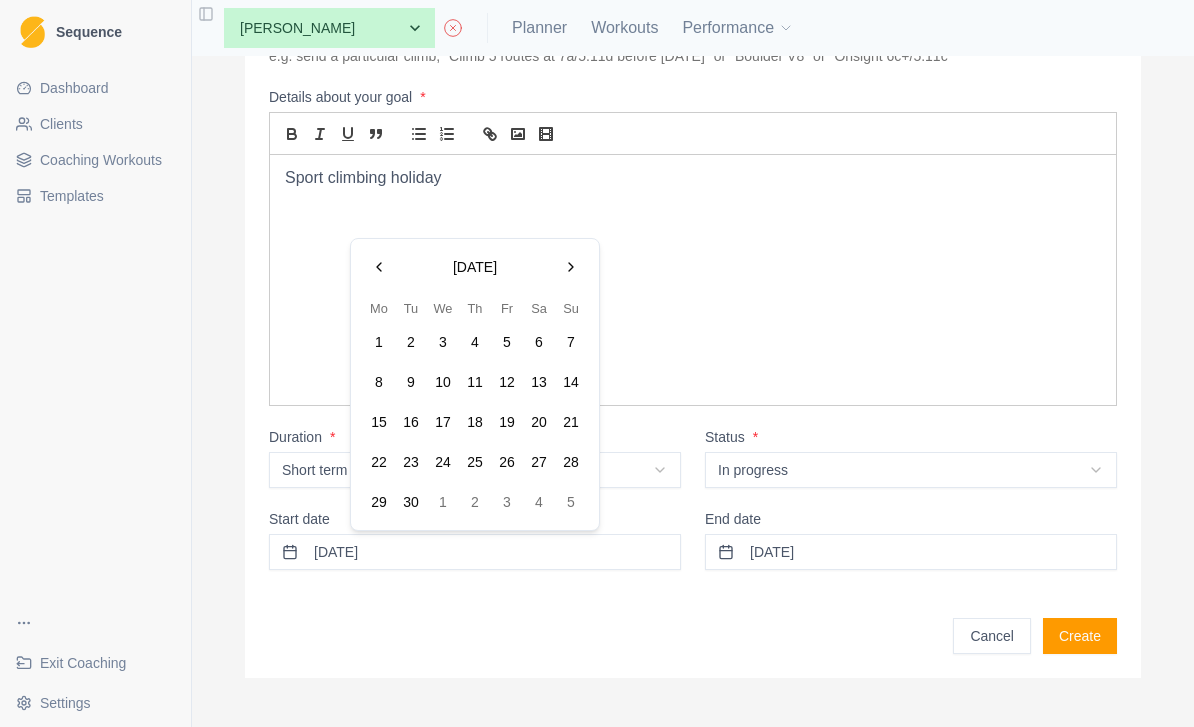 click on "2" at bounding box center (411, 342) 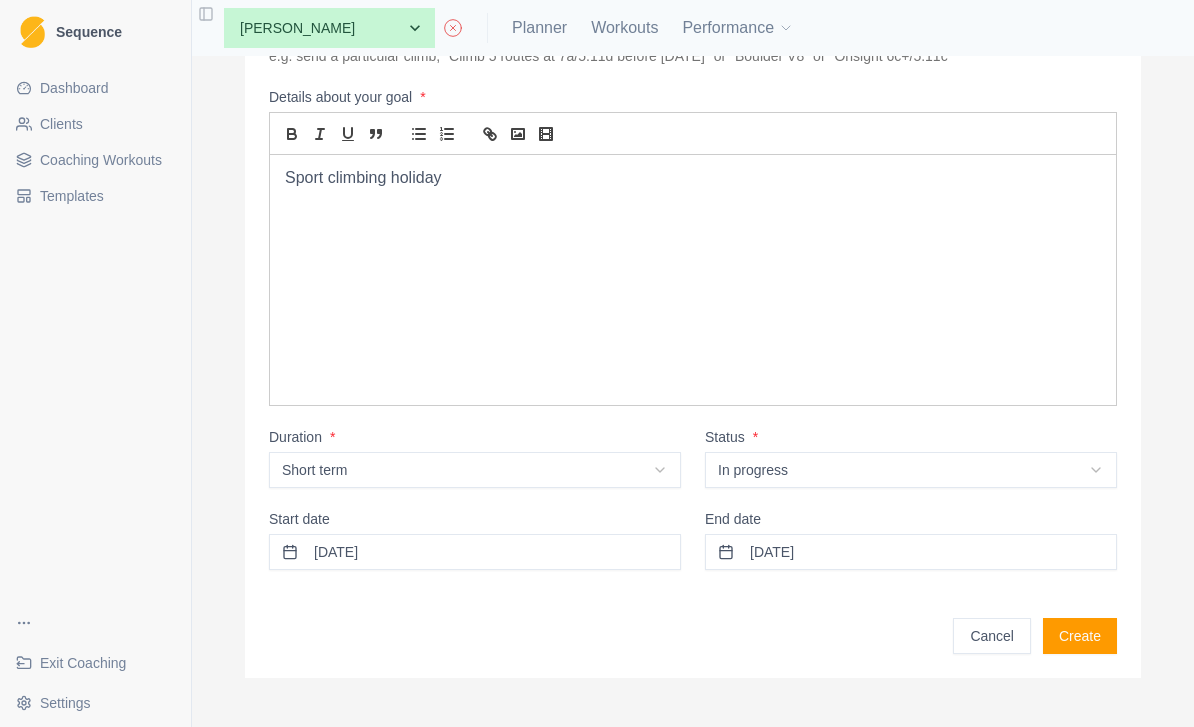 click on "11/08/2025" at bounding box center (911, 552) 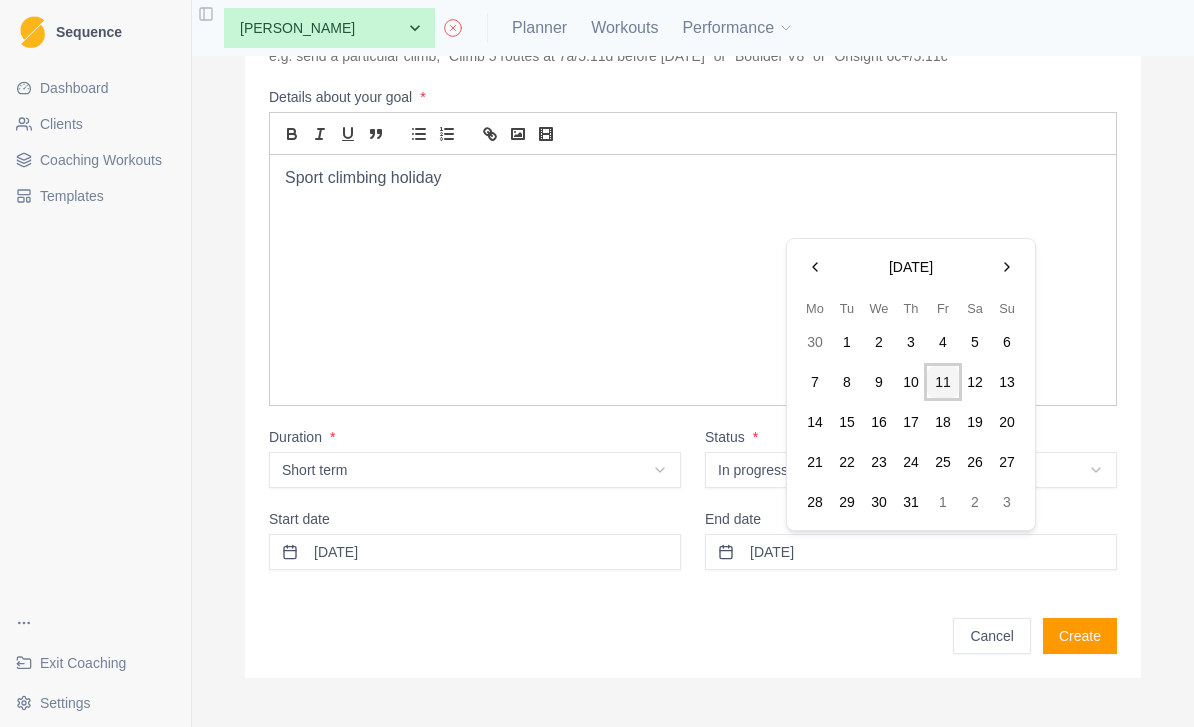 click at bounding box center (1007, 267) 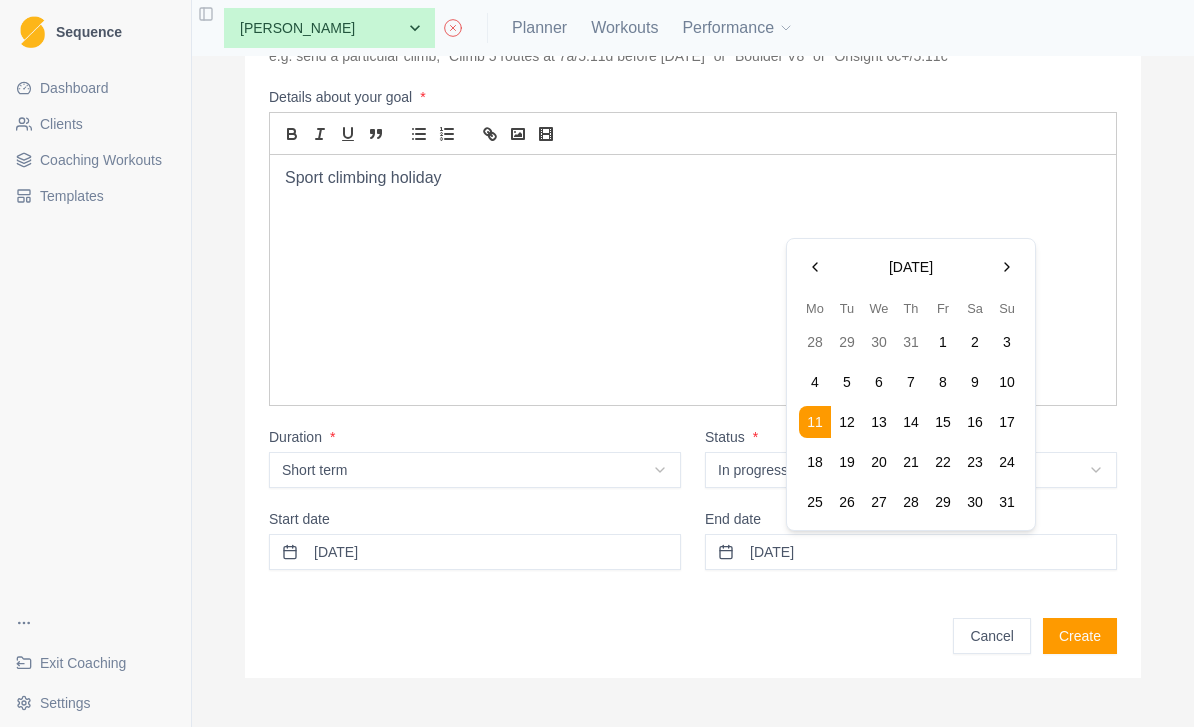 click at bounding box center [1007, 267] 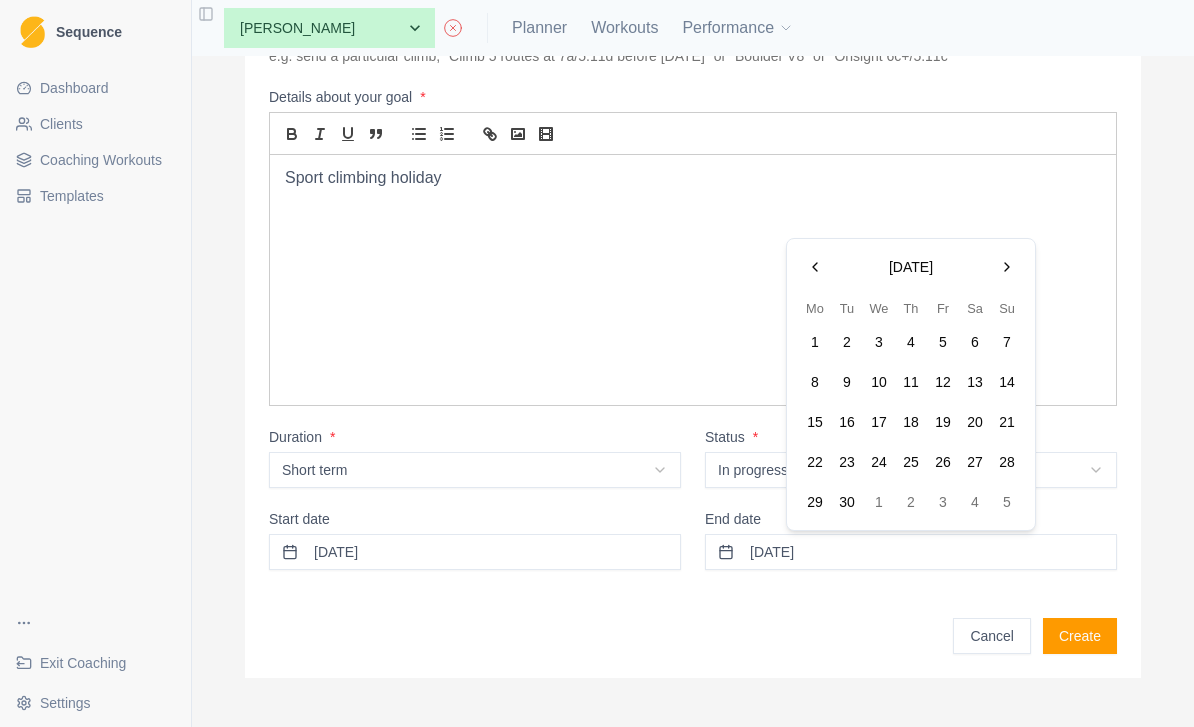 click on "16" at bounding box center [847, 422] 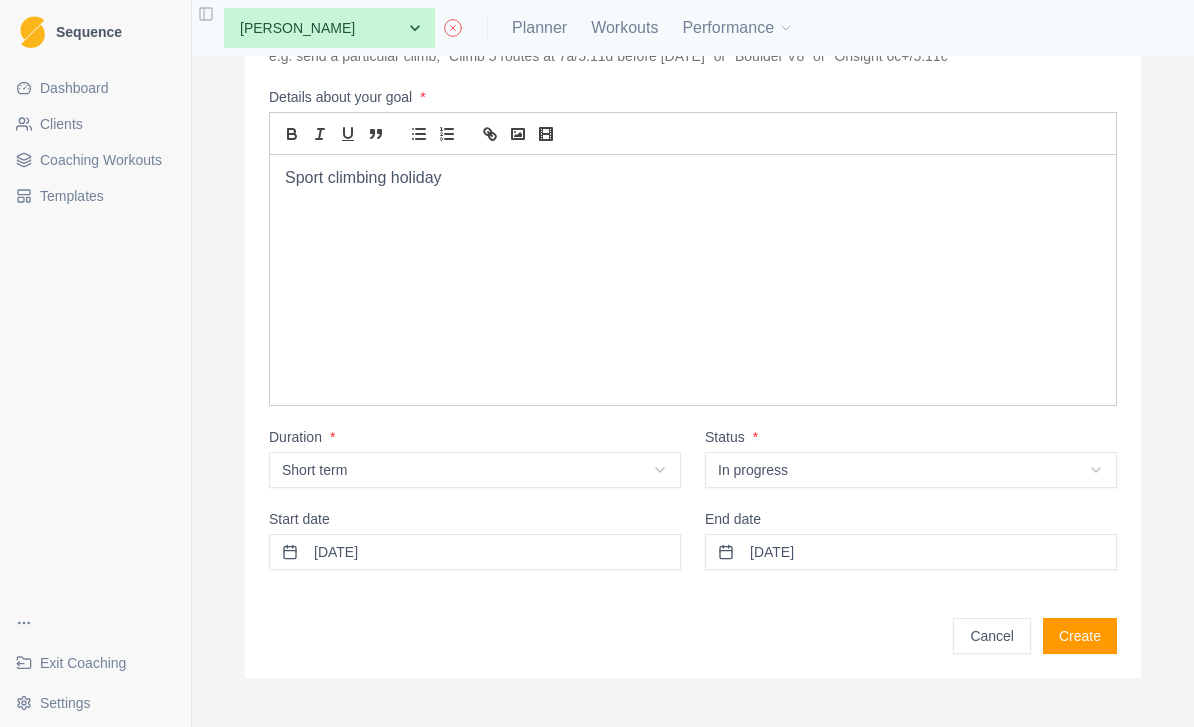 click on "Create" at bounding box center (1080, 636) 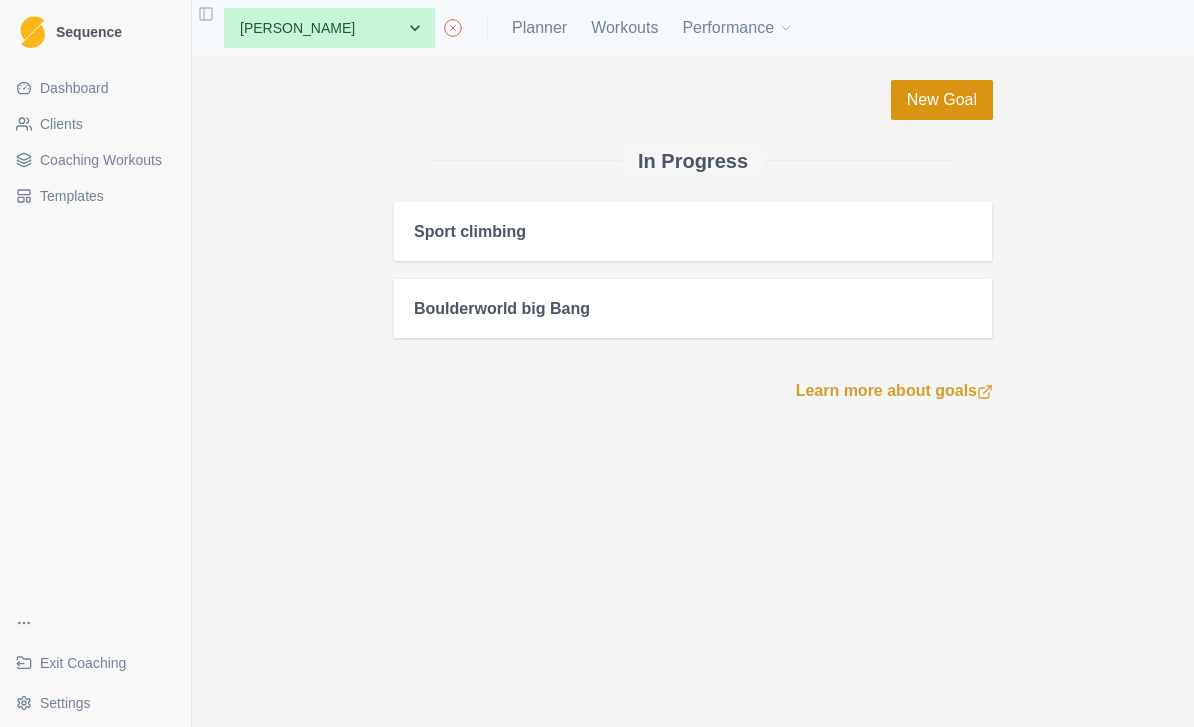 click on "New Goal" at bounding box center (942, 100) 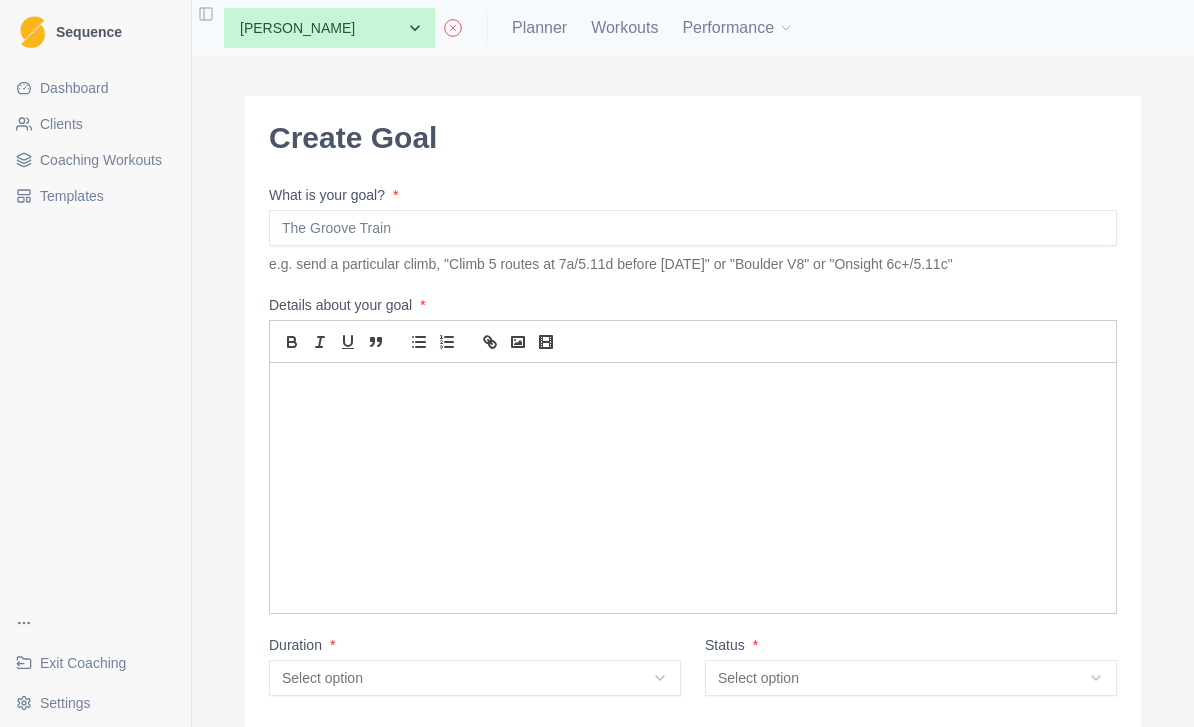 click on "What is your goal?  *" at bounding box center (693, 228) 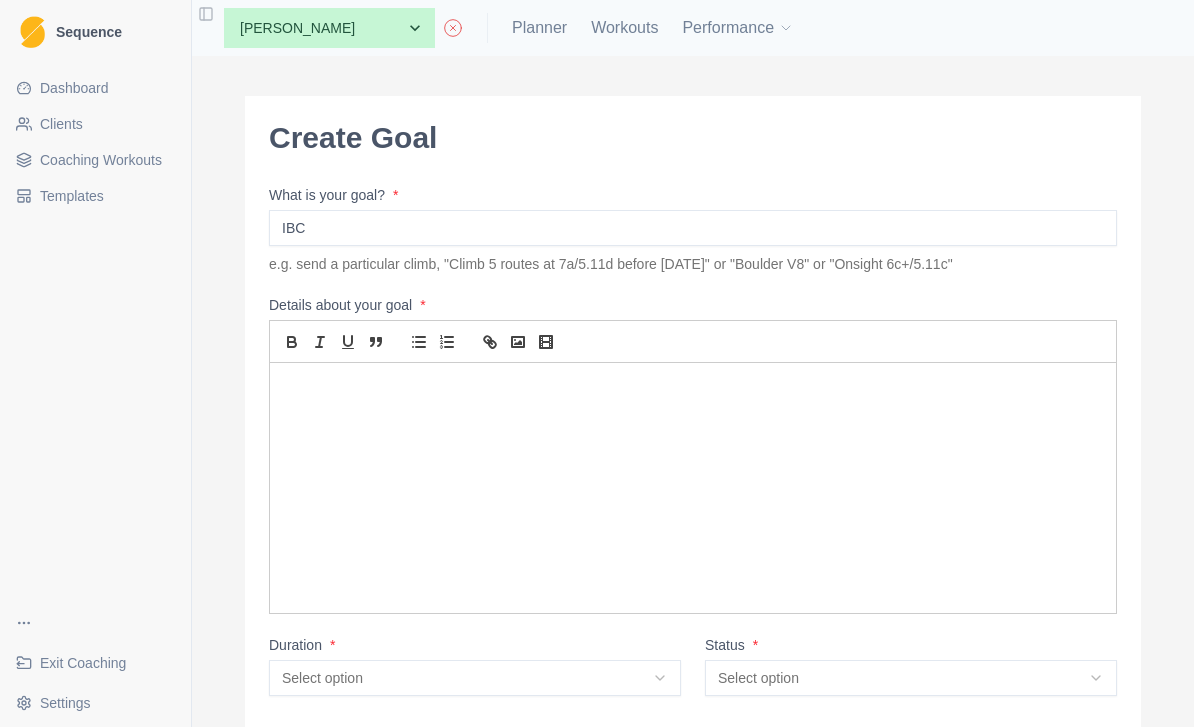 click at bounding box center [693, 488] 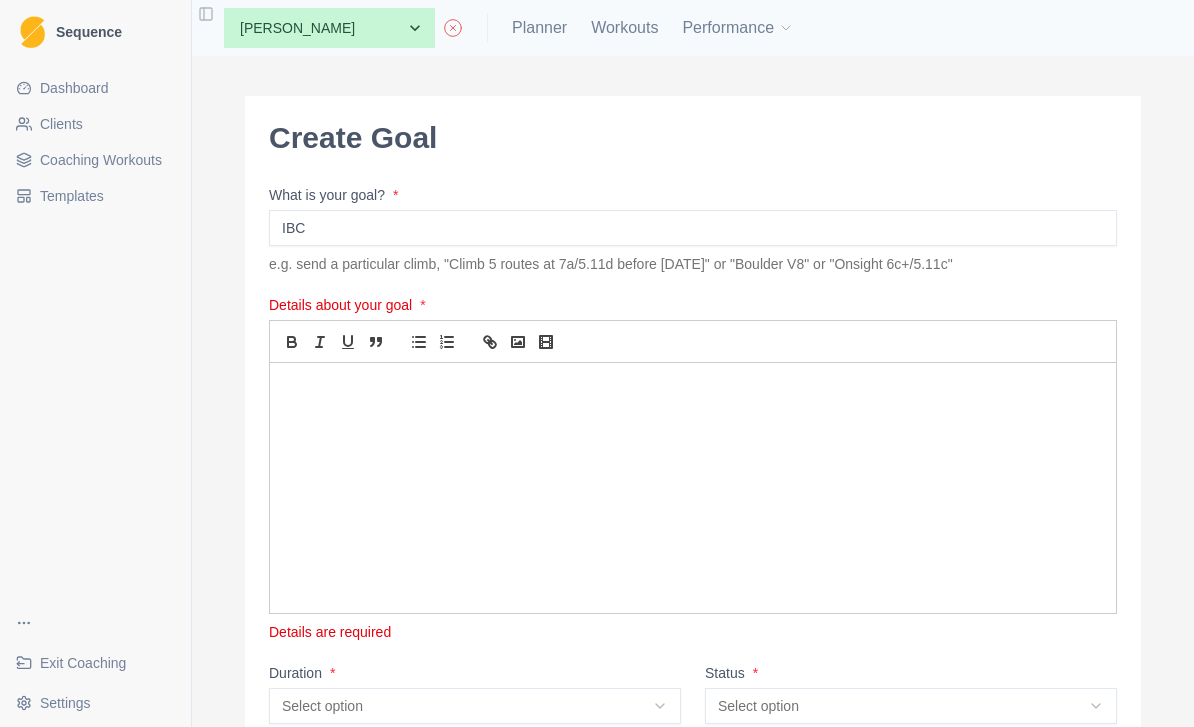 click on "What is your goal?  *" at bounding box center (693, 195) 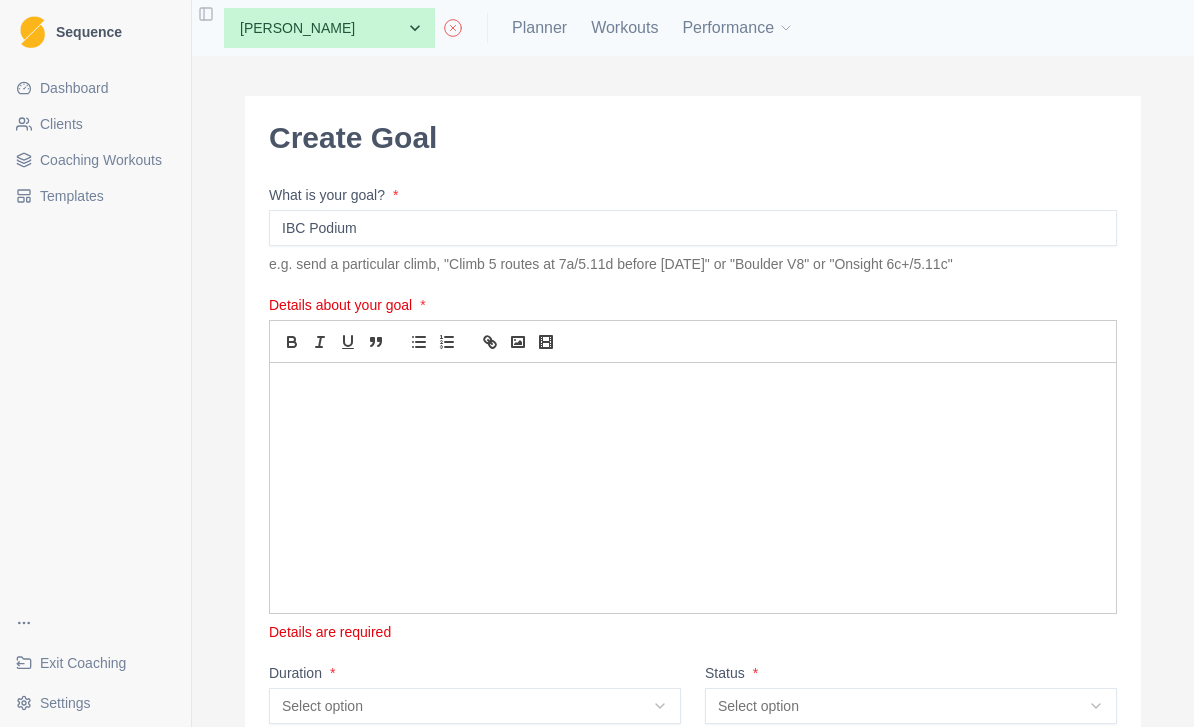 type on "IBC Podium" 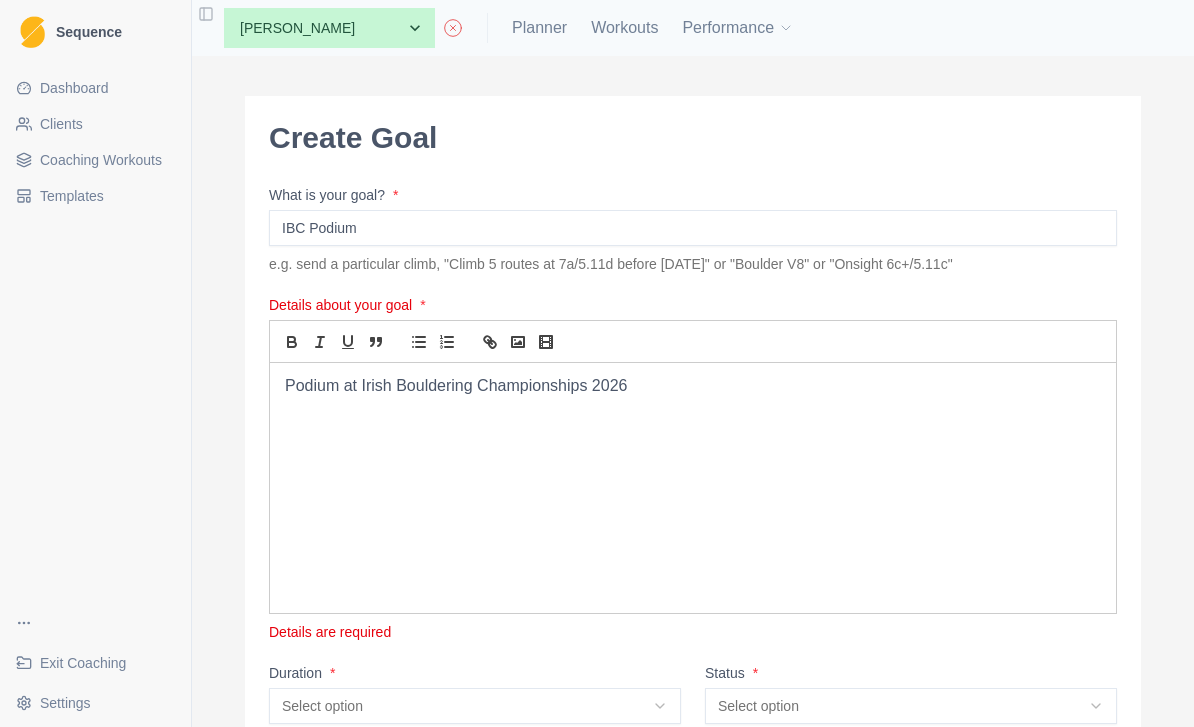click on "IBC Podium" at bounding box center (693, 228) 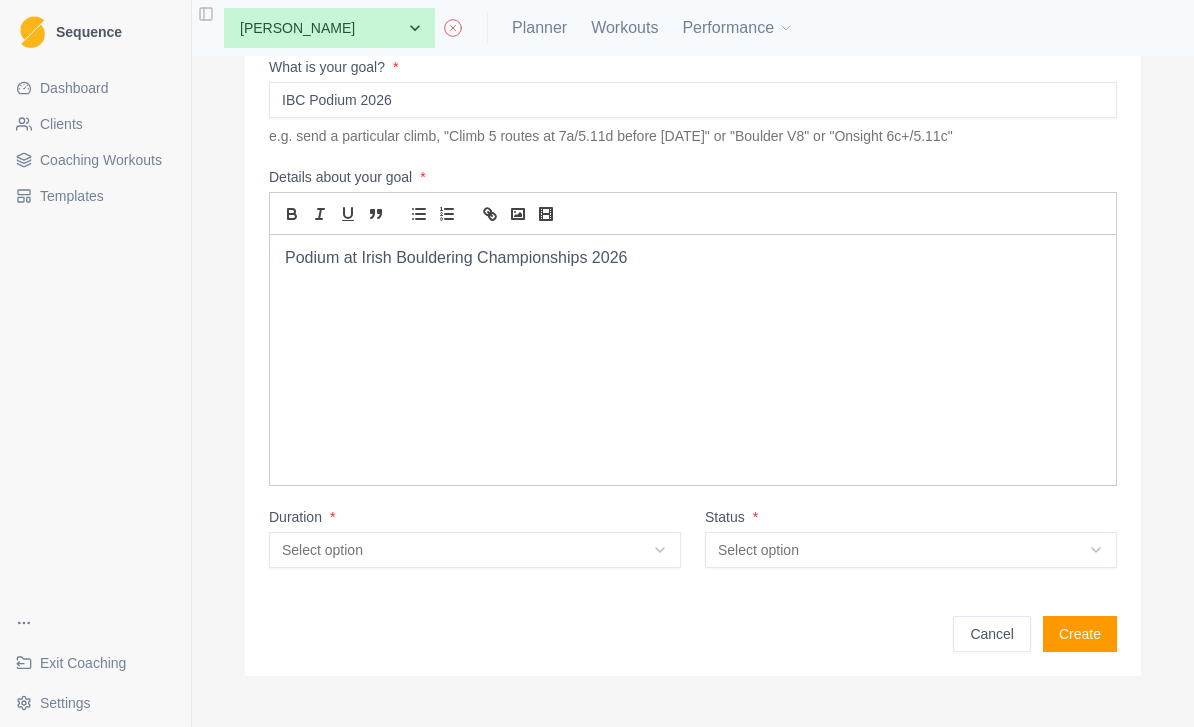 scroll, scrollTop: 126, scrollLeft: 0, axis: vertical 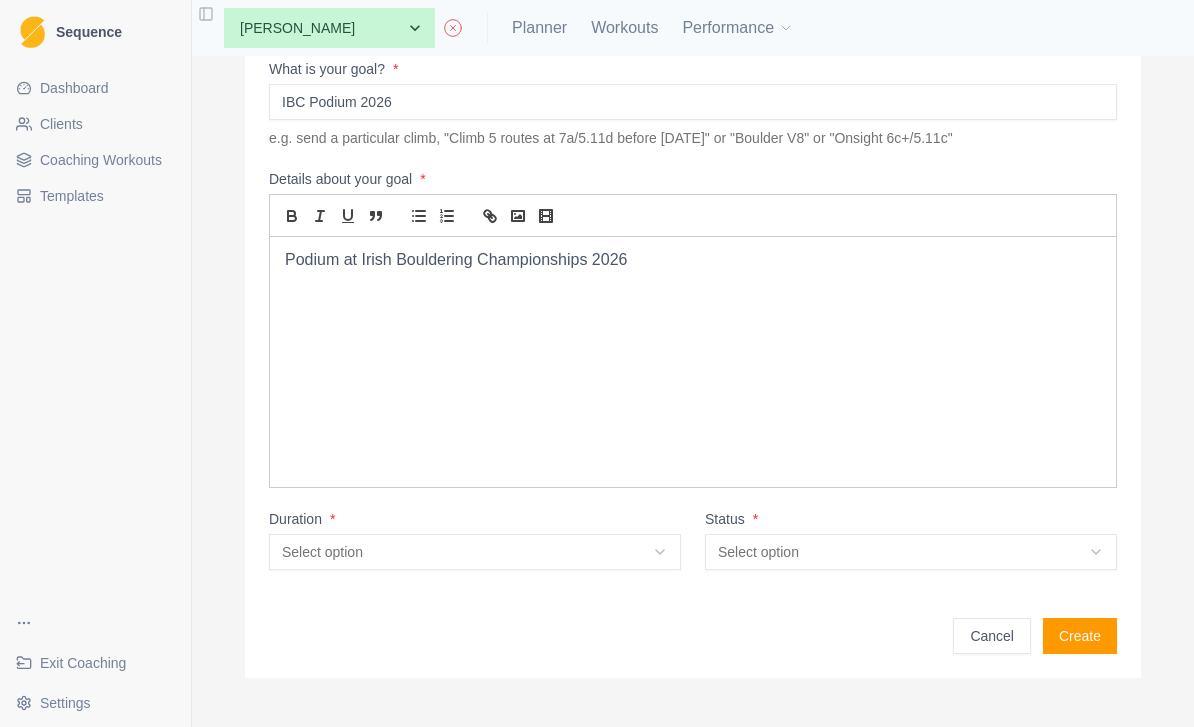 type on "IBC Podium 2026" 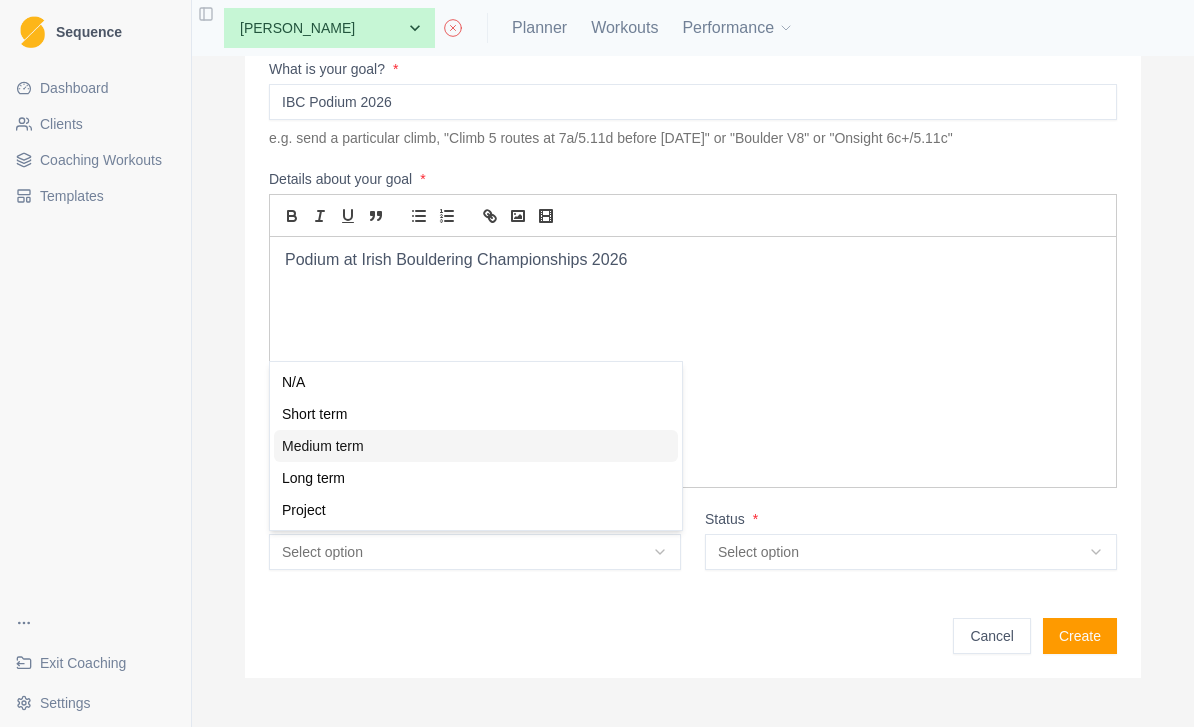 click on "Medium term" at bounding box center (476, 446) 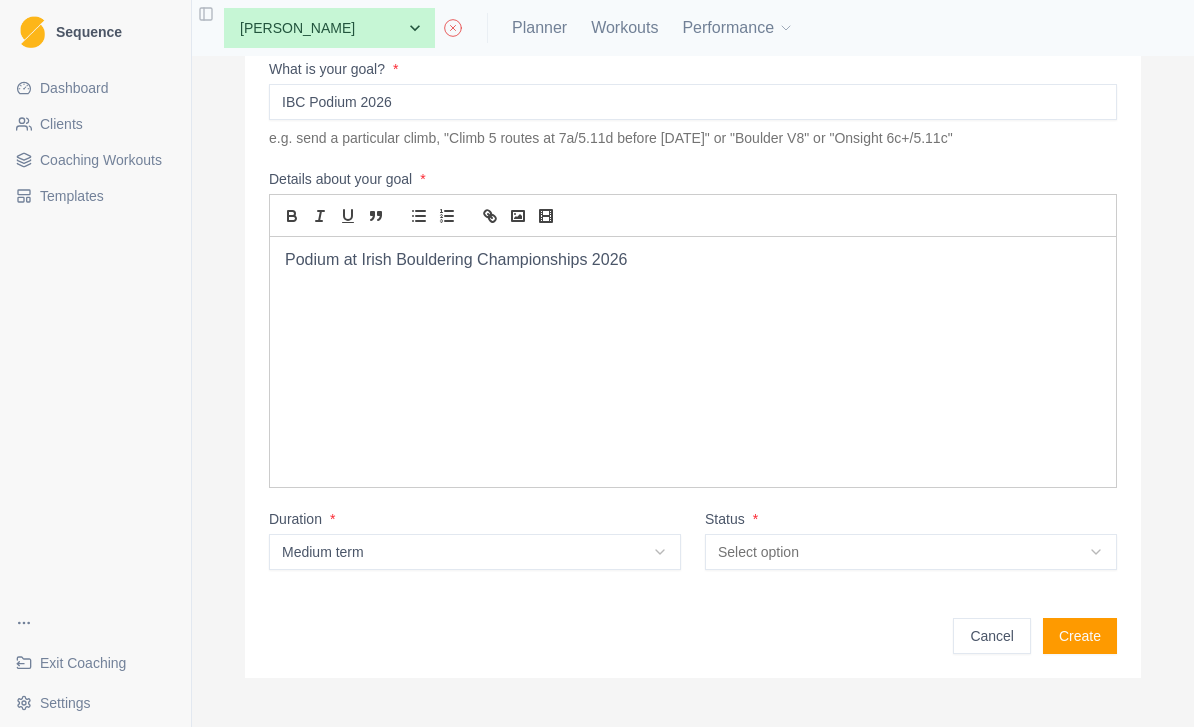 click on "Medium term" at bounding box center (475, 552) 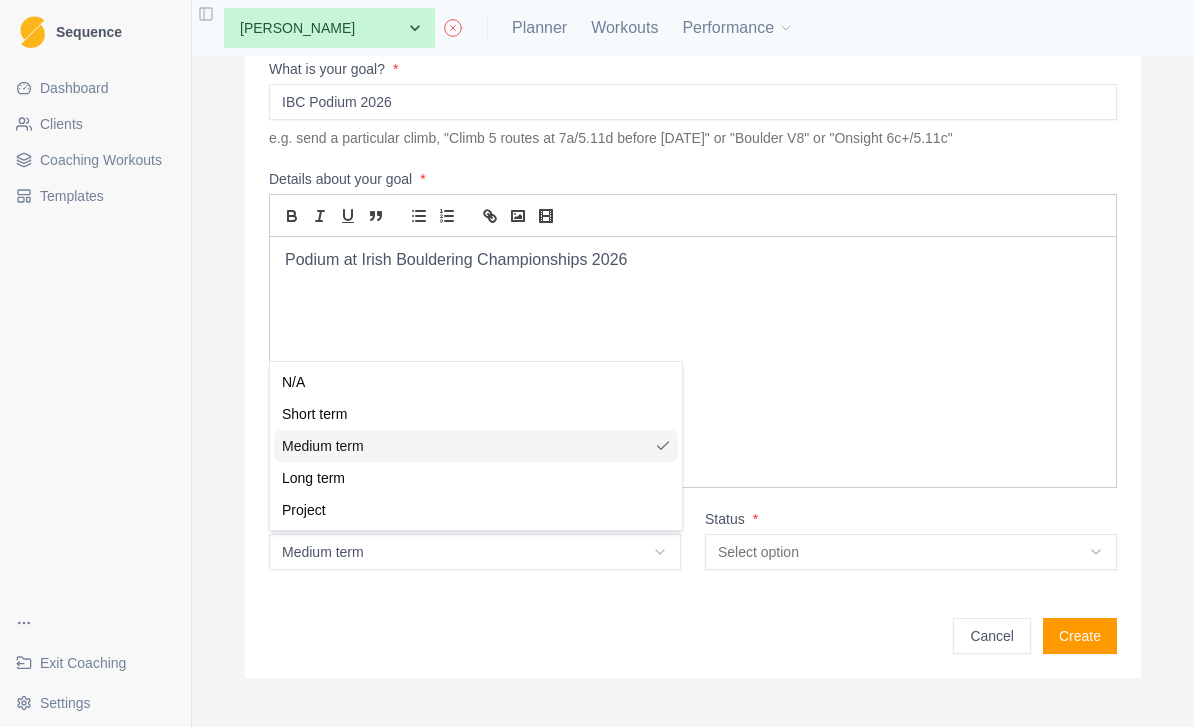 click on "Medium term" at bounding box center [476, 446] 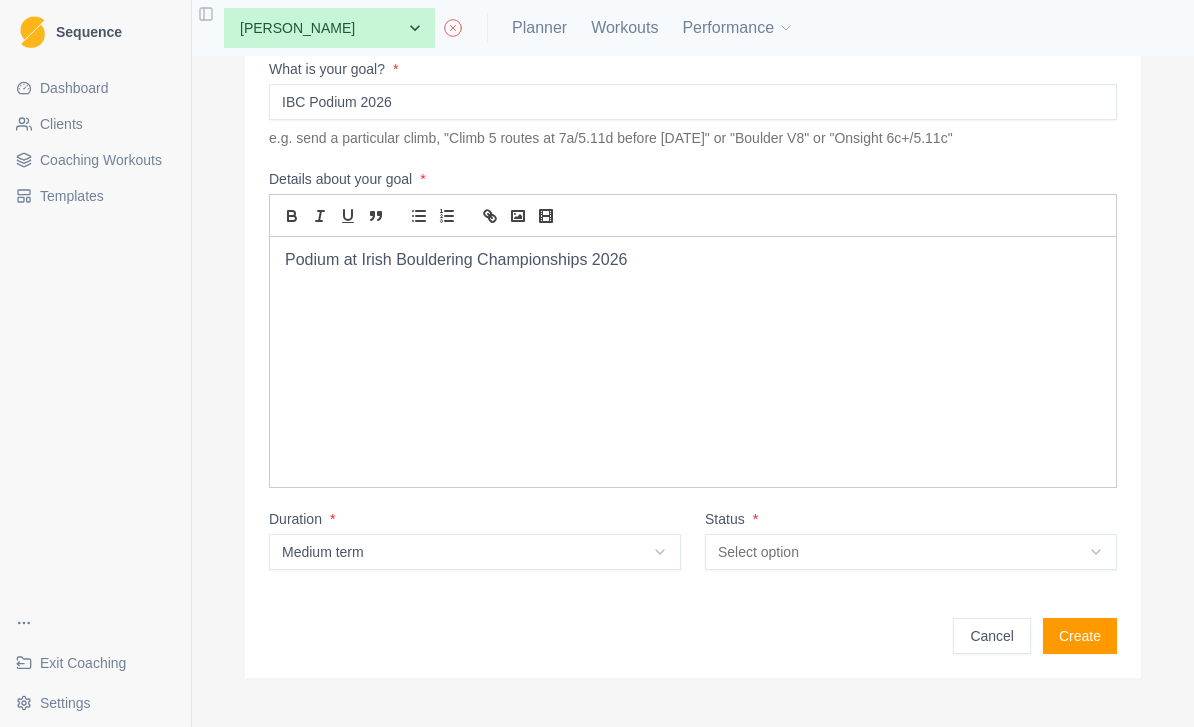 click on "Select option" at bounding box center [911, 552] 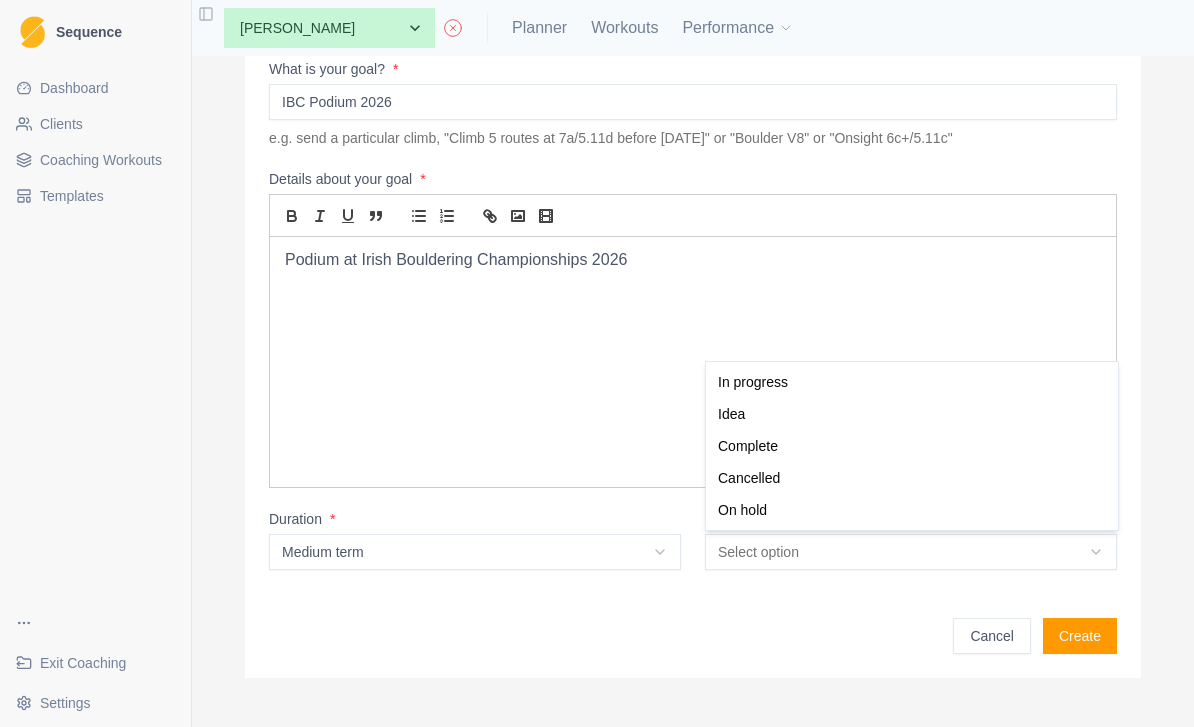 click on "Sequence Dashboard Clients Coaching Workouts Templates Exit Coaching Settings Toggle Sidebar None A. McIntyre A. Emms A. York C.Lawler D.Mulcahy I. Kenny J. Curran J. McInerney J. Rankin L. Carabini M. Babilas M. Platania O. Lenehan W. Kelly Planner Workouts Performance Create Goal What is your goal?  * IBC Podium 2026 e.g. send a particular climb, "Climb 5 routes at 7a/5.11d before Easter" or "Boulder V8" or "Onsight 6c+/5.11c" Details about your goal  * Podium at Irish Bouldering Championships 2026 Duration  * Medium term N/A Short term Medium term Long term Project Status  * Select option In progress Idea Complete Cancelled On hold Cancel Create
Metrics Goals Tests In progress Idea Complete Cancelled On hold" at bounding box center [597, 363] 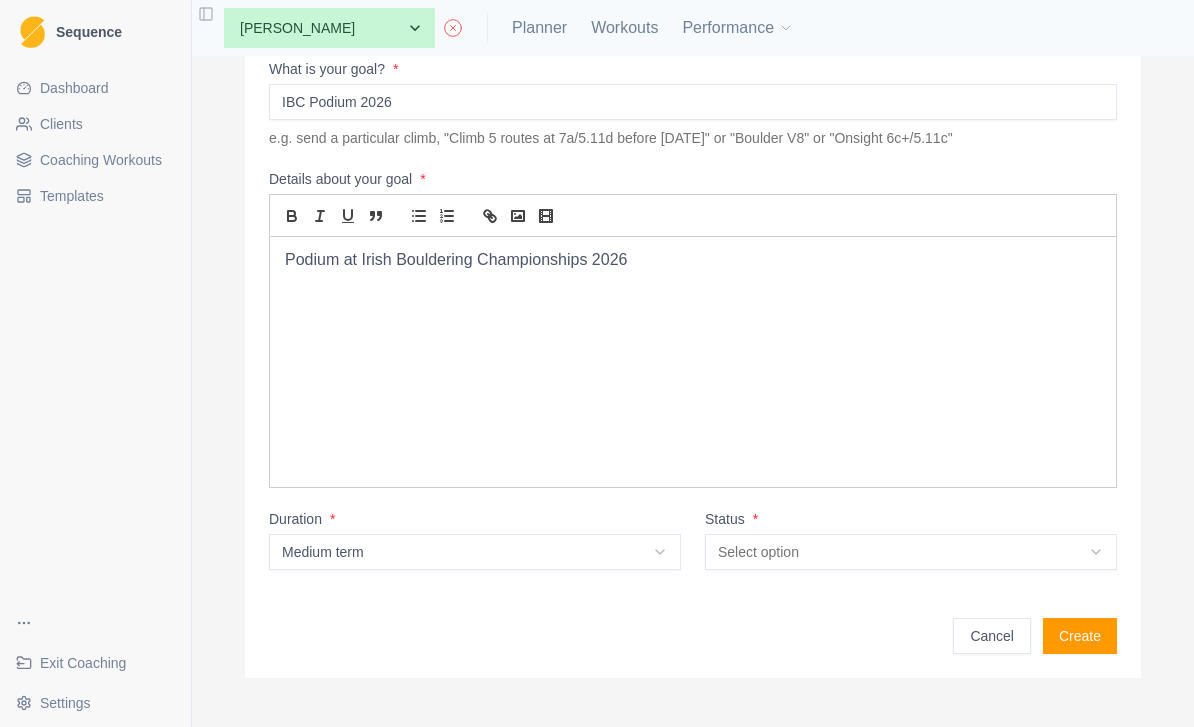 scroll, scrollTop: 64, scrollLeft: 0, axis: vertical 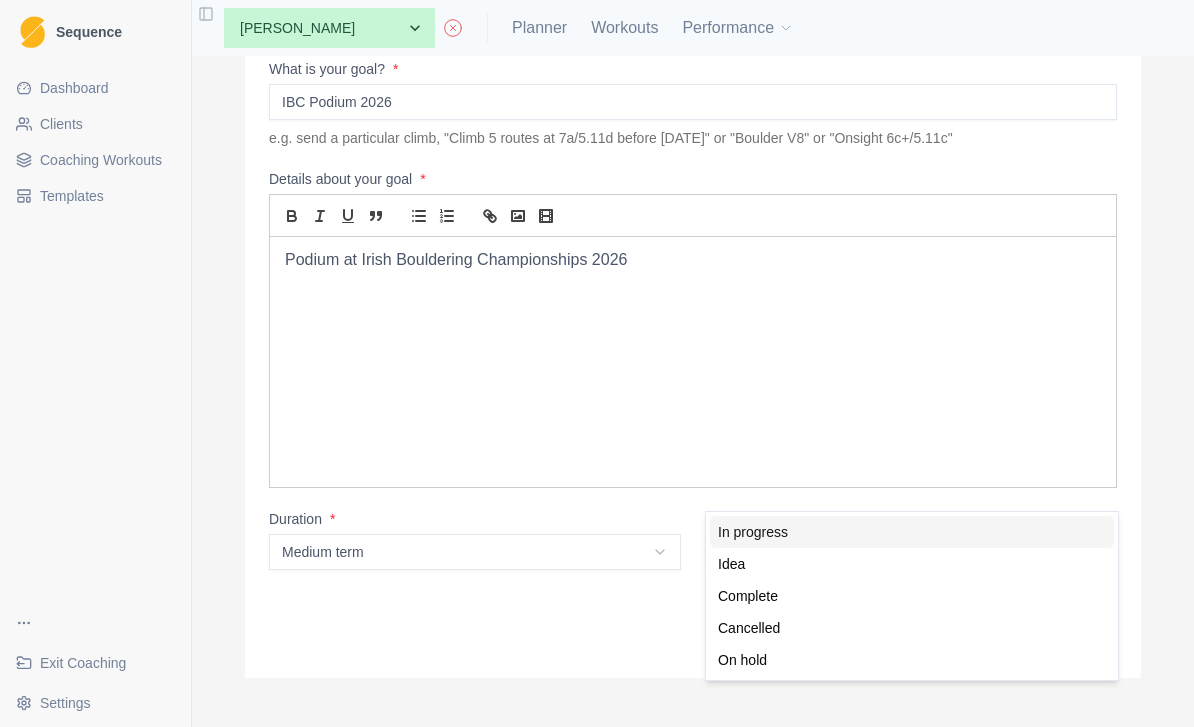 click on "In progress" at bounding box center [912, 532] 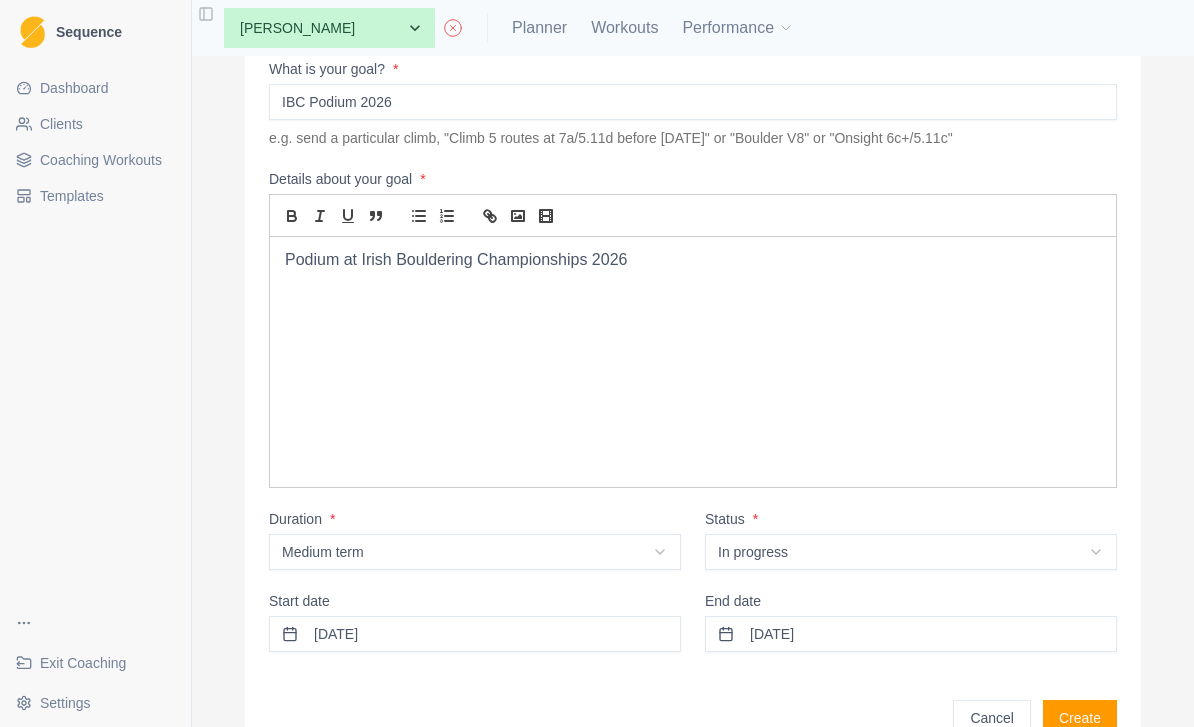click on "11/07/2025" at bounding box center [475, 634] 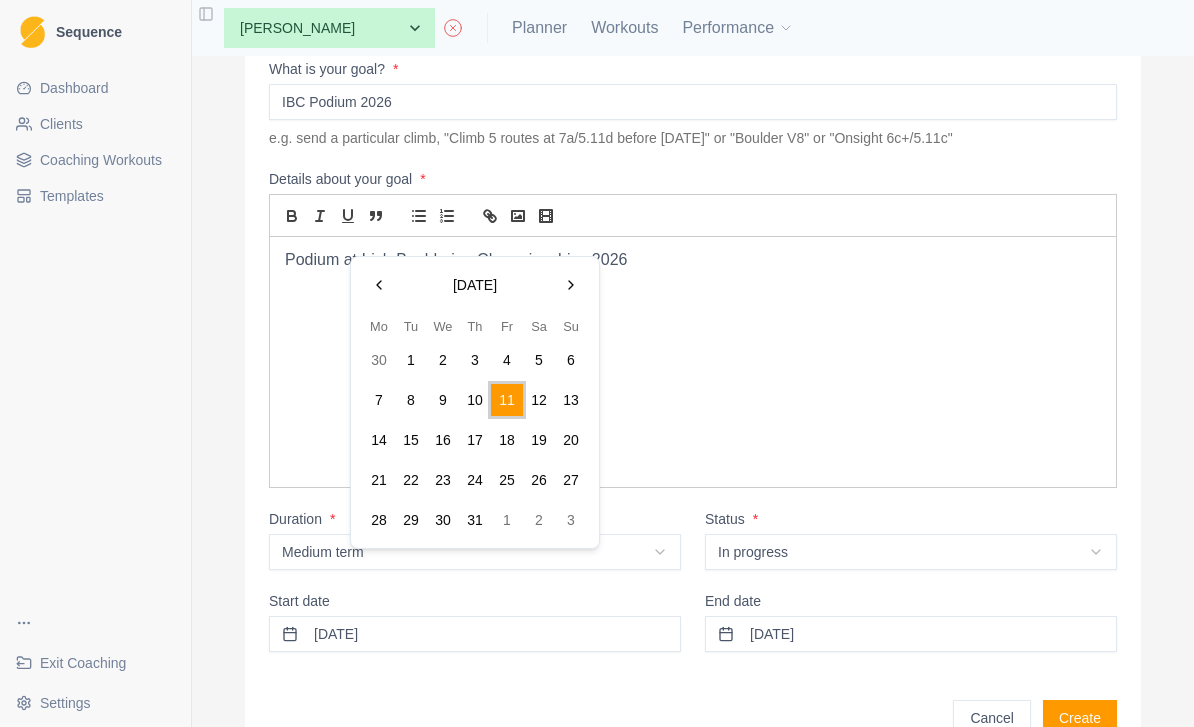 click on "11/08/2025" at bounding box center (911, 634) 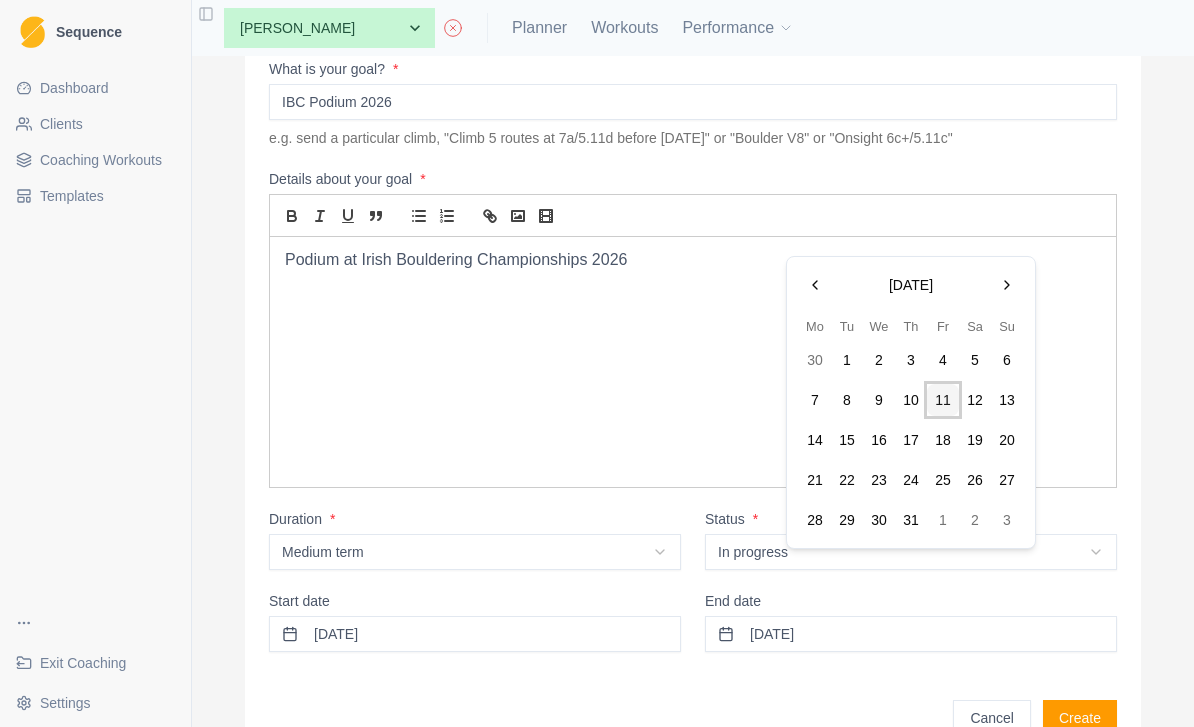 click at bounding box center [1007, 285] 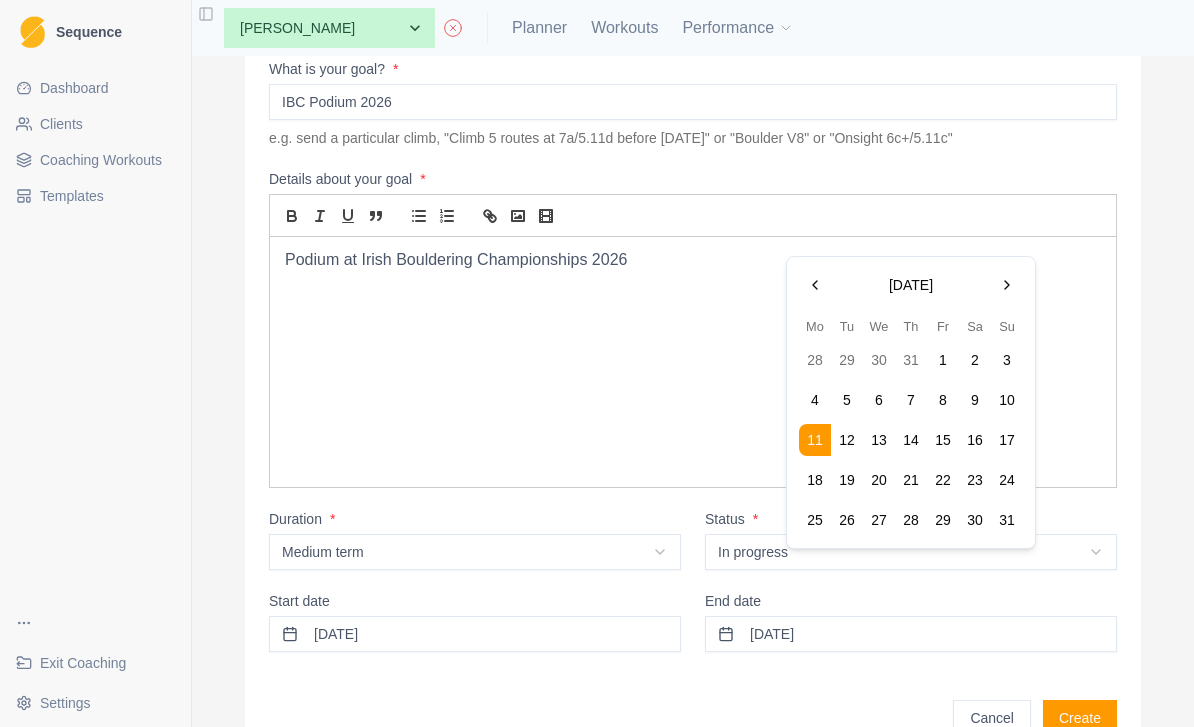 click at bounding box center (1007, 285) 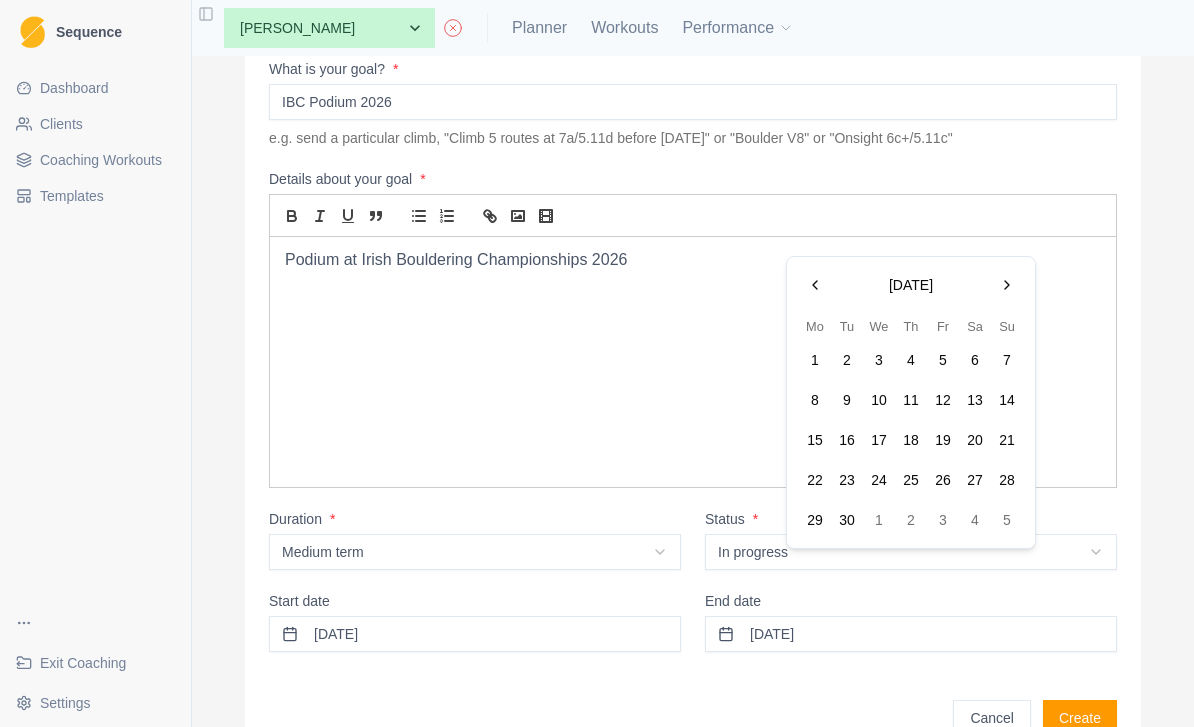 click at bounding box center [1007, 285] 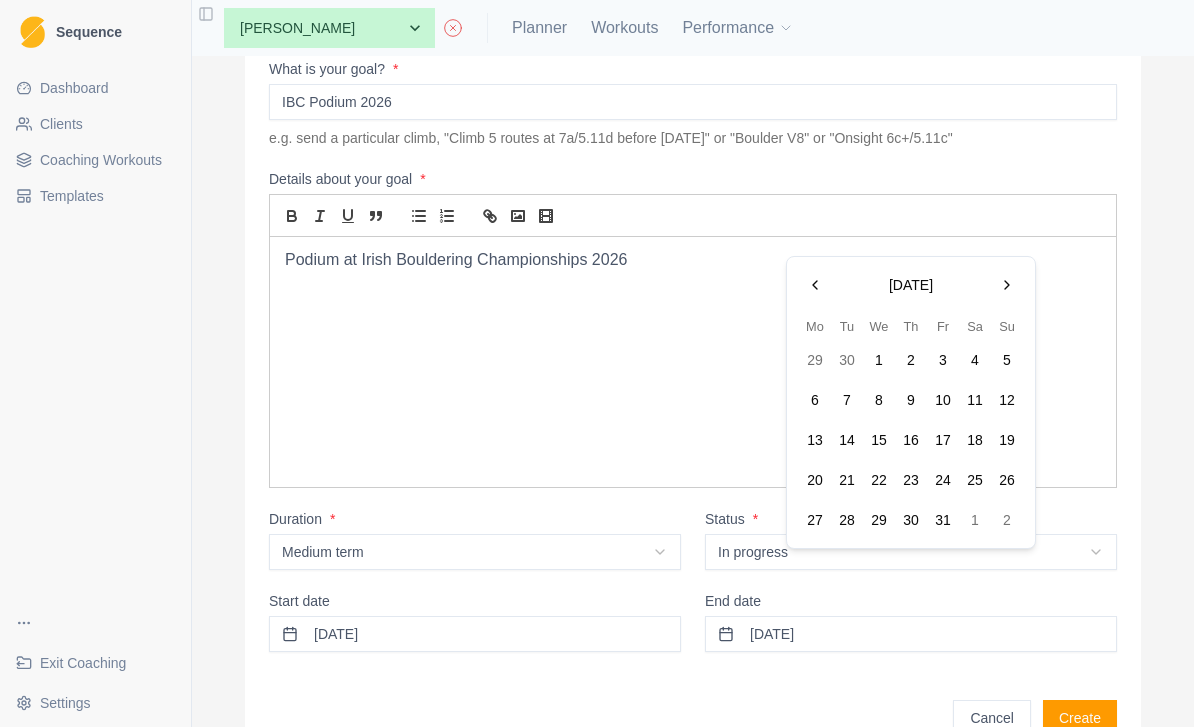 click at bounding box center (1007, 285) 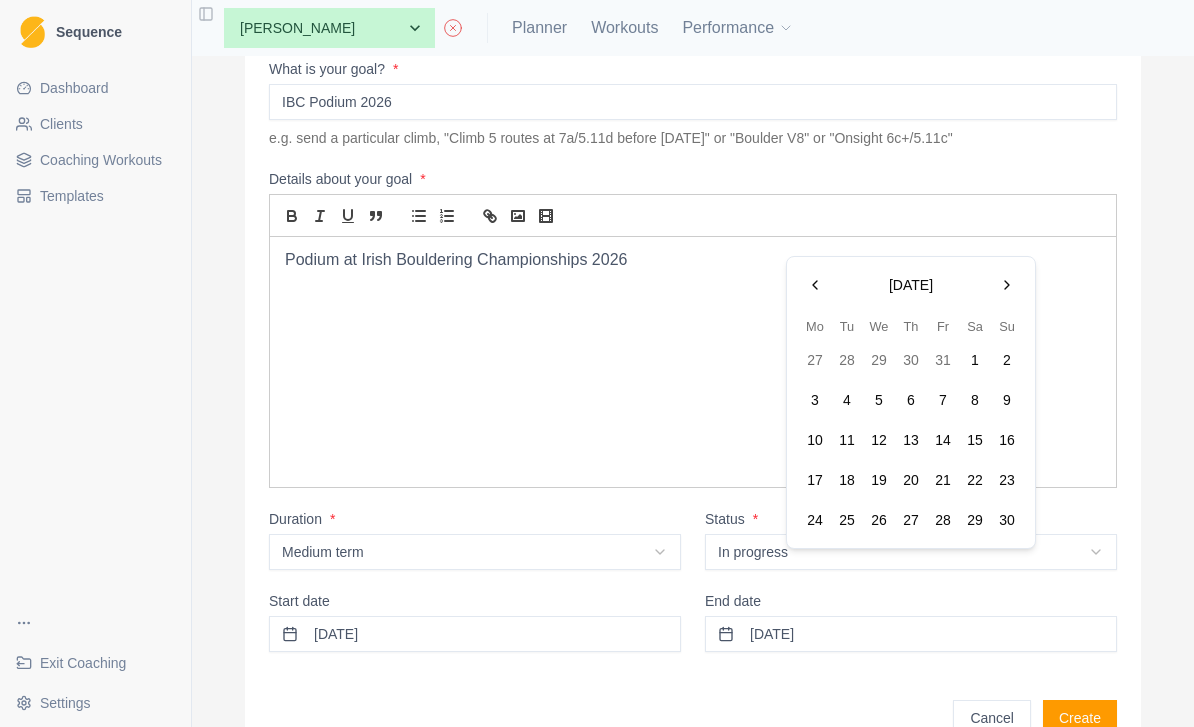 click at bounding box center (1007, 285) 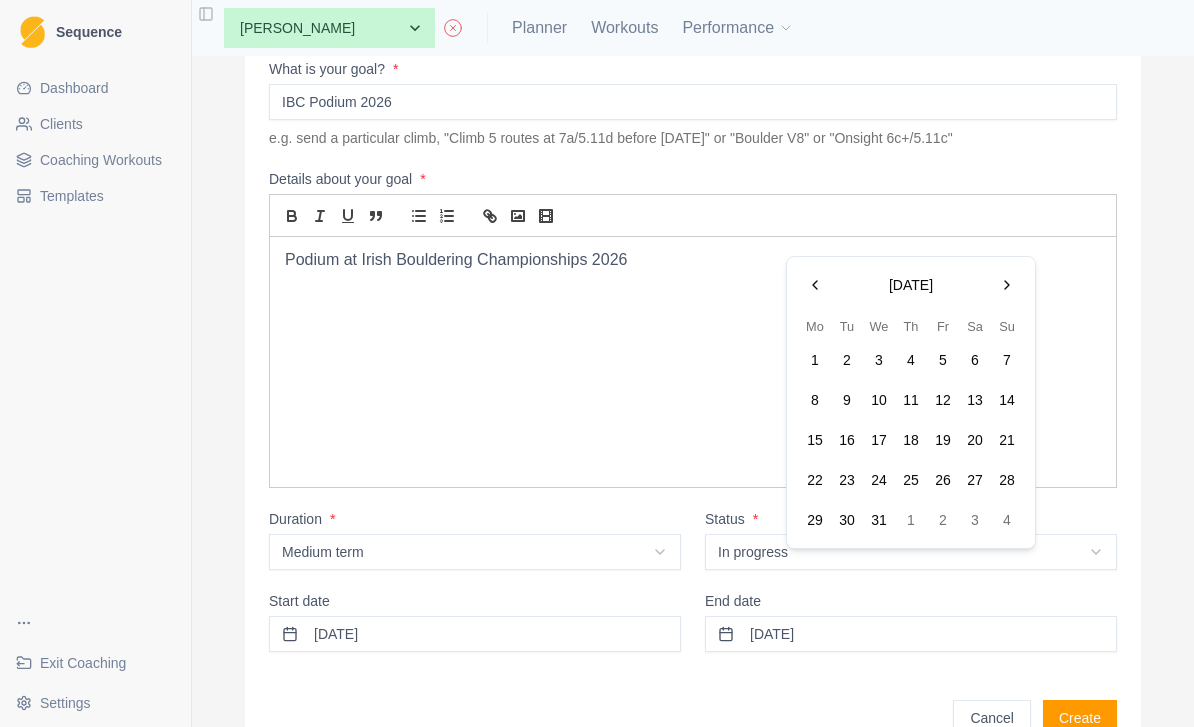click at bounding box center [1007, 285] 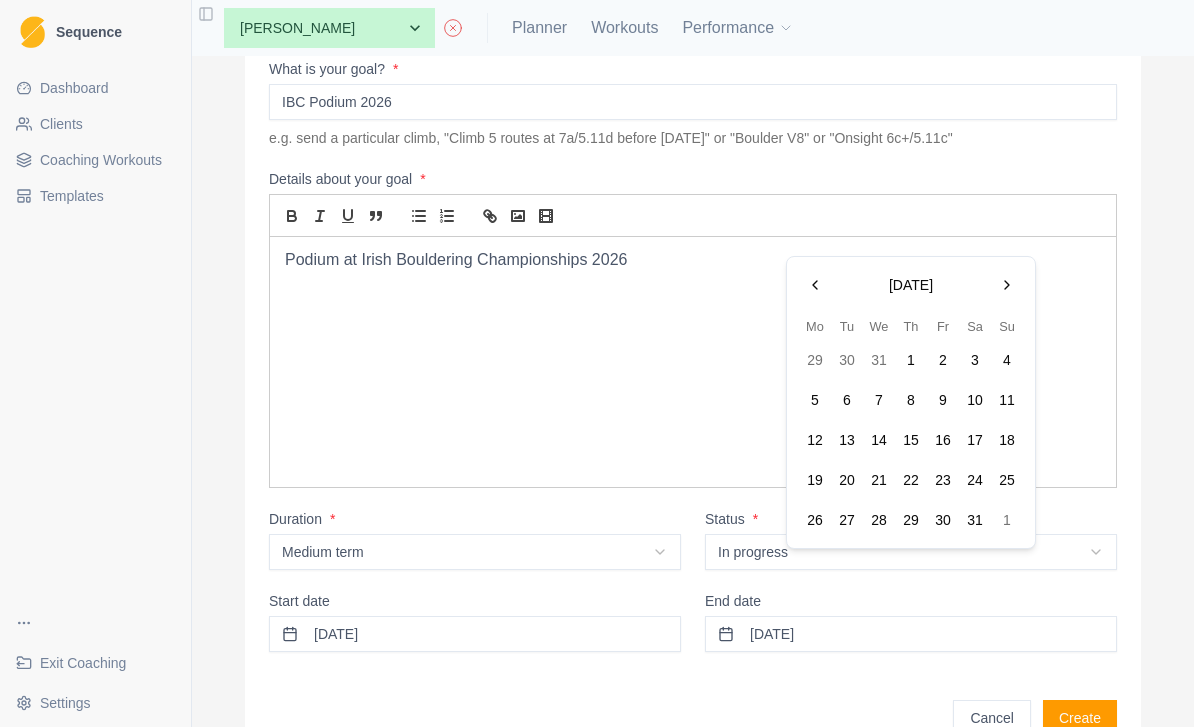 click at bounding box center [1007, 285] 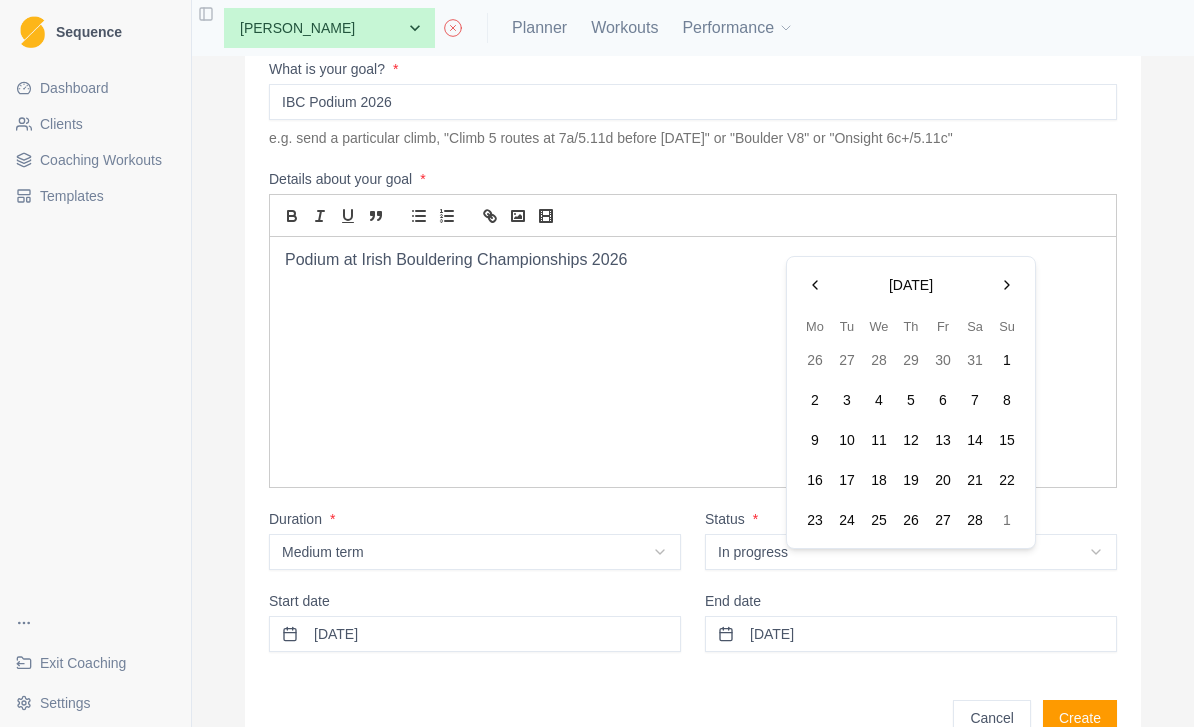 click at bounding box center (1007, 285) 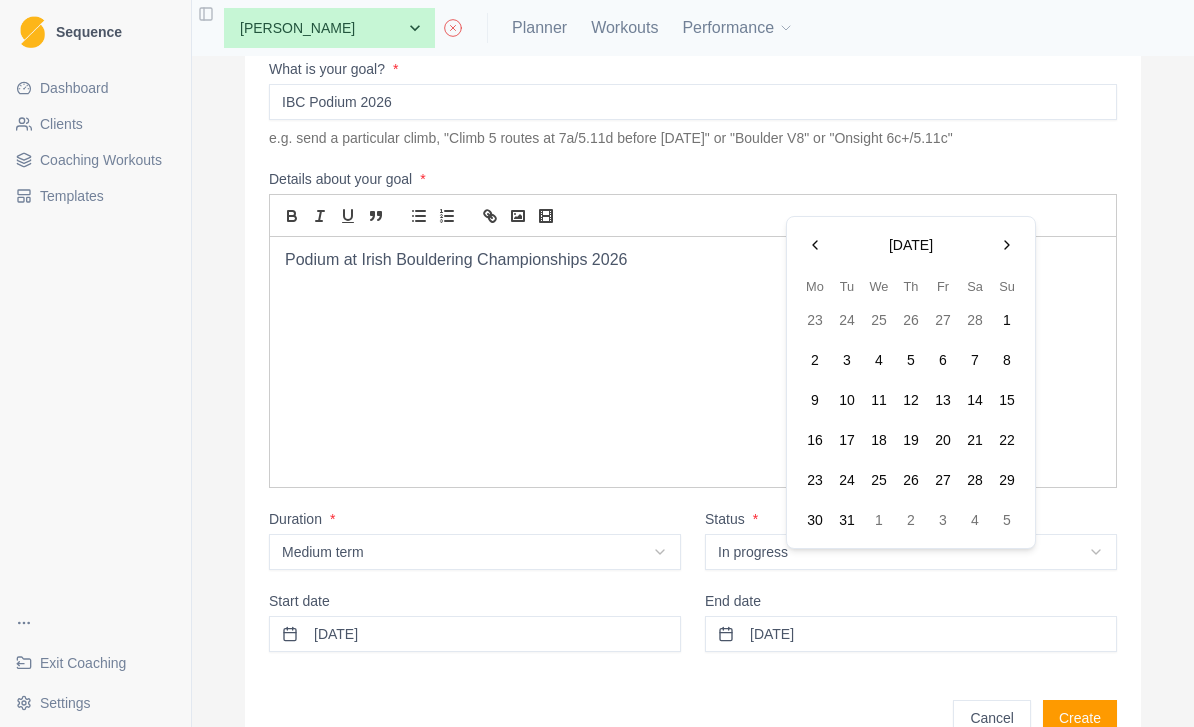 click on "29" at bounding box center (1007, 480) 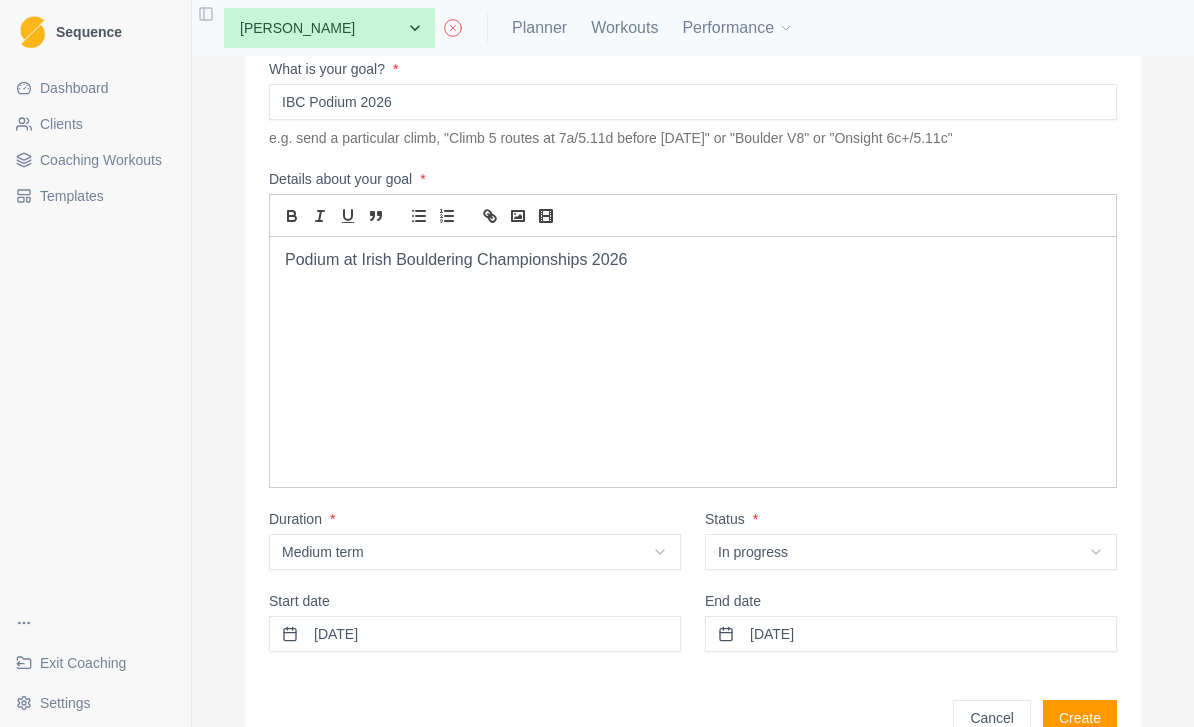 click on "Create" at bounding box center (1080, 718) 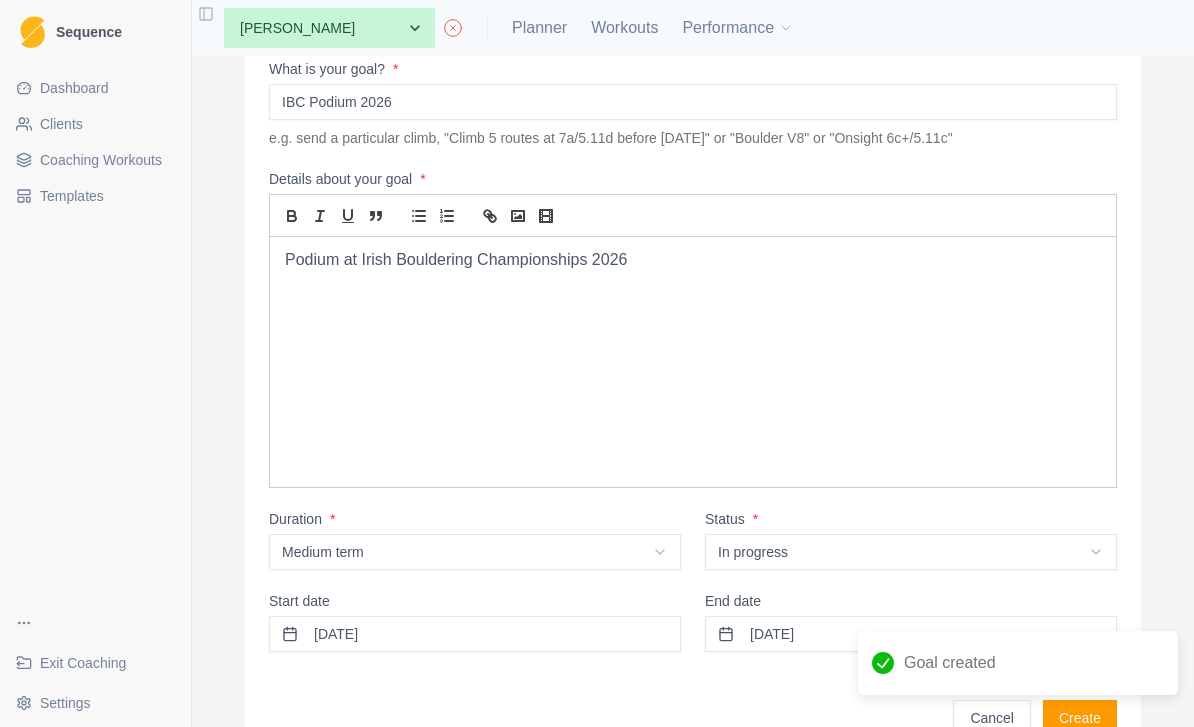 scroll, scrollTop: 0, scrollLeft: 0, axis: both 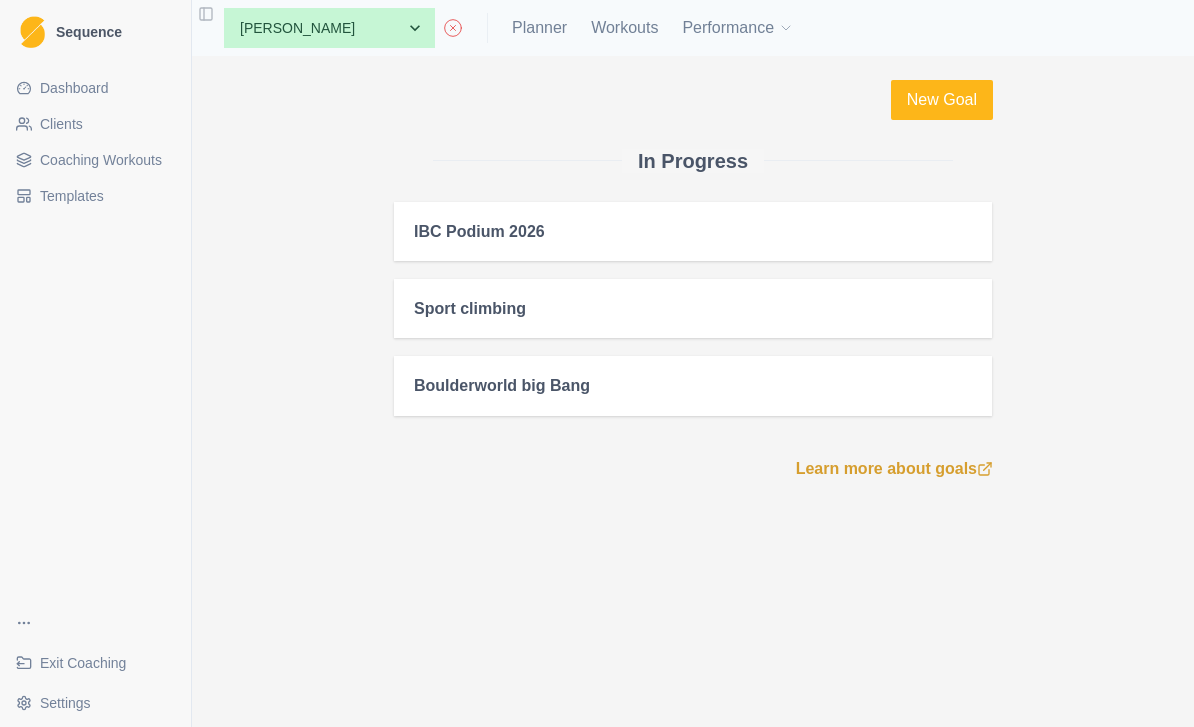 click on "Coaching Workouts" at bounding box center [101, 160] 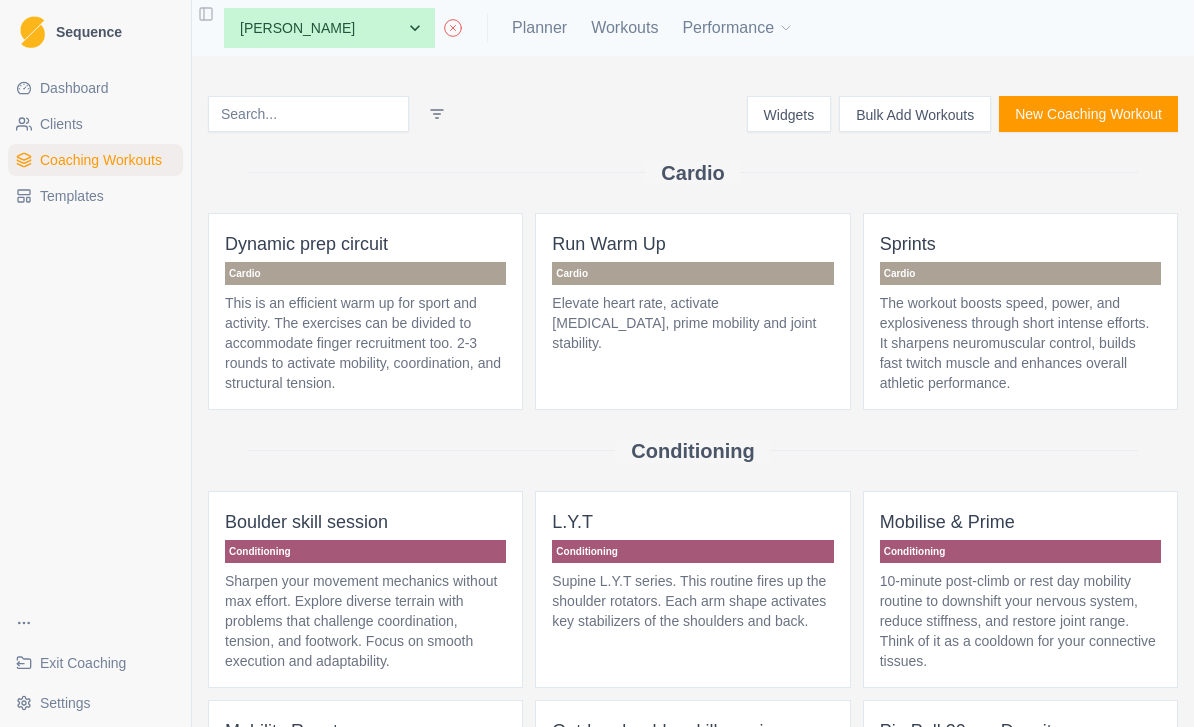 scroll, scrollTop: 0, scrollLeft: 0, axis: both 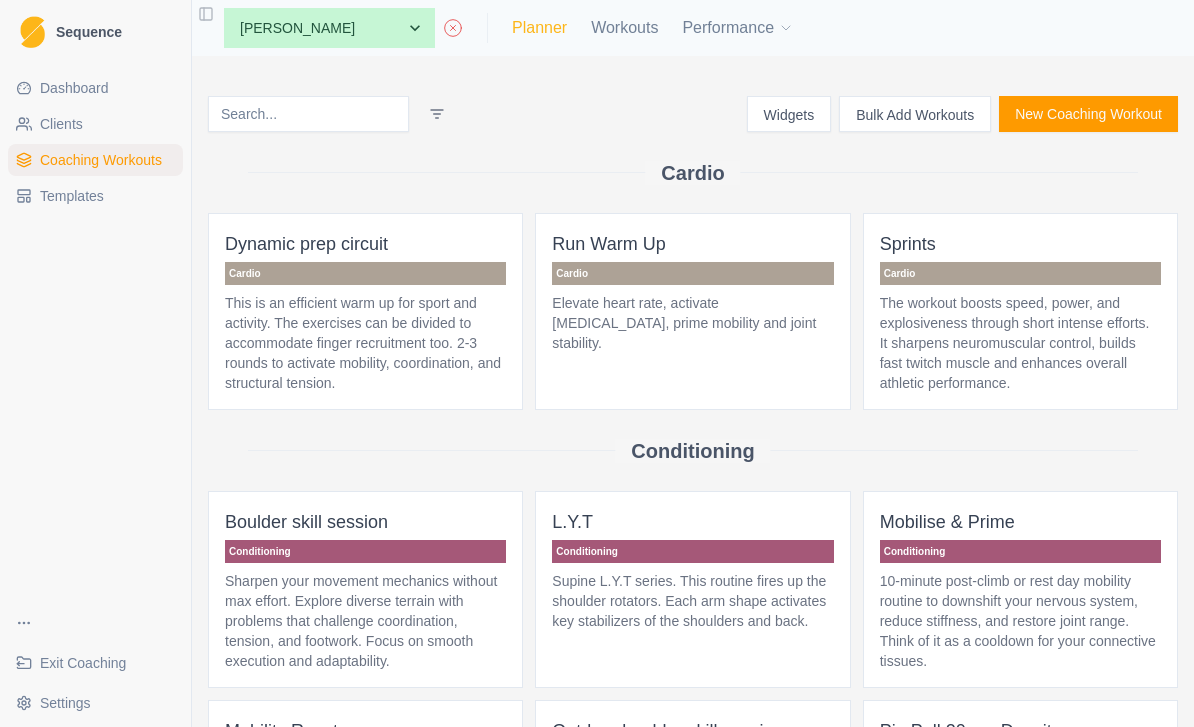 click on "Planner" at bounding box center [539, 28] 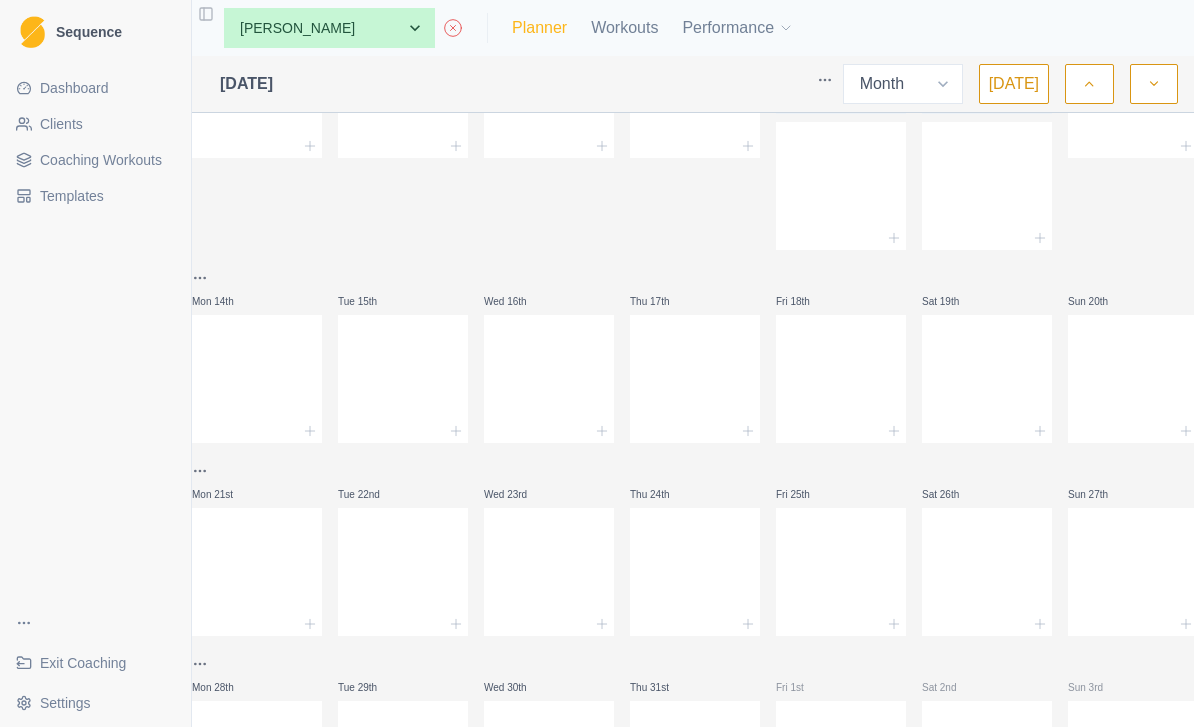 scroll, scrollTop: 338, scrollLeft: 0, axis: vertical 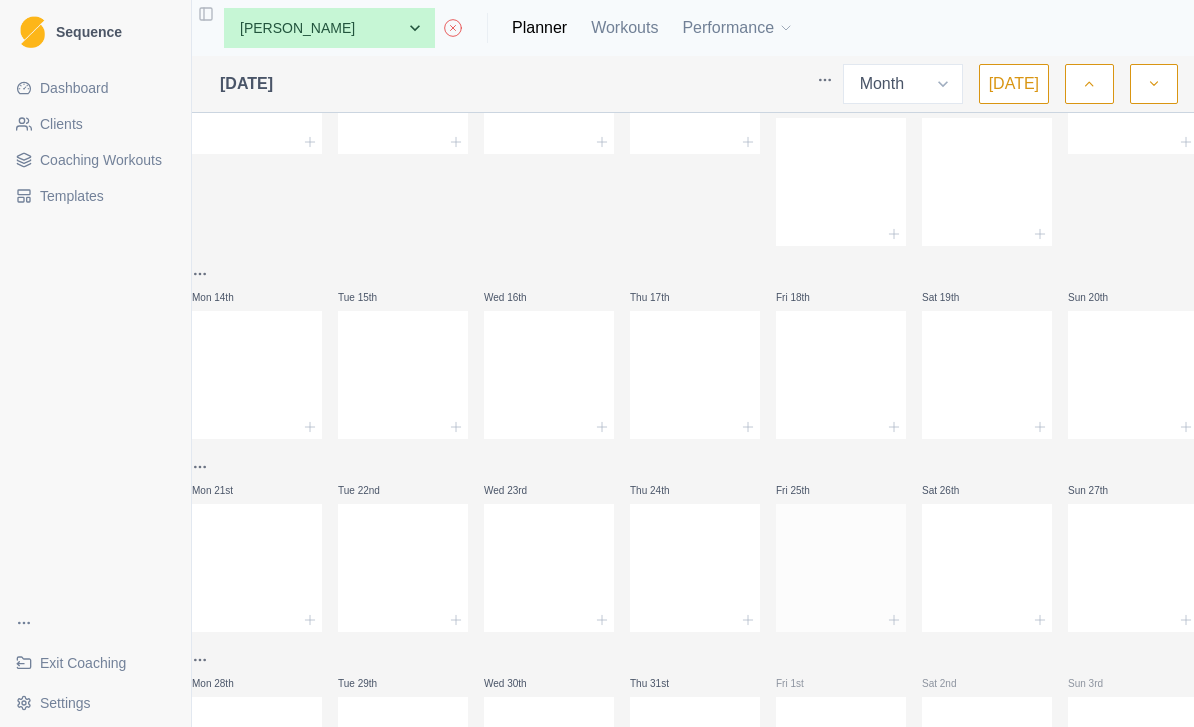 click at bounding box center (841, 564) 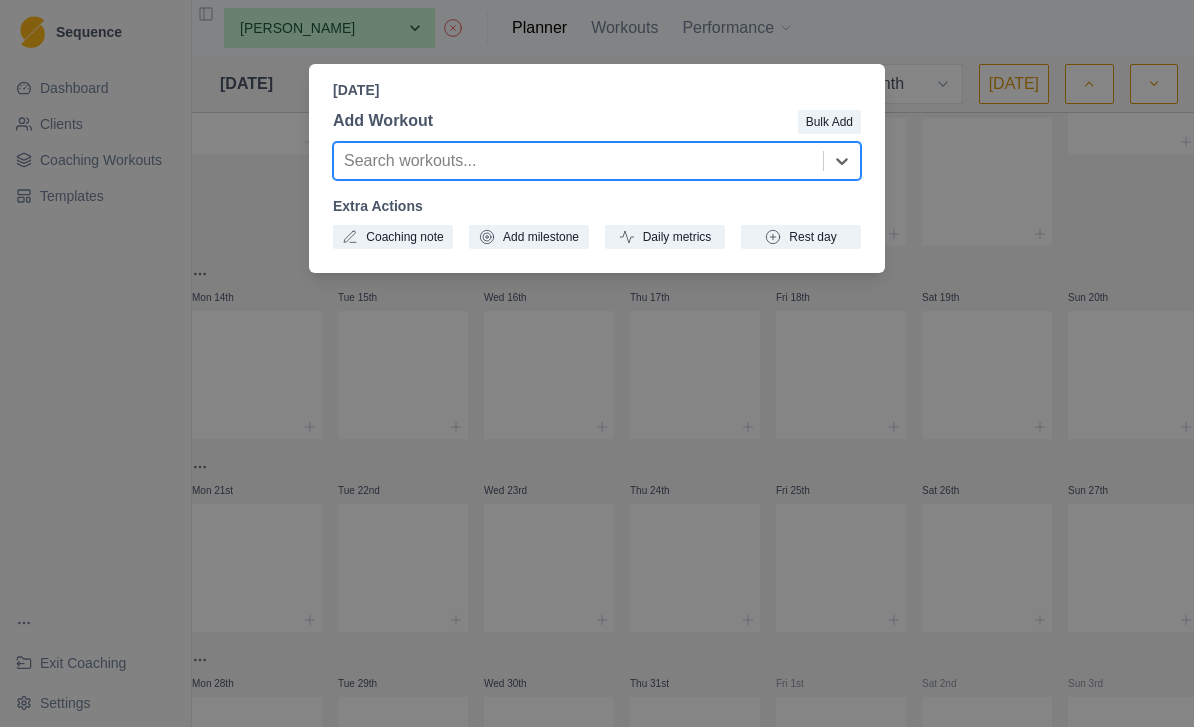 click on "Friday, July 25th, 2025 Add Workout Bulk Add Search workouts... Extra Actions Coaching note Add milestone Daily metrics Rest day" at bounding box center [597, 363] 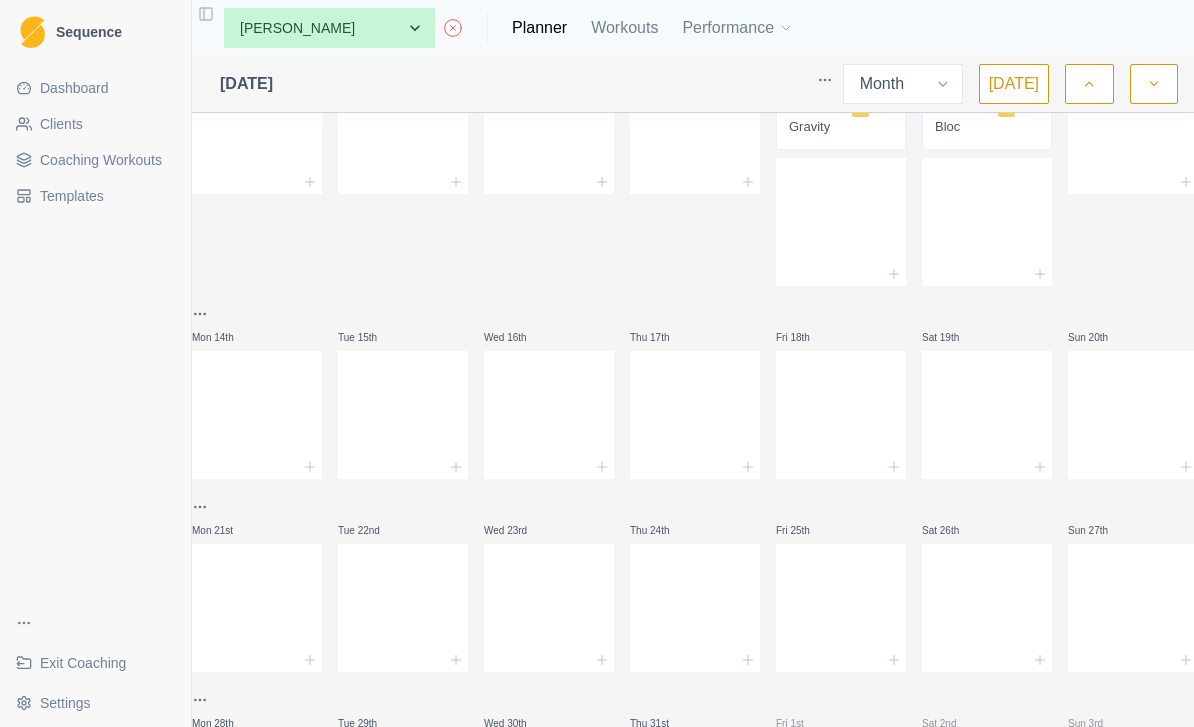 scroll, scrollTop: 295, scrollLeft: 0, axis: vertical 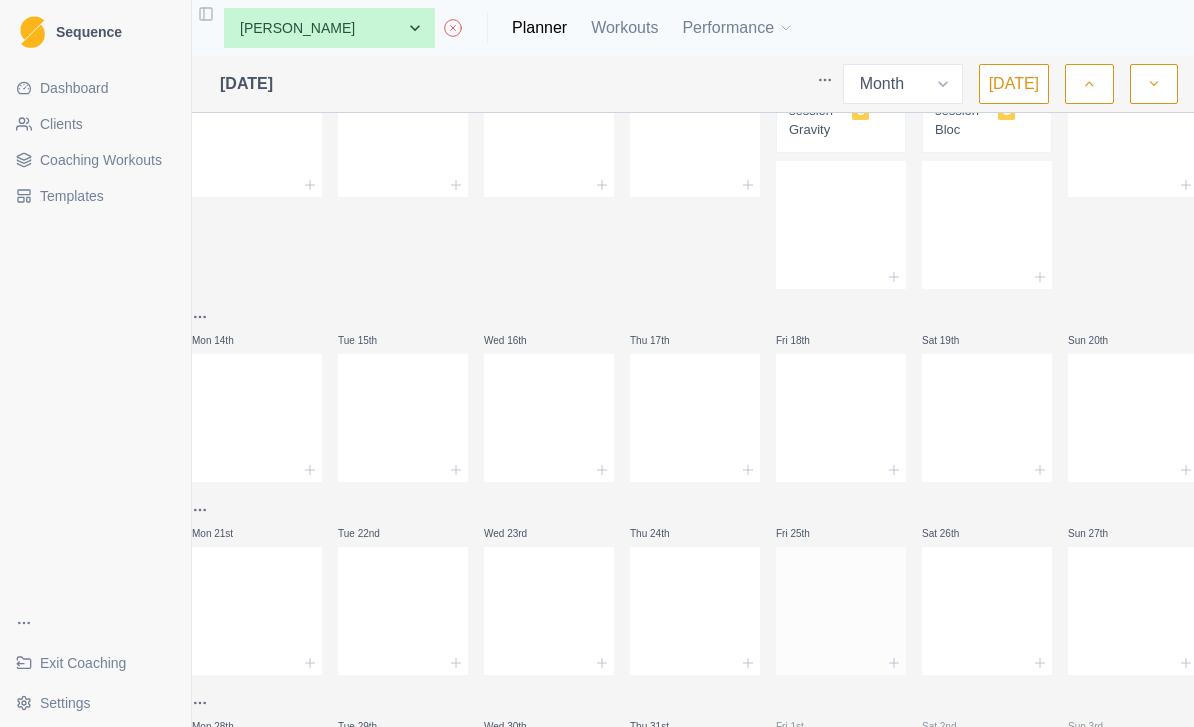 click at bounding box center [841, 607] 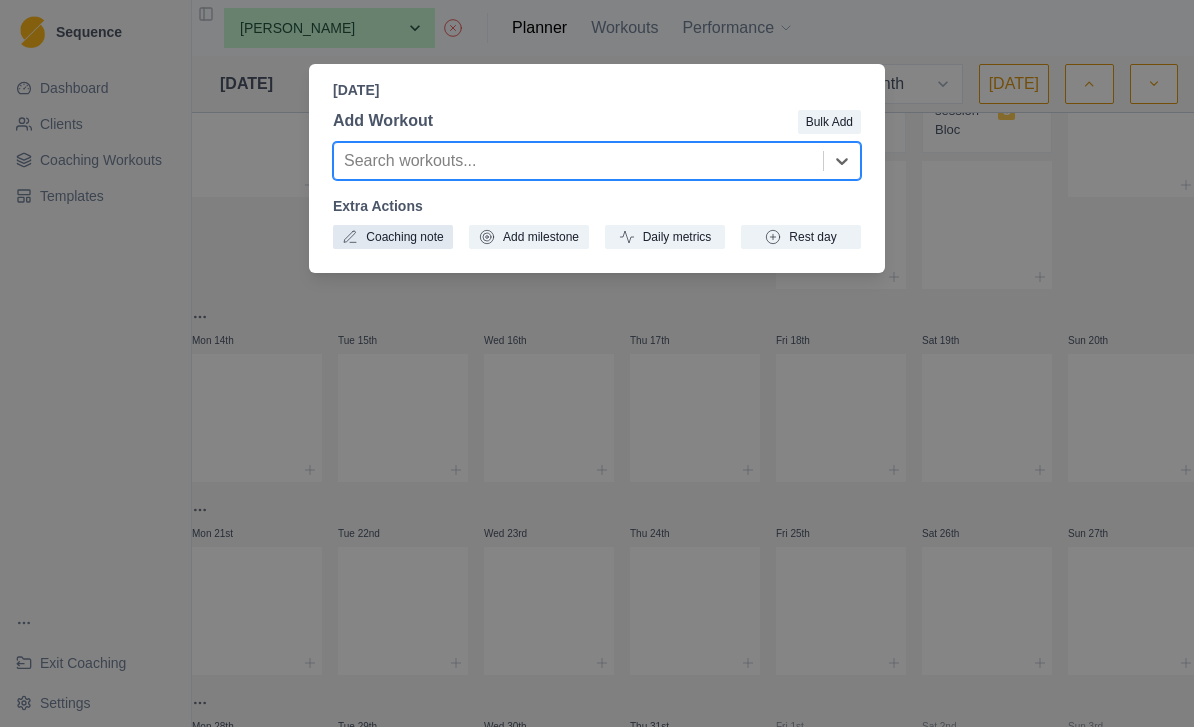 click on "Coaching note" at bounding box center (393, 237) 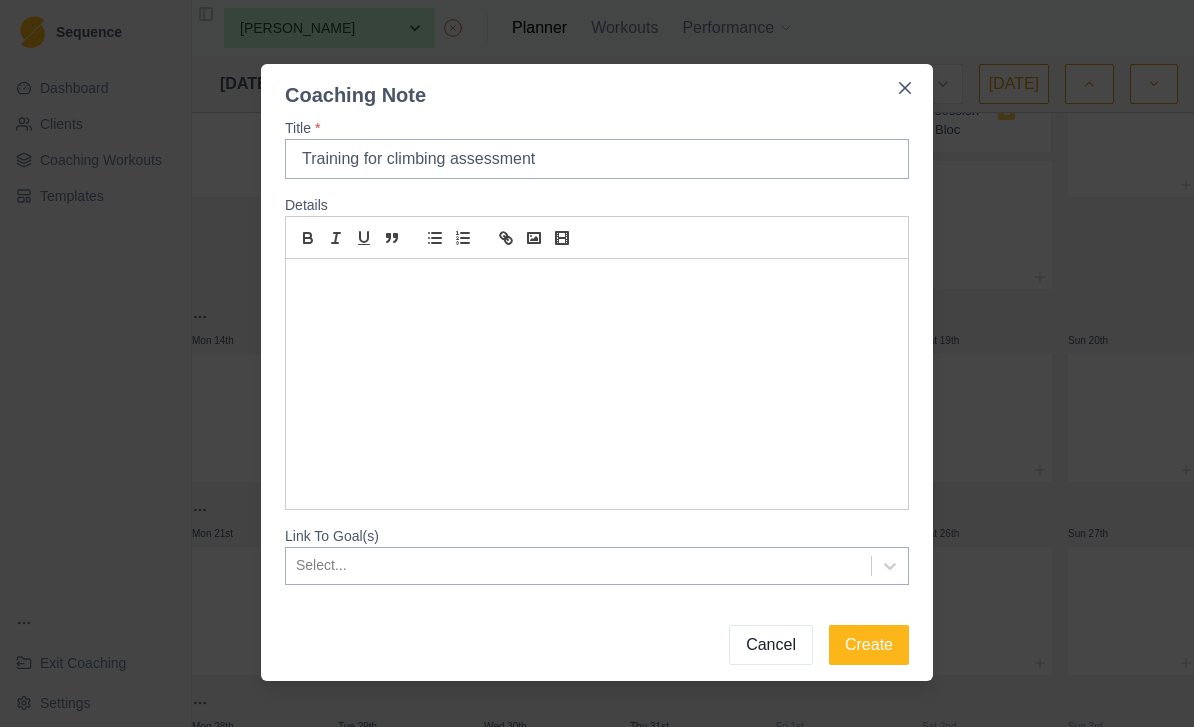 type on "Training for climbing assessment" 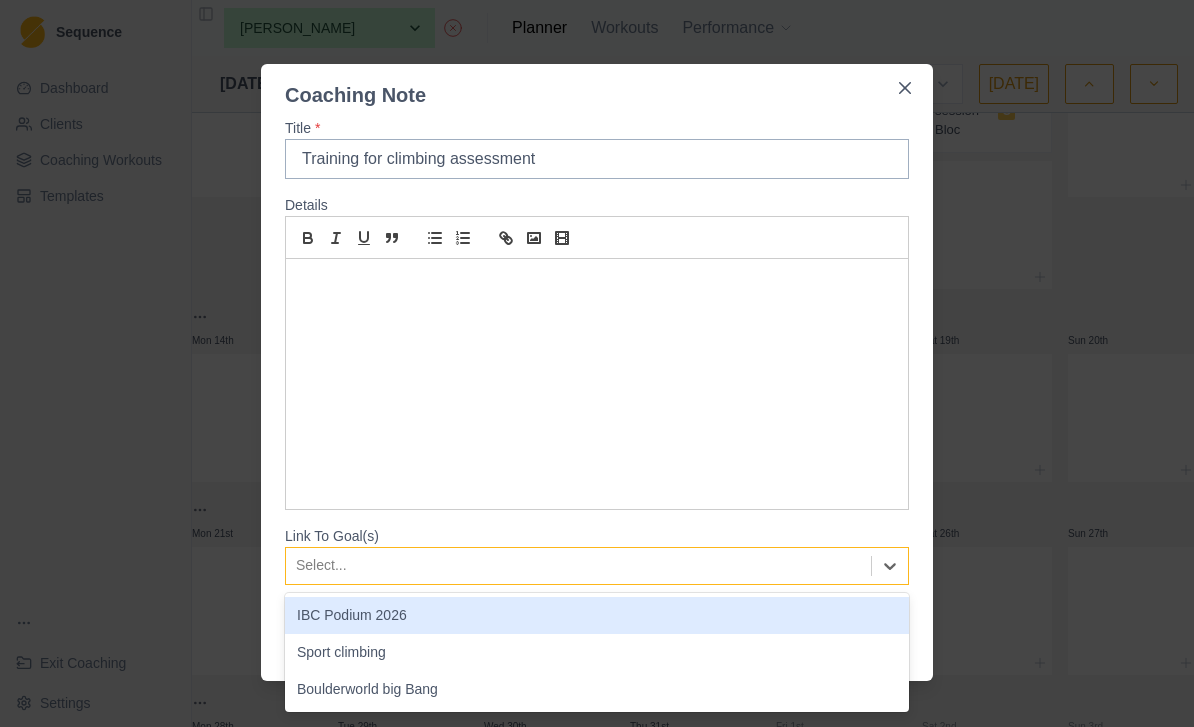 click on "IBC Podium 2026" at bounding box center [597, 615] 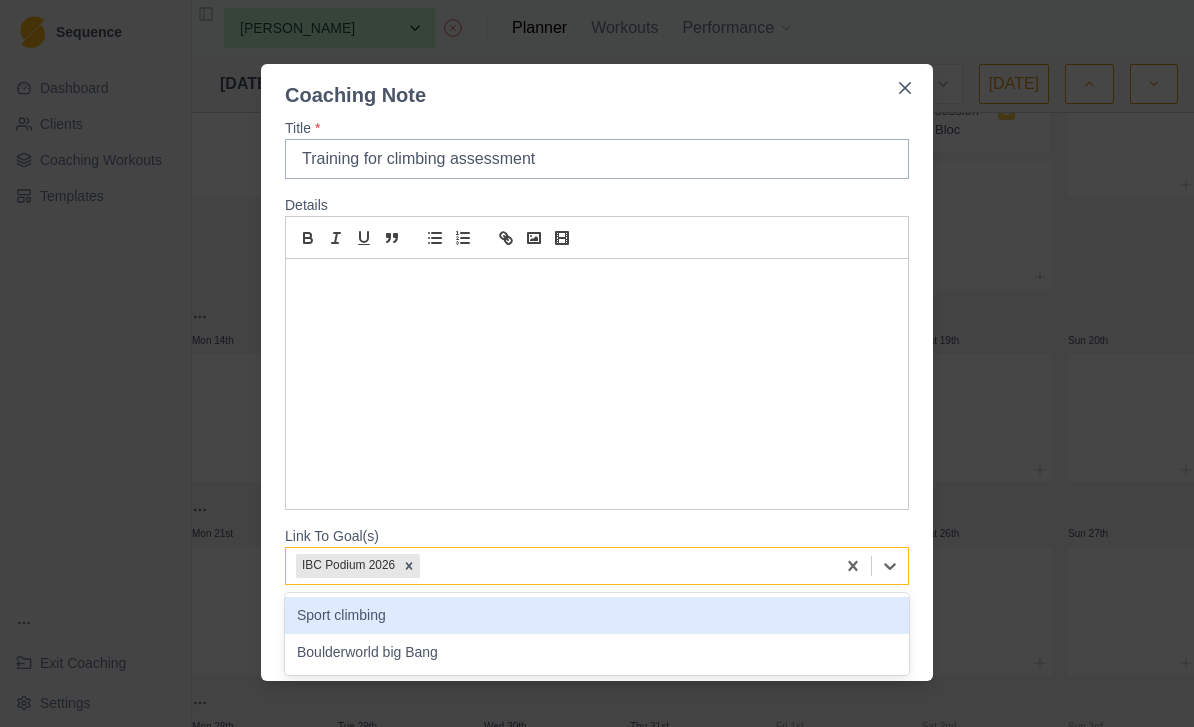 click on "Sport climbing" at bounding box center (597, 615) 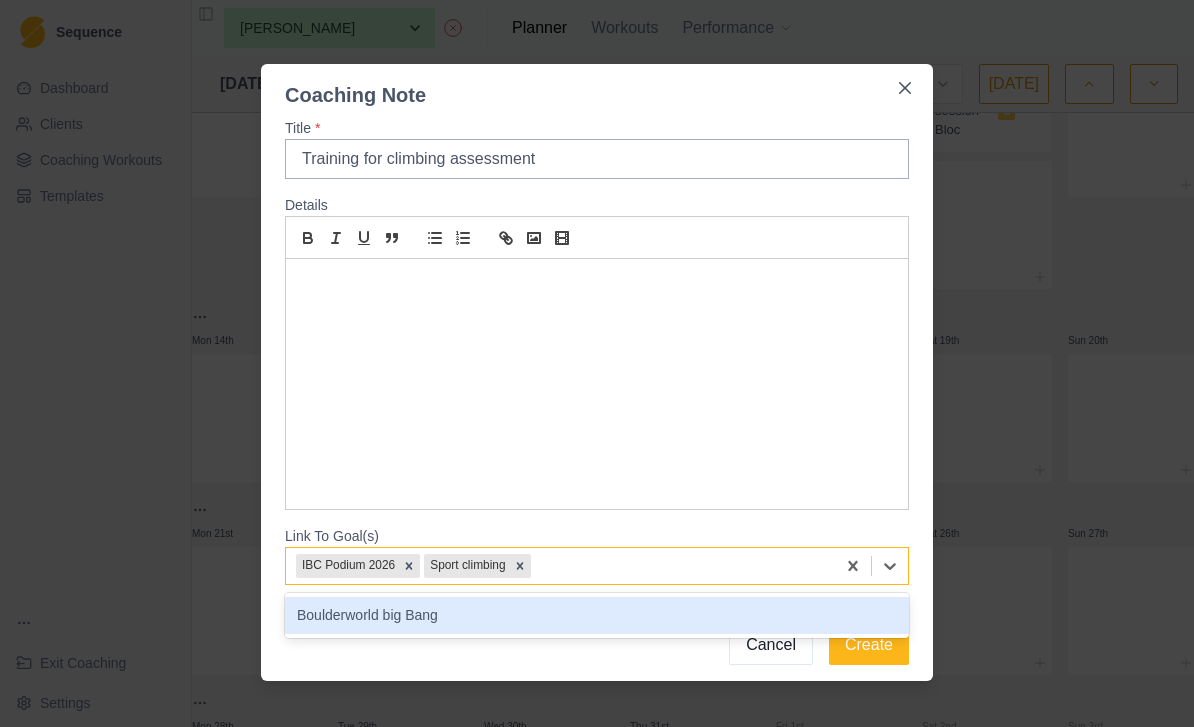 click on "Boulderworld big Bang" at bounding box center [597, 615] 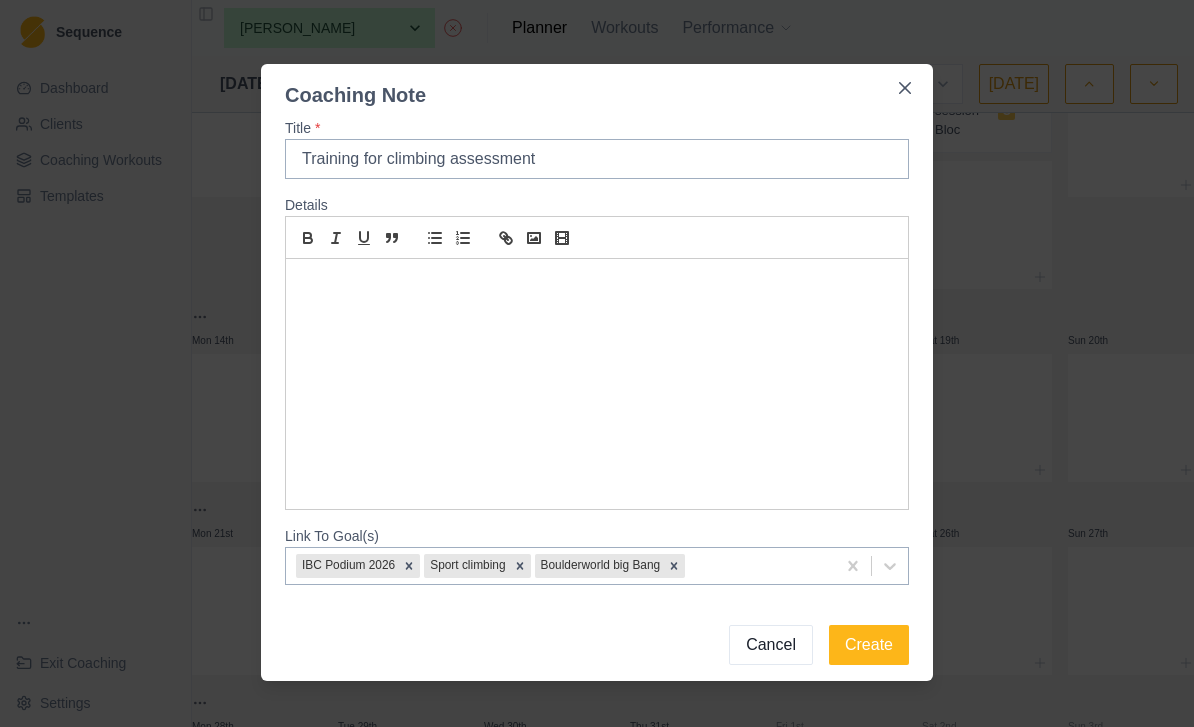 click at bounding box center [597, 384] 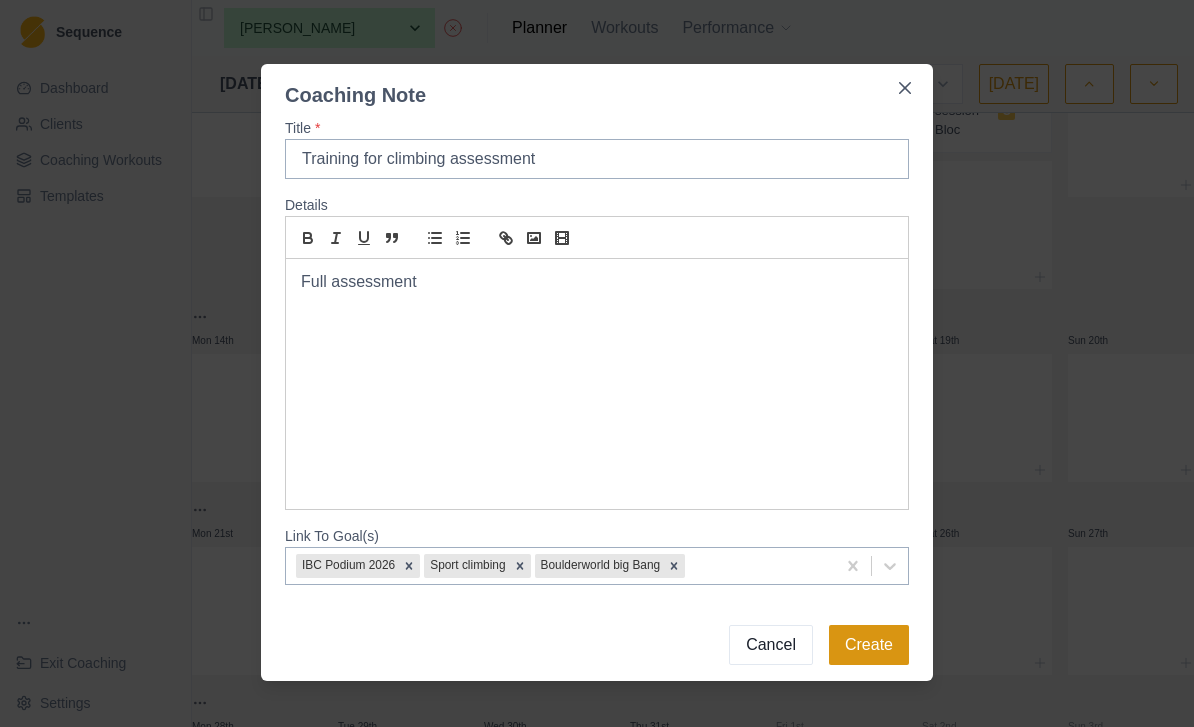 click on "Create" at bounding box center [869, 645] 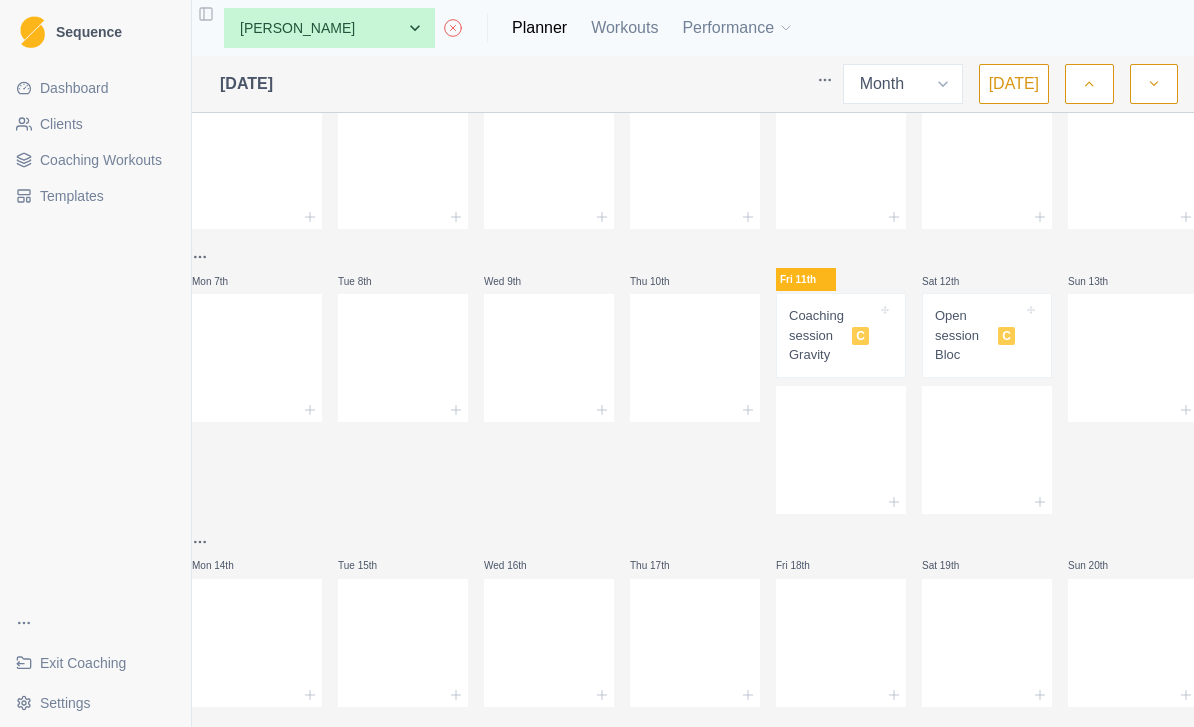 scroll, scrollTop: 66, scrollLeft: 0, axis: vertical 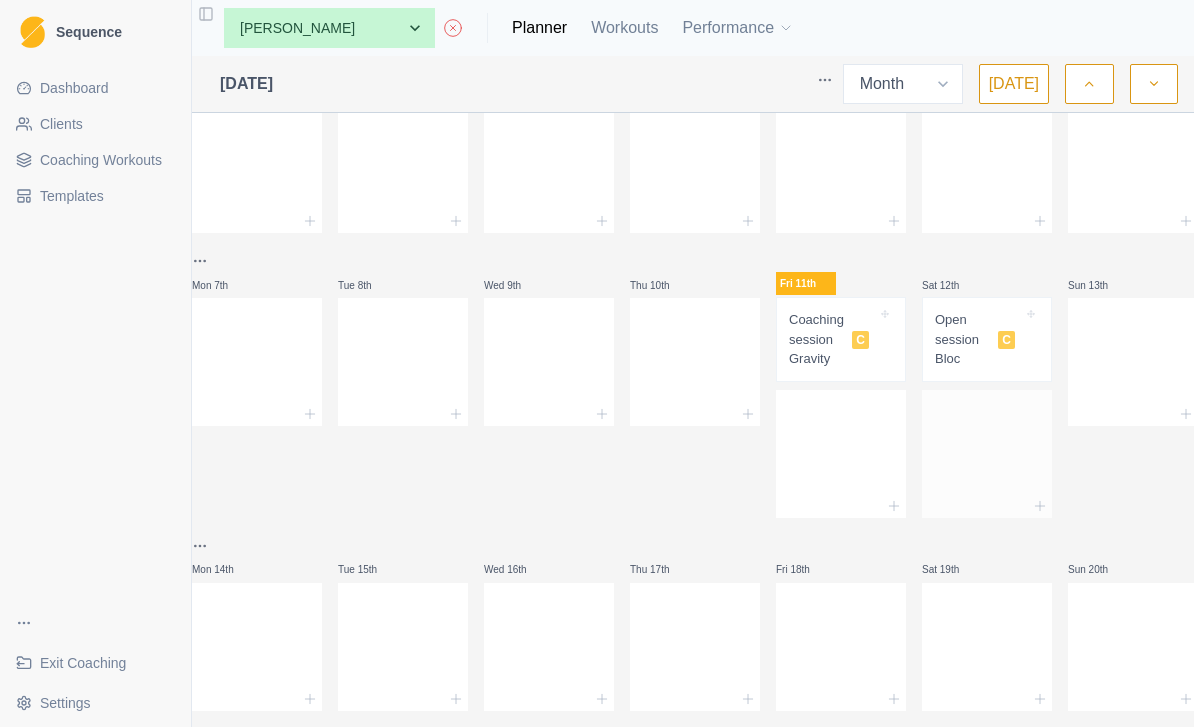 click at bounding box center [987, 450] 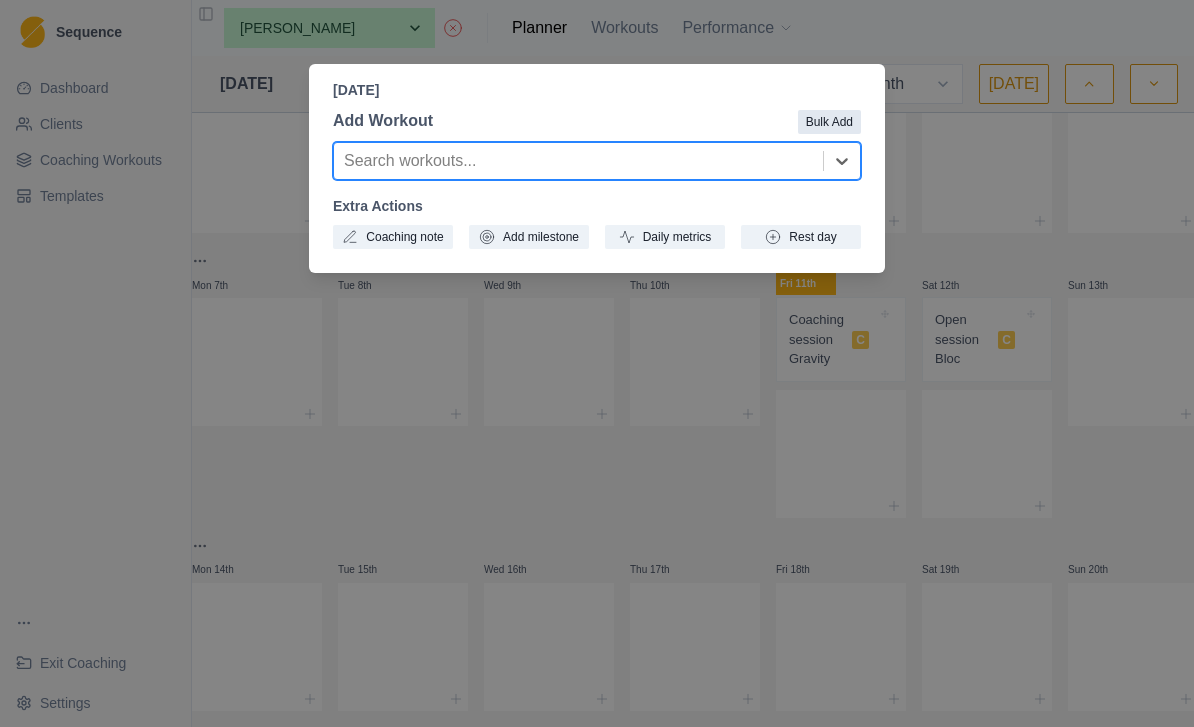 click on "Bulk Add" at bounding box center [829, 122] 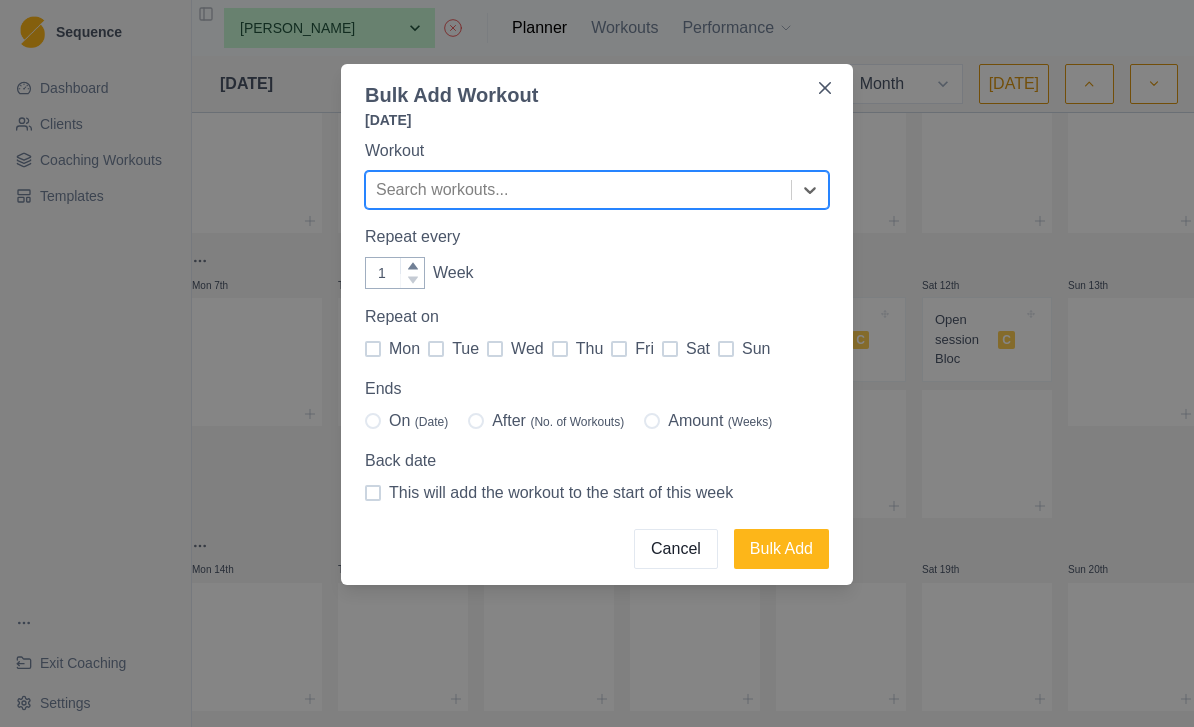 click on "Bulk Add Workout  Saturday, July 12th, 2025 Workout Search workouts... Repeat every 1 Week Repeat on mon tue wed thu fri sat sun Ends On   (Date) After   (No. of Workouts) Amount   (Weeks) Back date This will add the workout to the start of this week Cancel Bulk Add" at bounding box center [597, 363] 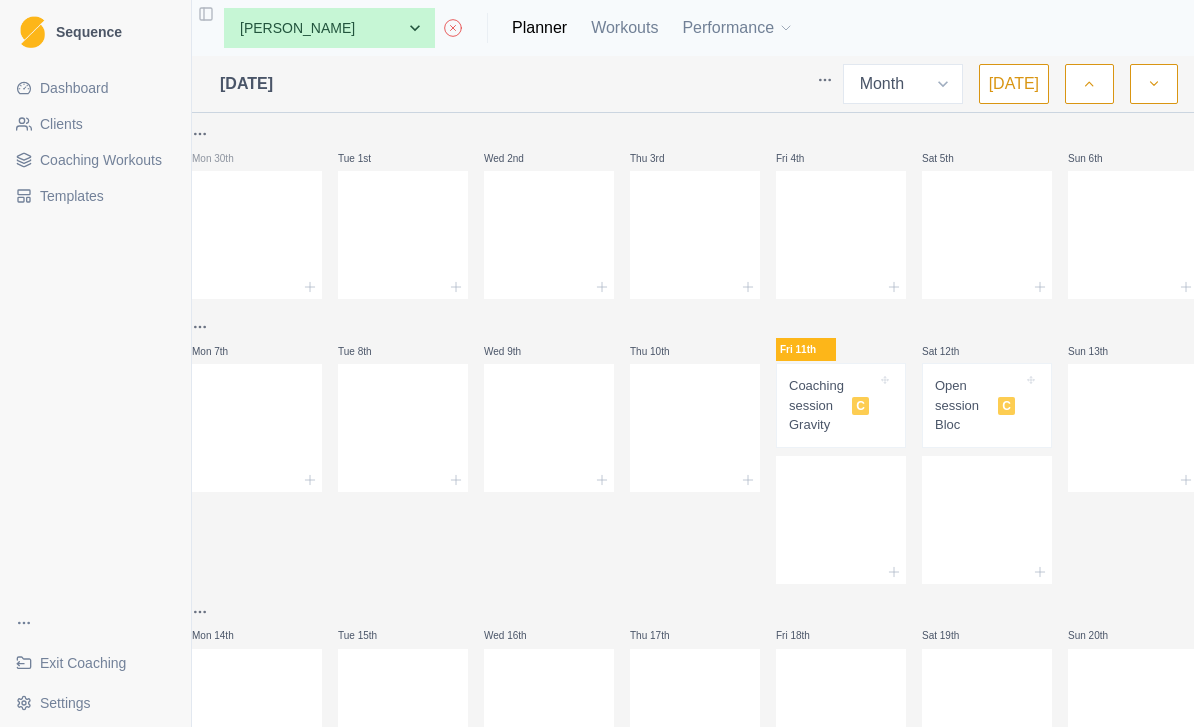 scroll, scrollTop: 0, scrollLeft: 0, axis: both 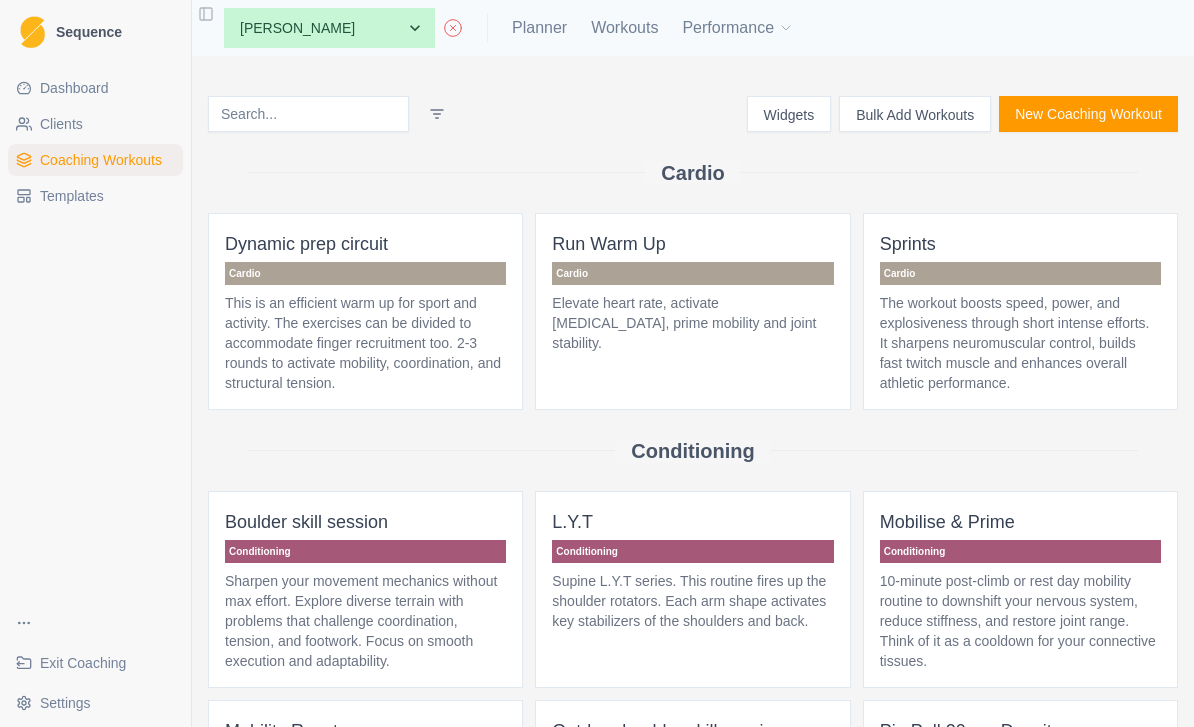 click on "Bulk Add Workouts" at bounding box center (915, 114) 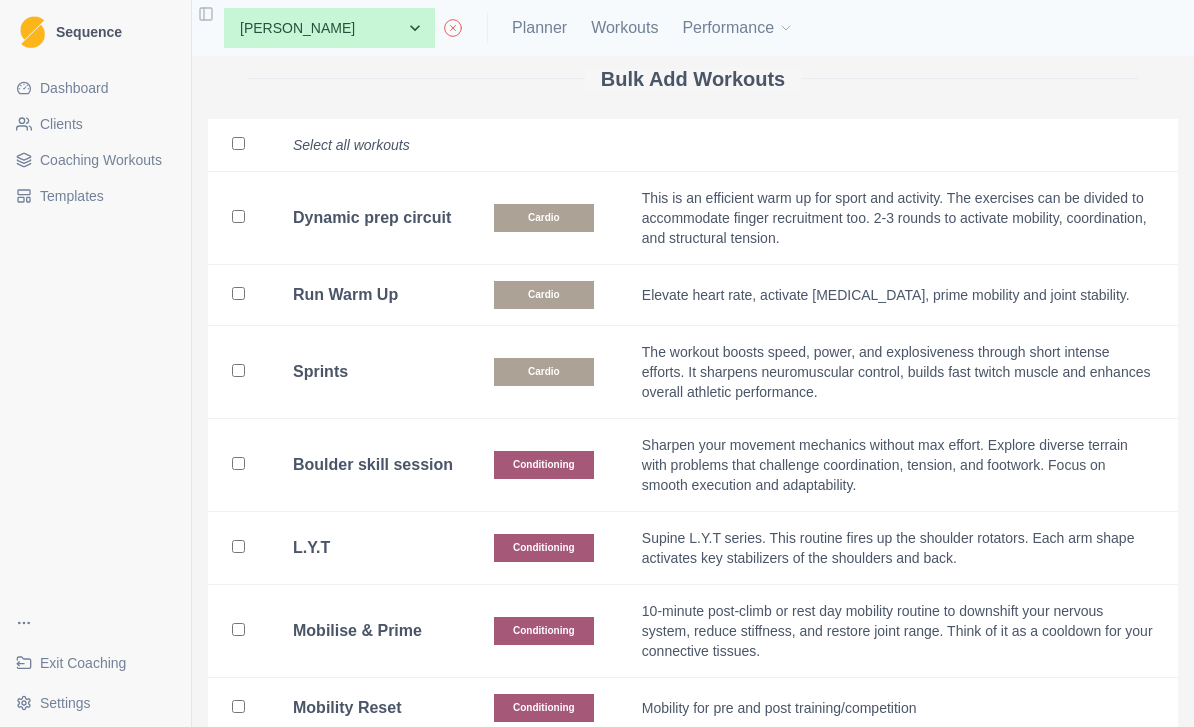 scroll, scrollTop: 112, scrollLeft: 0, axis: vertical 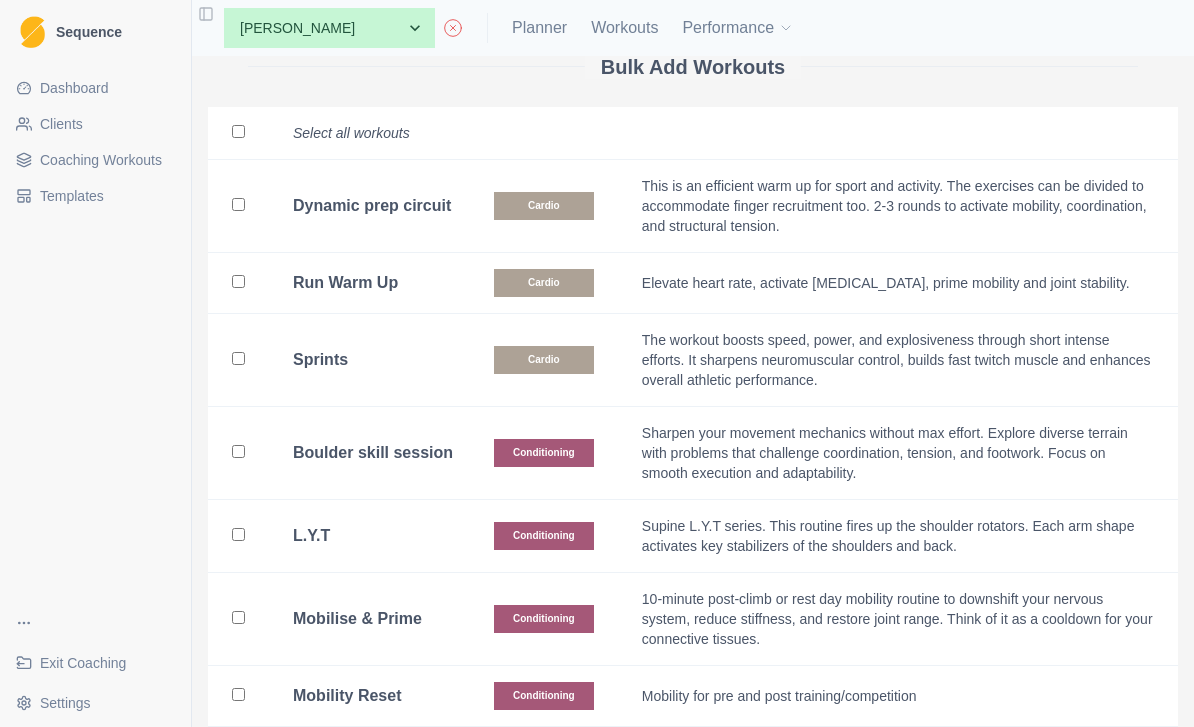 click on "Dynamic prep circuit" at bounding box center [372, 206] 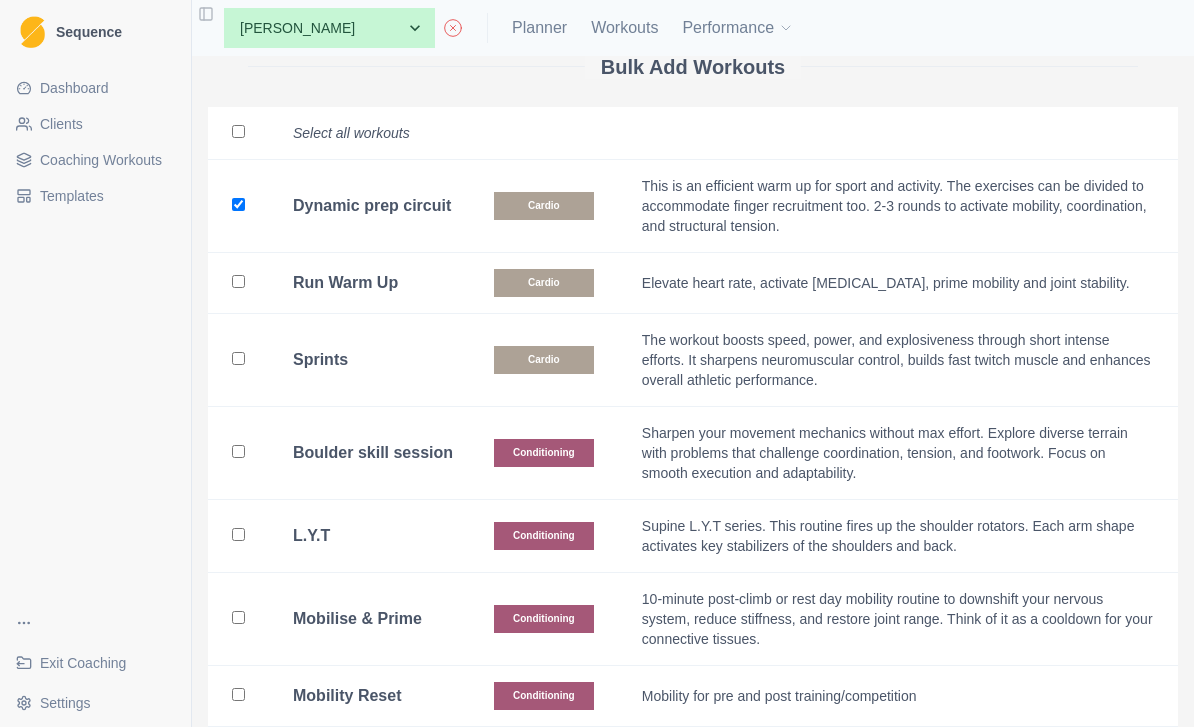 checkbox on "true" 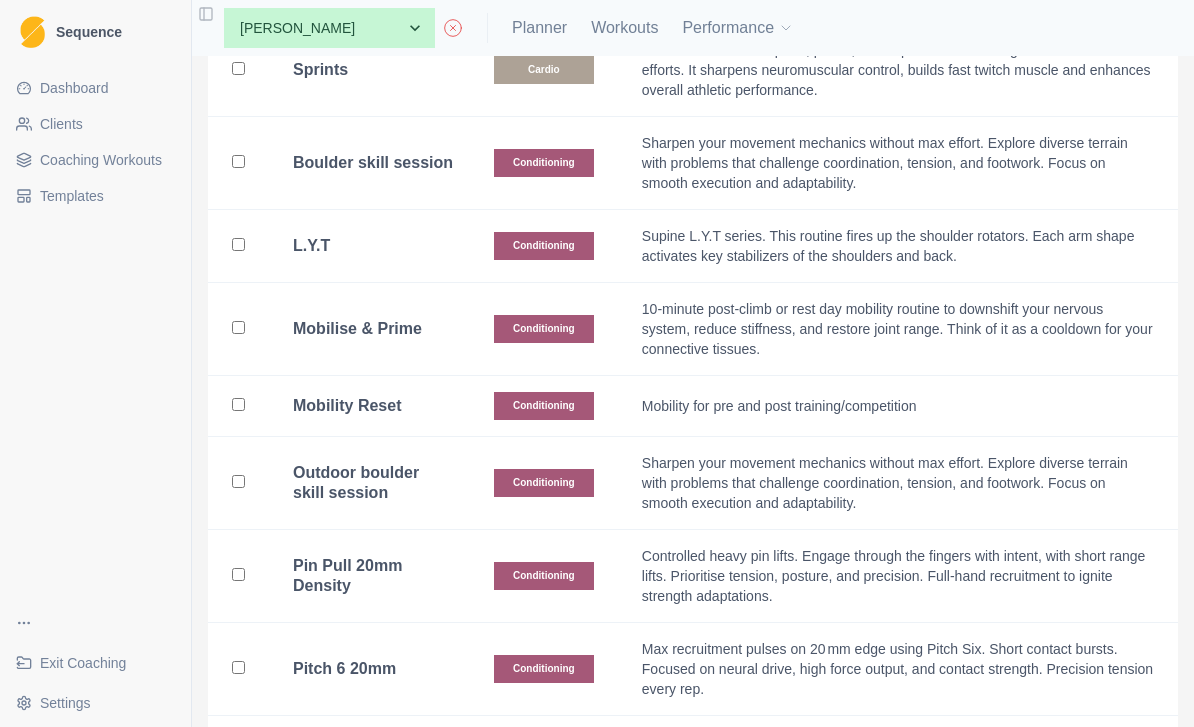 scroll, scrollTop: 407, scrollLeft: 0, axis: vertical 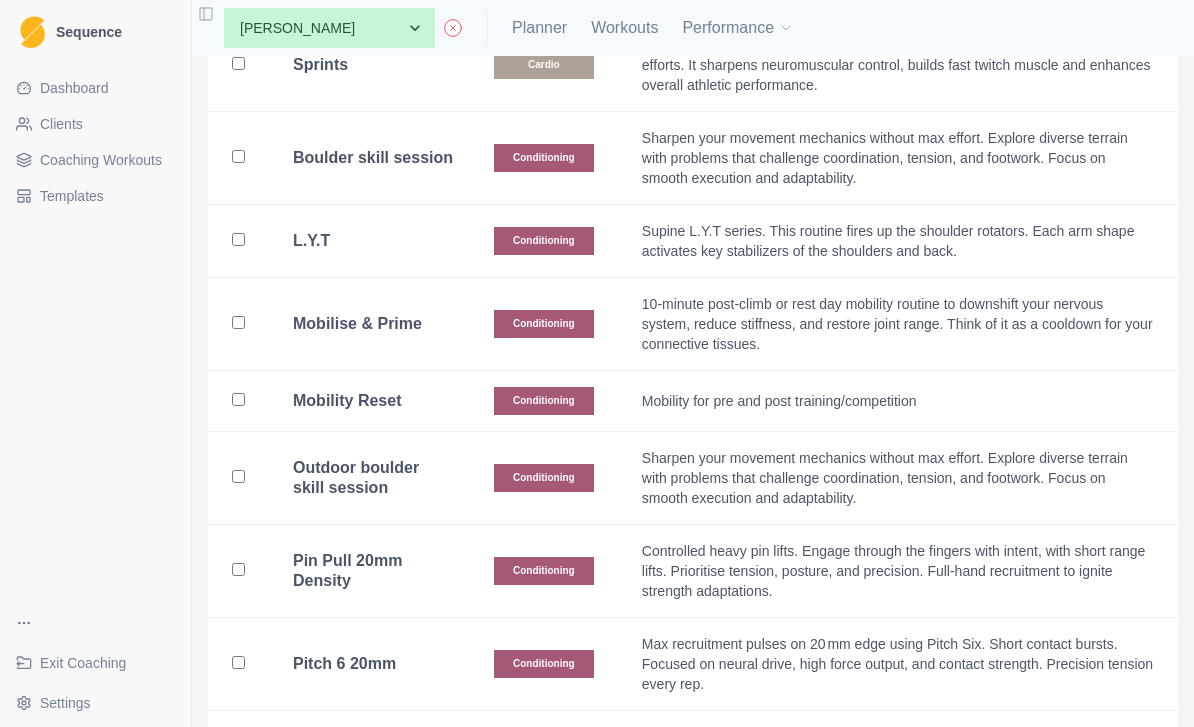 click on "Sharpen your movement mechanics without max effort. Explore diverse terrain with problems that challenge coordination, tension, and footwork. Focus on smooth execution and adaptability." at bounding box center [898, 158] 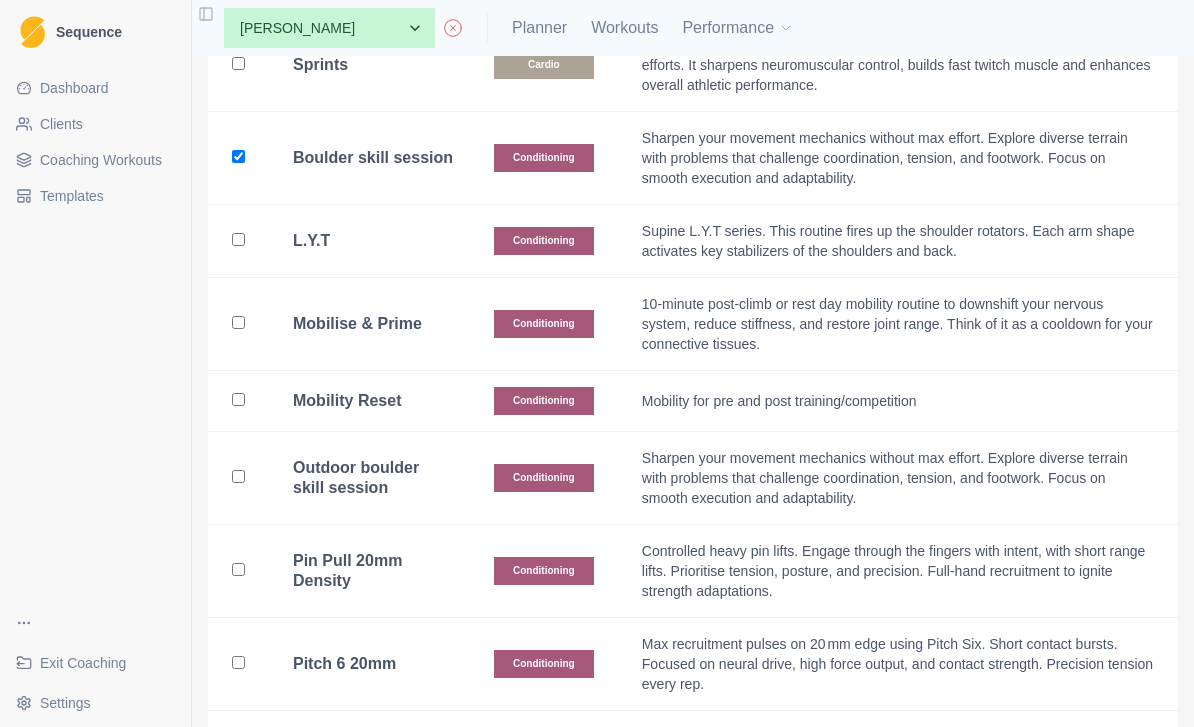 checkbox on "true" 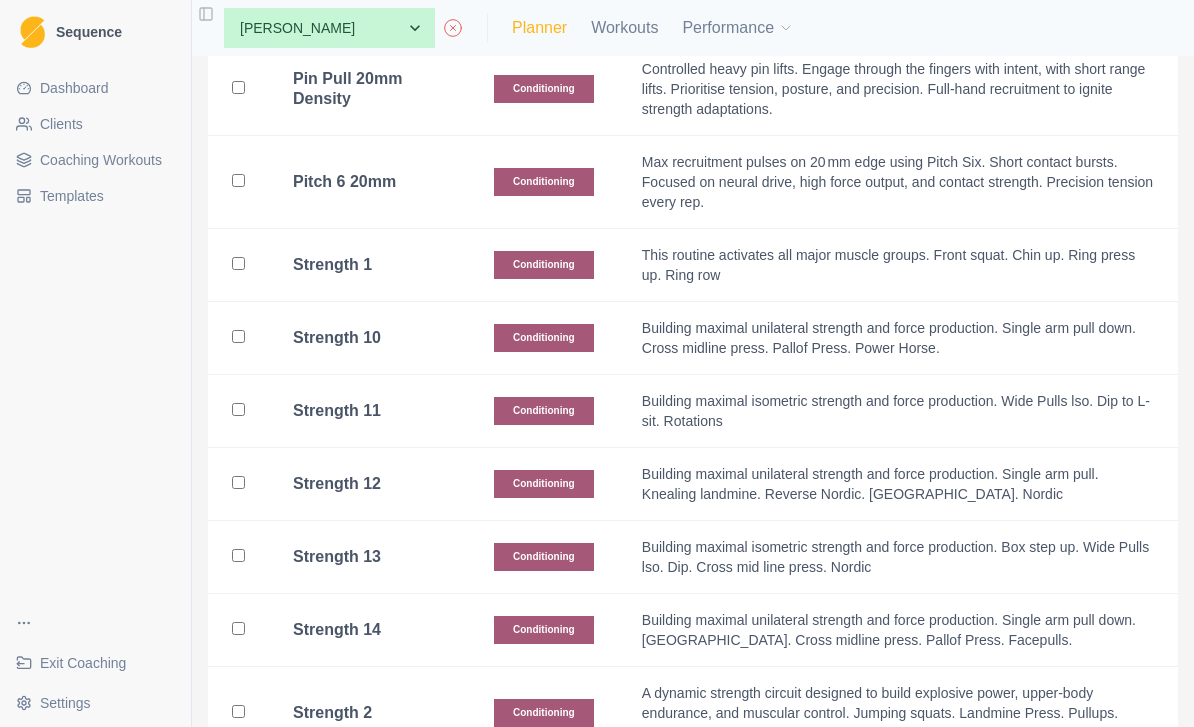scroll, scrollTop: 887, scrollLeft: 0, axis: vertical 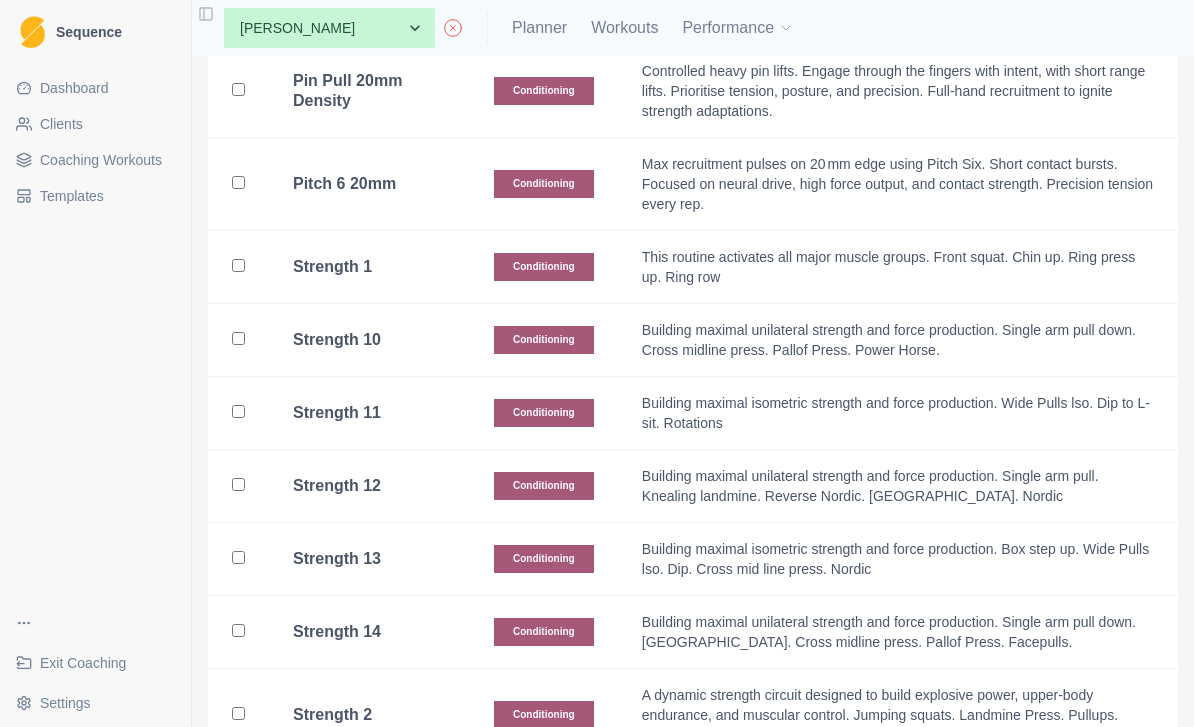click on "This routine activates all major muscle groups.
Front squat. Chin up. Ring press up. Ring row" at bounding box center (898, 267) 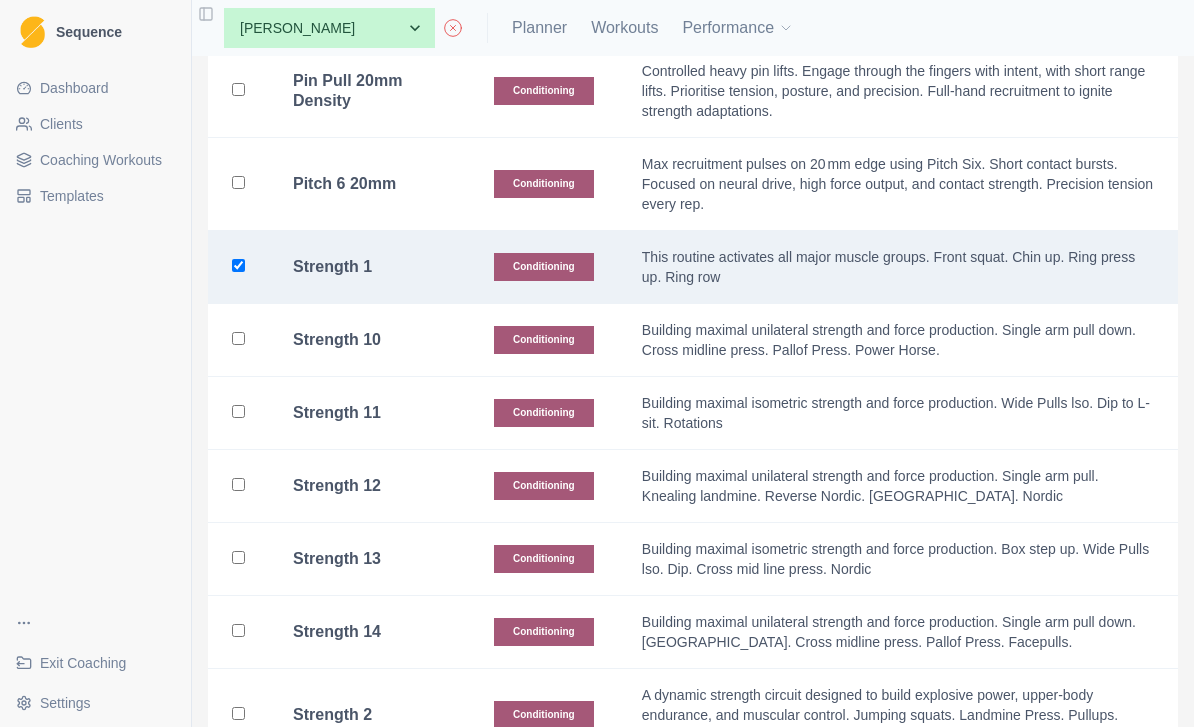click on "This routine activates all major muscle groups.
Front squat. Chin up. Ring press up. Ring row" at bounding box center [898, 267] 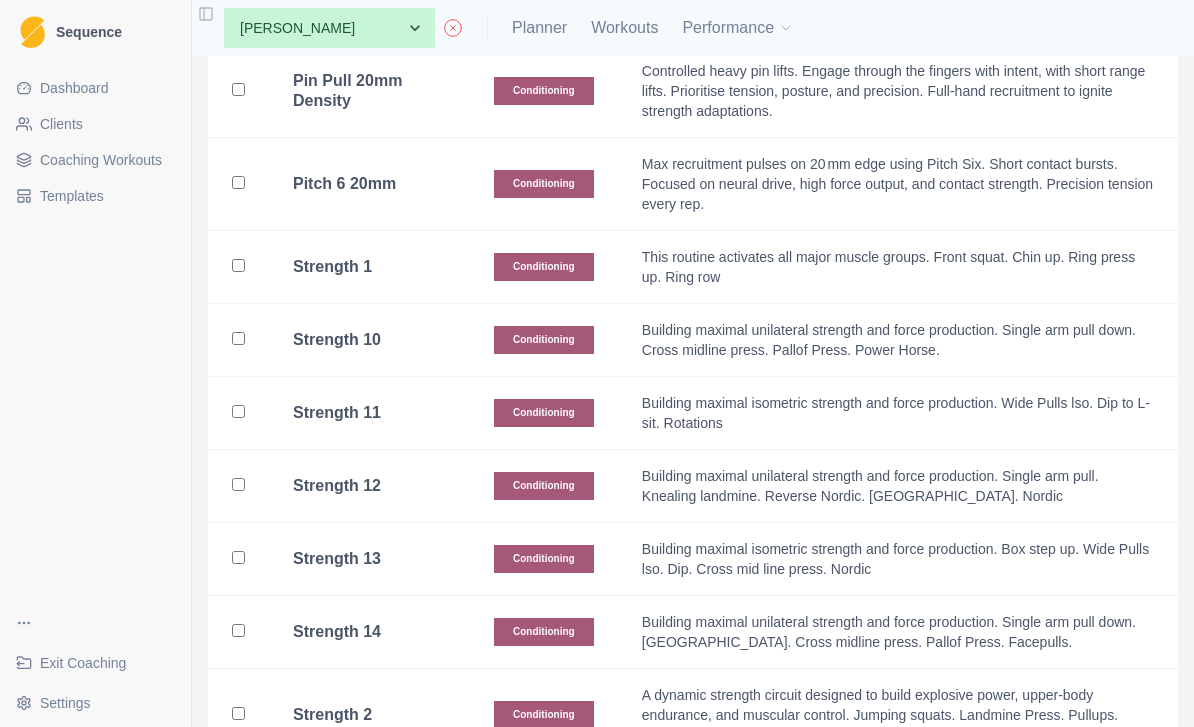 checkbox on "false" 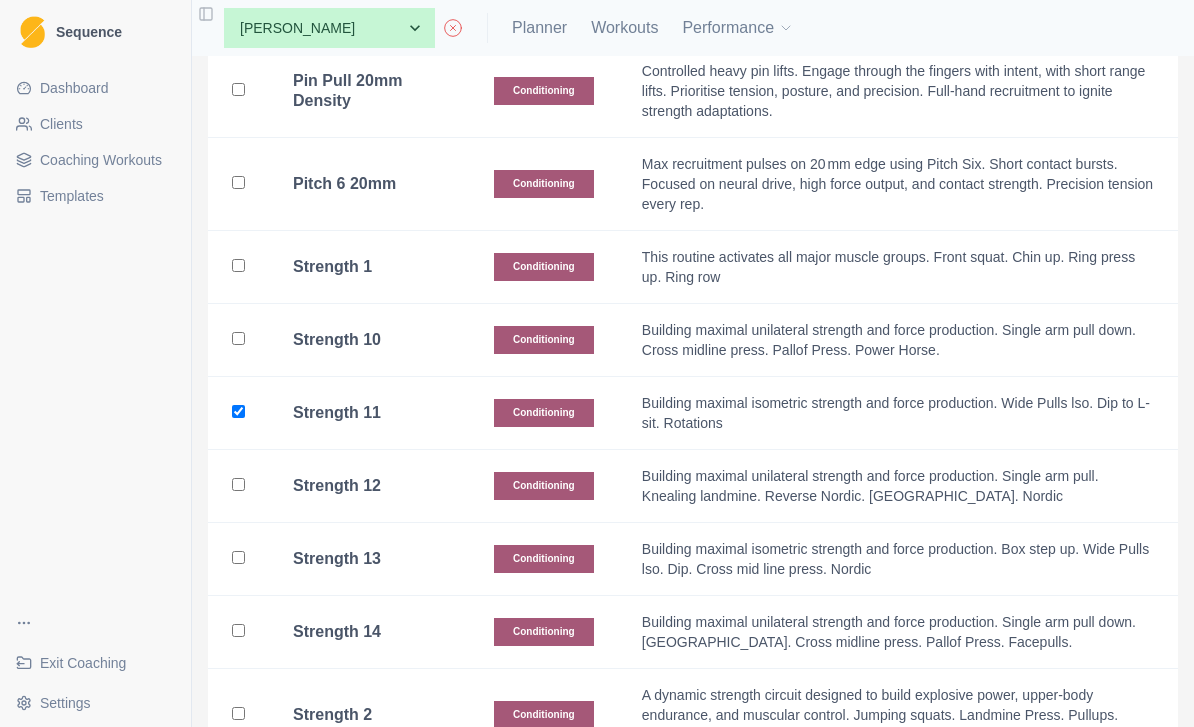 checkbox on "true" 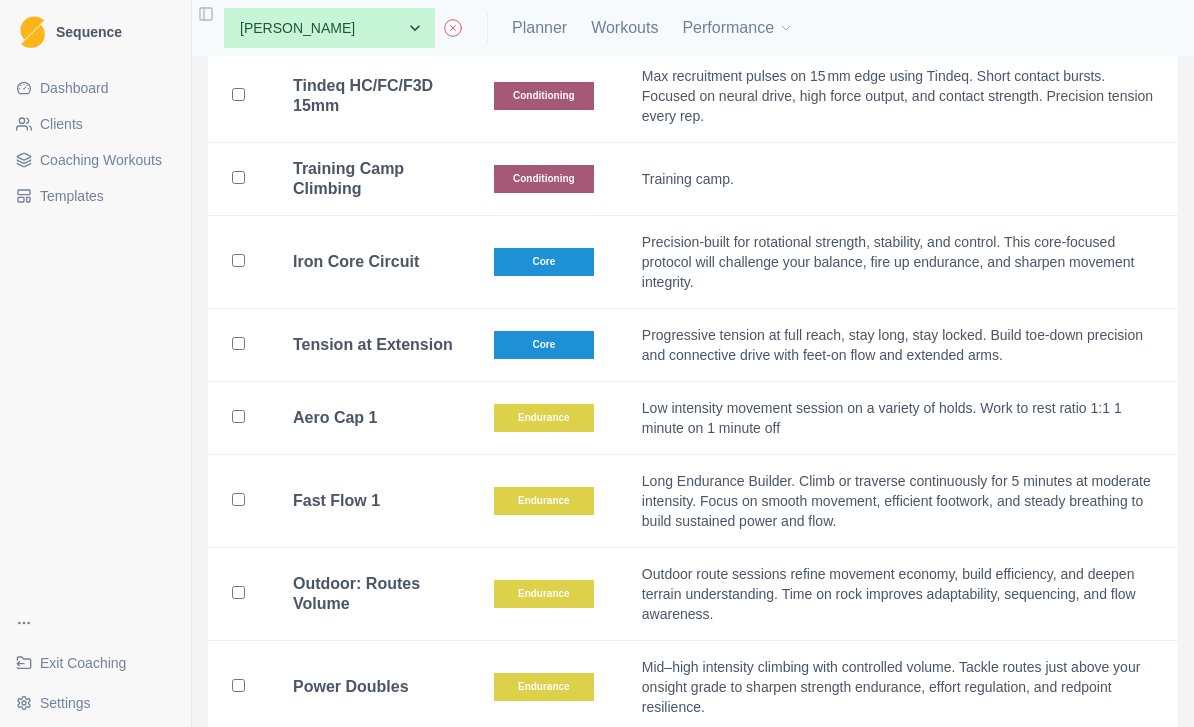 scroll, scrollTop: 2656, scrollLeft: 0, axis: vertical 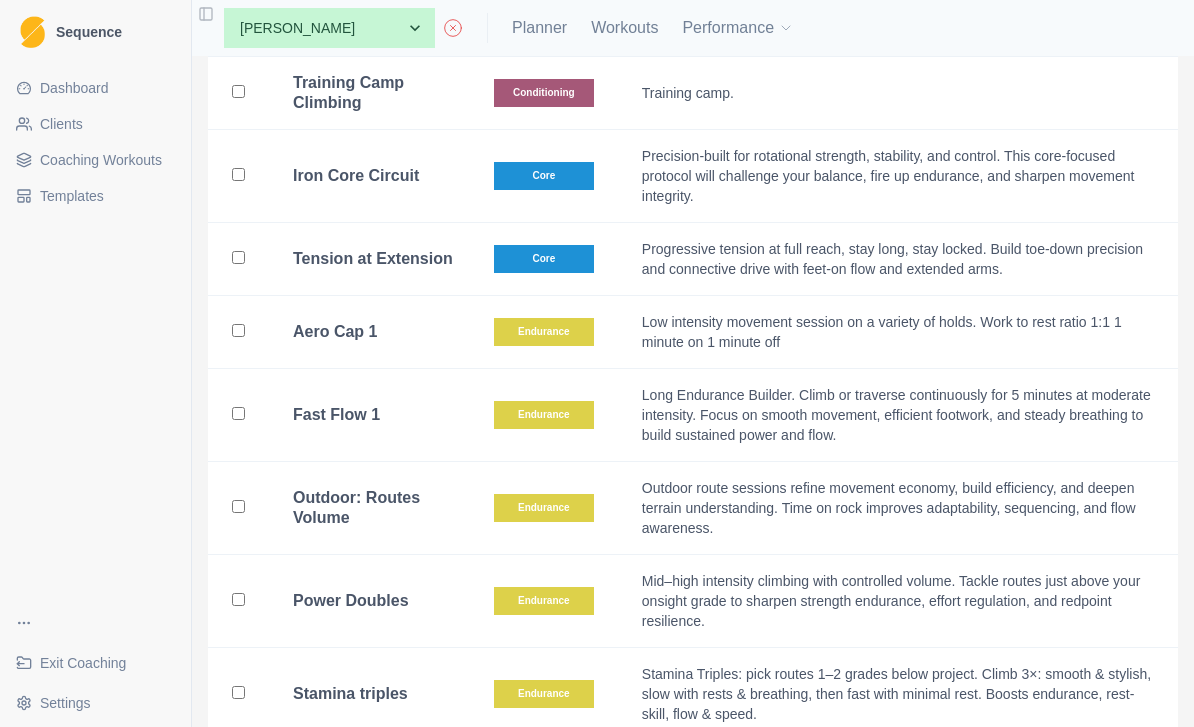 click on "Long Endurance Builder.  Climb or traverse continuously for 5 minutes at moderate intensity. Focus on smooth movement, efficient footwork, and steady breathing to build sustained power and flow." at bounding box center (898, 415) 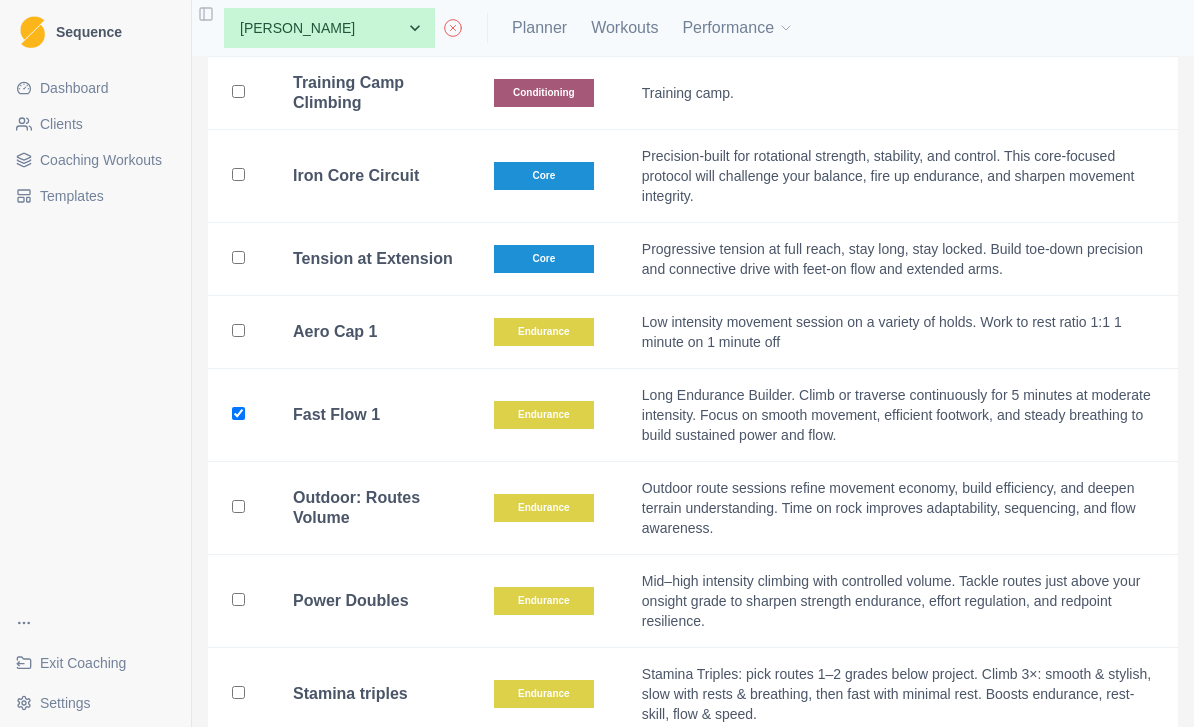 checkbox on "true" 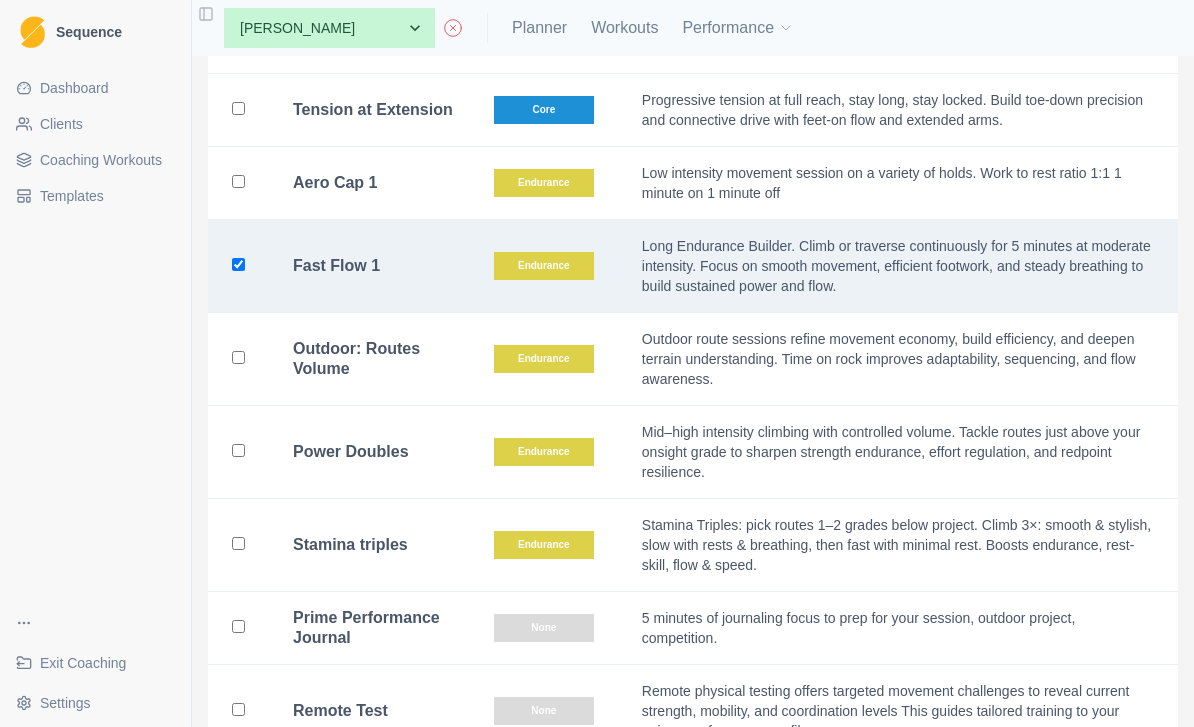 scroll, scrollTop: 2816, scrollLeft: 0, axis: vertical 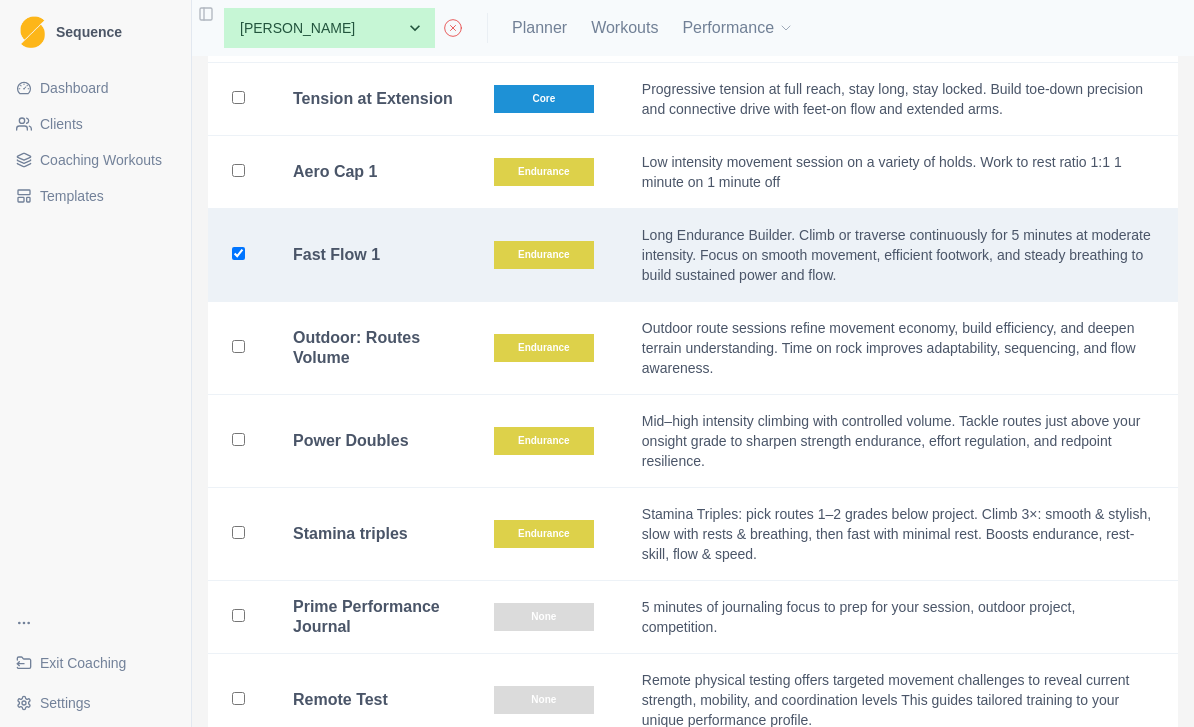 click on "Mid–high intensity climbing with controlled volume. Tackle routes just above your onsight grade to sharpen strength endurance, effort regulation, and redpoint resilience." at bounding box center (898, 441) 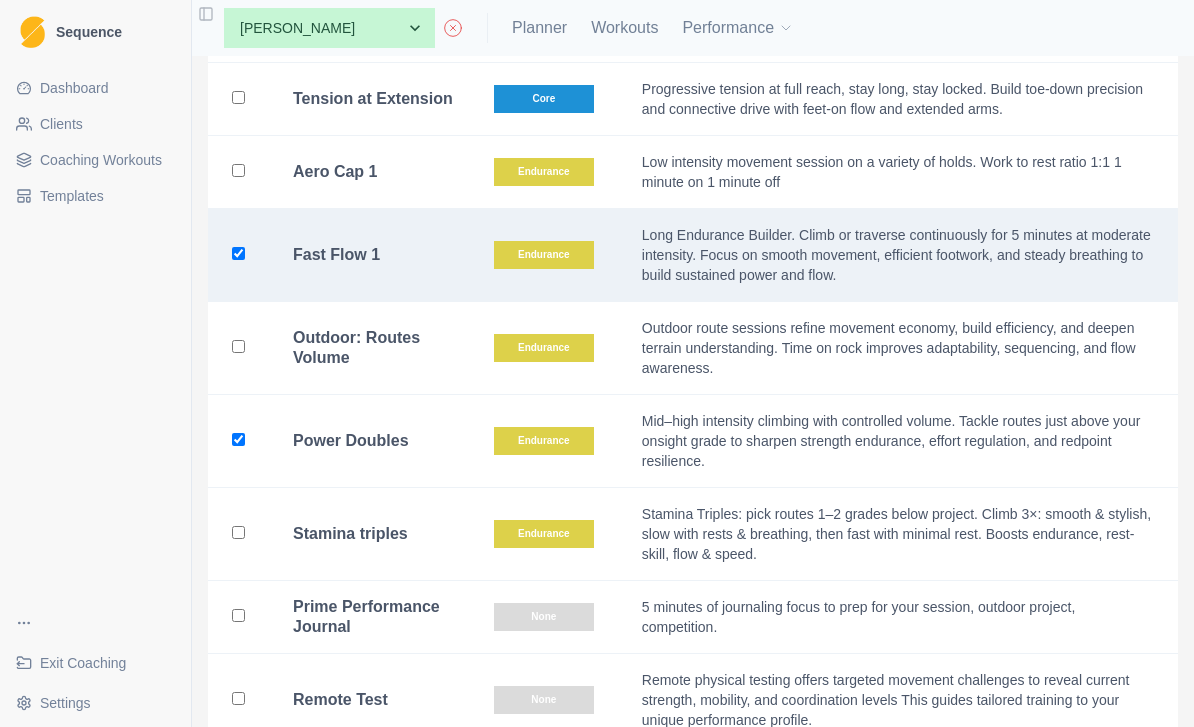 checkbox on "true" 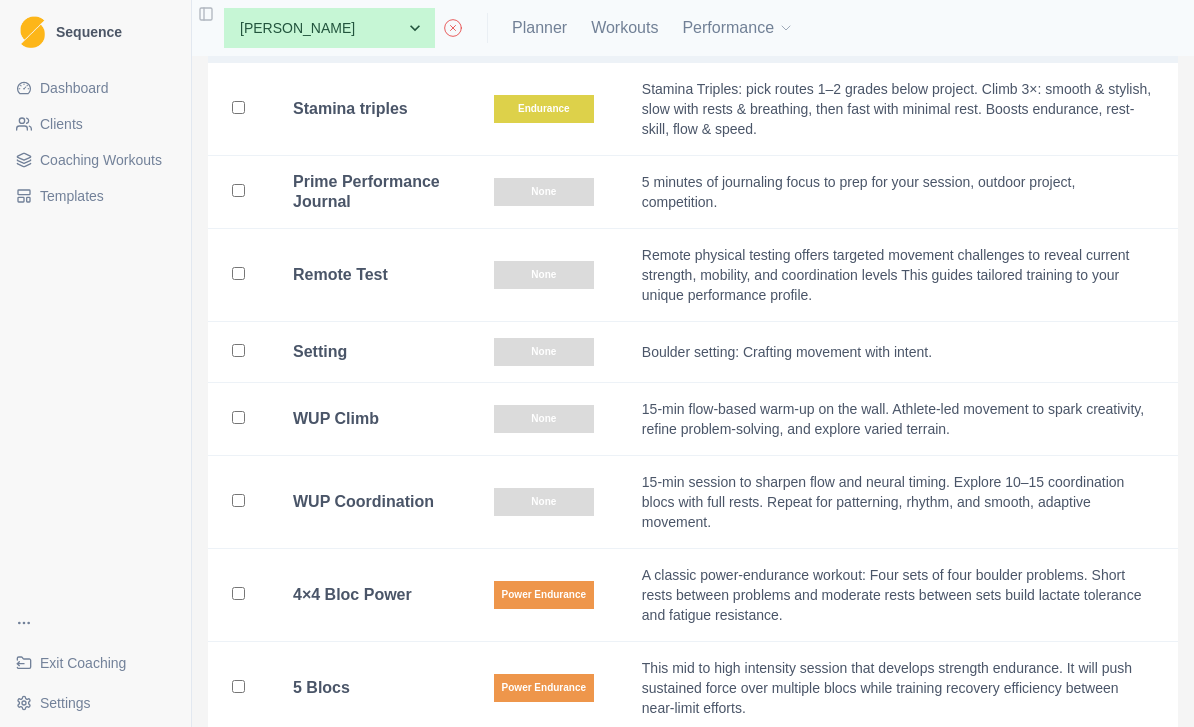 scroll, scrollTop: 3275, scrollLeft: 0, axis: vertical 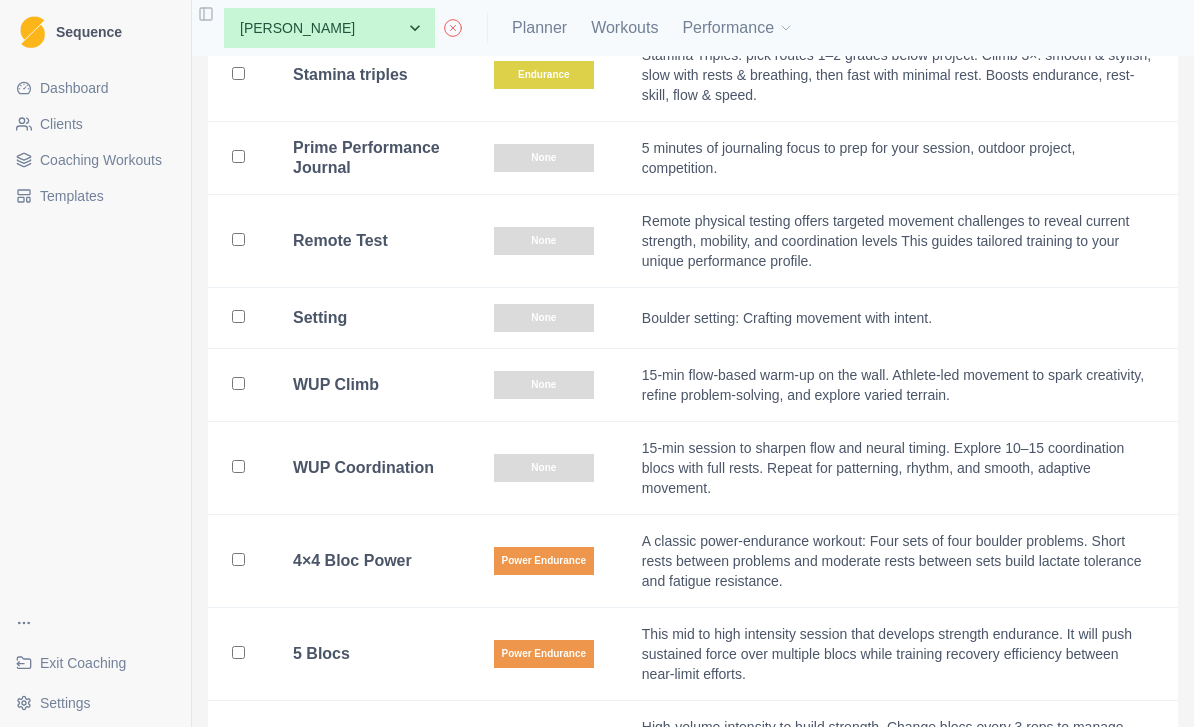 click on "15-min flow-based warm-up on the wall. Athlete-led movement to spark creativity, refine problem-solving, and explore varied terrain." at bounding box center [898, 385] 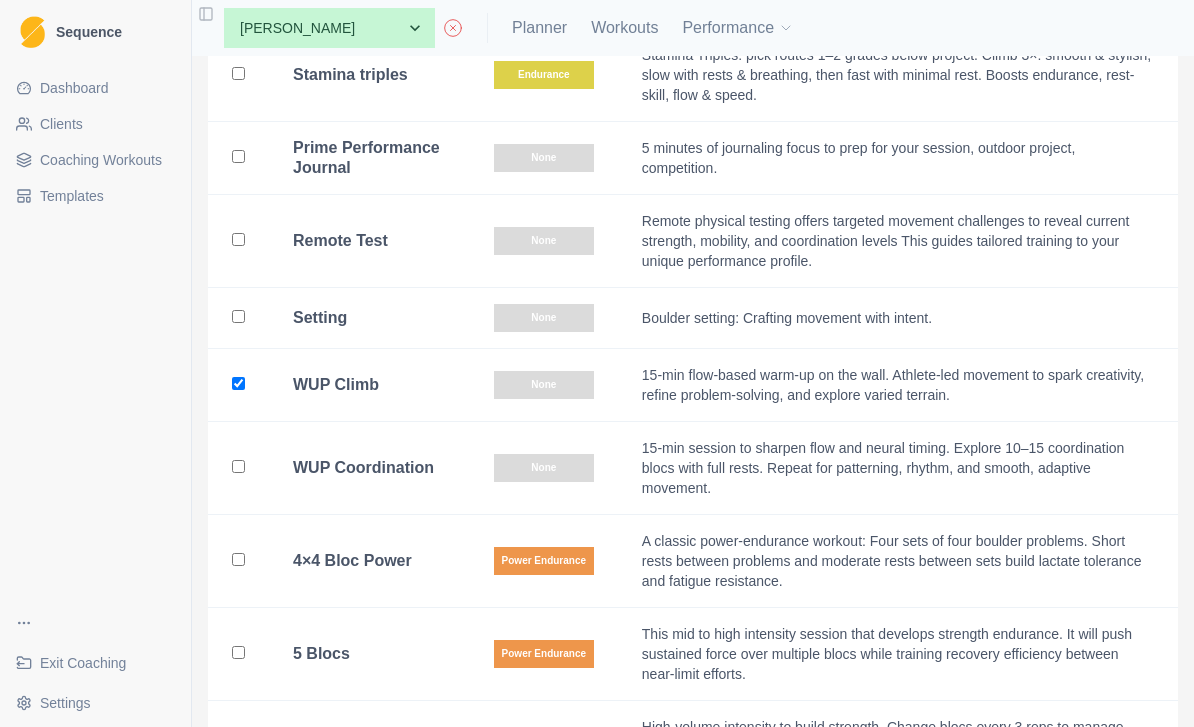 checkbox on "true" 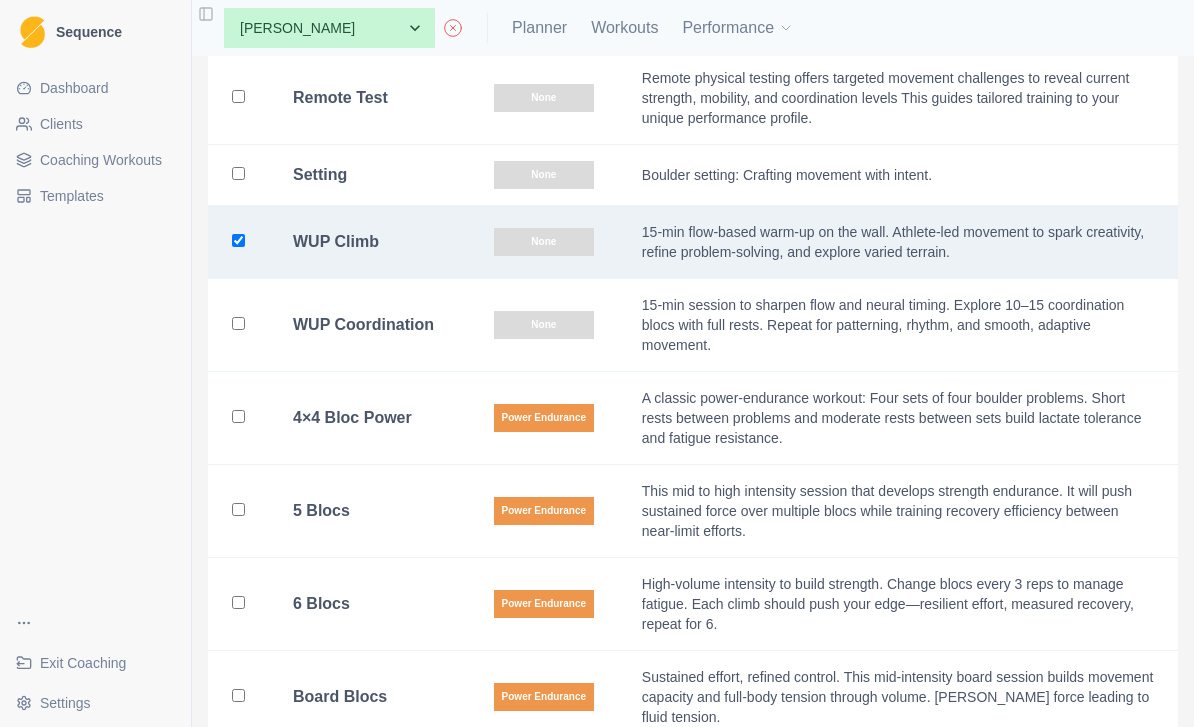 scroll, scrollTop: 3430, scrollLeft: 0, axis: vertical 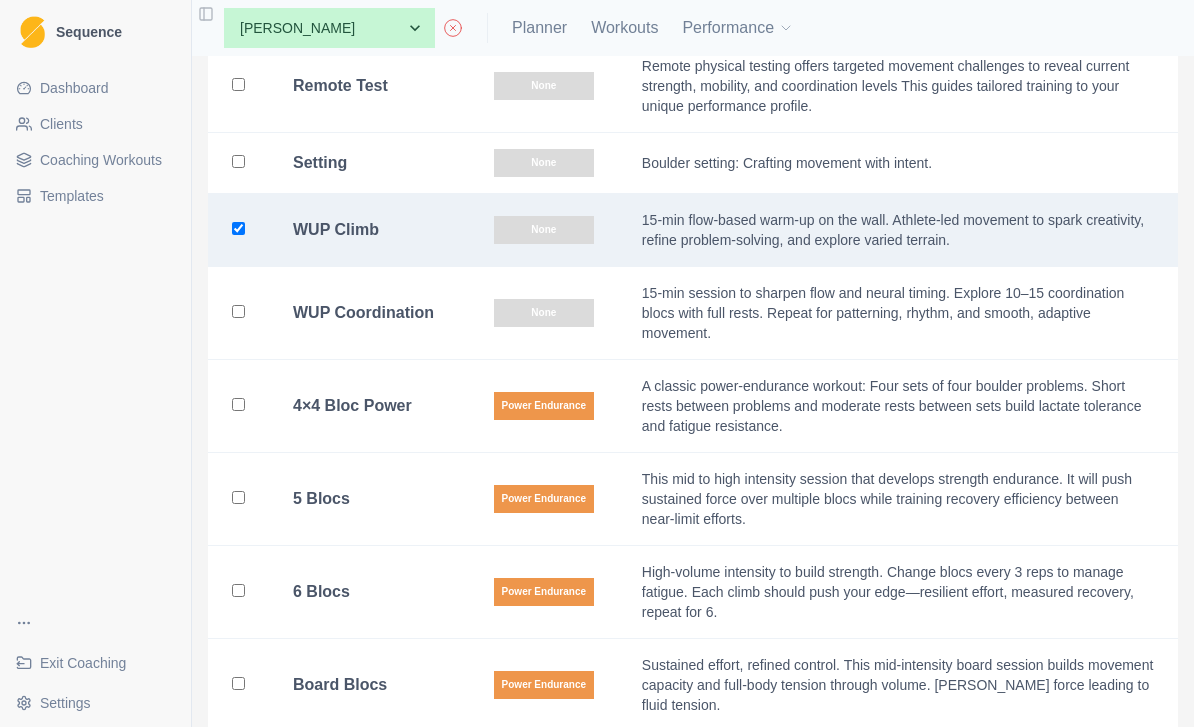 click on "A classic power-endurance workout: Four sets of four boulder problems. Short rests between problems and moderate rests between sets build lactate tolerance and fatigue resistance." at bounding box center (898, 406) 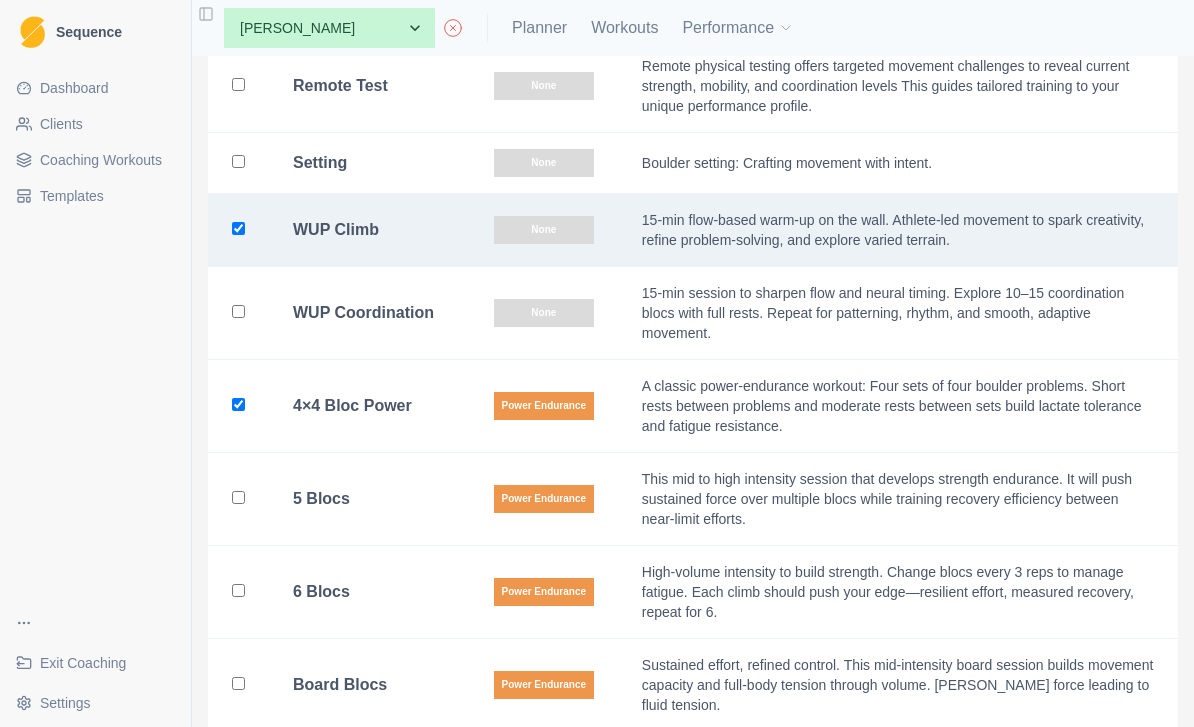 checkbox on "true" 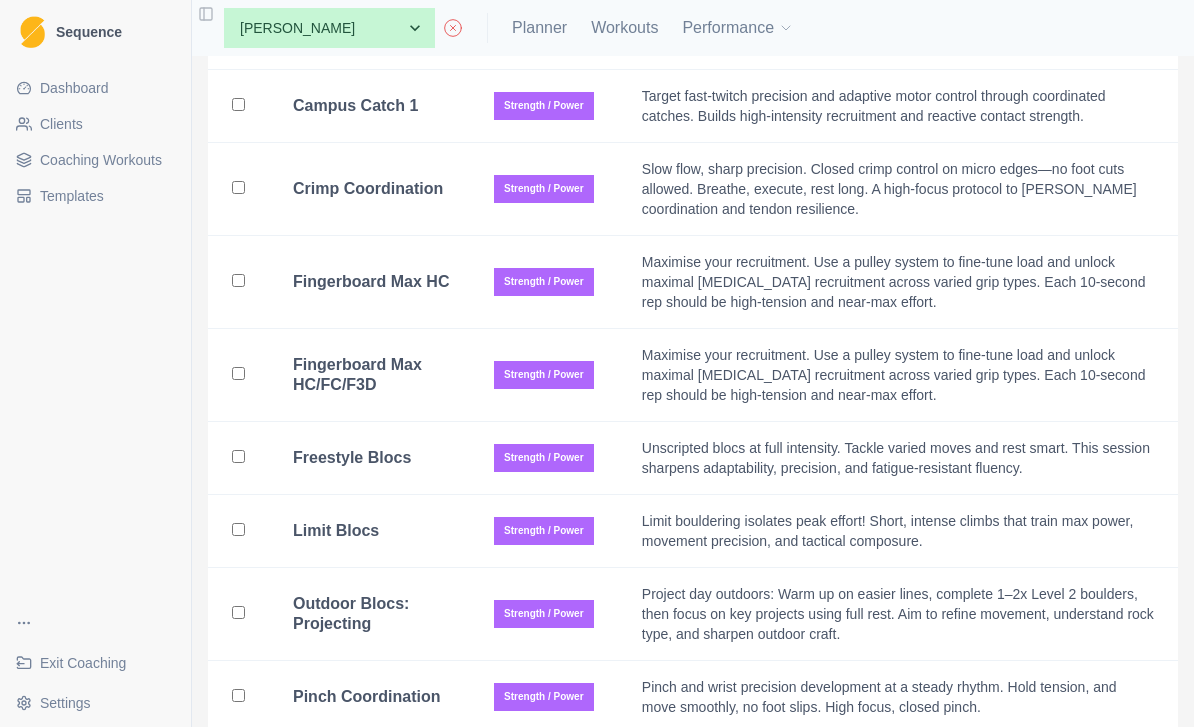 scroll, scrollTop: 4416, scrollLeft: 0, axis: vertical 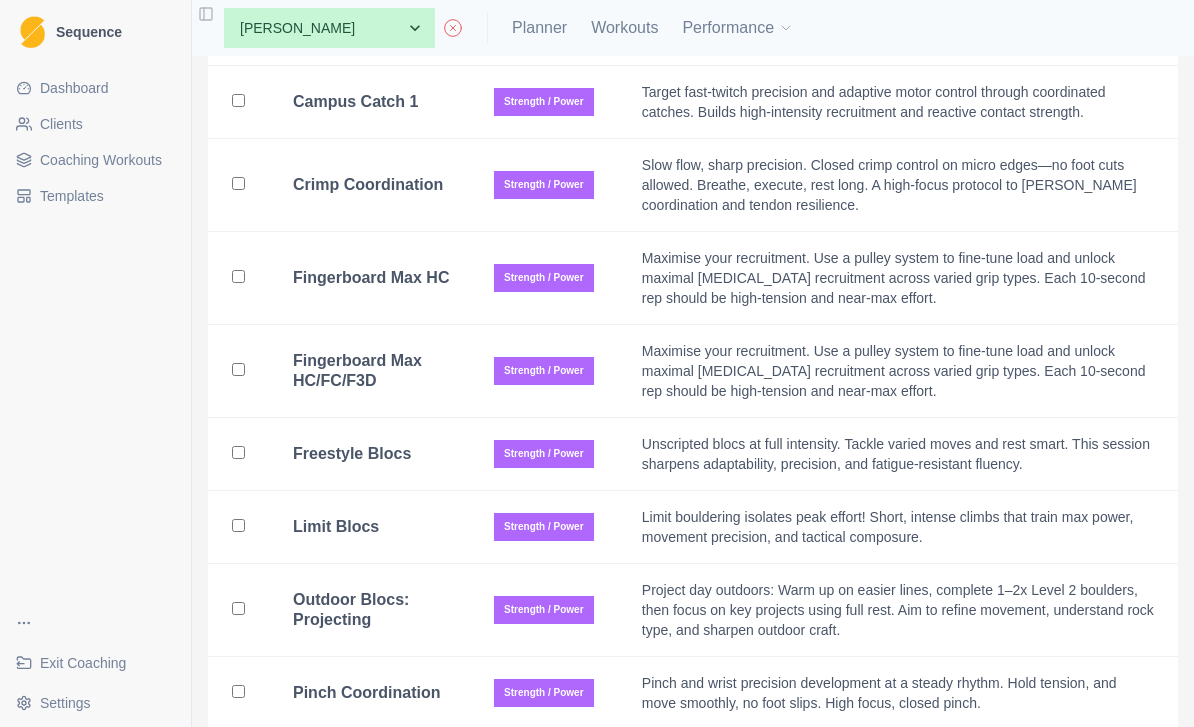 click on "Unscripted blocs at full intensity. Tackle varied moves and rest smart. This session sharpens adaptability, precision, and fatigue-resistant fluency." at bounding box center [898, 454] 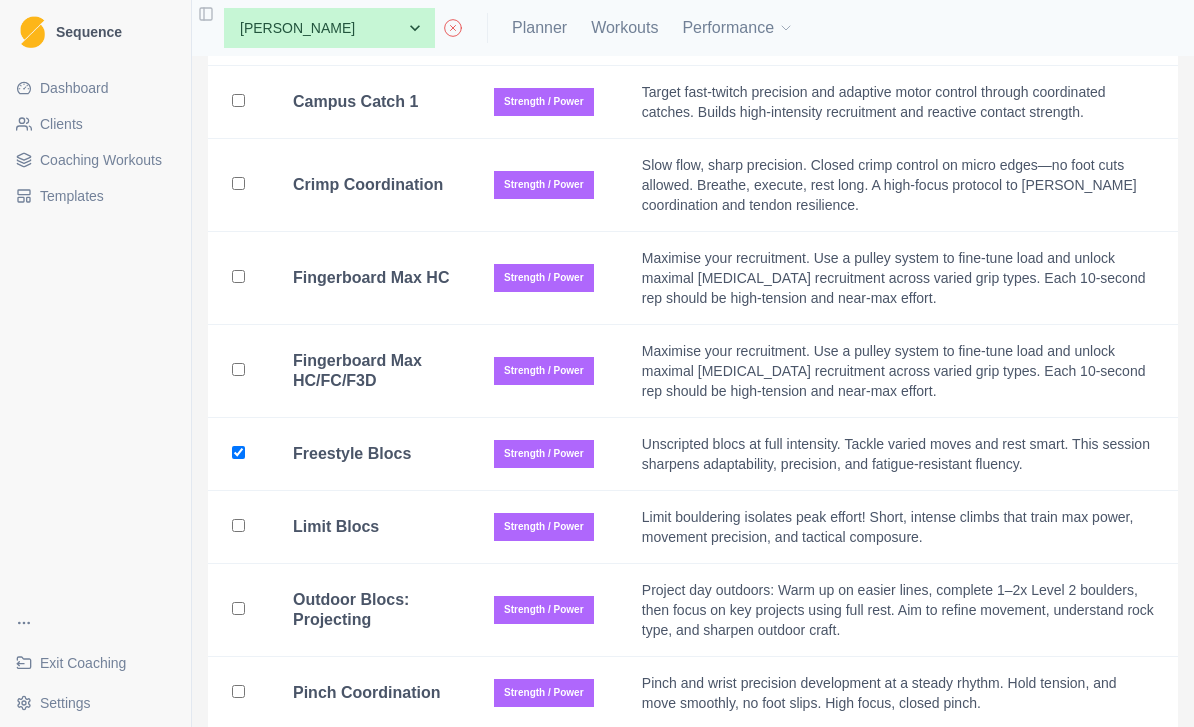 checkbox on "true" 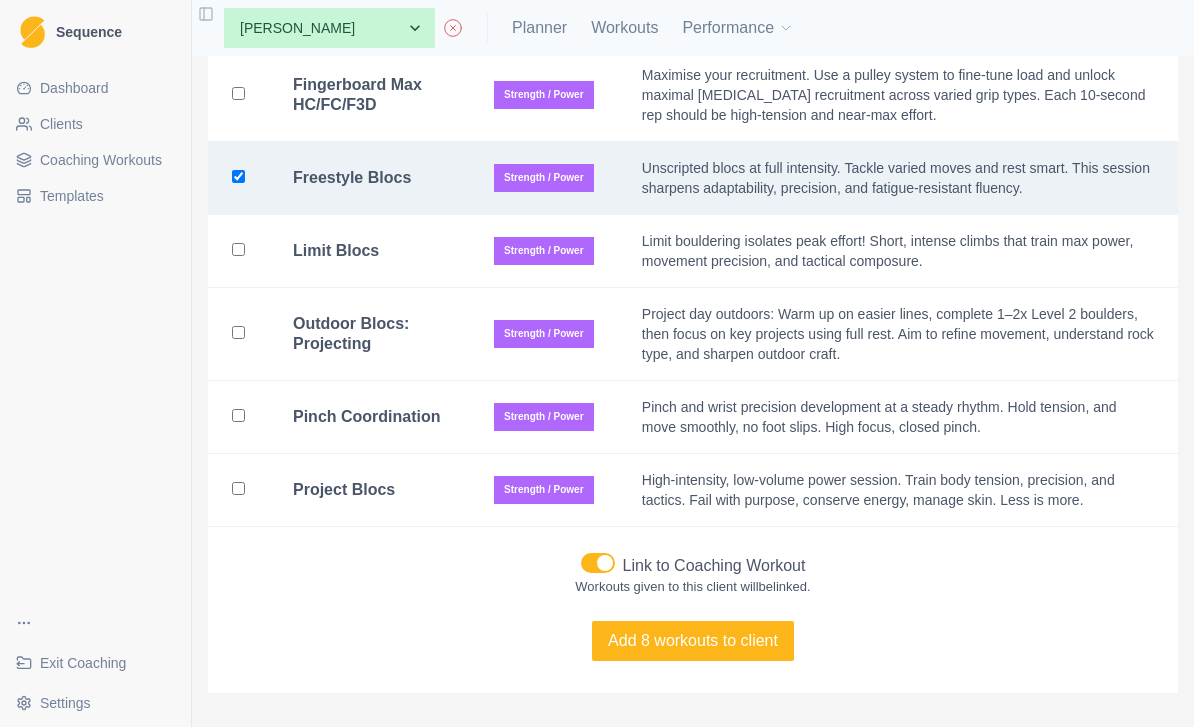 scroll, scrollTop: 4694, scrollLeft: 0, axis: vertical 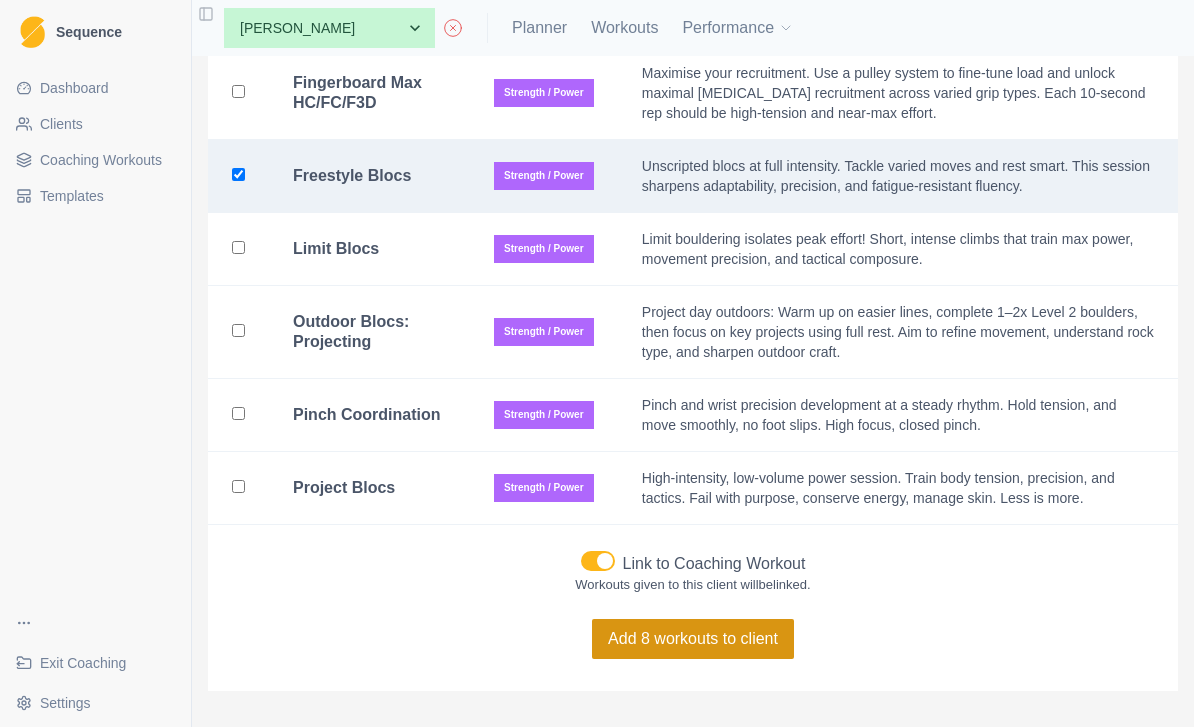 click on "Add 8 workouts to client" at bounding box center [693, 639] 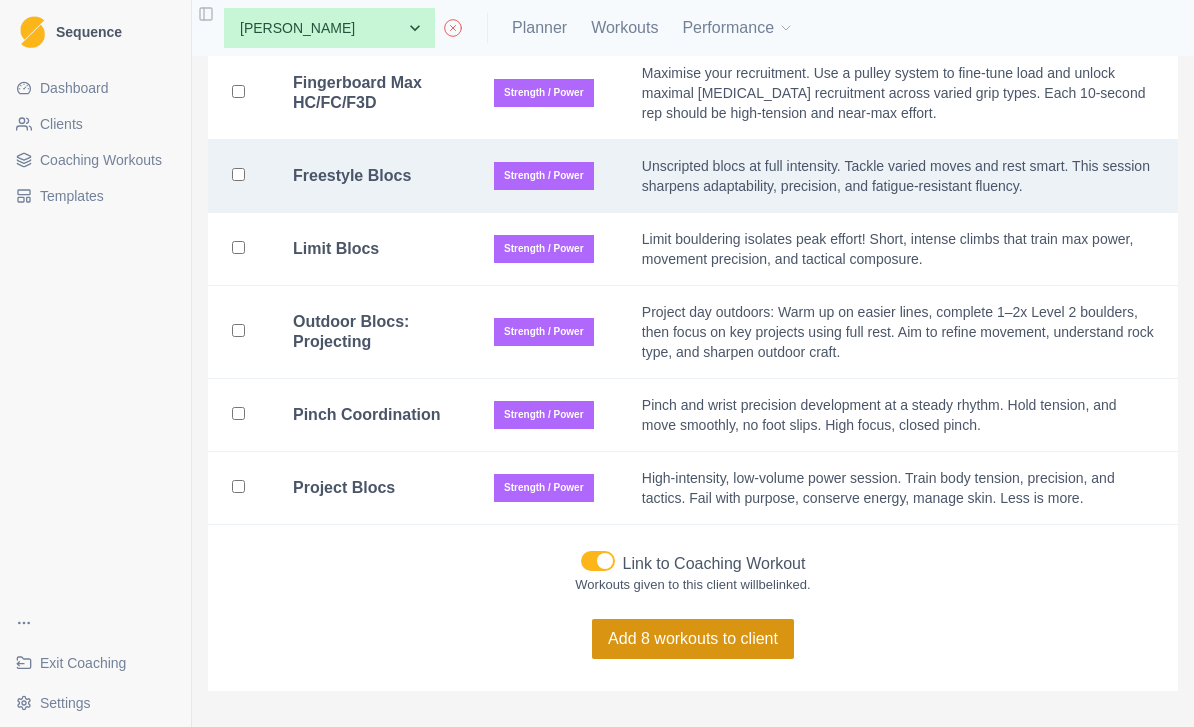 checkbox on "false" 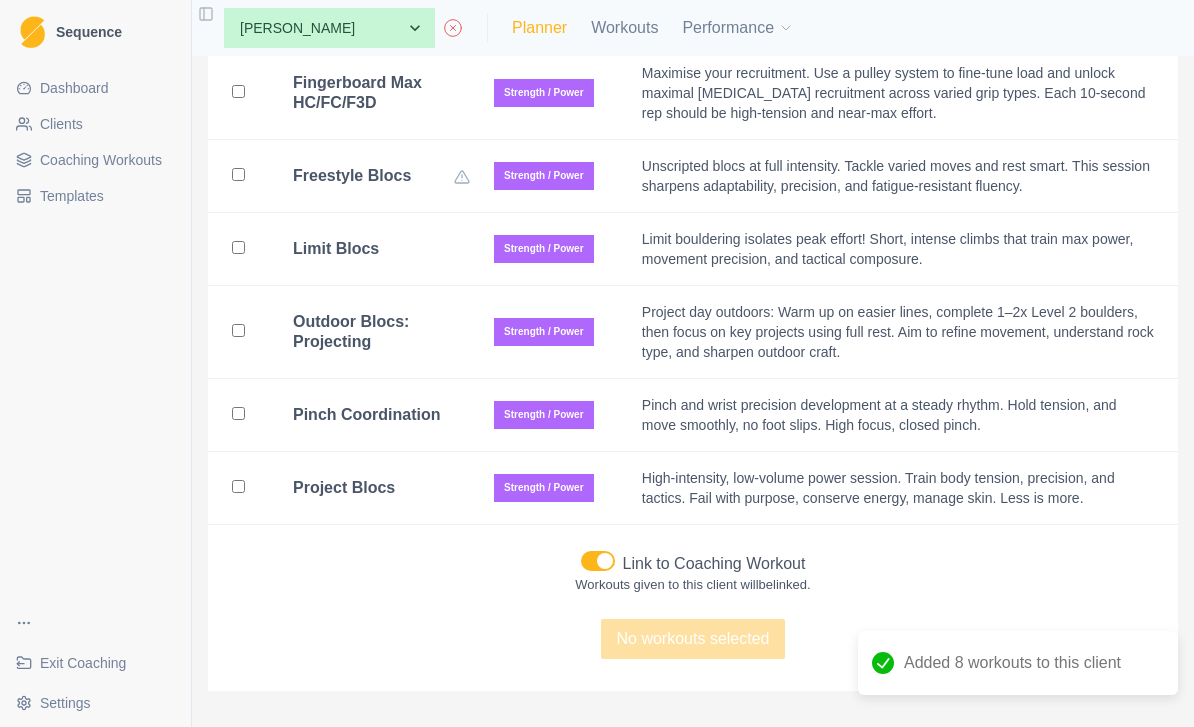 click on "Planner" at bounding box center (539, 28) 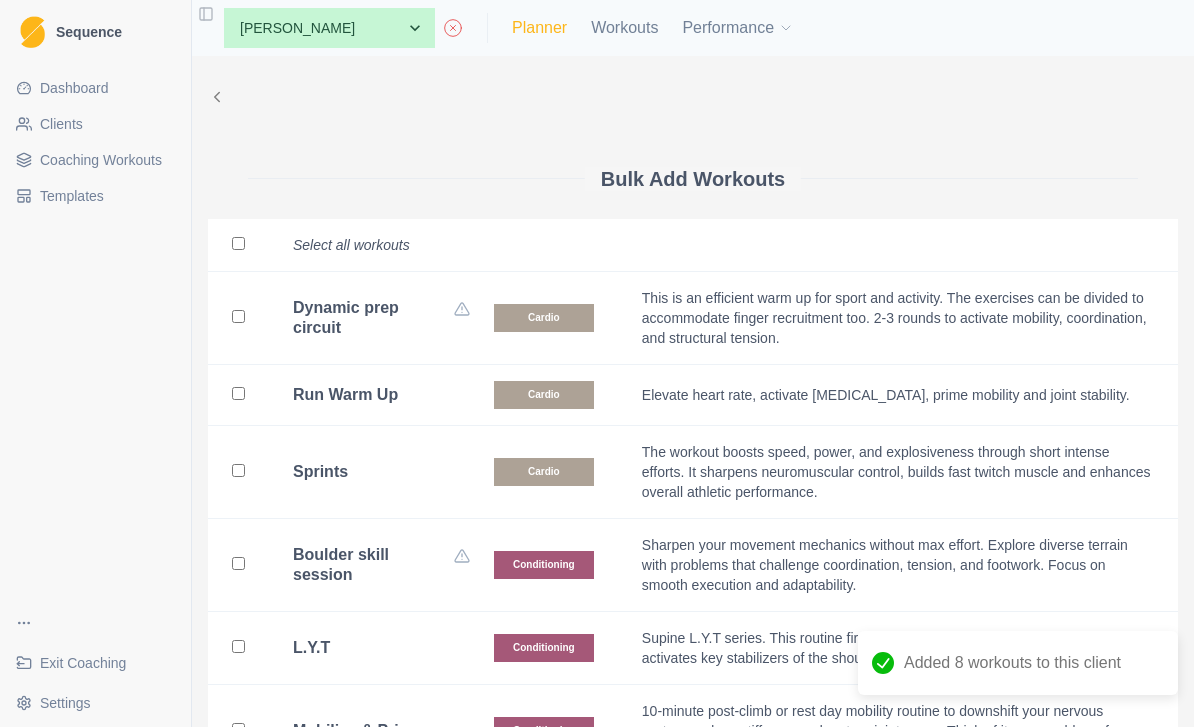 select on "month" 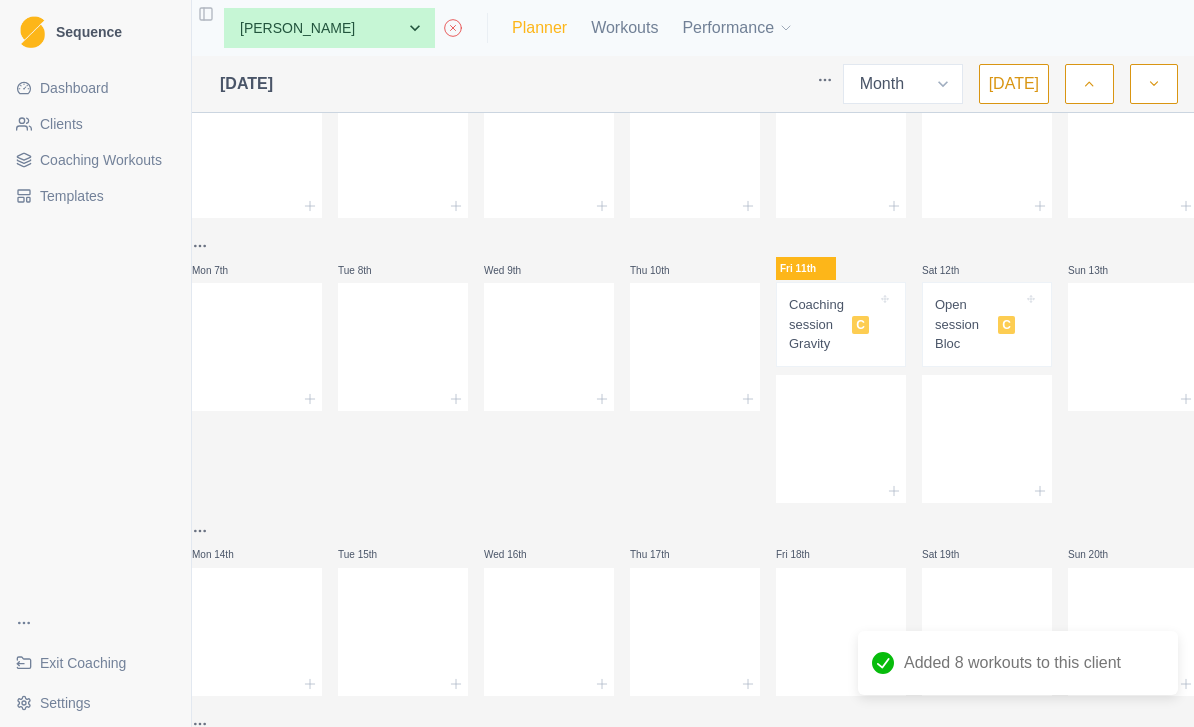 scroll, scrollTop: 173, scrollLeft: 0, axis: vertical 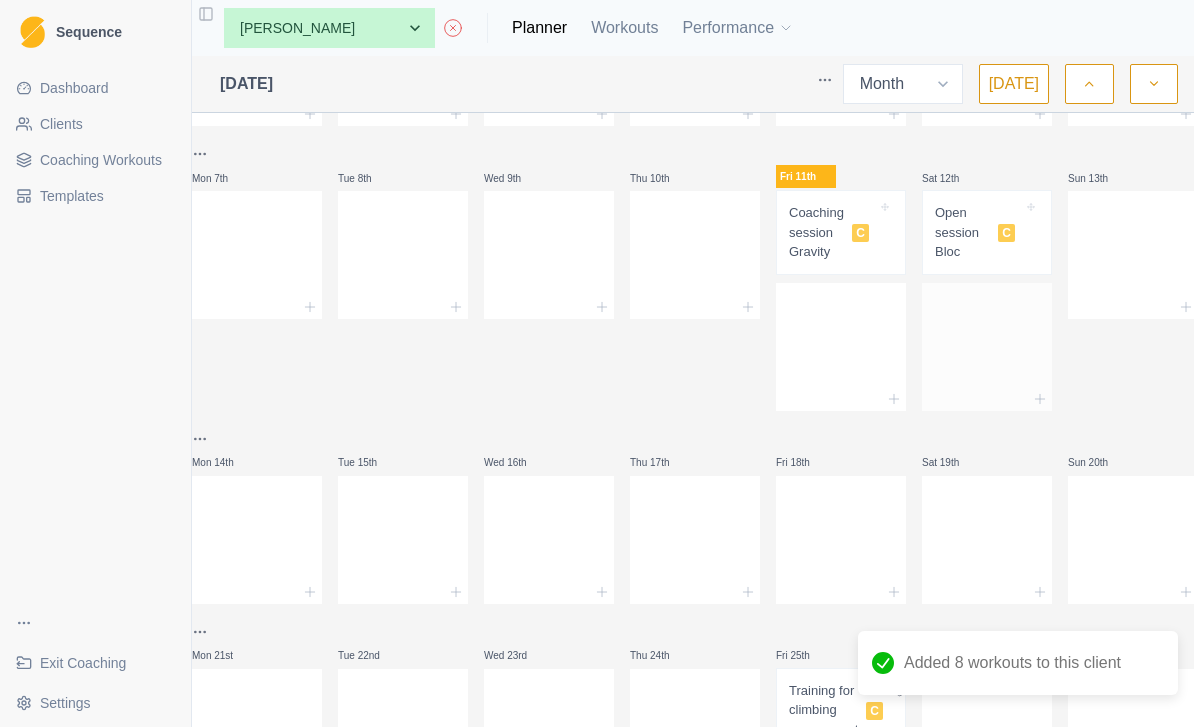 click at bounding box center (987, 343) 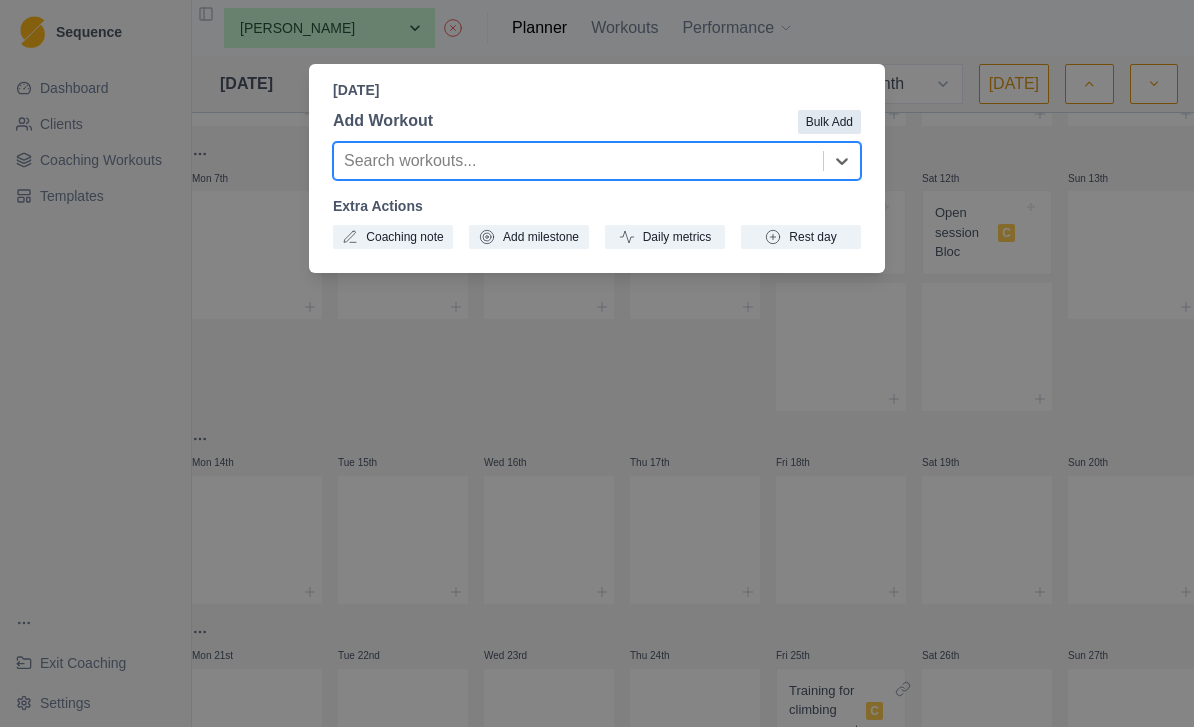 click on "Bulk Add" at bounding box center (829, 122) 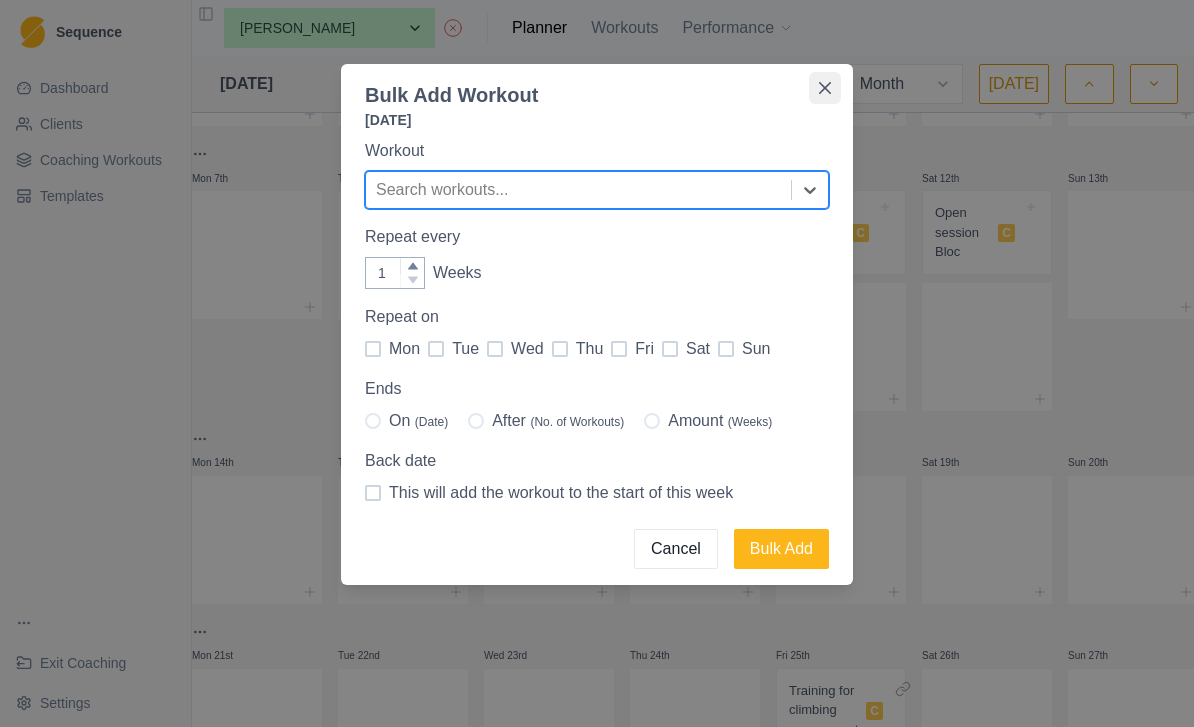 click 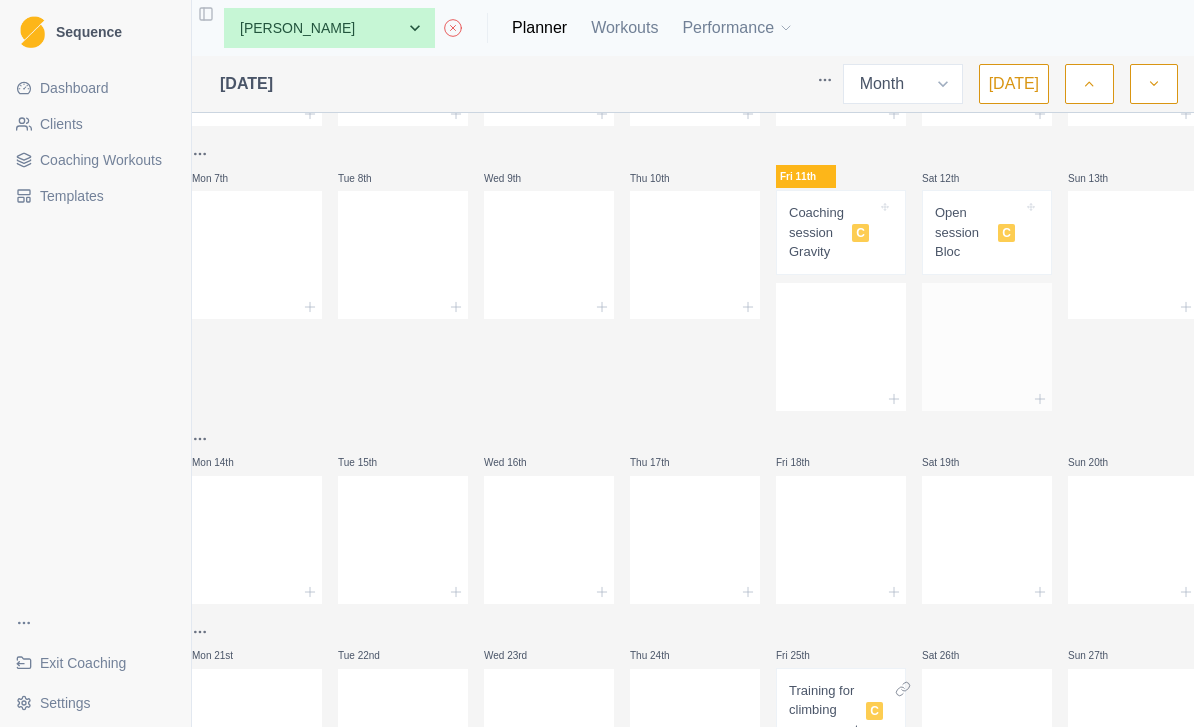 click at bounding box center [987, 343] 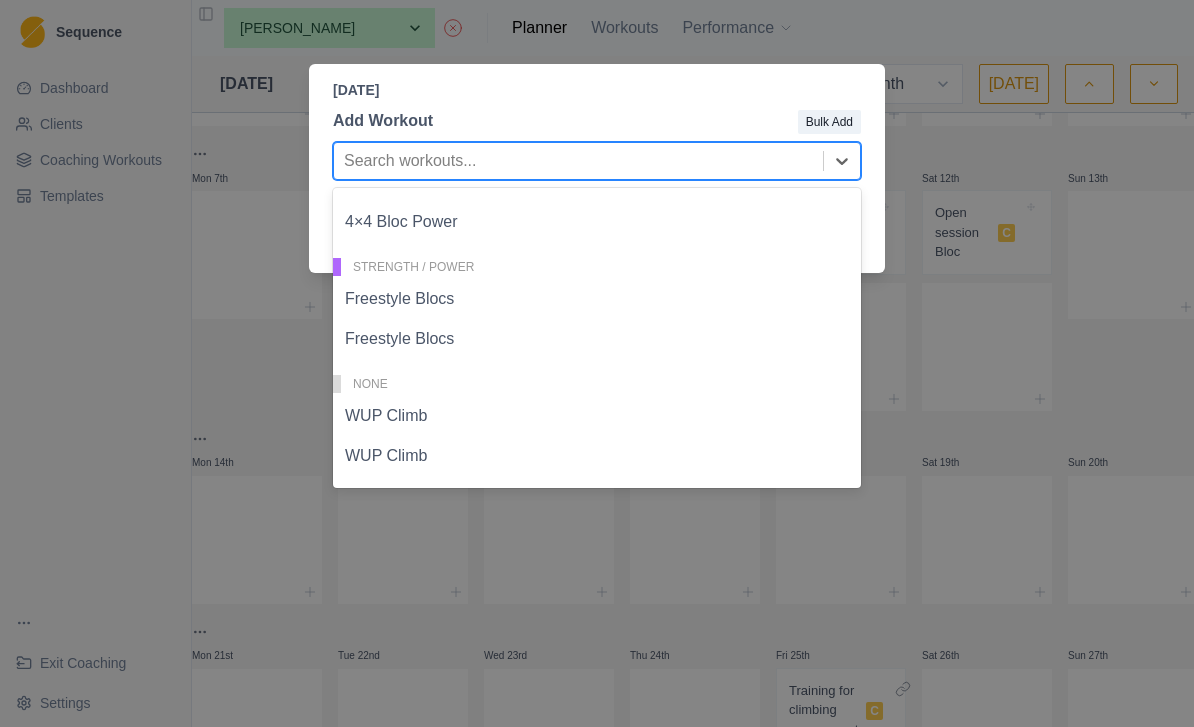 scroll, scrollTop: 570, scrollLeft: 0, axis: vertical 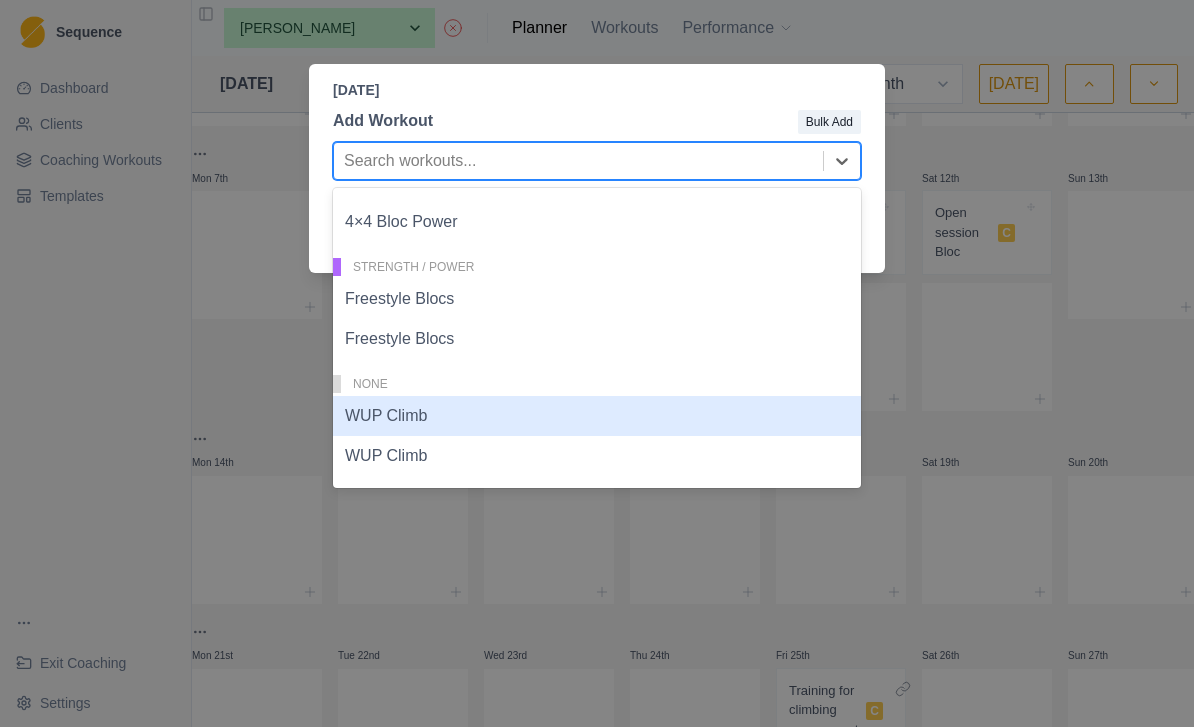 click on "WUP Climb" at bounding box center [597, 416] 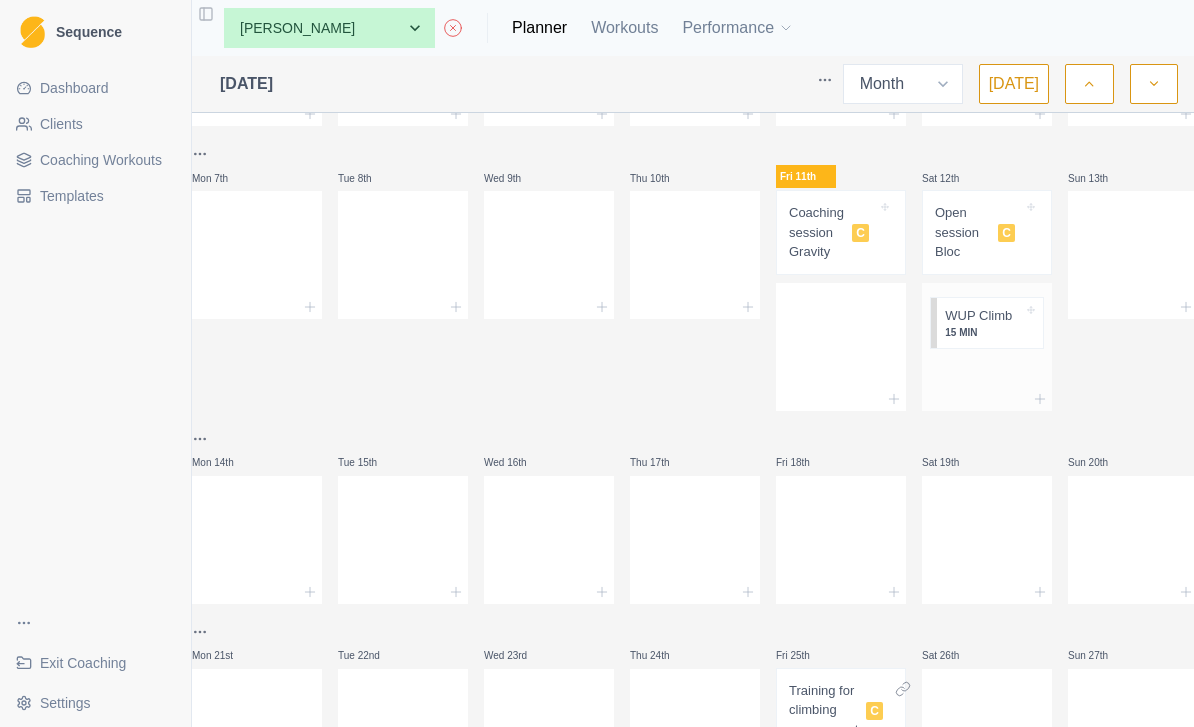 click at bounding box center [987, 372] 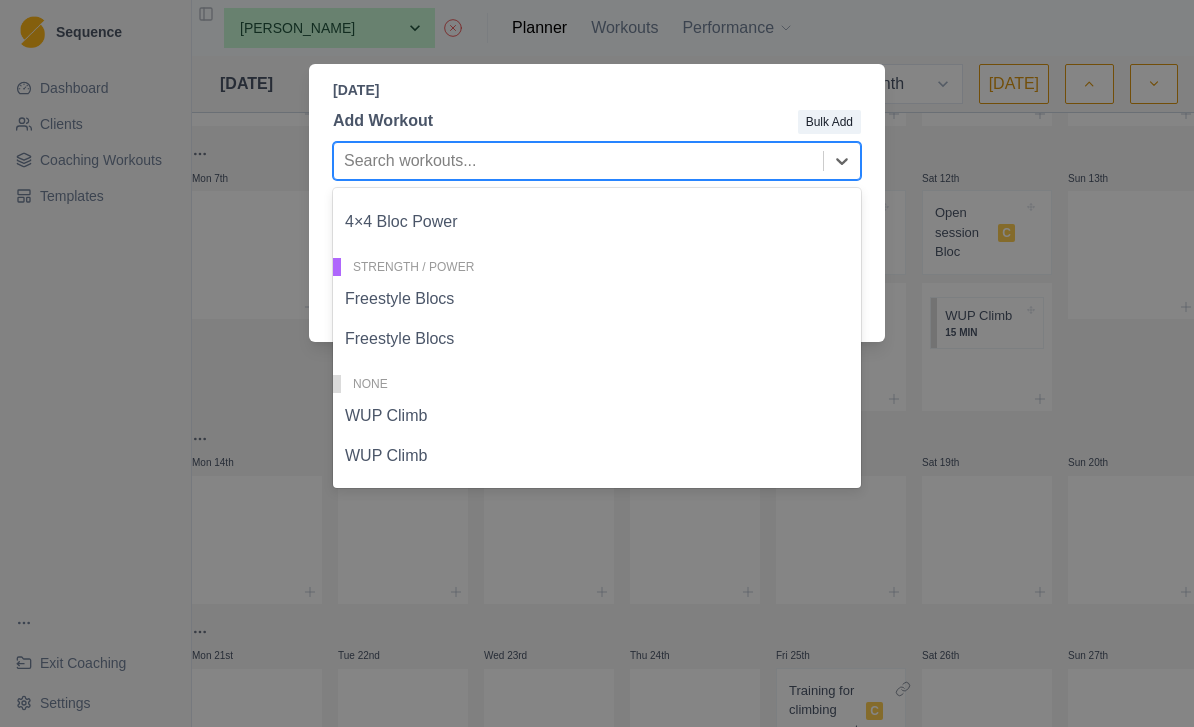 scroll, scrollTop: 570, scrollLeft: 0, axis: vertical 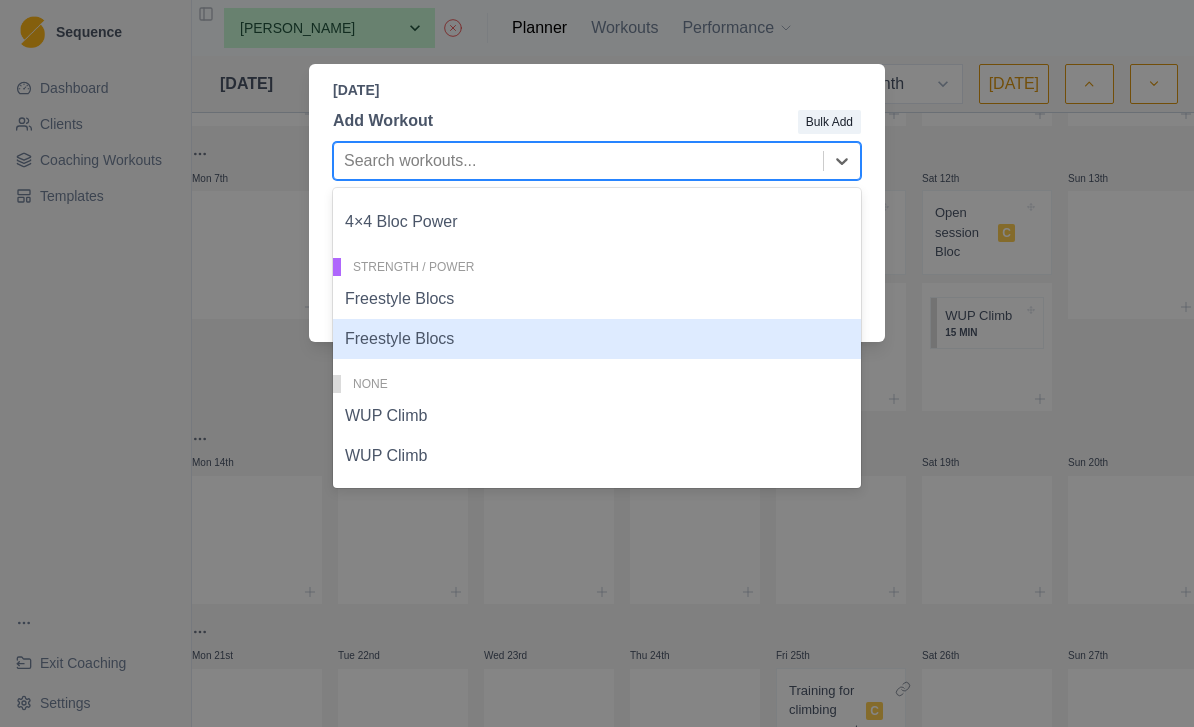 click on "Freestyle Blocs" at bounding box center [597, 339] 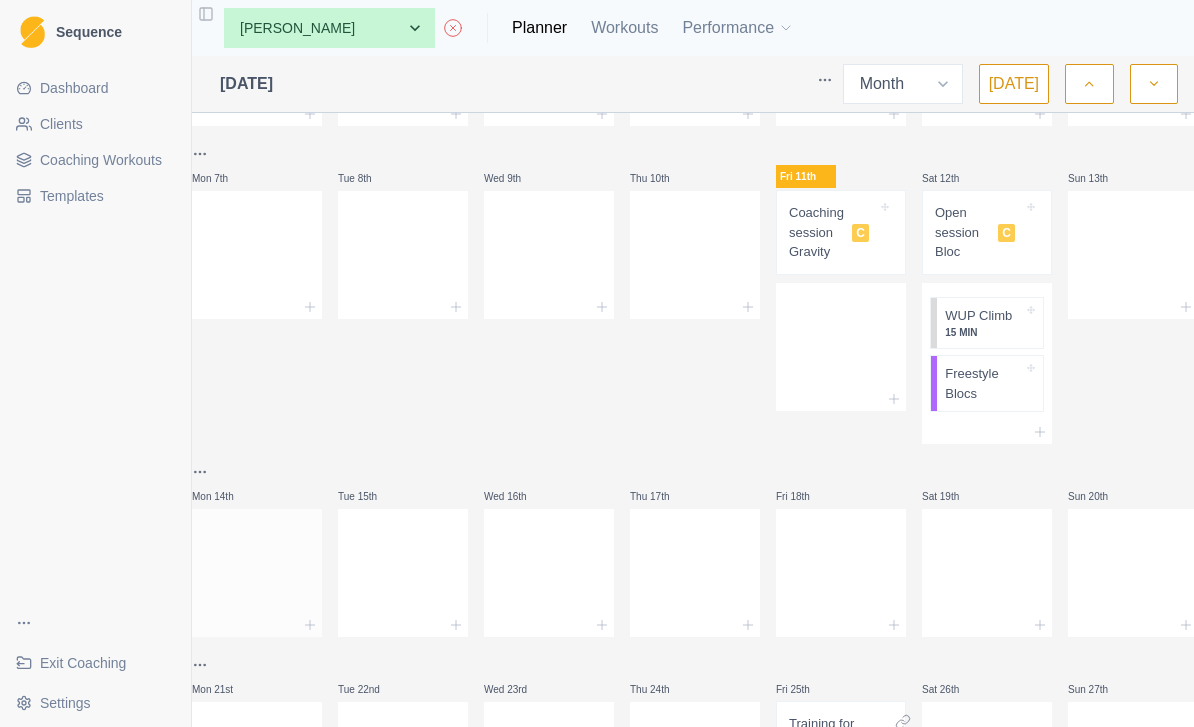 click at bounding box center (257, 569) 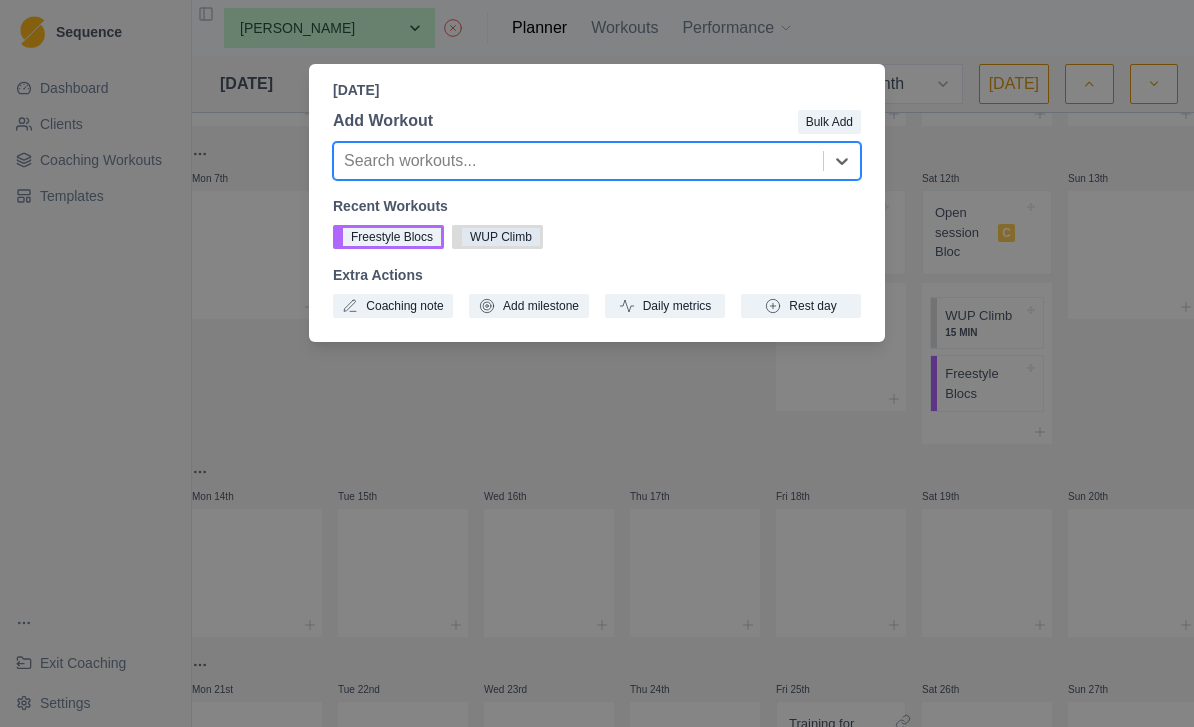 click on "WUP Climb" at bounding box center [497, 237] 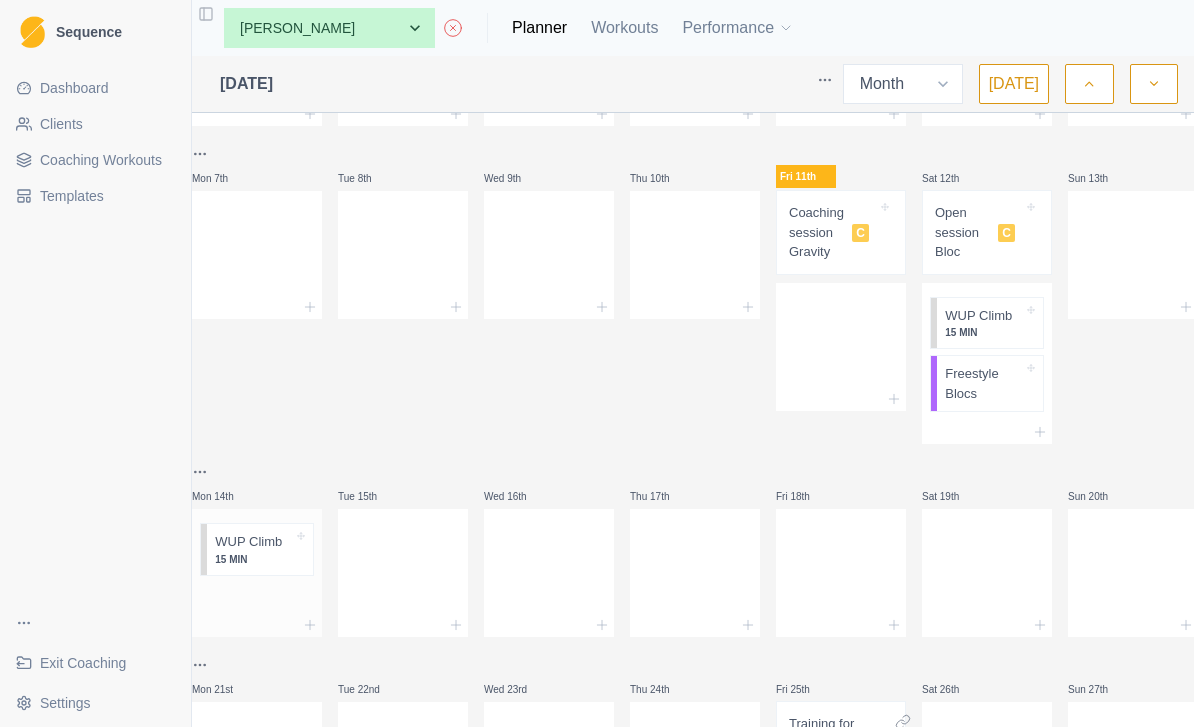 click at bounding box center (257, 625) 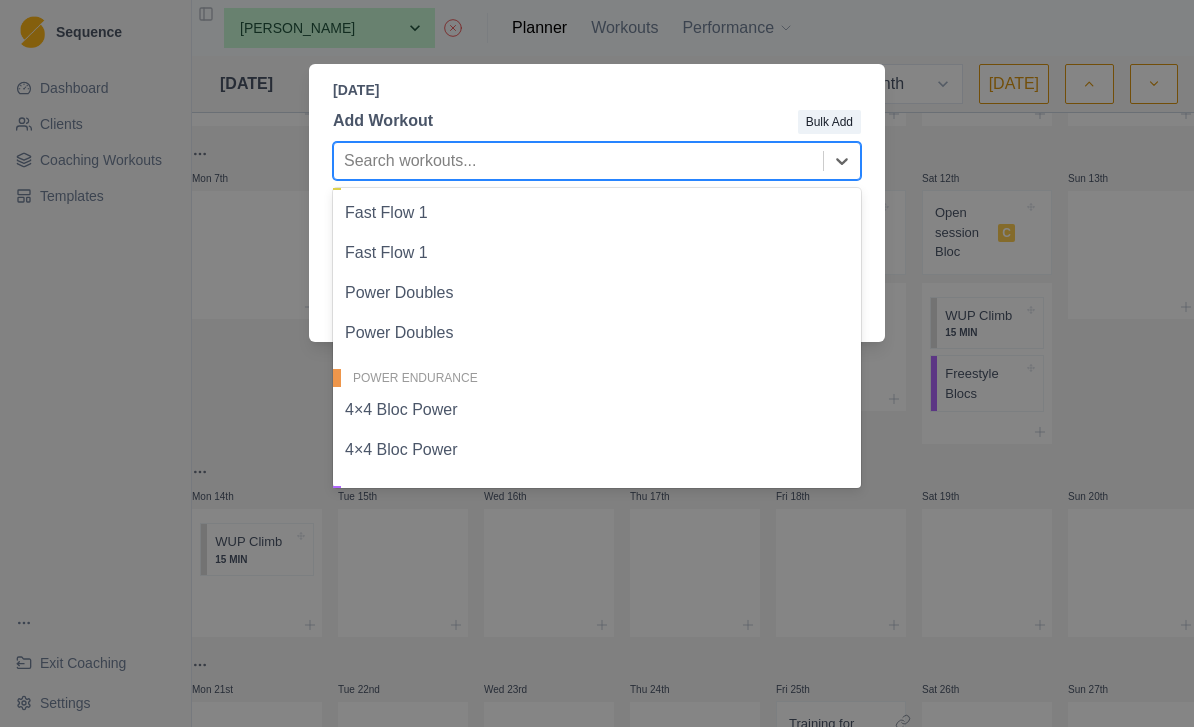 scroll, scrollTop: 350, scrollLeft: 0, axis: vertical 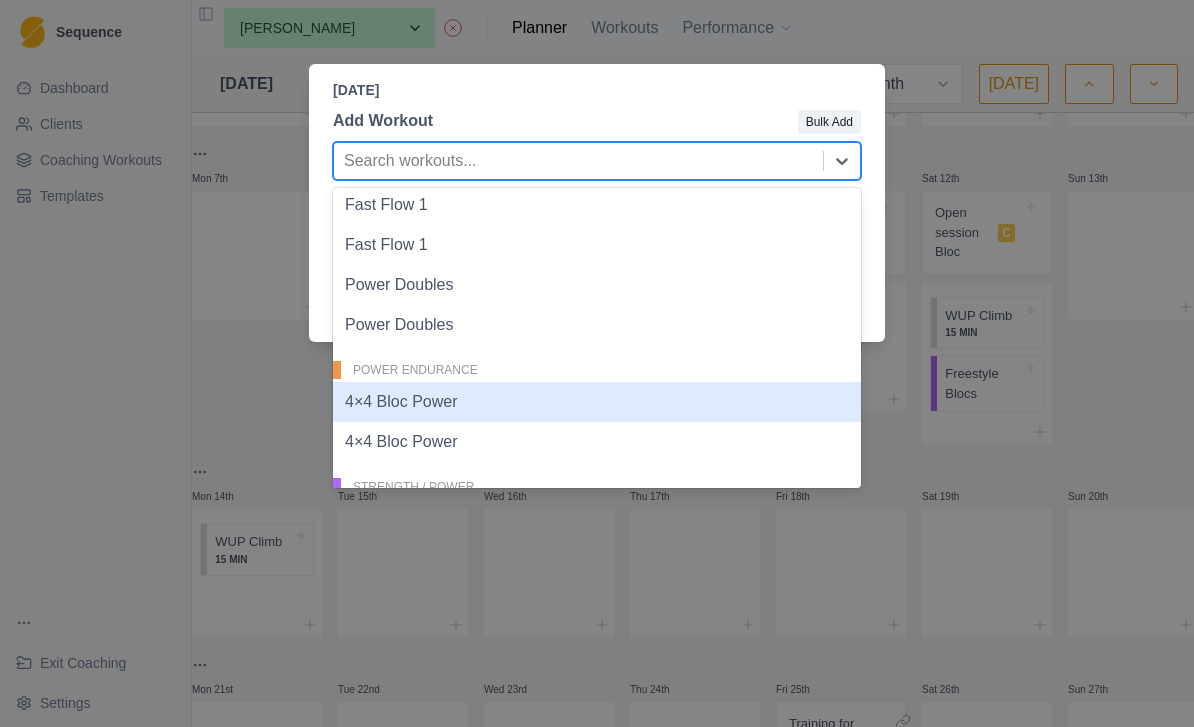 click on "4×4 Bloc Power" at bounding box center (597, 402) 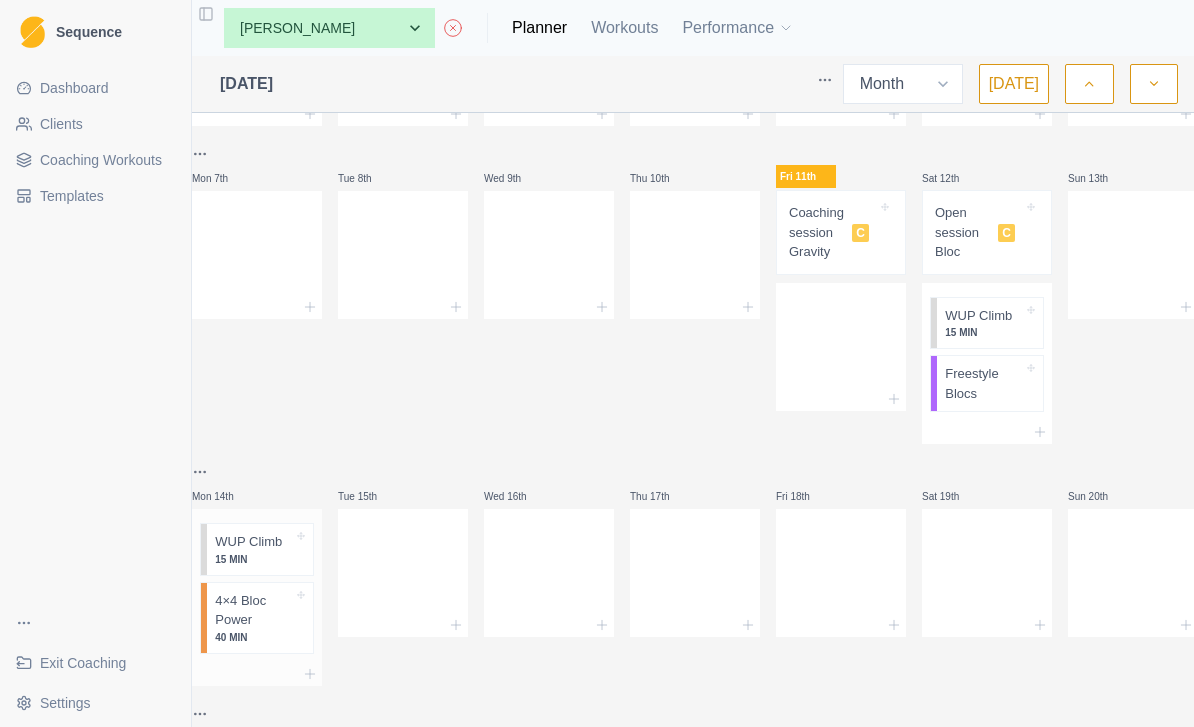 click at bounding box center (257, 674) 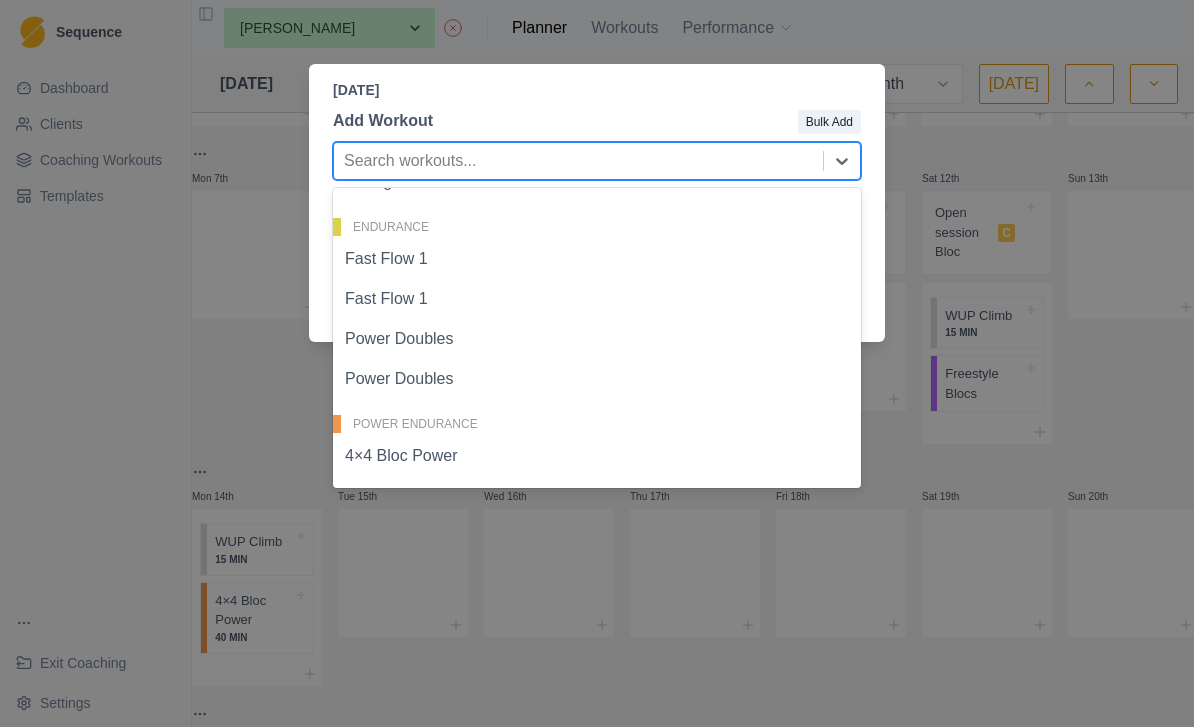 scroll, scrollTop: 299, scrollLeft: 0, axis: vertical 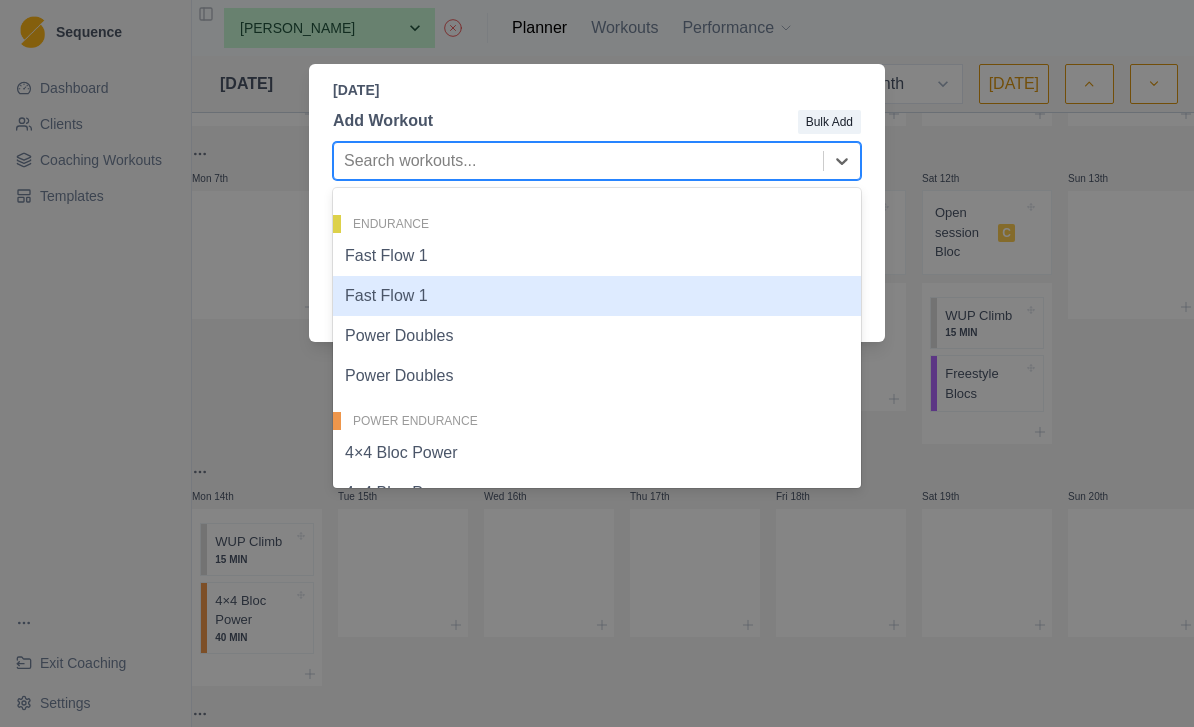 click on "Fast Flow 1" at bounding box center (597, 296) 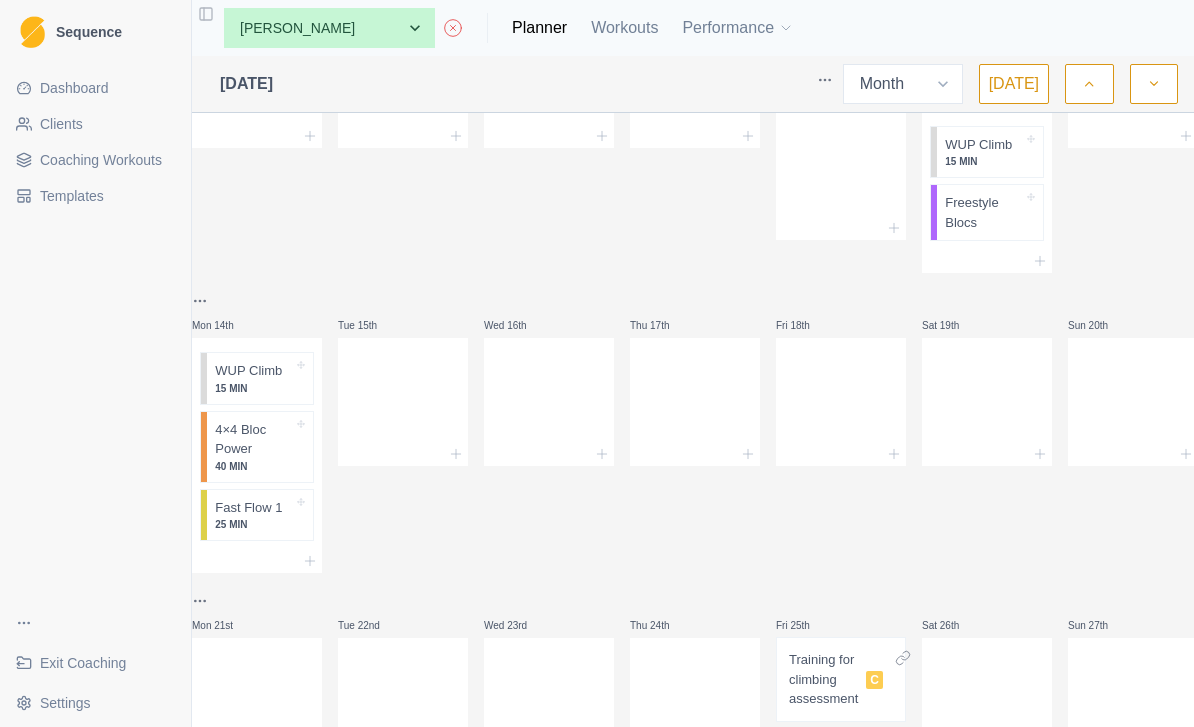 scroll, scrollTop: 361, scrollLeft: 0, axis: vertical 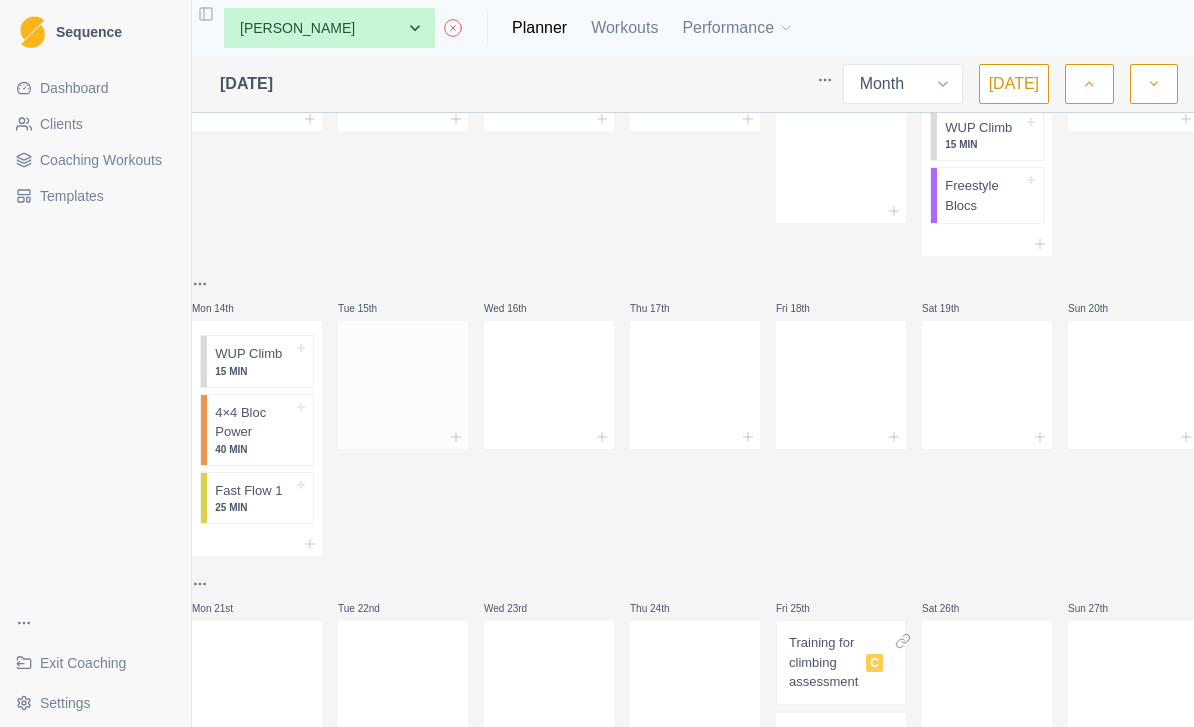 click at bounding box center (403, 381) 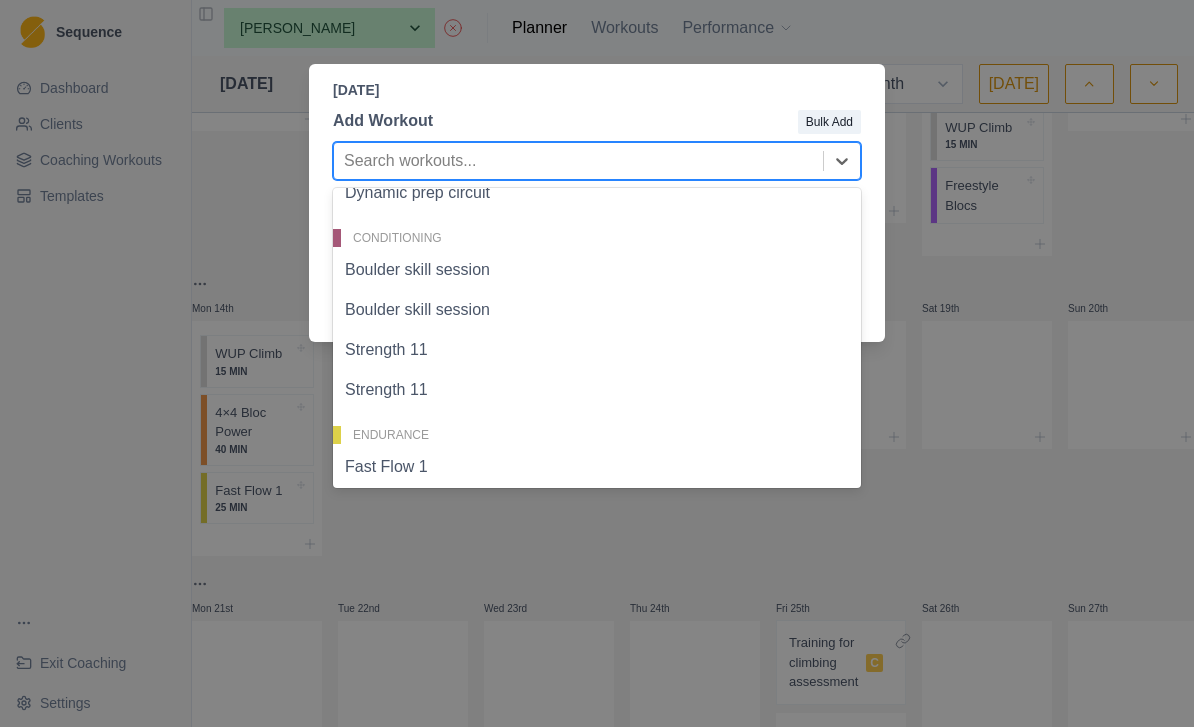 scroll, scrollTop: 98, scrollLeft: 0, axis: vertical 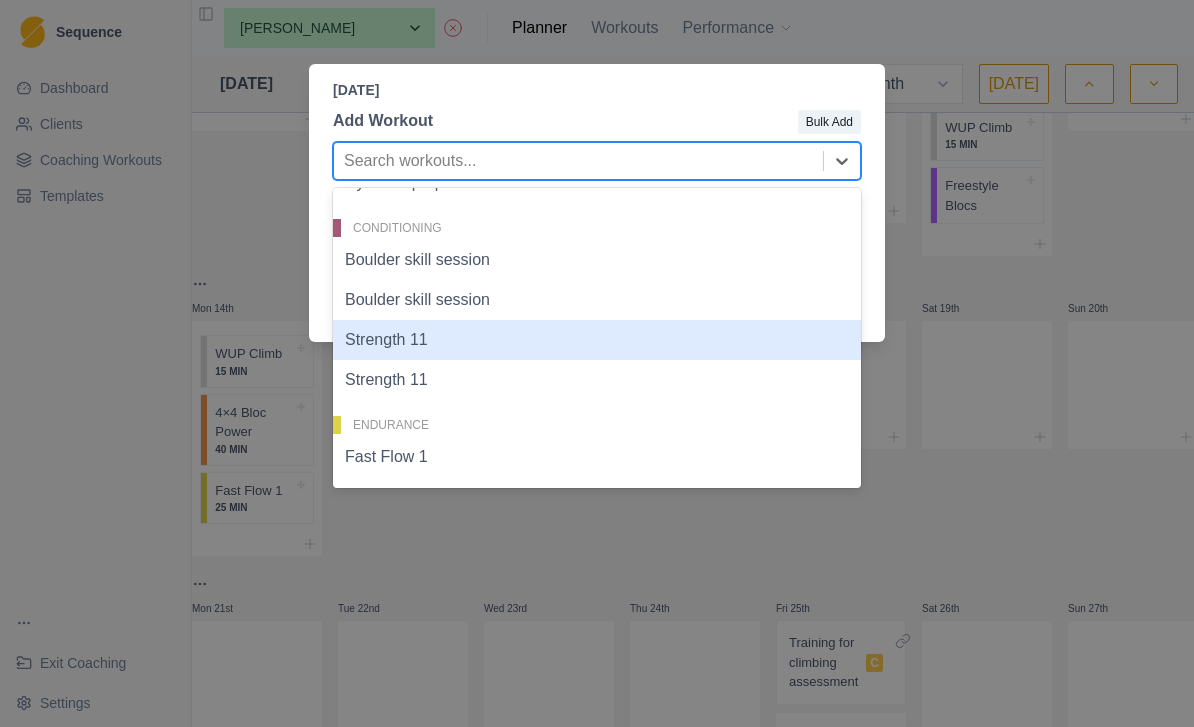 click on "Strength 11" at bounding box center [597, 340] 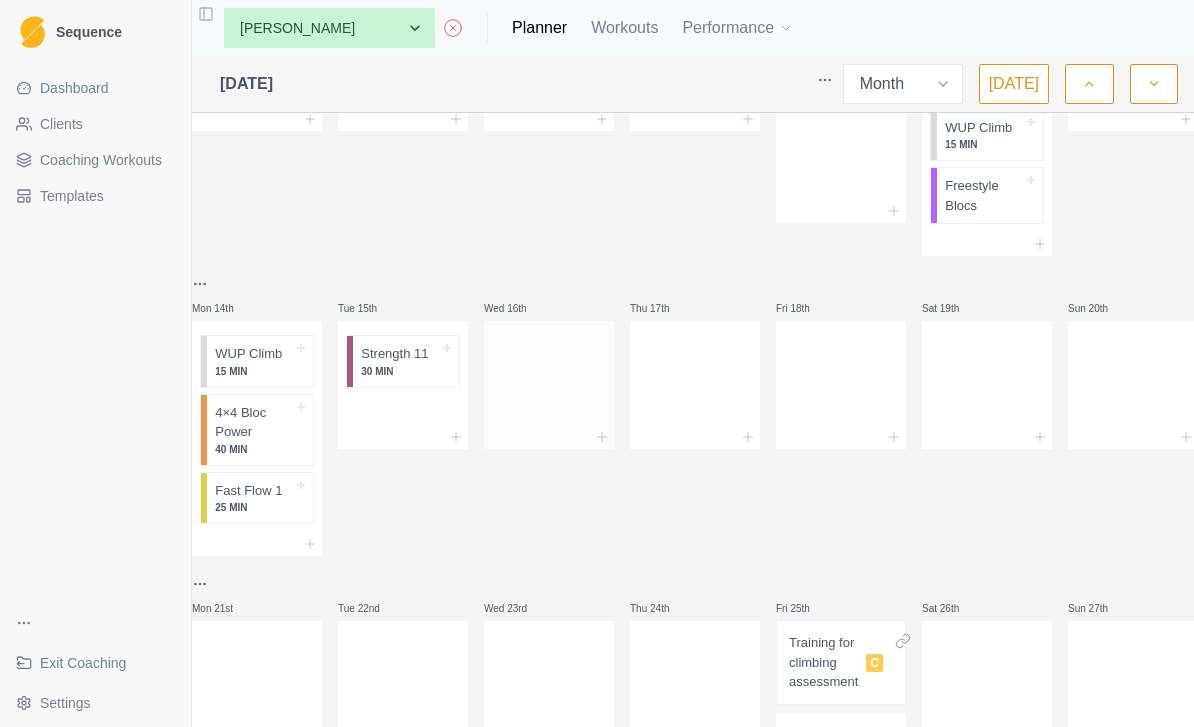 click at bounding box center (549, 381) 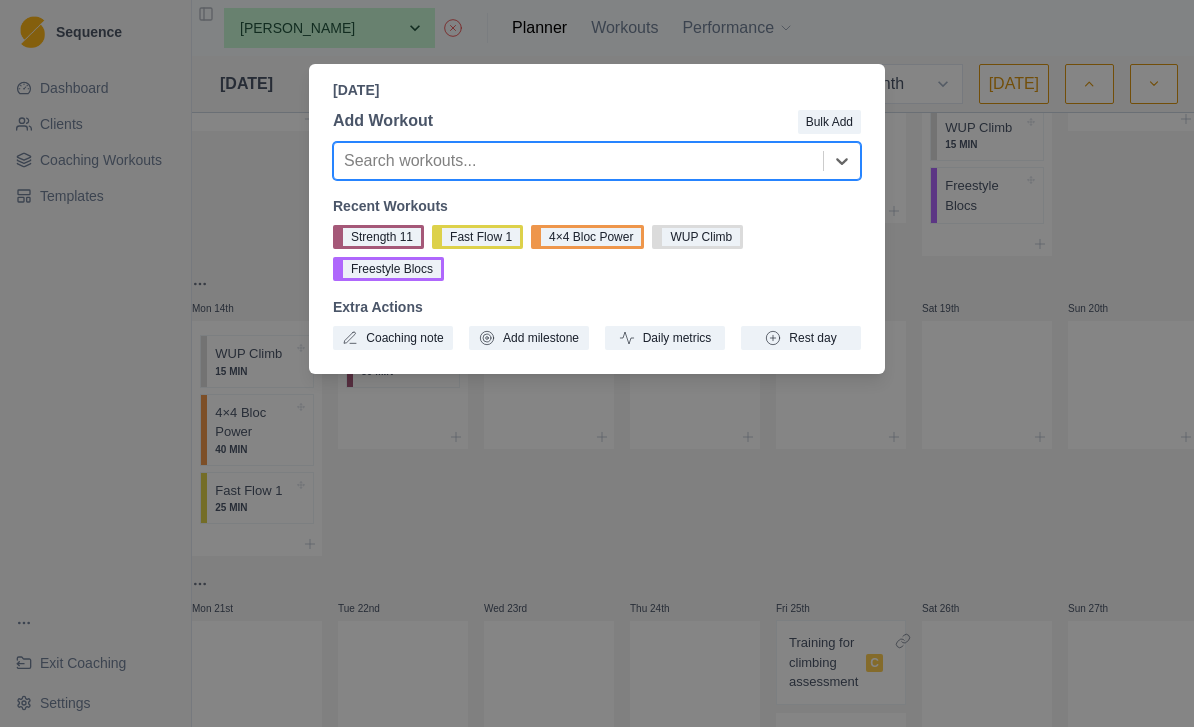 click on "Wednesday, July 16th, 2025 Add Workout Bulk Add option , selected. Select is focused ,type to refine list, press Down to open the menu,  Search workouts... Recent Workouts Strength 11 Fast Flow 1 4×4 Bloc Power WUP Climb Freestyle Blocs Extra Actions Coaching note Add milestone Daily metrics Rest day" at bounding box center [597, 363] 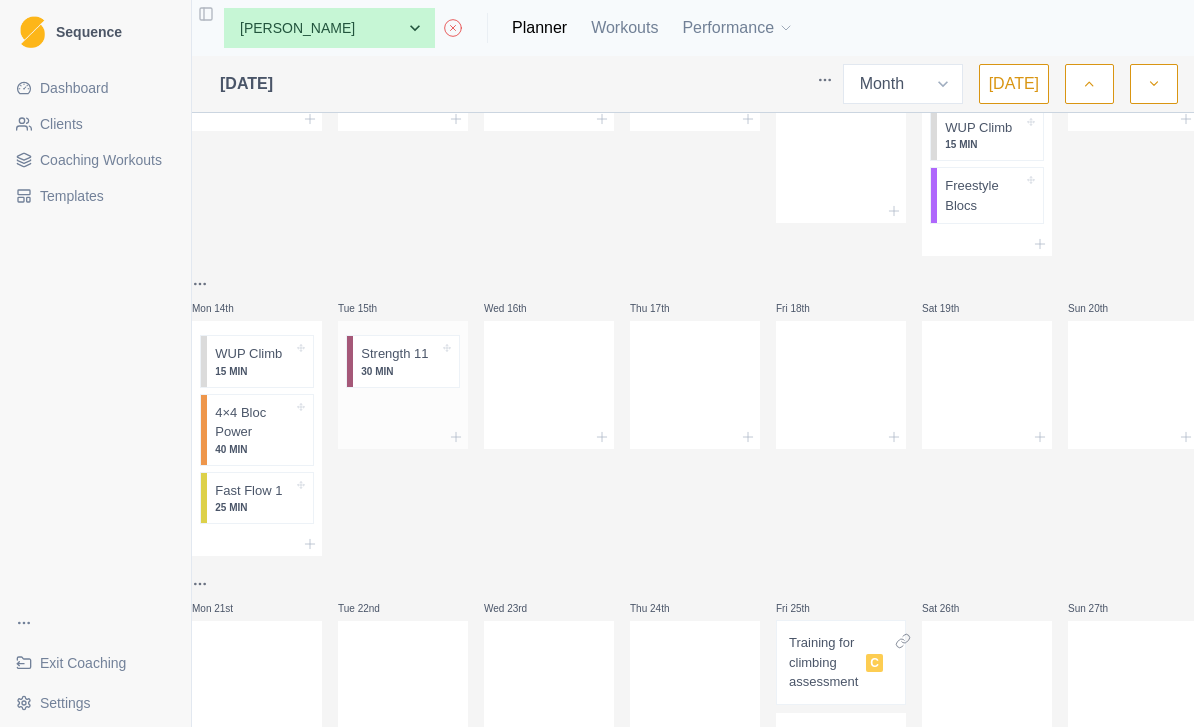click at bounding box center [403, 411] 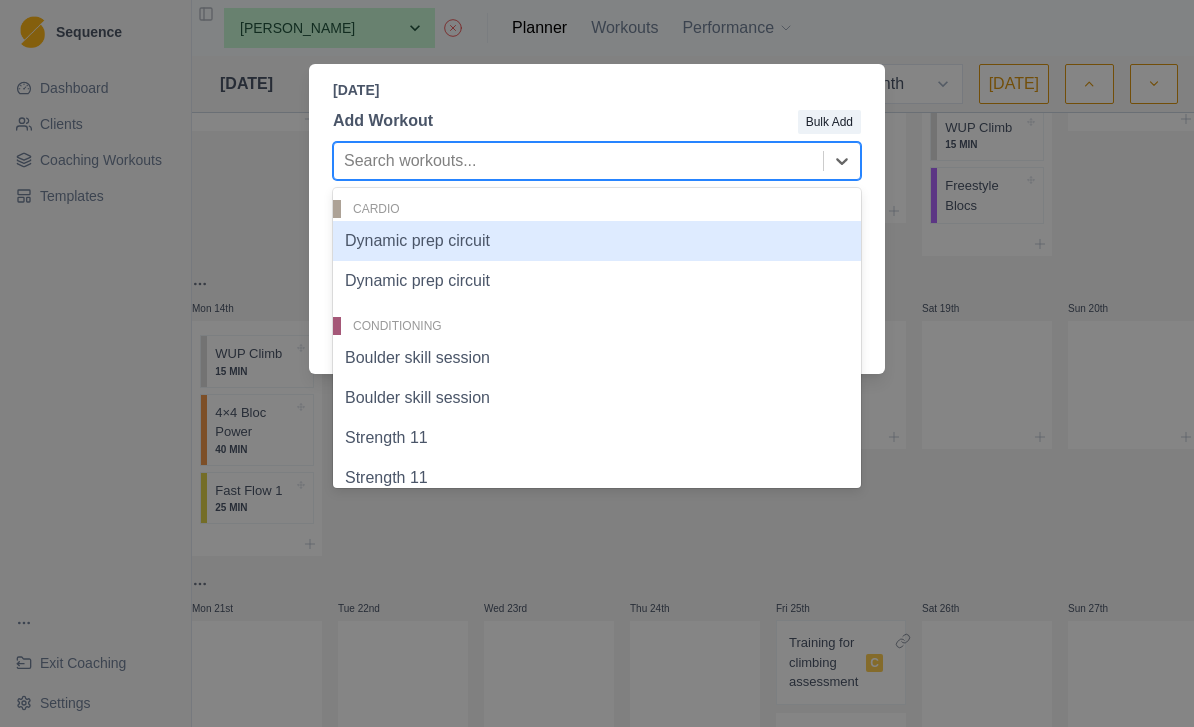 click on "Dynamic prep circuit" at bounding box center (597, 241) 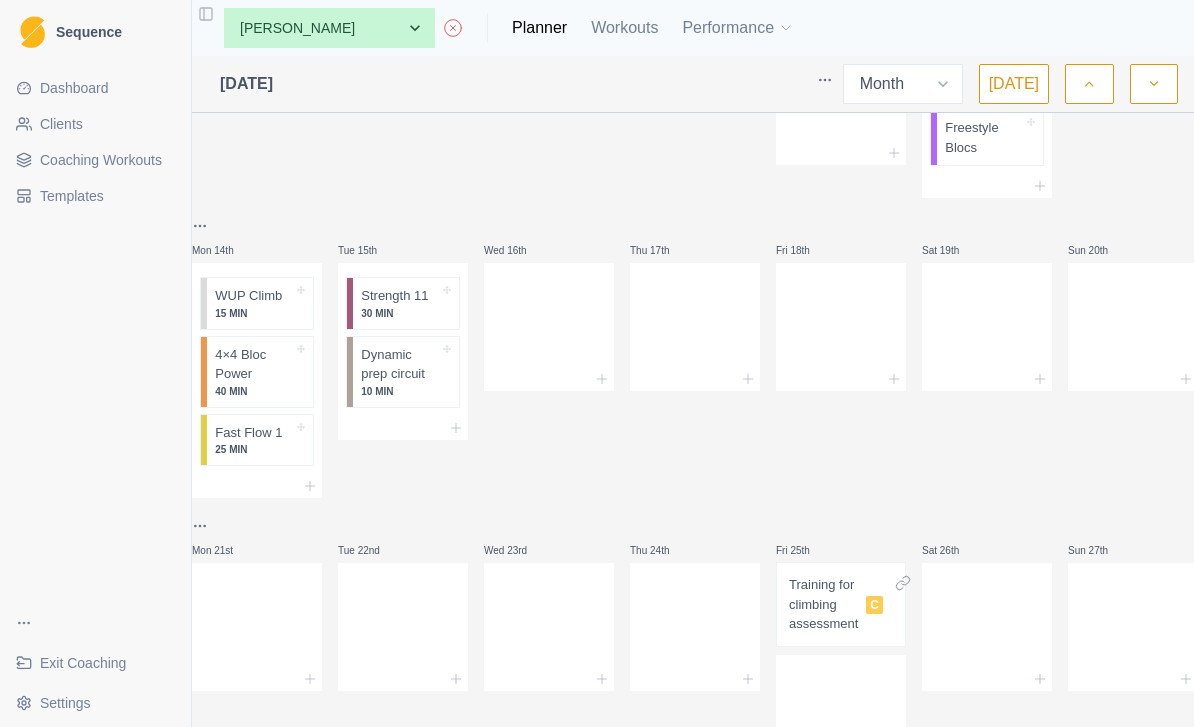 scroll, scrollTop: 418, scrollLeft: 0, axis: vertical 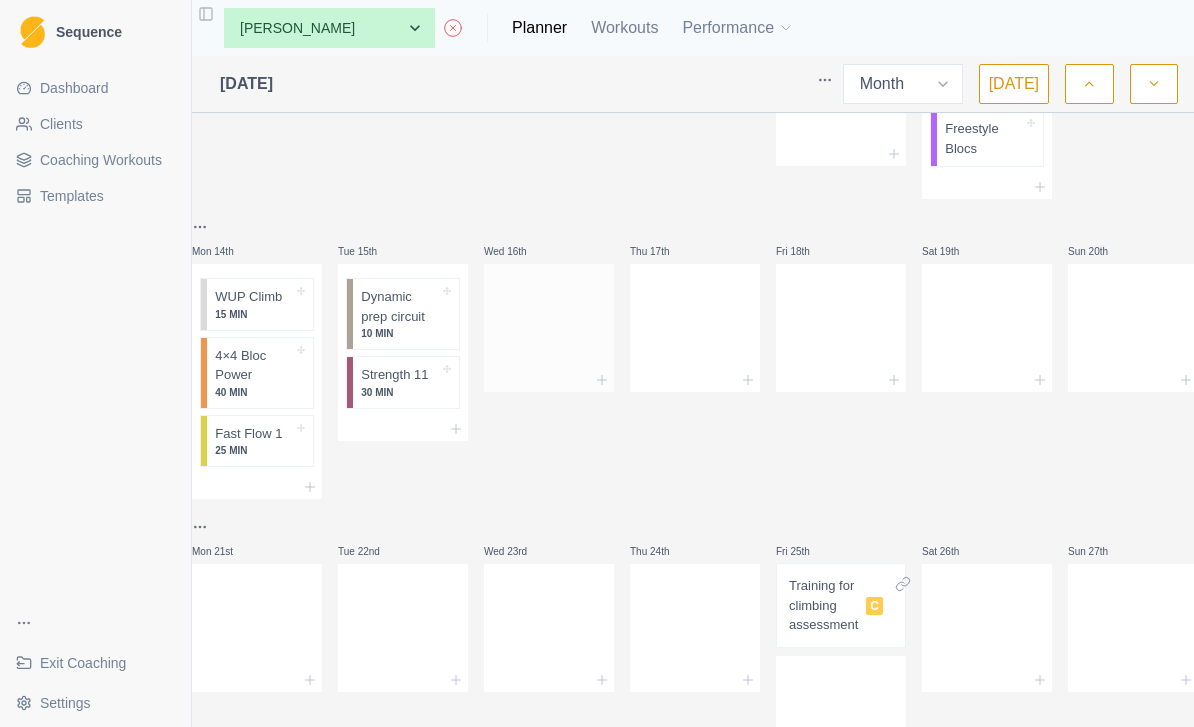 click at bounding box center [549, 324] 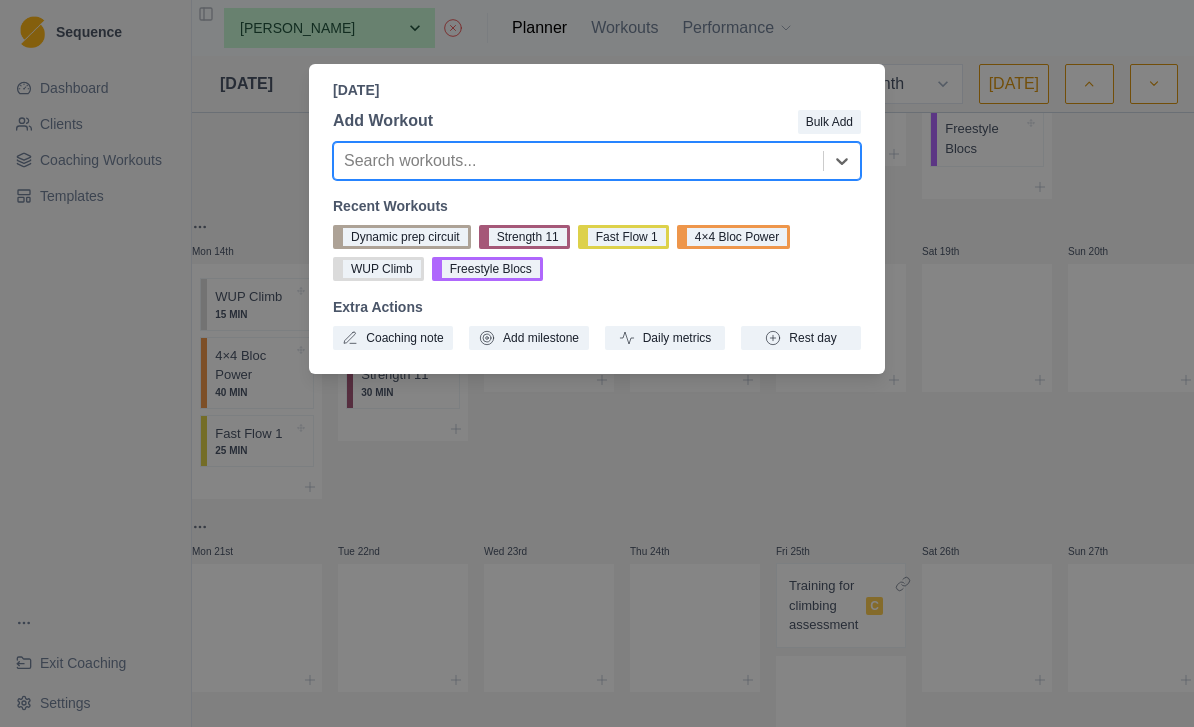 click on "Wednesday, July 16th, 2025 Add Workout Bulk Add Search workouts... Recent Workouts Dynamic prep circuit Strength 11 Fast Flow 1 4×4 Bloc Power WUP Climb Freestyle Blocs Extra Actions Coaching note Add milestone Daily metrics Rest day" at bounding box center (597, 363) 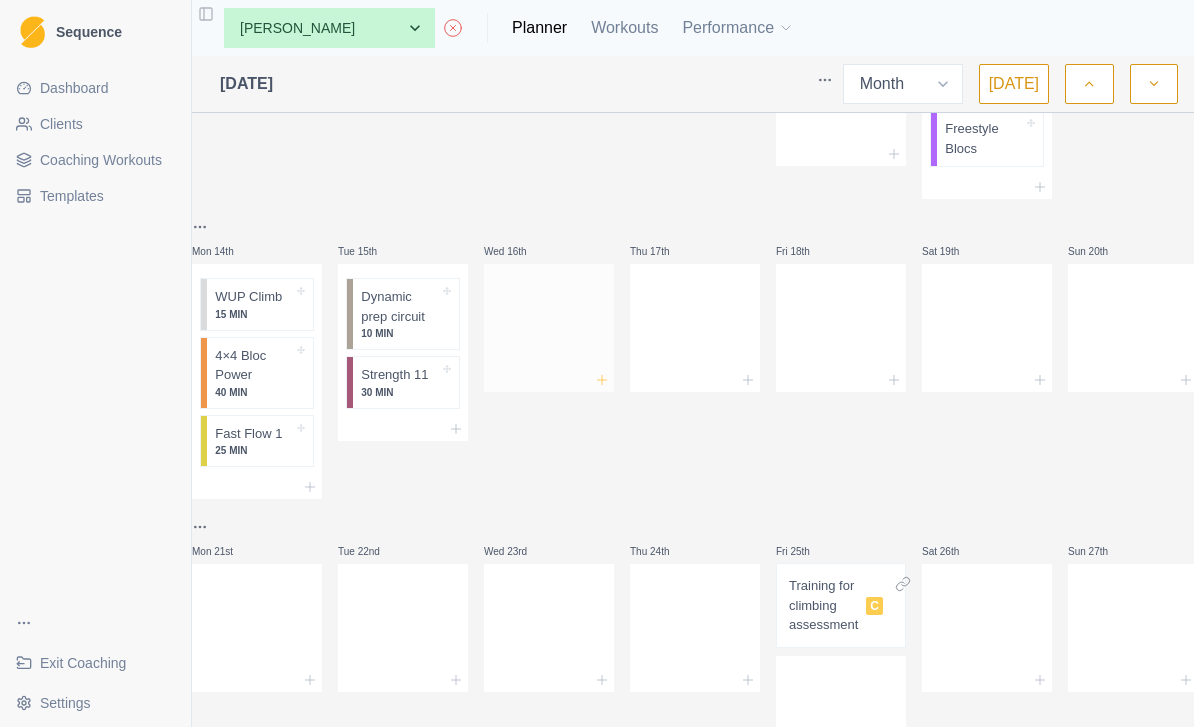 click 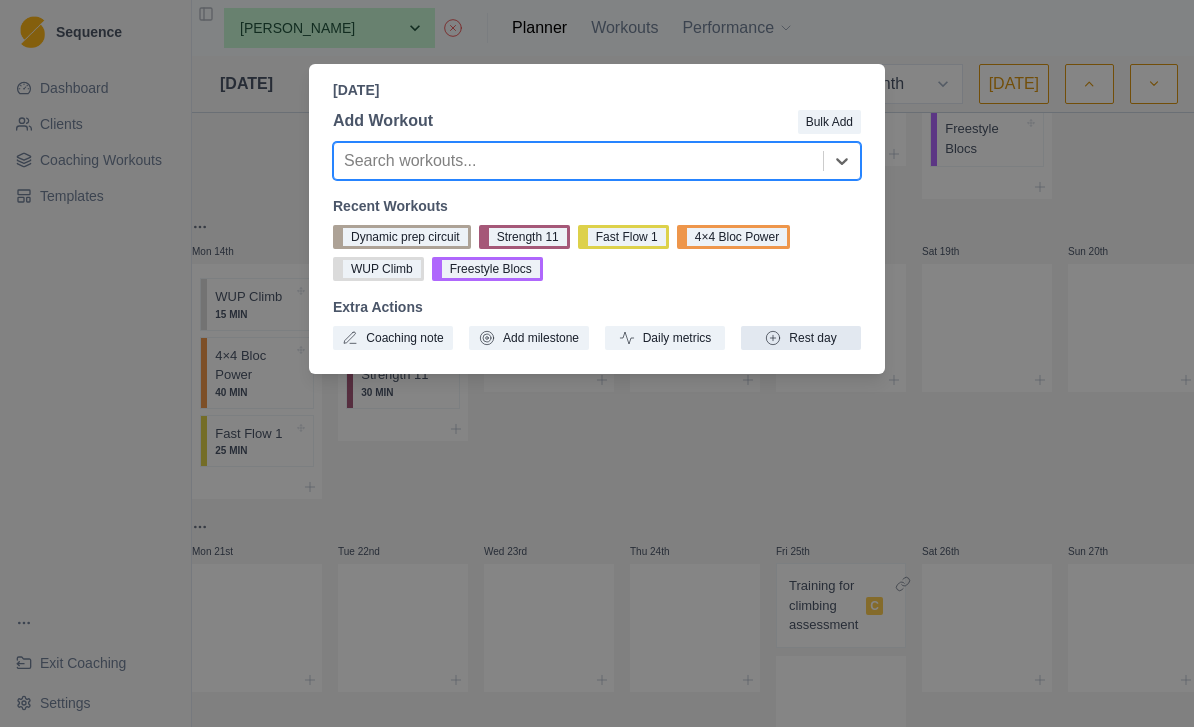 click on "Rest day" at bounding box center (801, 338) 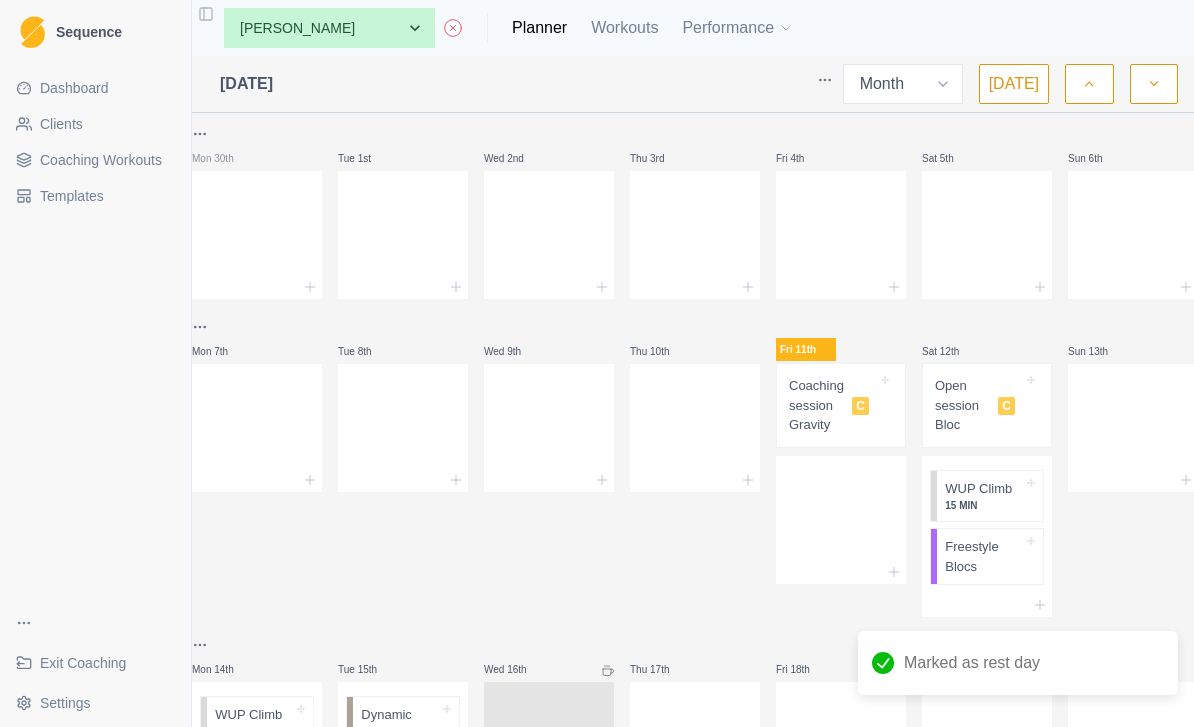 scroll, scrollTop: 149, scrollLeft: 0, axis: vertical 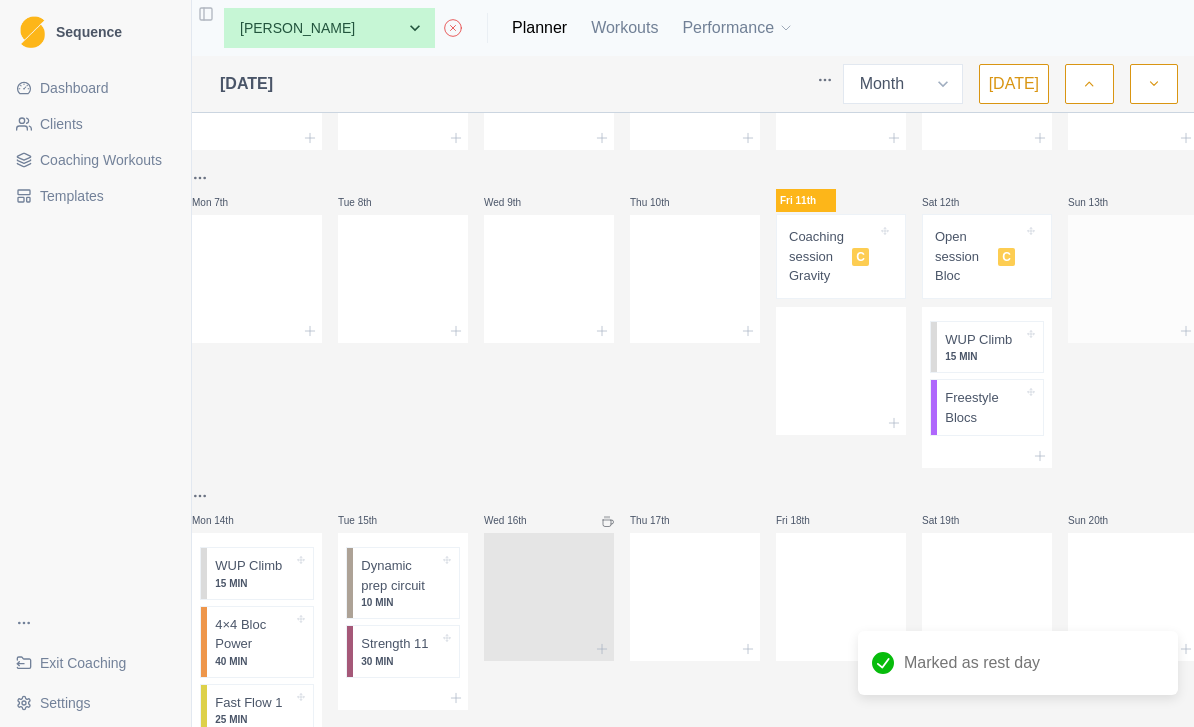 click at bounding box center (1133, 275) 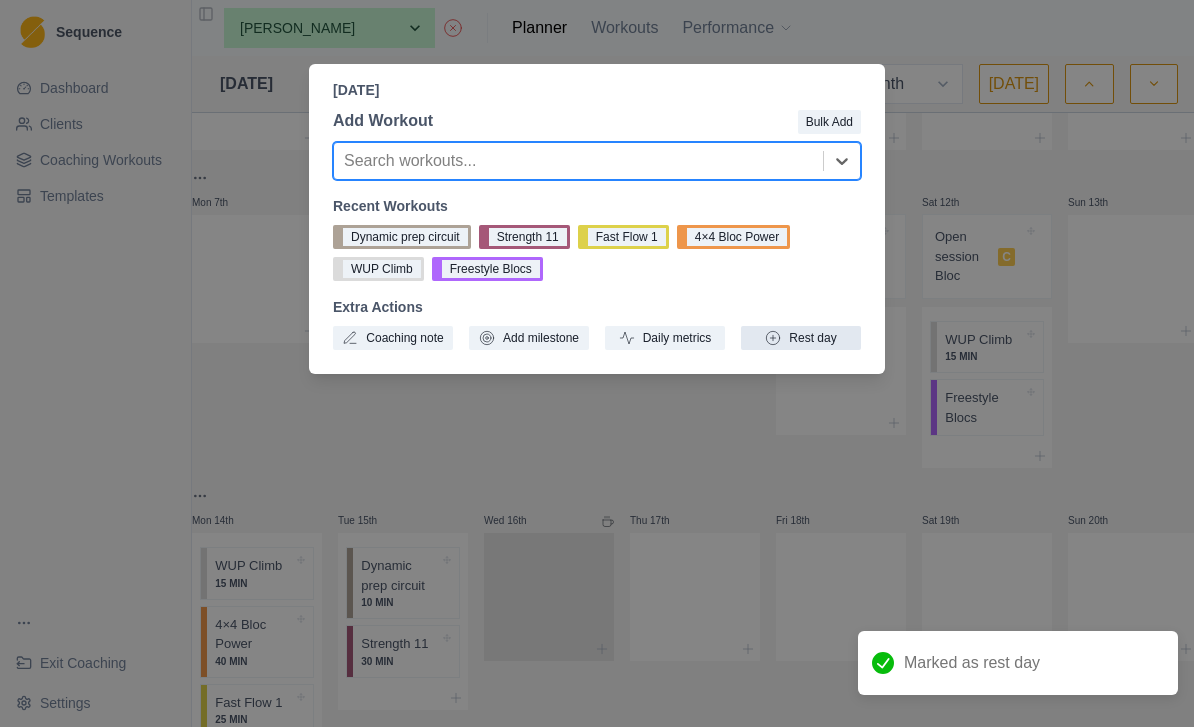 click on "Rest day" at bounding box center (801, 338) 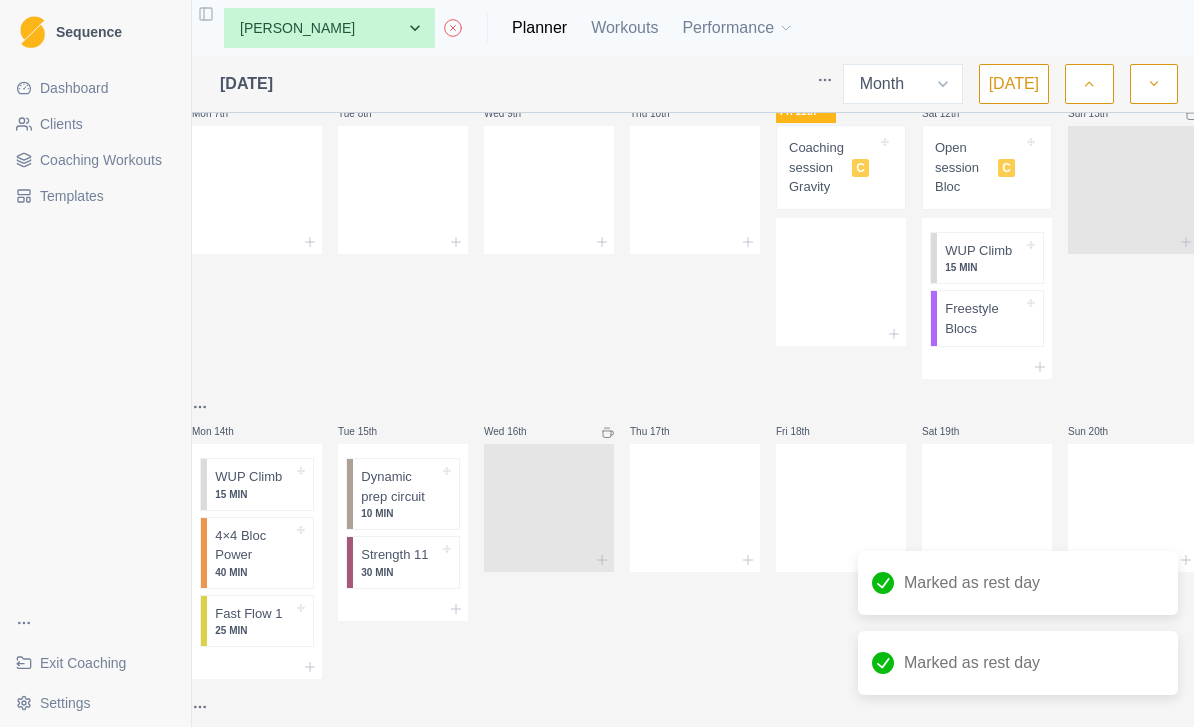 scroll, scrollTop: 403, scrollLeft: 0, axis: vertical 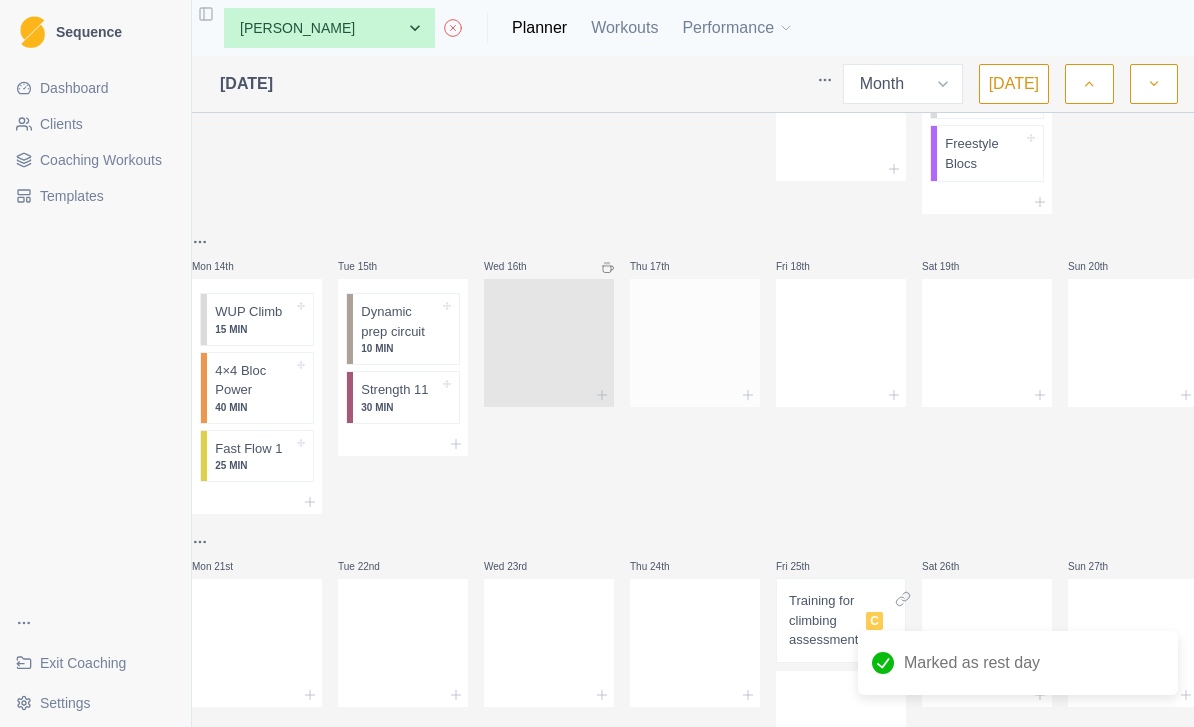 click at bounding box center (695, 339) 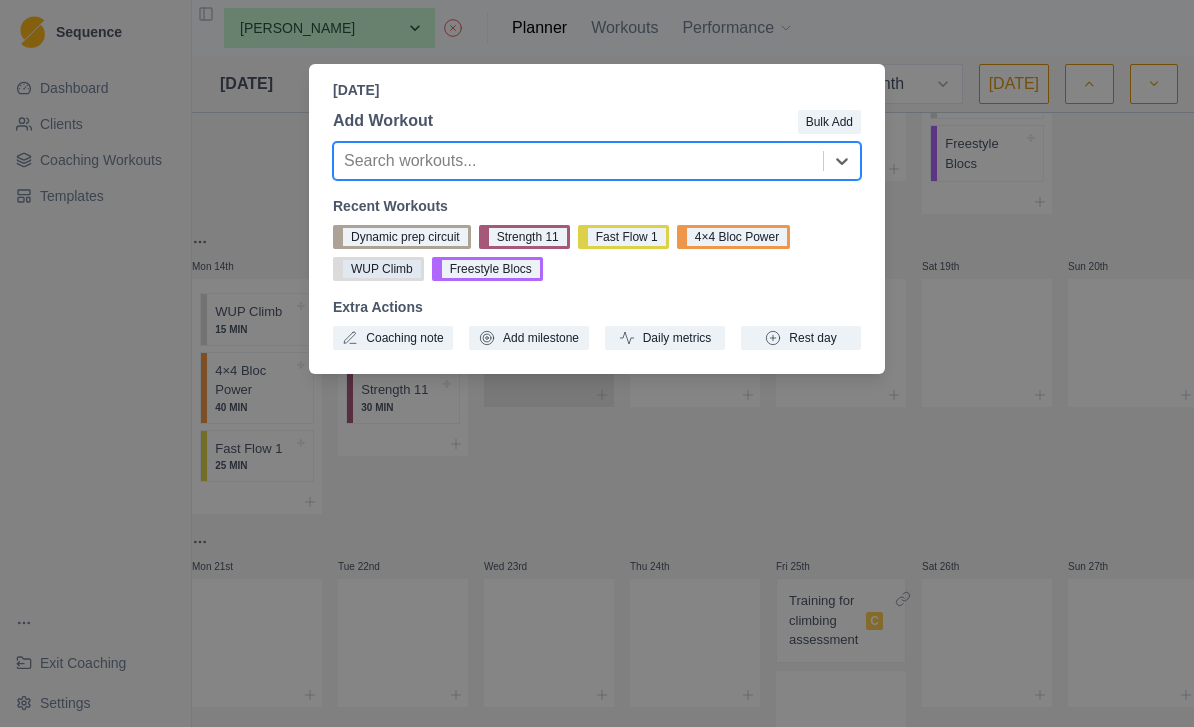 click on "WUP Climb" at bounding box center (378, 269) 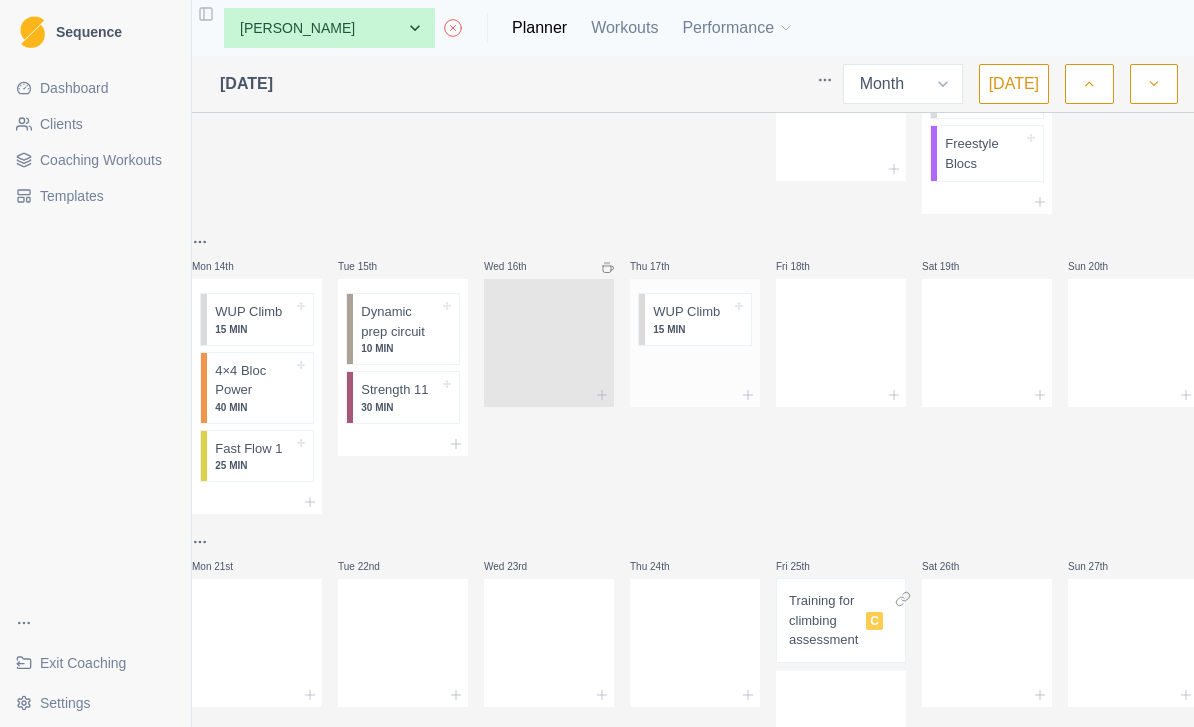click at bounding box center [695, 369] 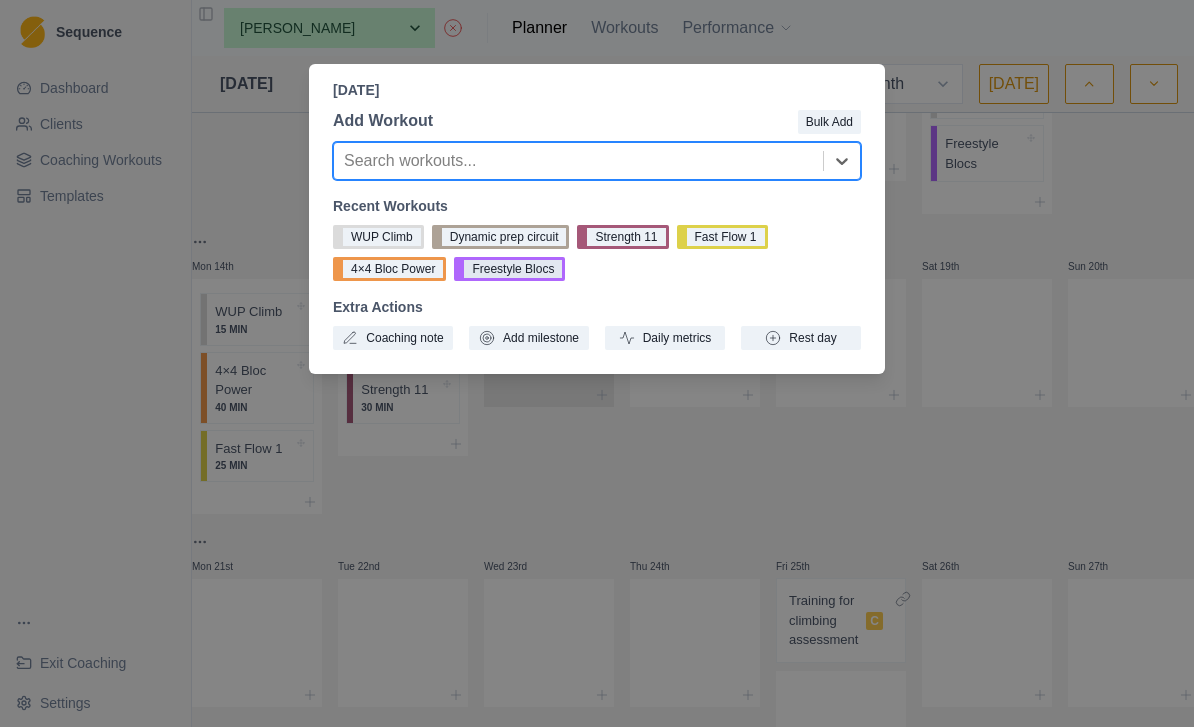 click on "Freestyle Blocs" at bounding box center [509, 269] 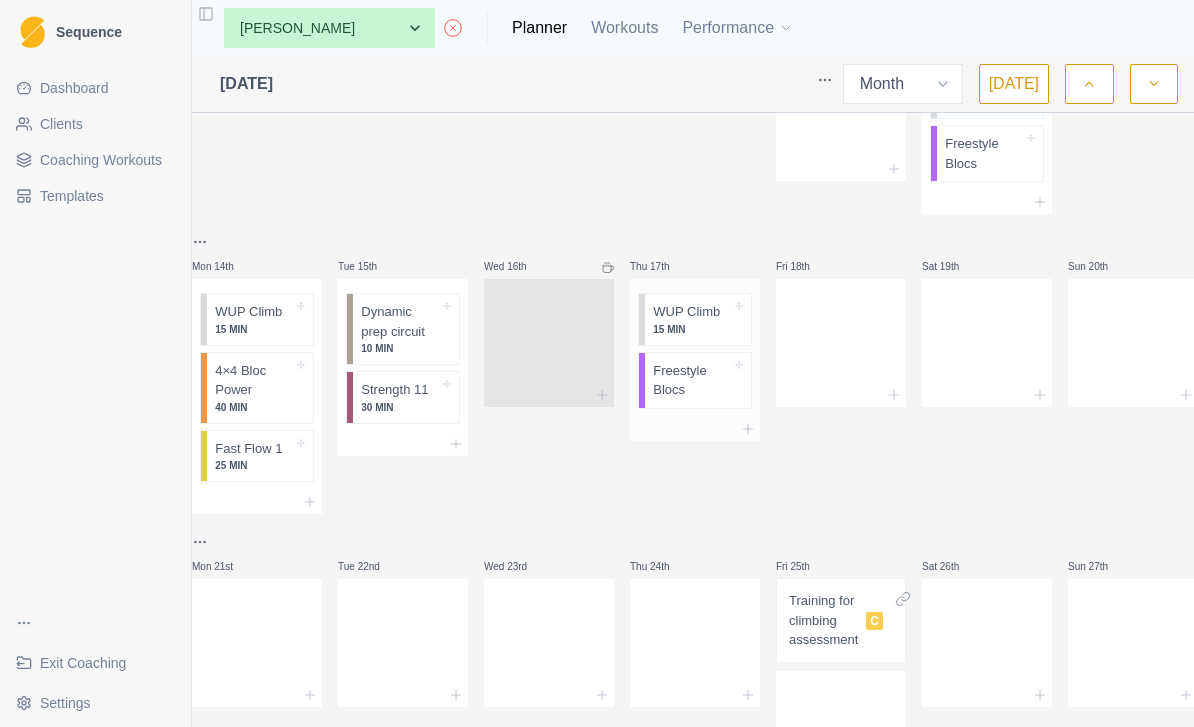 click at bounding box center [695, 429] 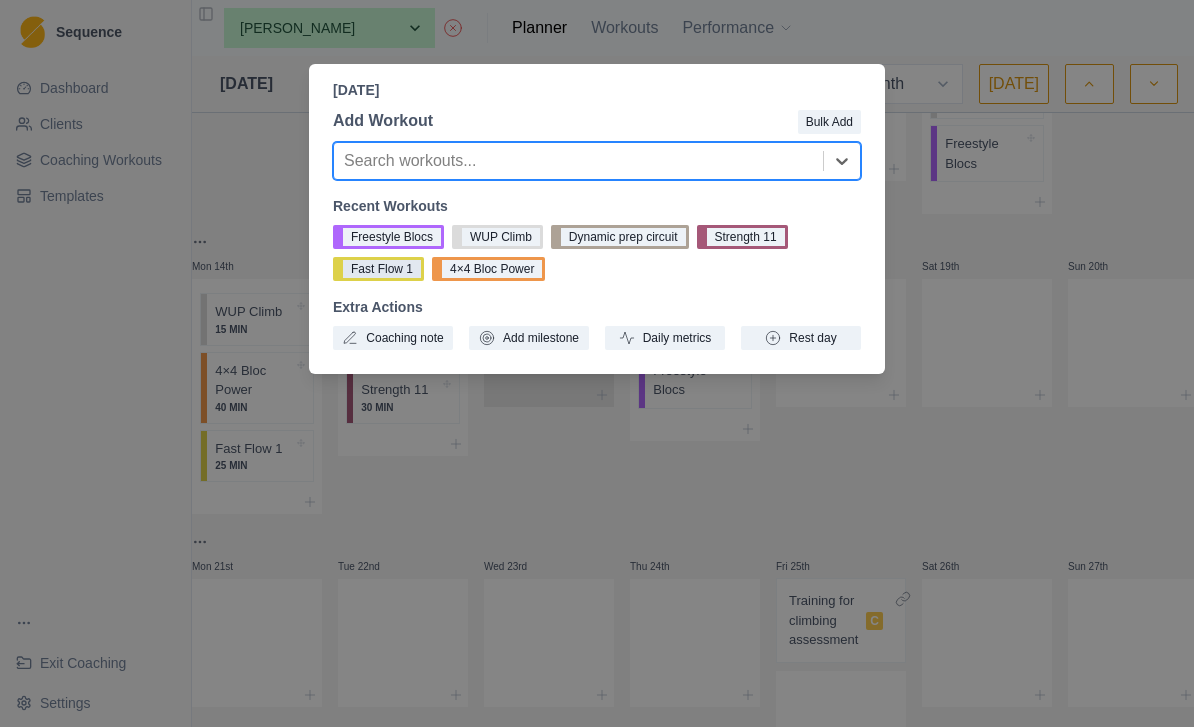 click on "Fast Flow 1" at bounding box center [378, 269] 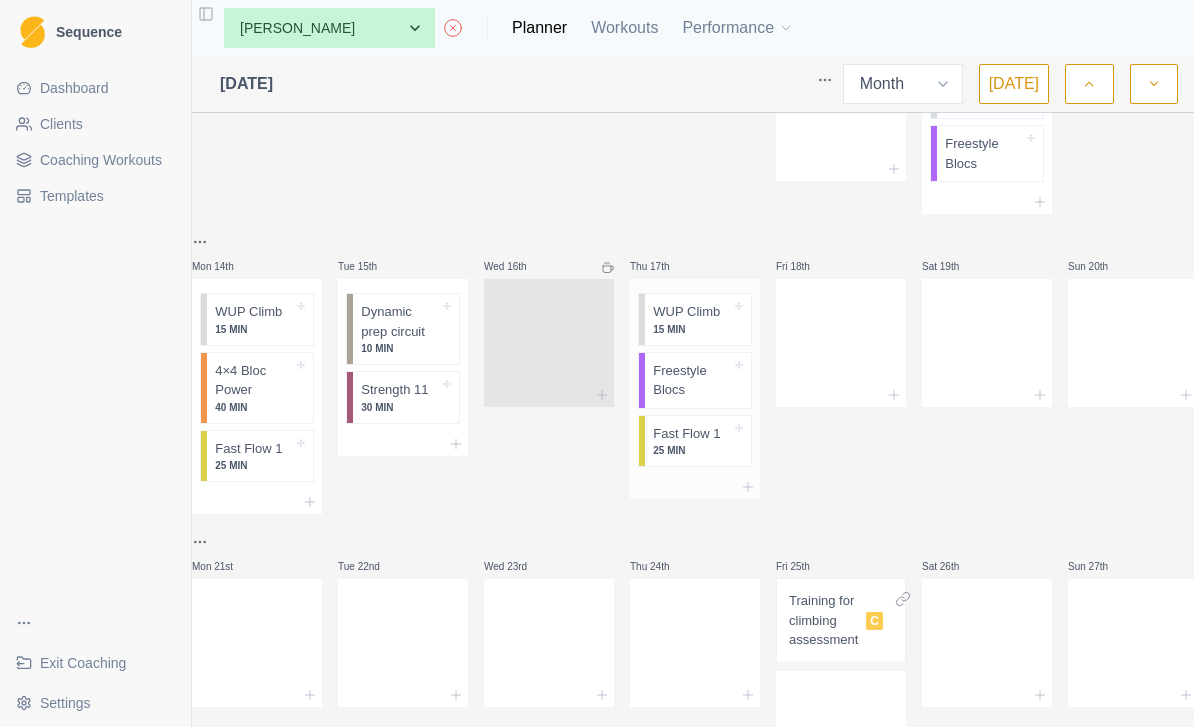 click on "Fast Flow 1" at bounding box center (686, 434) 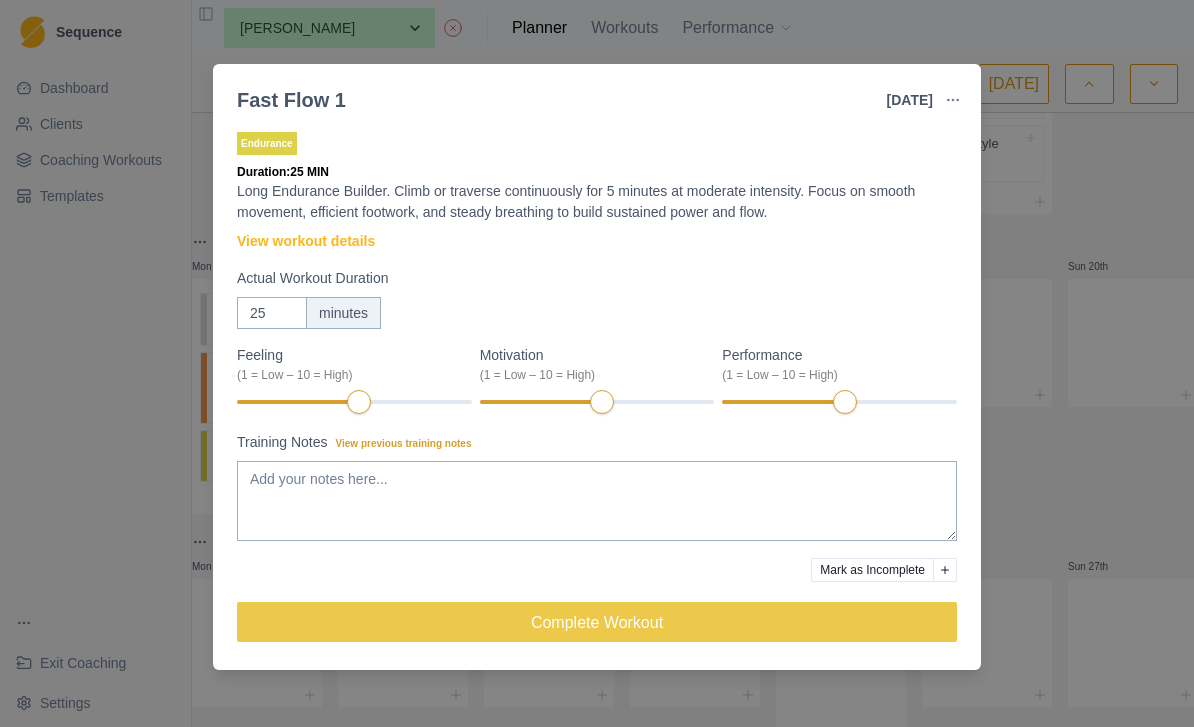 click at bounding box center (953, 100) 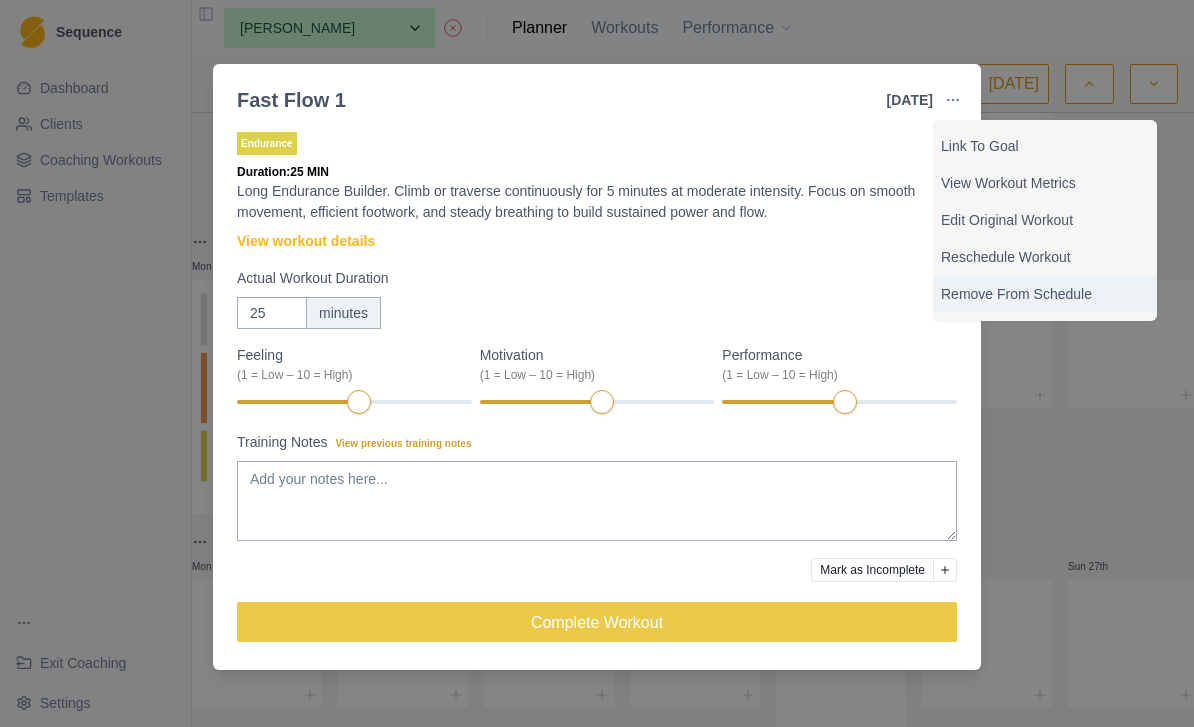 click on "Remove From Schedule" at bounding box center [1045, 294] 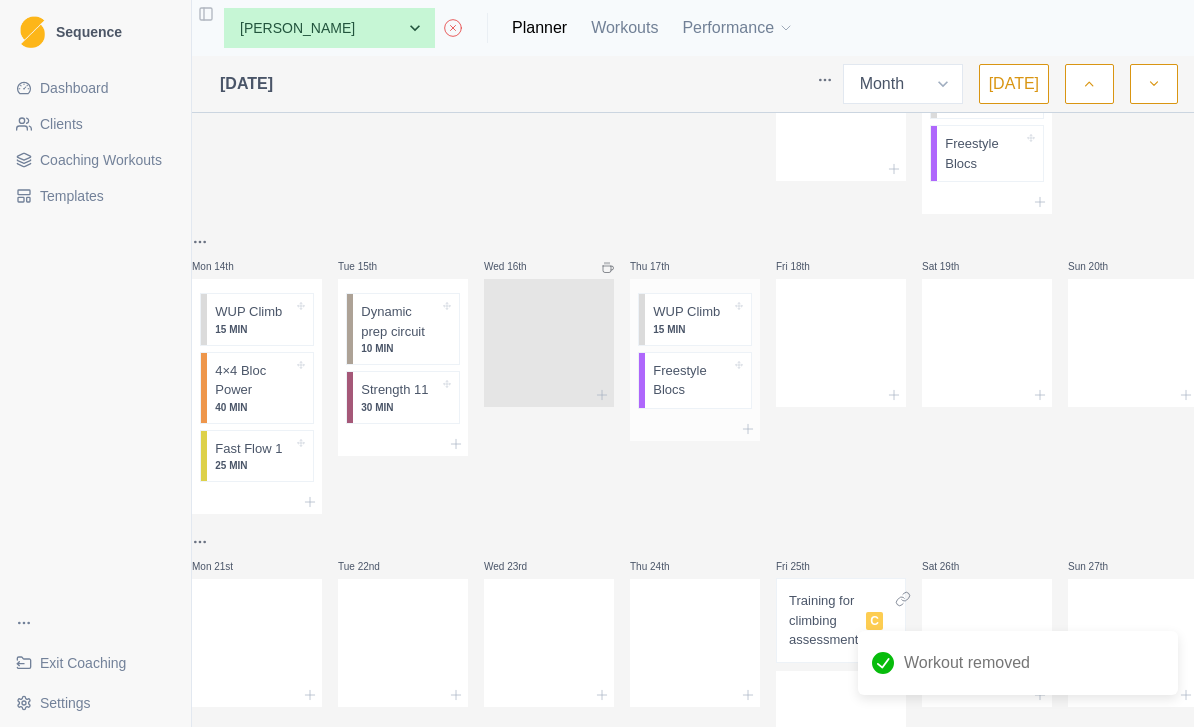 click at bounding box center (695, 429) 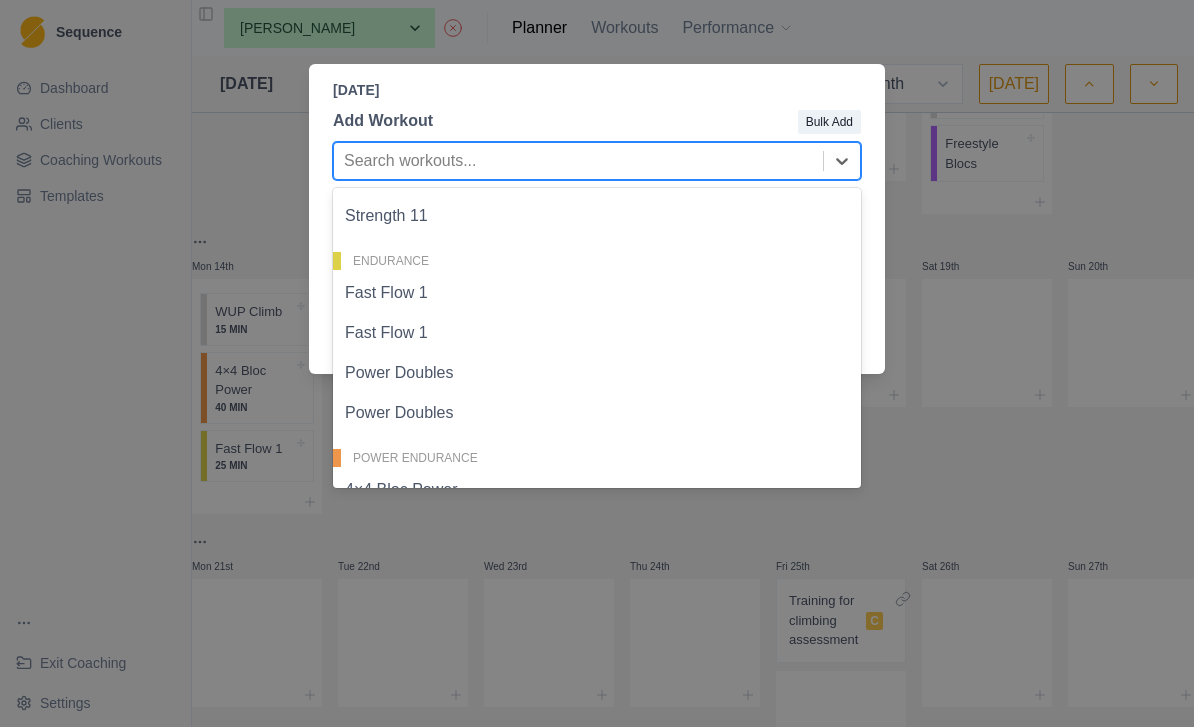 scroll, scrollTop: 246, scrollLeft: 0, axis: vertical 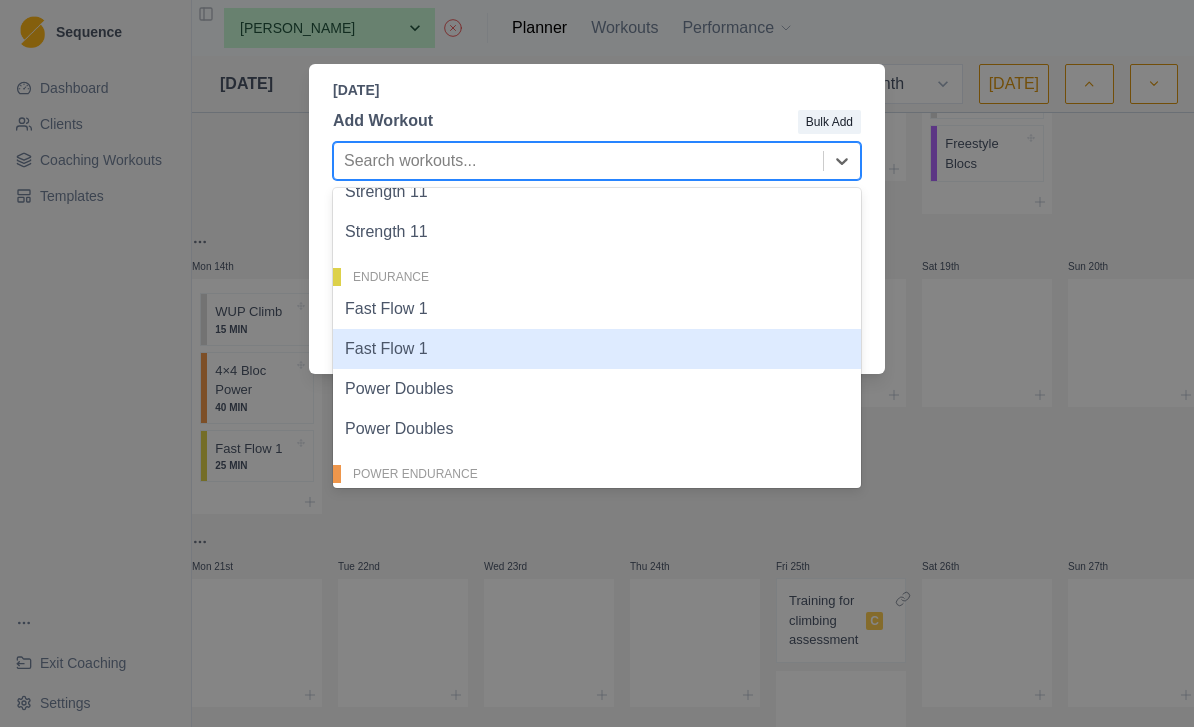 click on "Fast Flow 1" at bounding box center [597, 349] 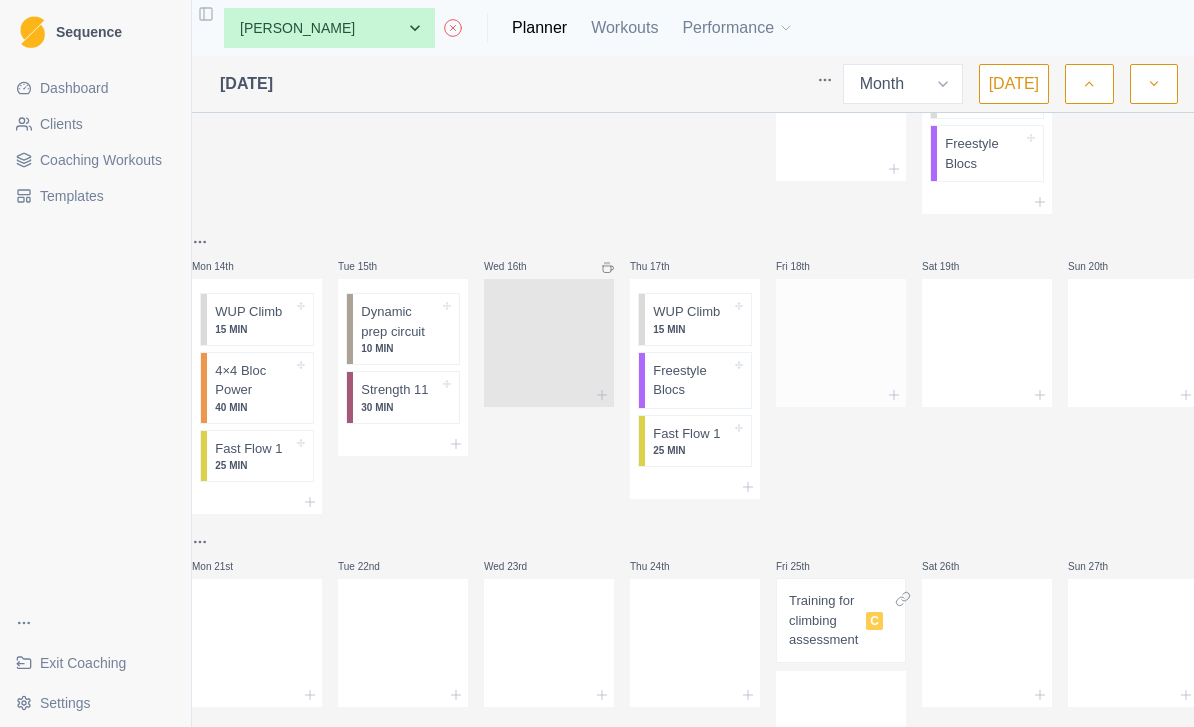 click at bounding box center [841, 339] 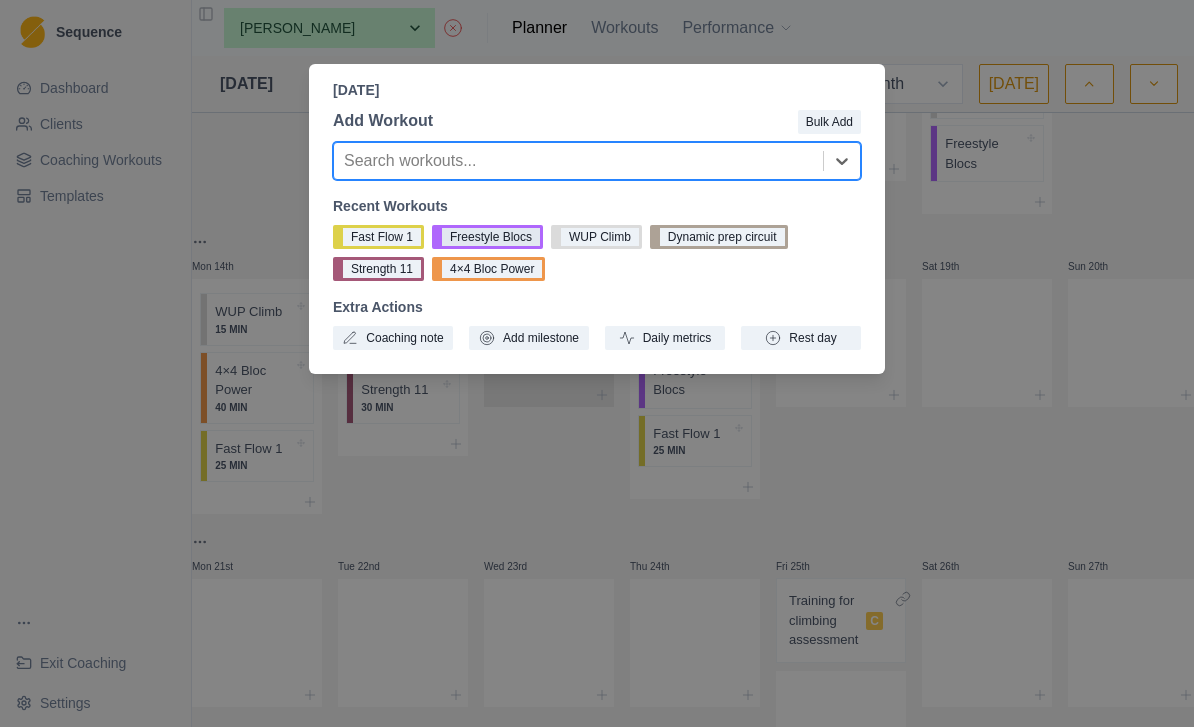 click on "Freestyle Blocs" at bounding box center [487, 237] 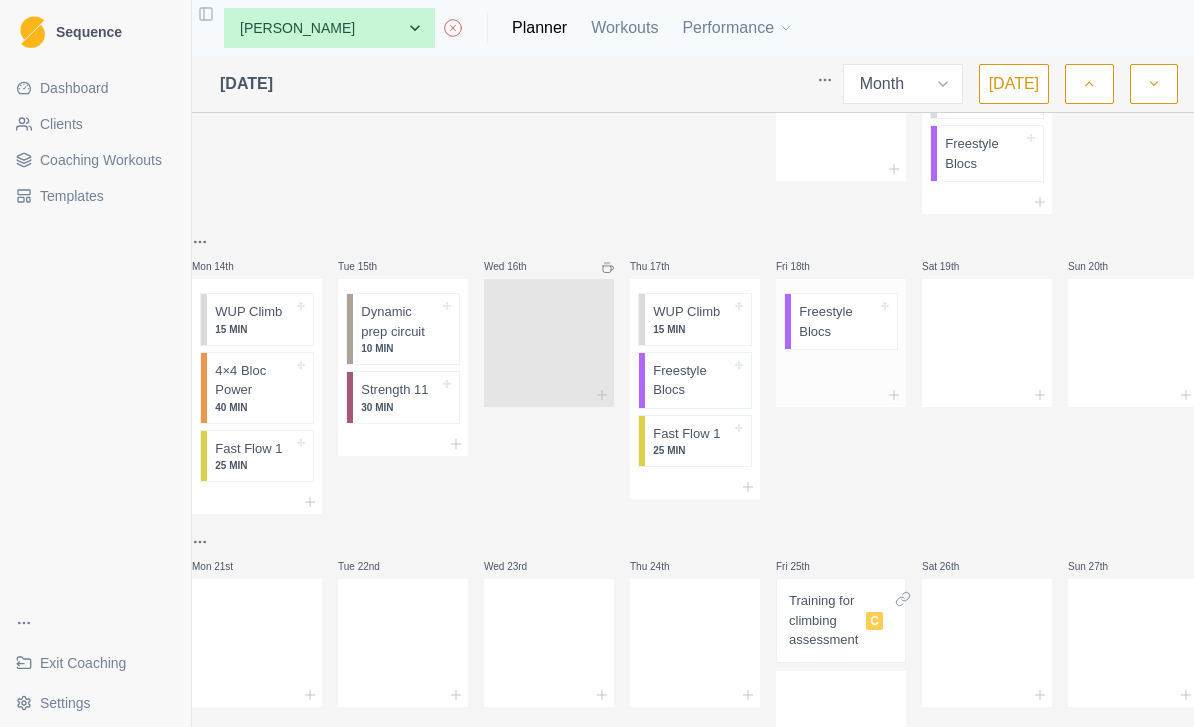 click at bounding box center (841, 370) 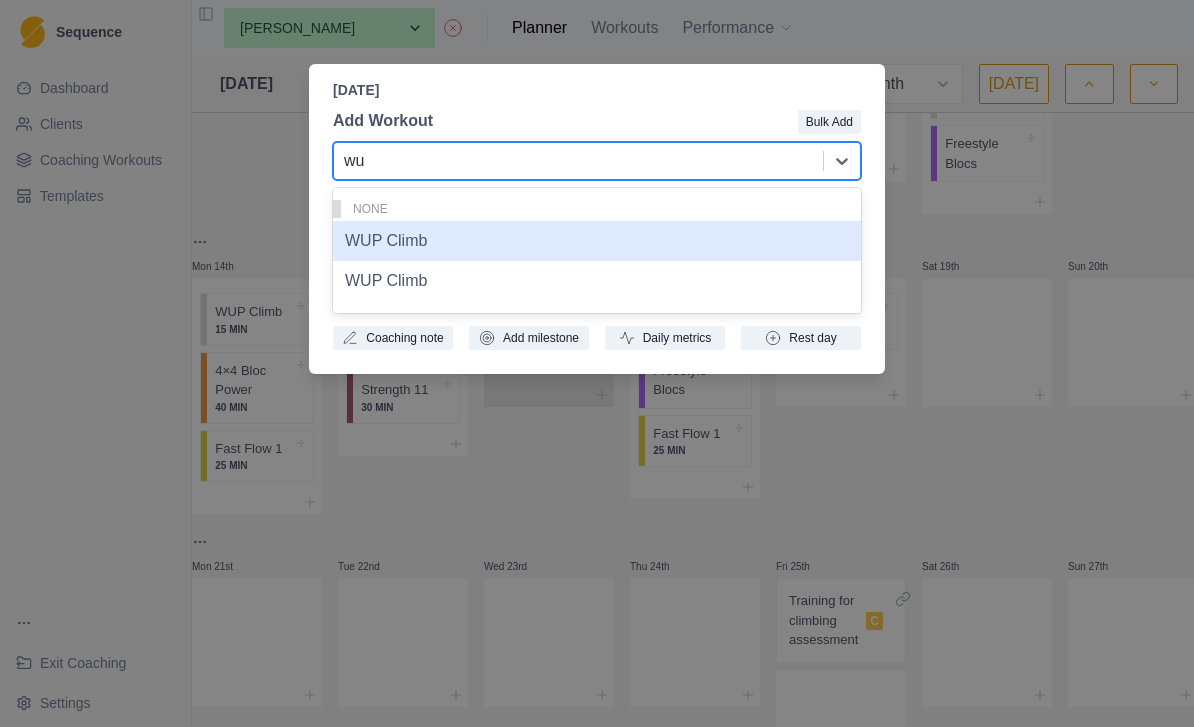 type on "wup" 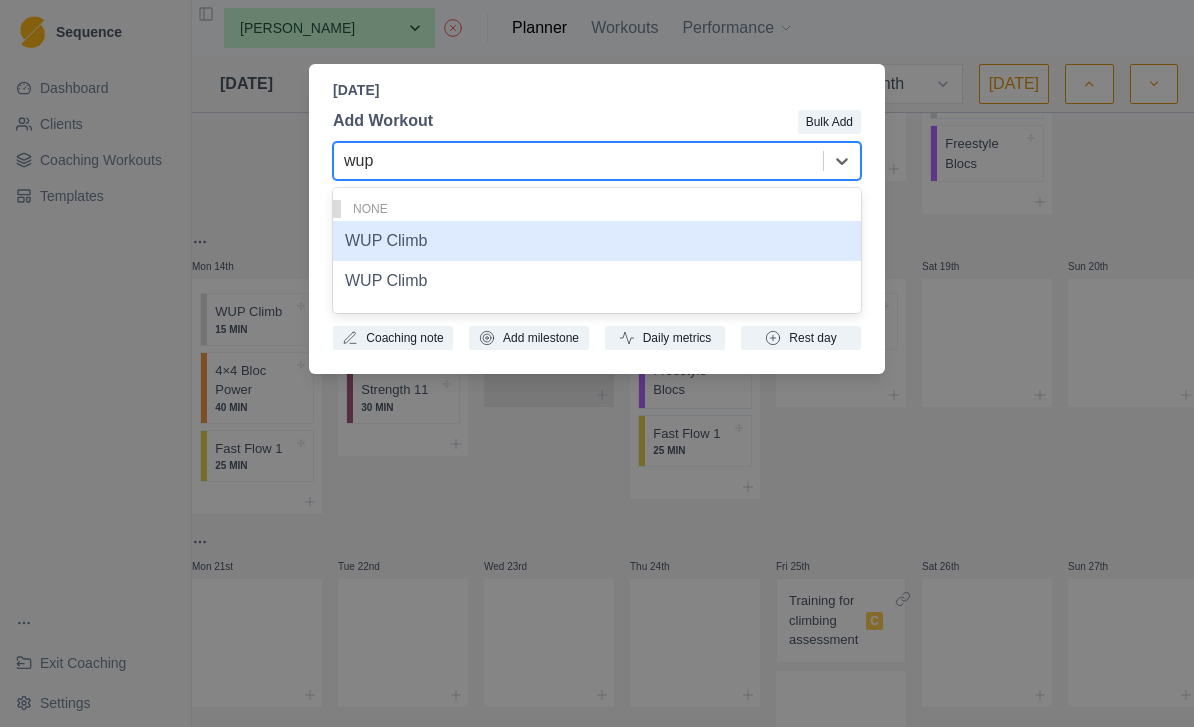 click on "WUP Climb" at bounding box center [597, 241] 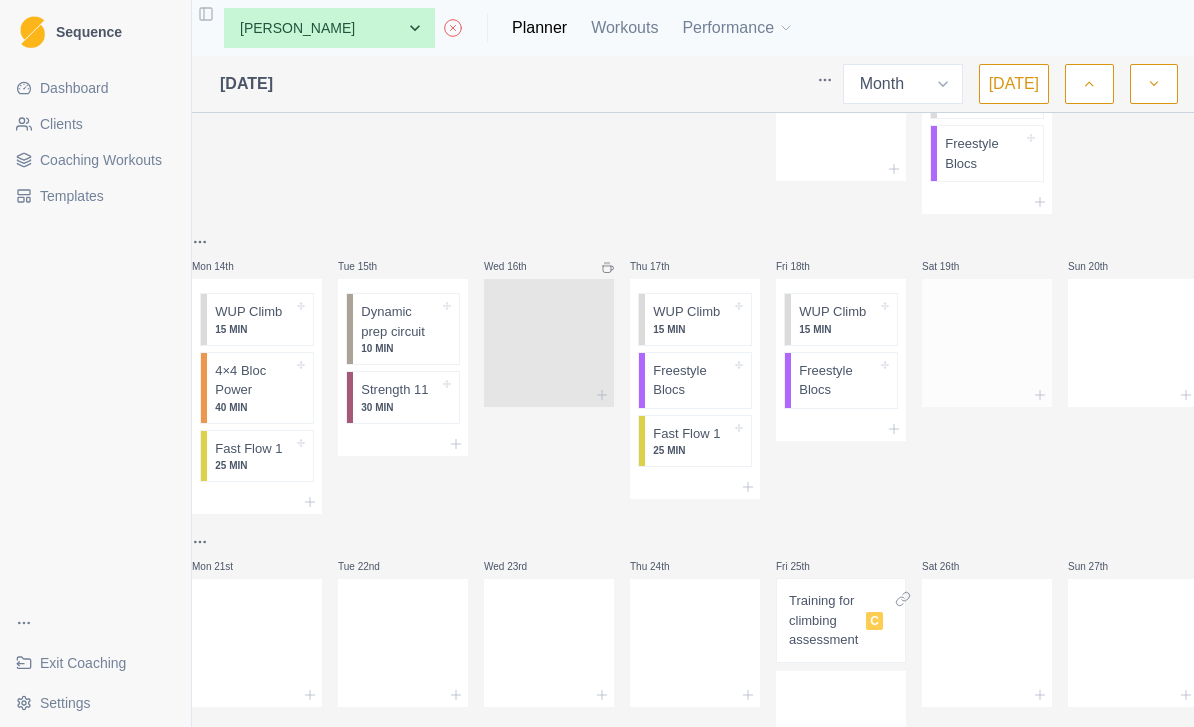click at bounding box center (987, 339) 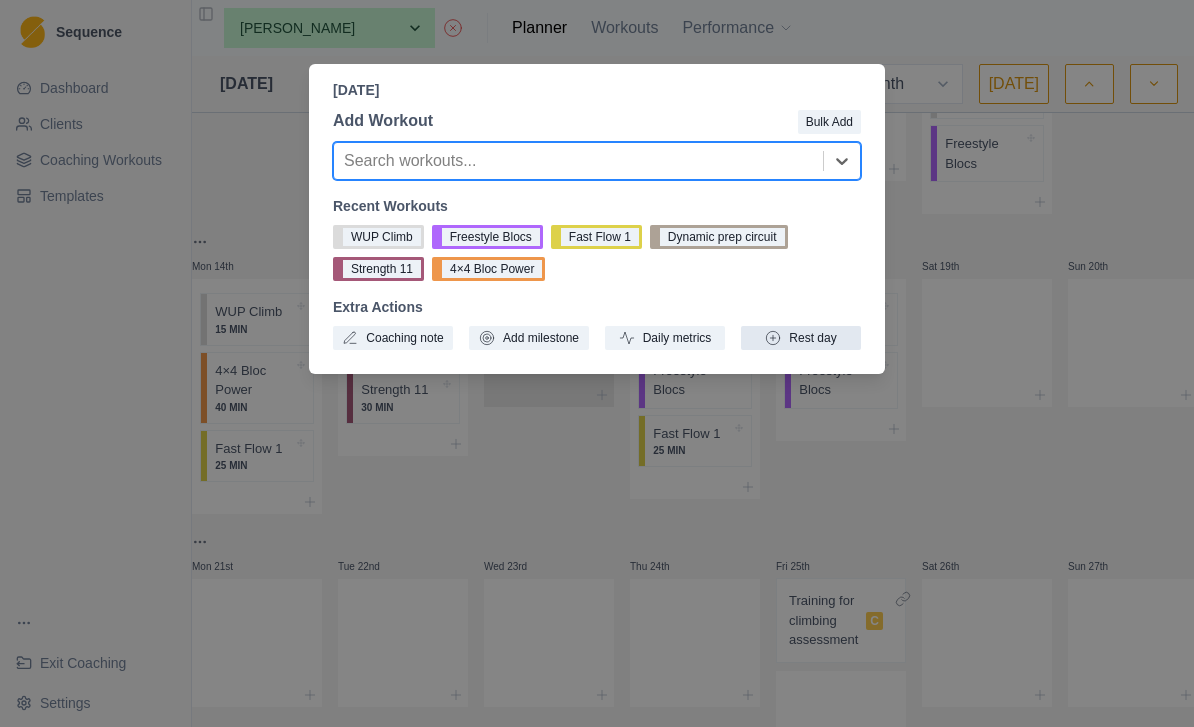 click on "Rest day" at bounding box center [801, 338] 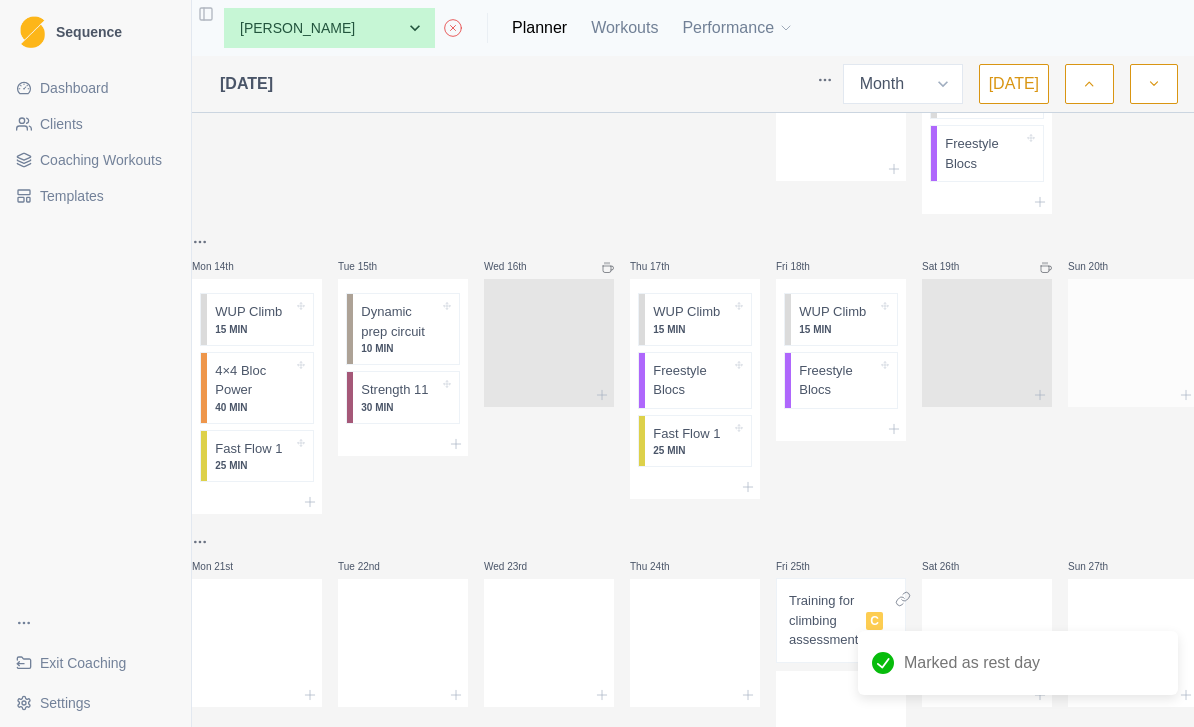 click at bounding box center [1133, 339] 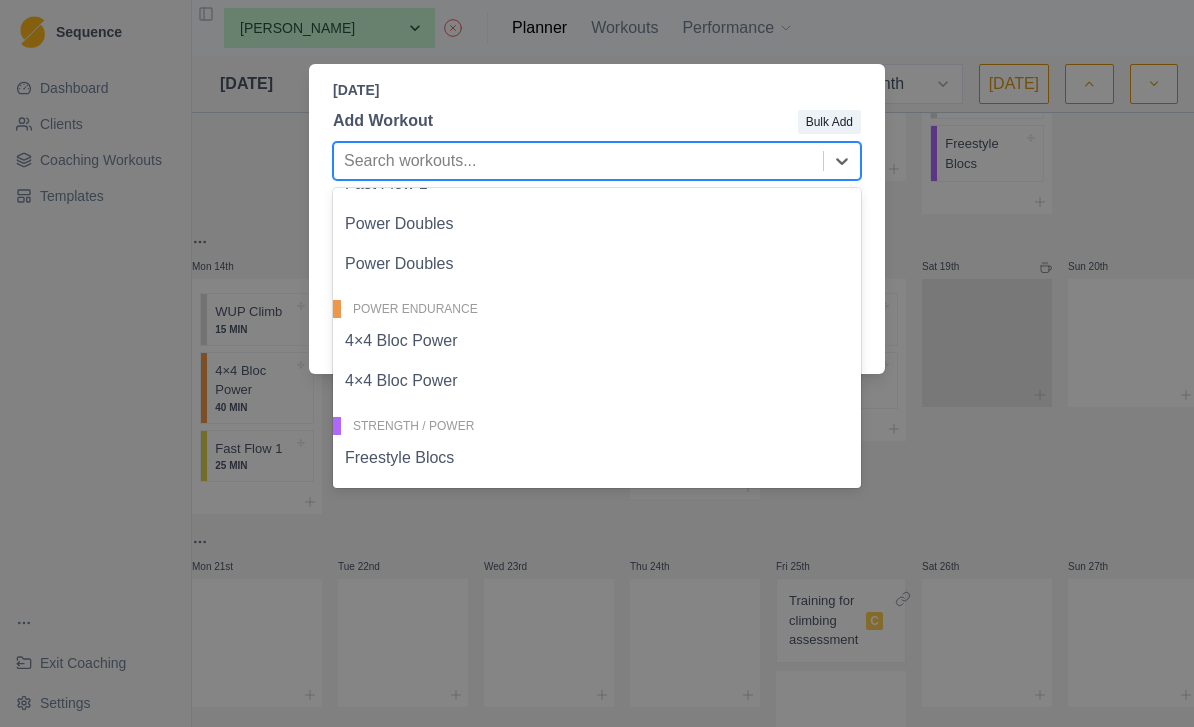 scroll, scrollTop: 413, scrollLeft: 0, axis: vertical 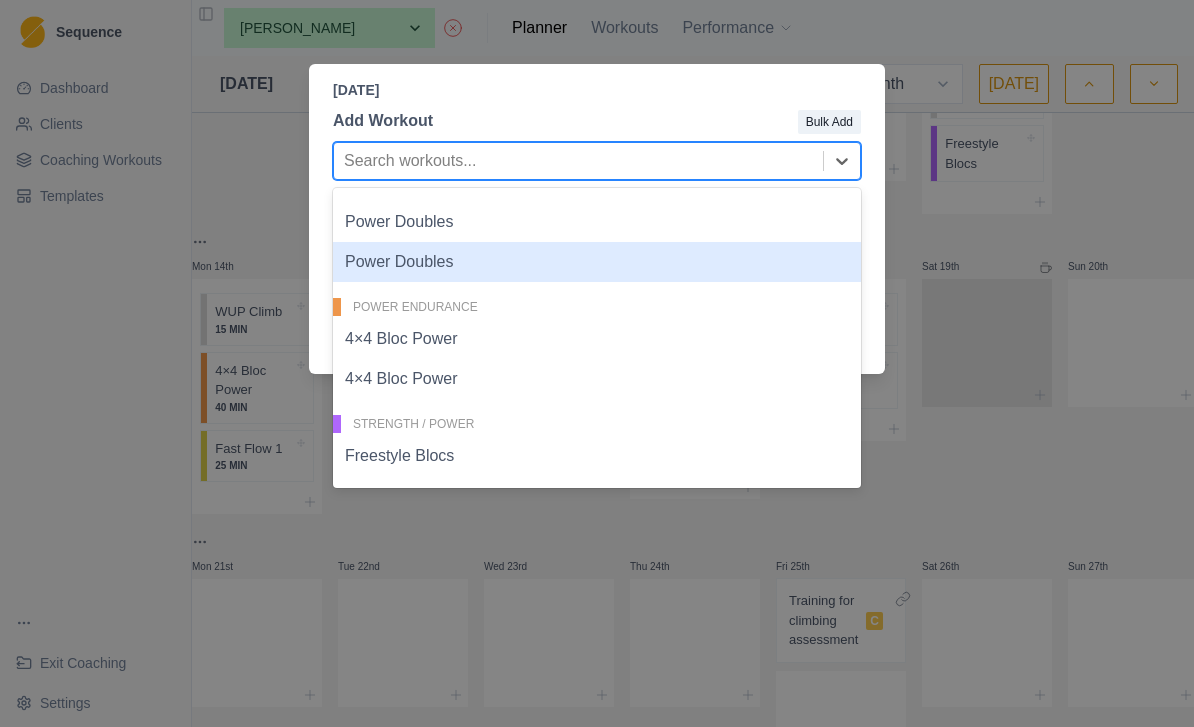 click on "Power Doubles" at bounding box center [597, 262] 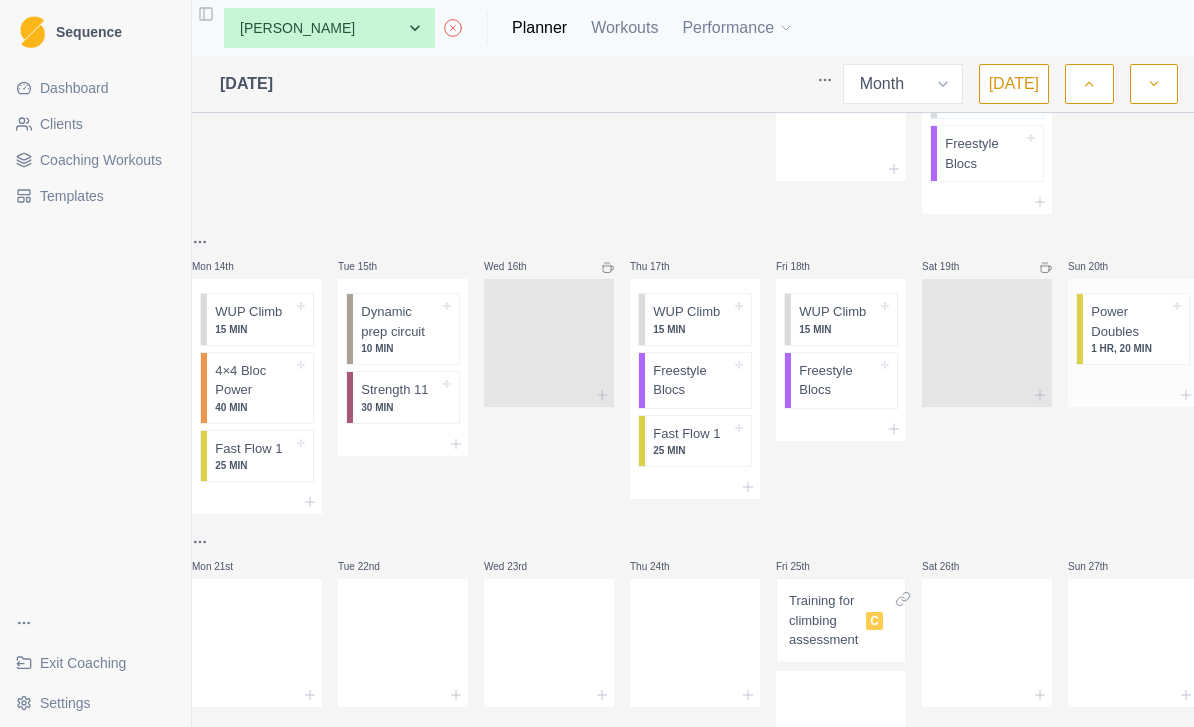 click at bounding box center [1133, 395] 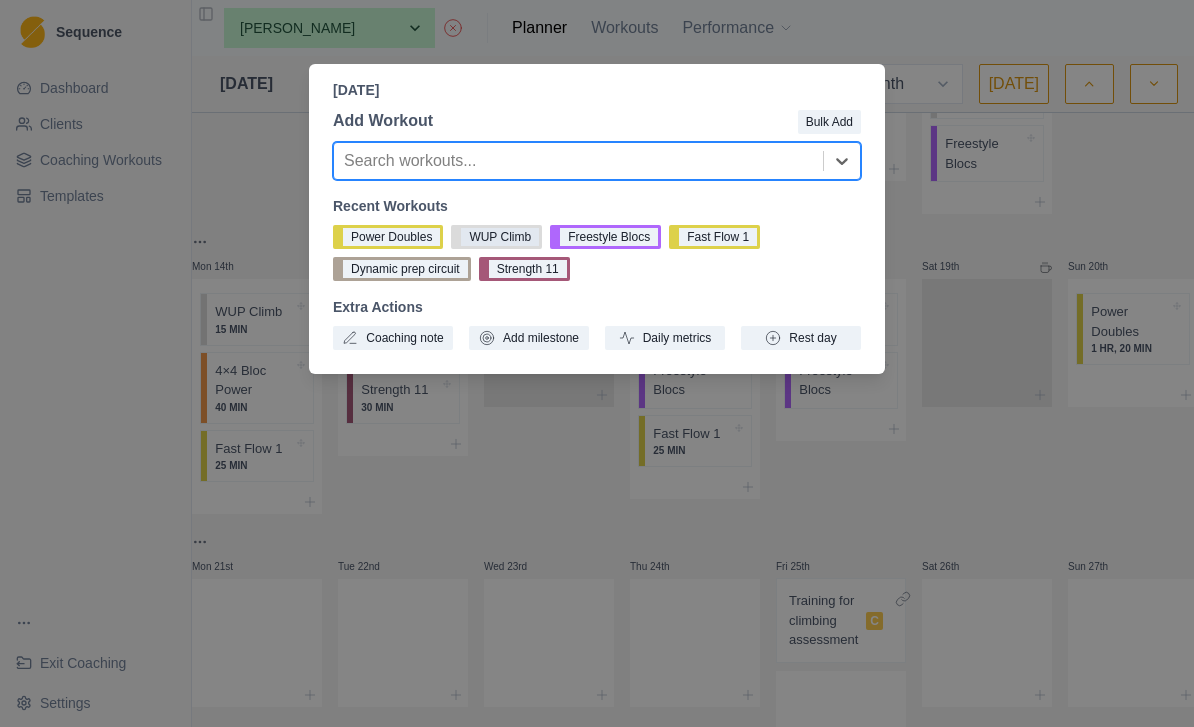 click on "WUP Climb" at bounding box center [496, 237] 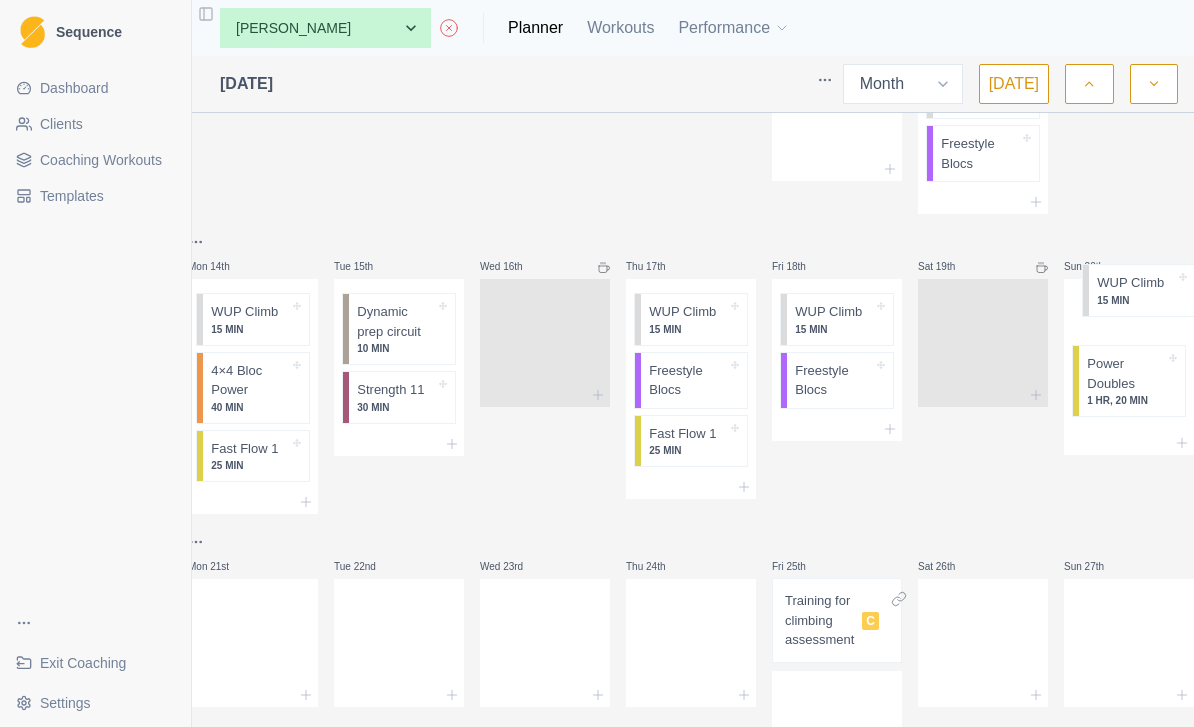 scroll, scrollTop: 0, scrollLeft: 36, axis: horizontal 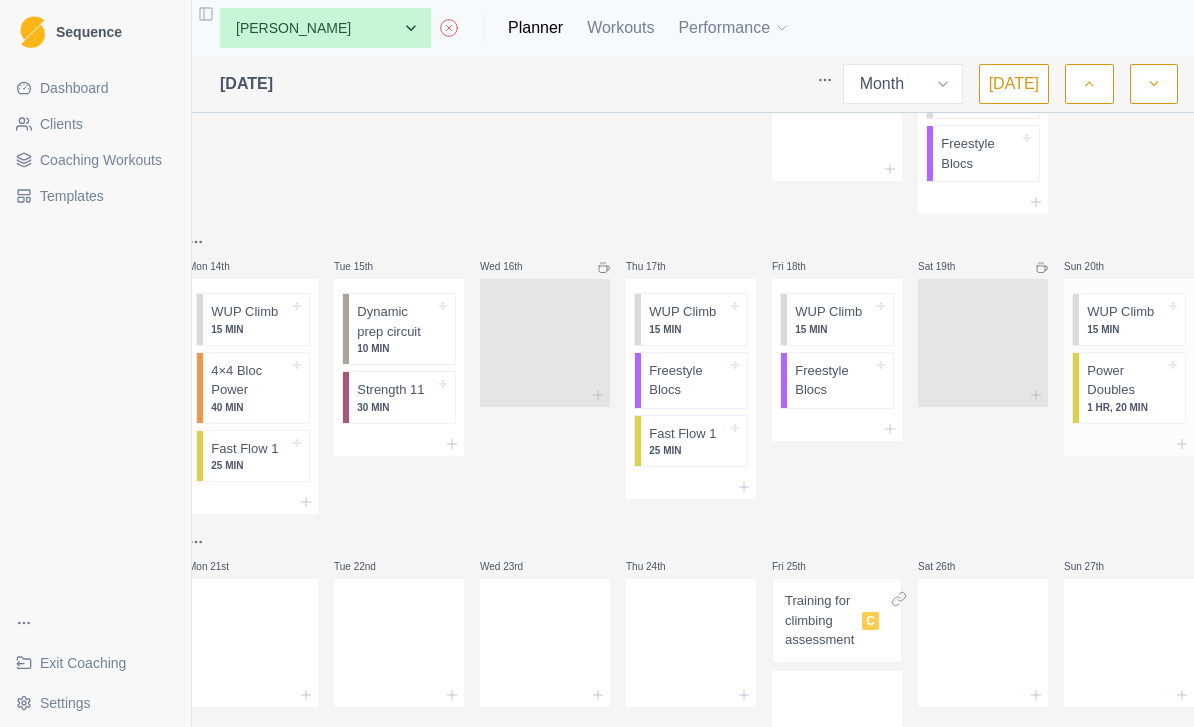 click at bounding box center [1129, 444] 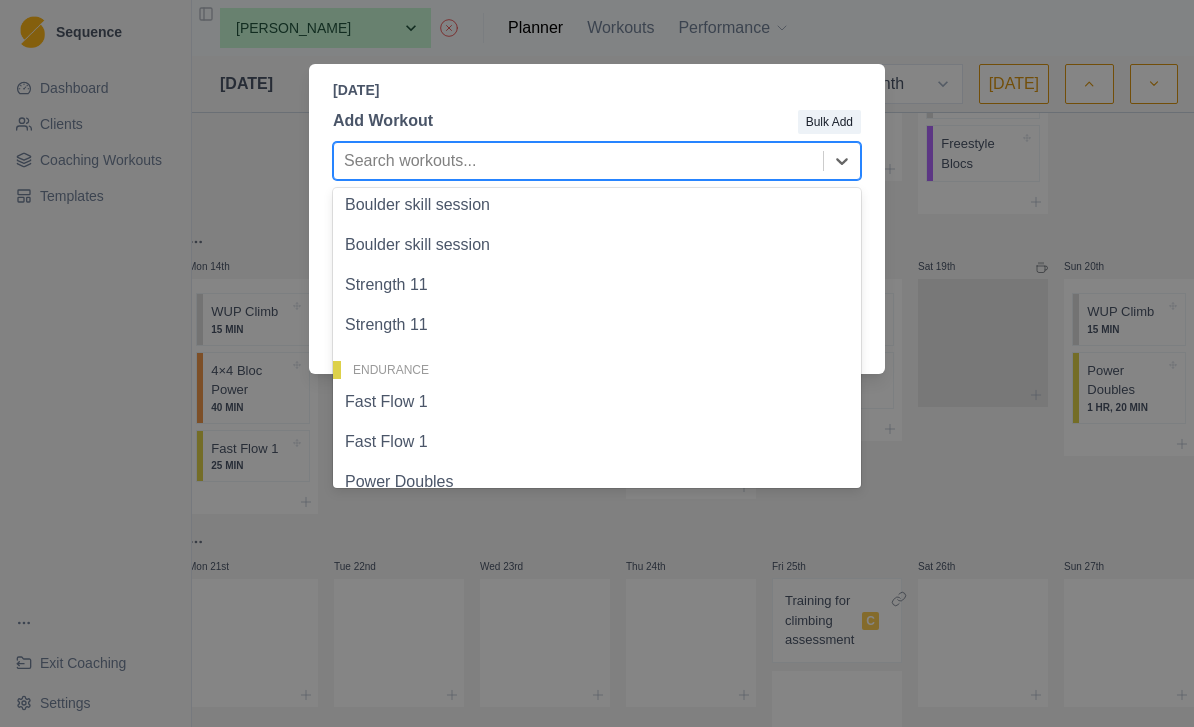 scroll, scrollTop: 152, scrollLeft: 0, axis: vertical 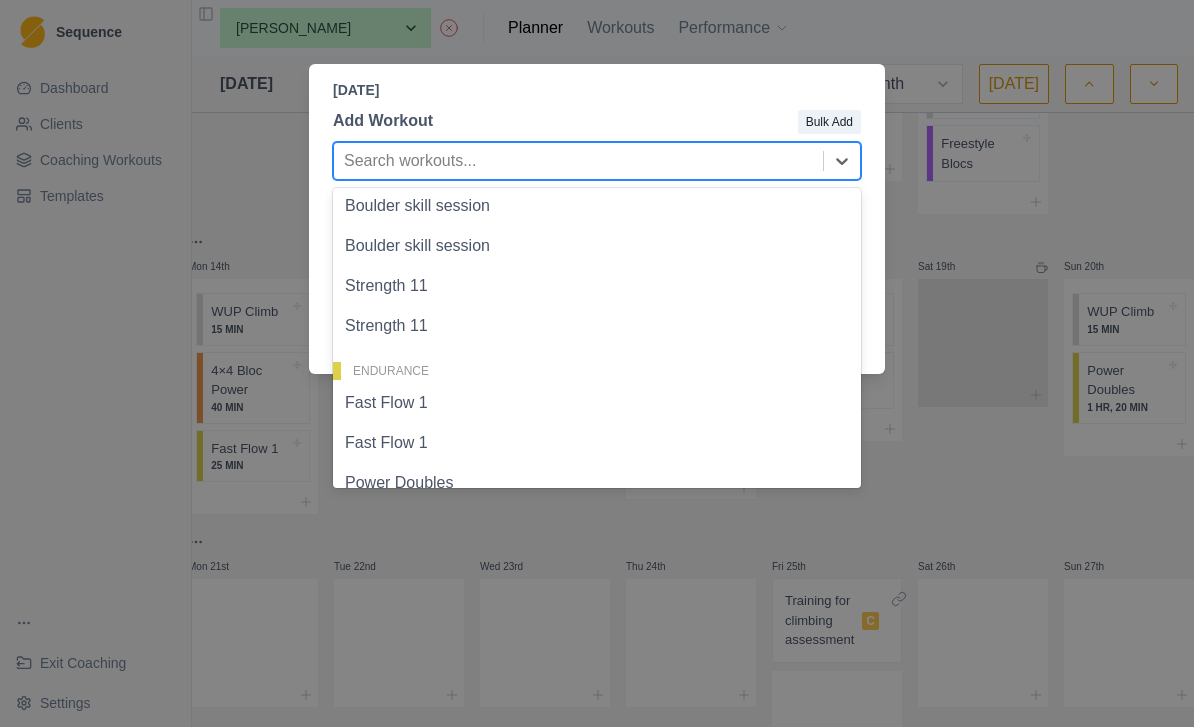 click on "Boulder skill session" at bounding box center (597, 246) 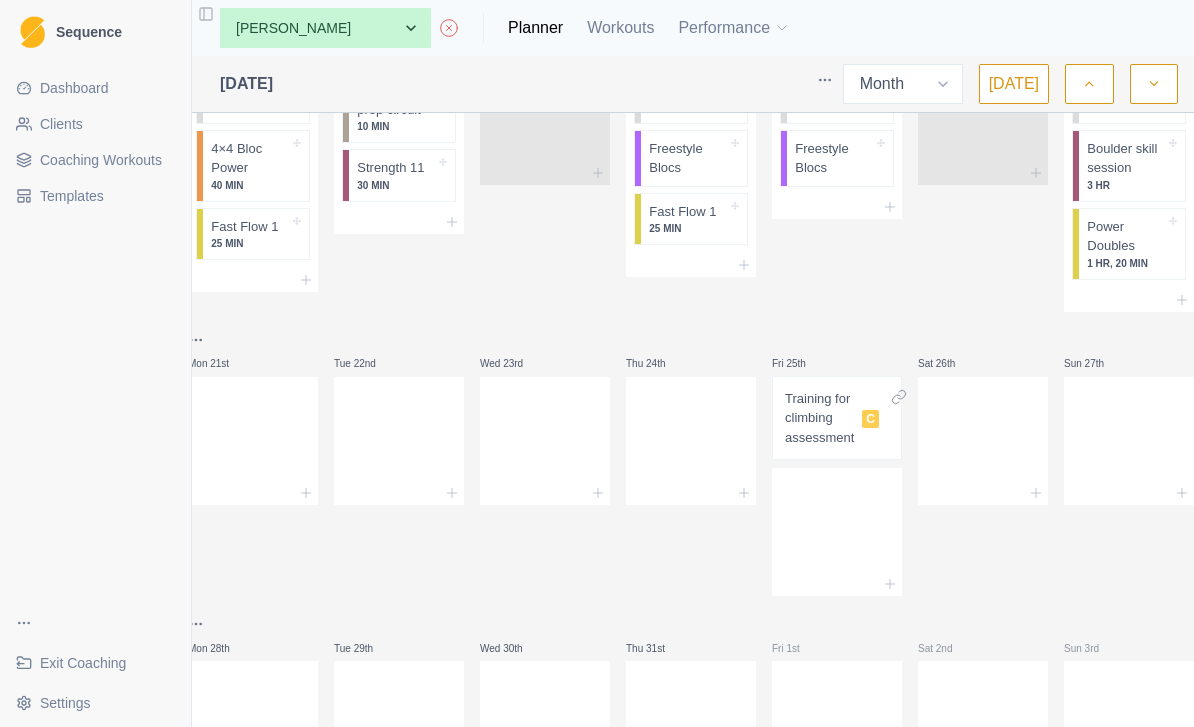 scroll, scrollTop: 629, scrollLeft: 0, axis: vertical 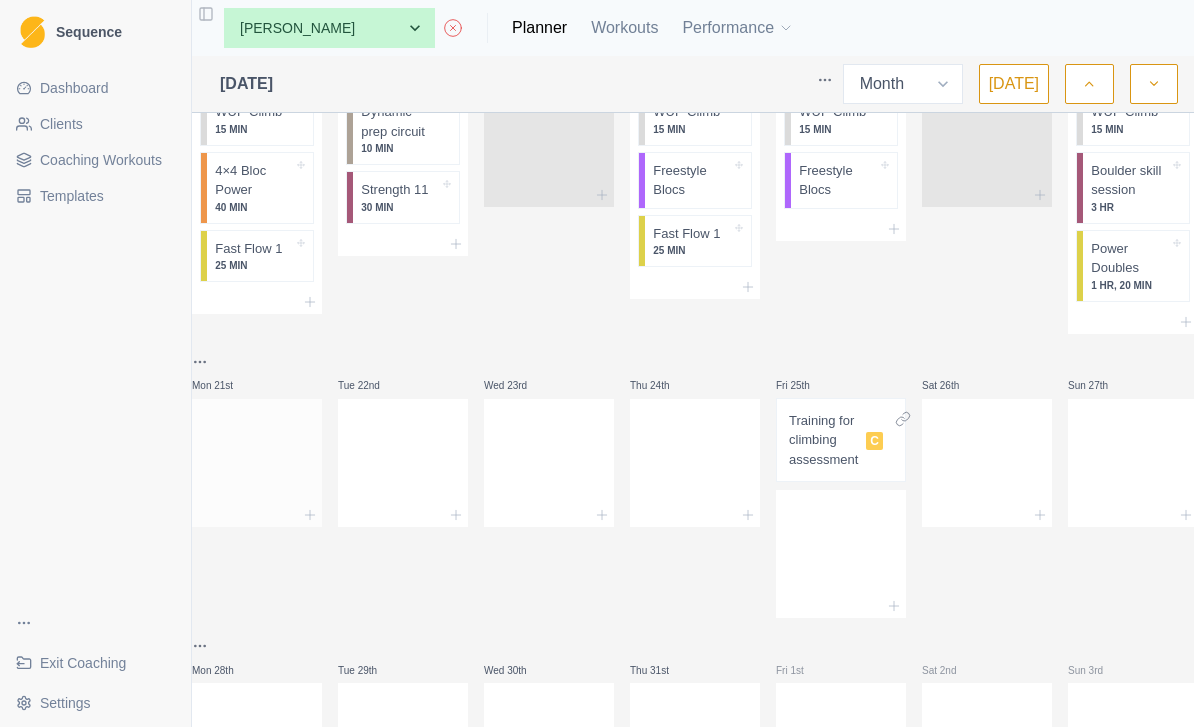 click at bounding box center [257, 459] 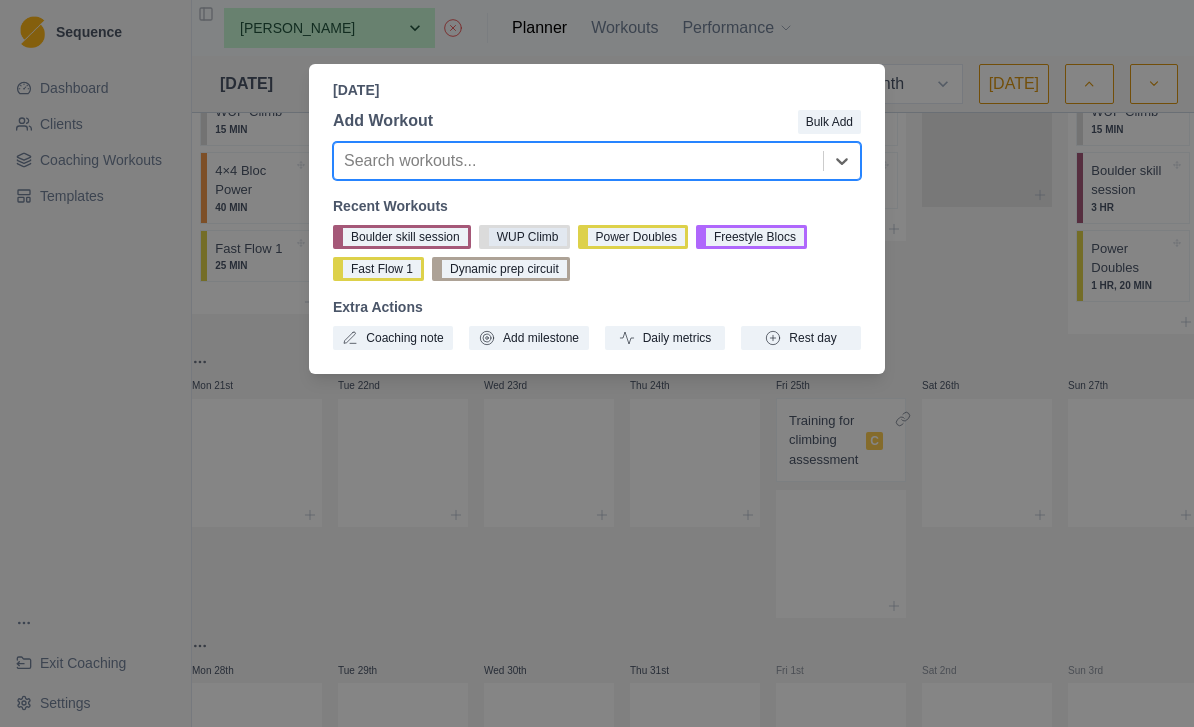 click on "WUP Climb" at bounding box center (524, 237) 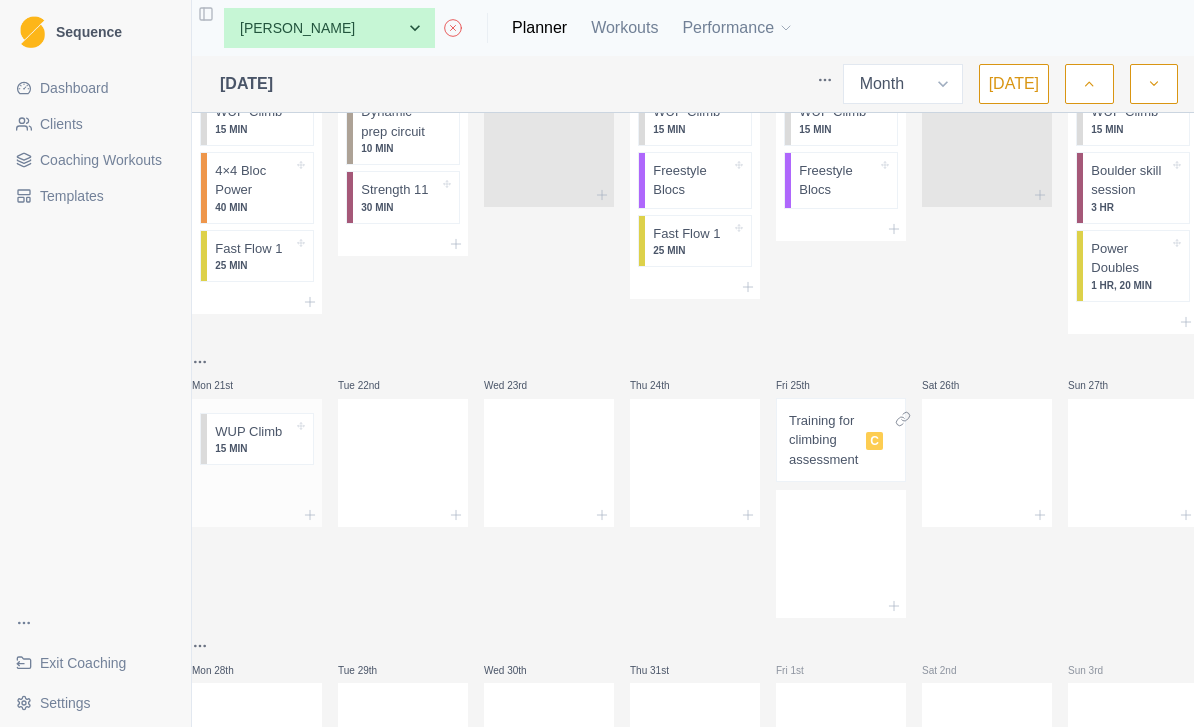 click at bounding box center [257, 488] 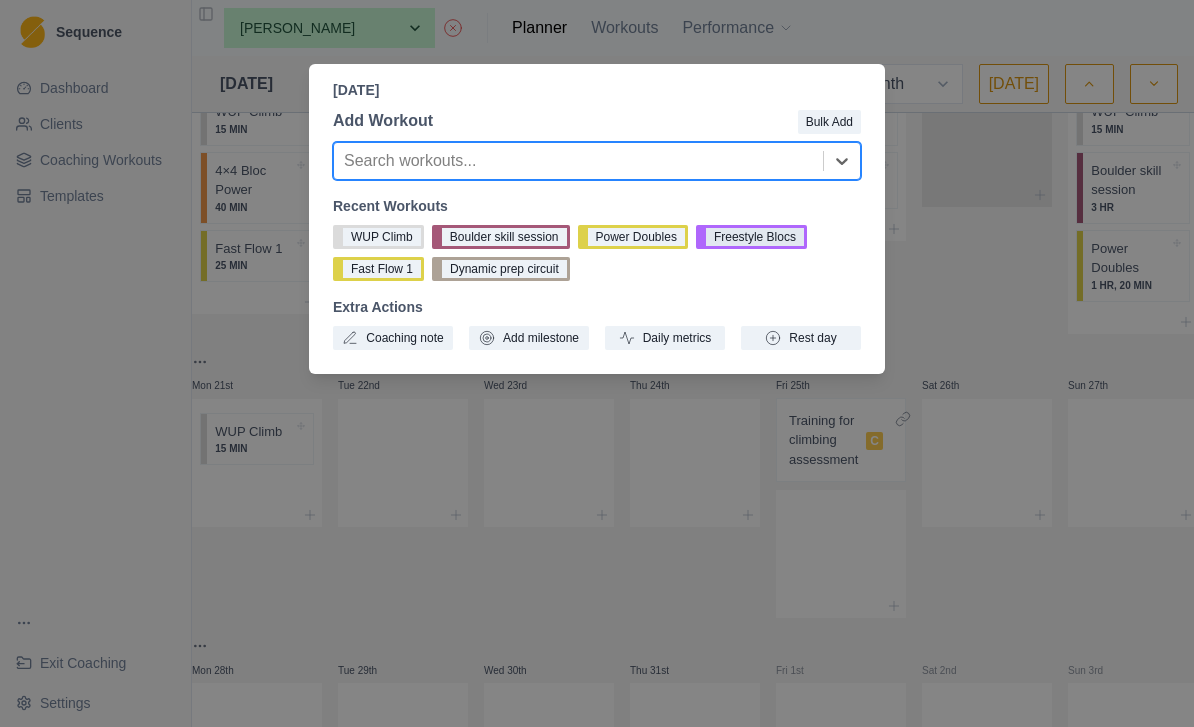 click on "Freestyle Blocs" at bounding box center (751, 237) 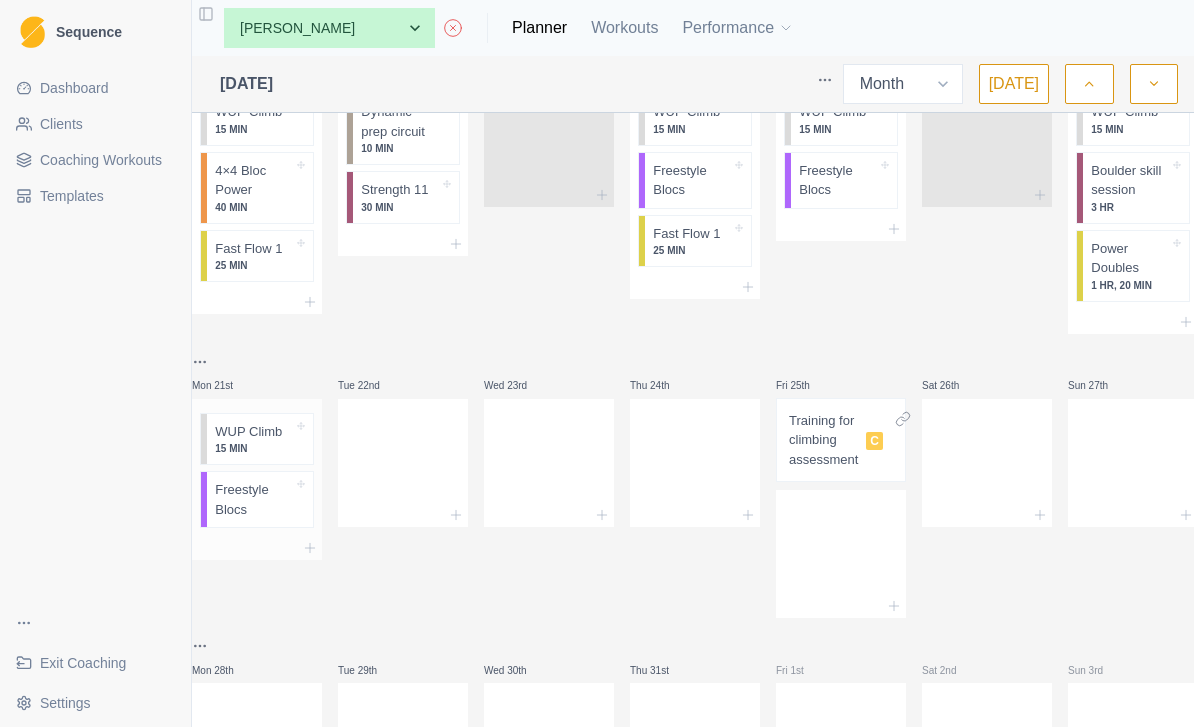 click at bounding box center (257, 548) 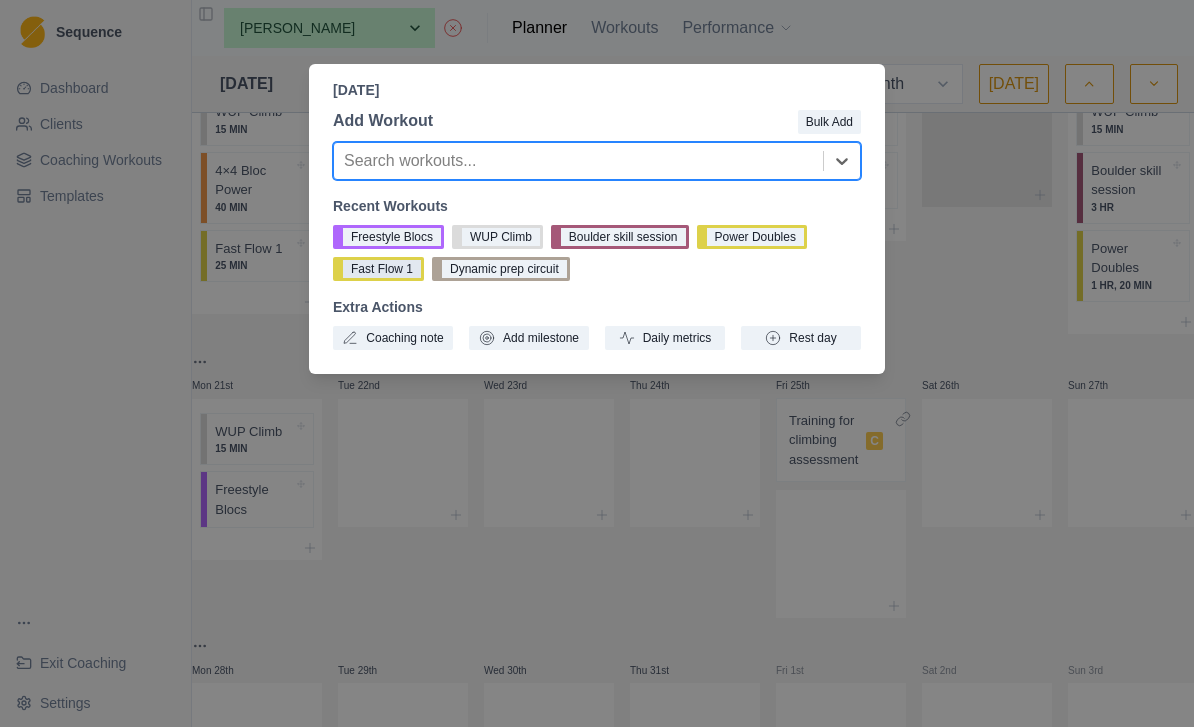 click on "Fast Flow 1" at bounding box center (378, 269) 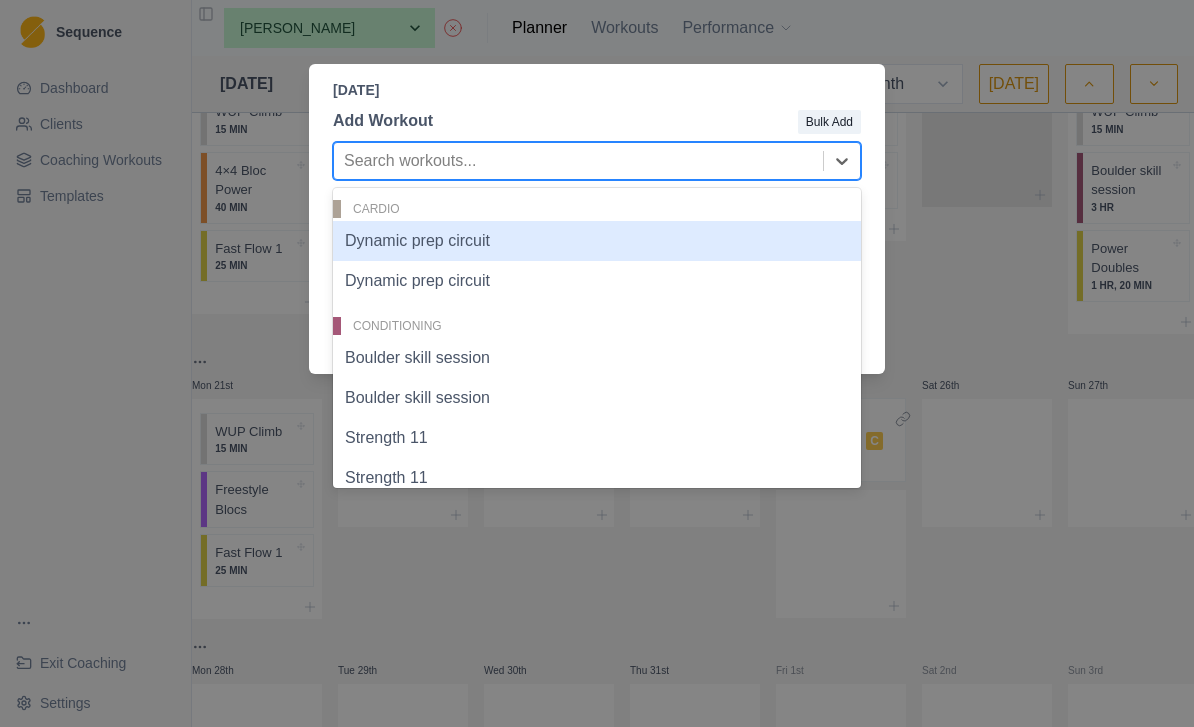 click on "Strength 11" at bounding box center [597, 438] 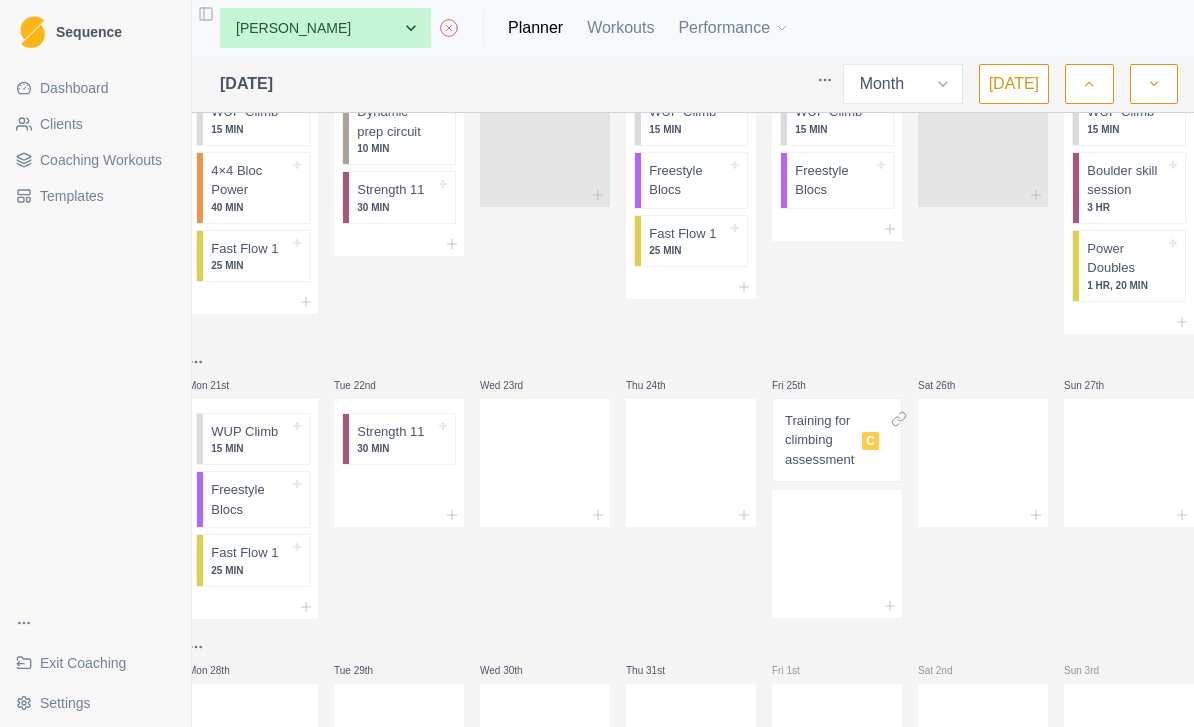 scroll, scrollTop: 0, scrollLeft: 7, axis: horizontal 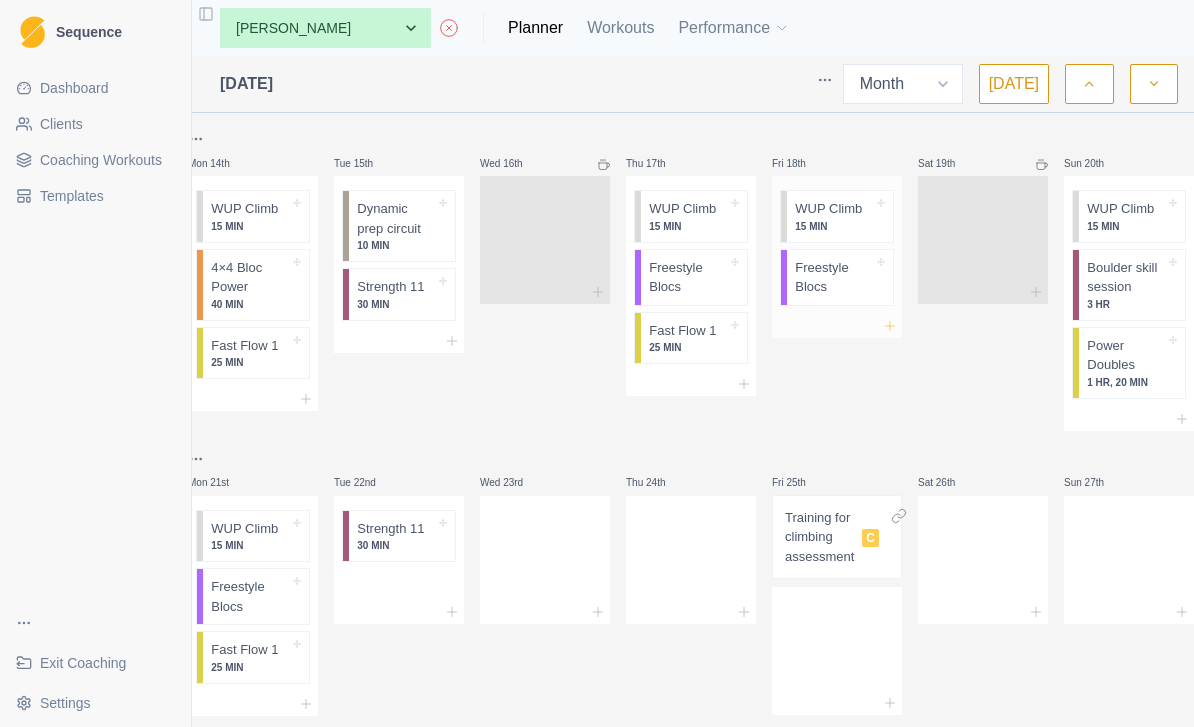 click 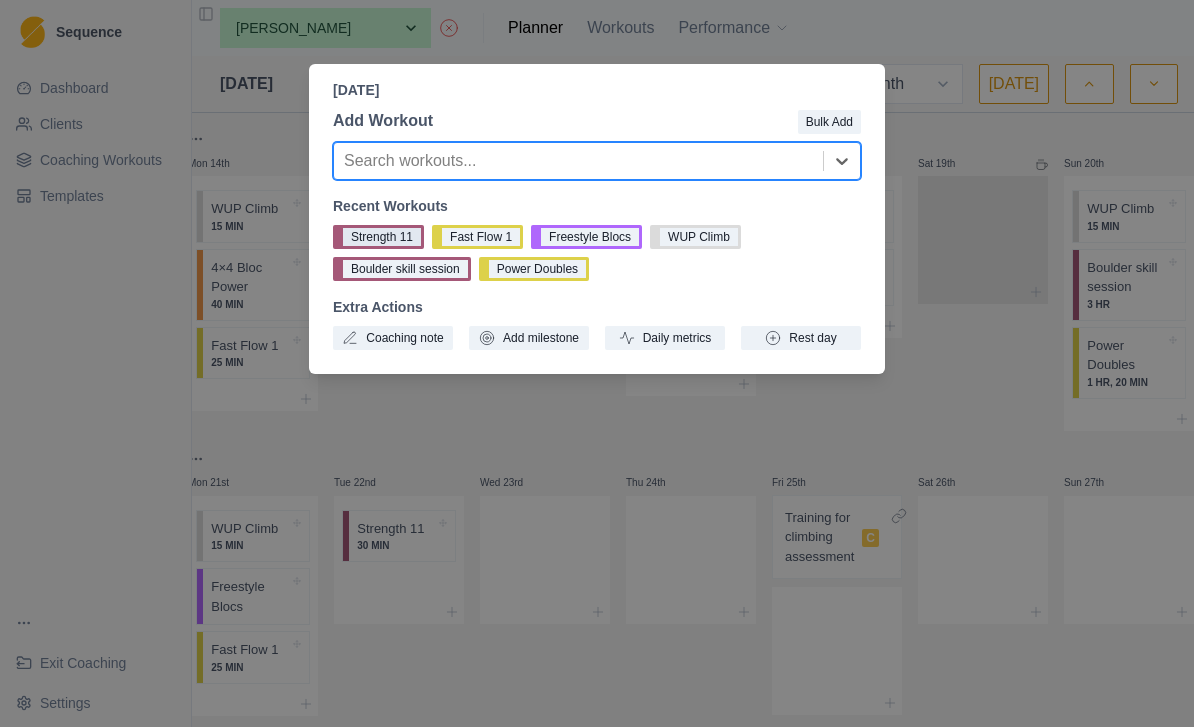 click on "Strength 11" at bounding box center [378, 237] 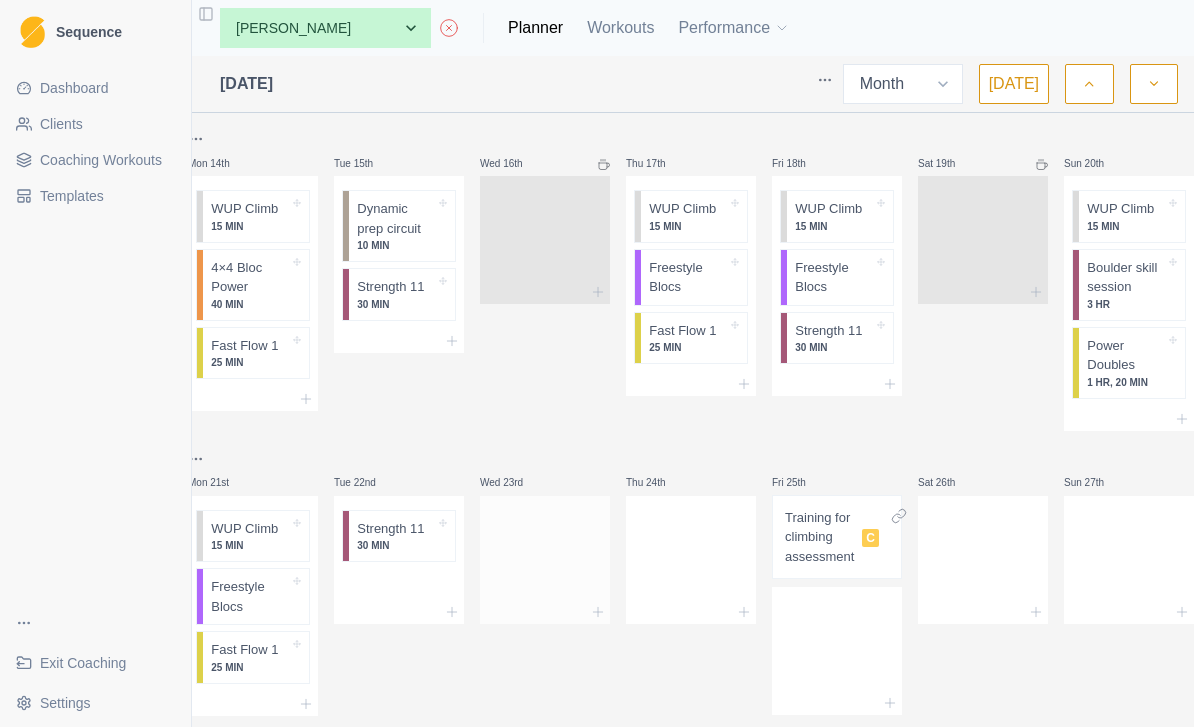click at bounding box center [545, 556] 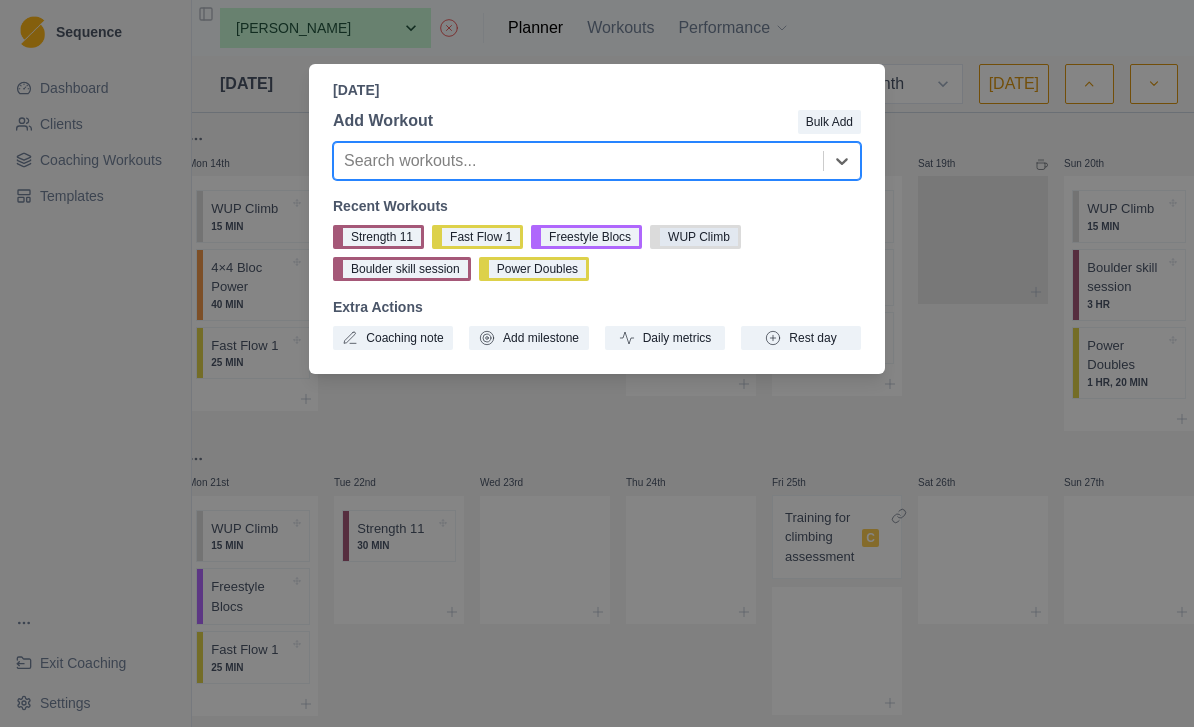 click on "WUP Climb" at bounding box center [695, 237] 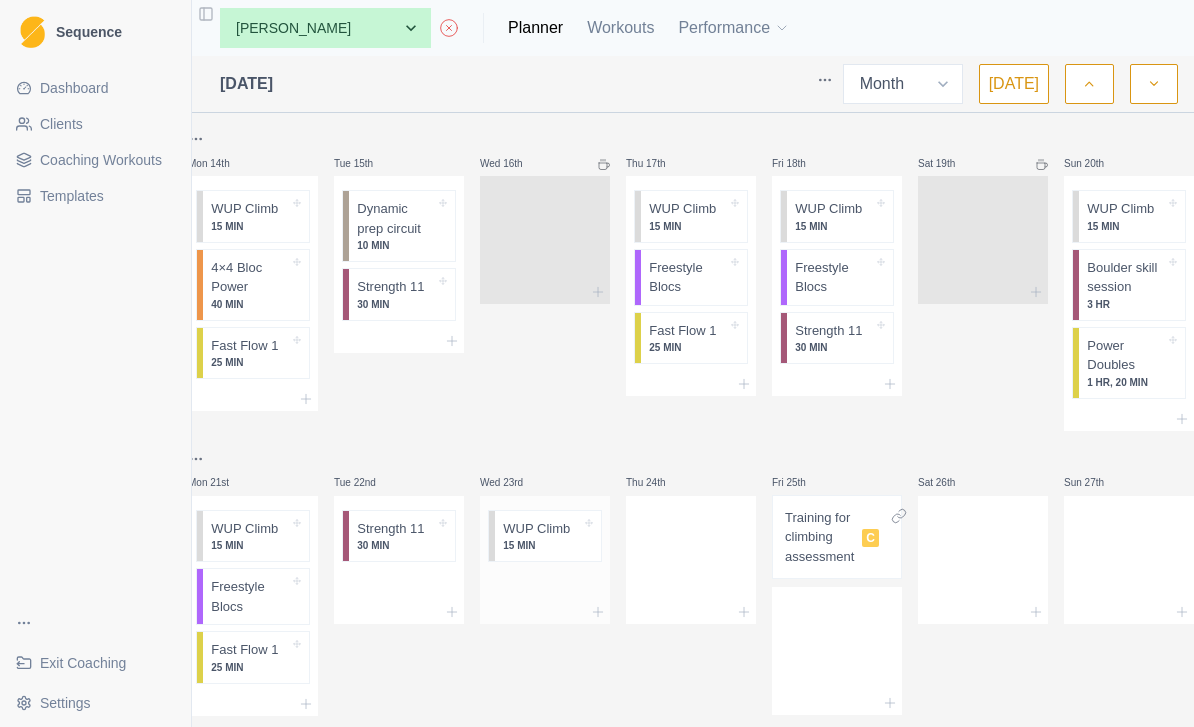 click on "WUP Climb" at bounding box center [536, 529] 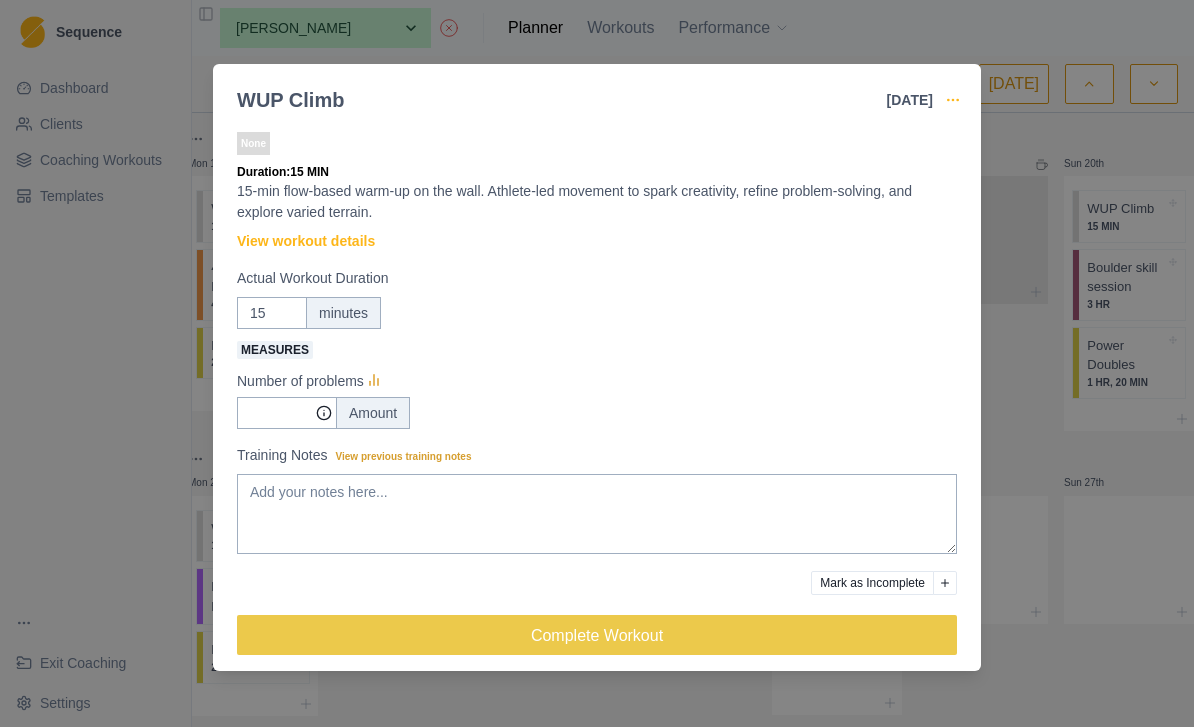 click 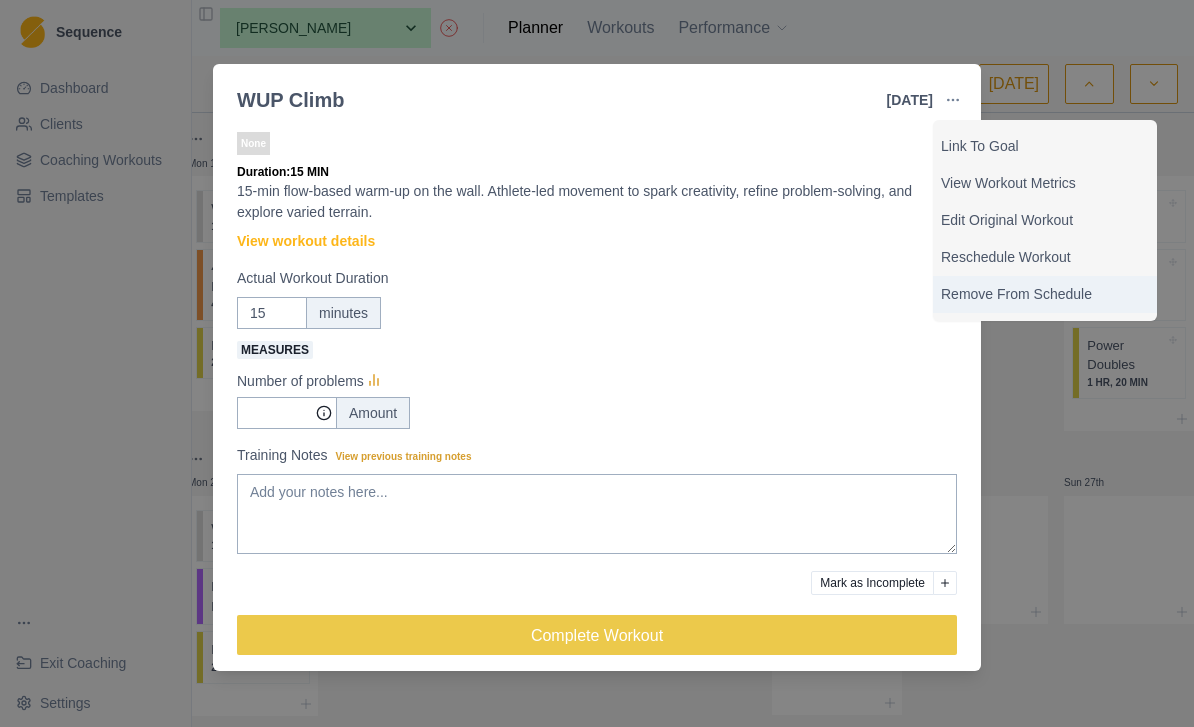 click on "Remove From Schedule" at bounding box center [1045, 294] 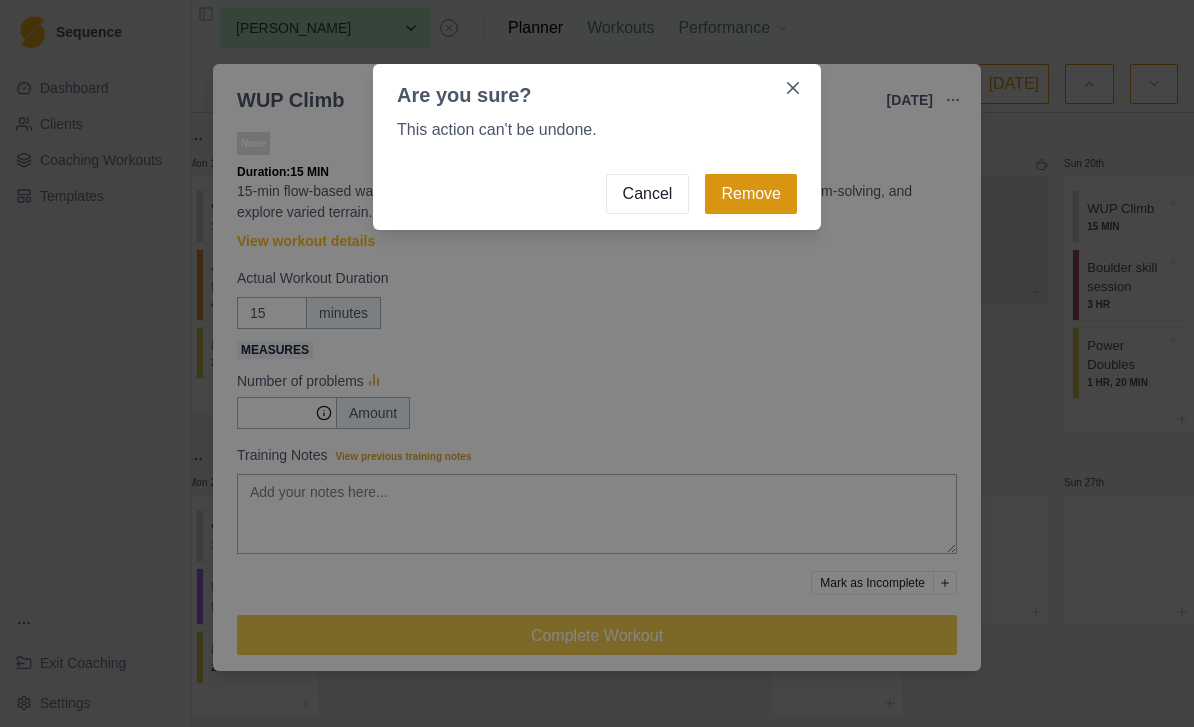 click on "Remove" at bounding box center (751, 194) 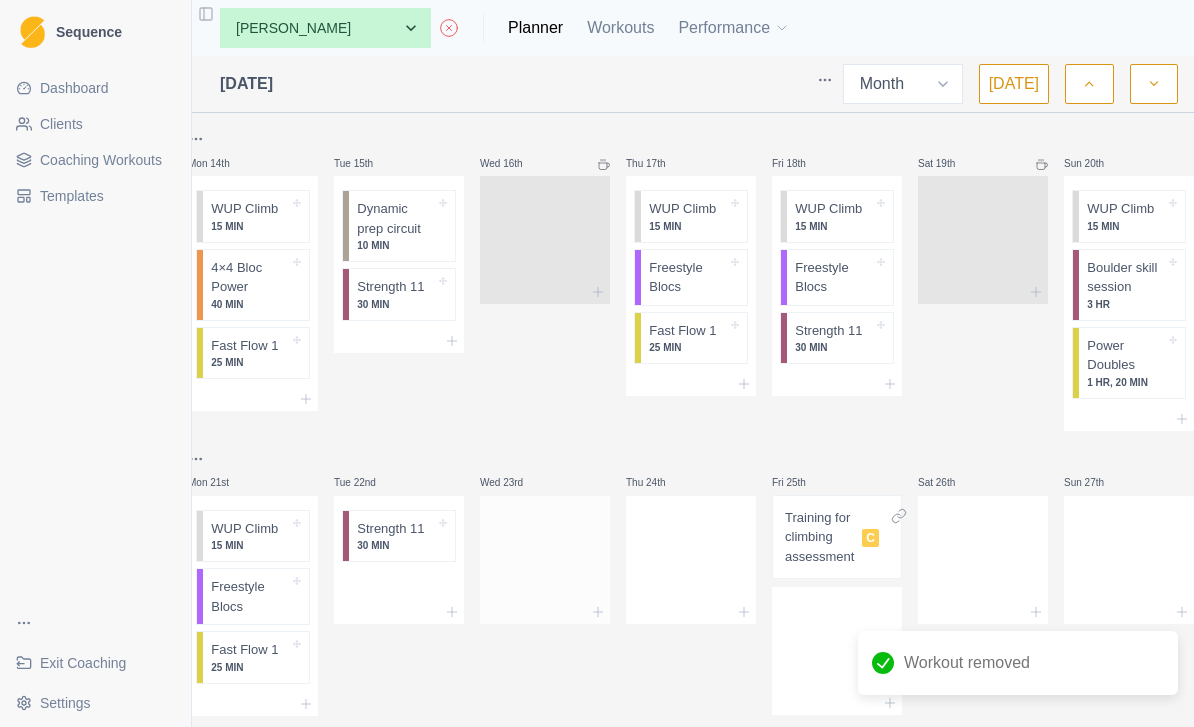 click at bounding box center (545, 556) 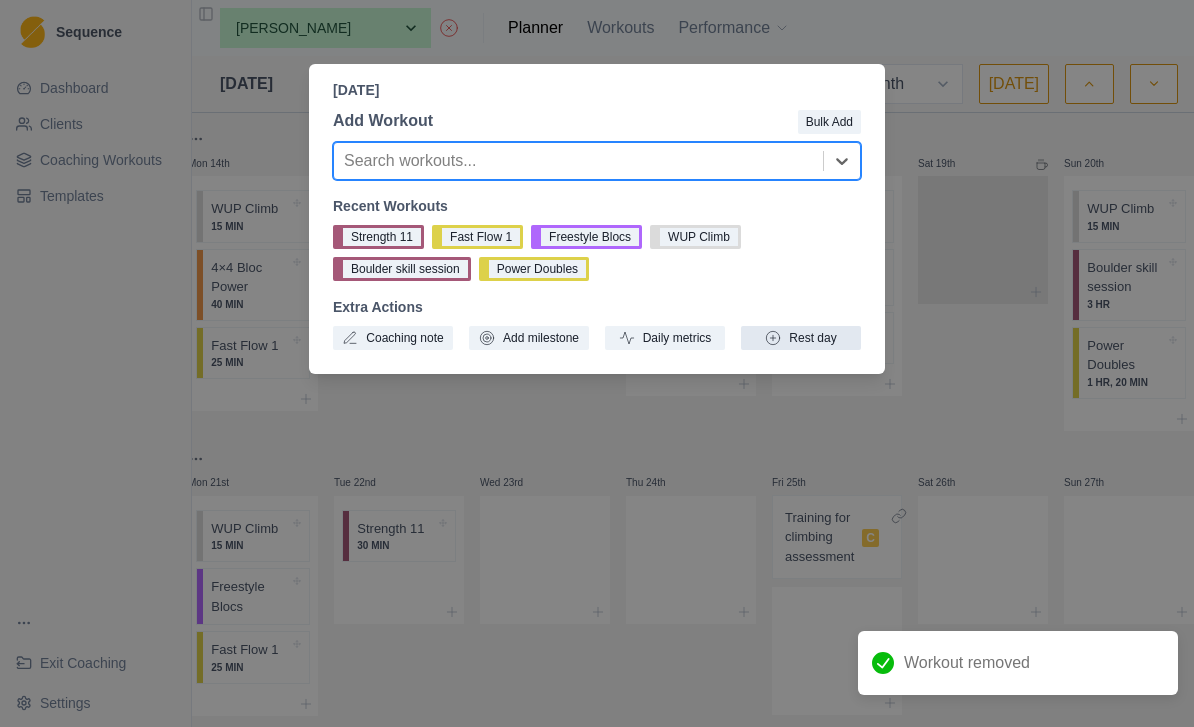click on "Rest day" at bounding box center [801, 338] 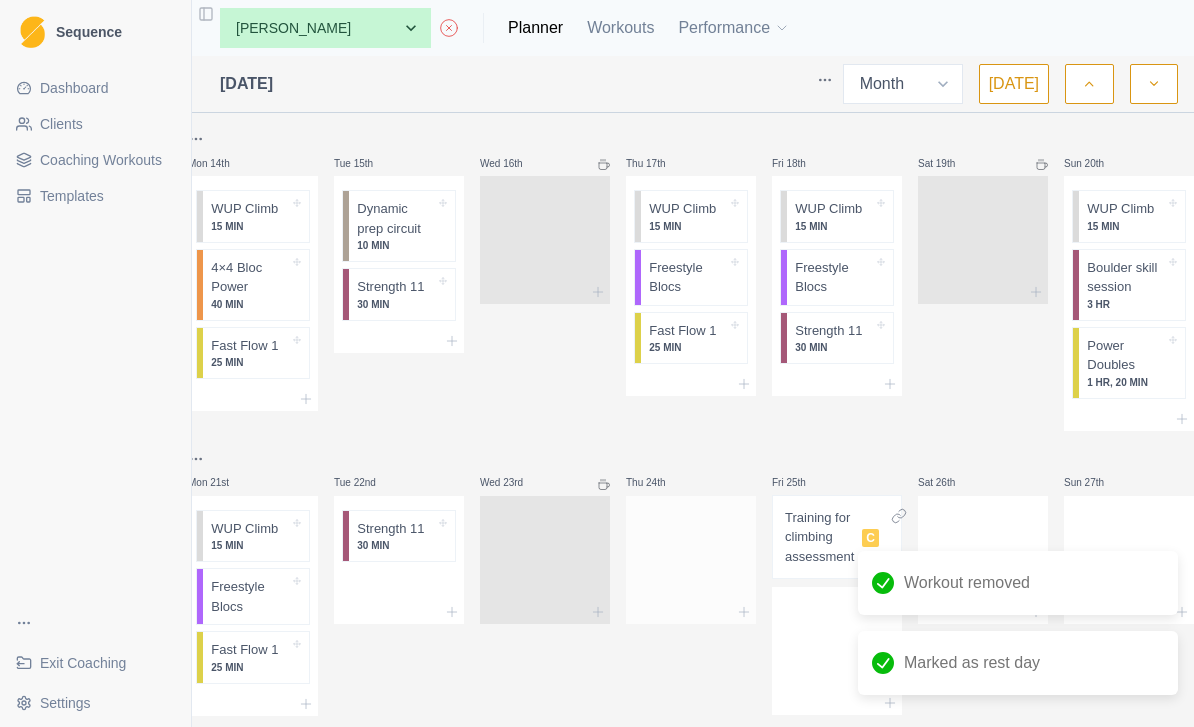 click at bounding box center (691, 556) 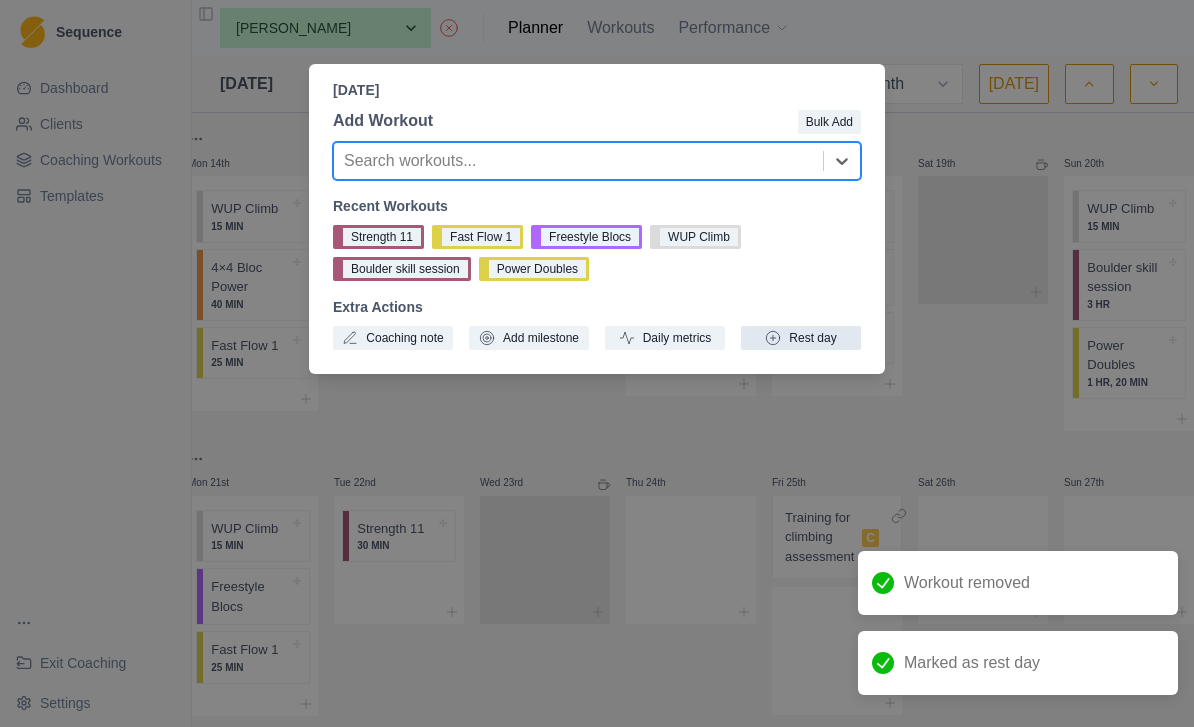 click on "Rest day" at bounding box center (801, 338) 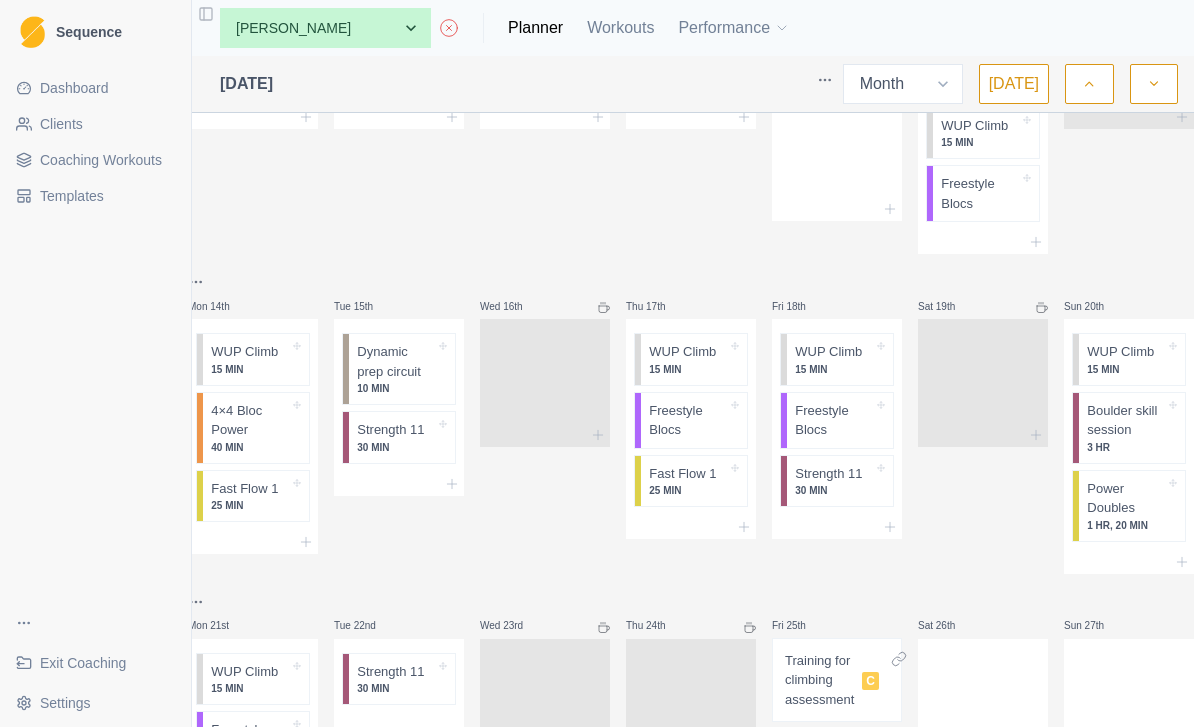 scroll, scrollTop: 380, scrollLeft: 0, axis: vertical 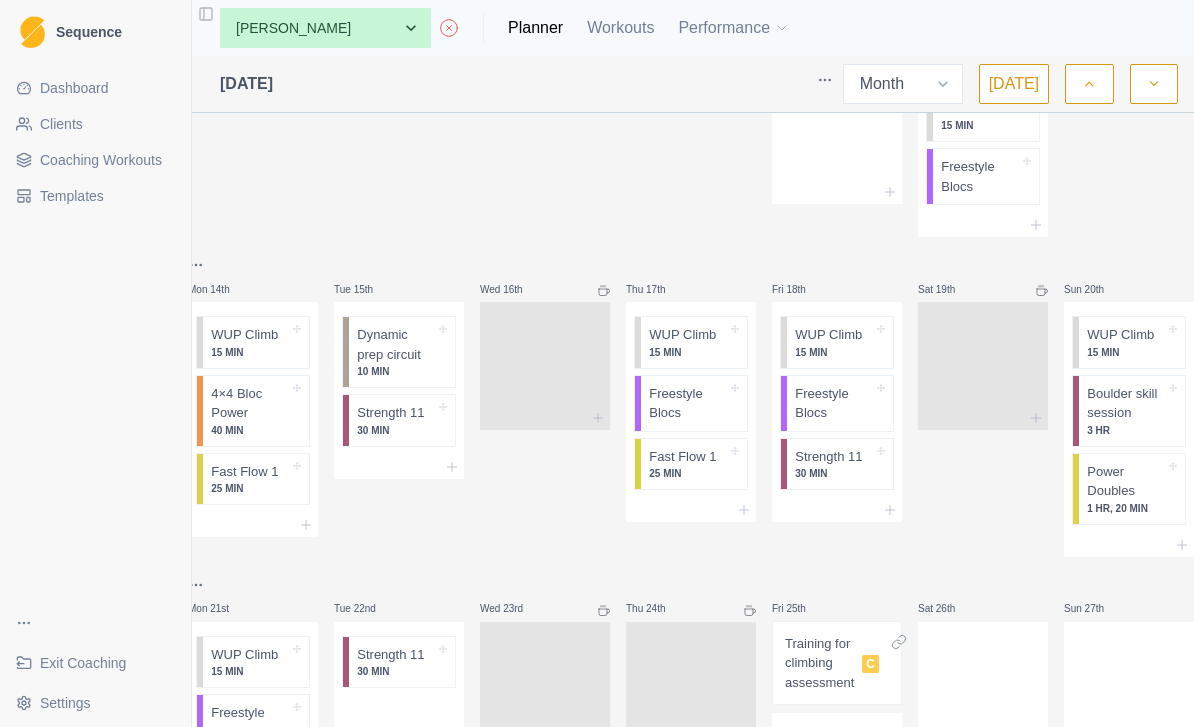 click on "Clients" at bounding box center (61, 124) 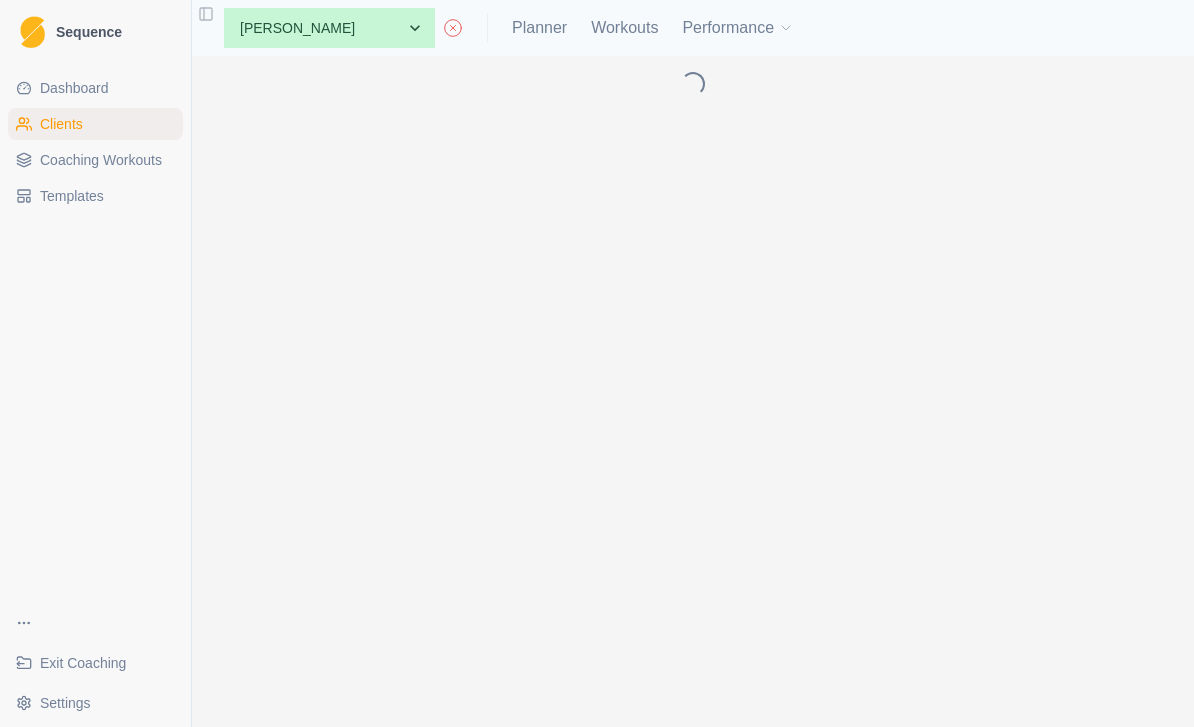scroll, scrollTop: 0, scrollLeft: 0, axis: both 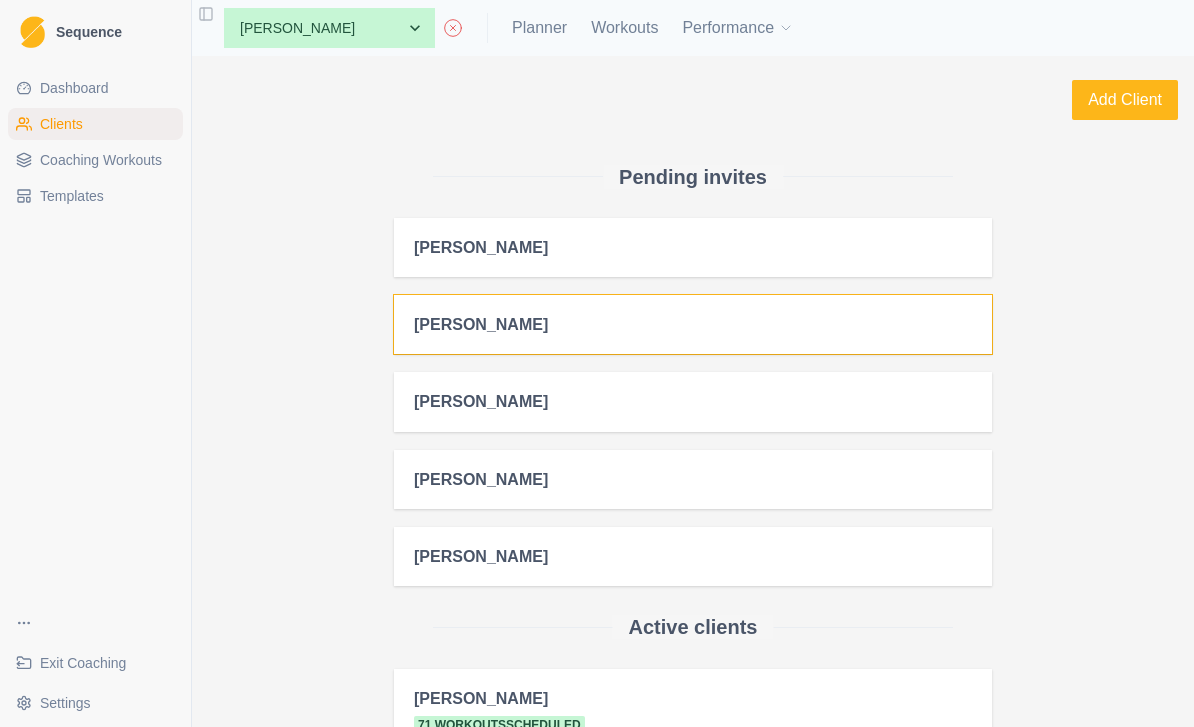 click on "[PERSON_NAME]" at bounding box center [693, 324] 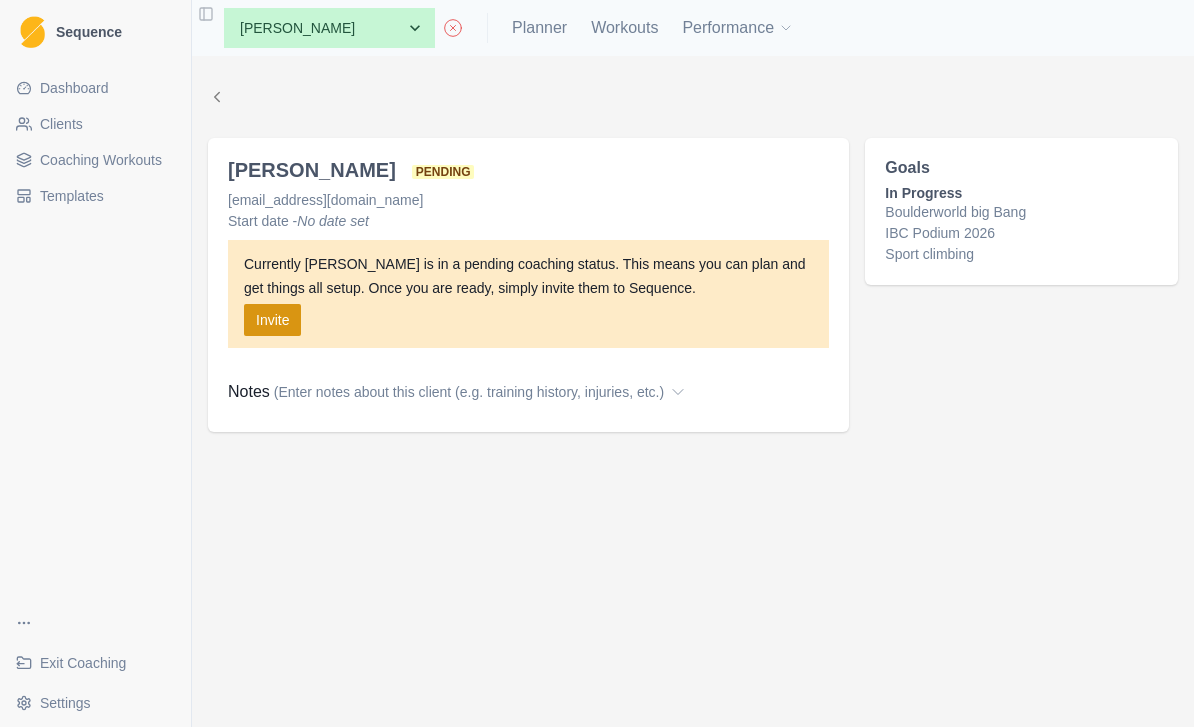 click on "Invite" at bounding box center (272, 320) 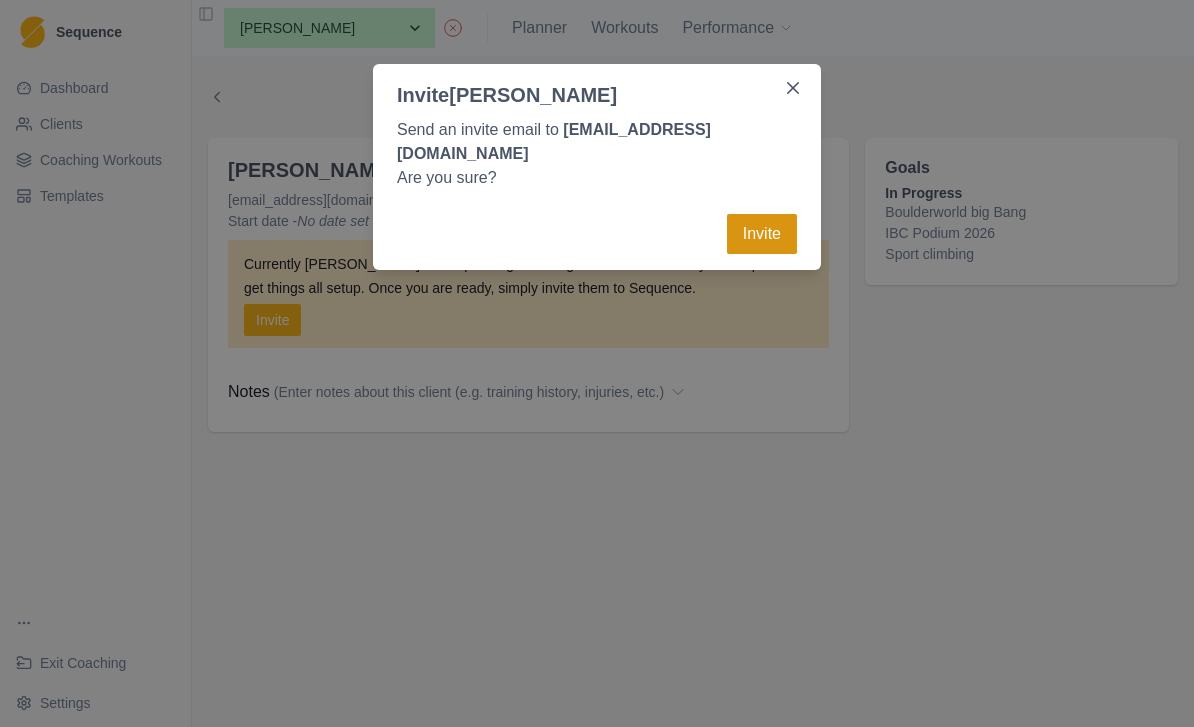 click on "Invite" at bounding box center [762, 234] 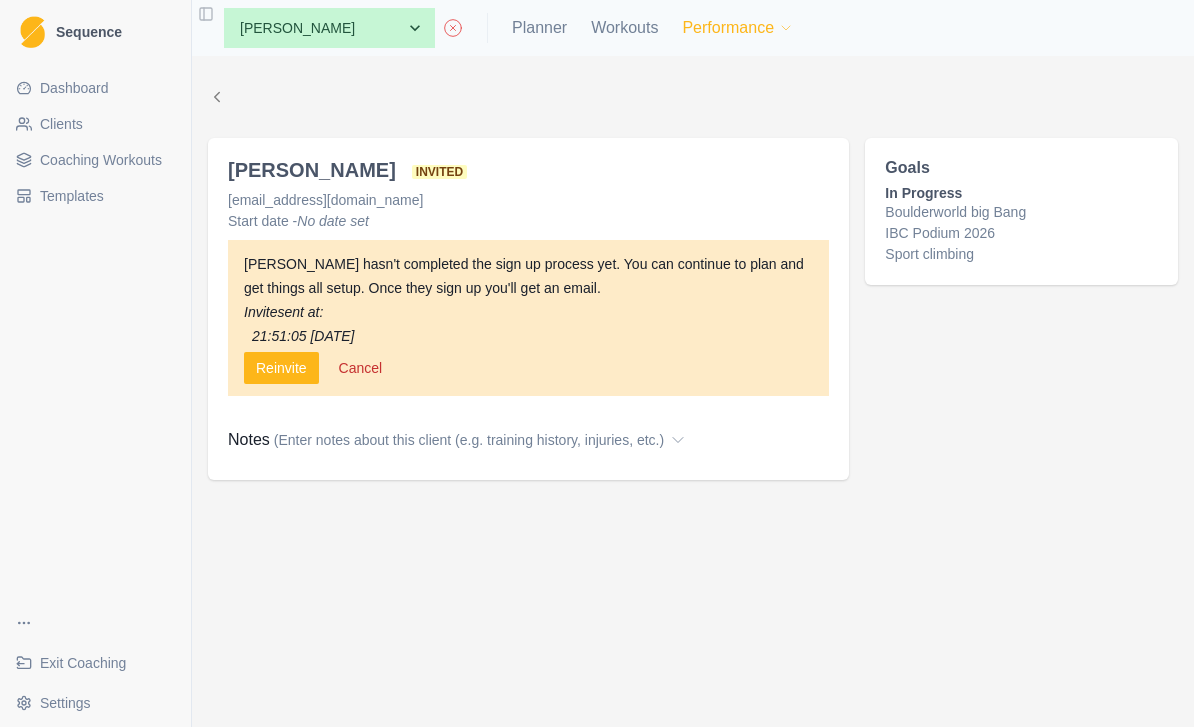 click on "Performance" at bounding box center (738, 28) 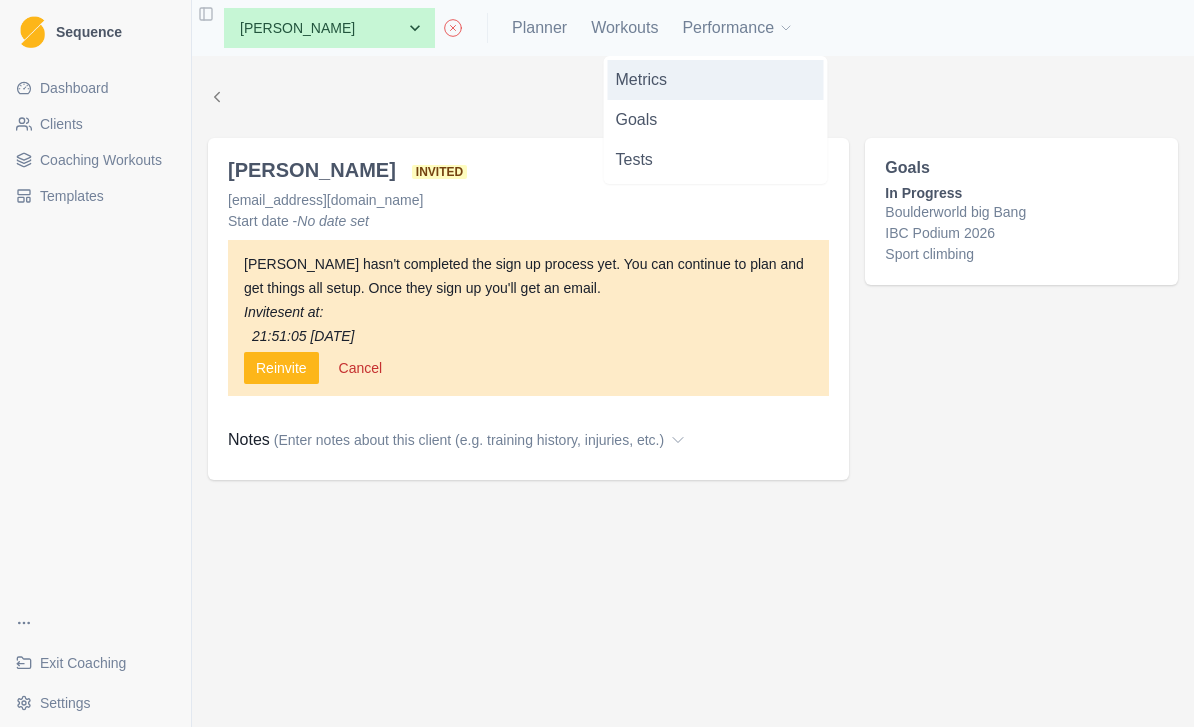 click on "Metrics" at bounding box center (716, 80) 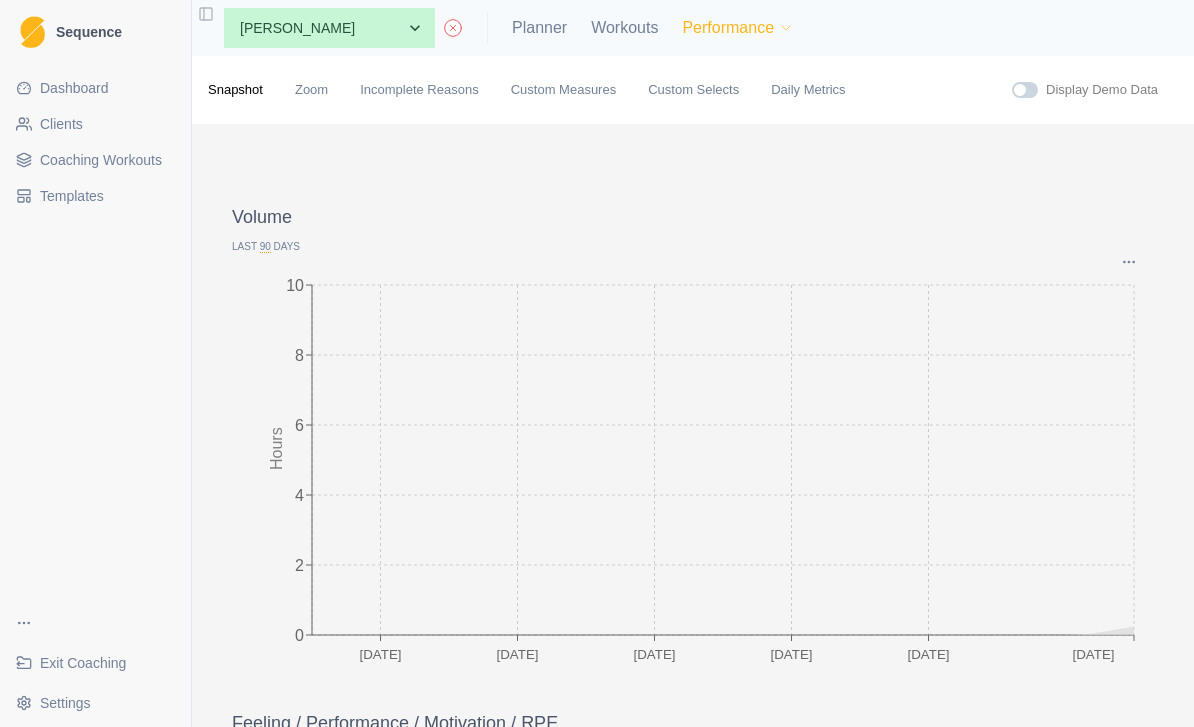 click on "Performance" at bounding box center [738, 28] 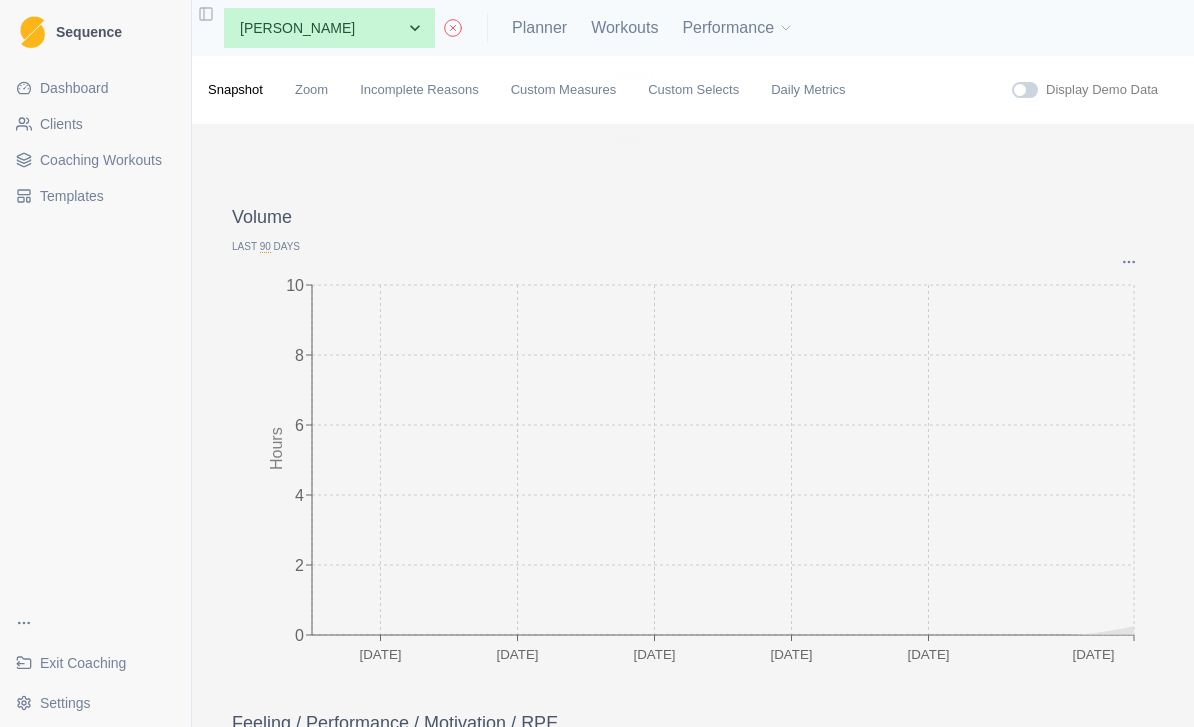 click on "Volume Last   90   Days Graph Options Milestones Incomplete / Missed Future 21 Apr 5 May 19 May 2 Jun 16 Jun 7 Jul 0 2 4 6 8 10 Hours Feeling / Performance / Motivation / RPE Last   90   Days Graph Options Milestones 21 Apr 5 May 19 May 2 Jun 16 Jun 7 Jul 0 2 4 6 8 10 felt motivated performed RPE Days on Rock / Rest days Last   90   Days Graph Options Milestones 21 Apr 5 May 19 May 2 Jun 16 Jun 7 Jul 0 1 2 3 4 5 6 7 Days Days on rock Rest days Total Days on Rock Last   90   Days 0 Total Days on Rock Workouts by Category Last   90   Days time total 0 0.5 Hours None Strength / Power None Strength / Power Workload Last   90   Days Graph Options Milestones 21 Apr 5 May 19 May 2 Jun 16 Jun 7 Jul 0 1 2 3 4 Workload" at bounding box center [693, 1739] 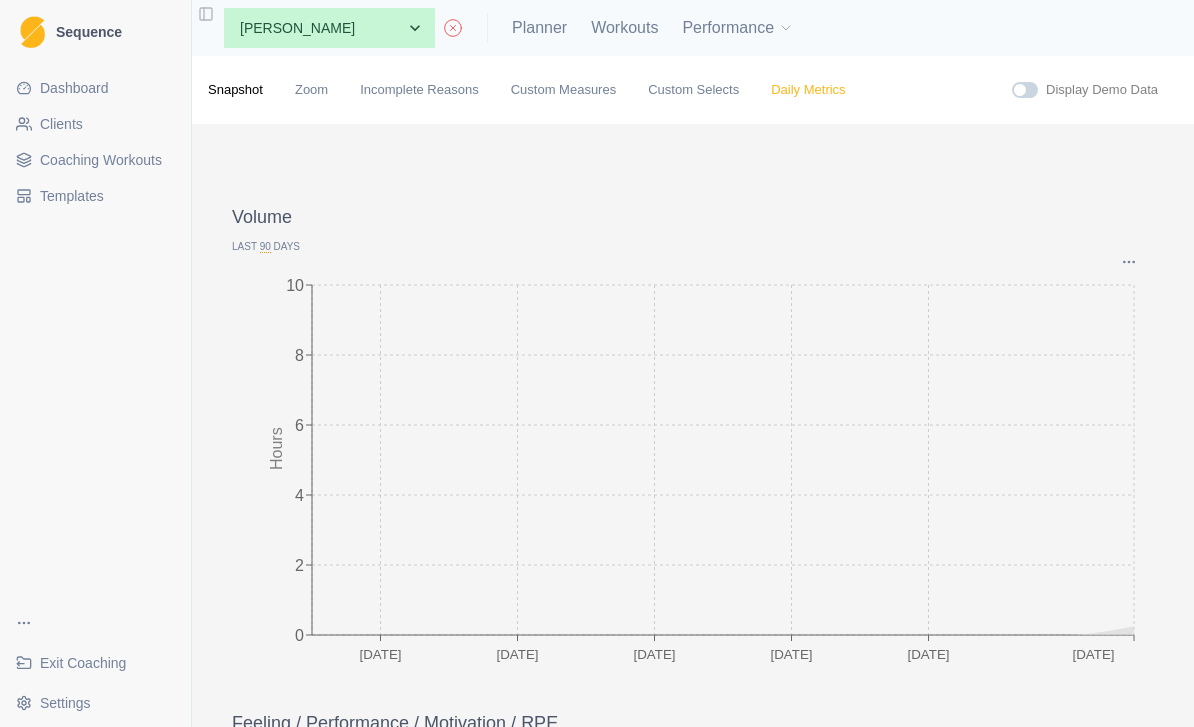 click on "Daily Metrics" at bounding box center (808, 90) 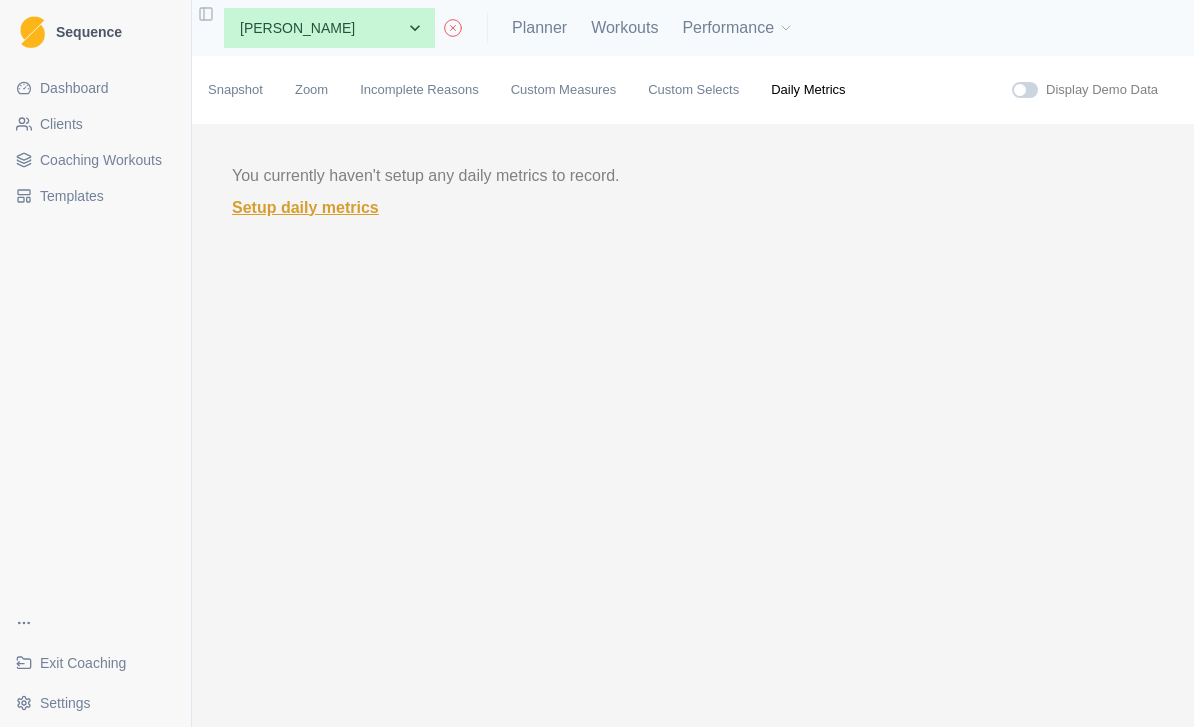 click on "Setup daily metrics" at bounding box center [693, 208] 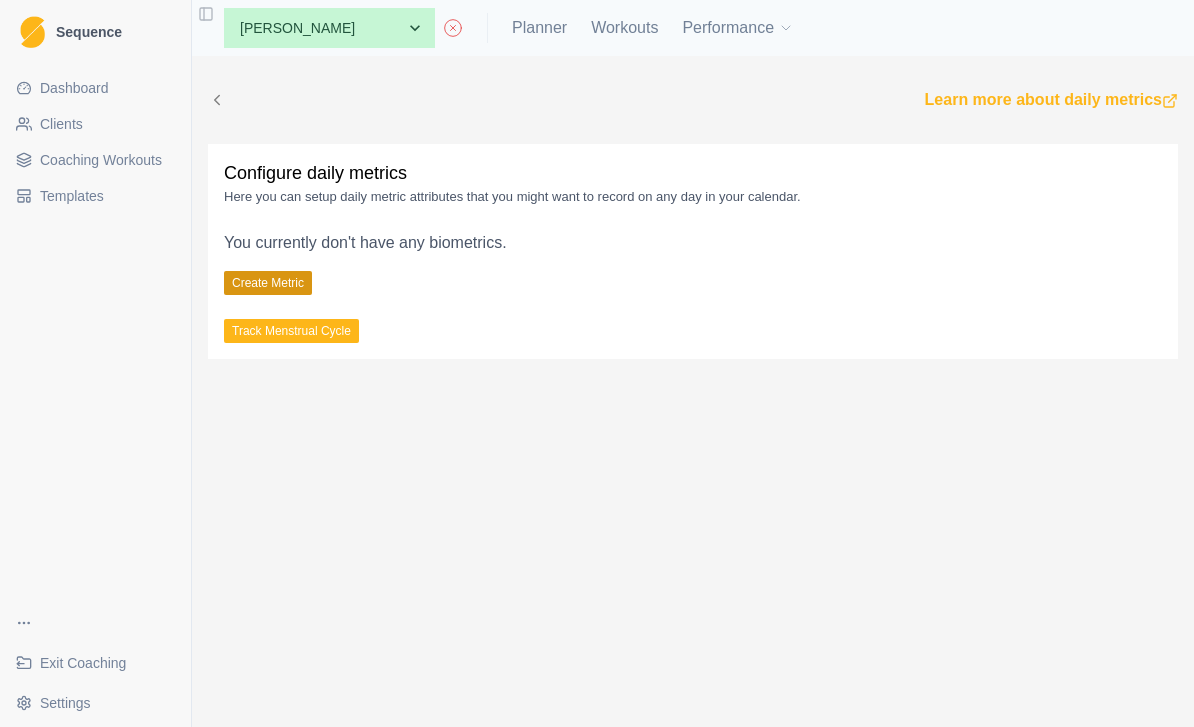 click on "Create Metric" at bounding box center [268, 283] 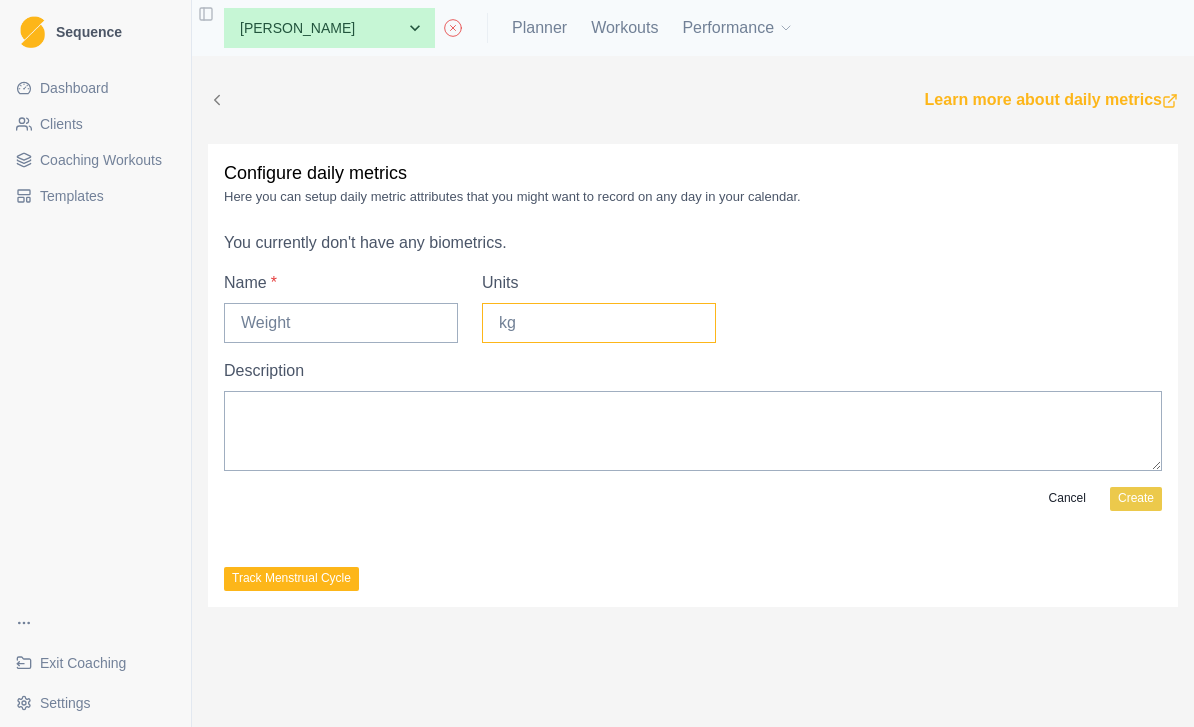 click on "Units" at bounding box center [599, 323] 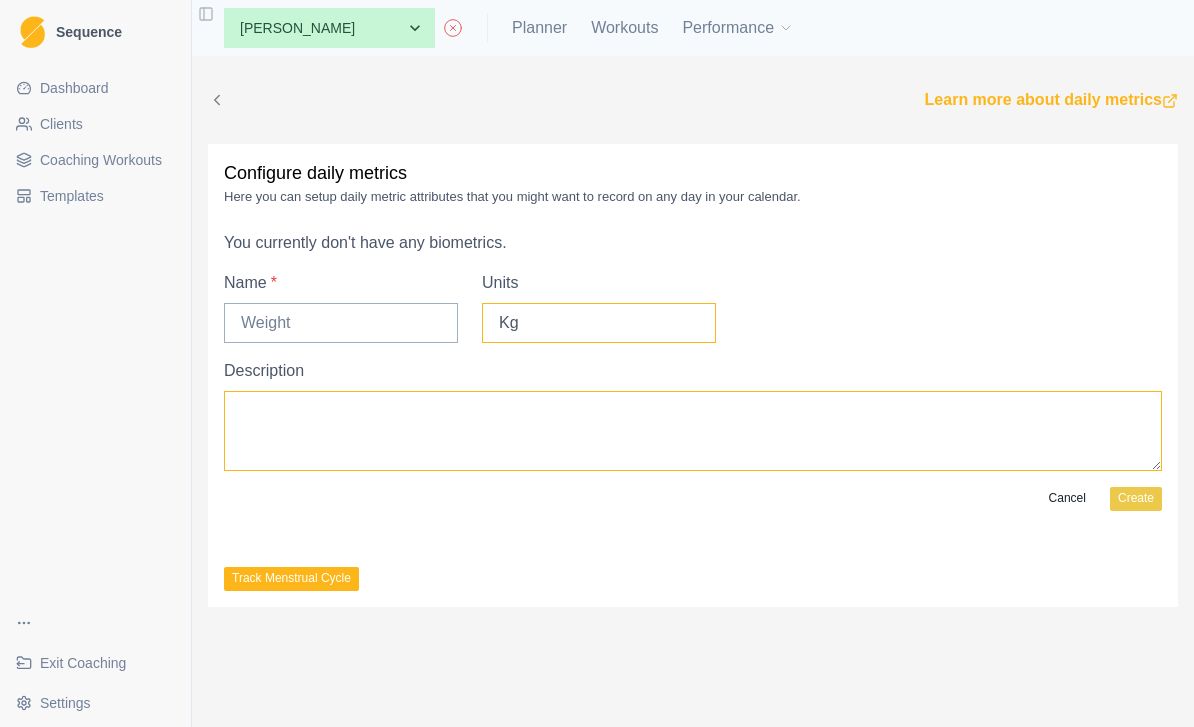 type on "Kg" 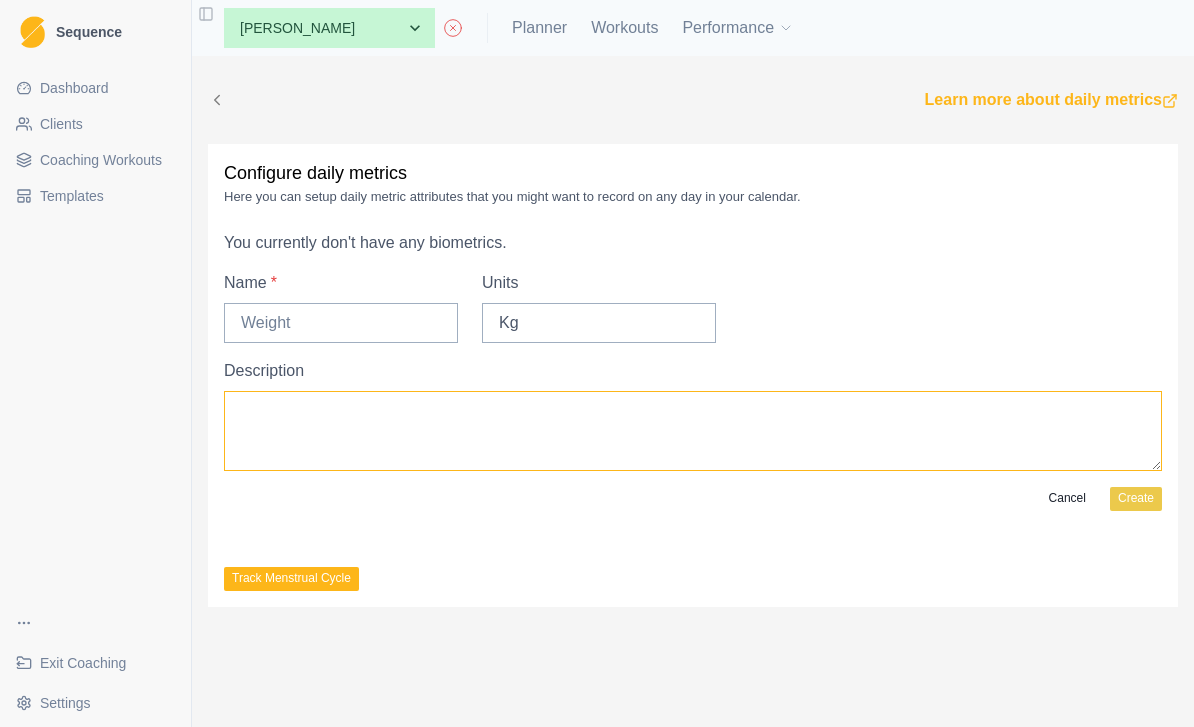 click on "Description" at bounding box center [693, 431] 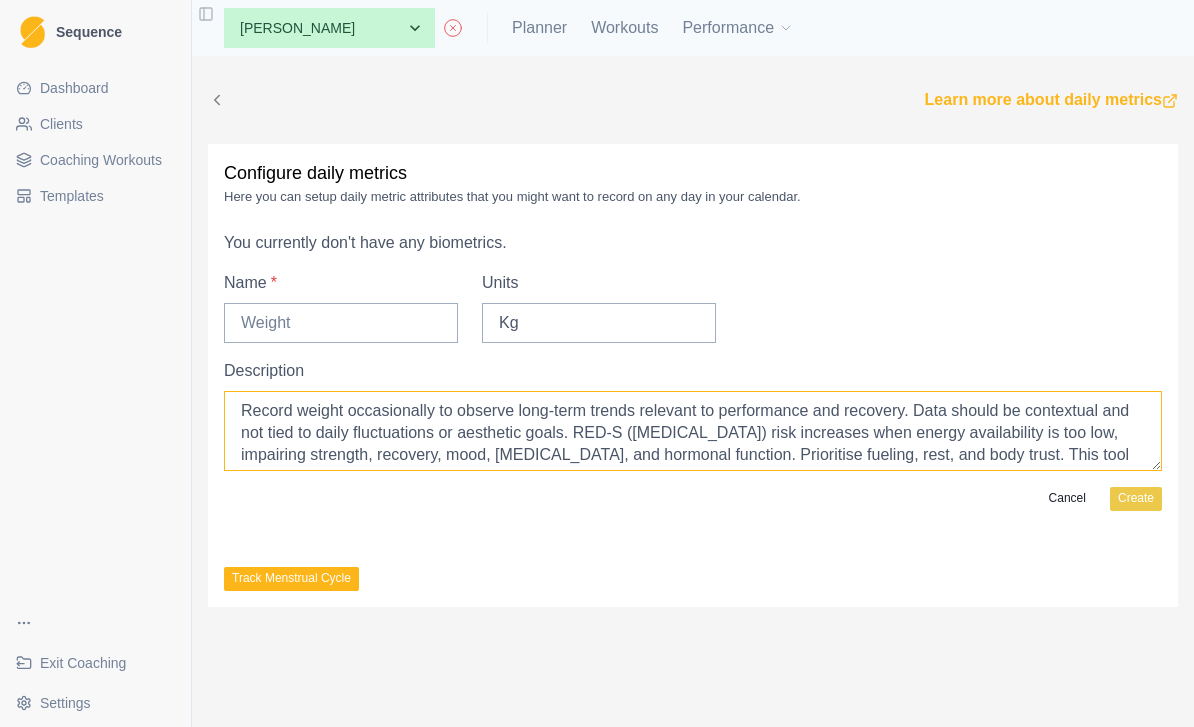 scroll, scrollTop: 48, scrollLeft: 0, axis: vertical 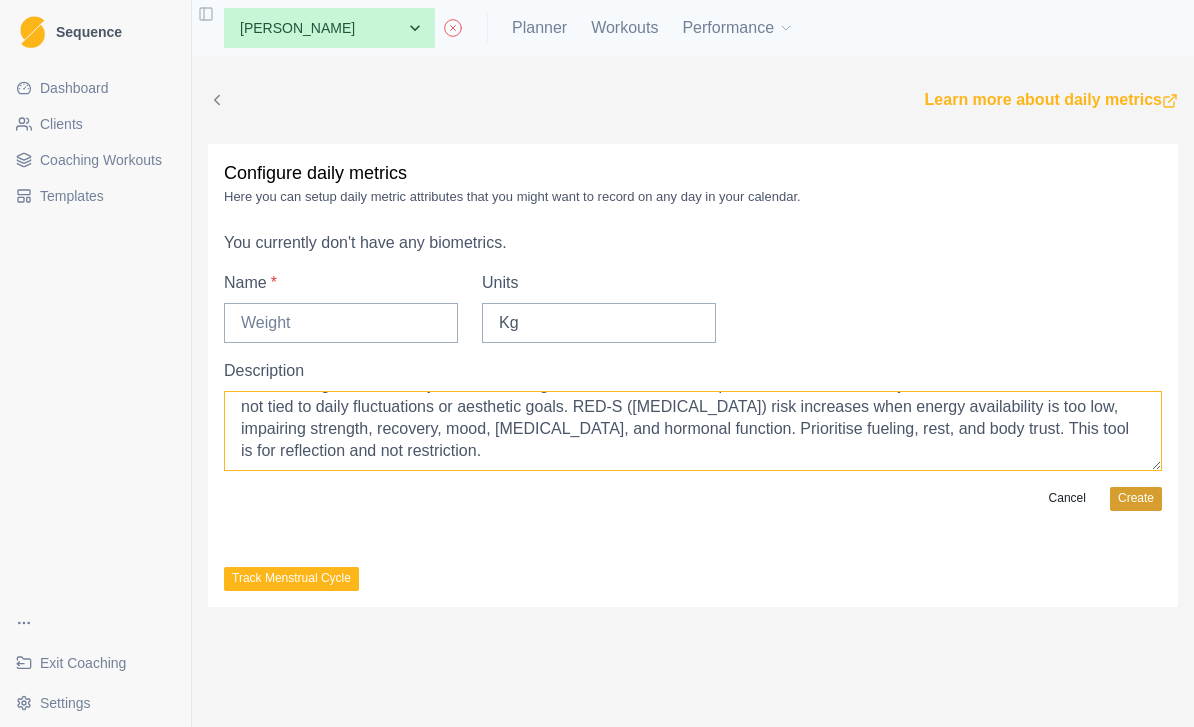 type on "Record weight occasionally to observe long-term trends relevant to performance and recovery. Data should be contextual and not tied to daily fluctuations or aesthetic goals. RED-S (Relative Energy Deficiency in Sport) risk increases when energy availability is too low, impairing strength, recovery, mood, bone health, and hormonal function. Prioritise fueling, rest, and body trust. This tool is for reflection and not restriction." 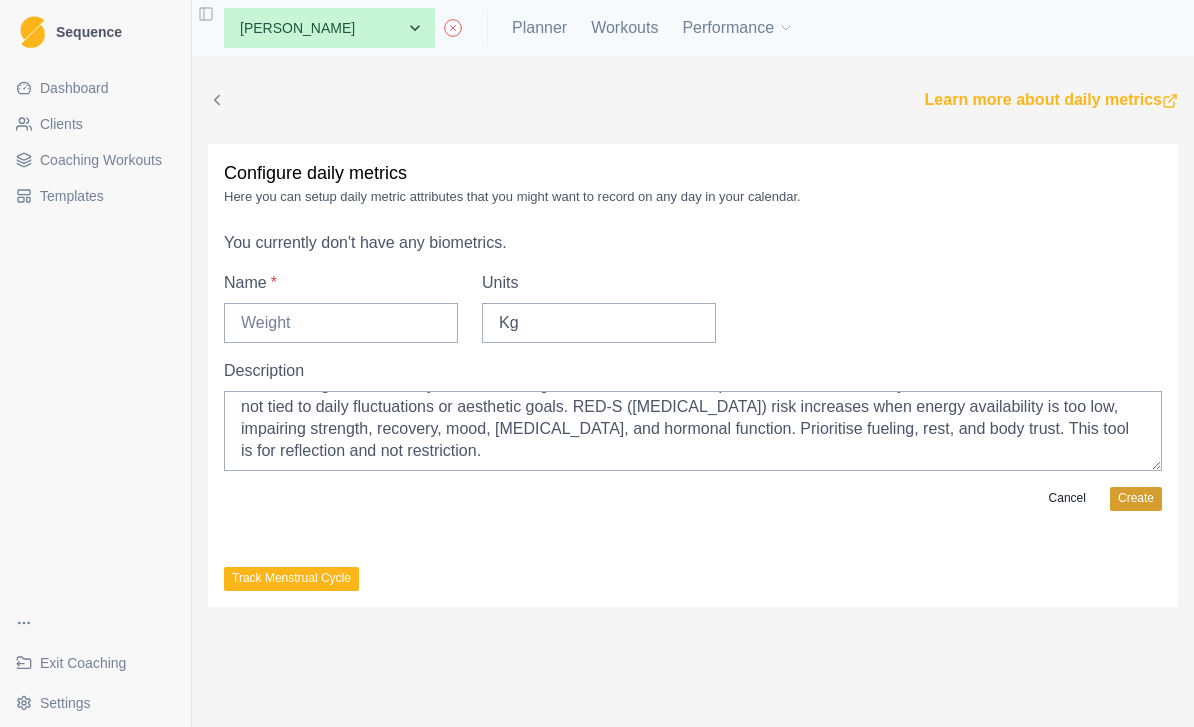 click on "Create" at bounding box center [1136, 499] 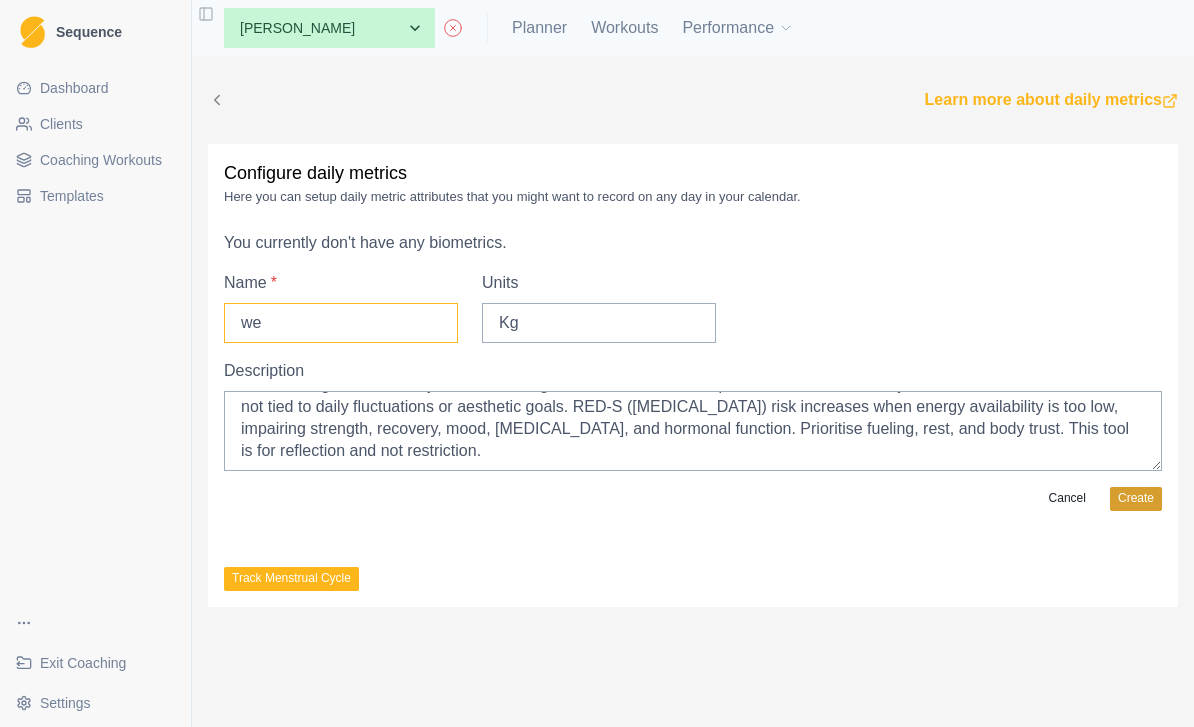 type on "w" 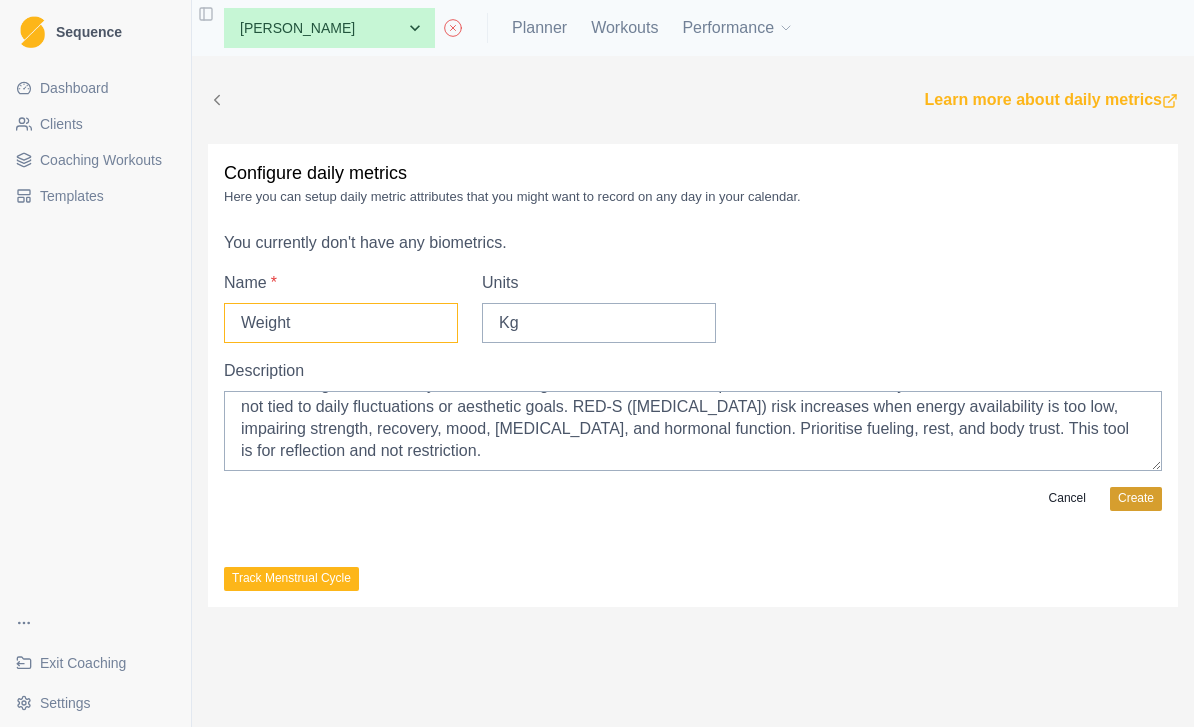 type on "Weight" 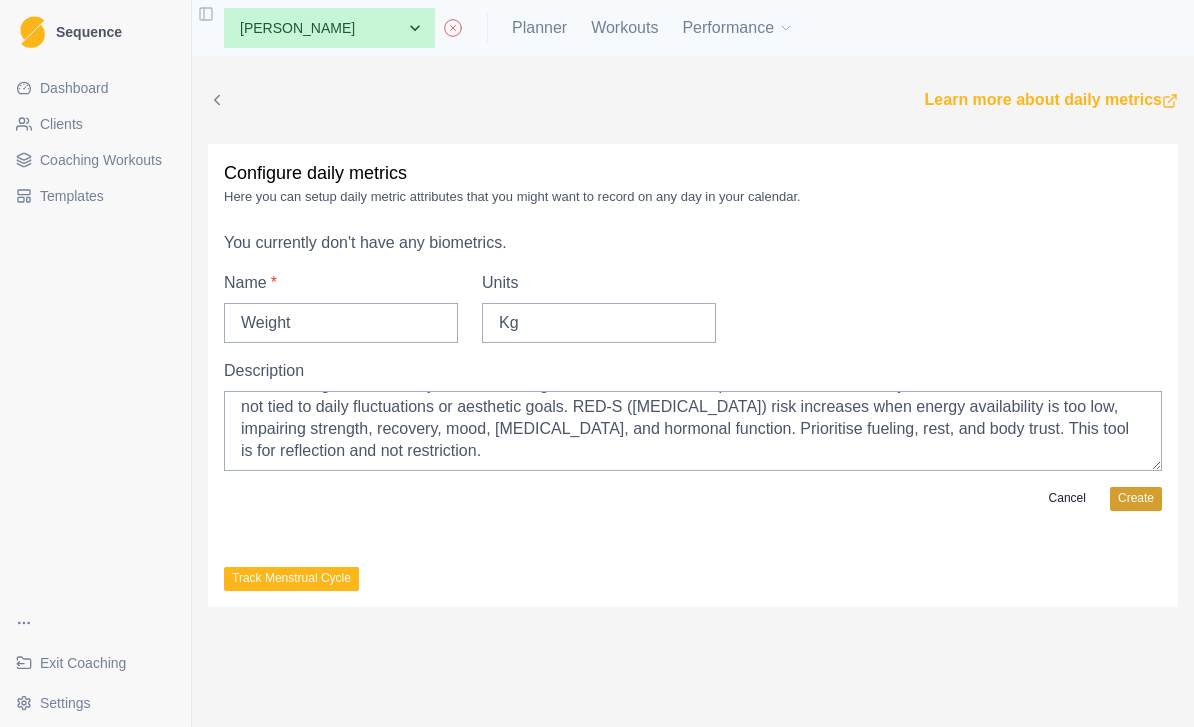 click on "Create" at bounding box center (1136, 499) 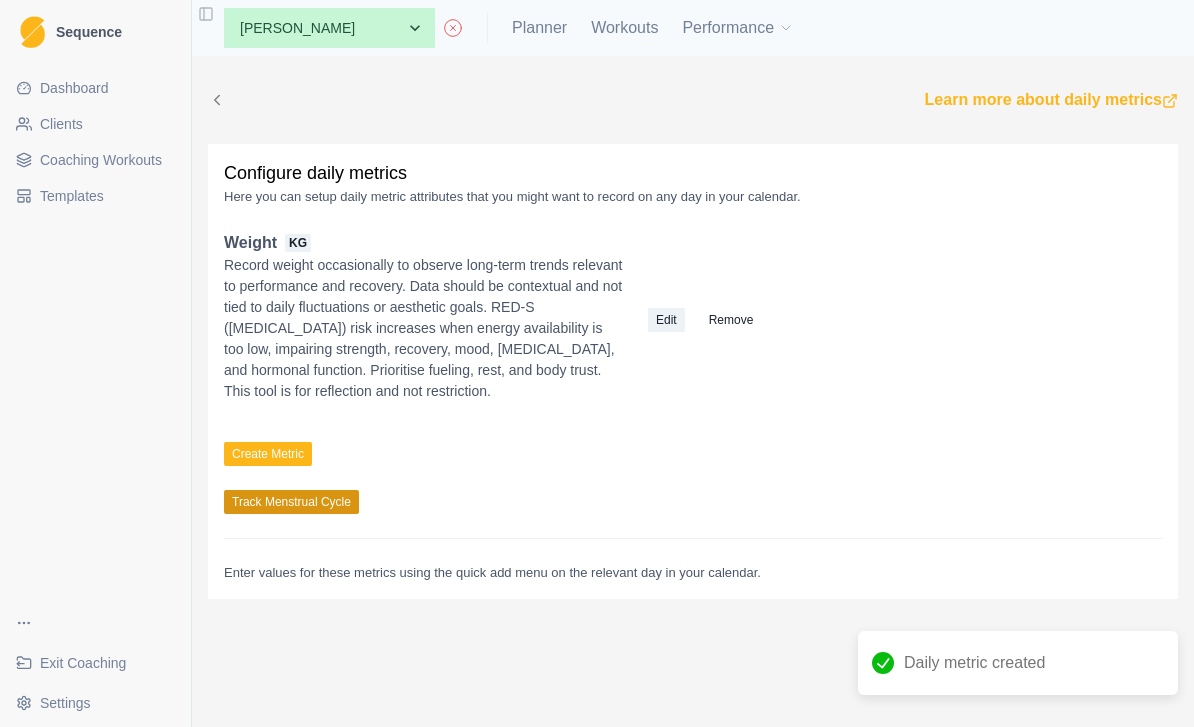 click on "Track Menstrual Cycle" at bounding box center [291, 502] 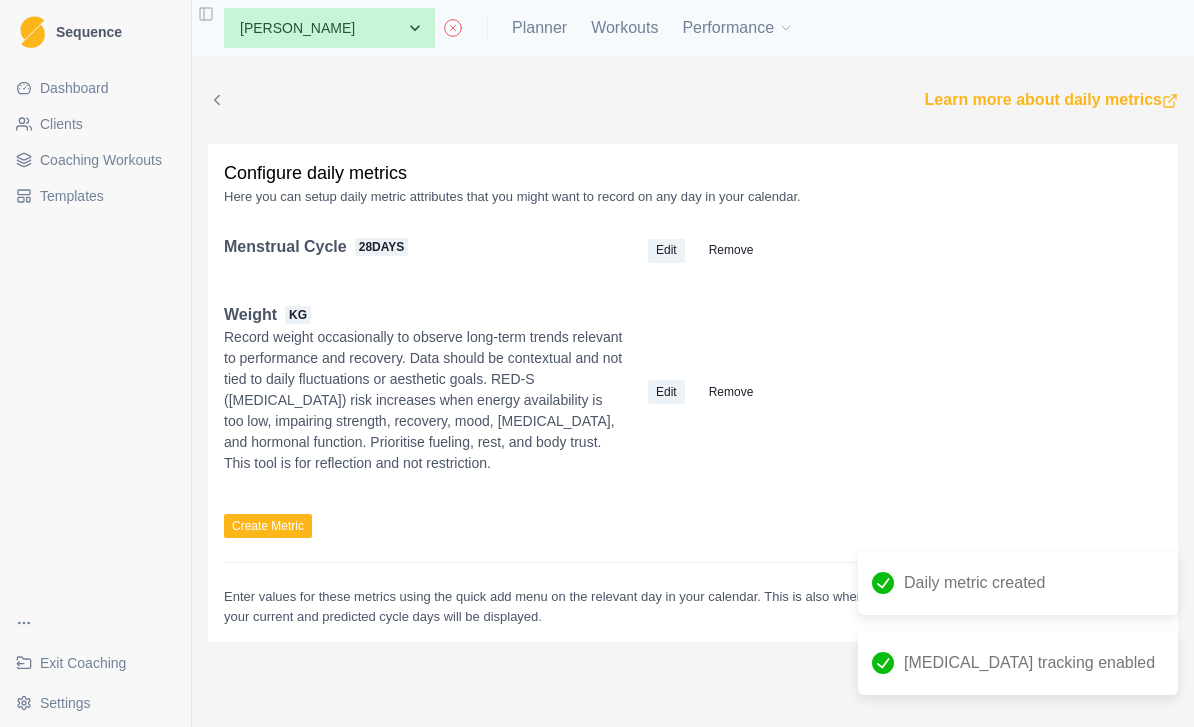 scroll, scrollTop: 64, scrollLeft: 0, axis: vertical 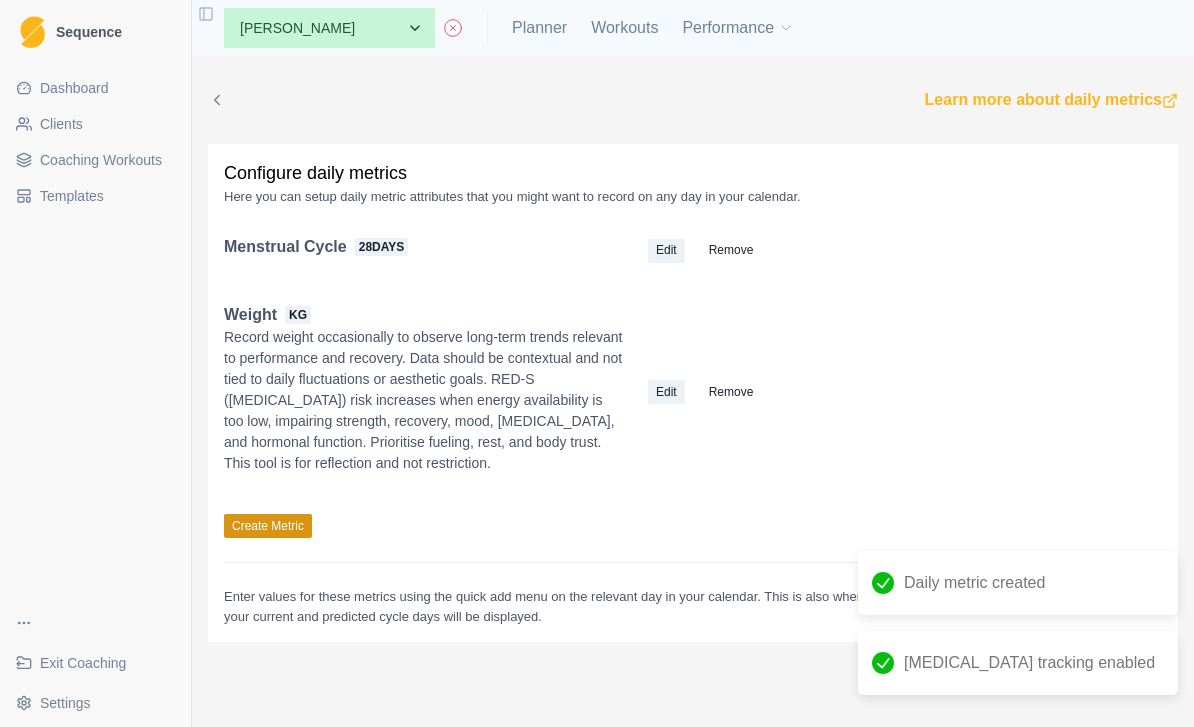 click on "Create Metric" at bounding box center [268, 526] 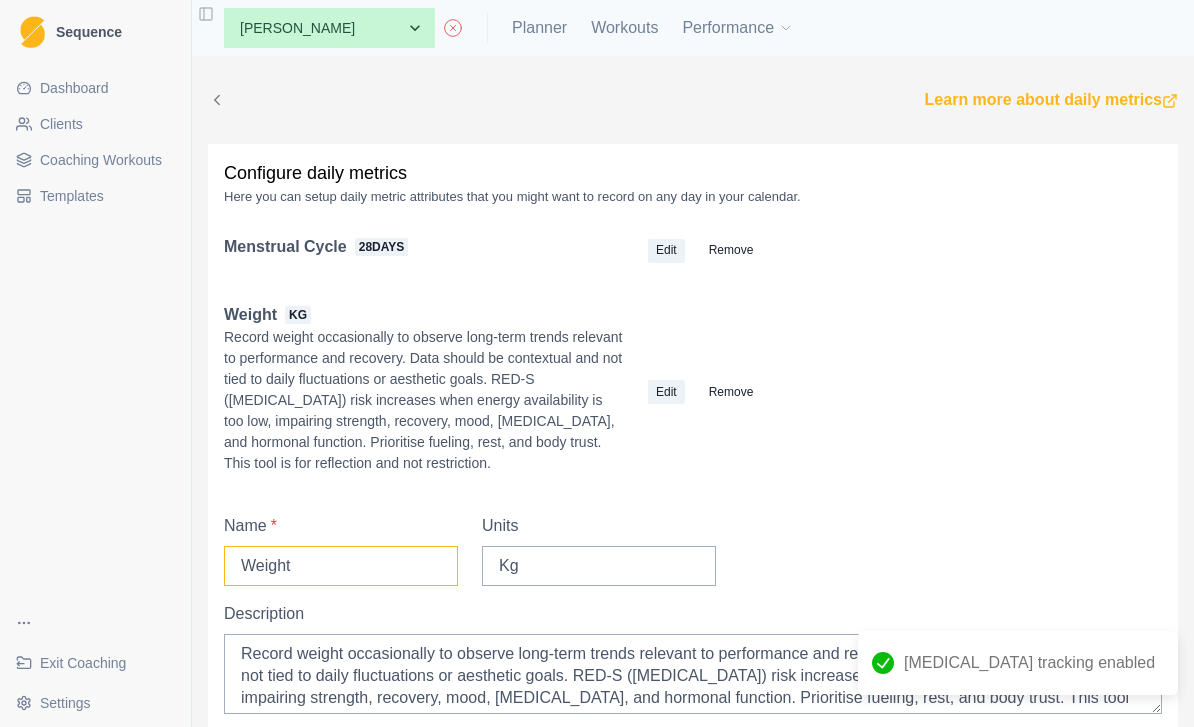 click on "Weight" at bounding box center (341, 566) 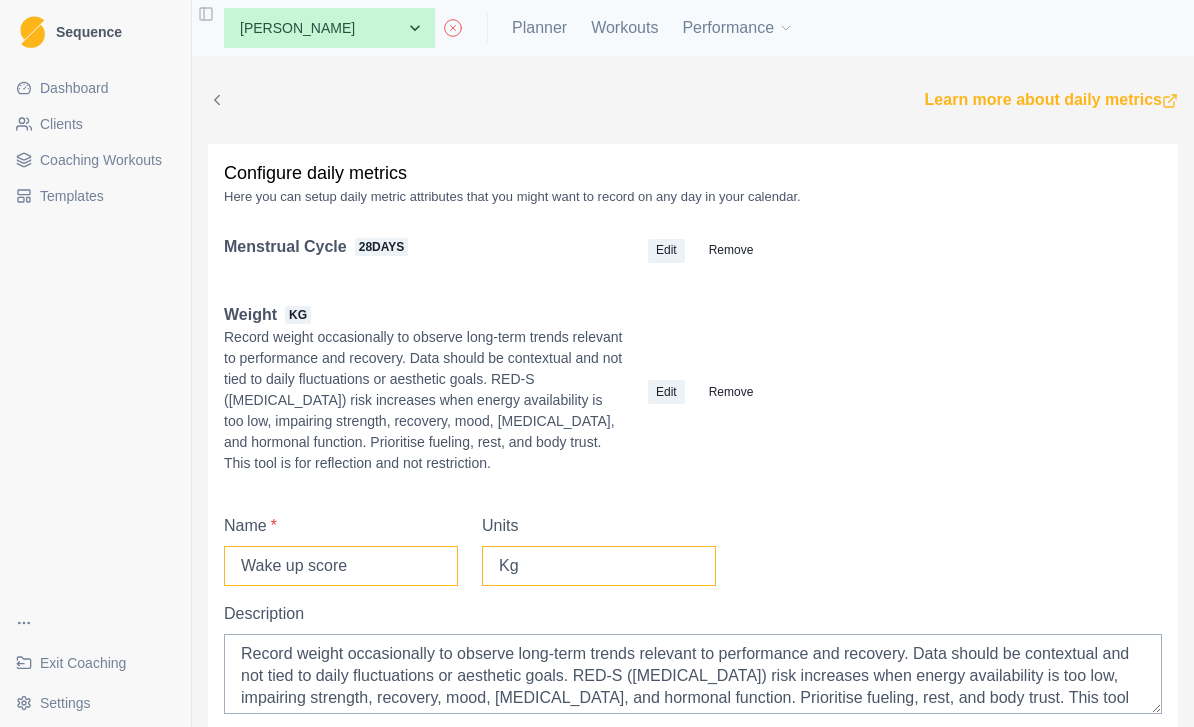 type on "Wake up score" 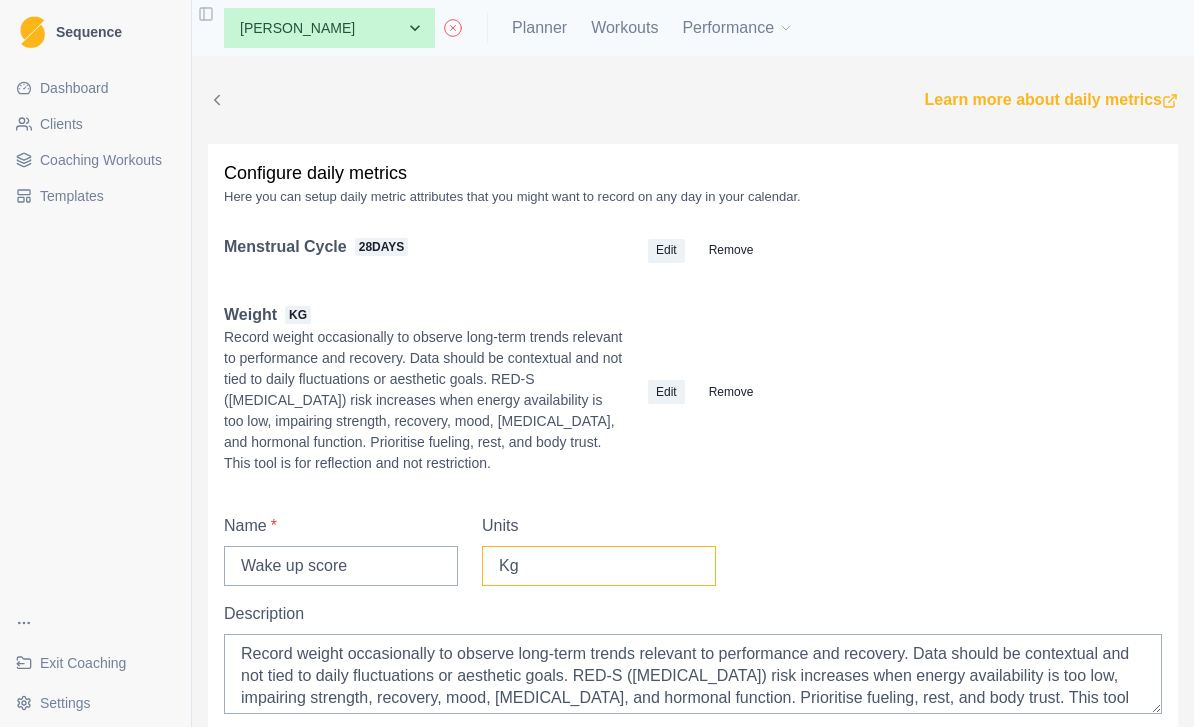 click on "Kg" at bounding box center (599, 566) 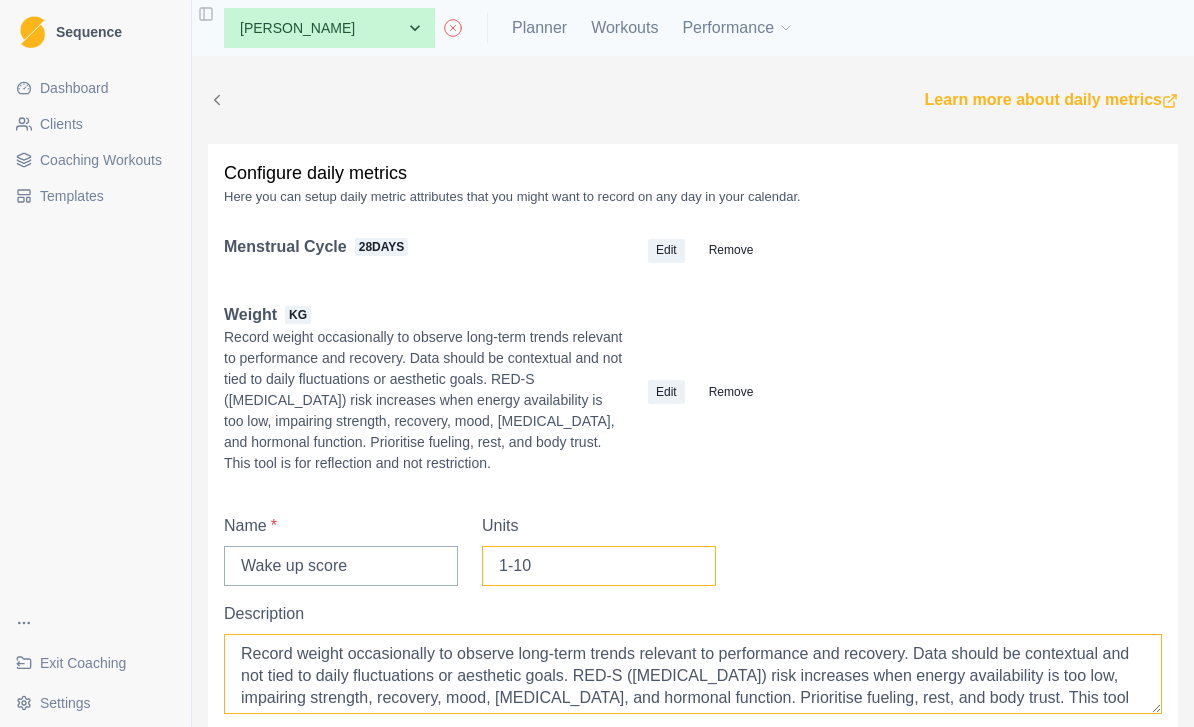 type on "1-10" 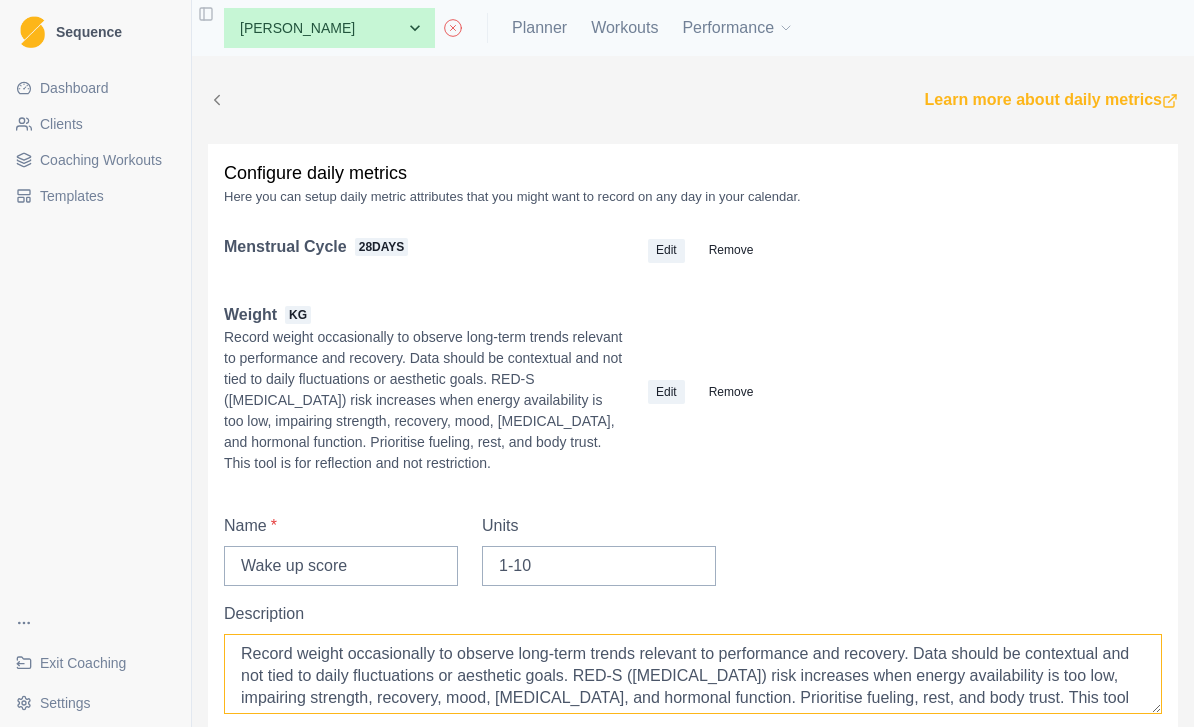 click on "Record weight occasionally to observe long-term trends relevant to performance and recovery. Data should be contextual and not tied to daily fluctuations or aesthetic goals. RED-S (Relative Energy Deficiency in Sport) risk increases when energy availability is too low, impairing strength, recovery, mood, bone health, and hormonal function. Prioritise fueling, rest, and body trust. This tool is for reflection and not restriction." at bounding box center [693, 674] 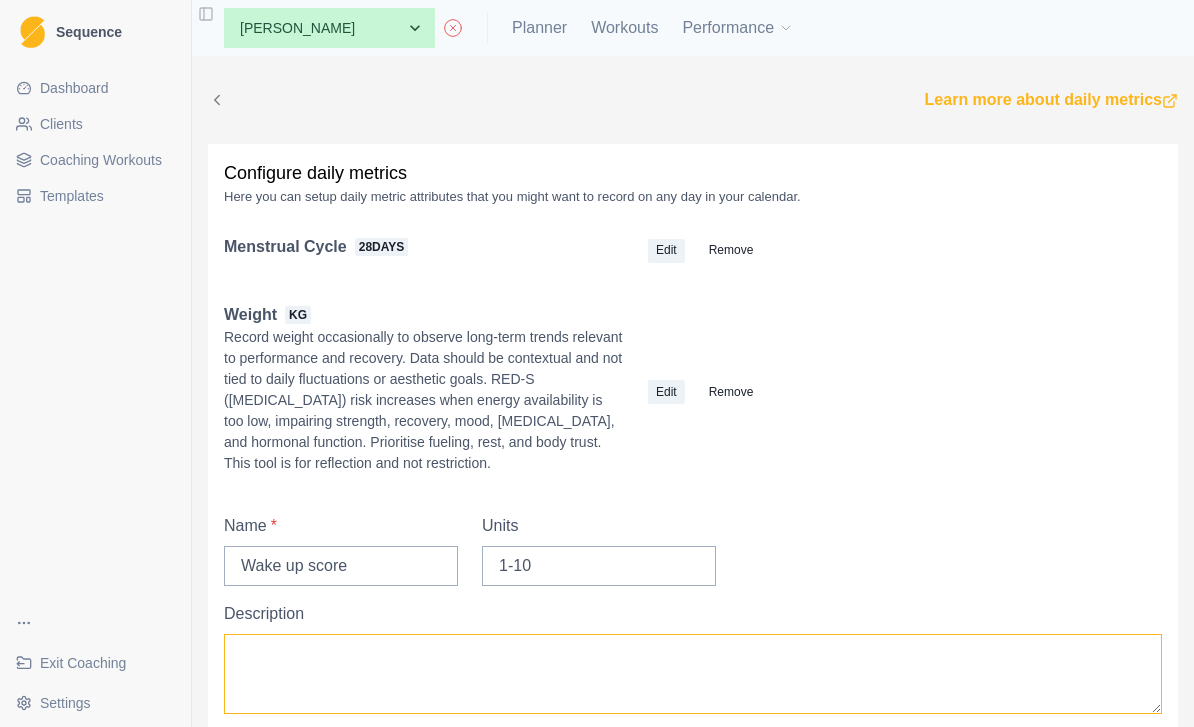 scroll, scrollTop: 0, scrollLeft: 0, axis: both 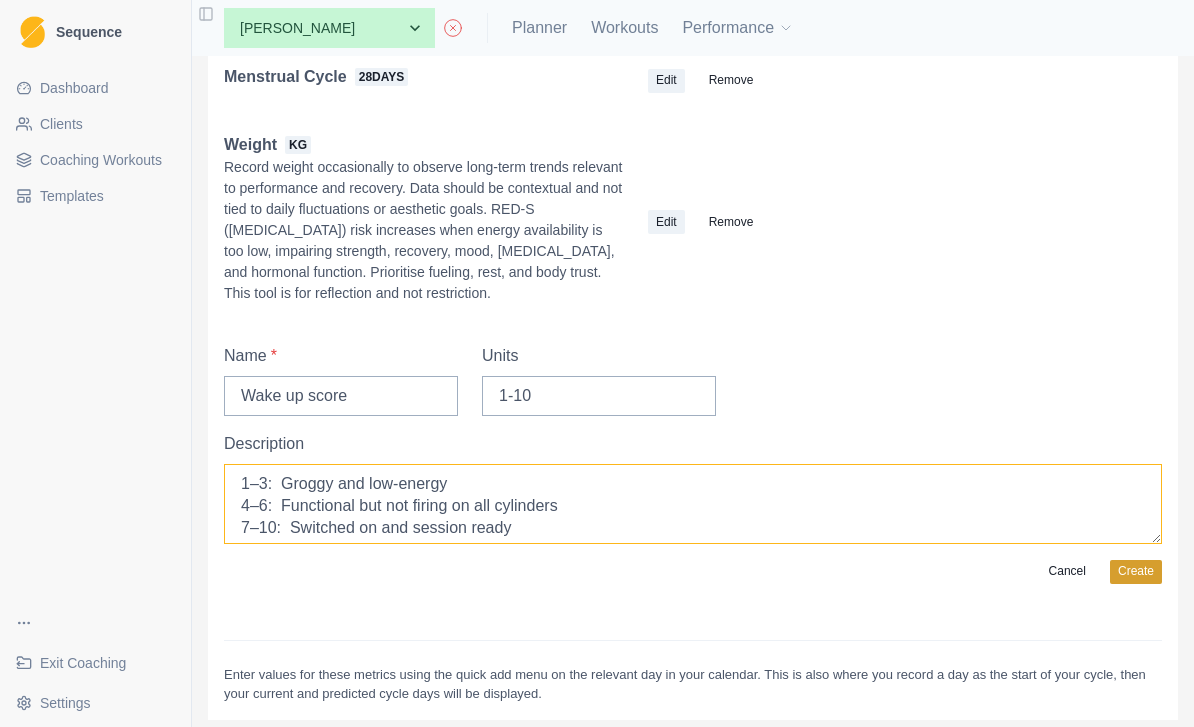 type on "1–3:  Groggy and low-energy
4–6:  Functional but not firing on all cylinders
7–10:  Switched on and session ready" 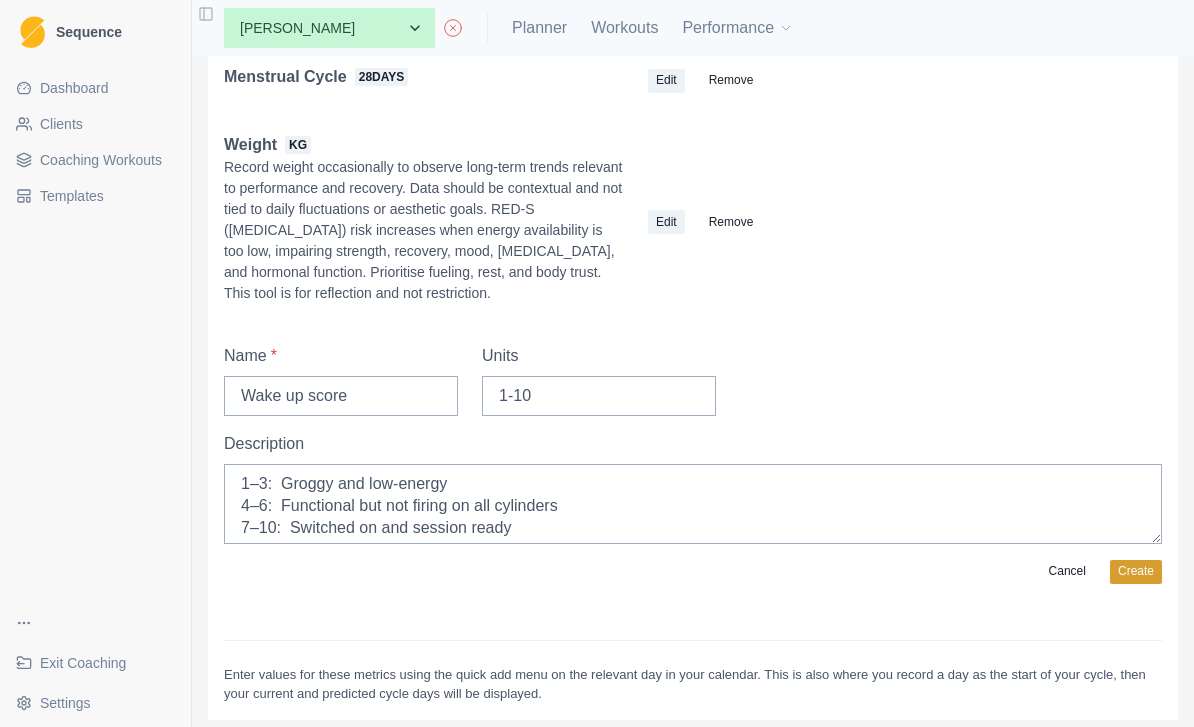 click on "Create" at bounding box center [1136, 572] 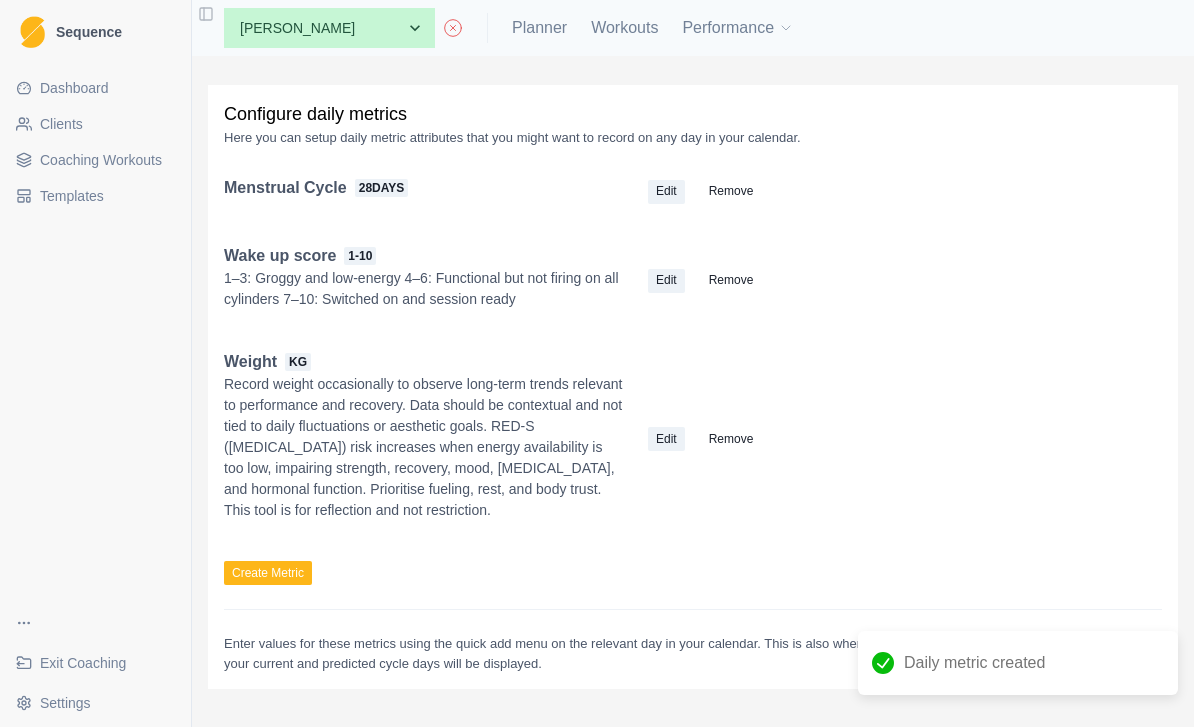 scroll, scrollTop: 58, scrollLeft: 0, axis: vertical 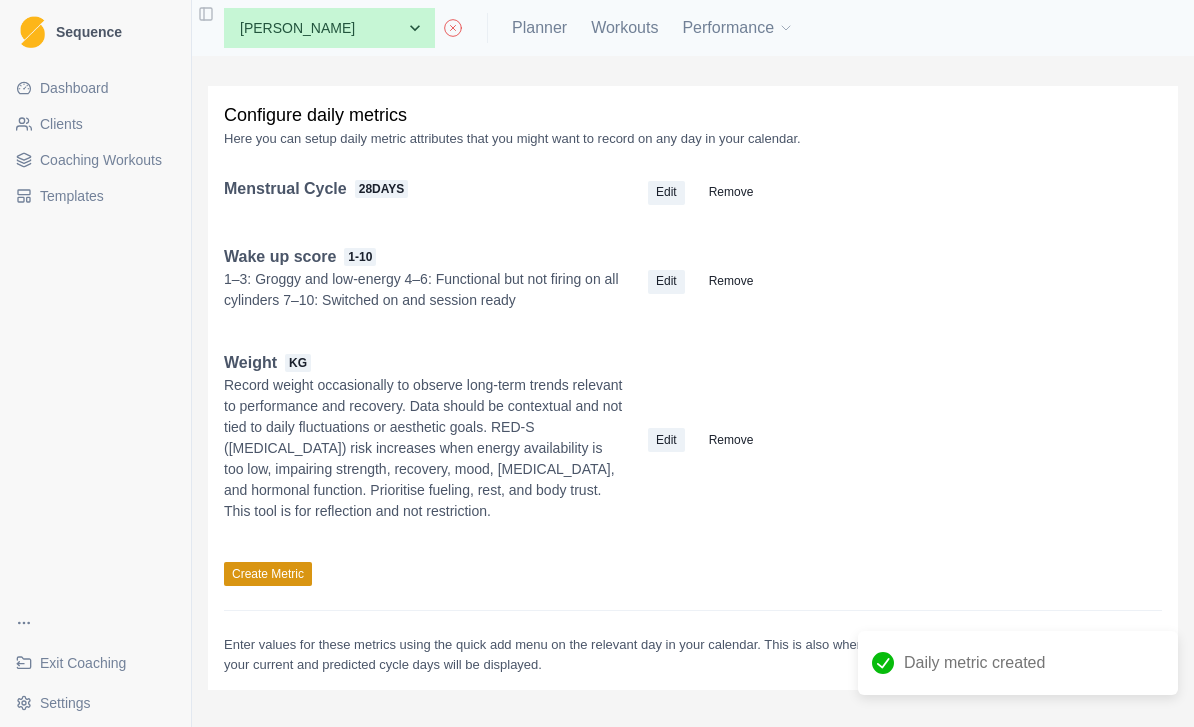 click on "Create Metric" at bounding box center [268, 574] 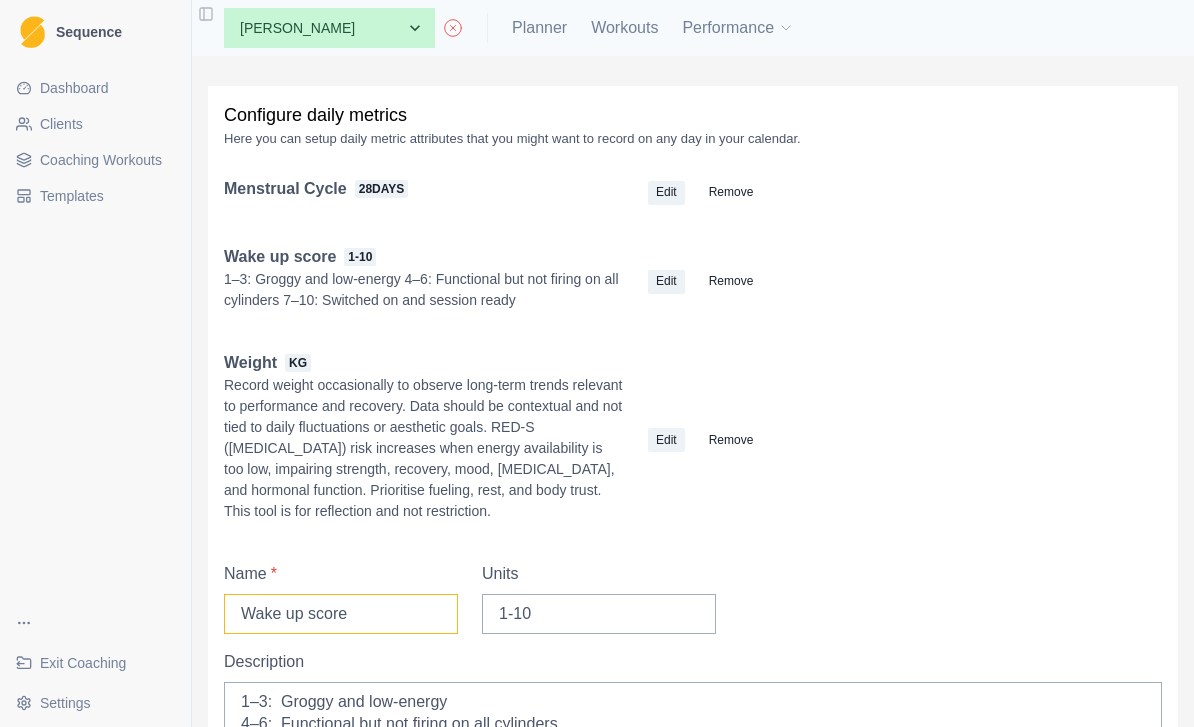 click on "Wake up score" at bounding box center (341, 614) 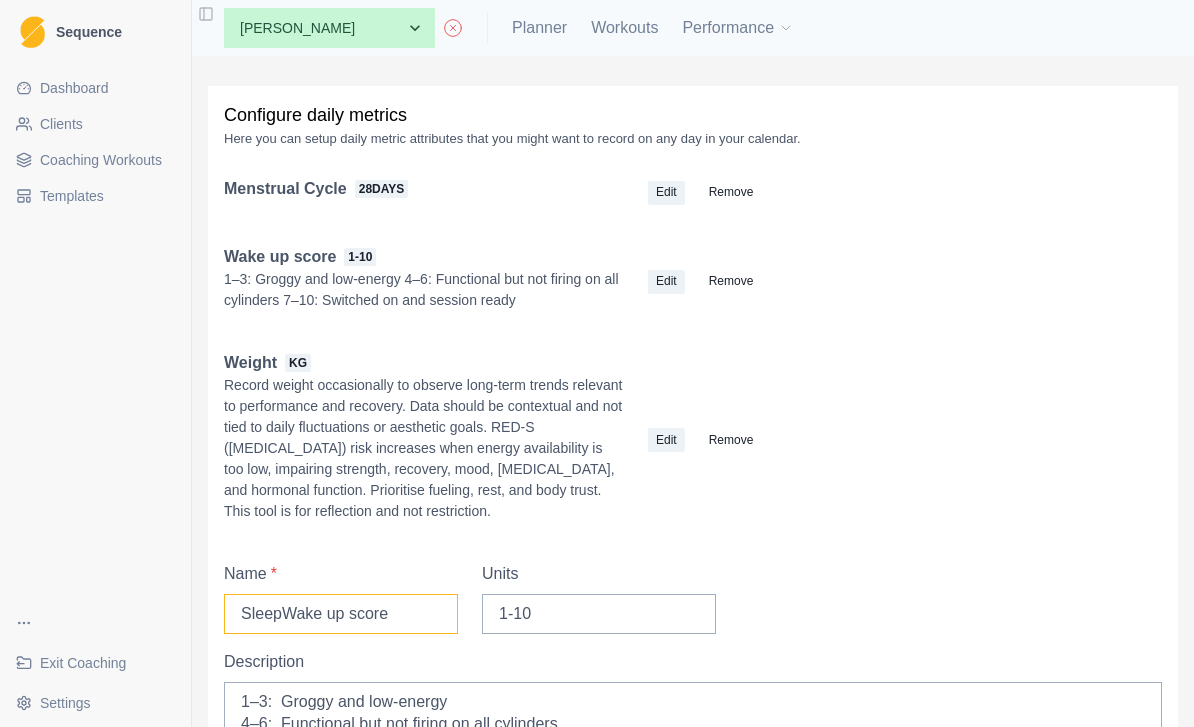 click on "SleepWake up score" at bounding box center [341, 614] 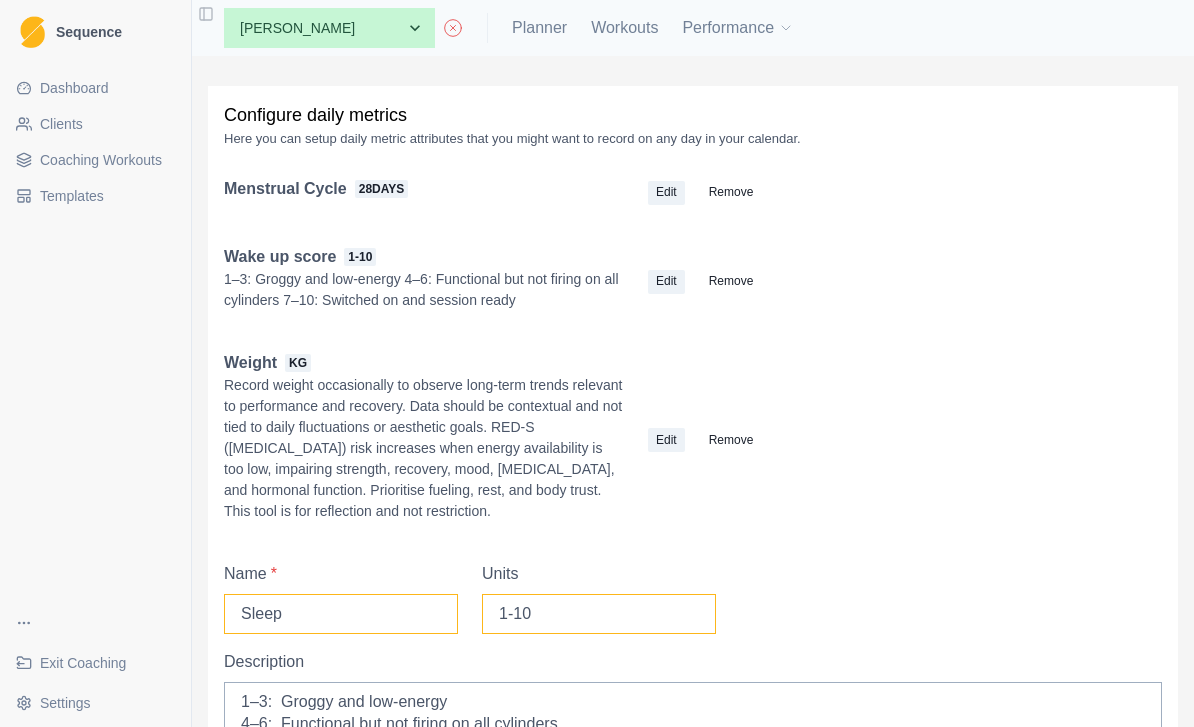 type on "Sleep" 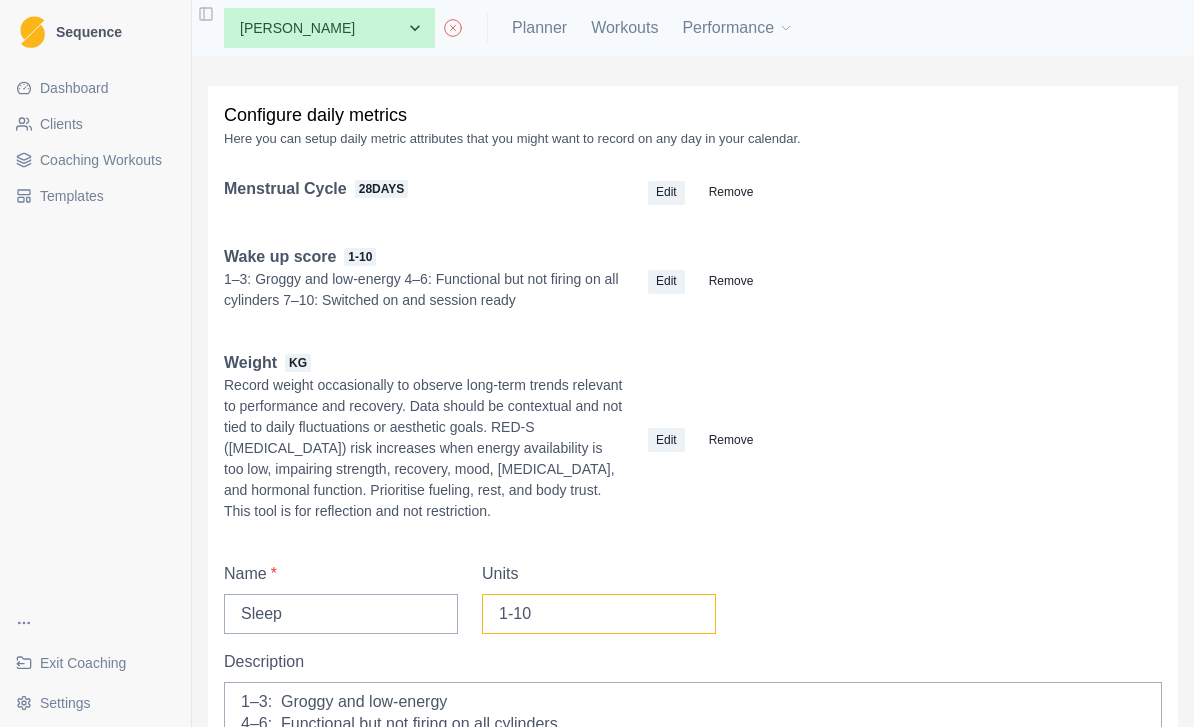 click on "1-10" at bounding box center [599, 614] 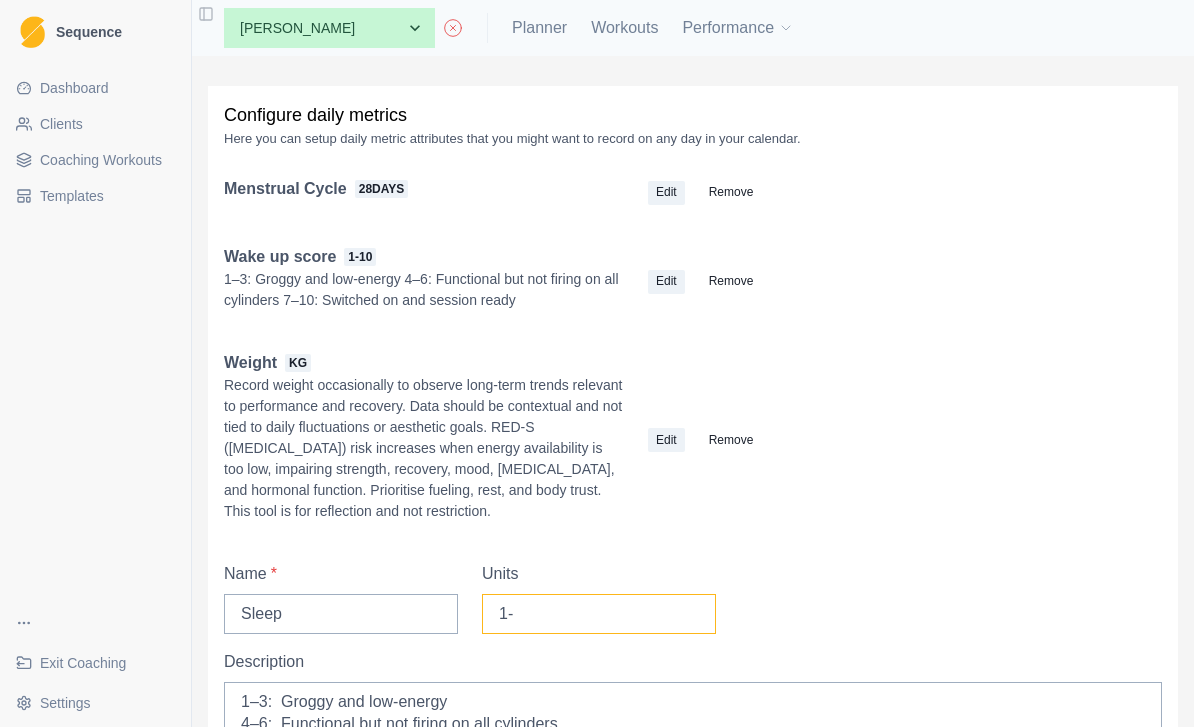 type on "1" 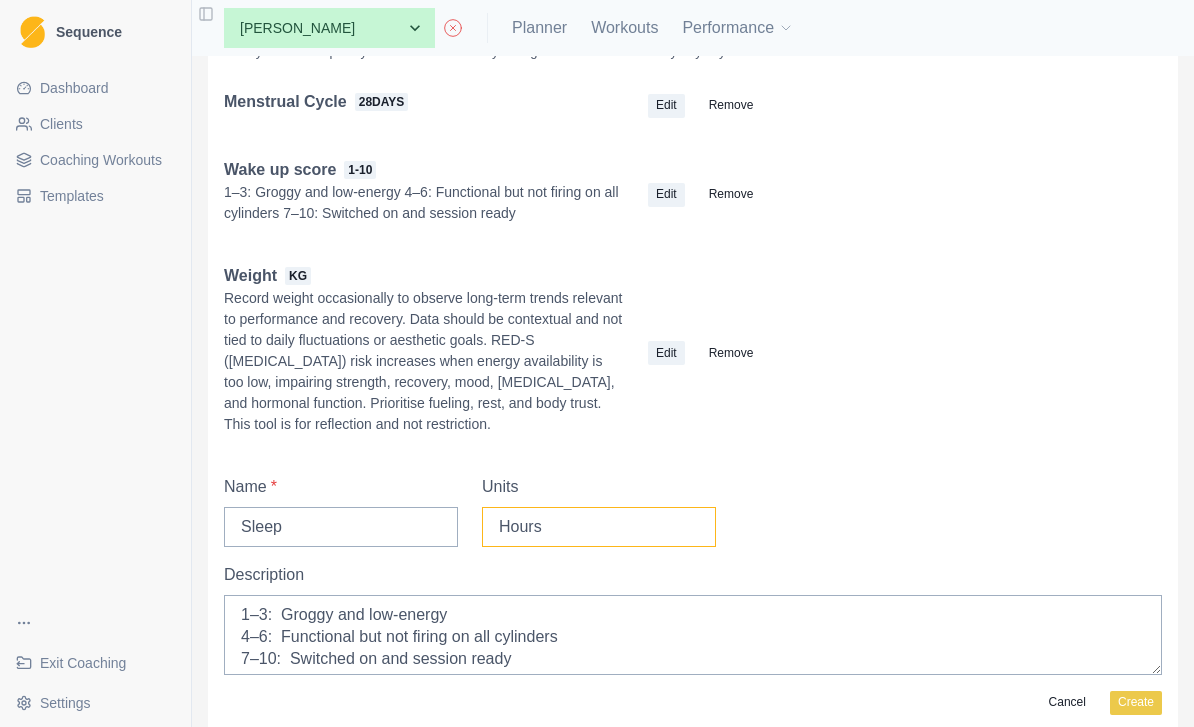 scroll, scrollTop: 232, scrollLeft: 0, axis: vertical 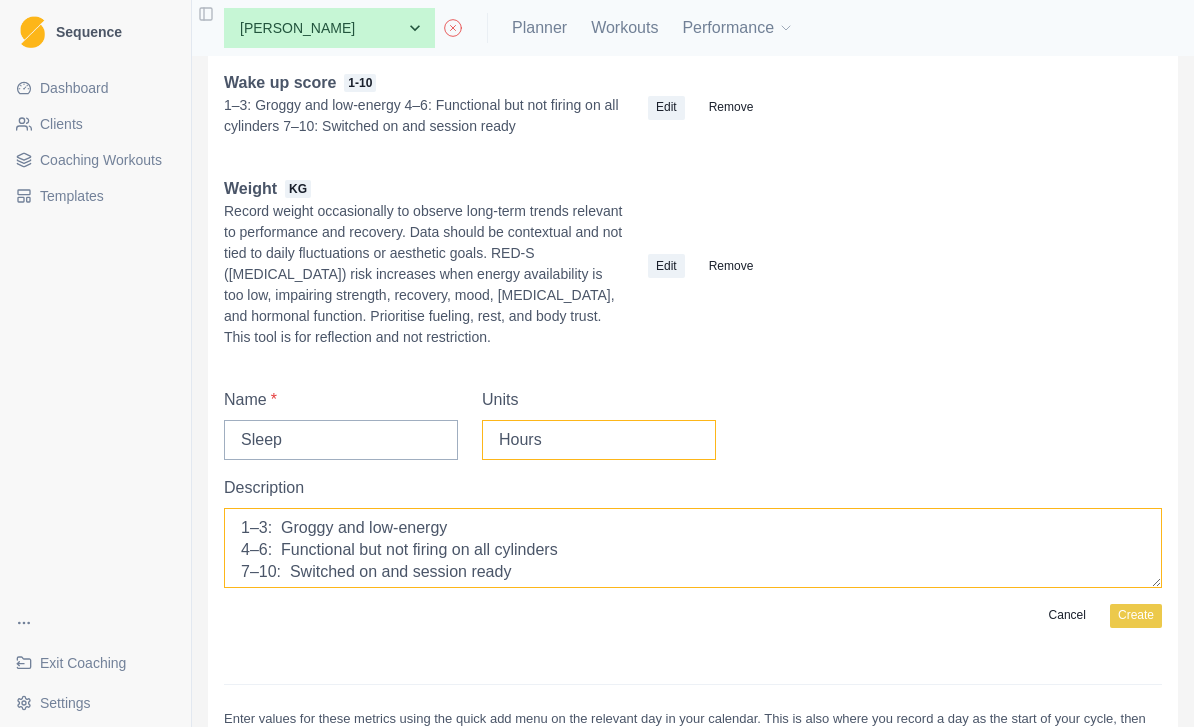 type on "Hours" 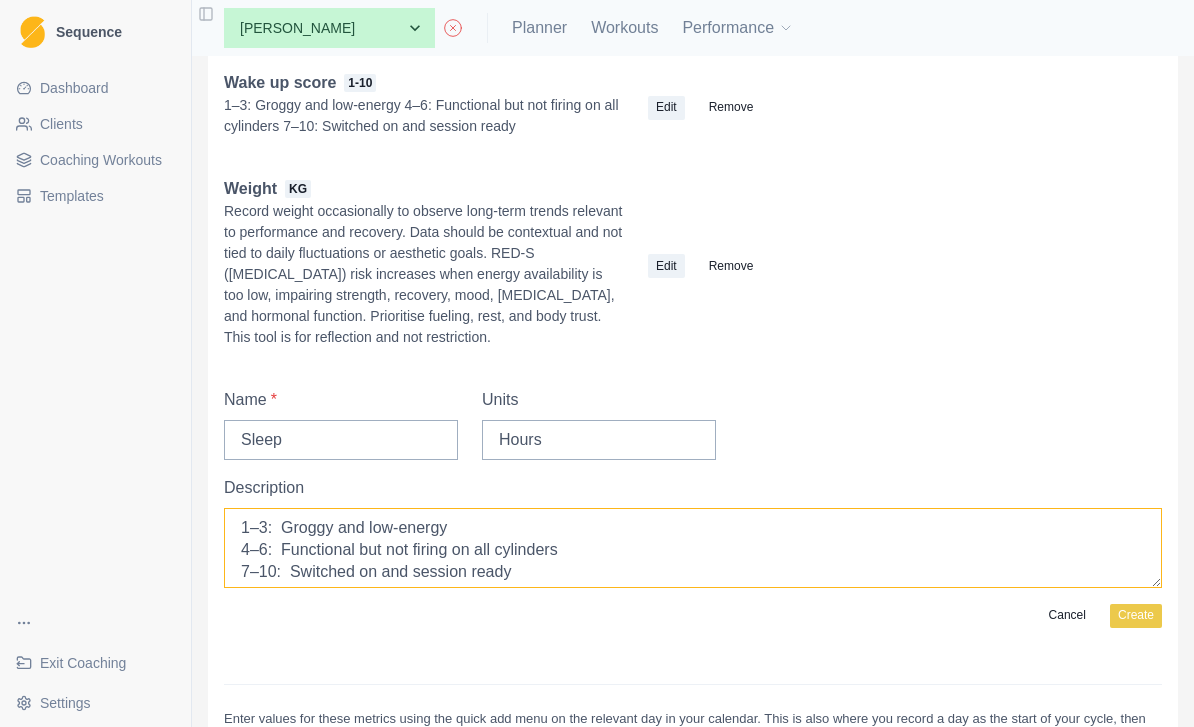 click on "1–3:  Groggy and low-energy
4–6:  Functional but not firing on all cylinders
7–10:  Switched on and session ready" at bounding box center [693, 548] 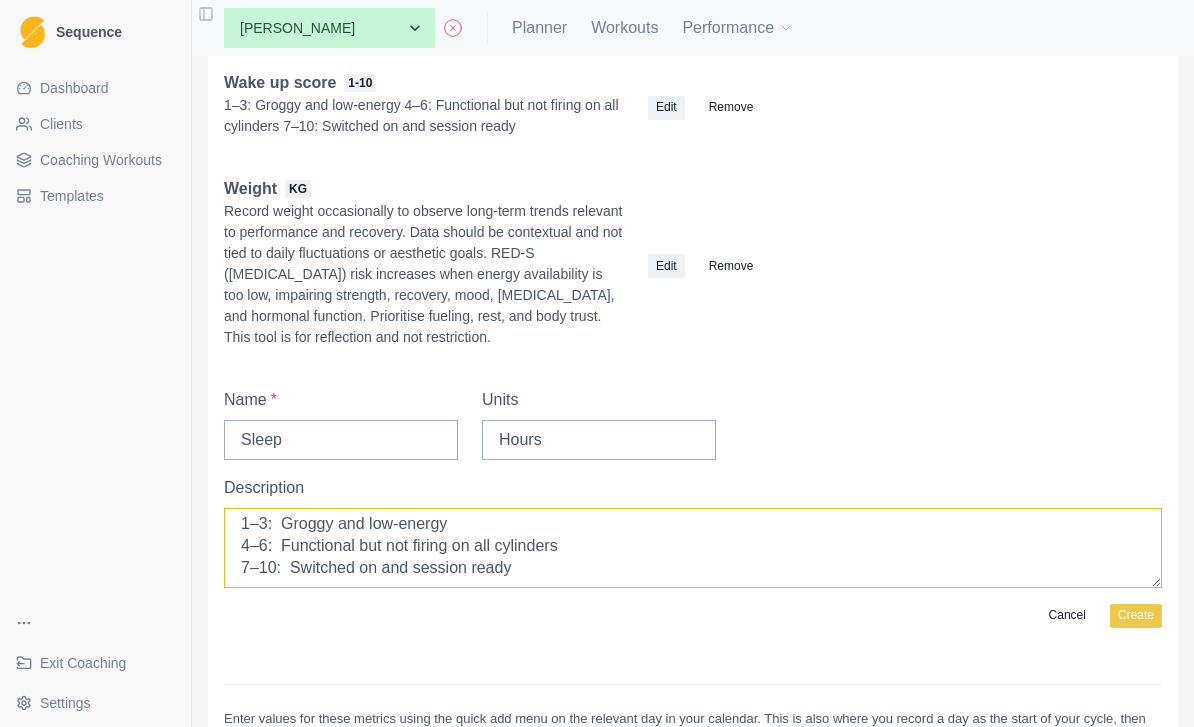 scroll, scrollTop: 26, scrollLeft: 0, axis: vertical 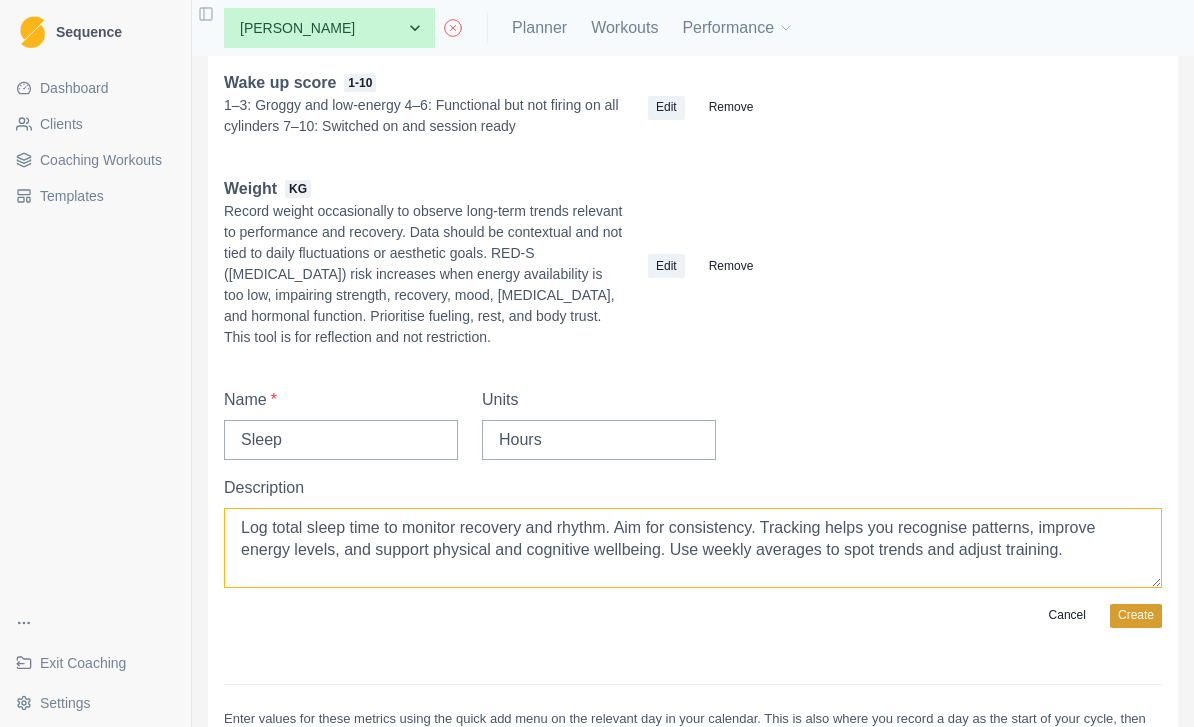 type on "Log total sleep time to monitor recovery and rhythm. Aim for consistency. Tracking helps you recognise patterns, improve energy levels, and support physical and cognitive wellbeing. Use weekly averages to spot trends and adjust training." 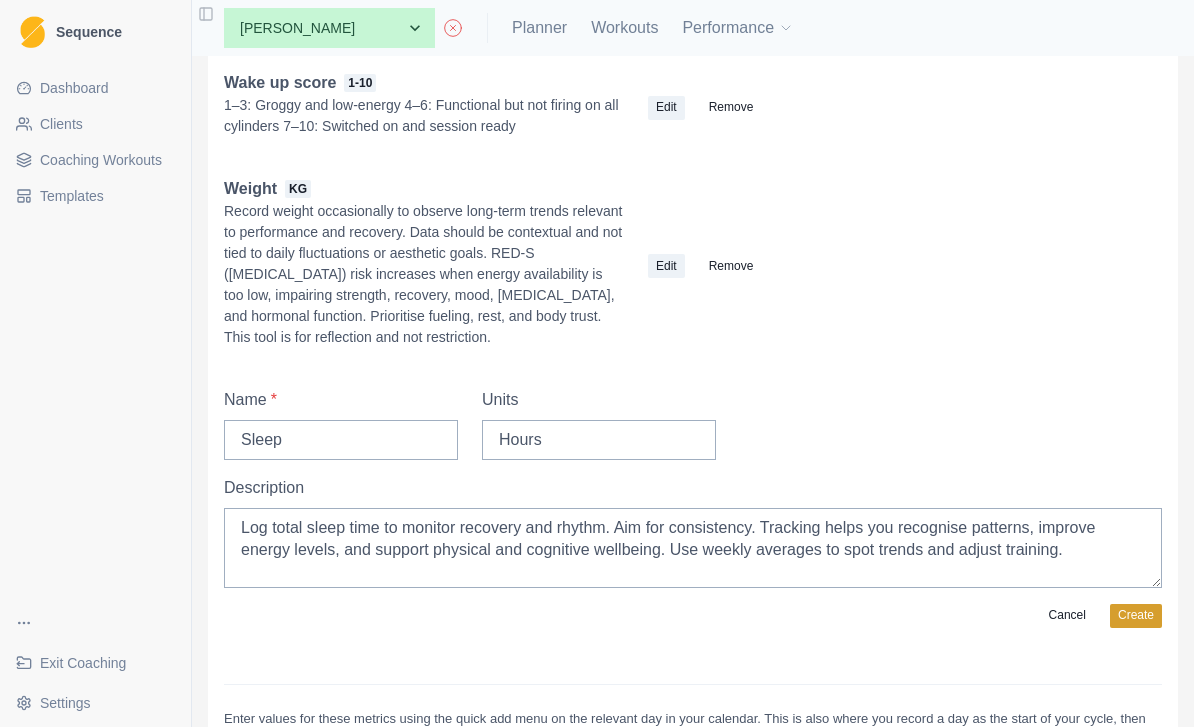 click on "Create" at bounding box center [1136, 616] 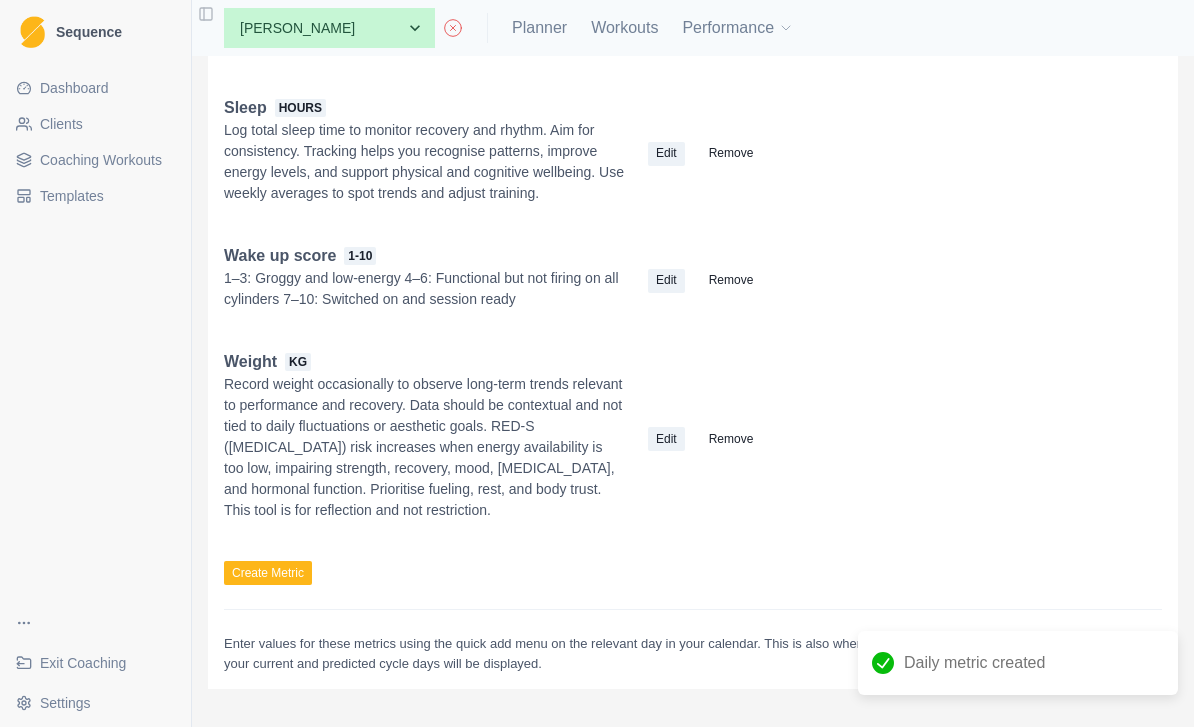 scroll, scrollTop: 206, scrollLeft: 0, axis: vertical 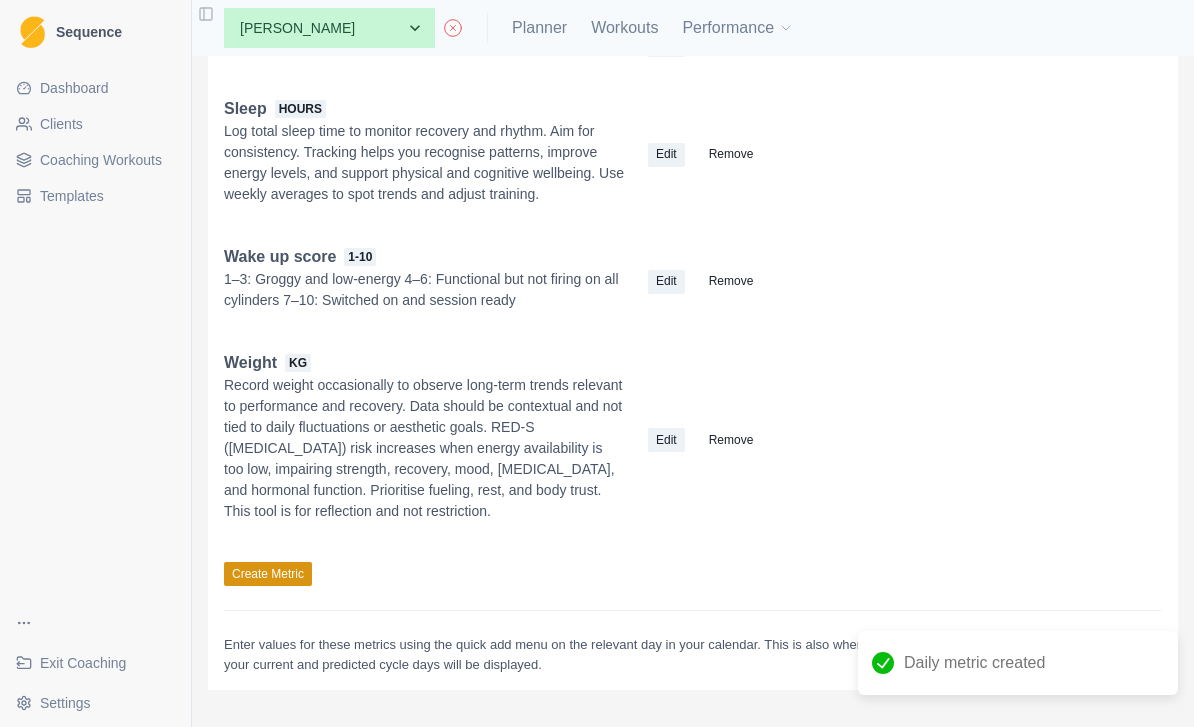 click on "Create Metric" at bounding box center [268, 574] 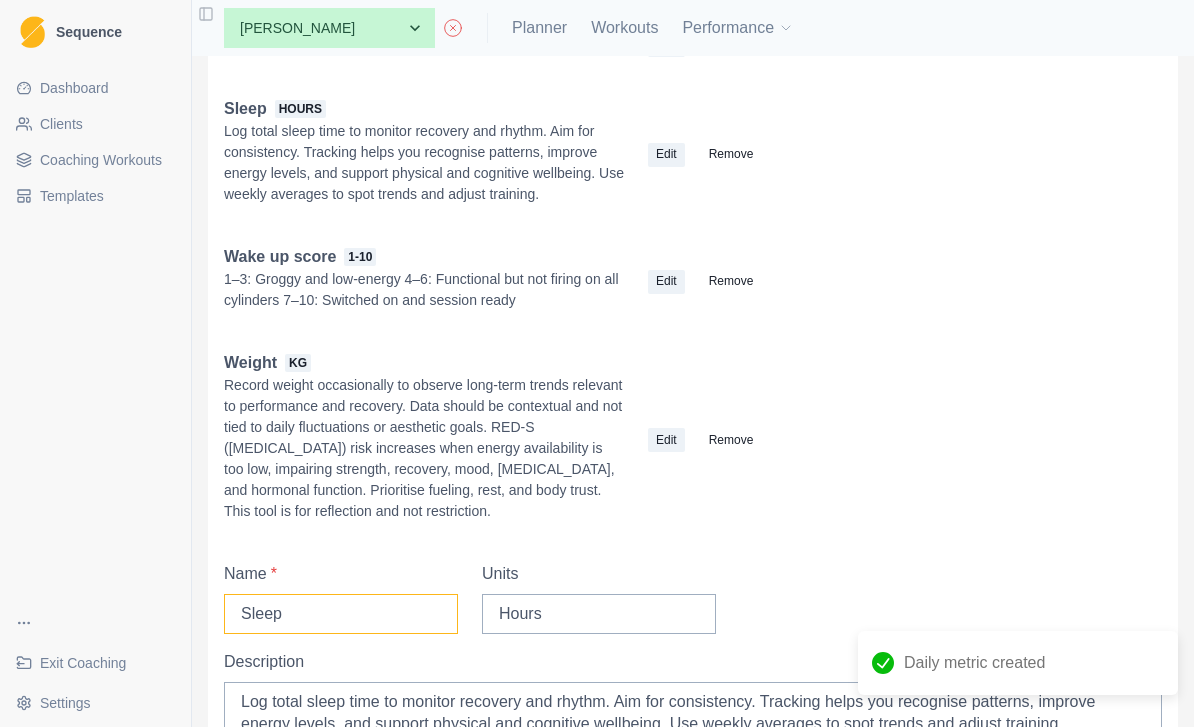 click on "Sleep" at bounding box center [341, 614] 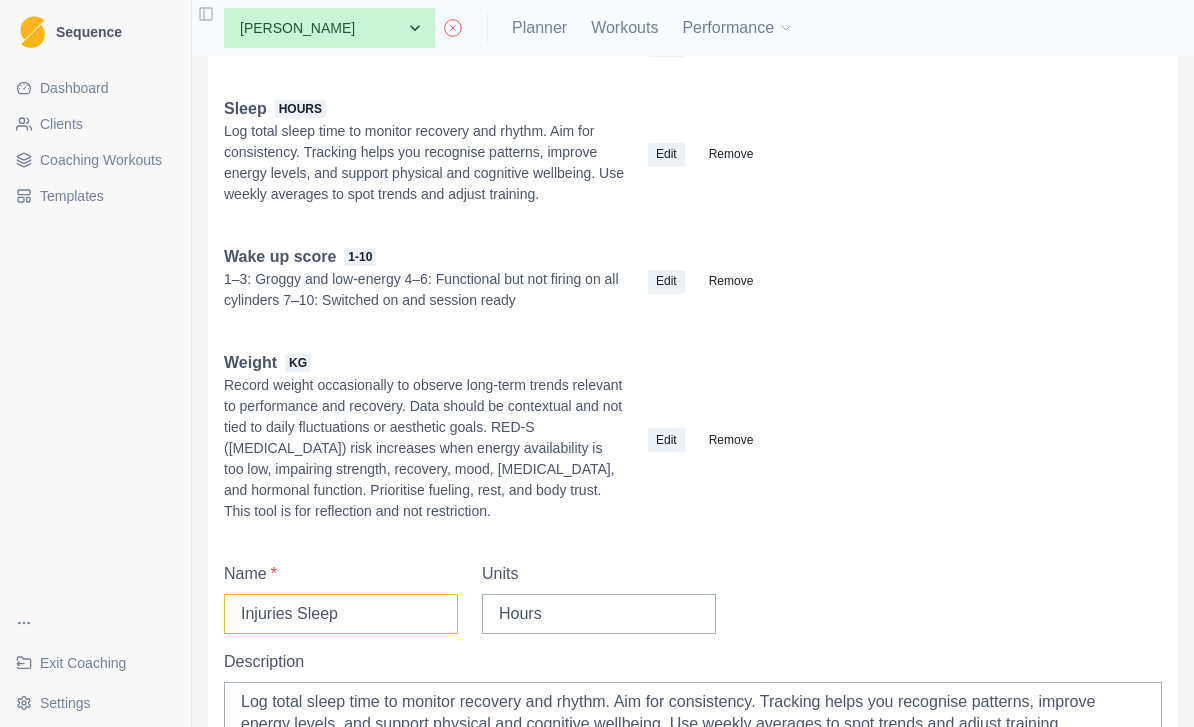 click on "Injuries Sleep" at bounding box center [341, 614] 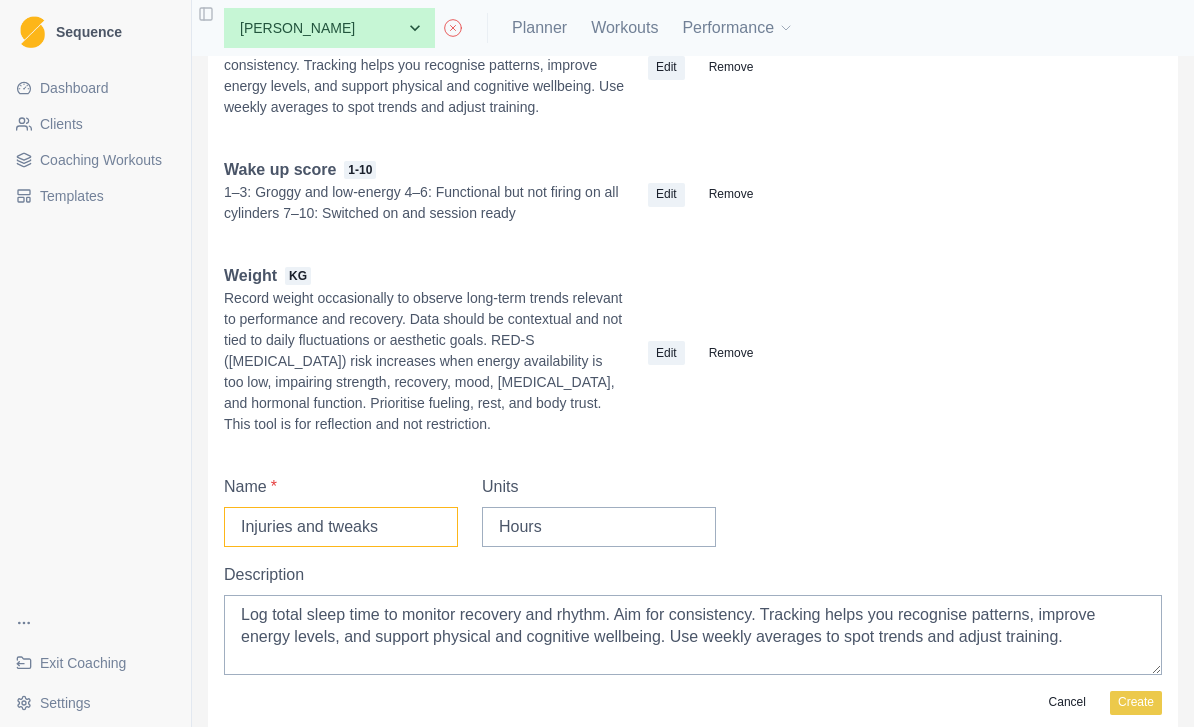 scroll, scrollTop: 452, scrollLeft: 0, axis: vertical 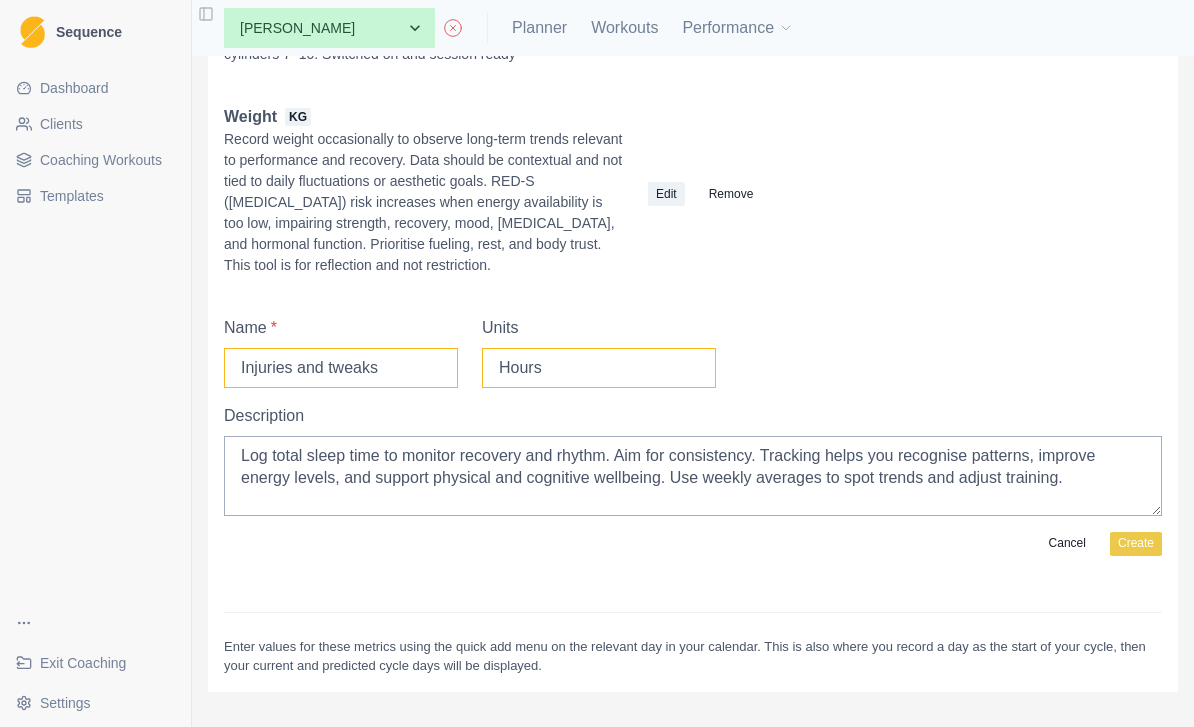 type on "Injuries and tweaks" 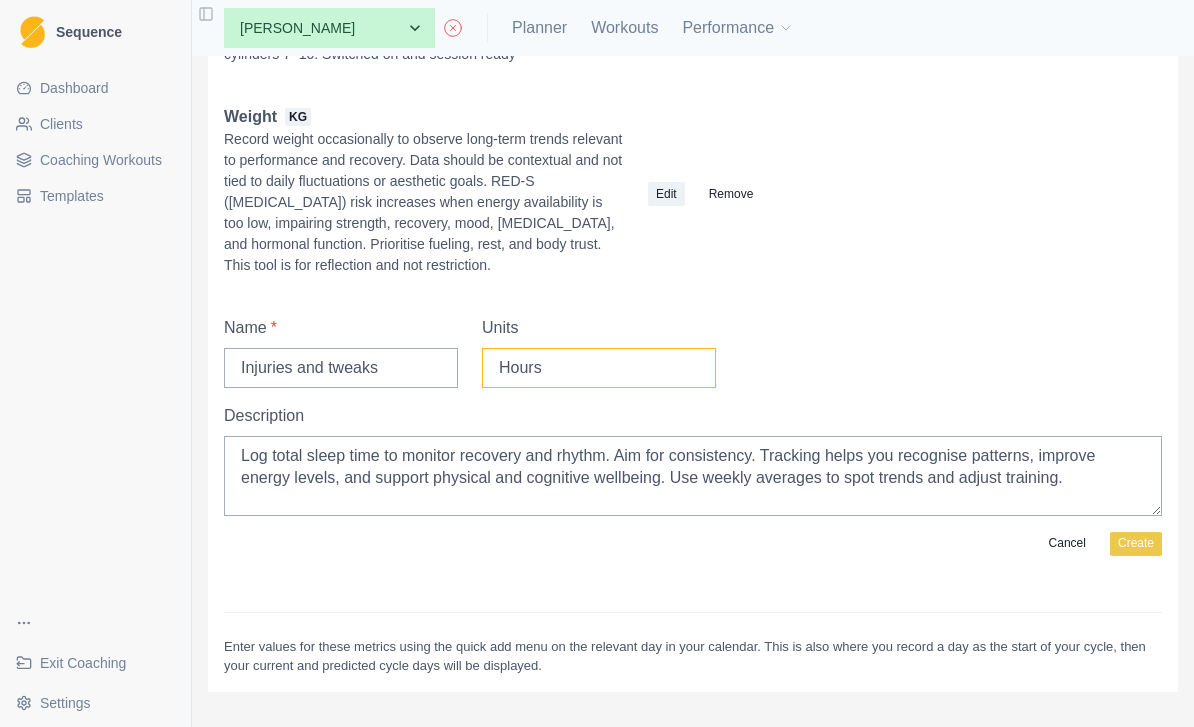 click on "Hours" at bounding box center (599, 368) 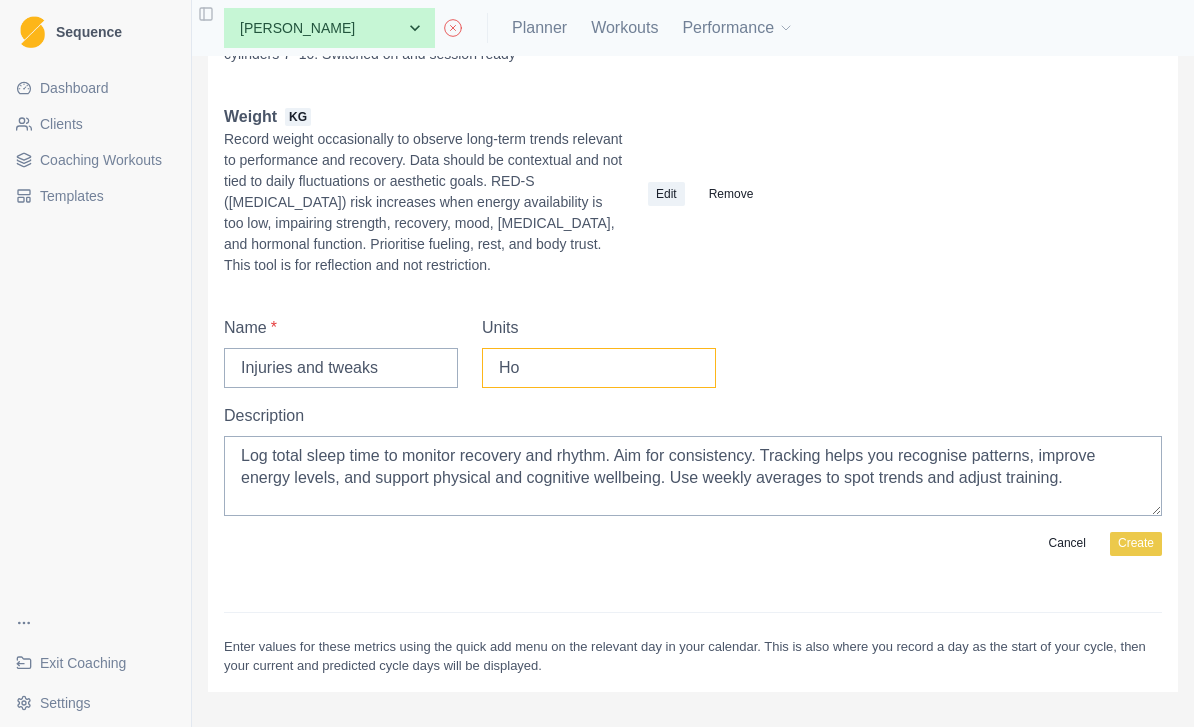 type on "H" 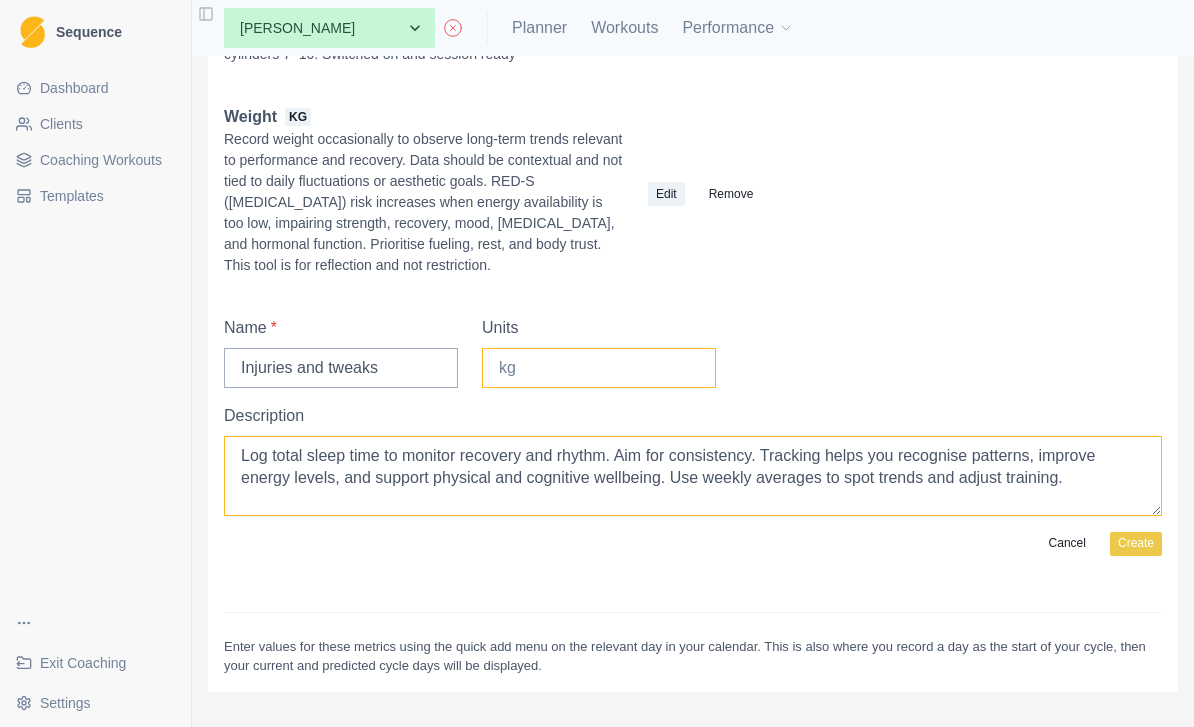 type 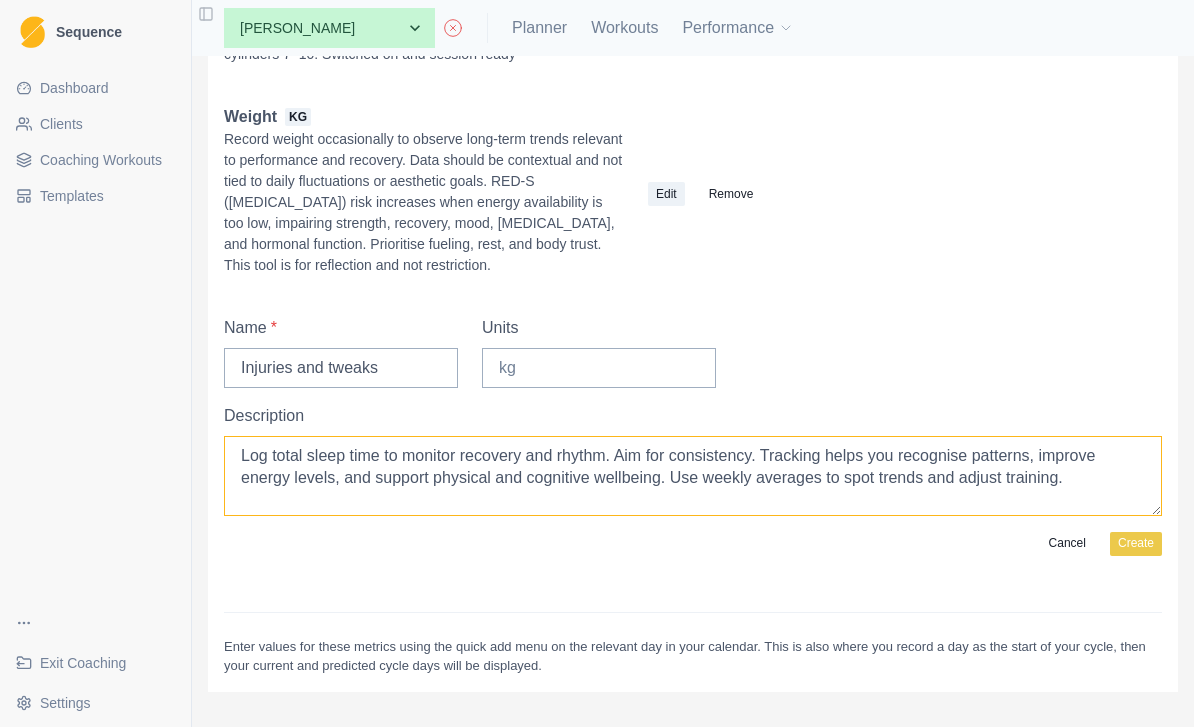 click on "Log total sleep time to monitor recovery and rhythm. Aim for consistency. Tracking helps you recognise patterns, improve energy levels, and support physical and cognitive wellbeing. Use weekly averages to spot trends and adjust training." at bounding box center [693, 476] 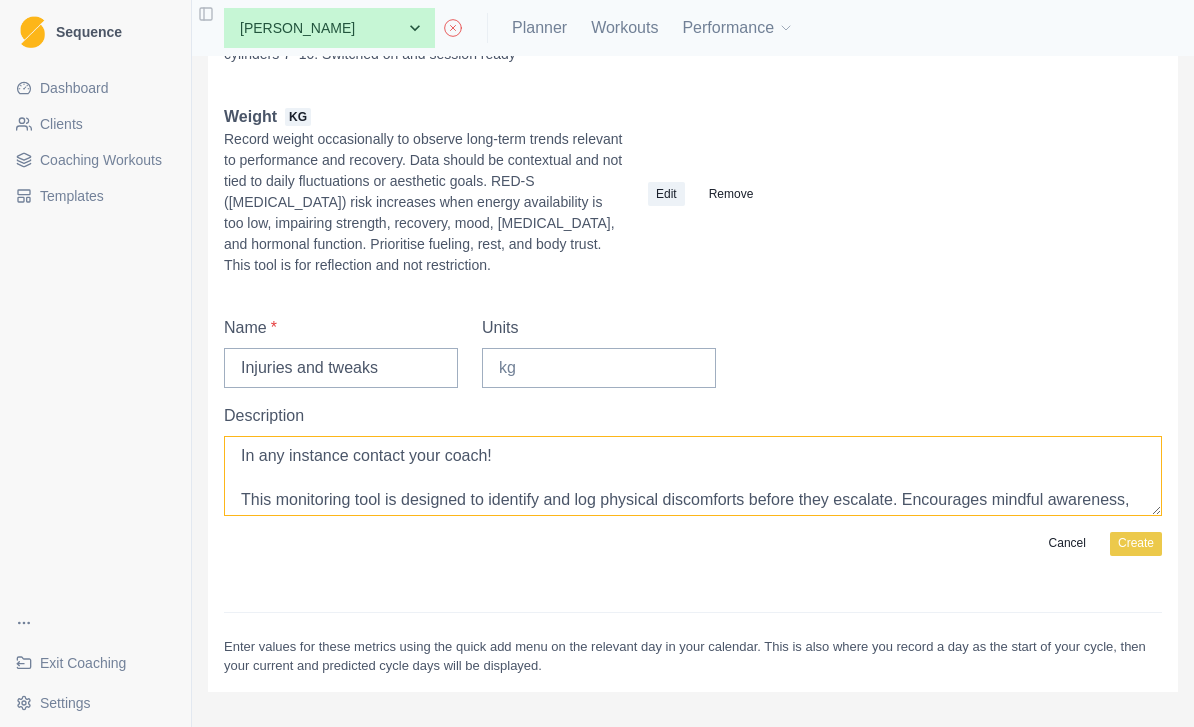 scroll, scrollTop: 136, scrollLeft: 0, axis: vertical 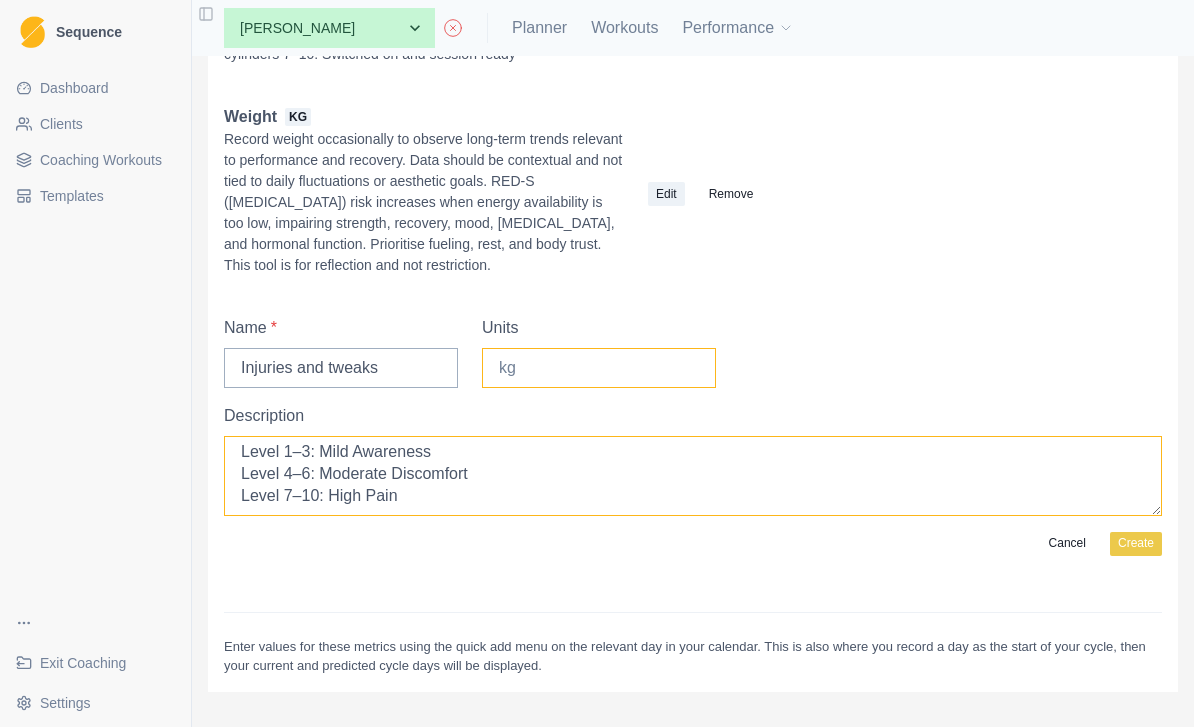 type on "In any instance contact your coach!
This monitoring tool is designed to identify and log physical discomforts before they escalate. Encourages mindful awareness, based on real-time feedback.
Level 1–3: Mild Awareness
Level 4–6: Moderate Discomfort
Level 7–10: High Pain" 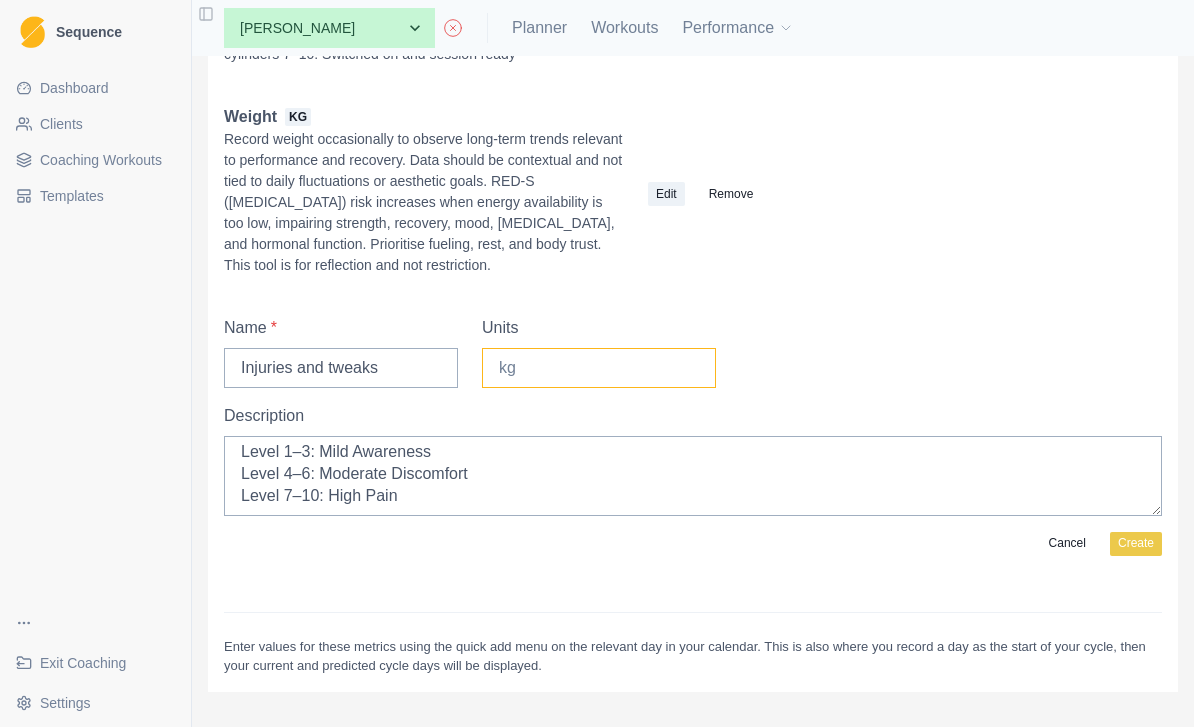 click on "Units" at bounding box center [599, 368] 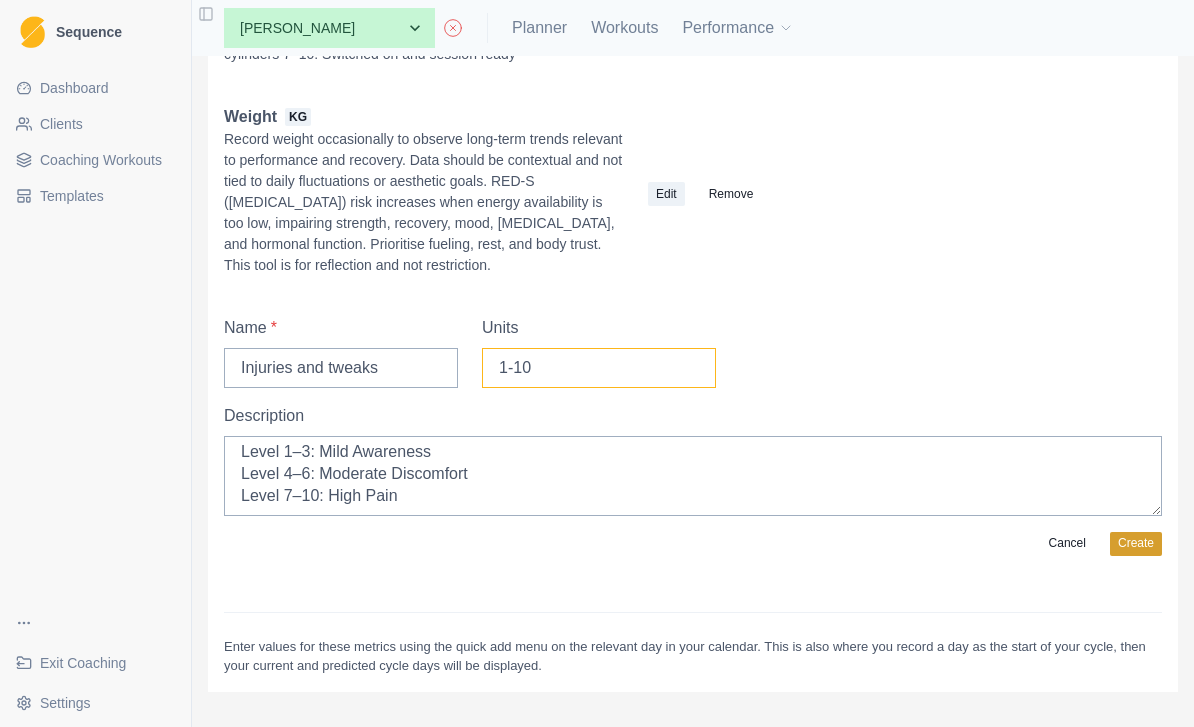 type on "1-10" 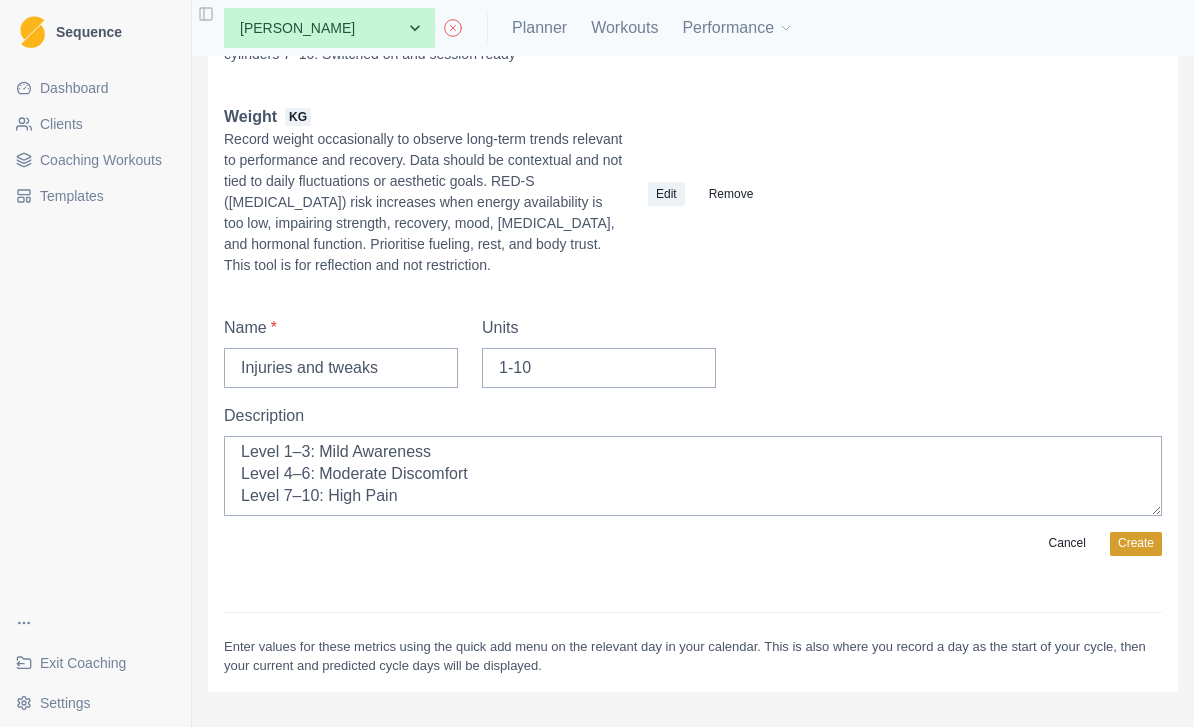 click on "Create" at bounding box center [1136, 544] 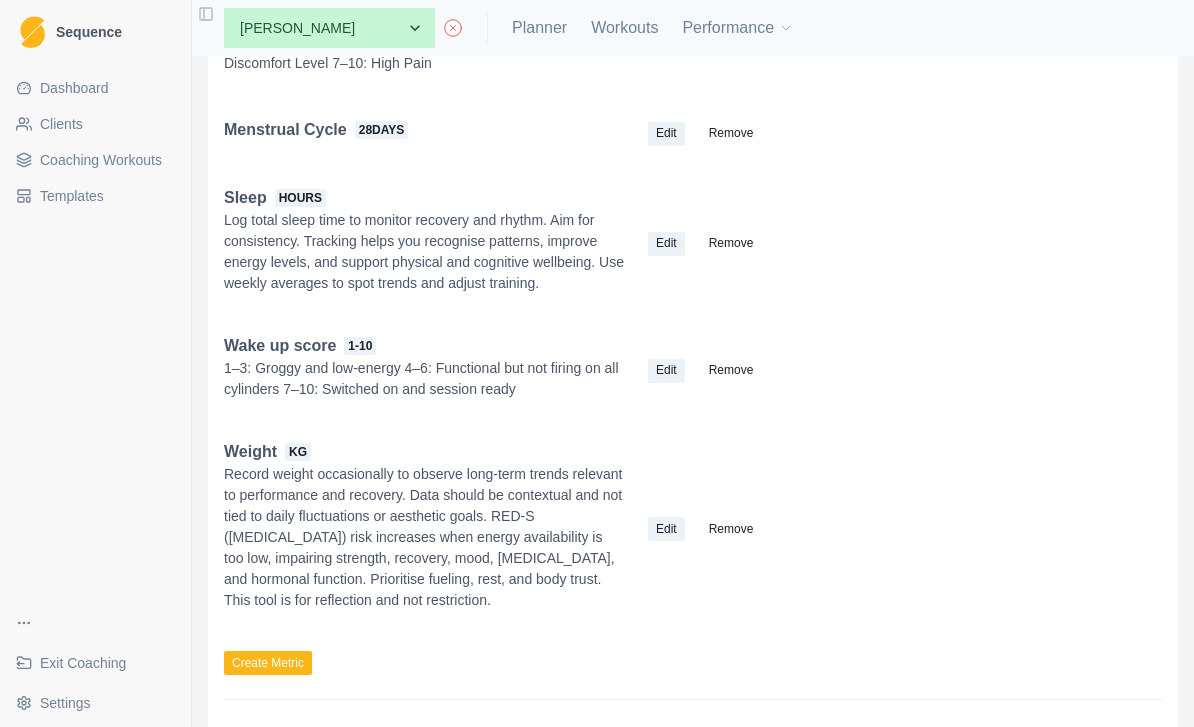 scroll, scrollTop: 117, scrollLeft: 0, axis: vertical 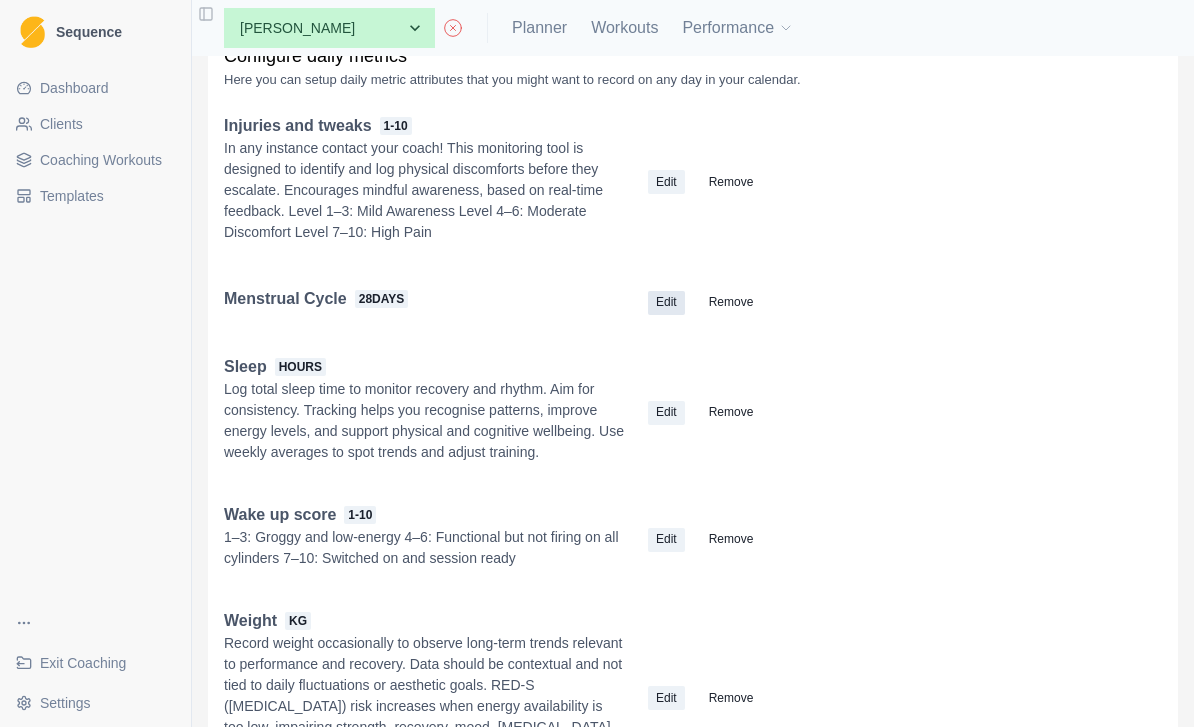 click on "Edit" at bounding box center (666, 303) 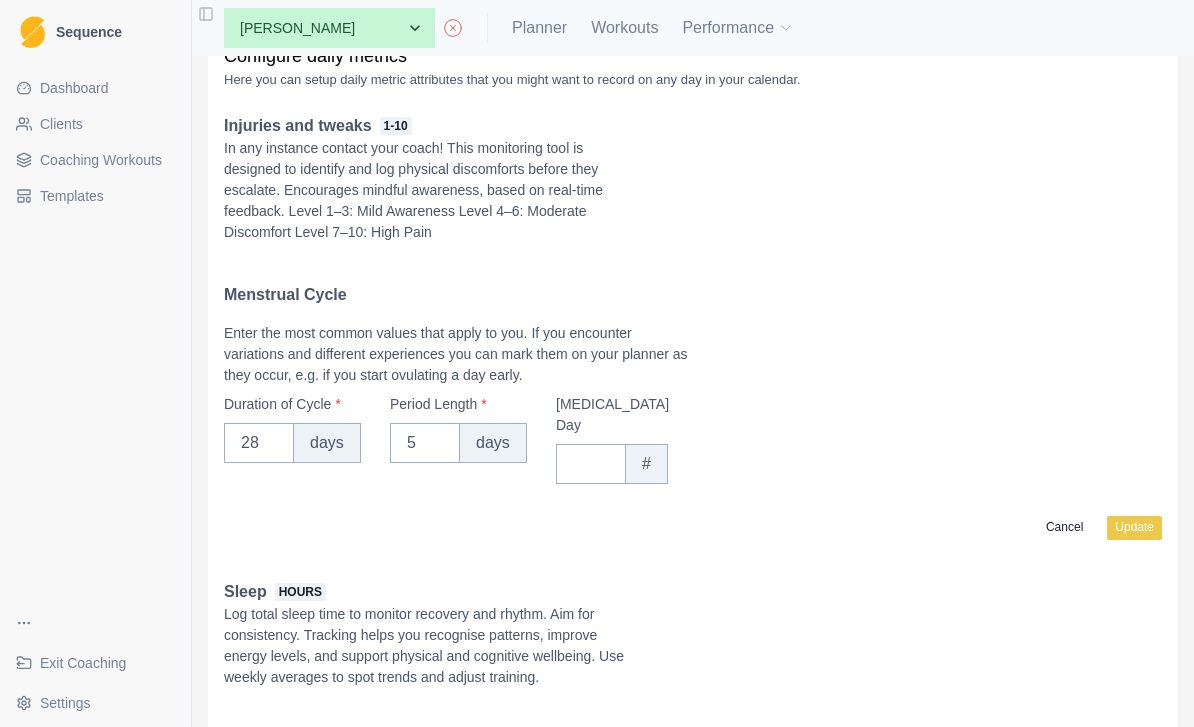 click on "Menstrual Cycle" at bounding box center (693, 299) 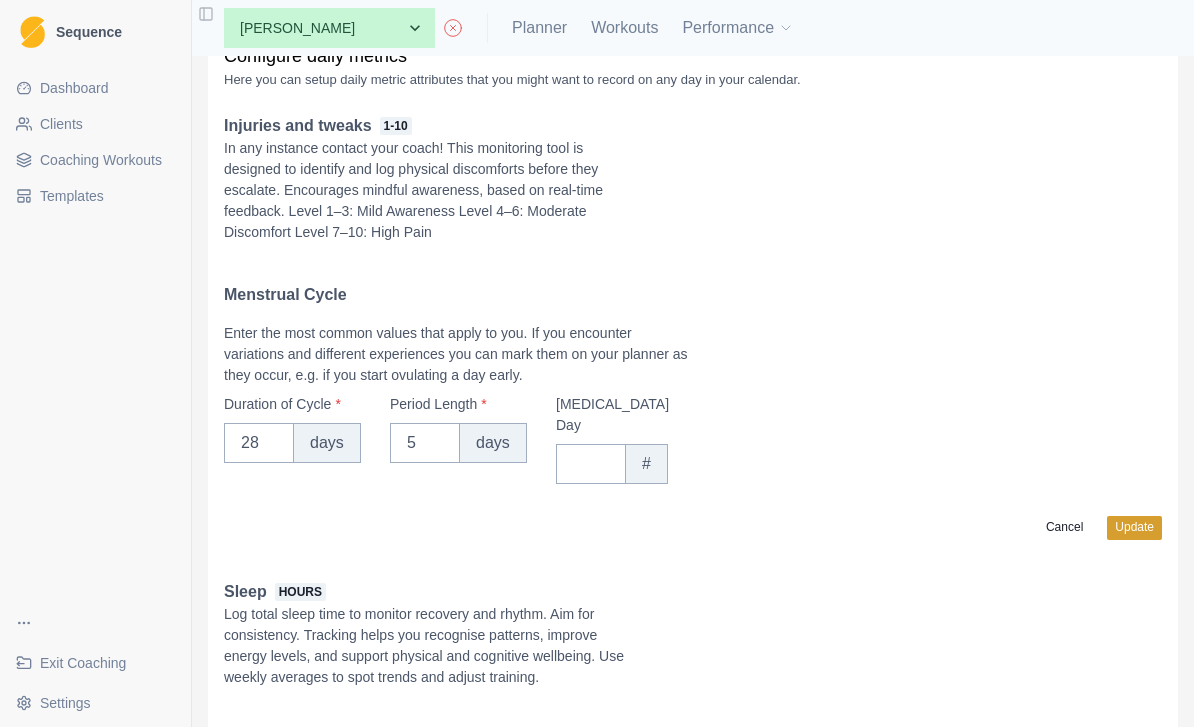 click on "Update" at bounding box center [1134, 528] 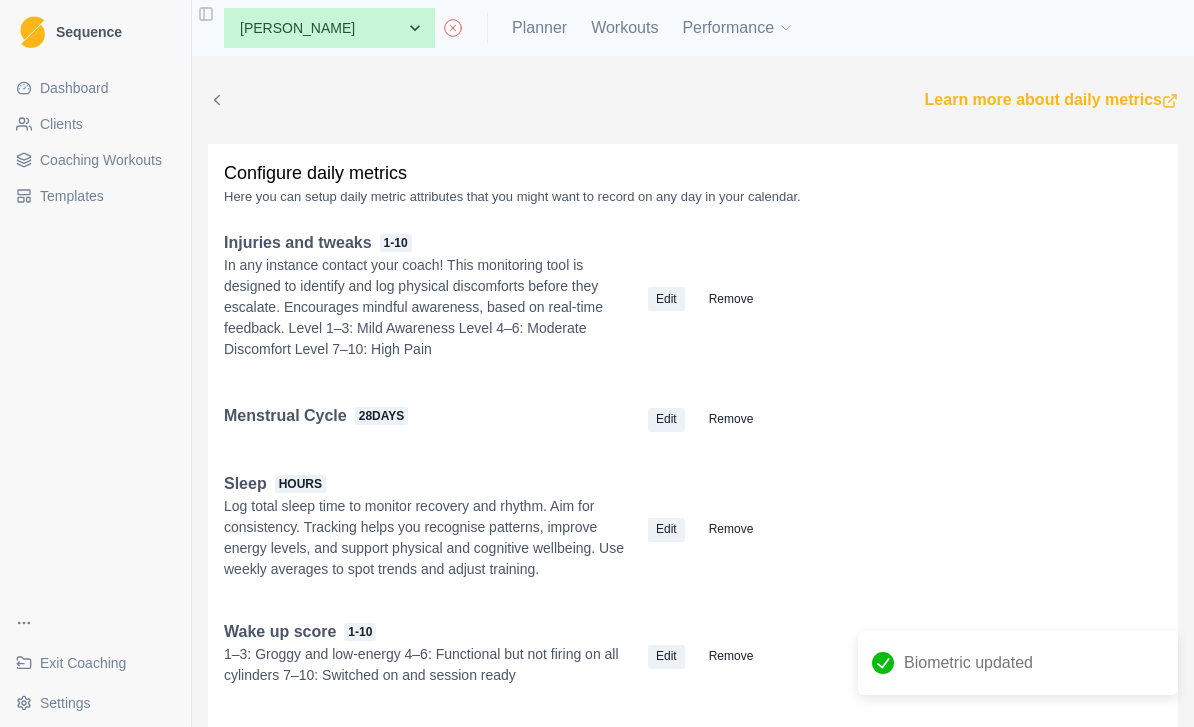 scroll, scrollTop: 0, scrollLeft: 0, axis: both 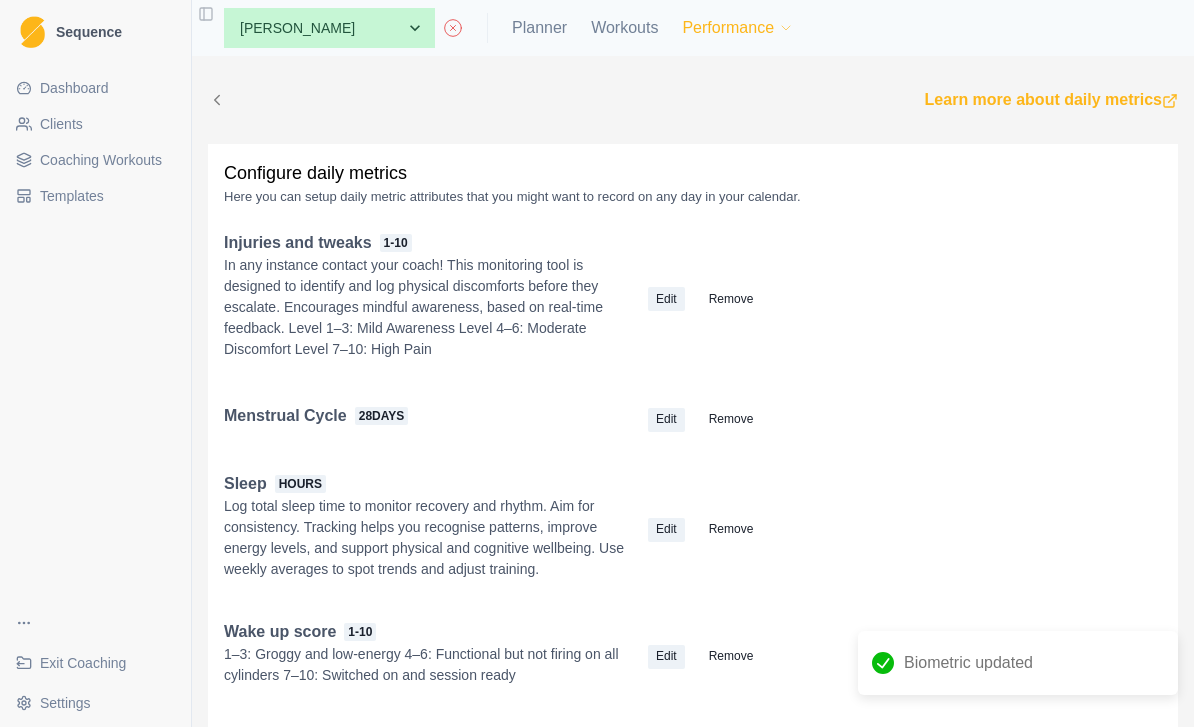 click on "Performance" at bounding box center [738, 28] 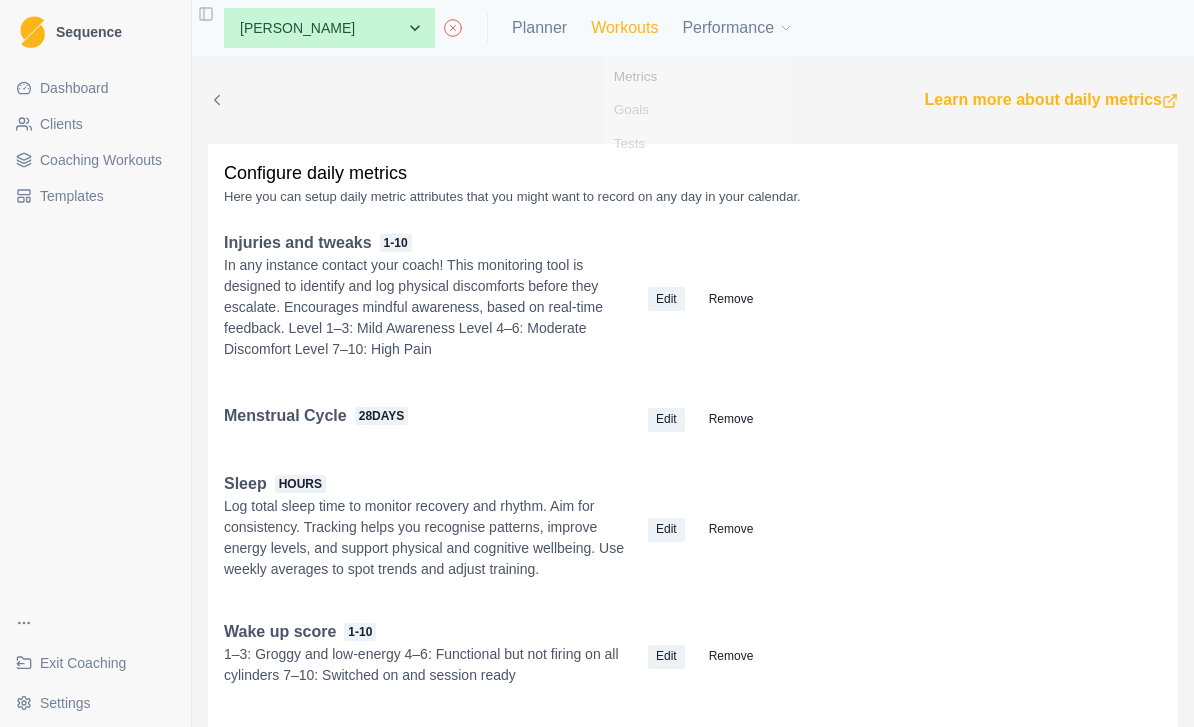 click on "Workouts" at bounding box center (624, 28) 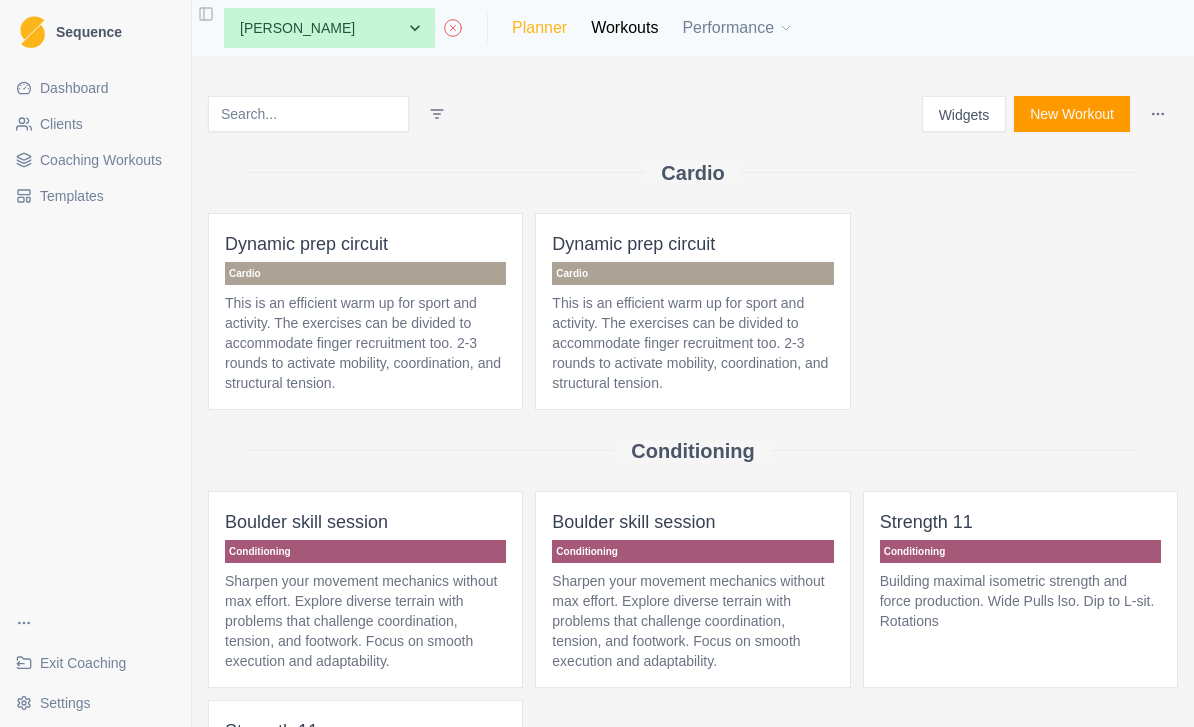 click on "Planner" at bounding box center [539, 28] 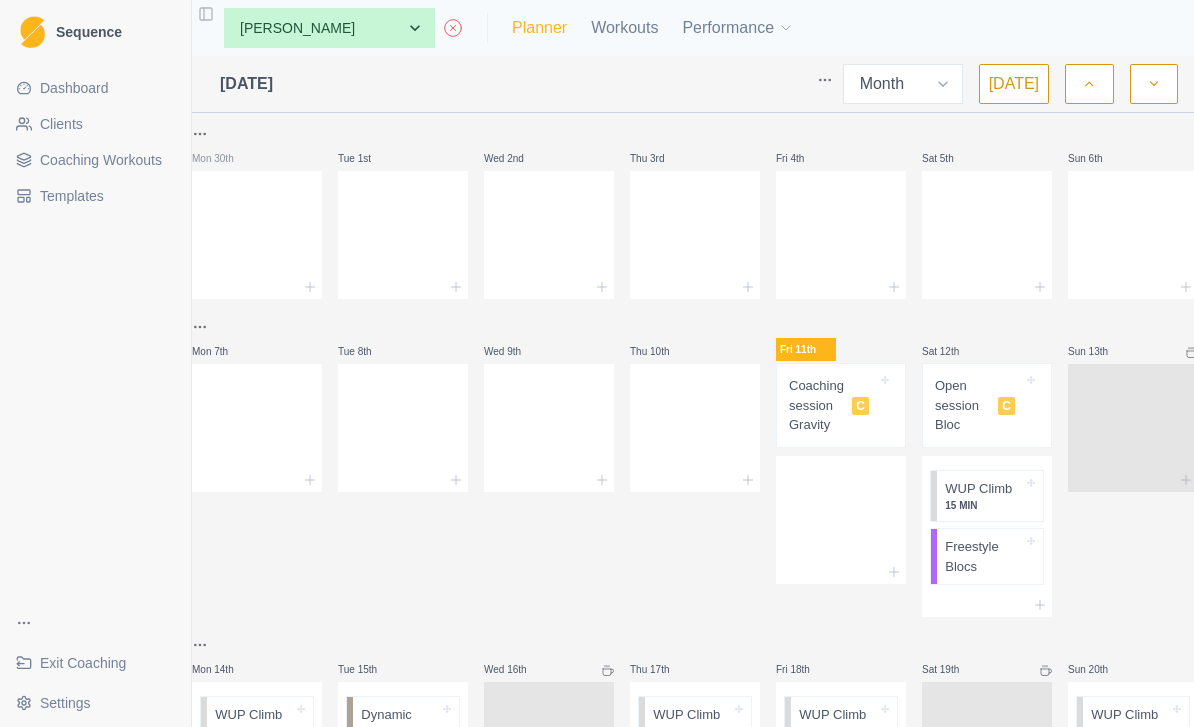 scroll, scrollTop: 0, scrollLeft: 0, axis: both 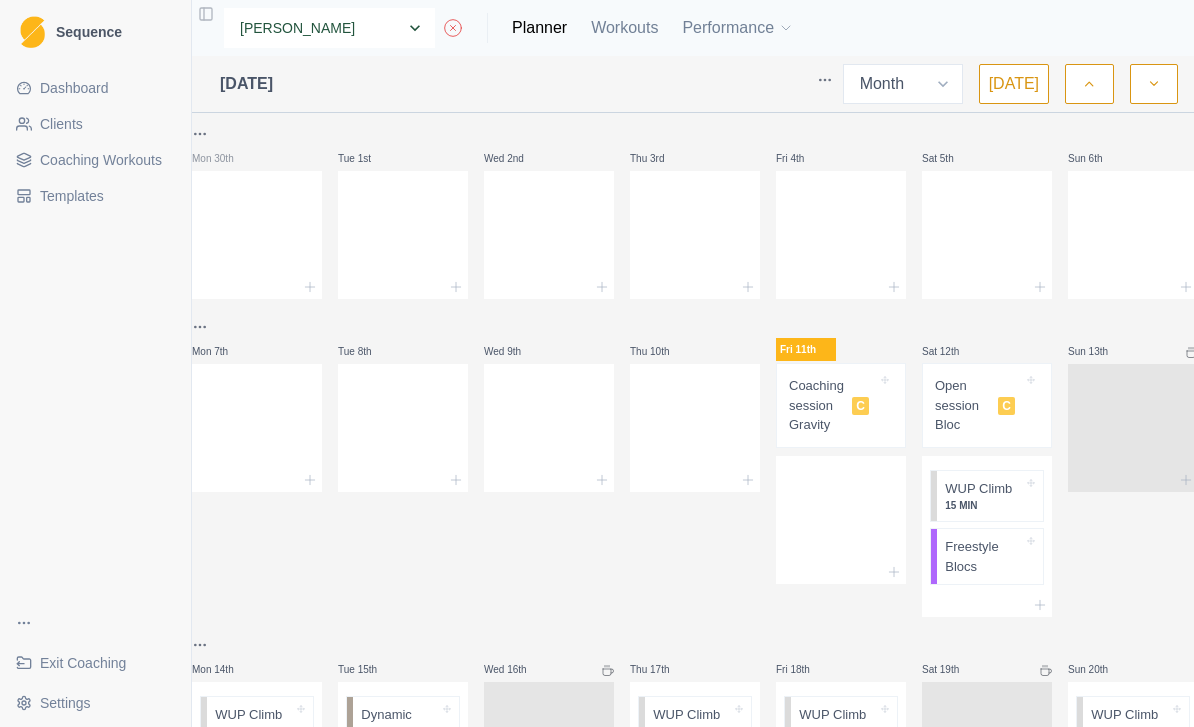 click on "None A. McIntyre A. Emms A. York C.Lawler D.Mulcahy I. Kenny J. Curran J. McInerney J. Rankin L. Carabini M. Babilas M. Platania O. Lenehan W. Kelly" at bounding box center (329, 28) 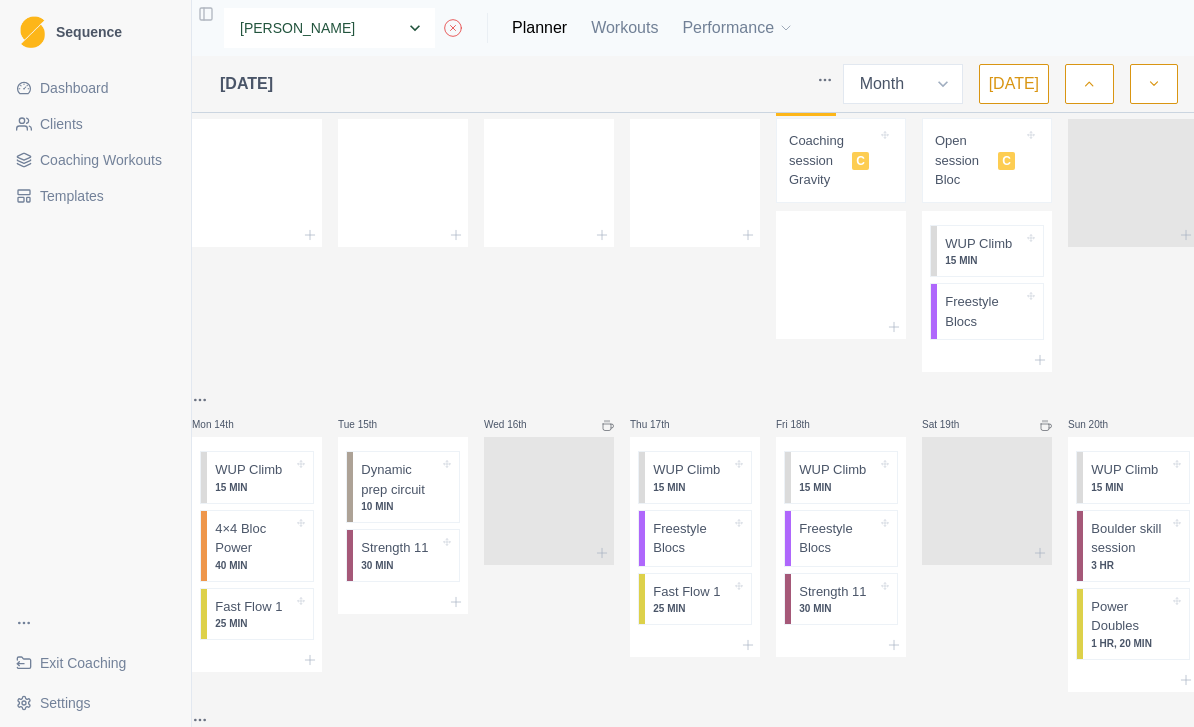 scroll, scrollTop: 265, scrollLeft: 0, axis: vertical 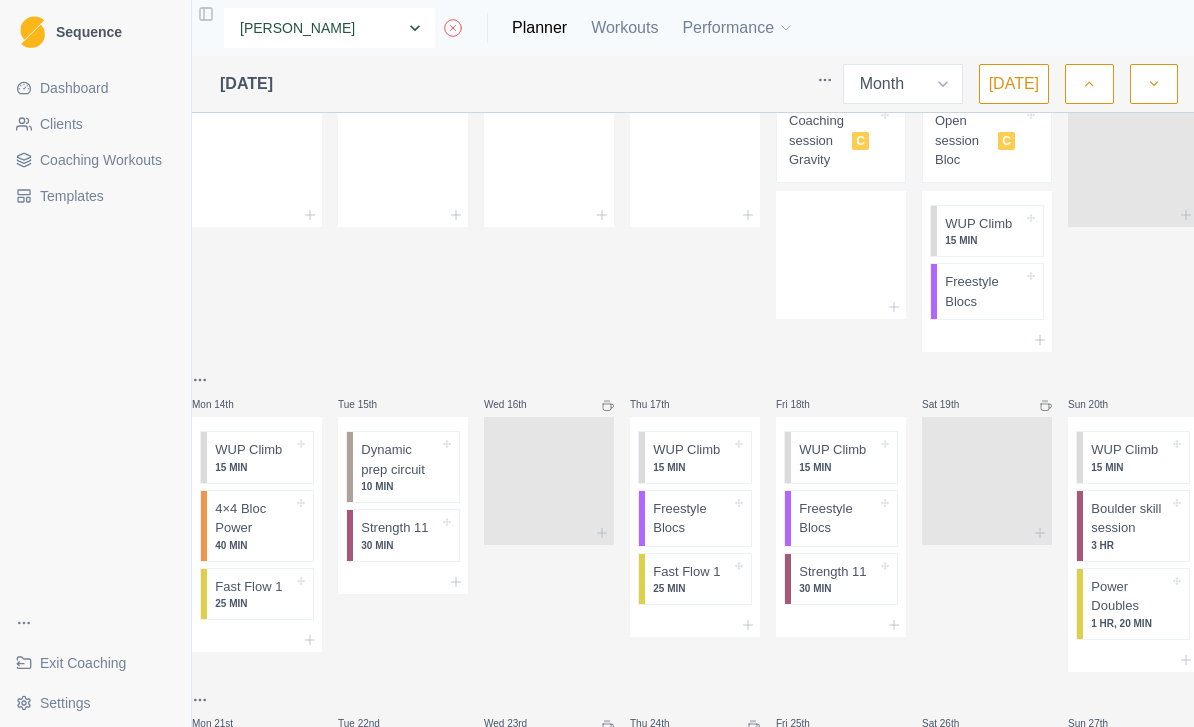 click on "None A. McIntyre A. Emms A. York C.Lawler D.Mulcahy I. Kenny J. Curran J. McInerney J. Rankin L. Carabini M. Babilas M. Platania O. Lenehan W. Kelly" at bounding box center (329, 28) 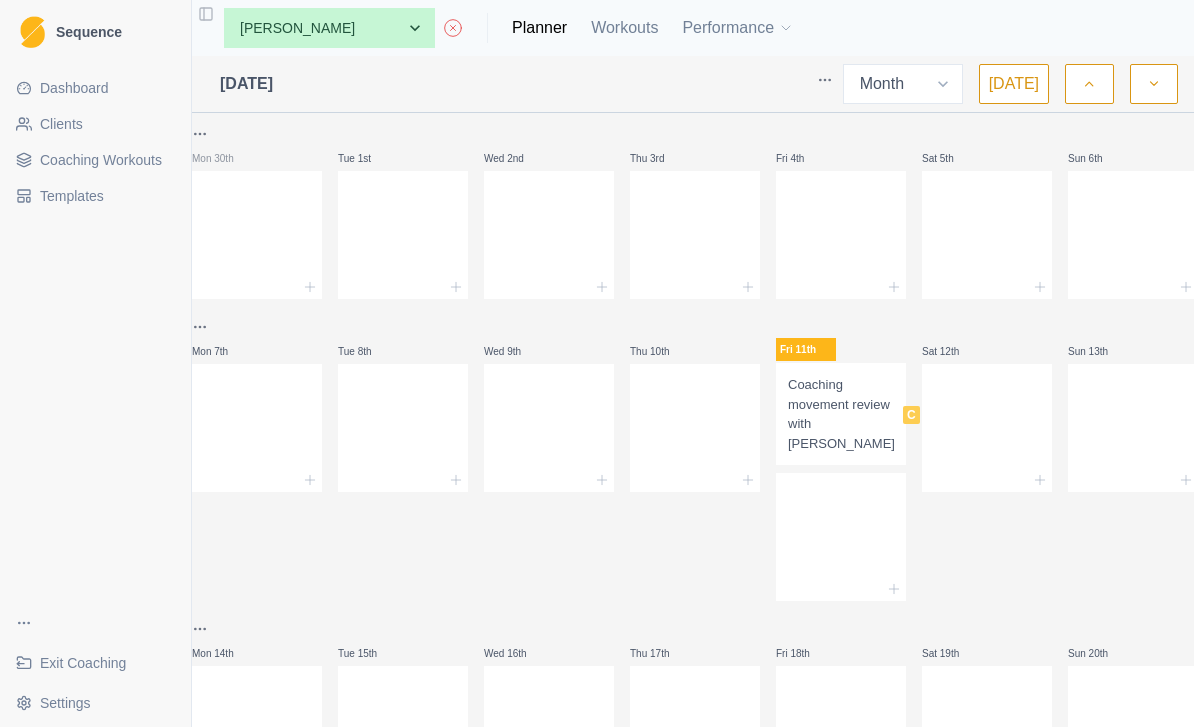 select on "month" 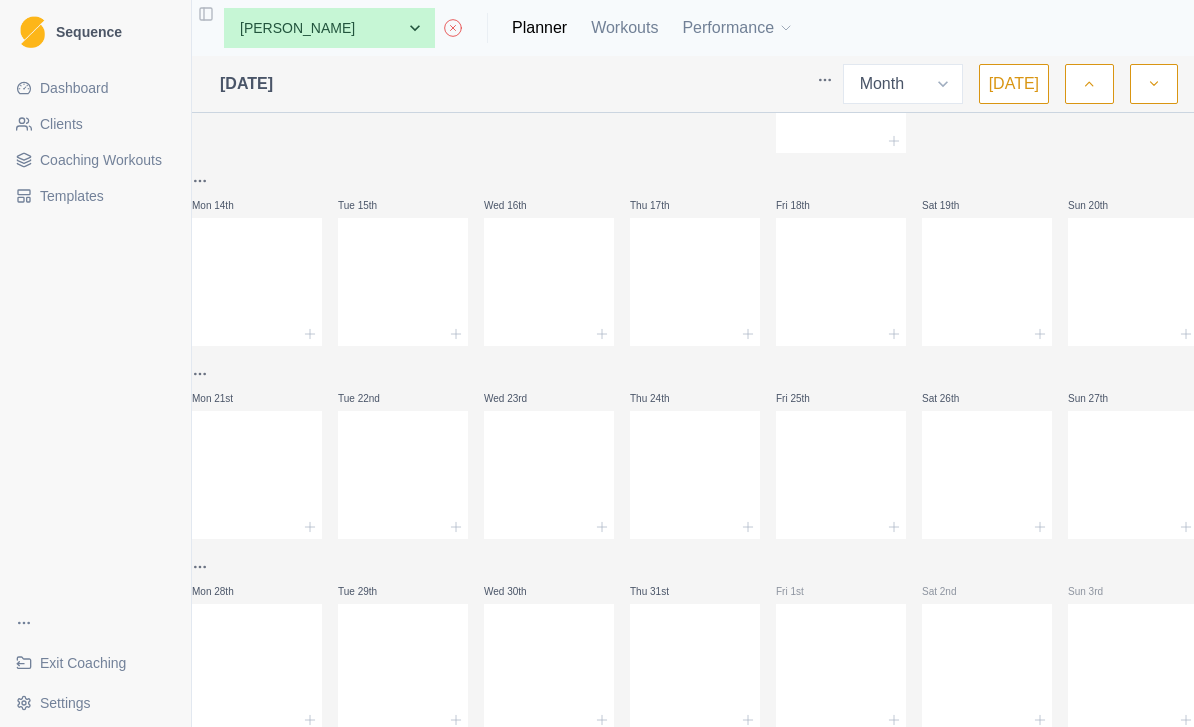 scroll, scrollTop: 445, scrollLeft: 0, axis: vertical 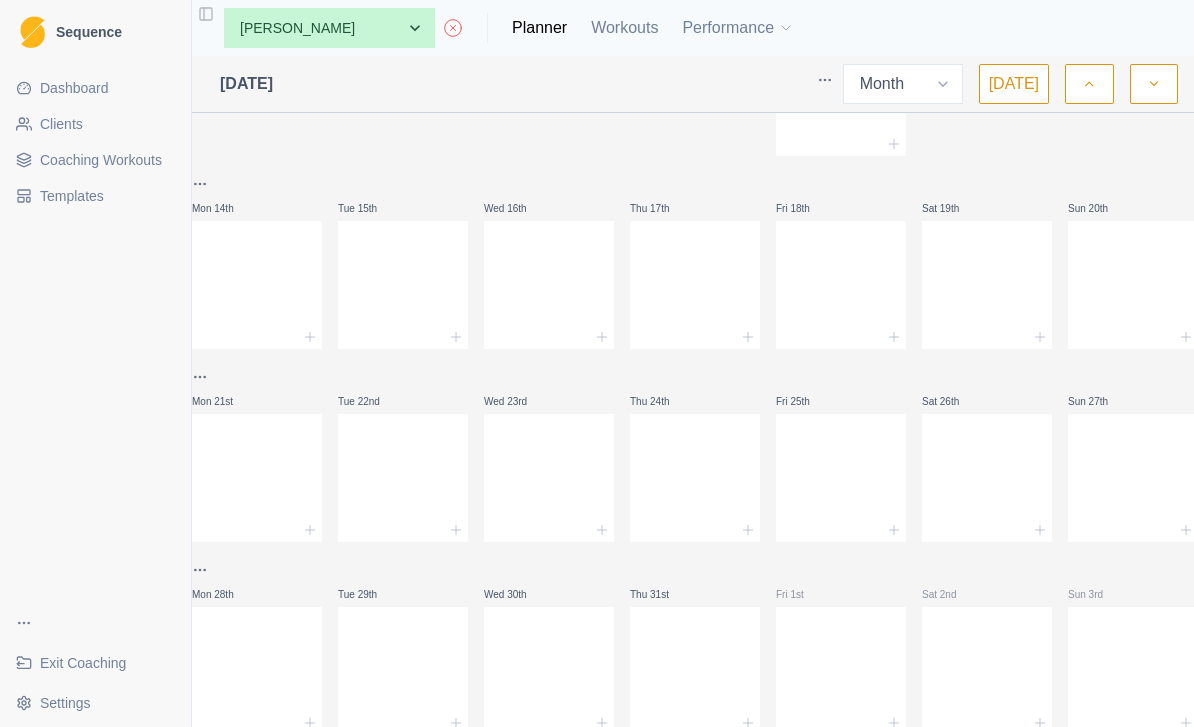 click at bounding box center (1154, 84) 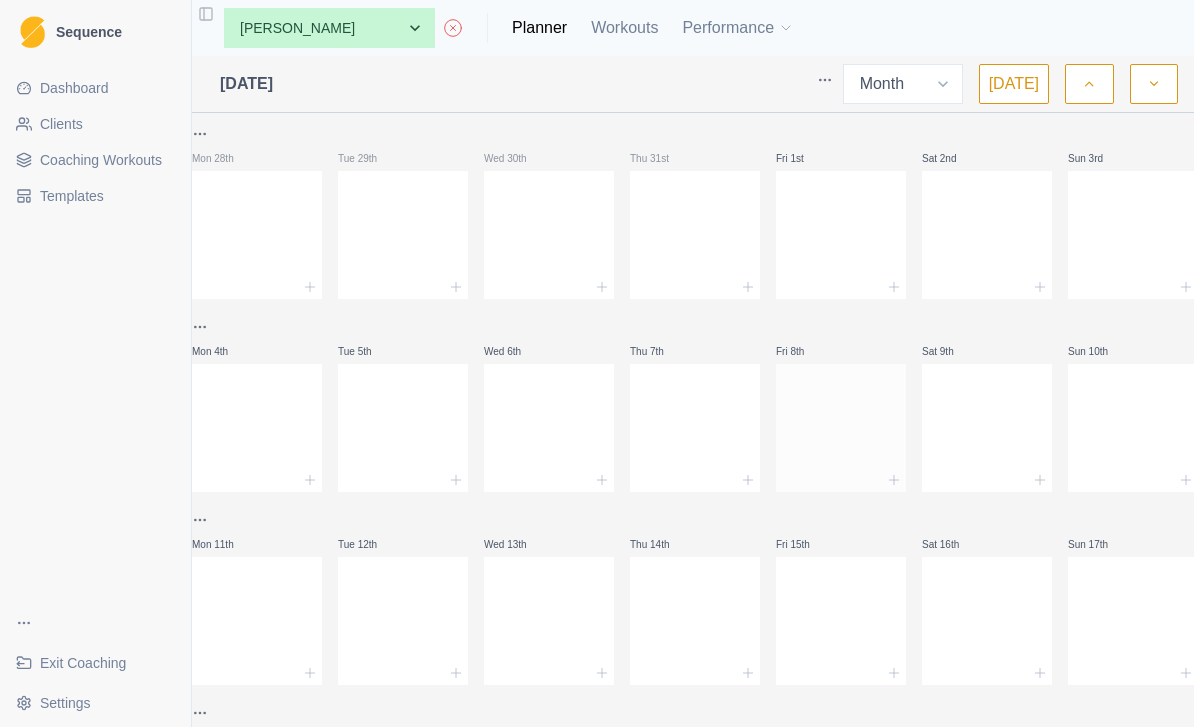 click at bounding box center (841, 424) 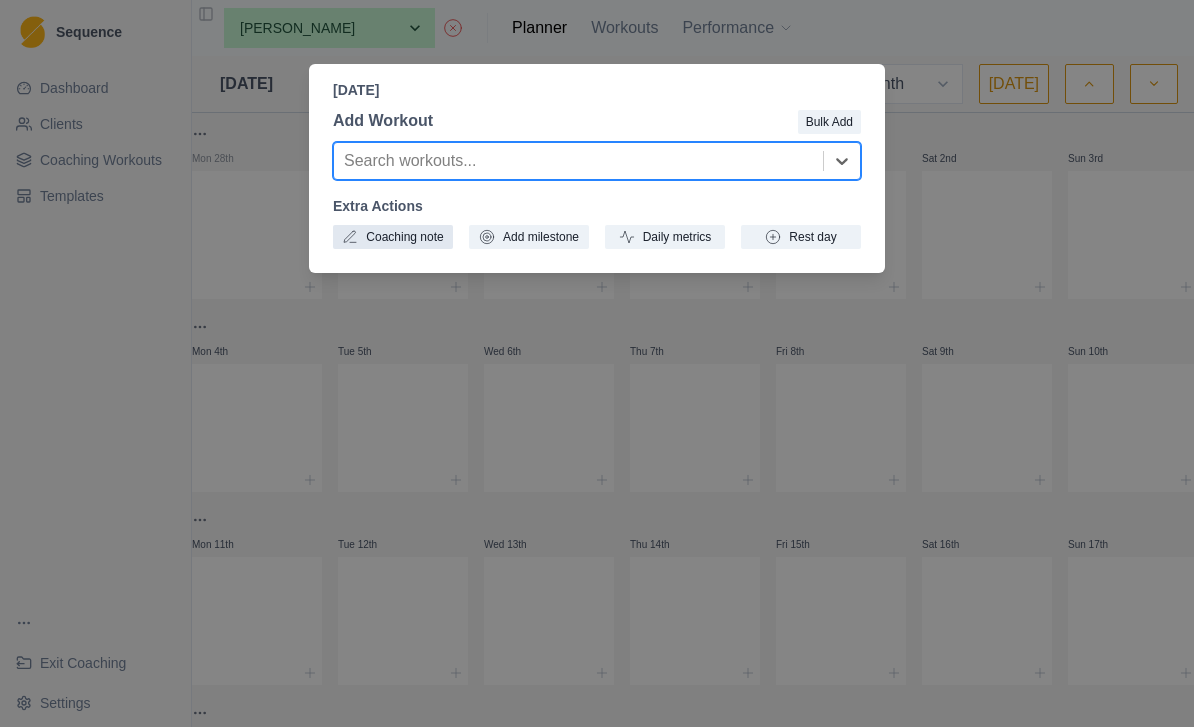 click on "Coaching note" at bounding box center (393, 237) 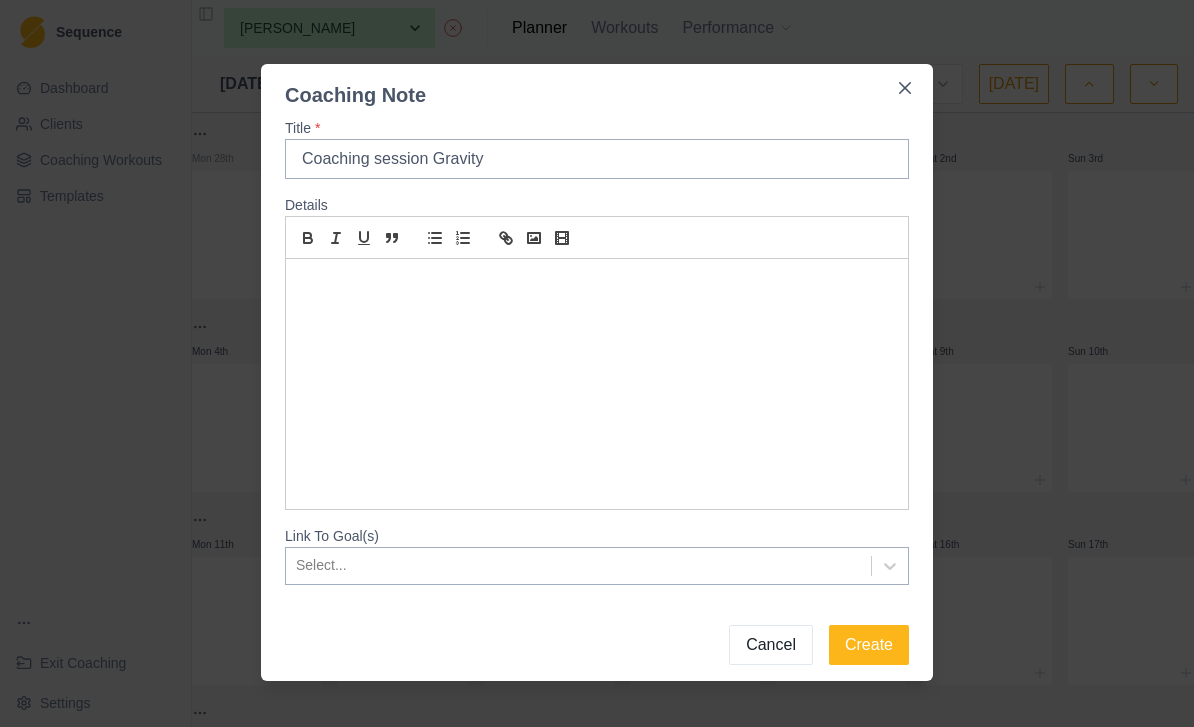 type on "Coaching session Gravity" 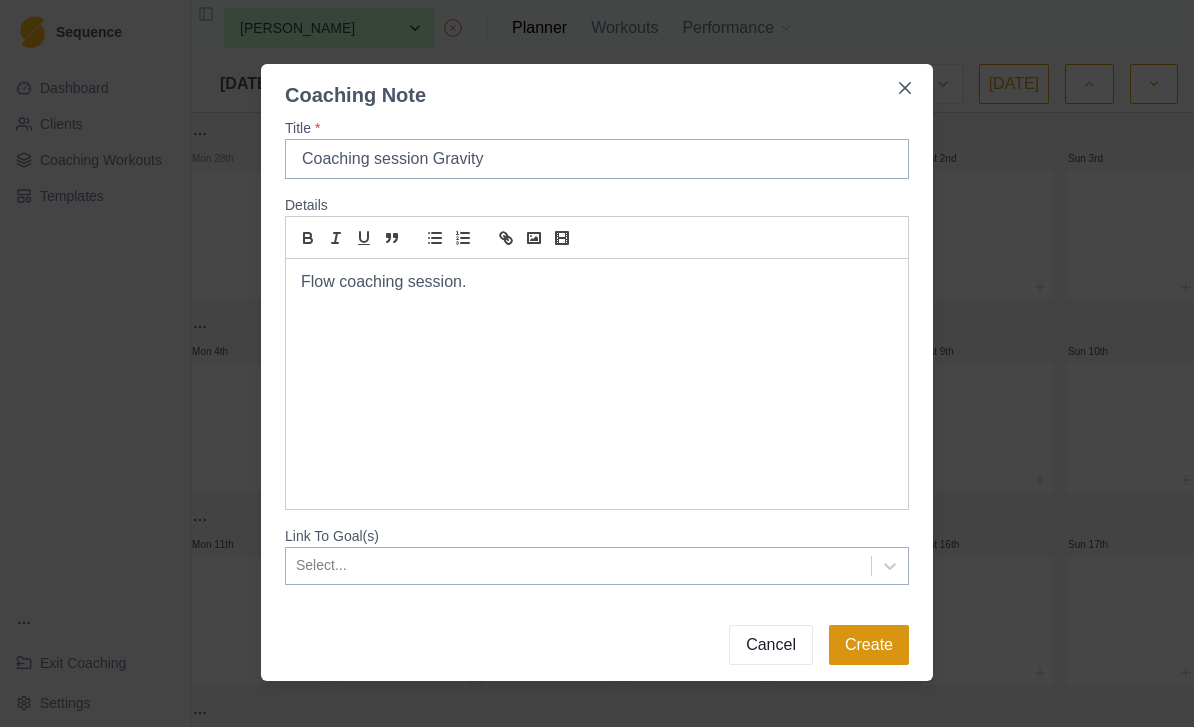 click on "Create" at bounding box center (869, 645) 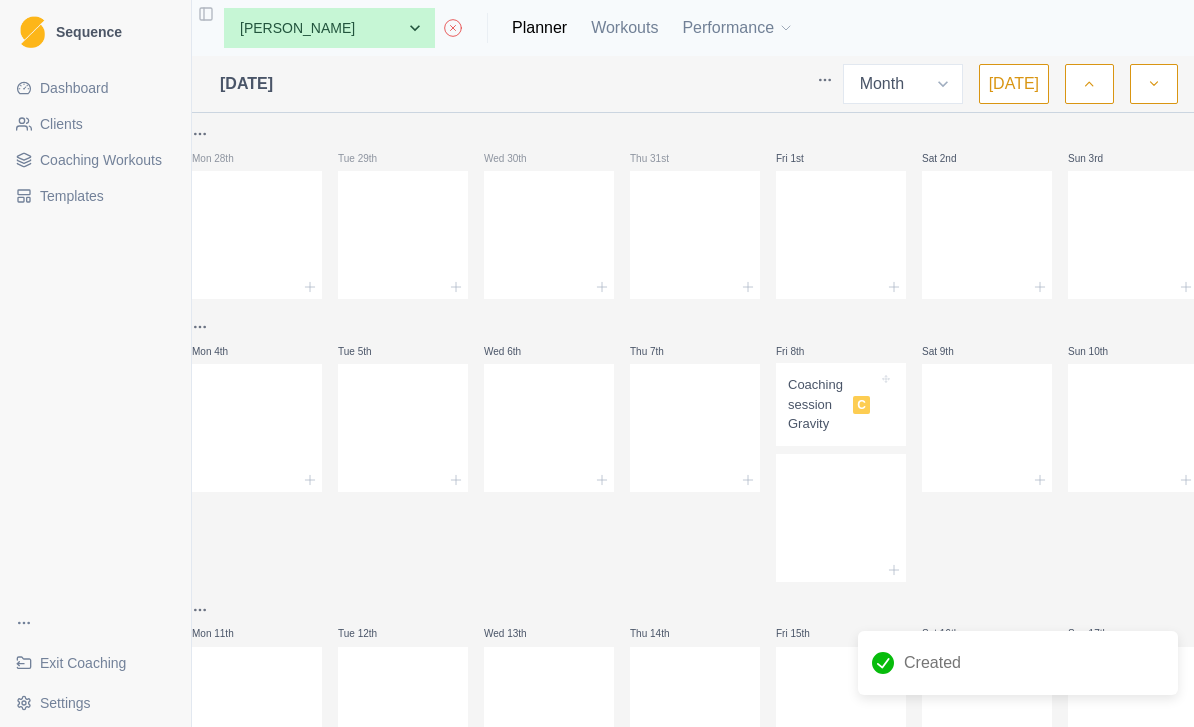 click 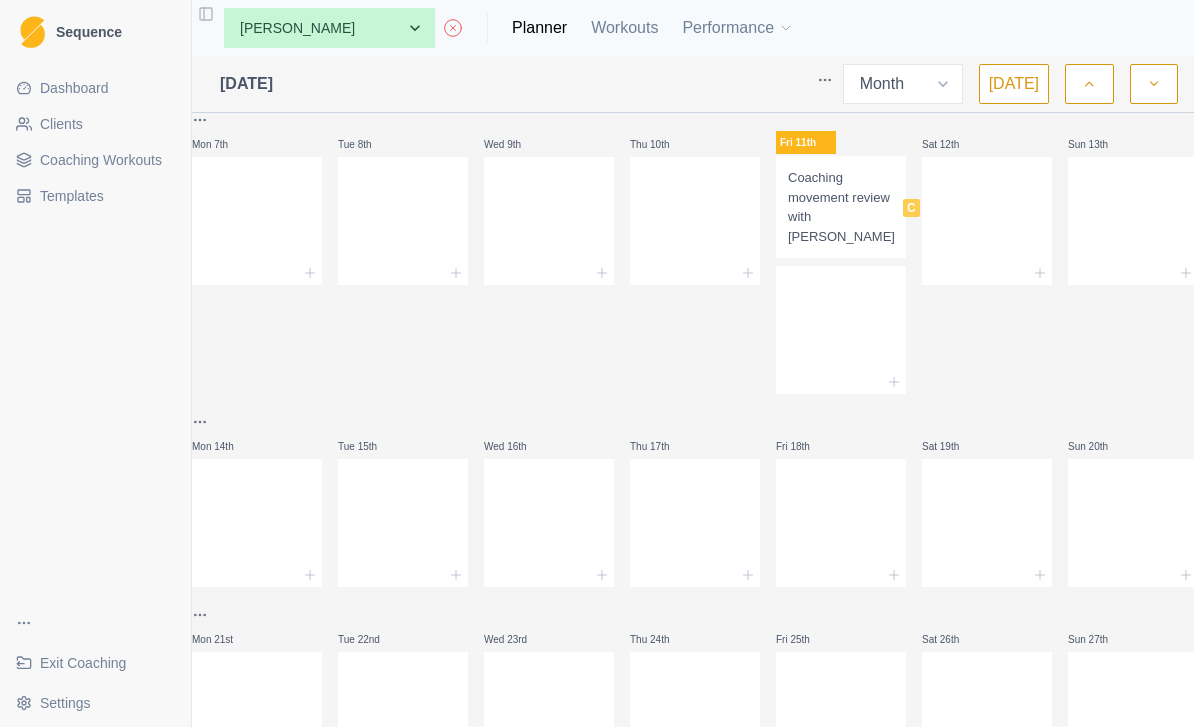 scroll, scrollTop: 211, scrollLeft: 0, axis: vertical 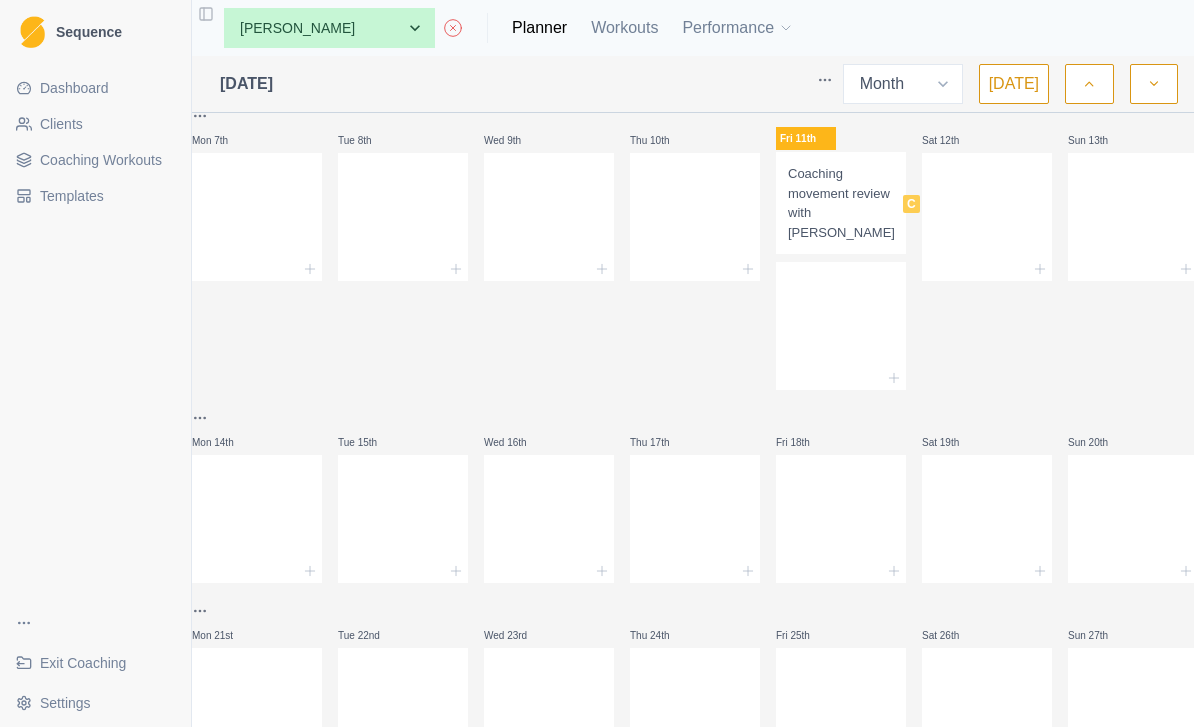 click on "Coaching movement review with Rob" at bounding box center (841, 203) 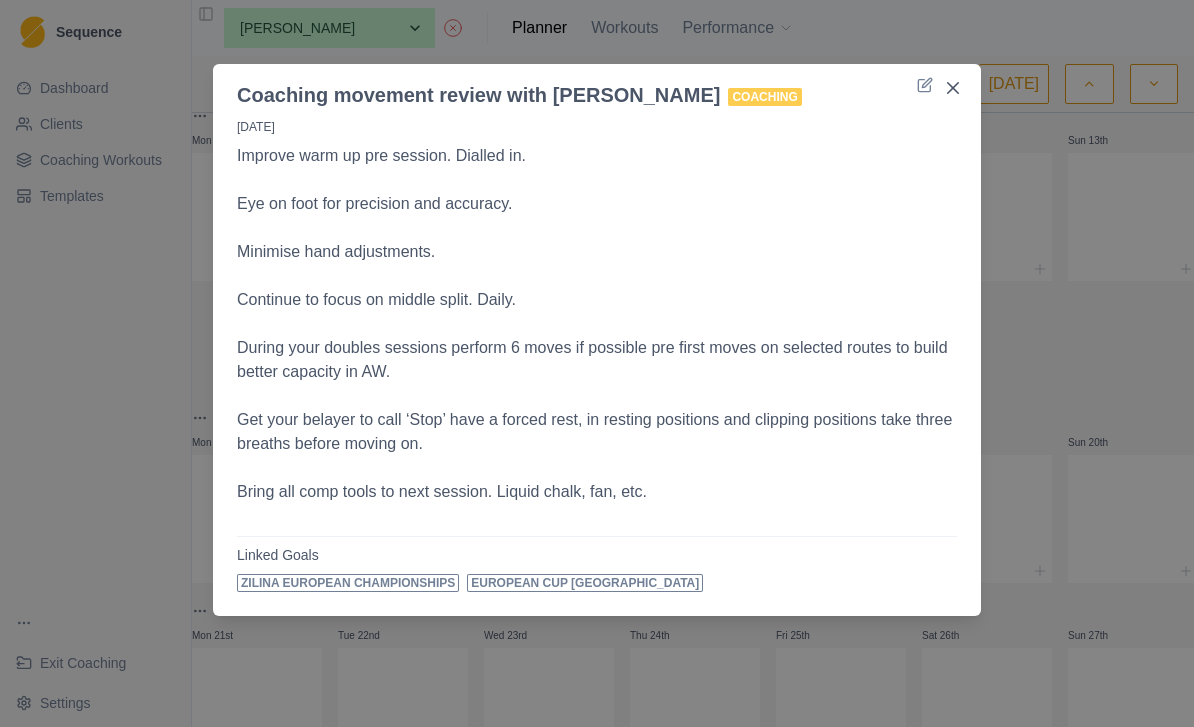 click on "Coaching movement review with Rob  Coaching 11/7/25 Improve warm up pre session. Dialled in.  Eye on foot for precision and accuracy.  Minimise hand adjustments.  Continue to focus on middle split. Daily.  During your doubles sessions perform 6 moves if possible pre first moves on selected routes to build better capacity in AW.  Get your belayer to call ‘Stop’ have a forced rest, in resting positions and clipping positions take three breaths before moving on. Bring all comp tools to next session. Liquid chalk, fan, etc. Linked Goals Zilina European Championships European Cup Toulouse" at bounding box center [597, 363] 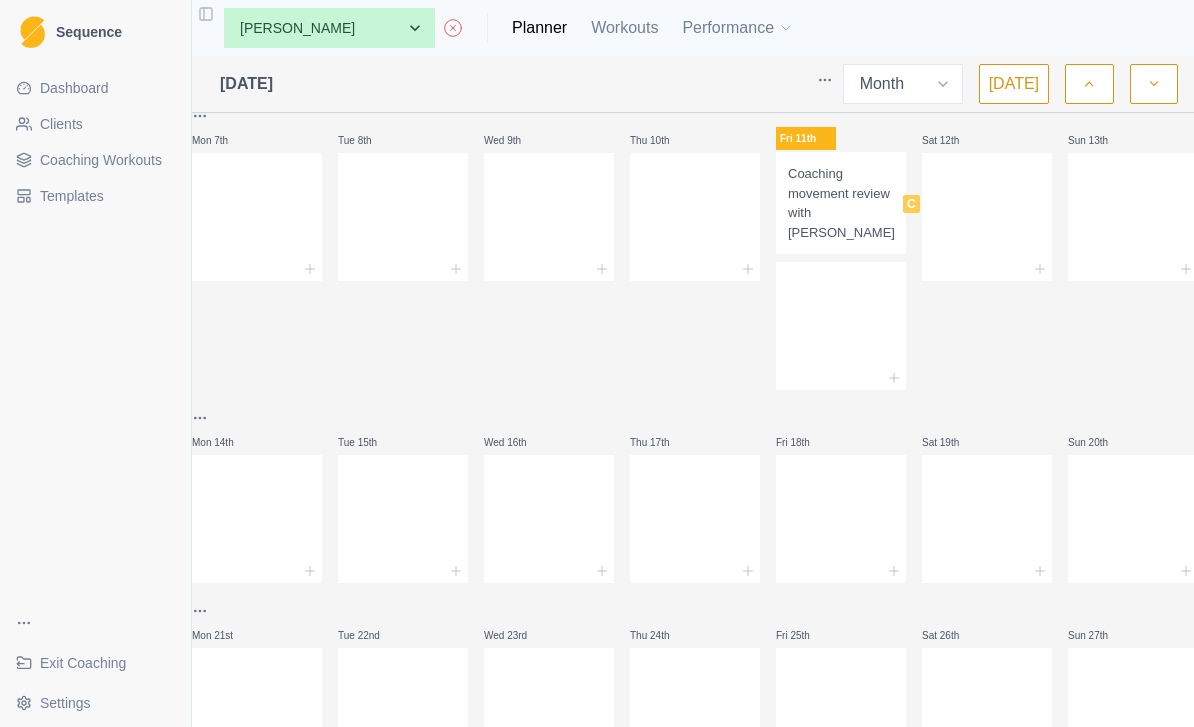 click on "Coaching Workouts" at bounding box center (101, 160) 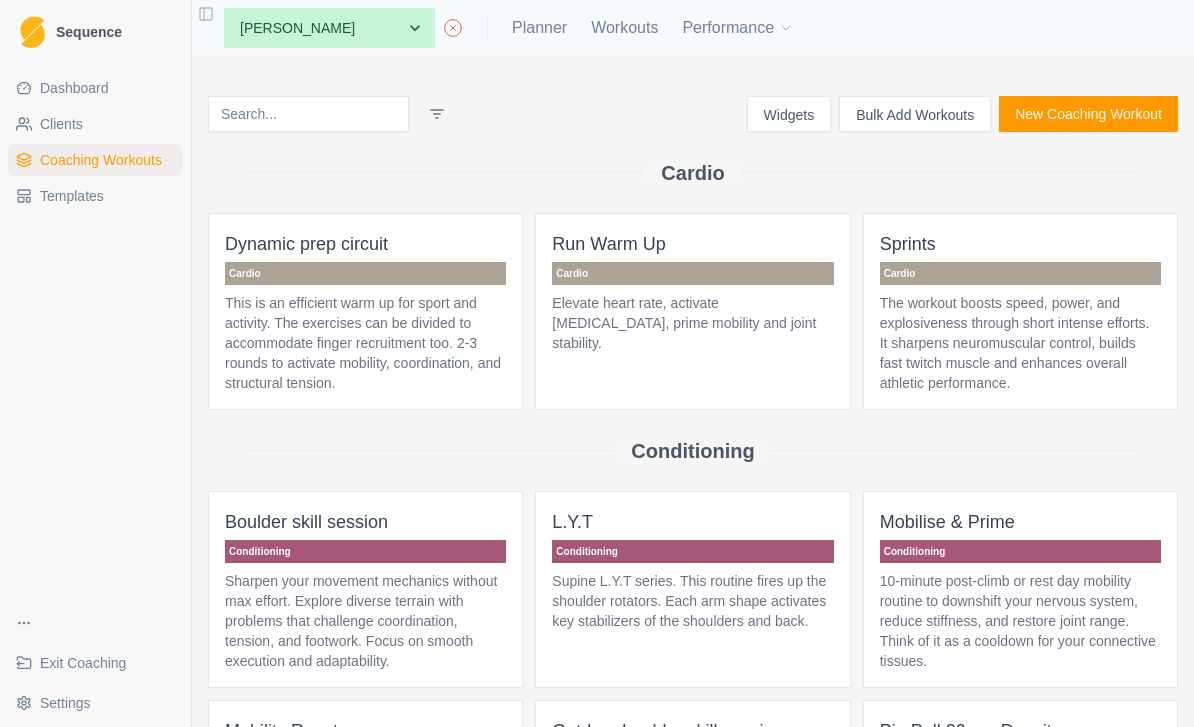 click on "Bulk Add Workouts" at bounding box center (915, 114) 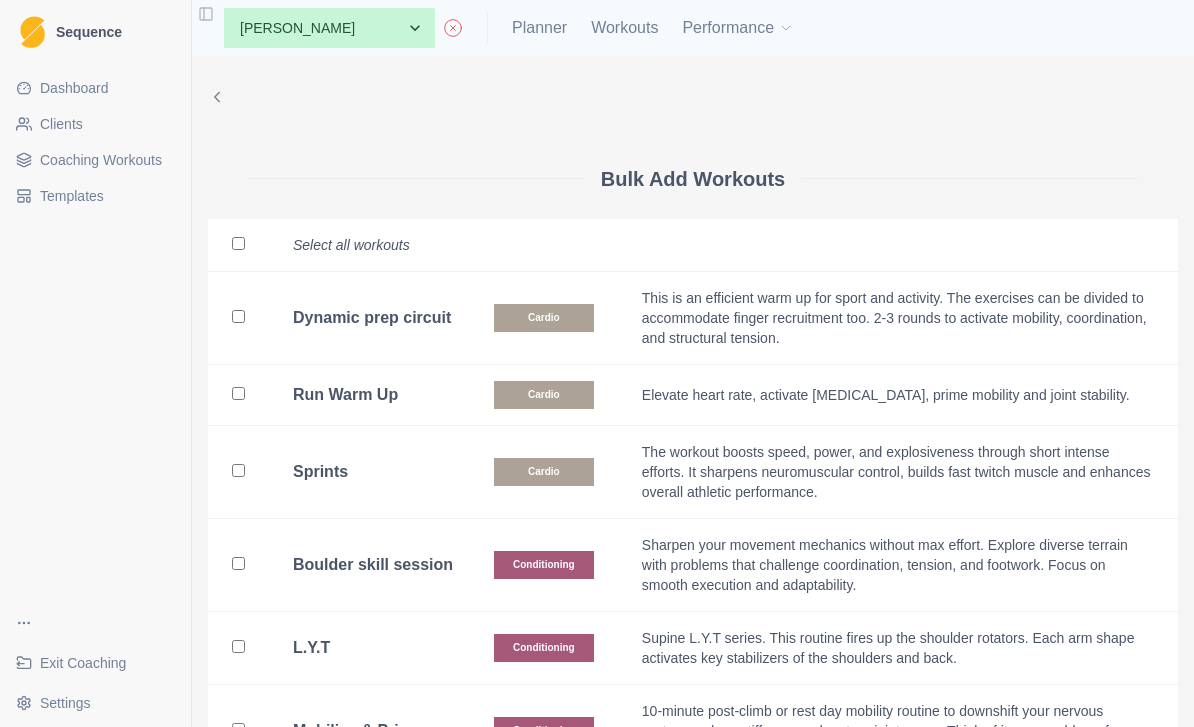 click on "Dynamic prep circuit" at bounding box center (372, 318) 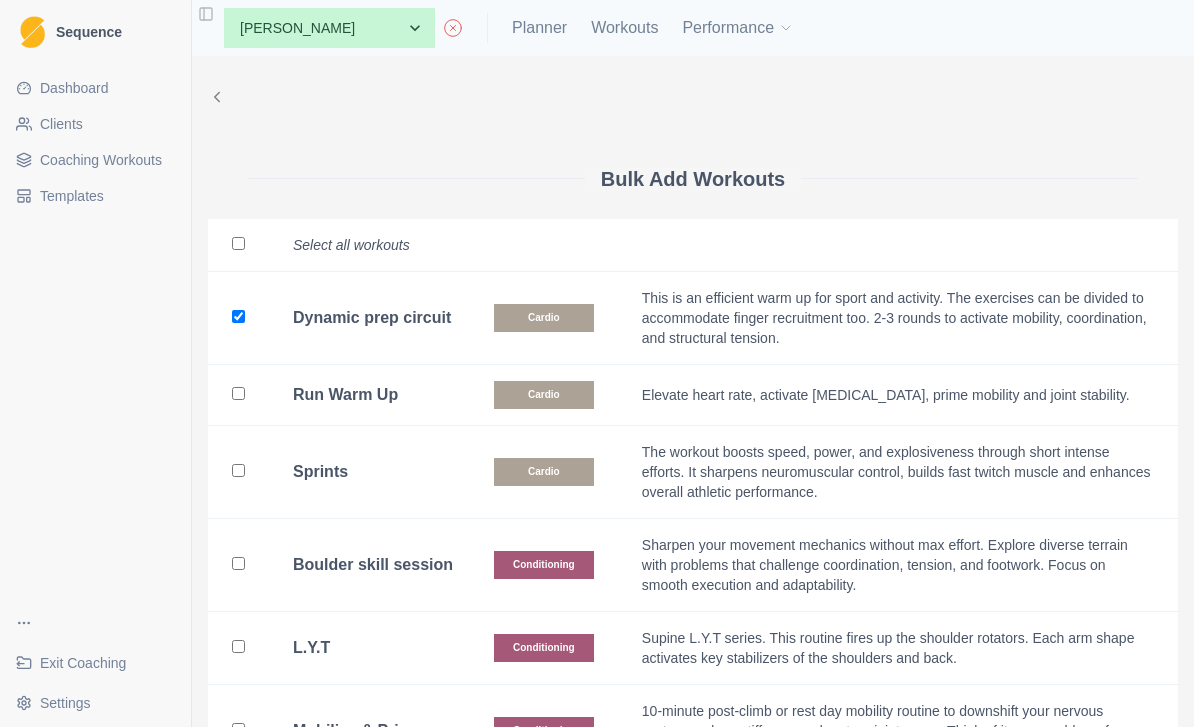 checkbox on "true" 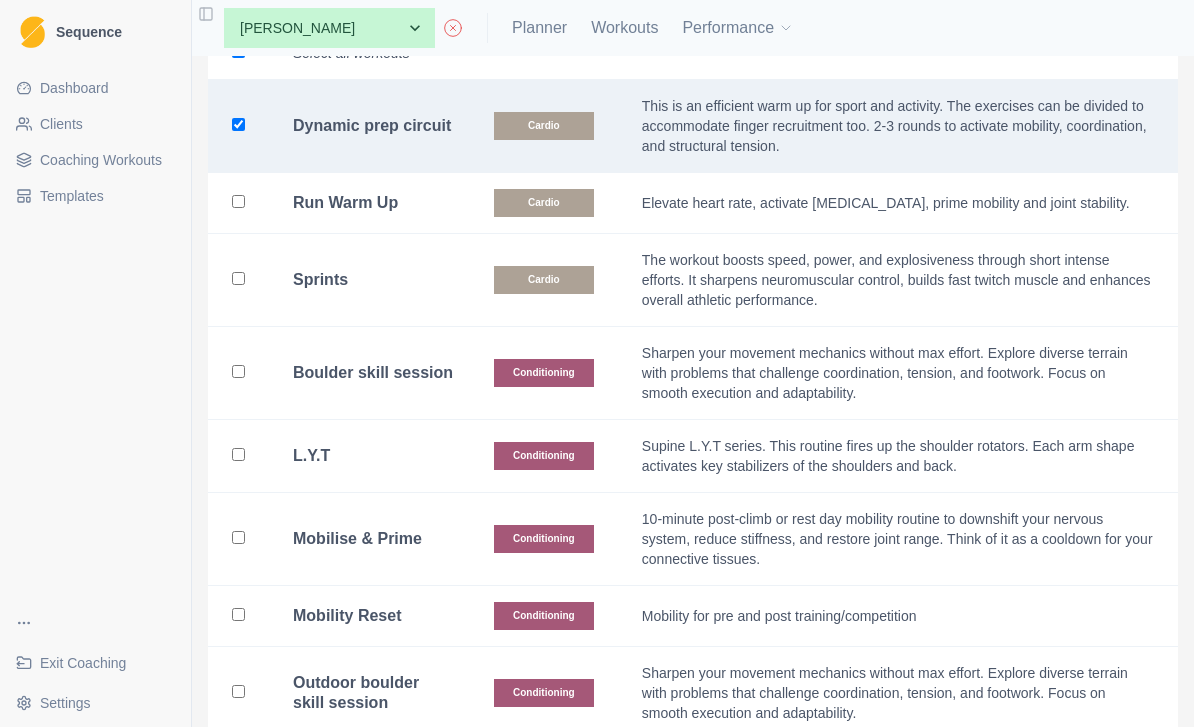 scroll, scrollTop: 197, scrollLeft: 0, axis: vertical 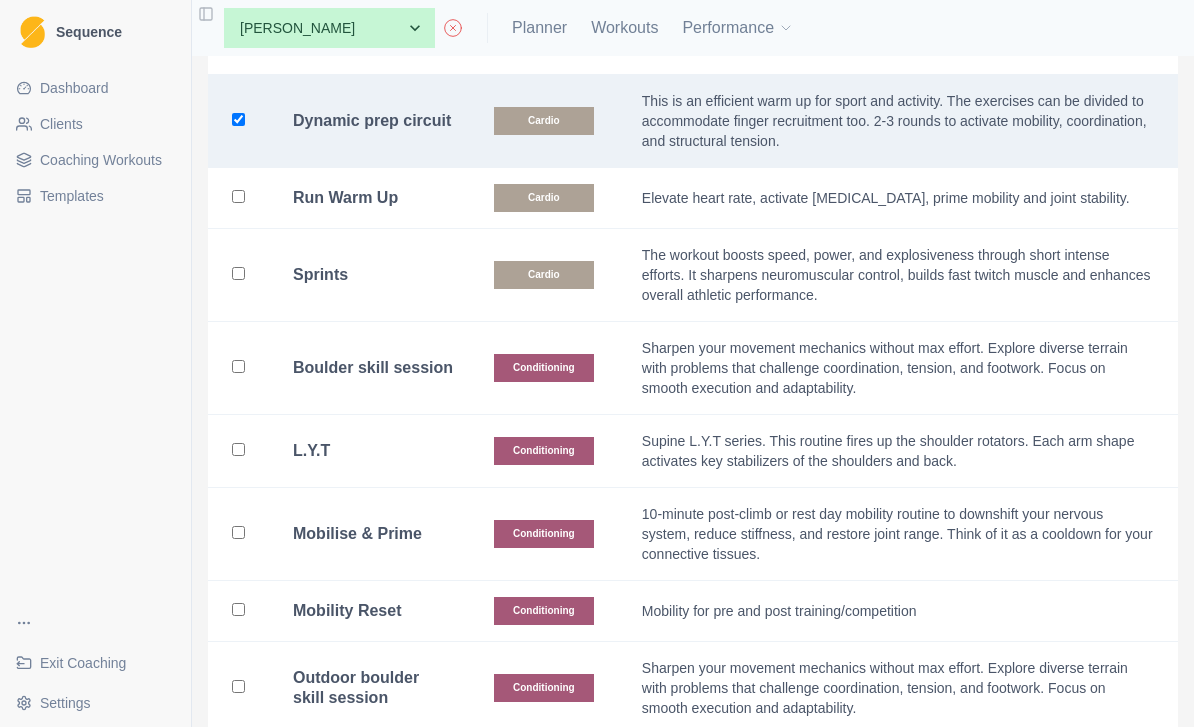 click at bounding box center [238, 366] 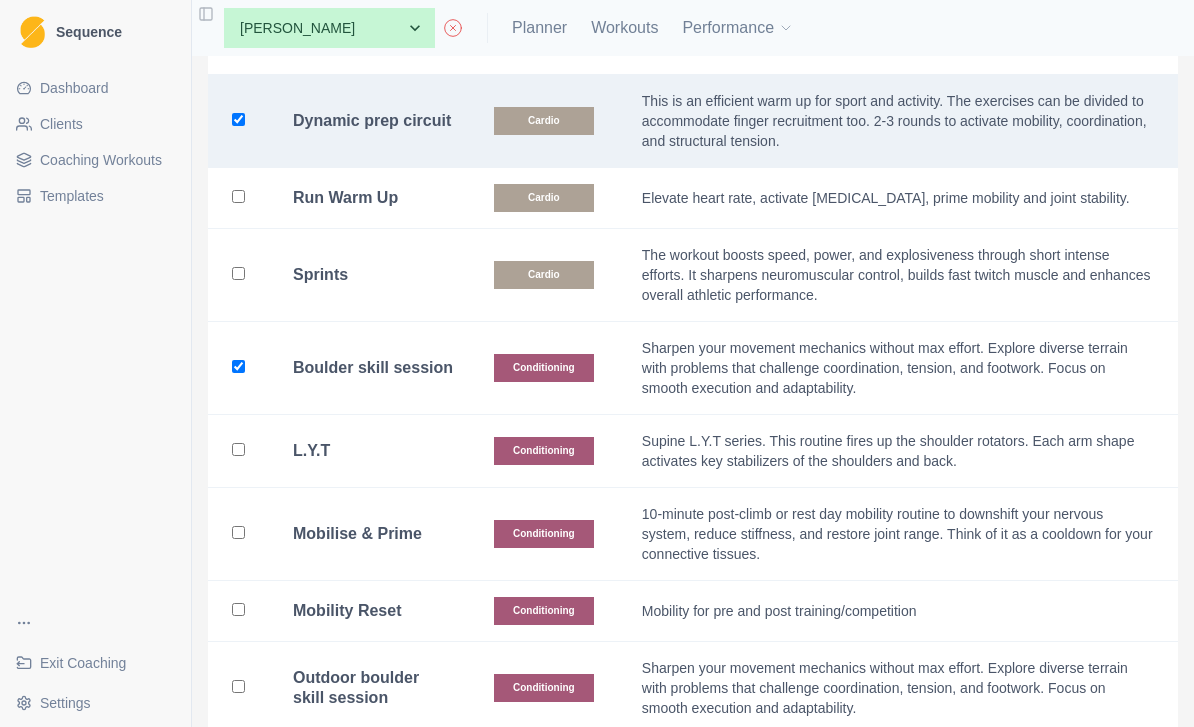 checkbox on "true" 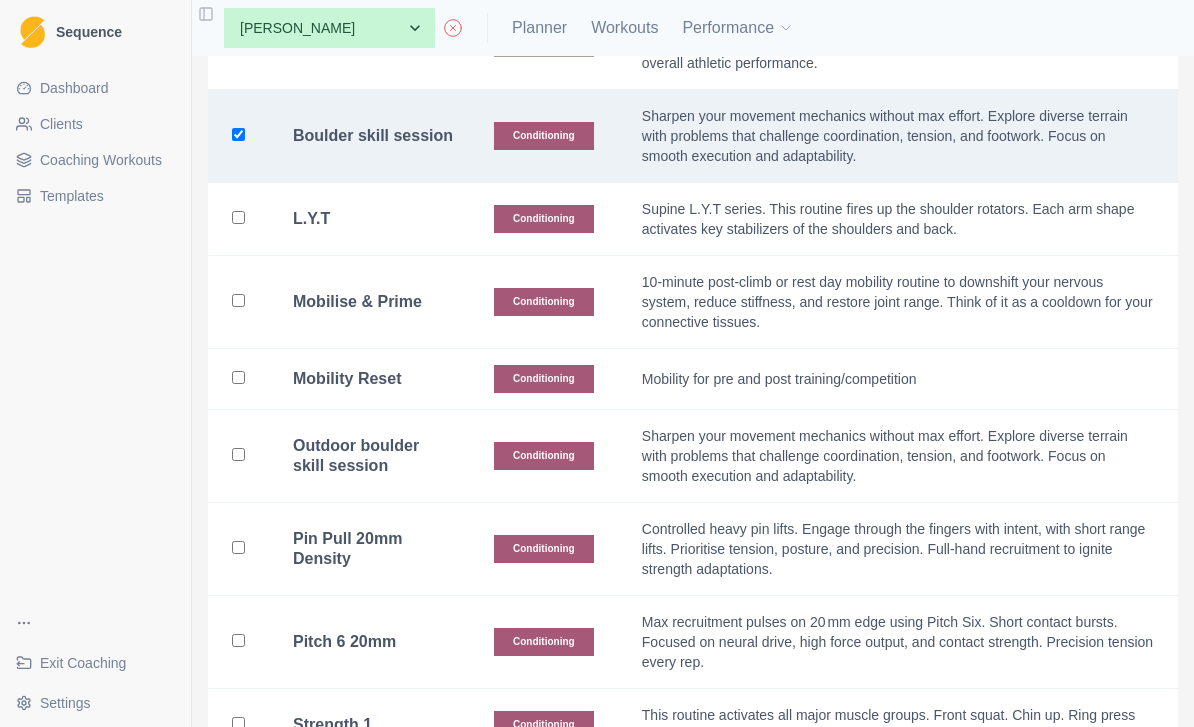 scroll, scrollTop: 430, scrollLeft: 0, axis: vertical 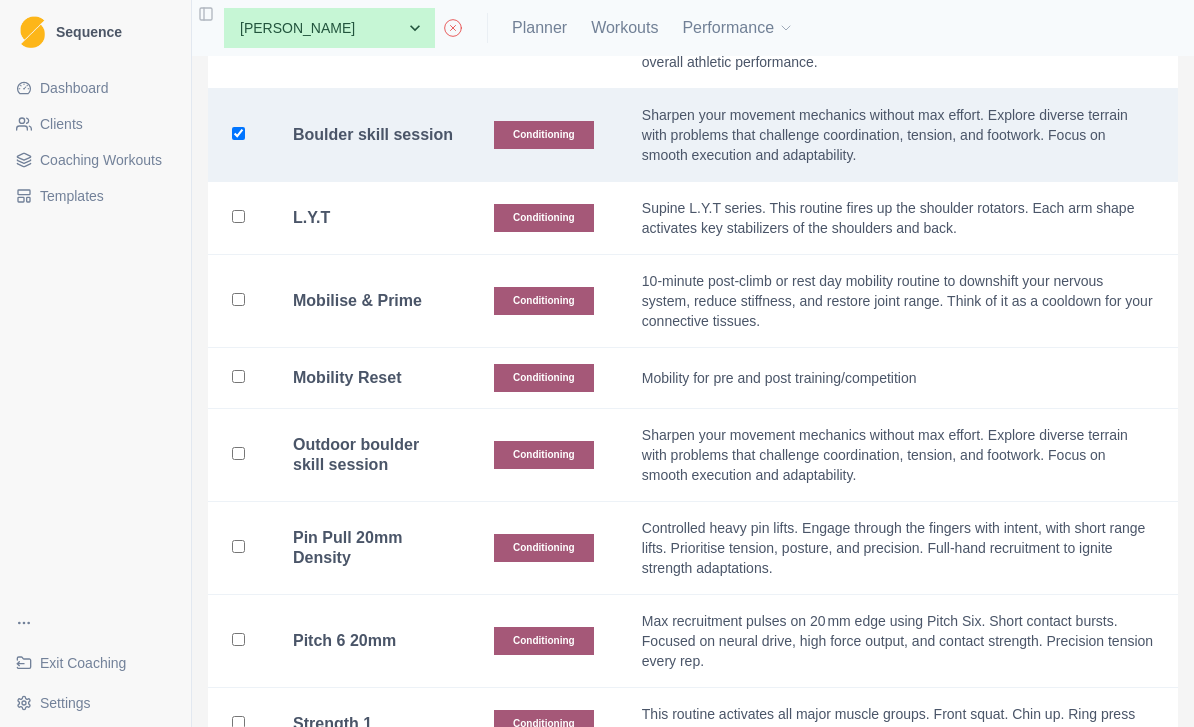 click at bounding box center [238, 376] 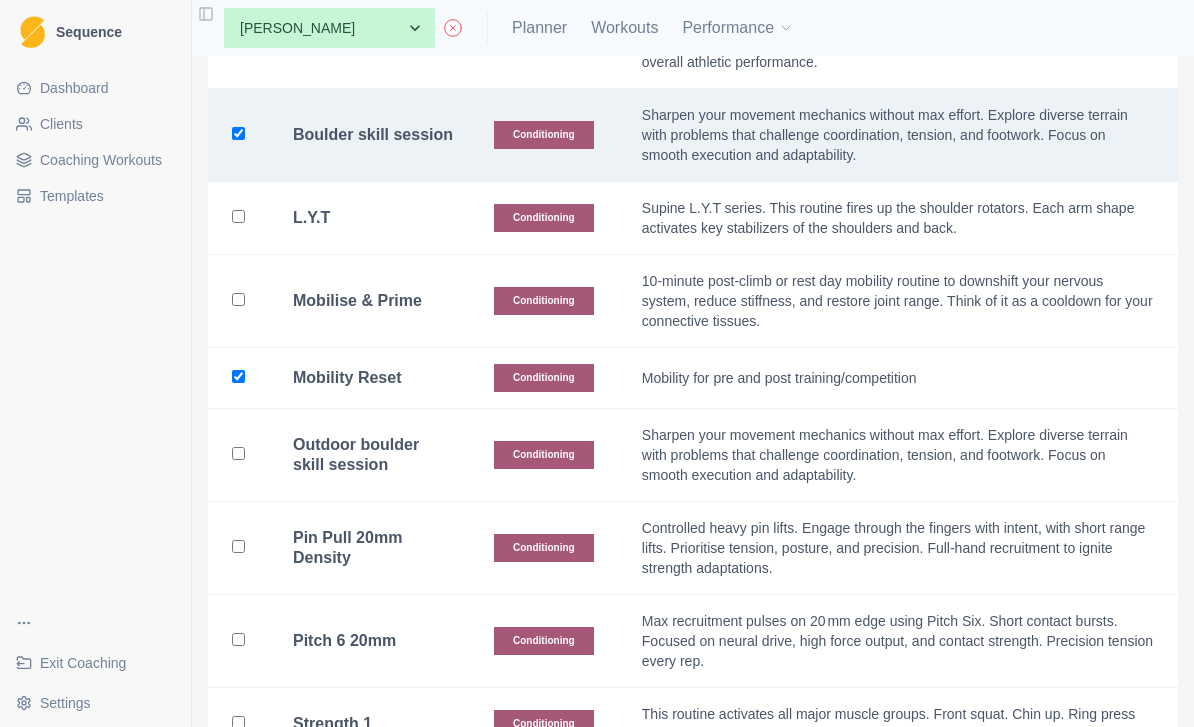 checkbox on "true" 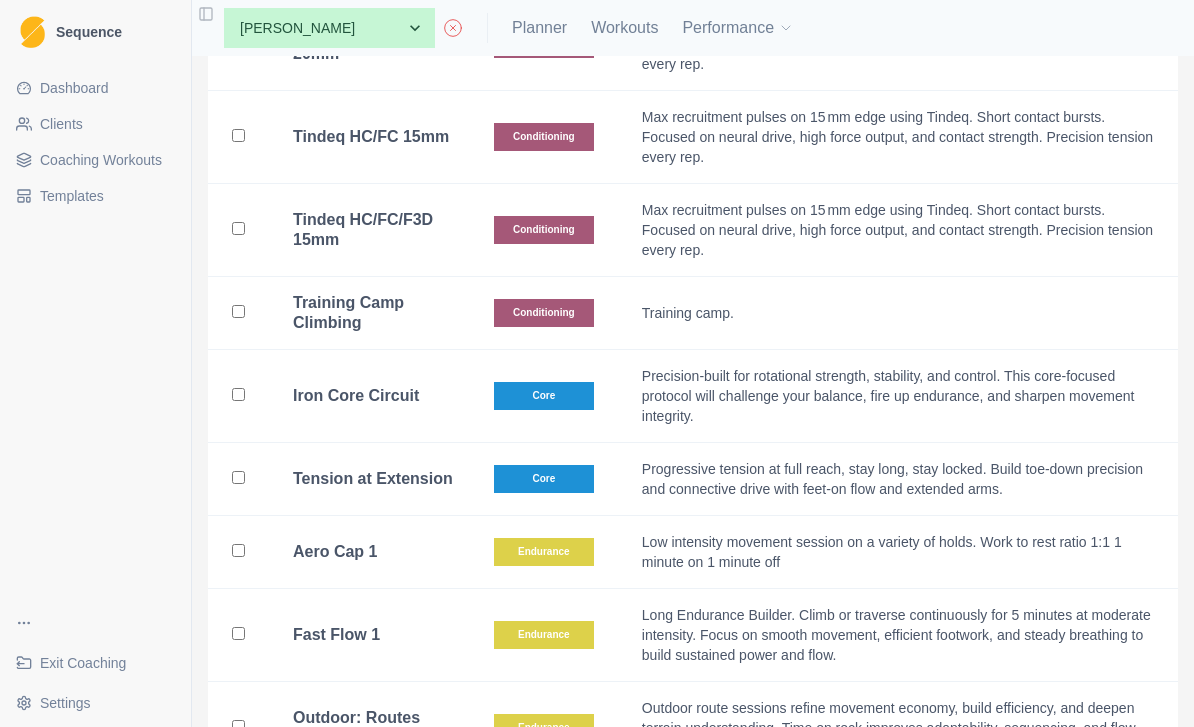 scroll, scrollTop: 2452, scrollLeft: 0, axis: vertical 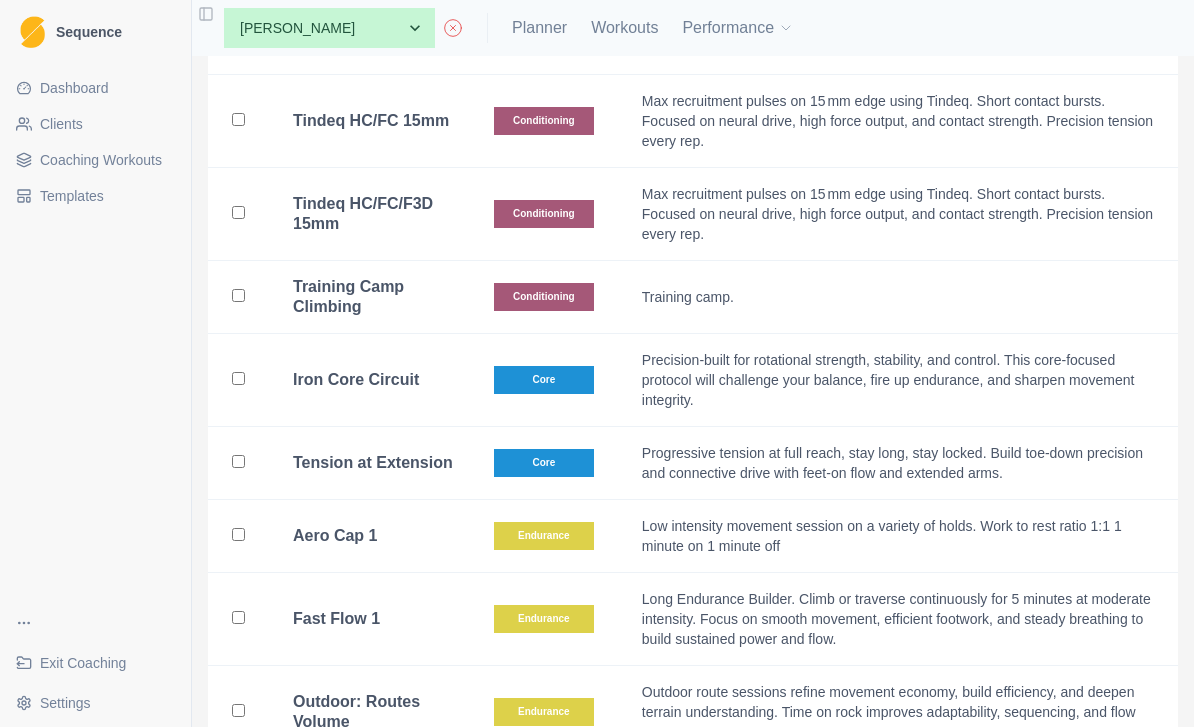 click at bounding box center [238, 534] 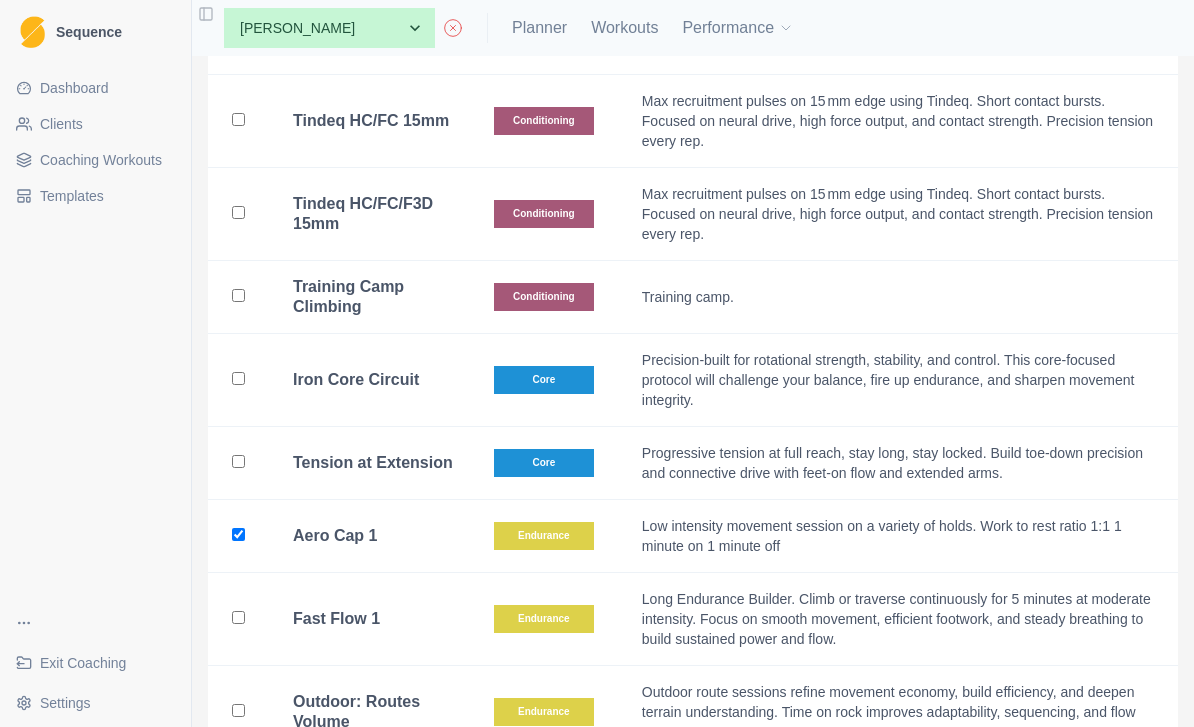 checkbox on "true" 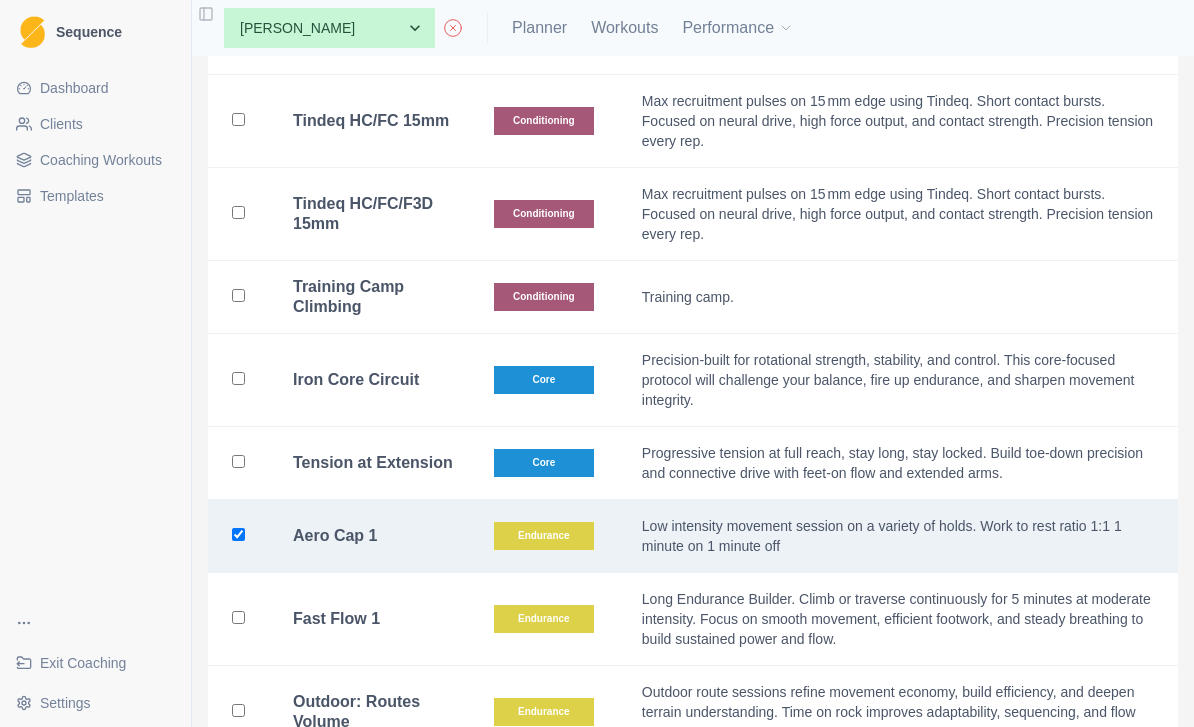 click at bounding box center (238, 619) 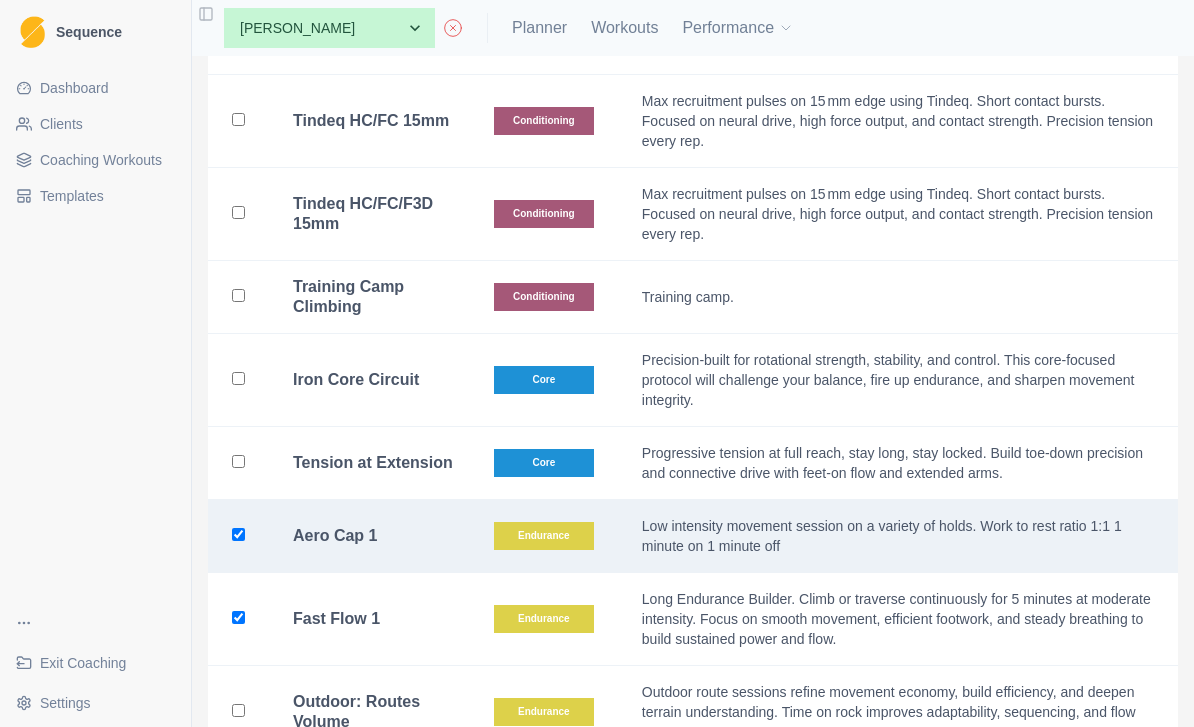 checkbox on "true" 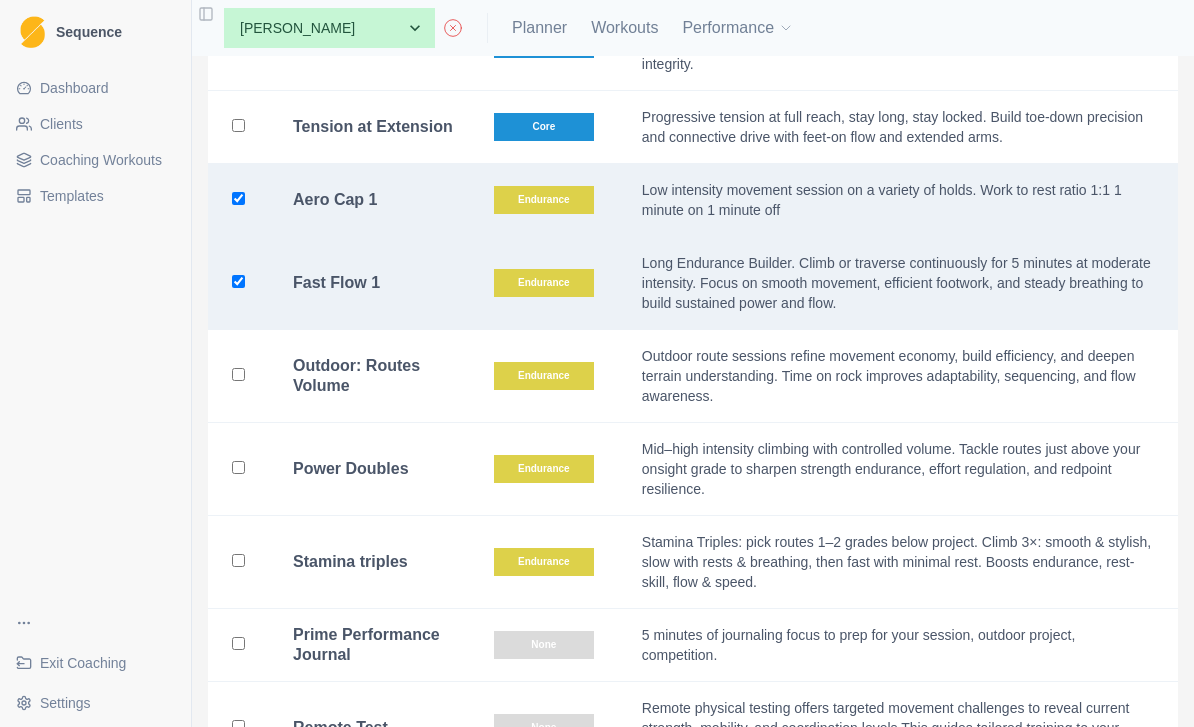 scroll, scrollTop: 2789, scrollLeft: 0, axis: vertical 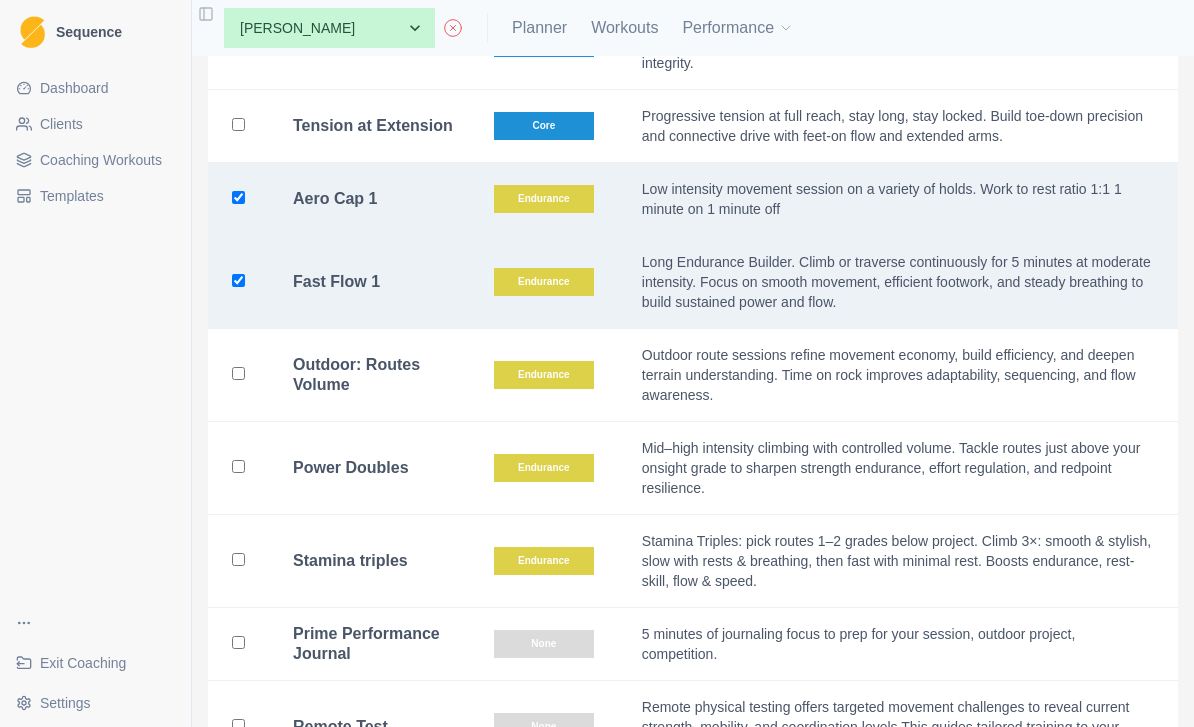 click at bounding box center (238, 468) 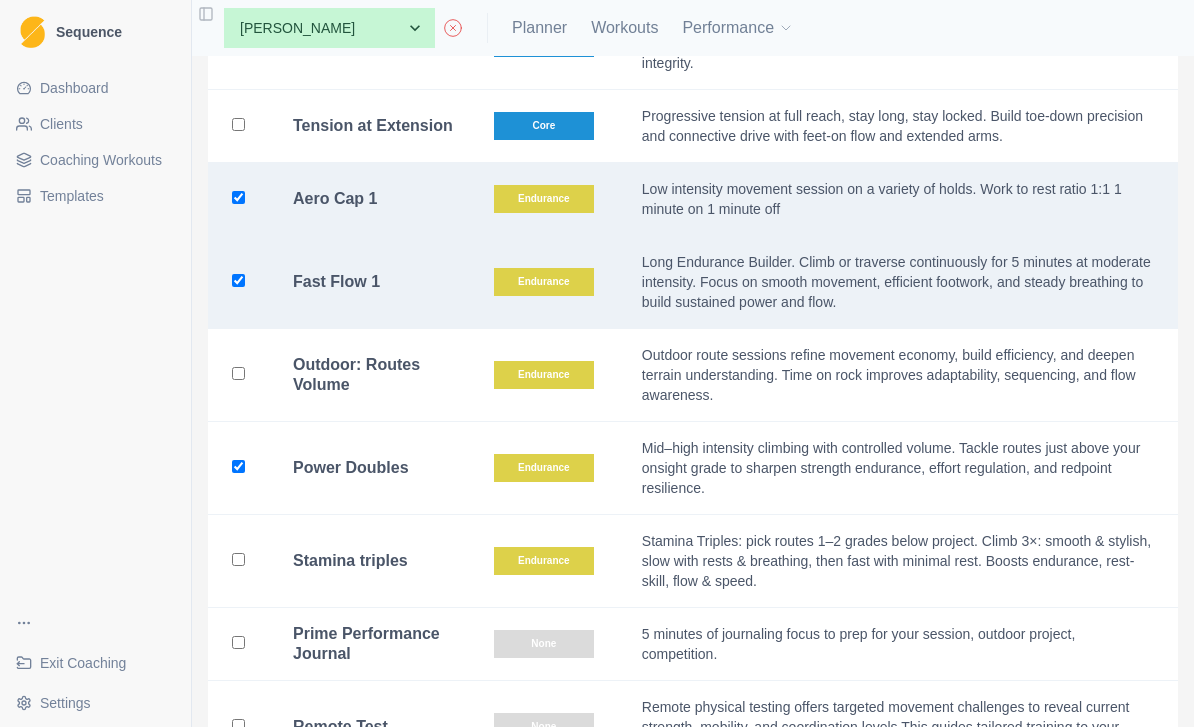 checkbox on "true" 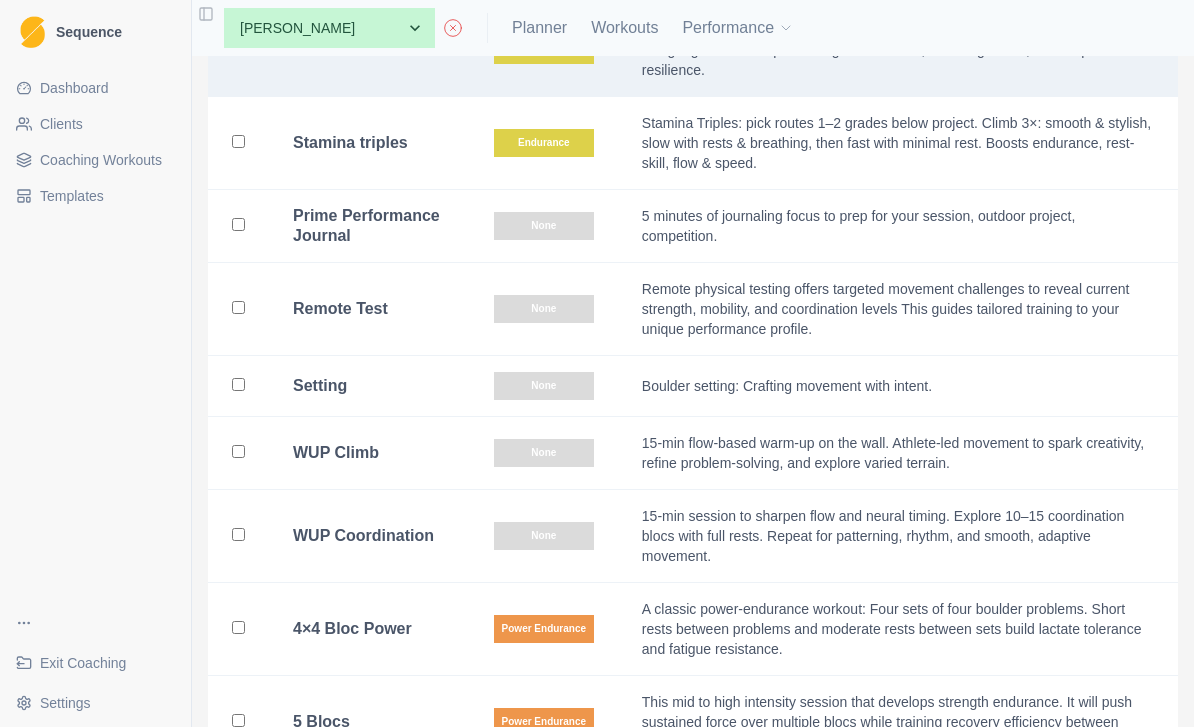 scroll, scrollTop: 3210, scrollLeft: 0, axis: vertical 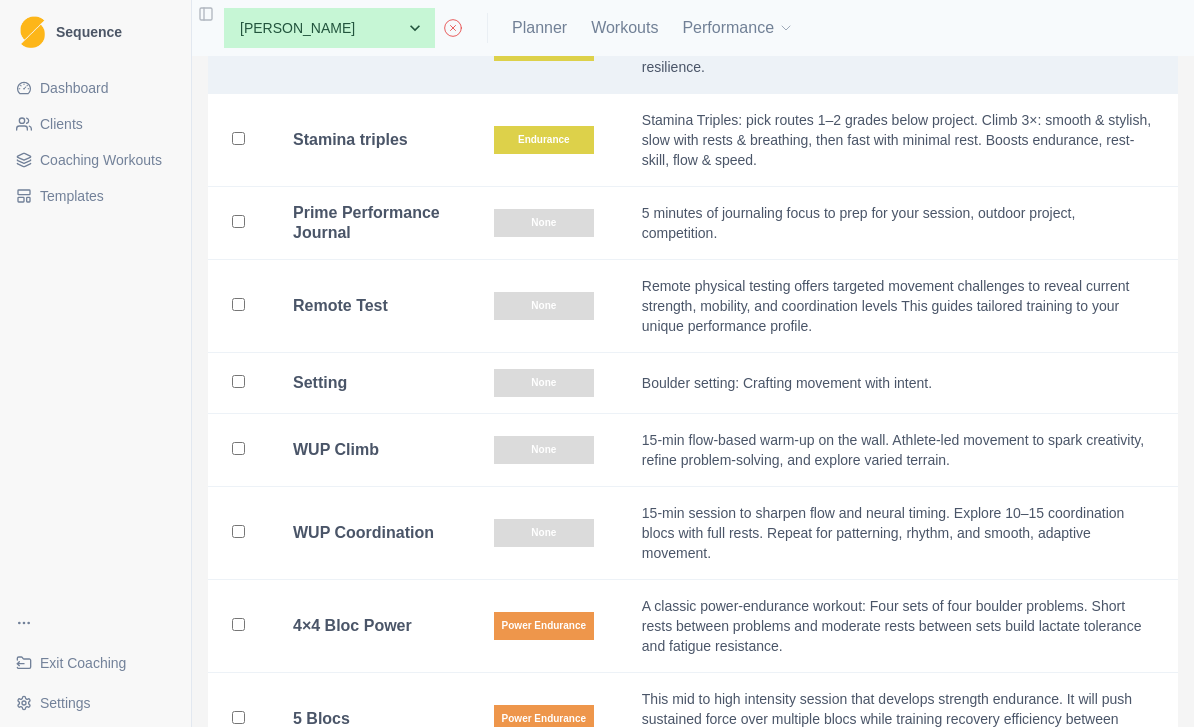 click at bounding box center [238, 448] 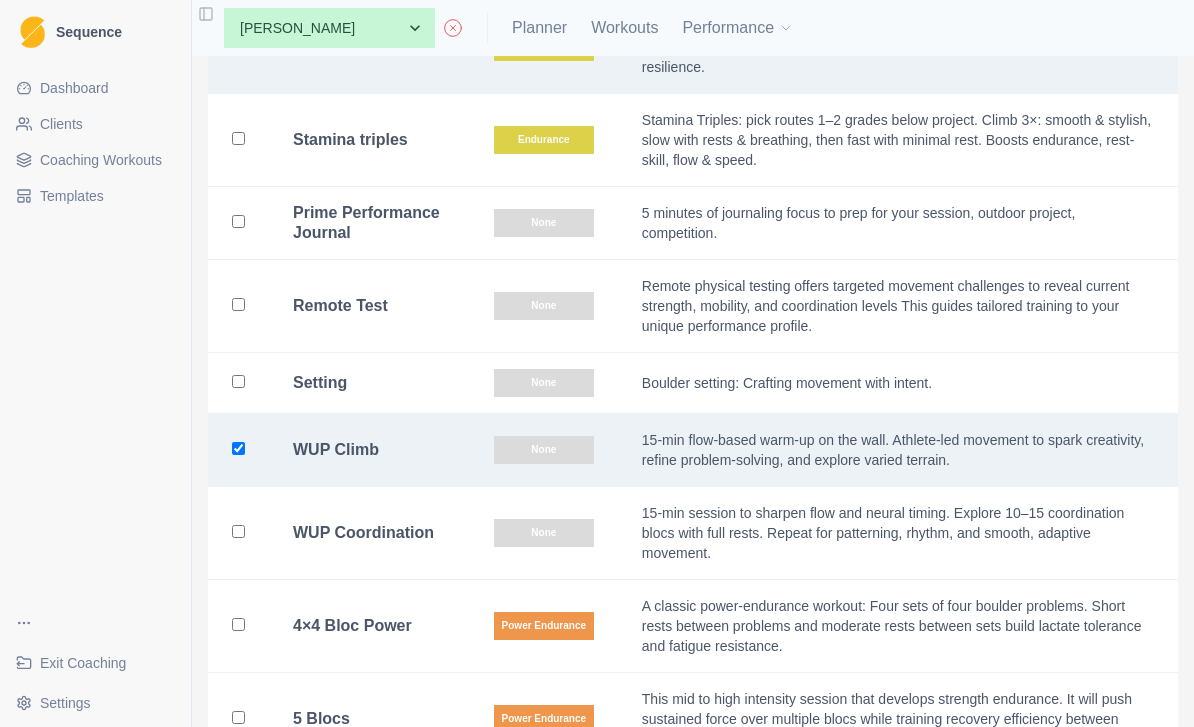 click at bounding box center [238, 531] 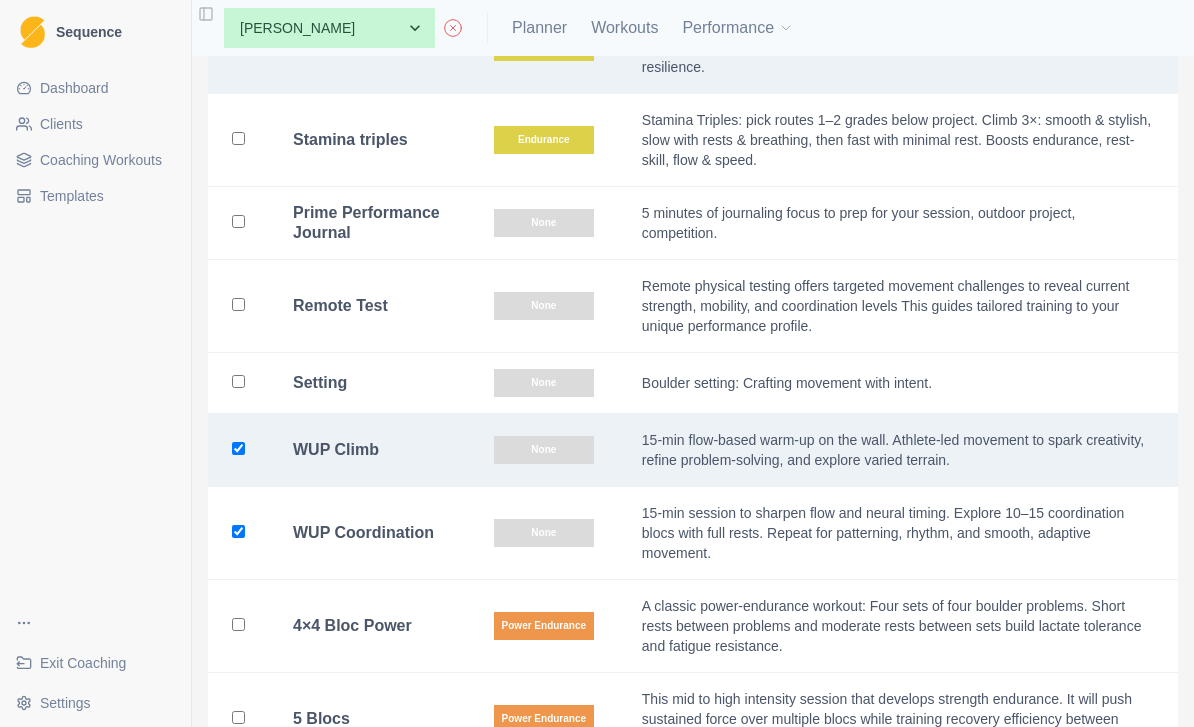 checkbox on "true" 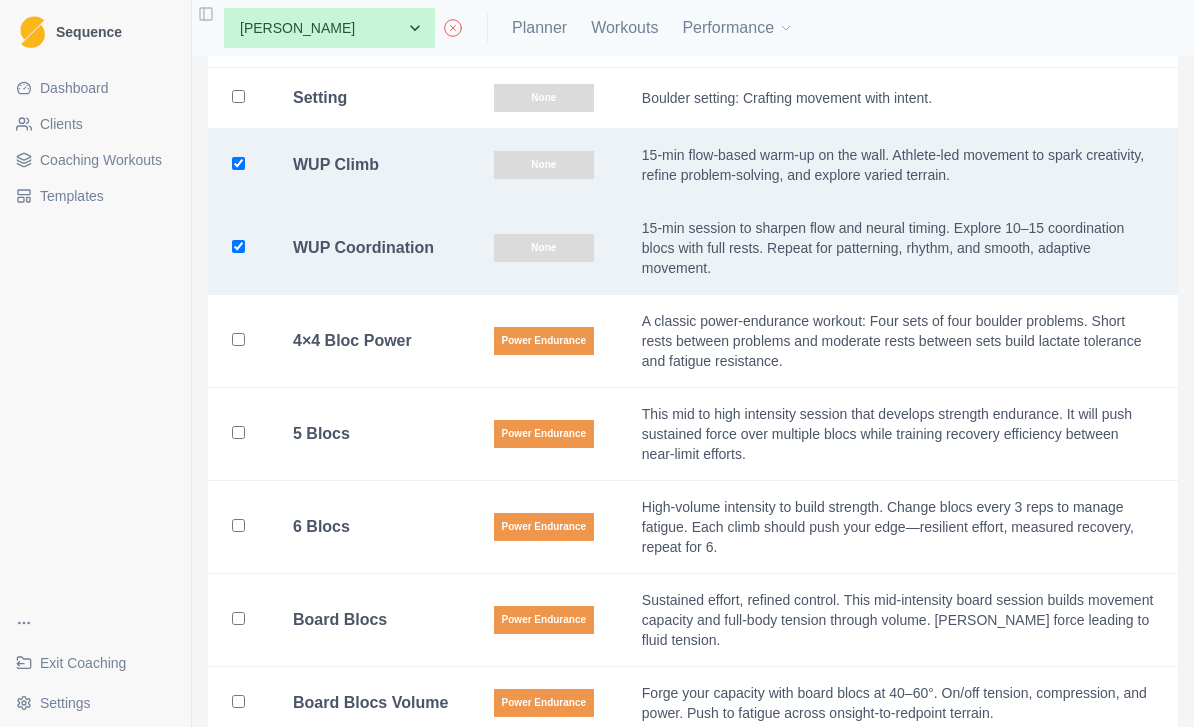 scroll, scrollTop: 3509, scrollLeft: 0, axis: vertical 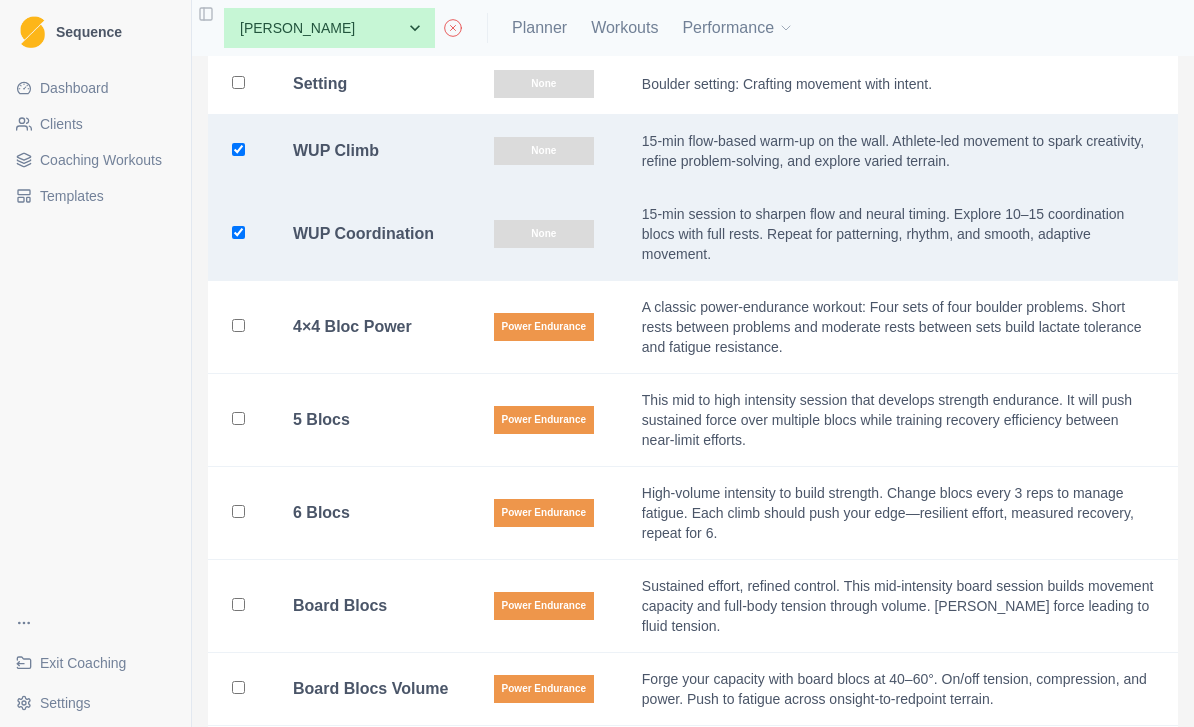 click at bounding box center [238, 418] 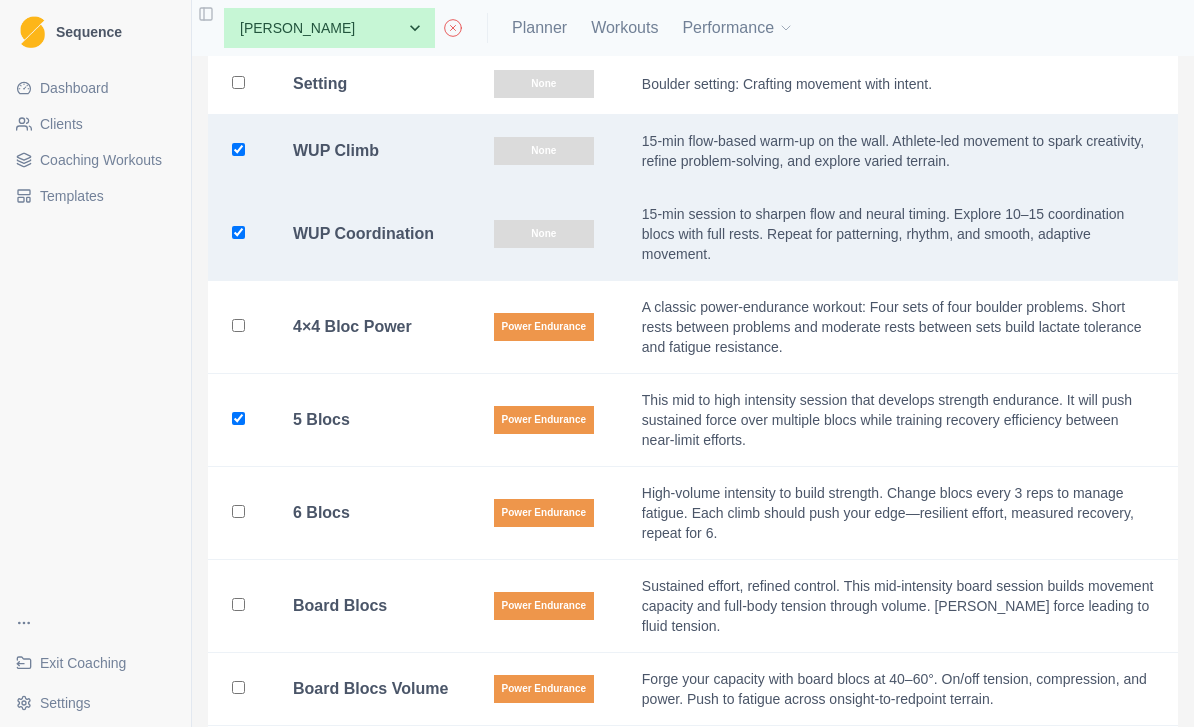 checkbox on "true" 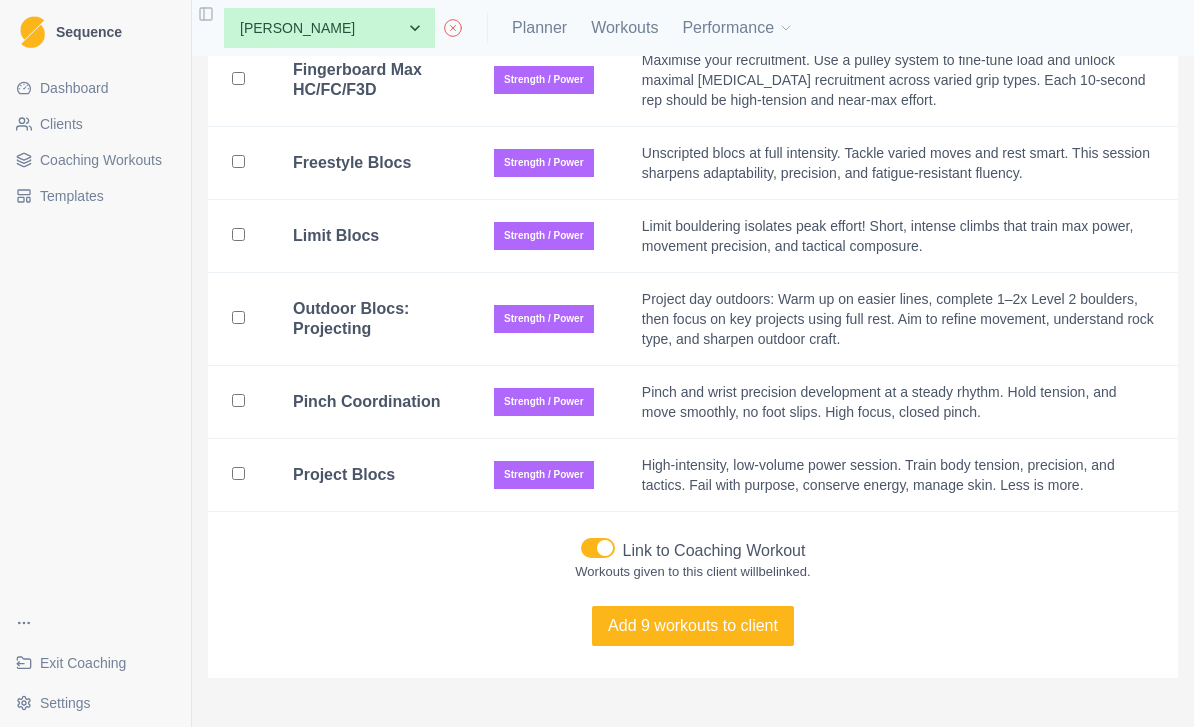 scroll, scrollTop: 4705, scrollLeft: 0, axis: vertical 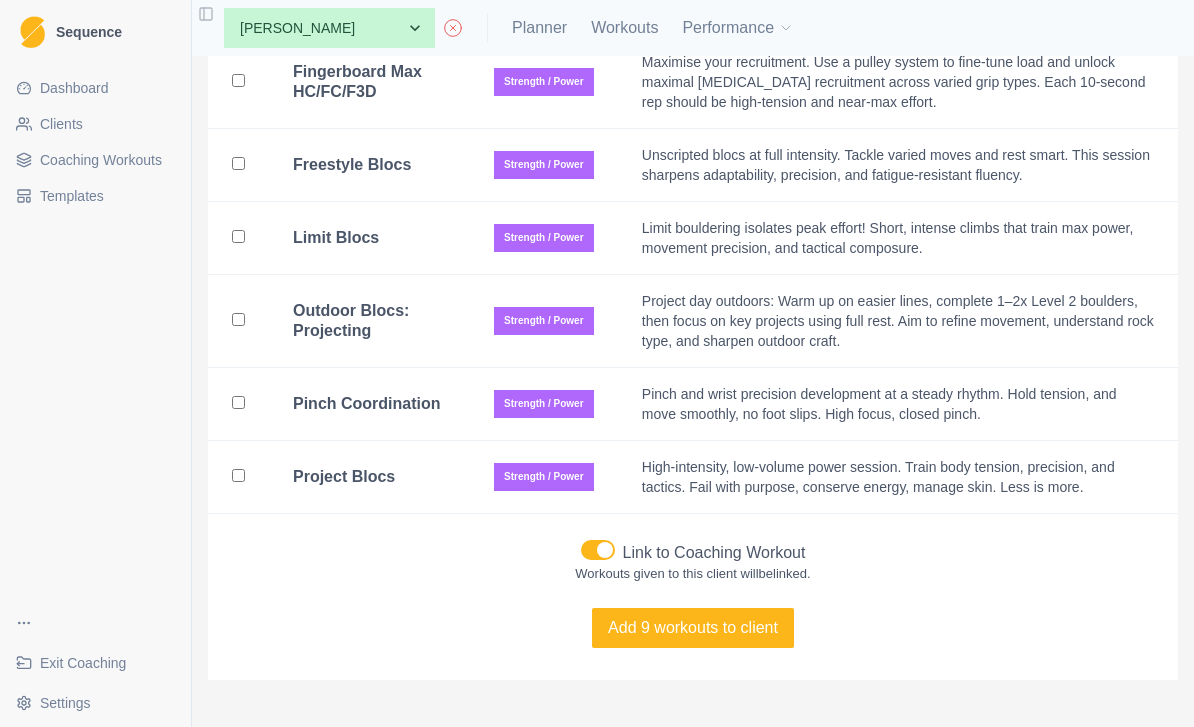 click on "Add 9 workouts to client" at bounding box center [693, 628] 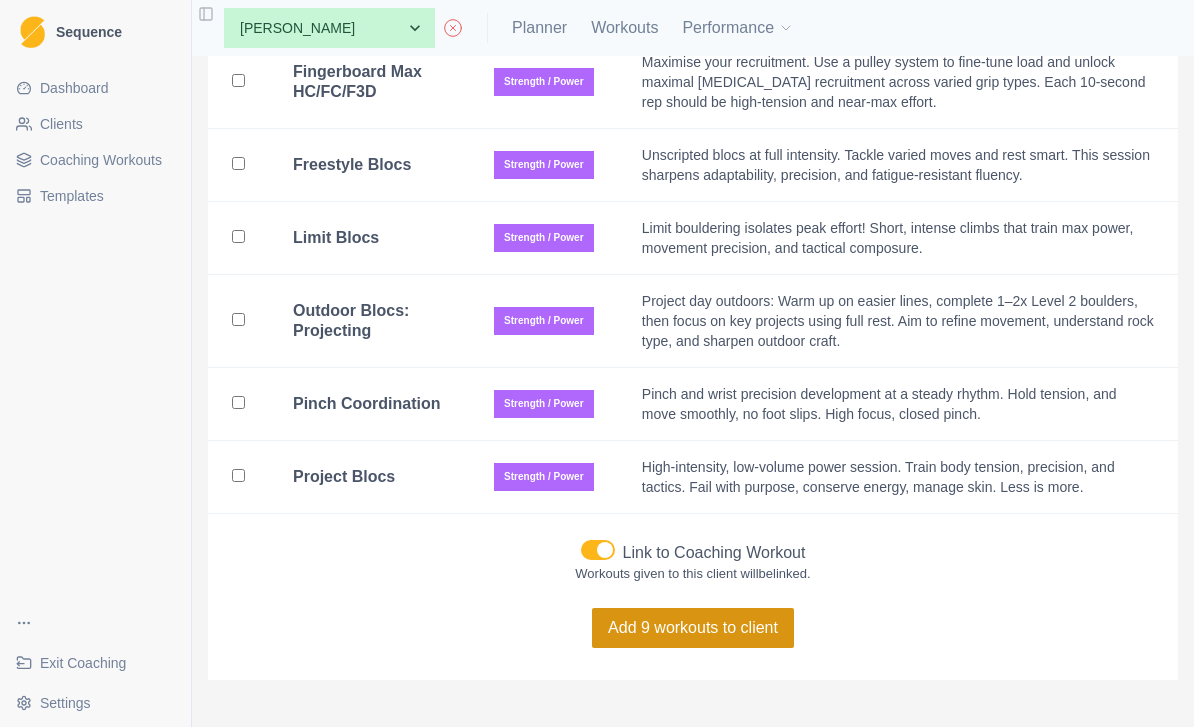 click on "Add 9 workouts to client" at bounding box center (693, 628) 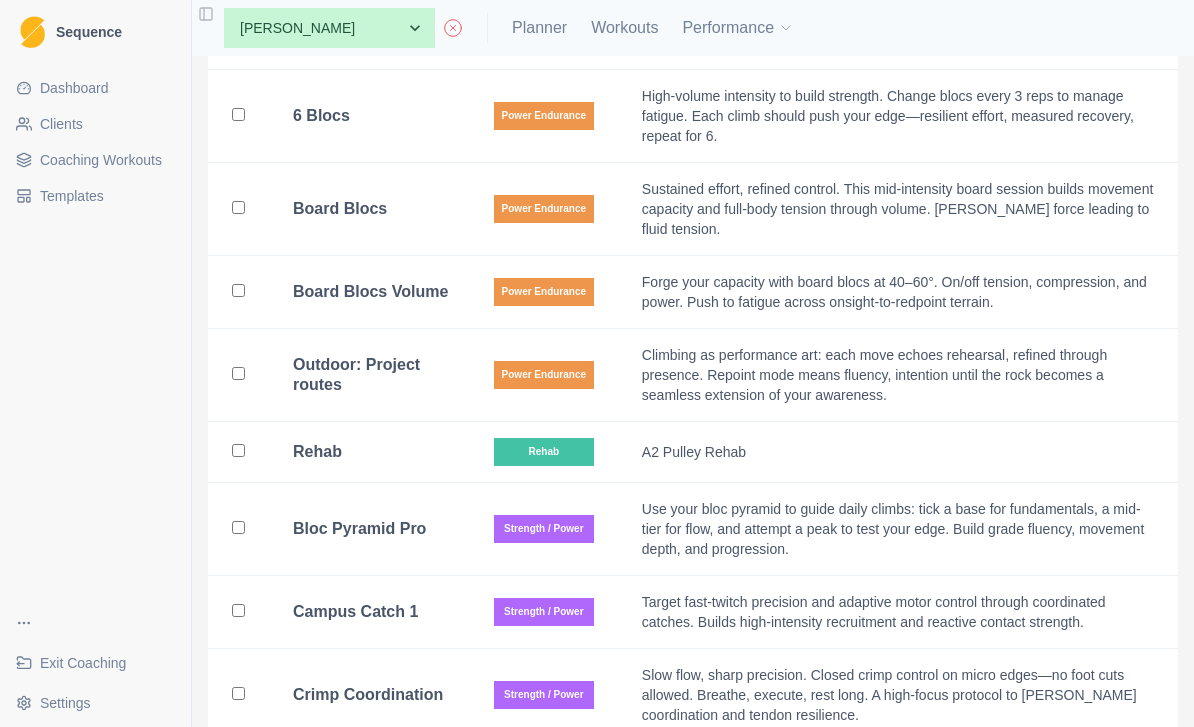 scroll, scrollTop: 3907, scrollLeft: 0, axis: vertical 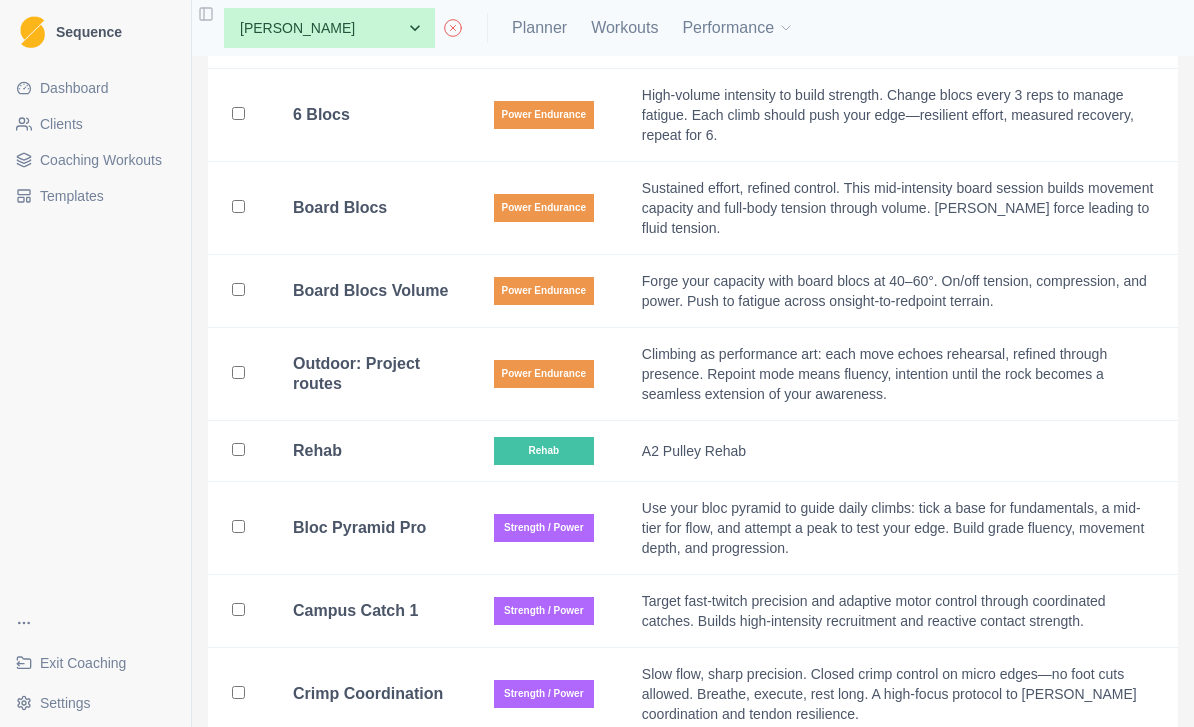 click on "Climbing as performance art: each move echoes rehearsal, refined through presence. Repoint mode means fluency, intention until the rock becomes a seamless extension of your awareness." at bounding box center (898, 374) 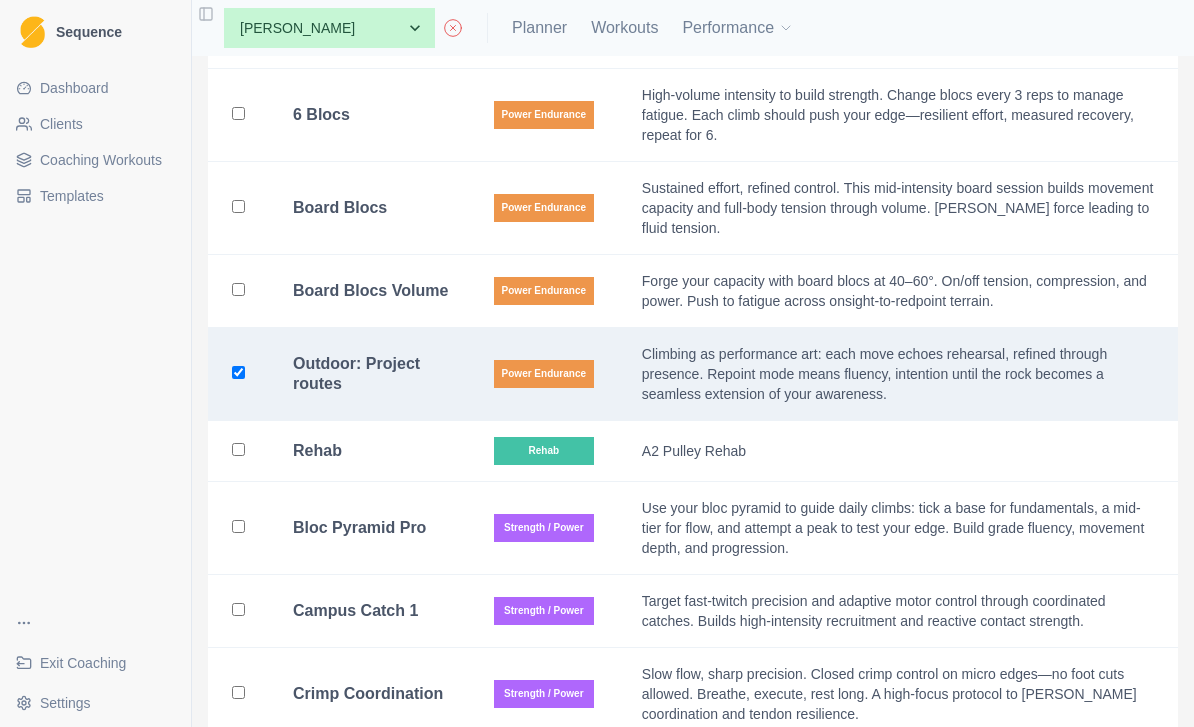 checkbox on "true" 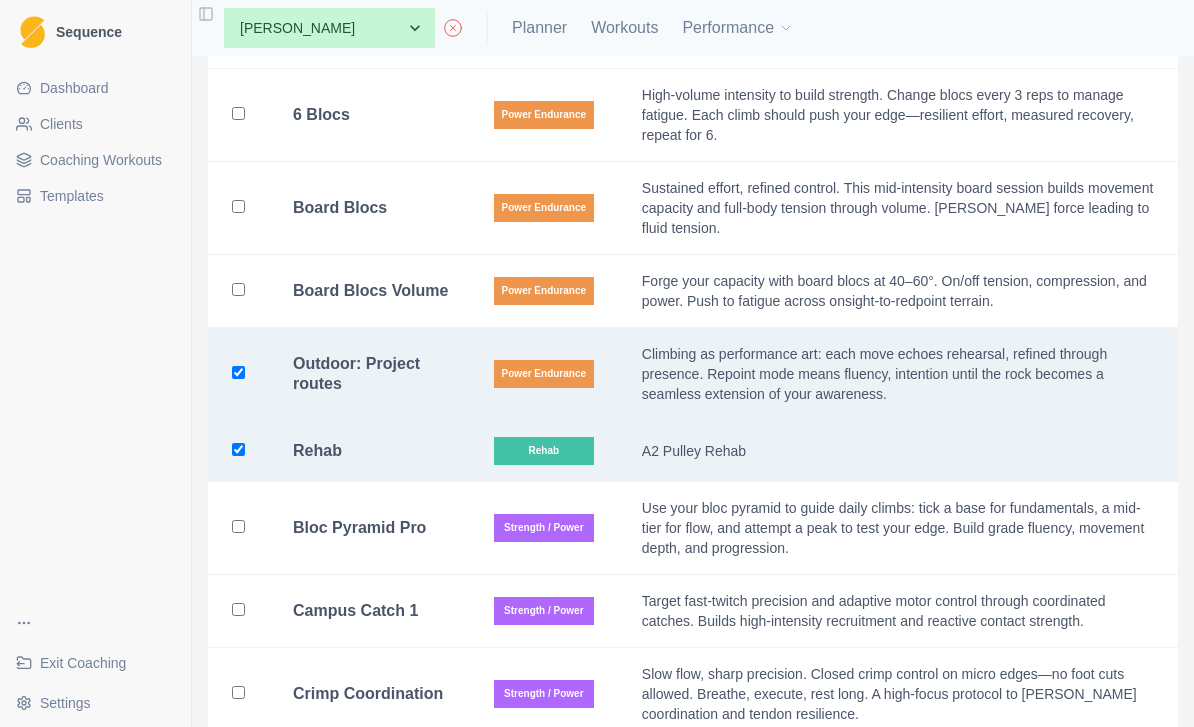 click on "Rehab" at bounding box center (369, 451) 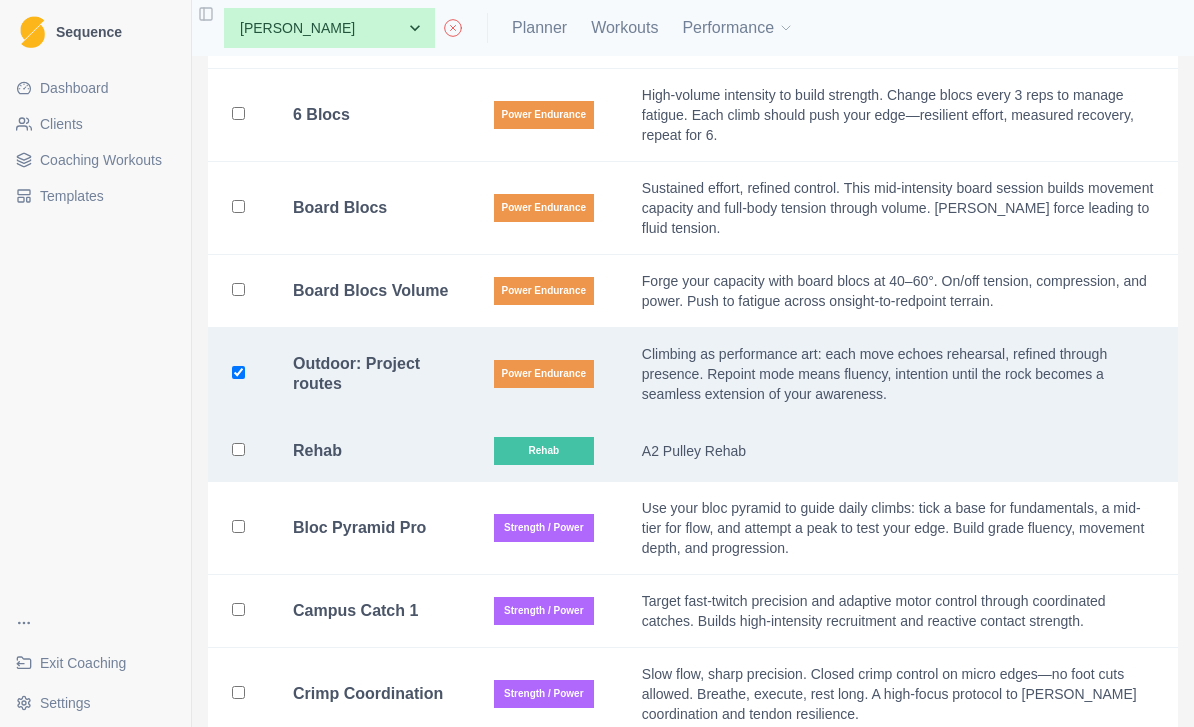checkbox on "false" 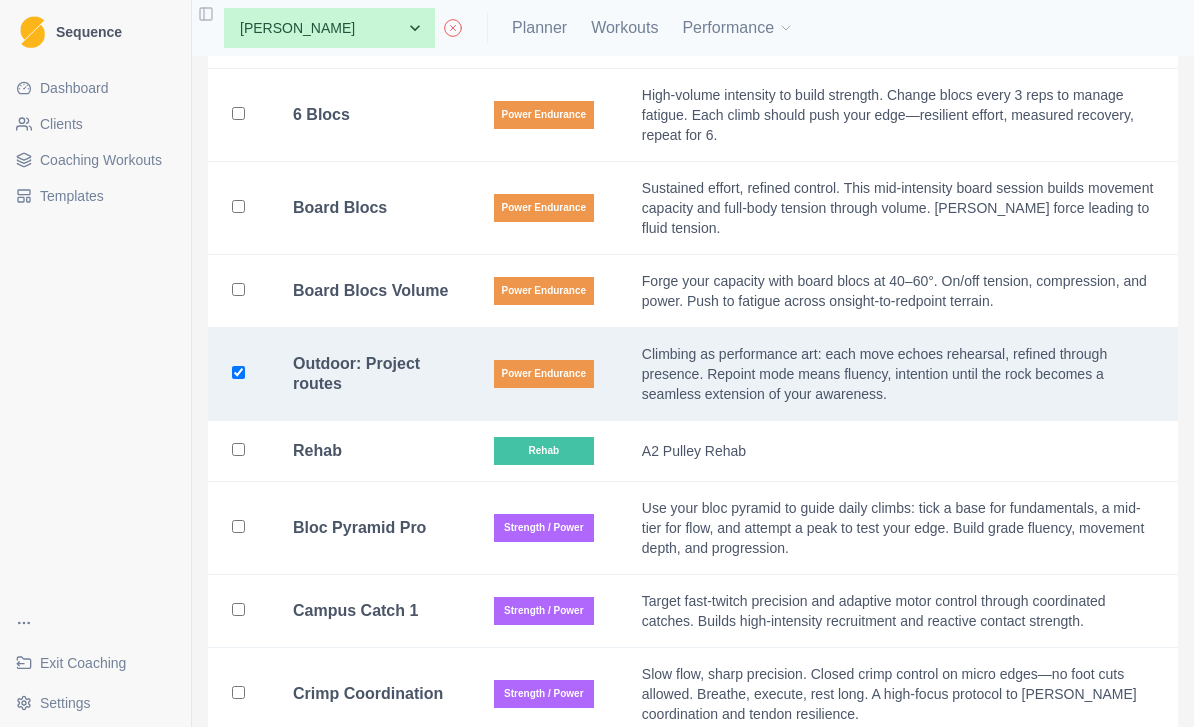 click at bounding box center [238, 372] 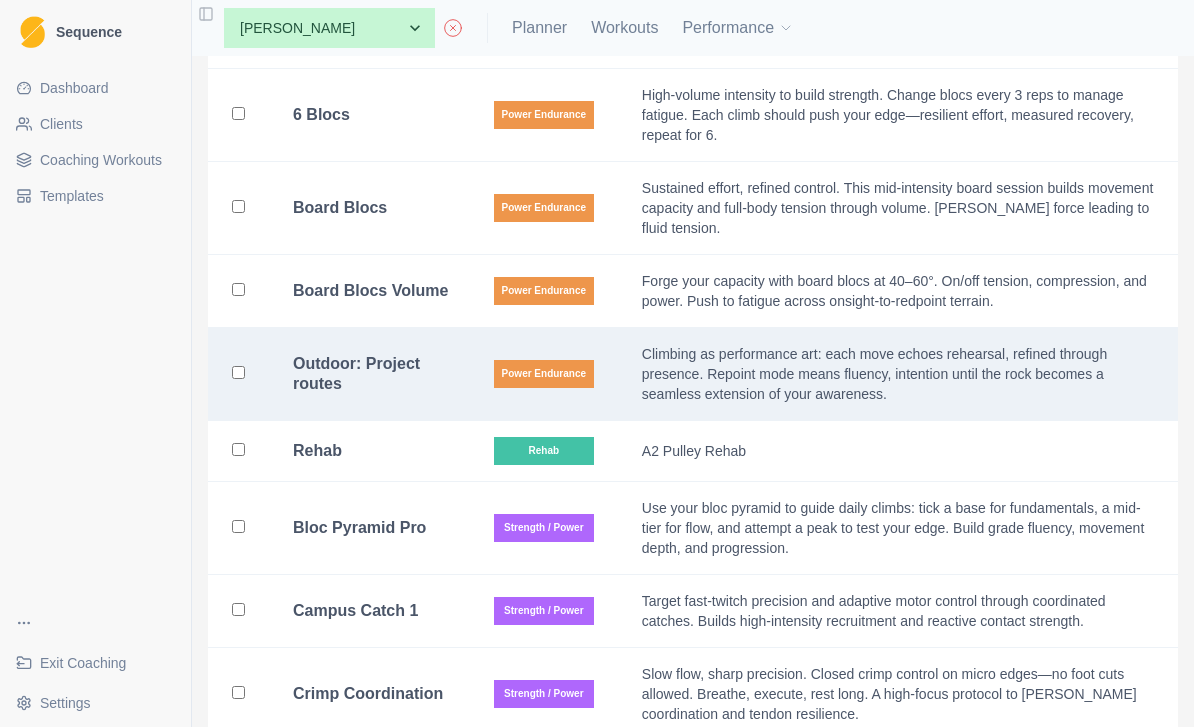 checkbox on "false" 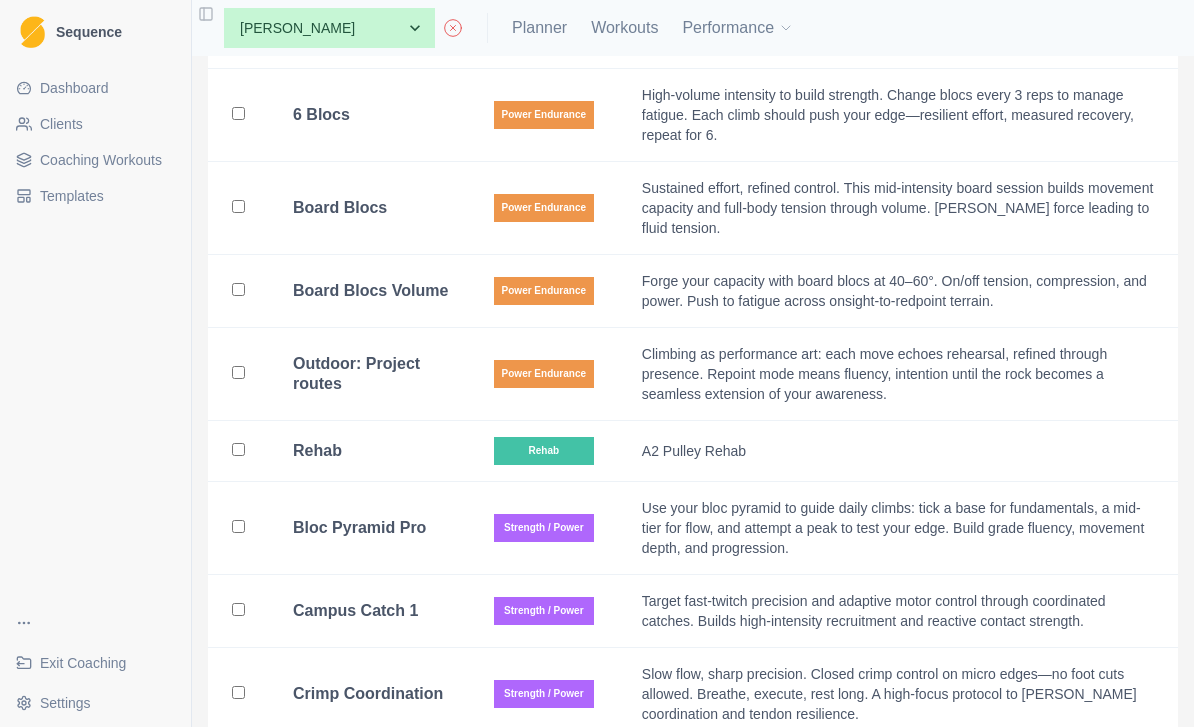 click on "Coaching Workouts" at bounding box center (101, 160) 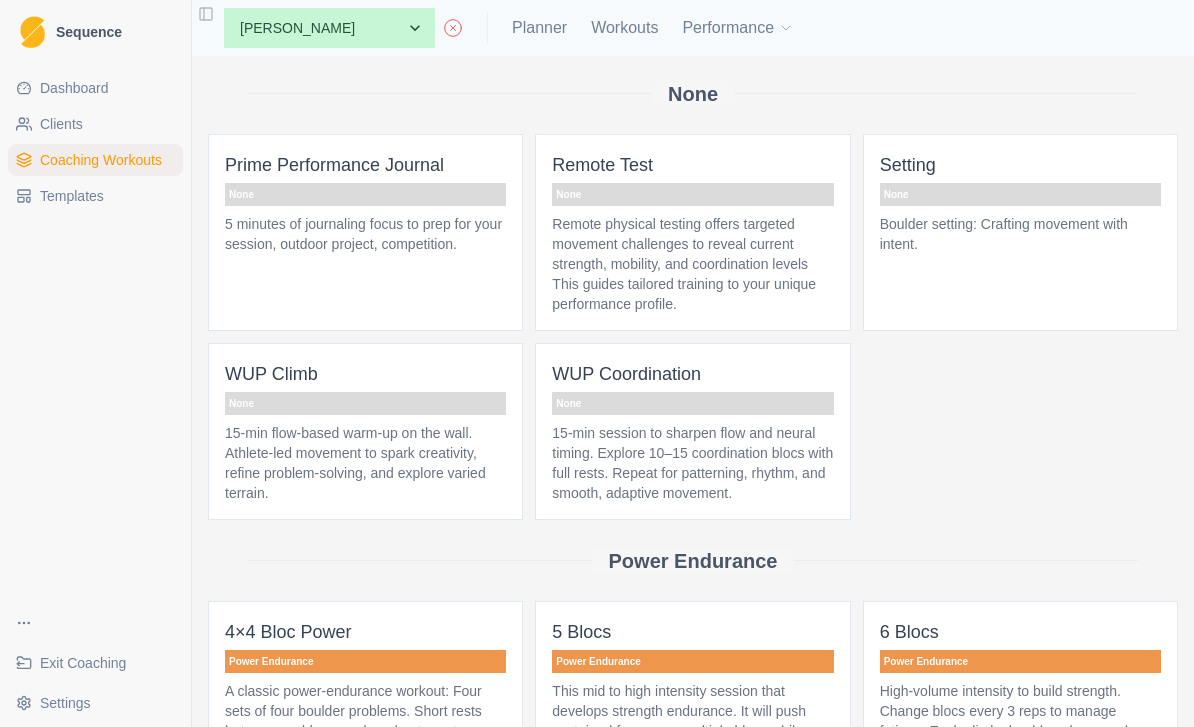 scroll, scrollTop: 3031, scrollLeft: 0, axis: vertical 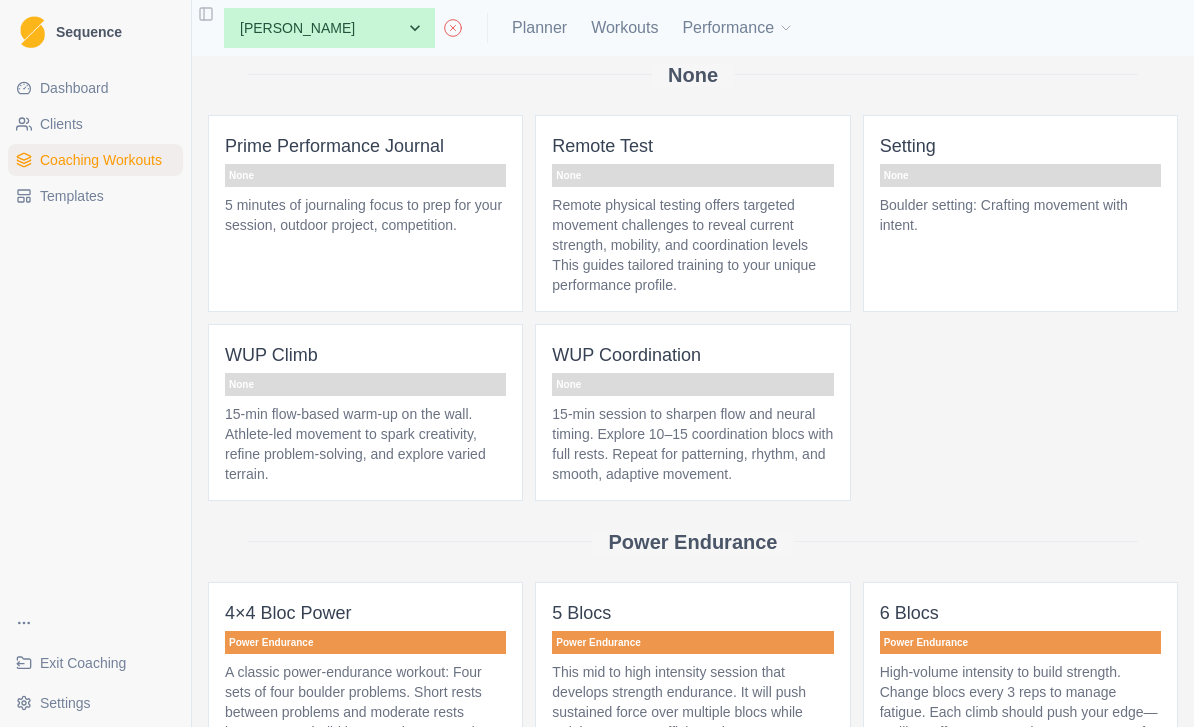 click on "Power Endurance" at bounding box center [693, 541] 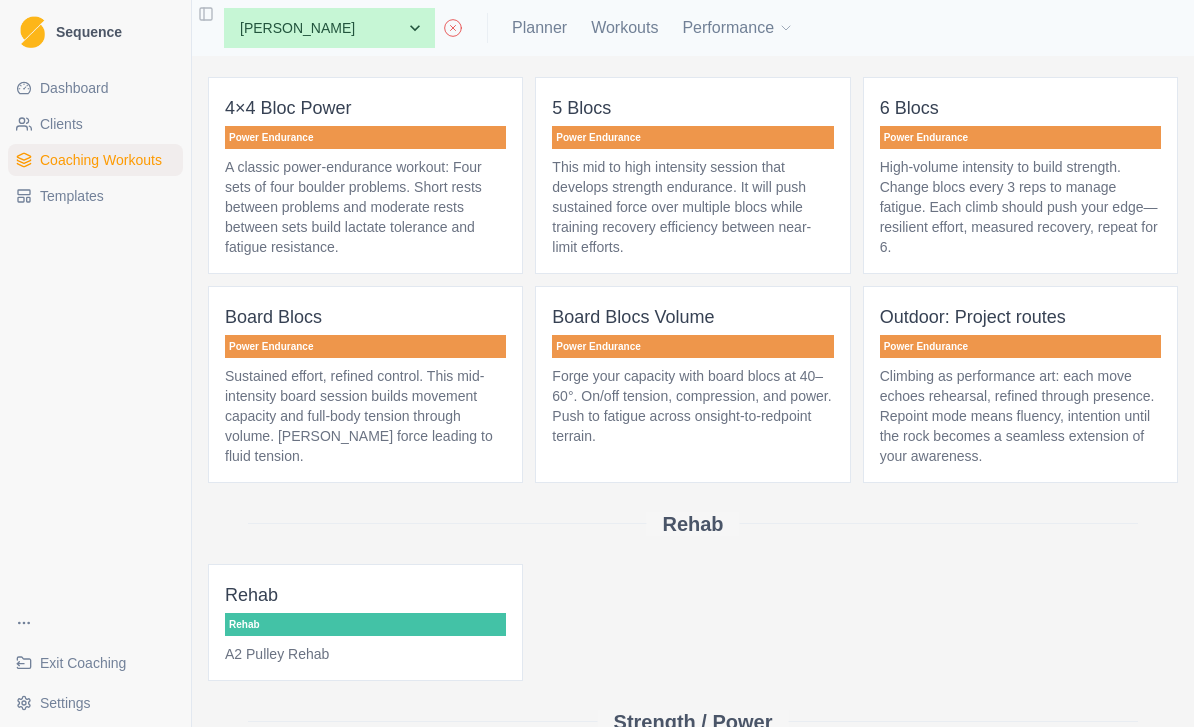 scroll, scrollTop: 3544, scrollLeft: 0, axis: vertical 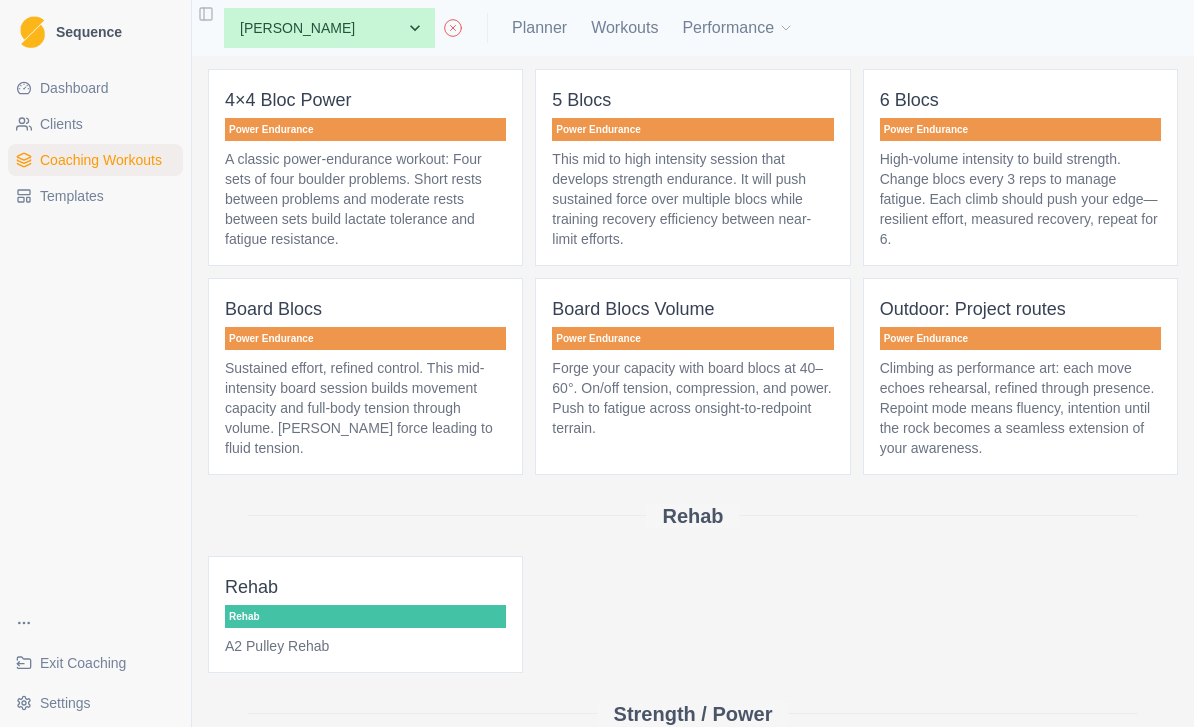click on "Climbing as performance art: each move echoes rehearsal, refined through presence. Repoint mode means fluency, intention until the rock becomes a seamless extension of your awareness." at bounding box center (1020, 408) 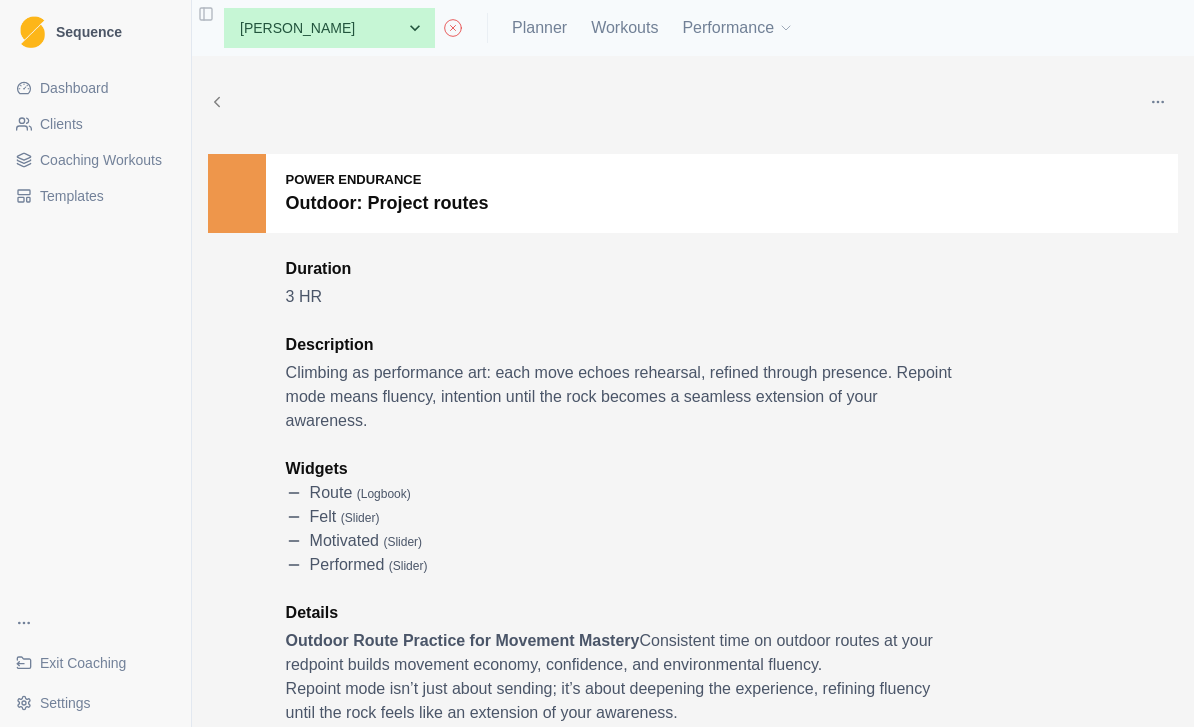 scroll, scrollTop: 4, scrollLeft: 0, axis: vertical 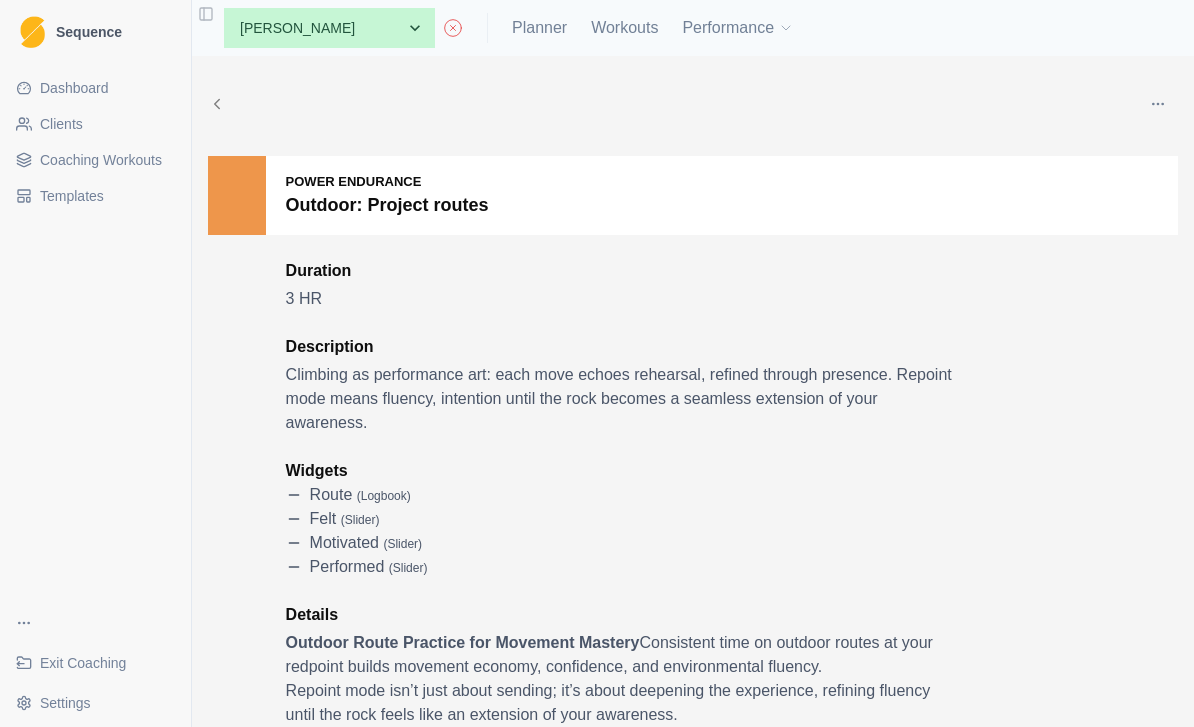 click on "Exit Coaching" at bounding box center (83, 663) 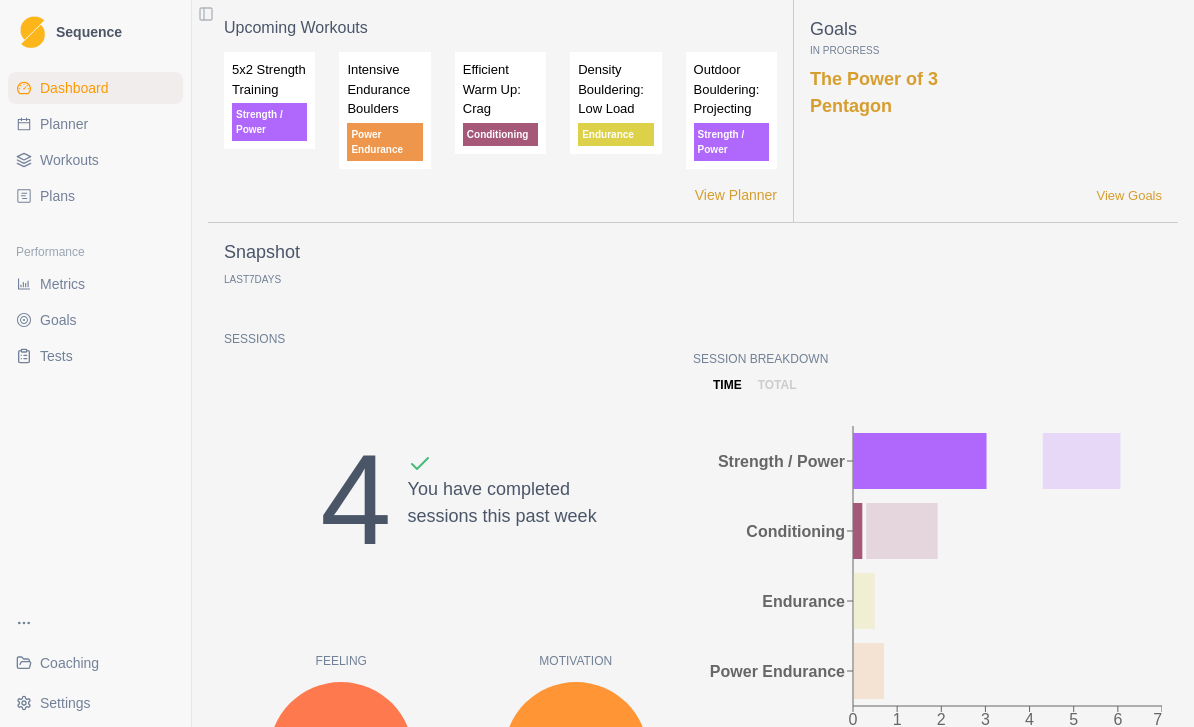 scroll, scrollTop: 0, scrollLeft: 0, axis: both 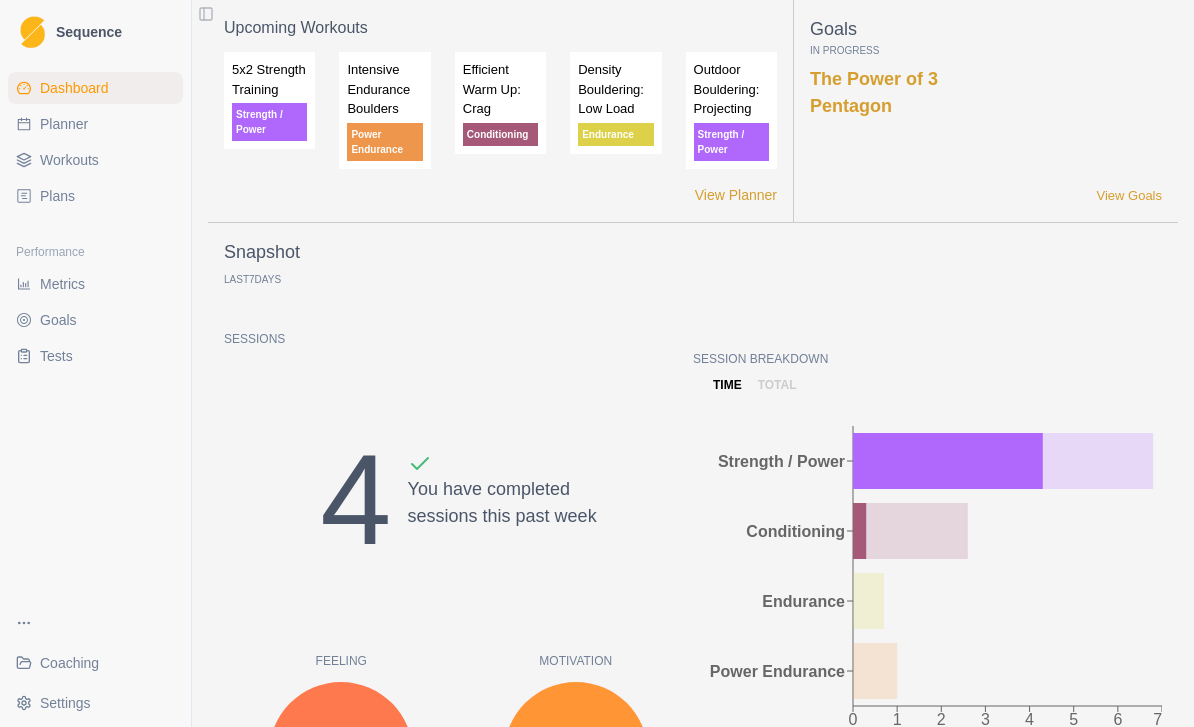 click on "Workouts" at bounding box center (69, 160) 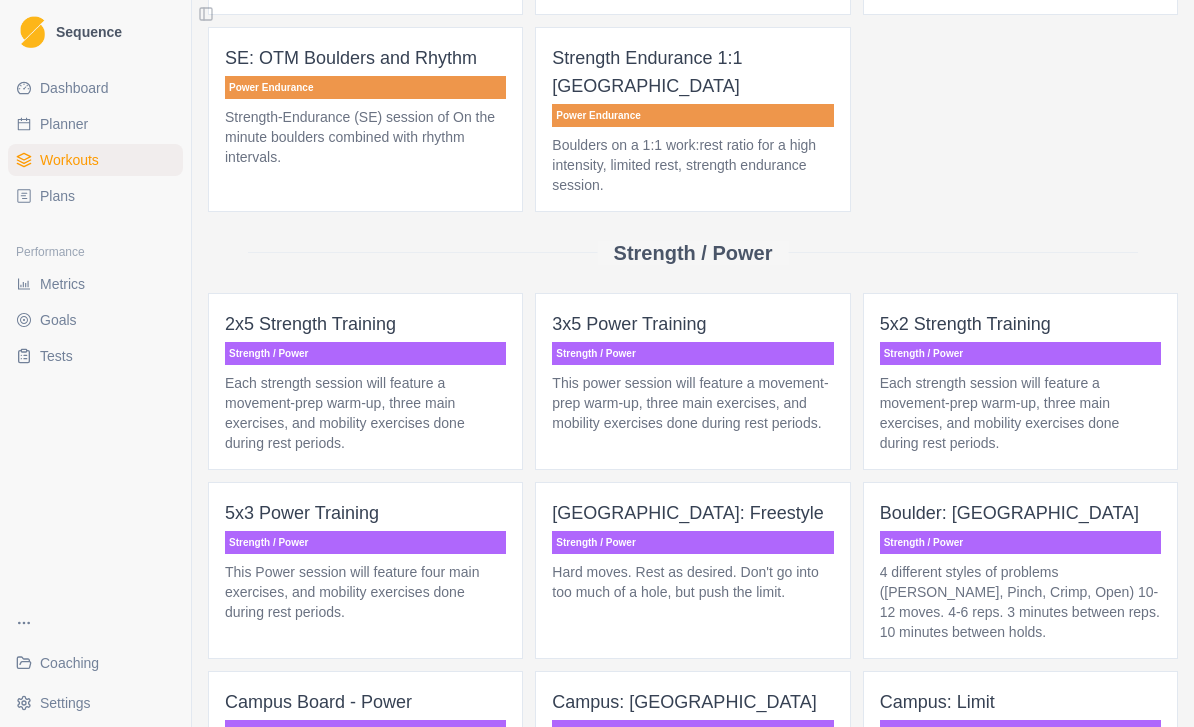 scroll, scrollTop: 1995, scrollLeft: 0, axis: vertical 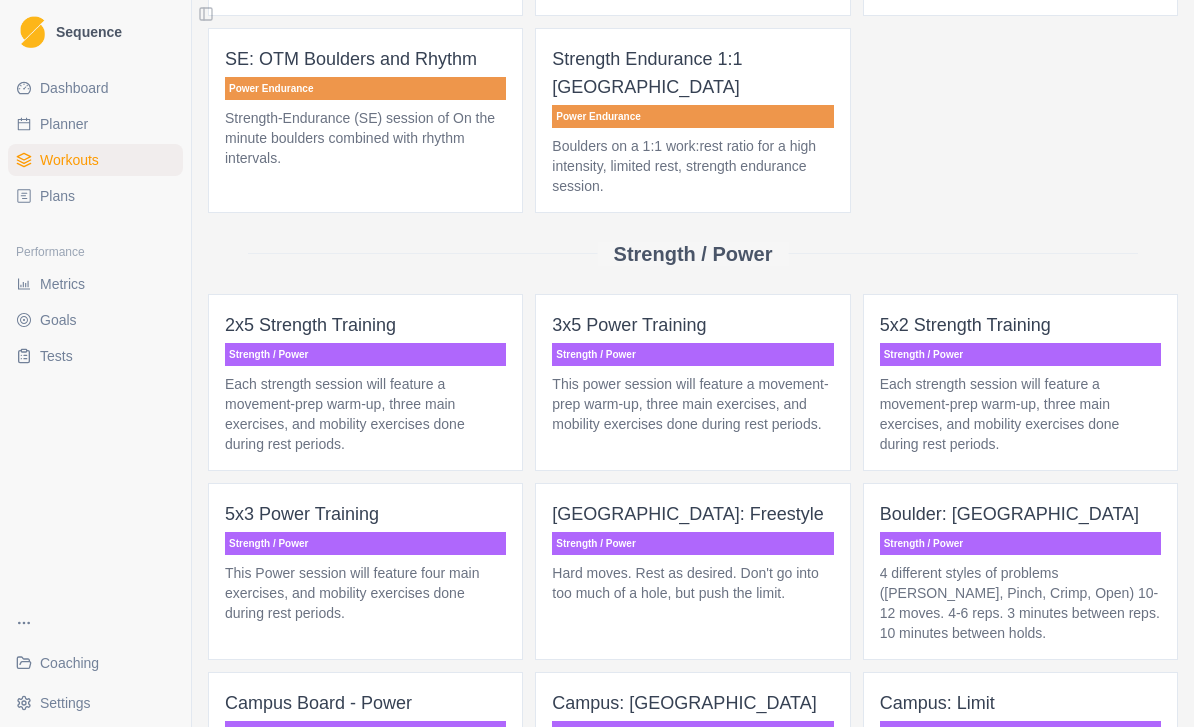 click on "Strength-Endurance (SE) session of On the minute boulders combined with rhythm intervals." at bounding box center [365, 138] 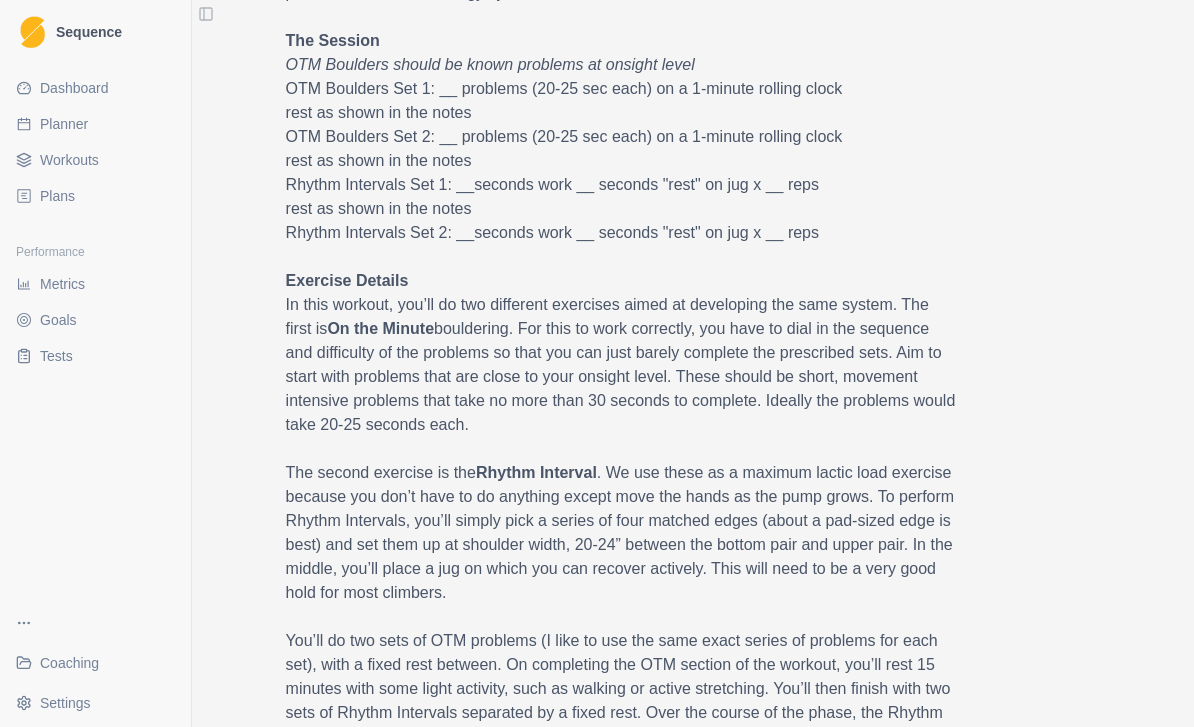 scroll, scrollTop: 720, scrollLeft: 0, axis: vertical 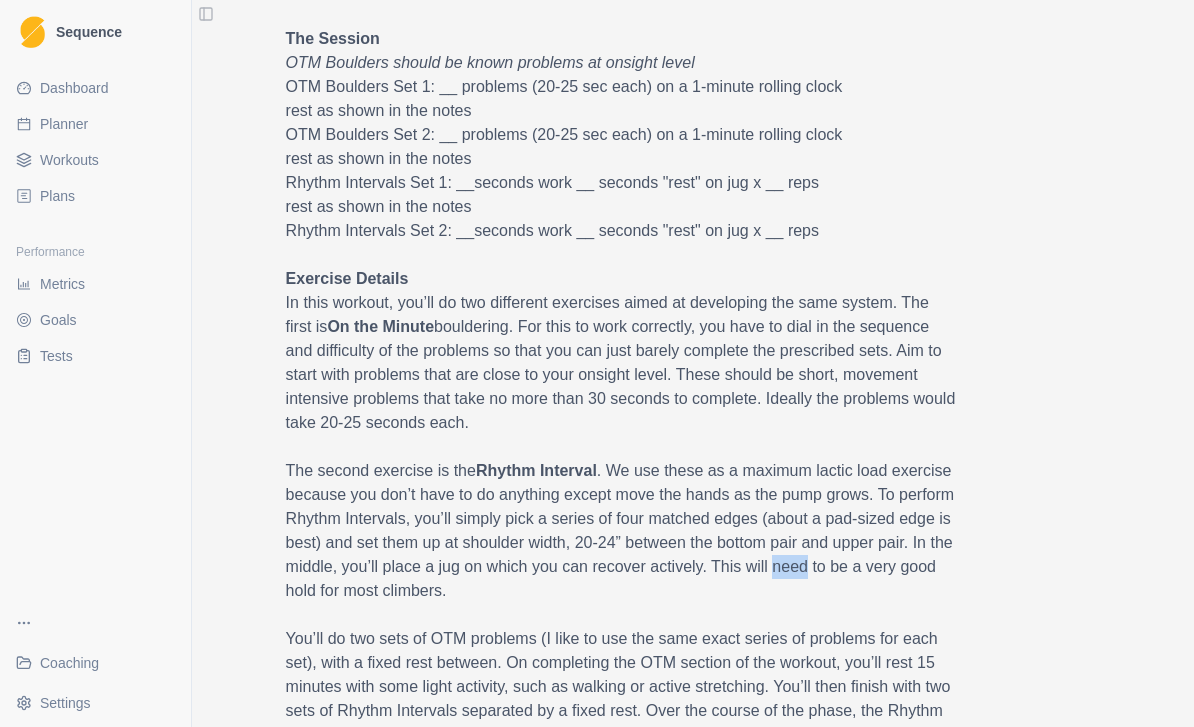 click on "Power Endurance SE: OTM Boulders and Rhythm Linked Duration 1 HR Description Strength-Endurance (SE) session of On the minute boulders combined with rhythm intervals. Widgets OTM Boulders   ( measure ) Rhythm Intervals medium edge   ( measure ) felt   ( slider ) motivated   ( slider ) performed   ( slider ) RPE   ( slider ) Details Overview In the Build Phase, we take the work capacity you built during the Base Phase (through EE and IE) and convert it to power. The term power is slightly different than what we typically recognise. In reference to work capacity, it is the amount of work that can be performed by a given energy system. Long Strength-Endurance is the kind of session we use to max the power of the aerobic energy system. The Session OTM Boulders should be known problems at onsight level OTM Boulders Set 1: __ problems (20-25 sec each) on a 1-minute rolling clock rest as shown in the notes OTM Boulders Set 2: __ problems (20-25 sec each) on a 1-minute rolling clock rest as shown in the notes" at bounding box center [693, 554] 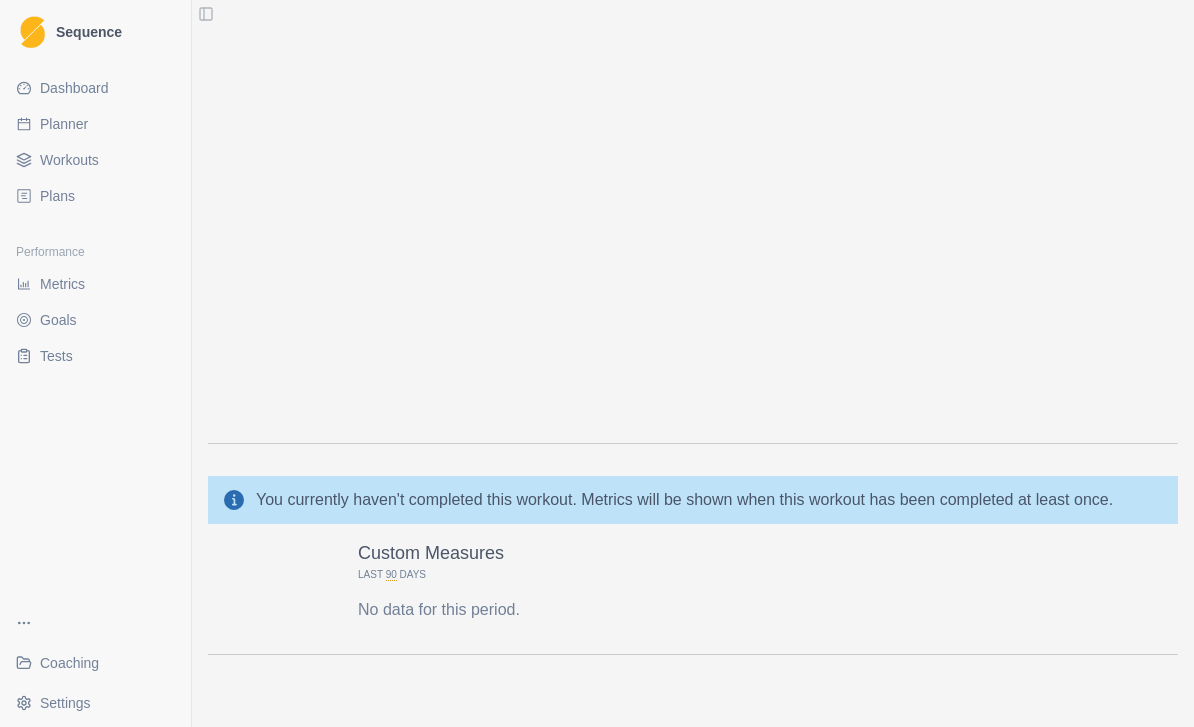 scroll, scrollTop: 2000, scrollLeft: 0, axis: vertical 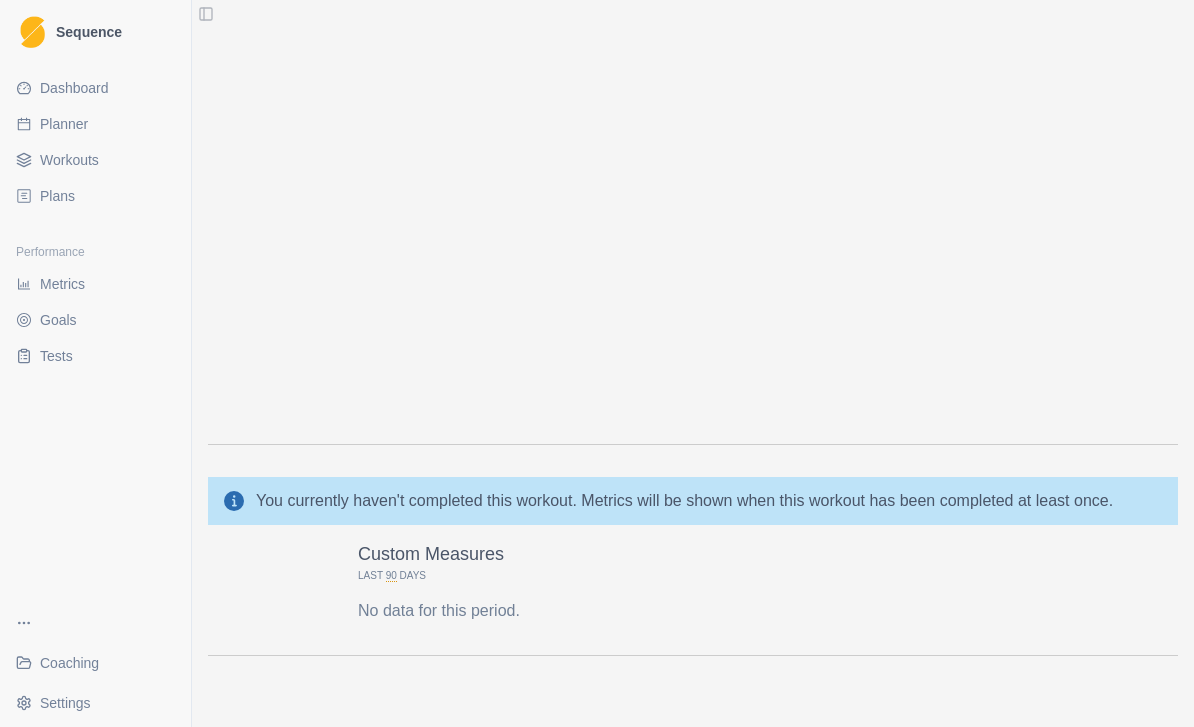 click on "Custom Measures Last   90   Days No data for this period." at bounding box center [693, 598] 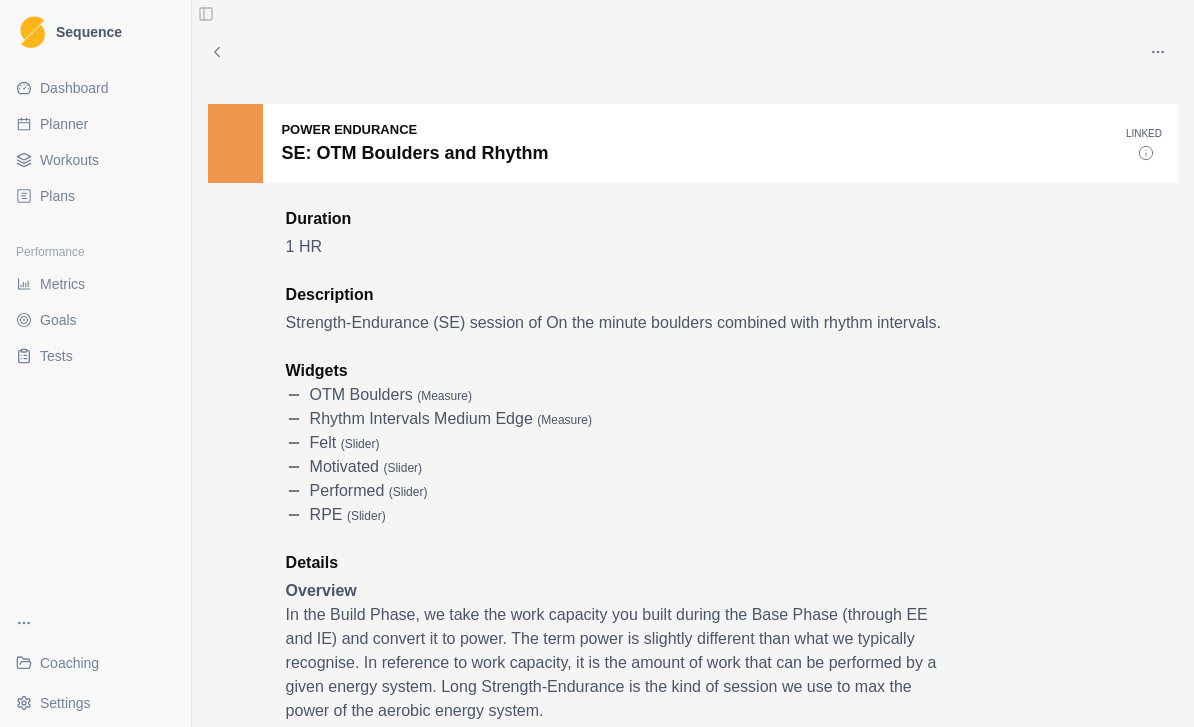 scroll, scrollTop: 0, scrollLeft: 0, axis: both 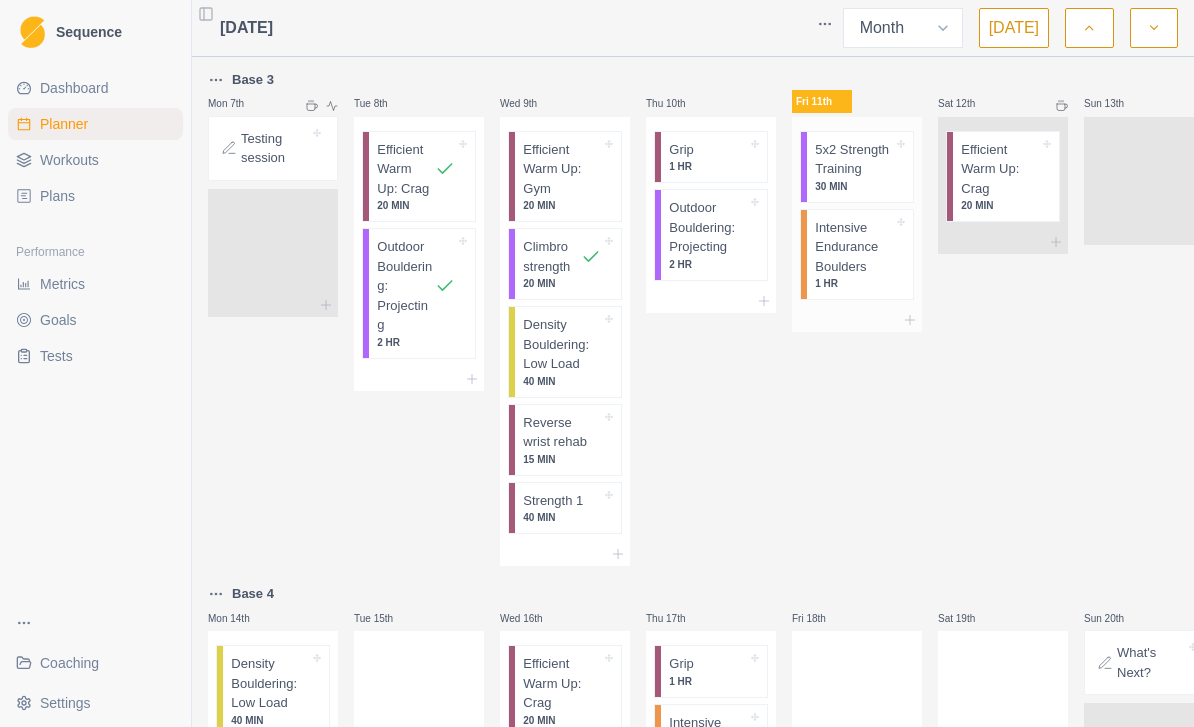 click on "5x2 Strength Training" at bounding box center [854, 159] 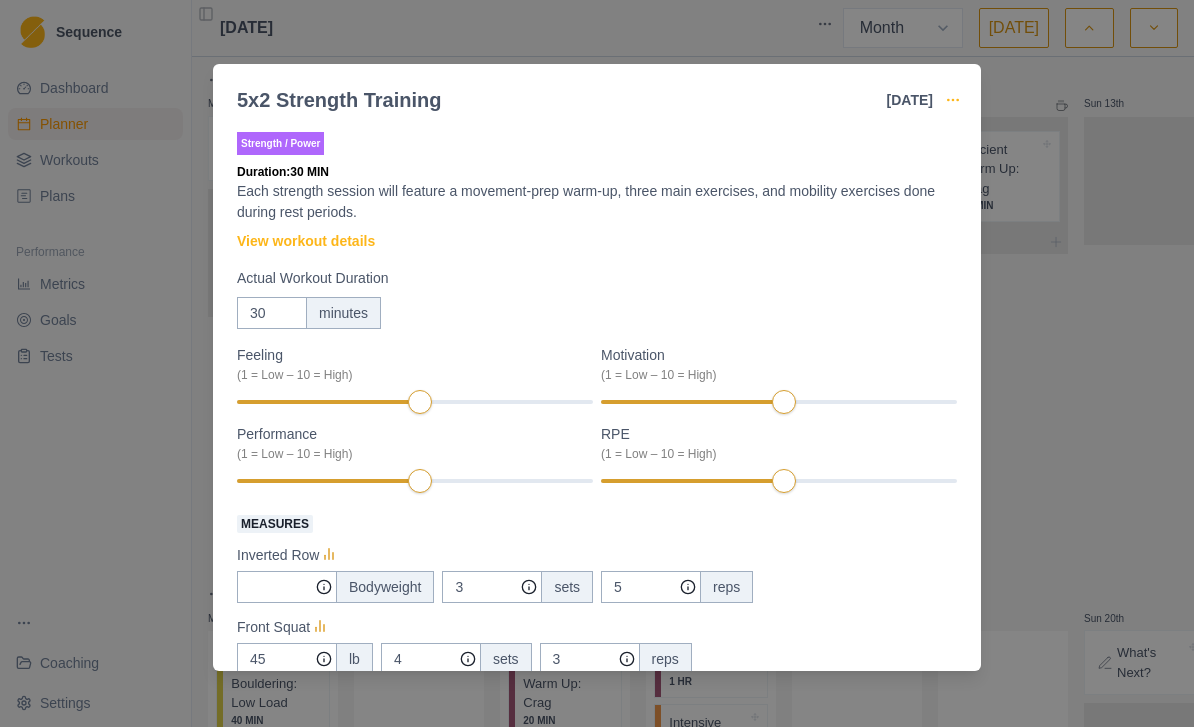 click 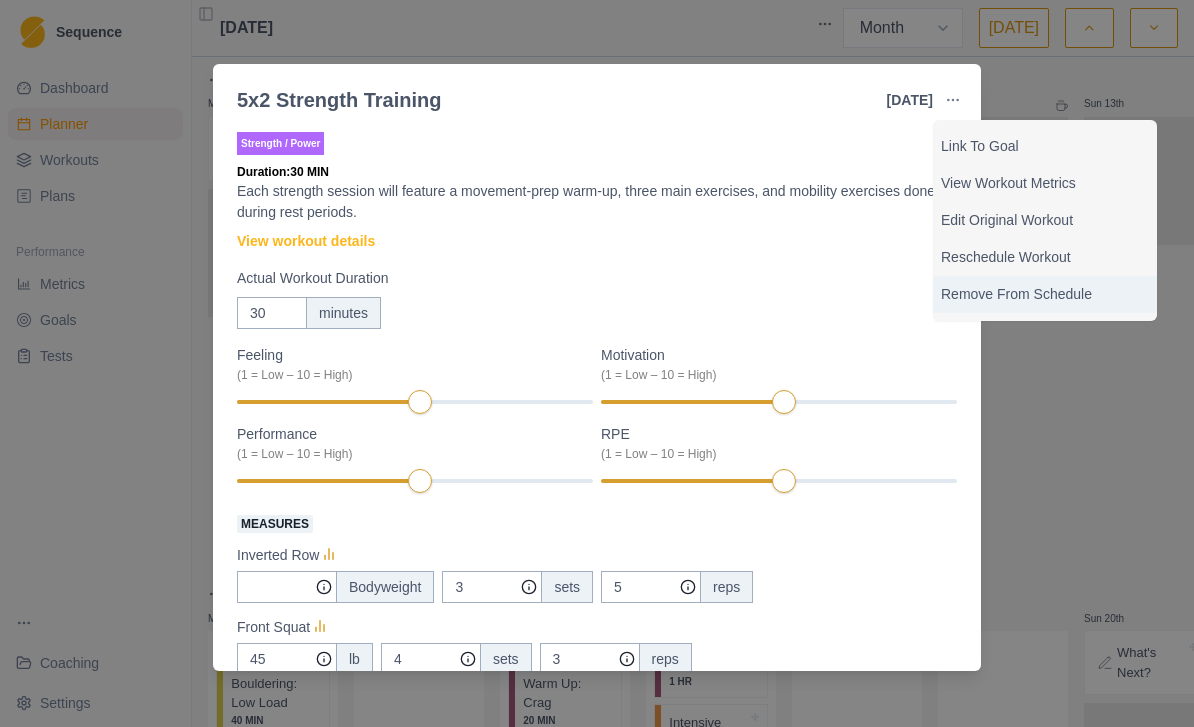 click on "Remove From Schedule" at bounding box center (1045, 294) 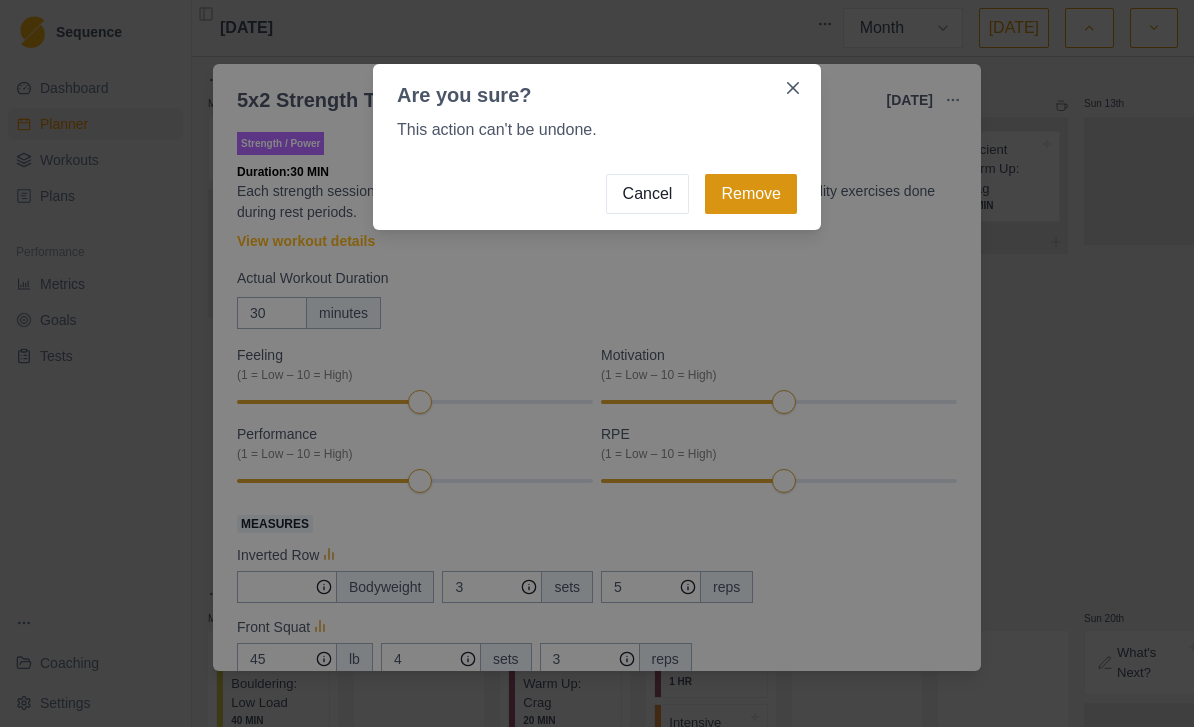 click on "Remove" at bounding box center [751, 194] 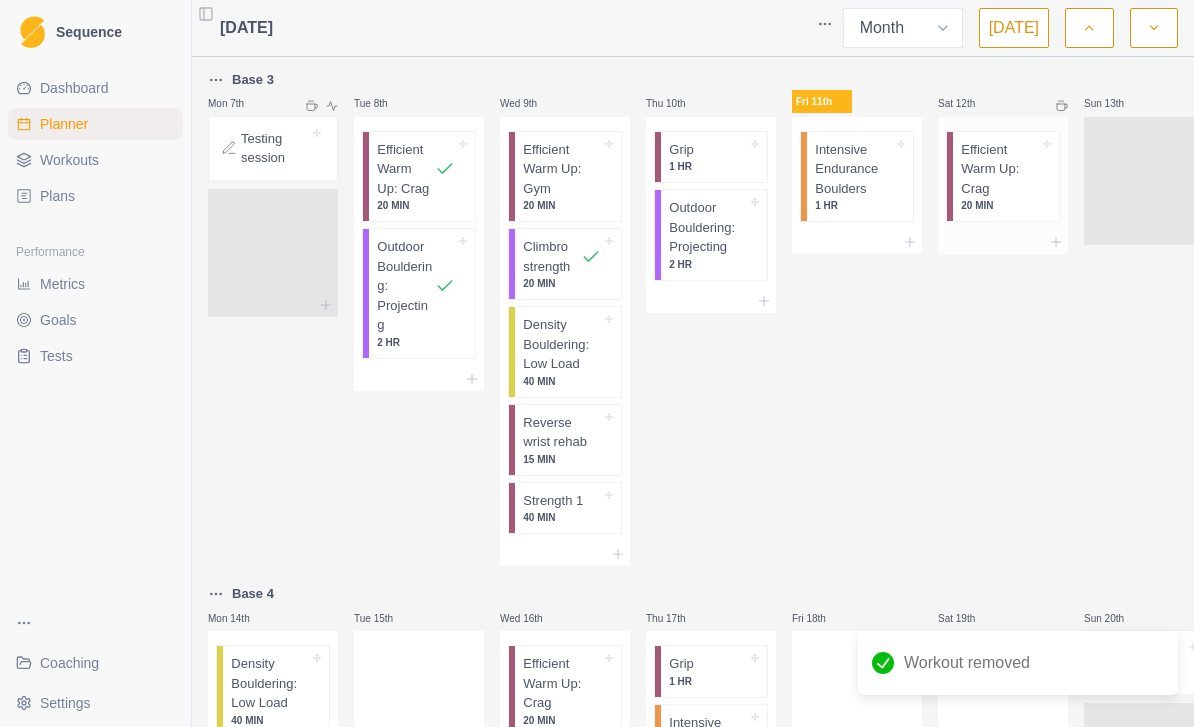 click on "Efficient Warm Up: Crag" at bounding box center [1000, 169] 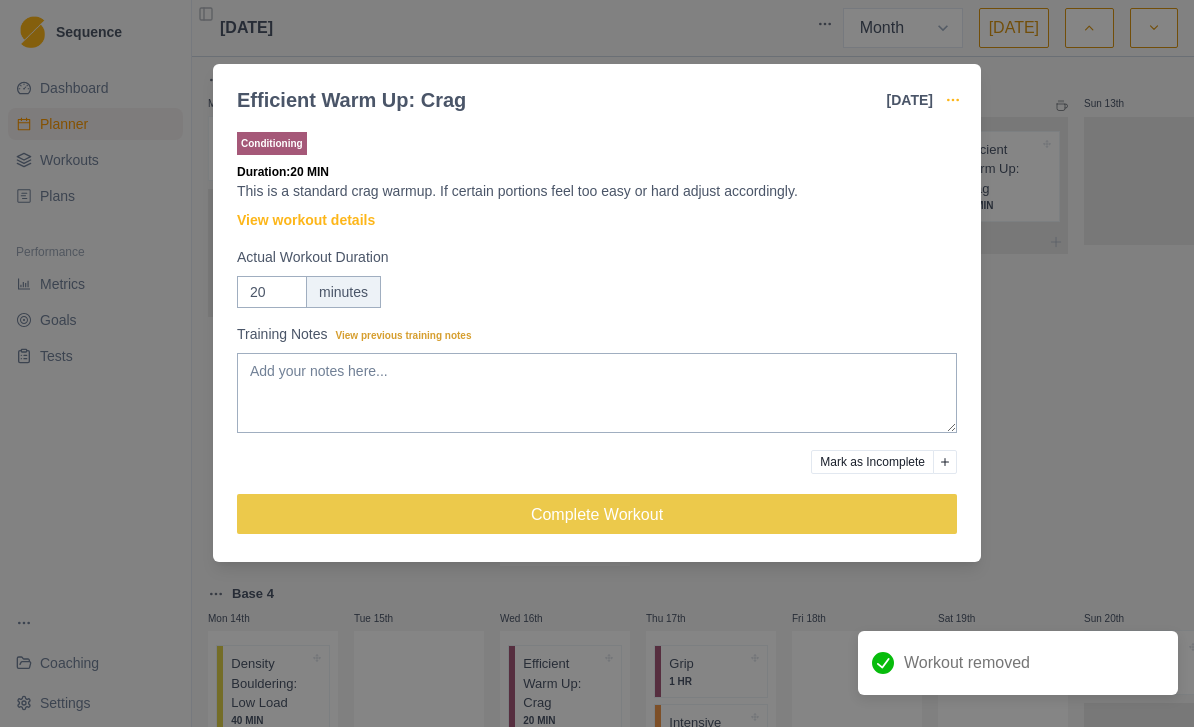 click 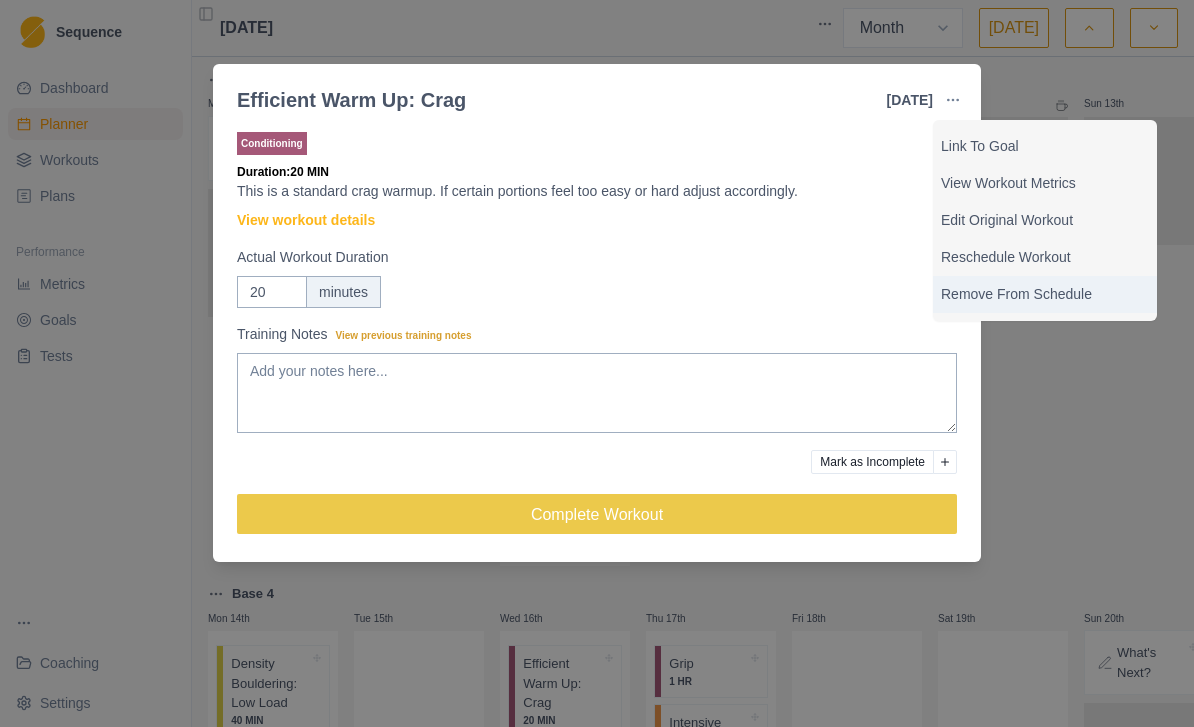 click on "Remove From Schedule" at bounding box center [1045, 294] 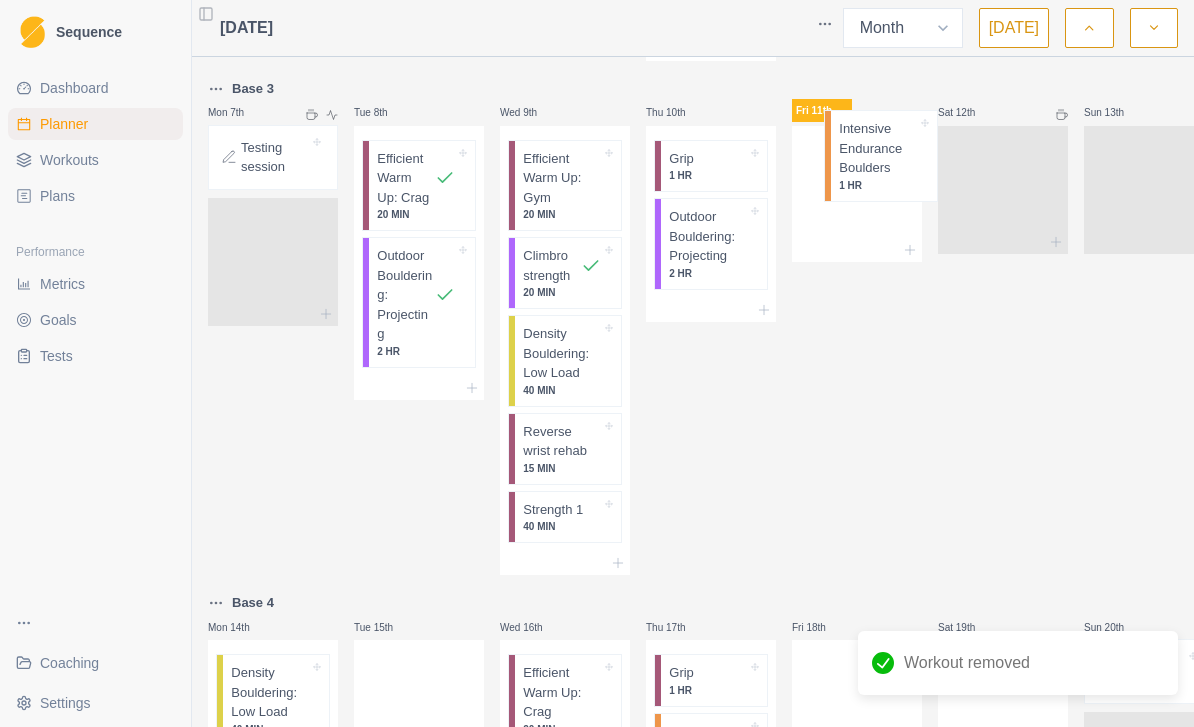 scroll, scrollTop: 303, scrollLeft: 0, axis: vertical 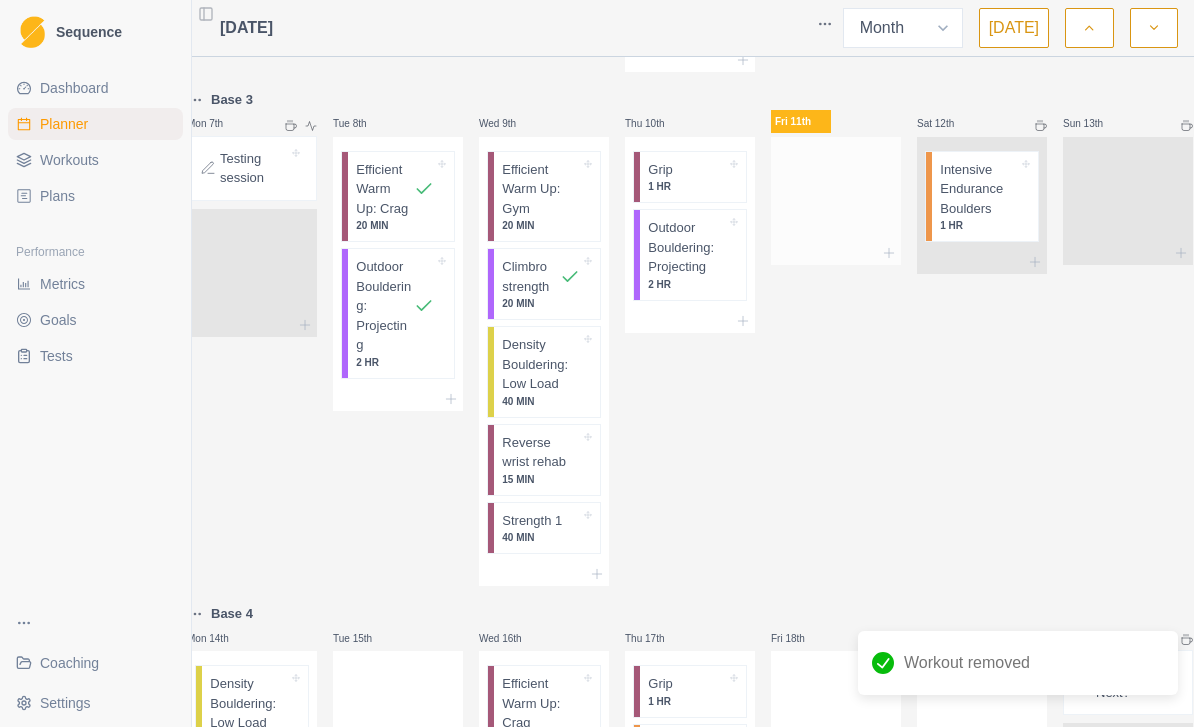 click at bounding box center [836, 197] 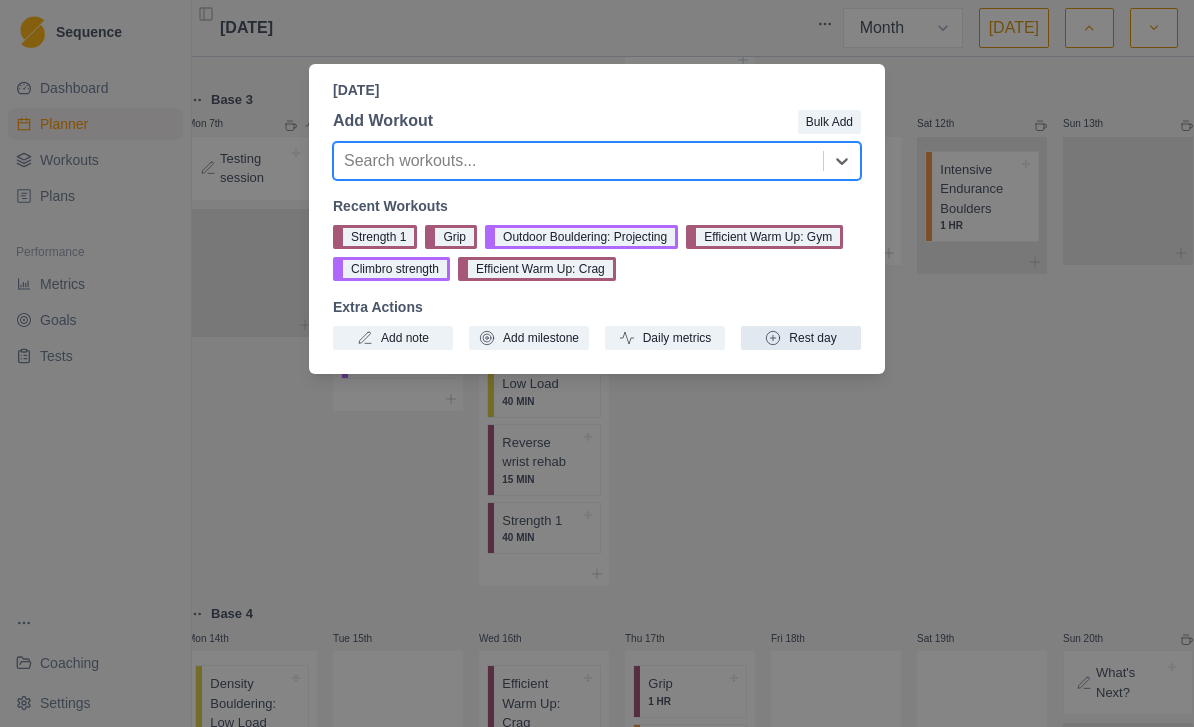 click on "Rest day" at bounding box center [801, 338] 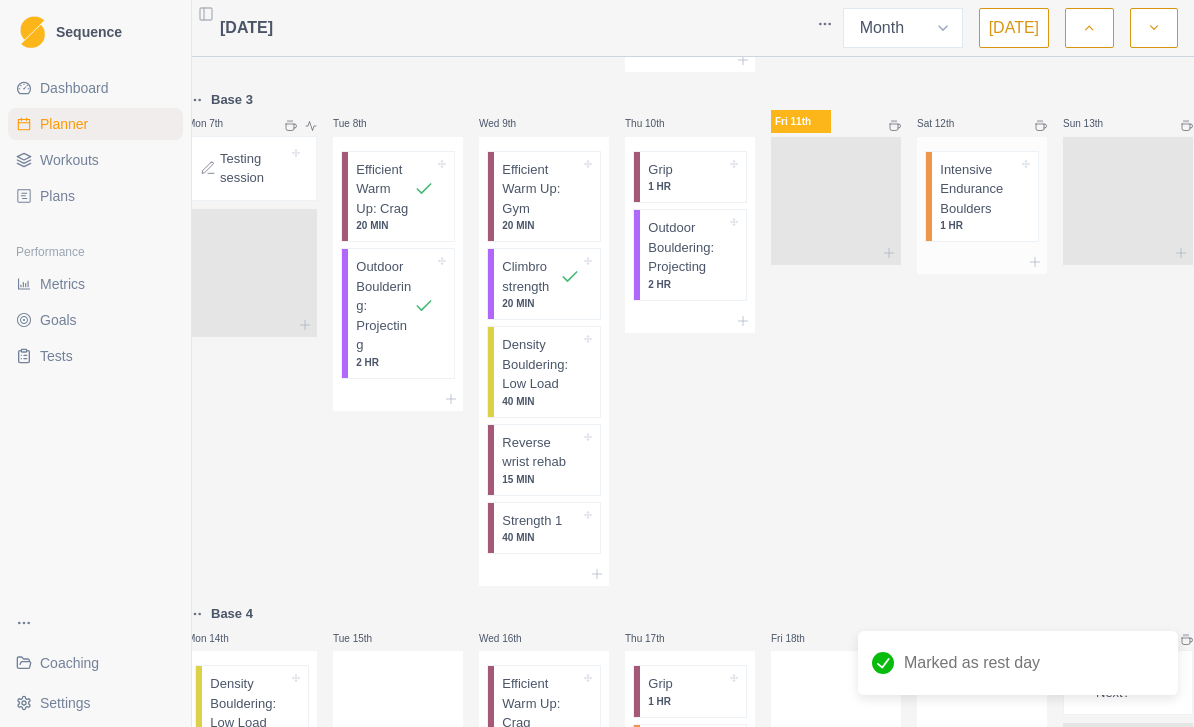 click at bounding box center [982, 262] 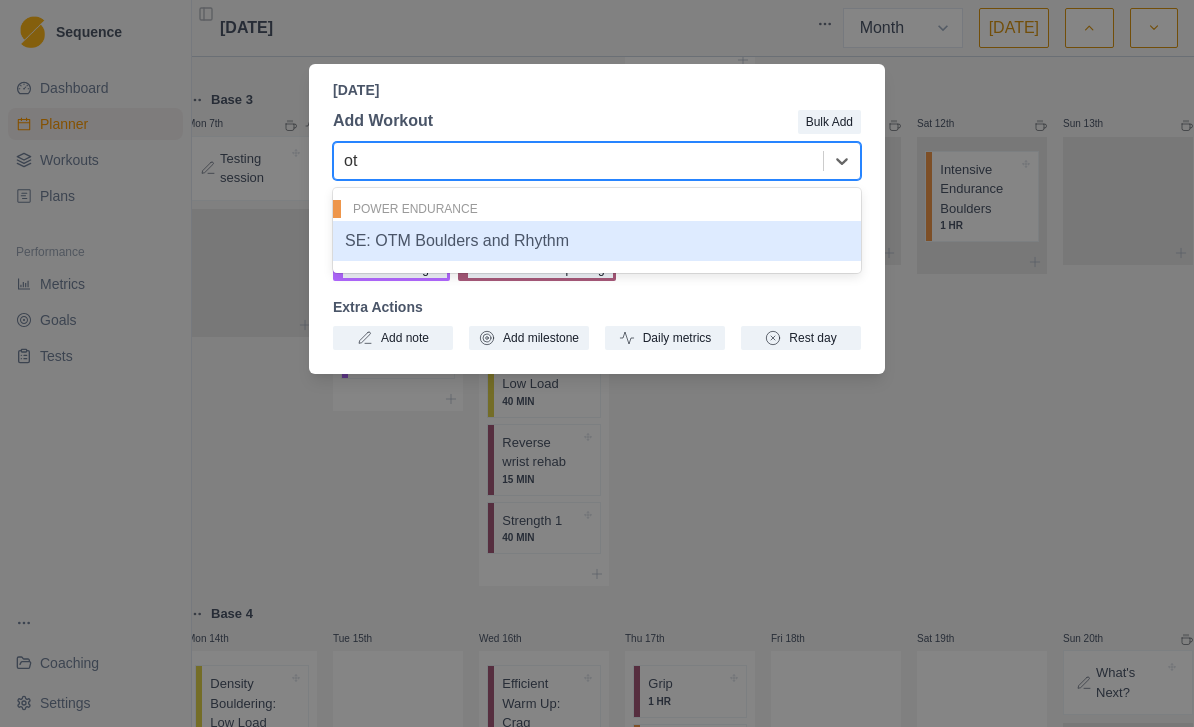 type on "otm" 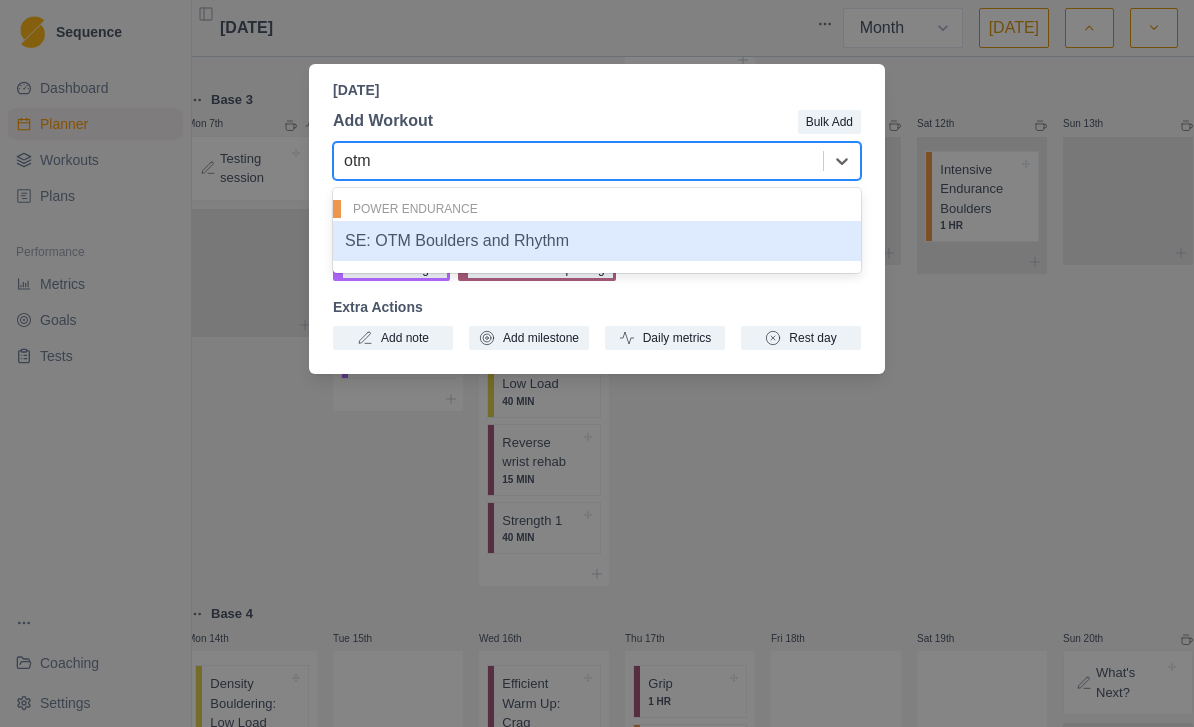 click on "SE: OTM Boulders and Rhythm" at bounding box center [597, 241] 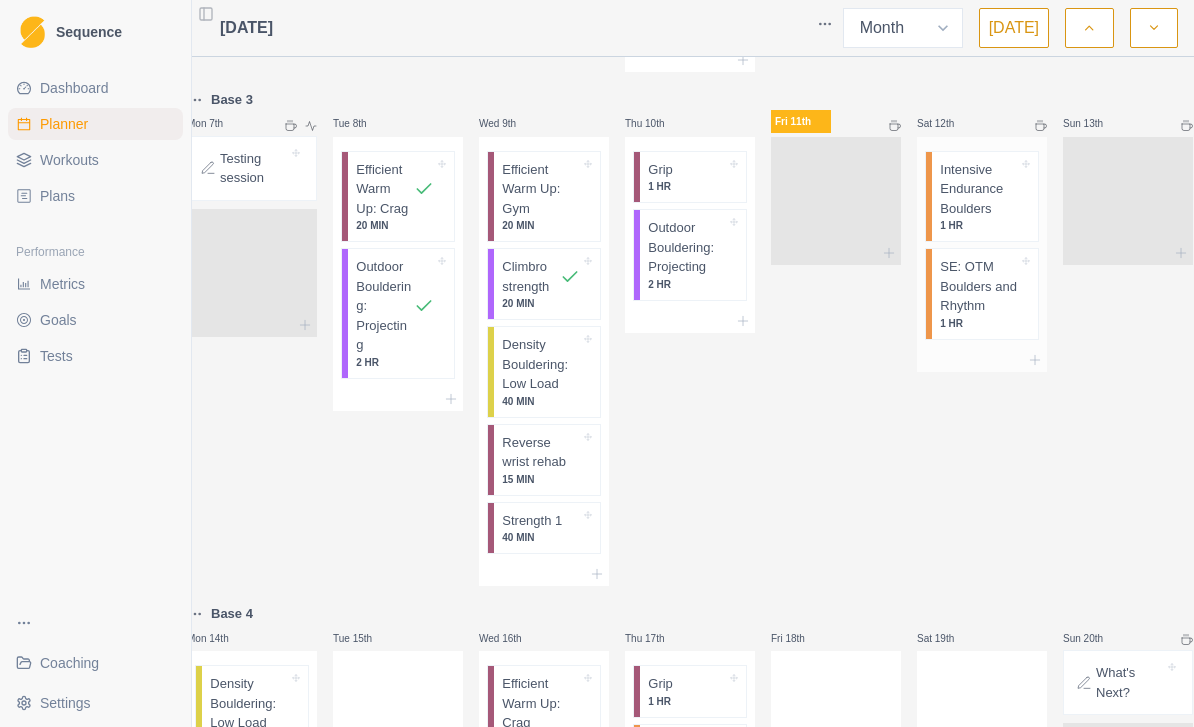 click on "SE: OTM Boulders and Rhythm" at bounding box center [979, 286] 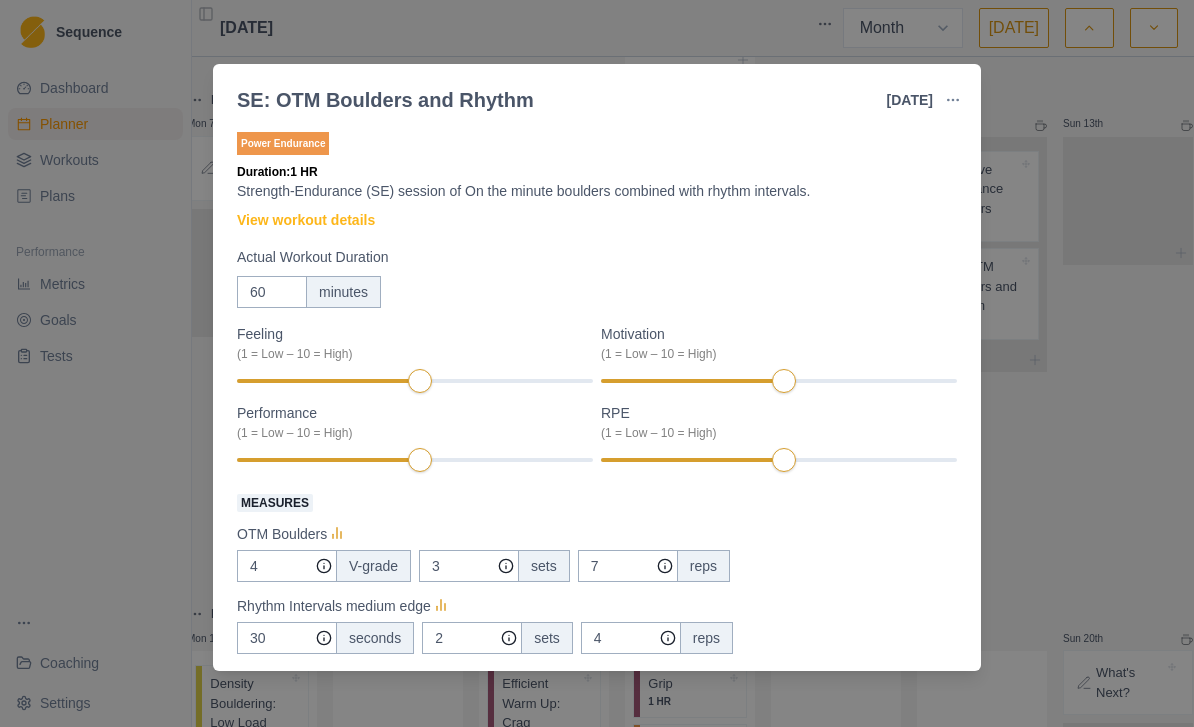 scroll, scrollTop: 0, scrollLeft: 0, axis: both 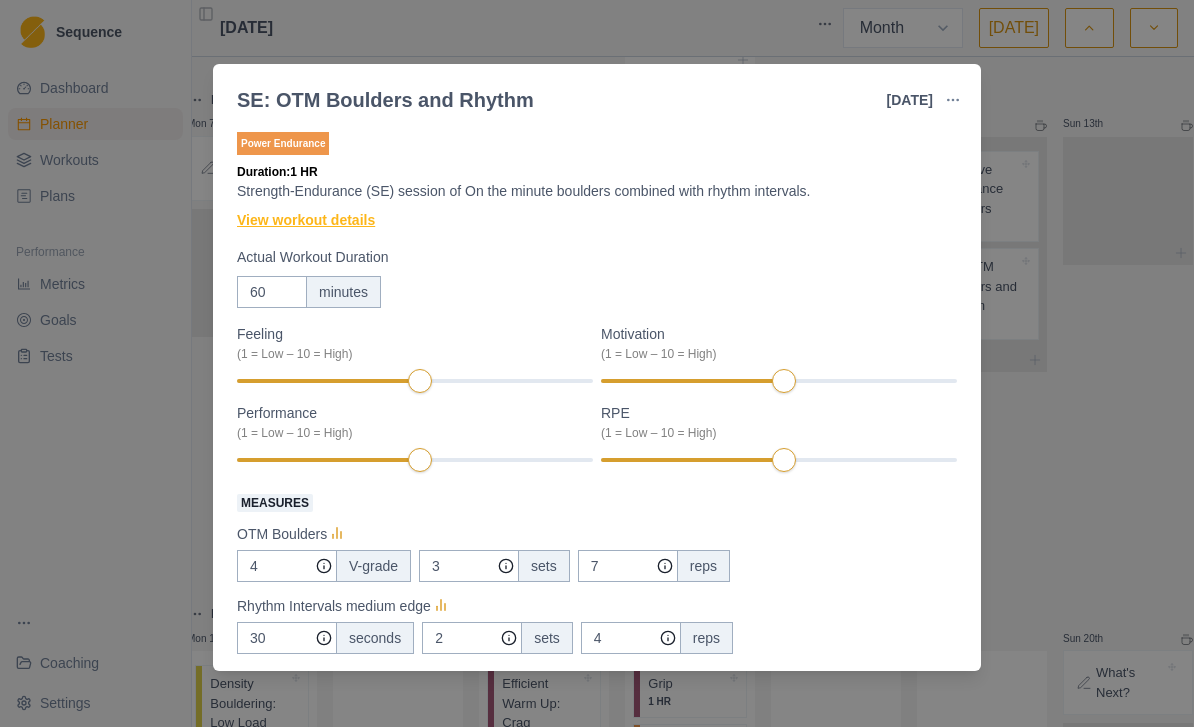 click on "View workout details" at bounding box center (306, 220) 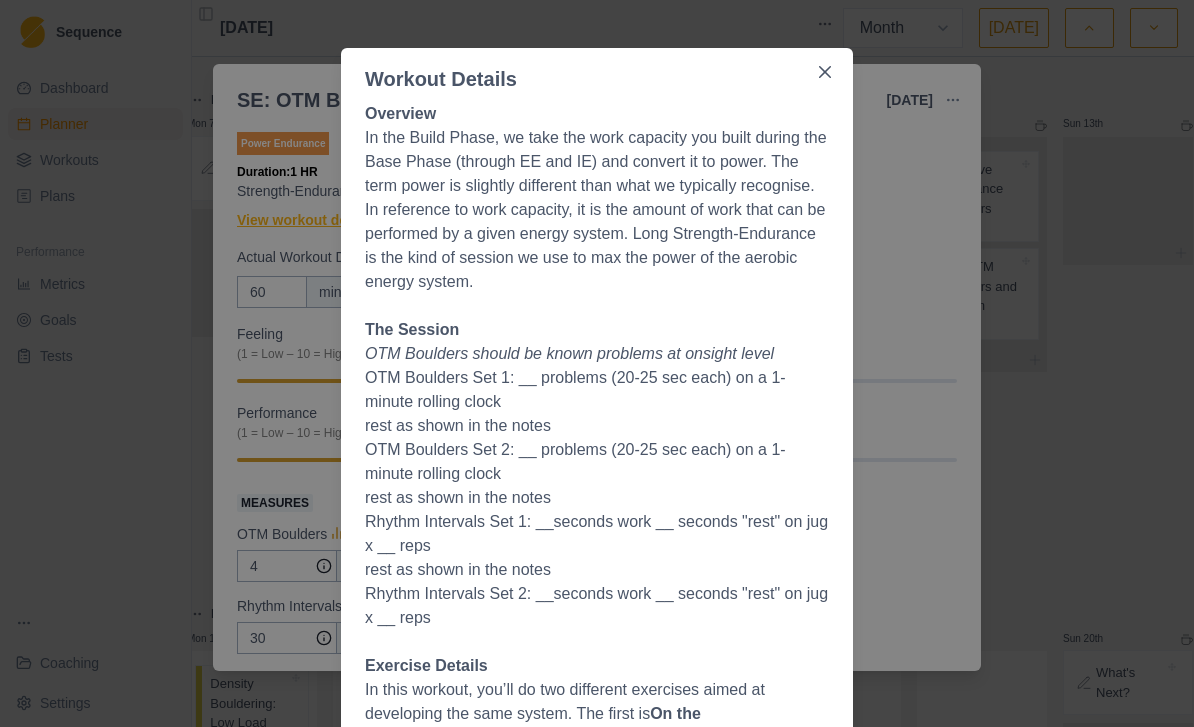 scroll, scrollTop: 89, scrollLeft: 0, axis: vertical 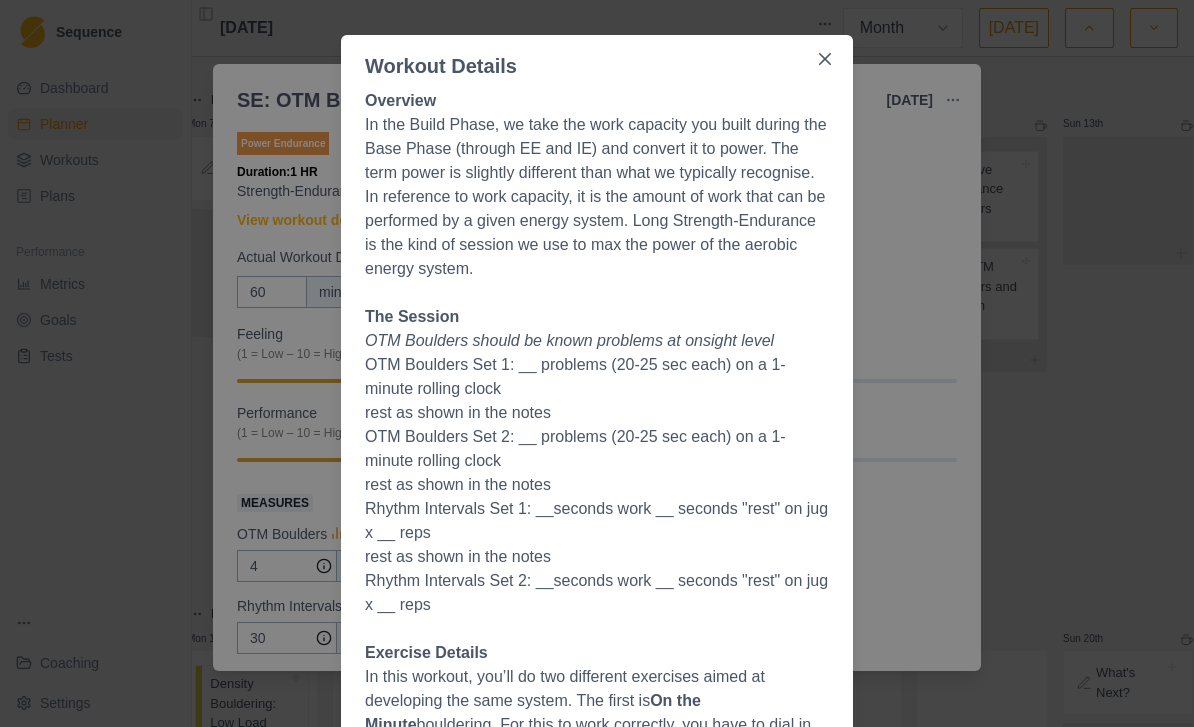 click on "OTM Boulders Set 1: __ problems (20-25 sec each) on a 1-minute rolling clock" at bounding box center (597, 377) 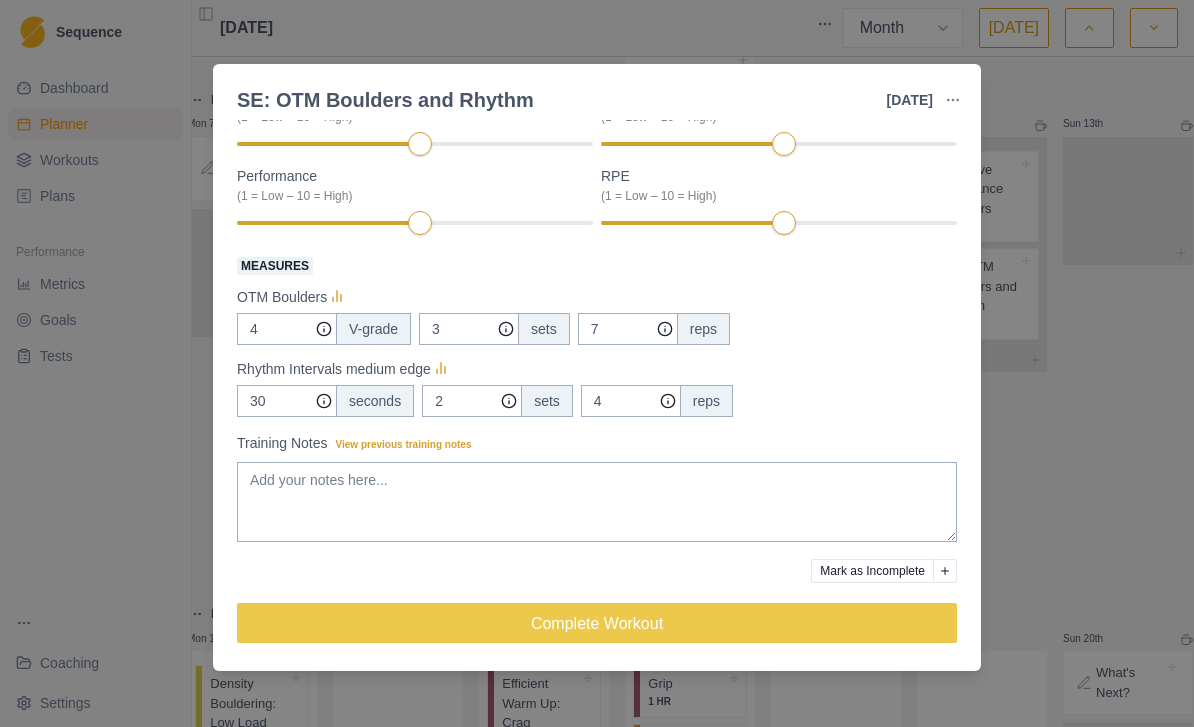 scroll, scrollTop: 238, scrollLeft: 0, axis: vertical 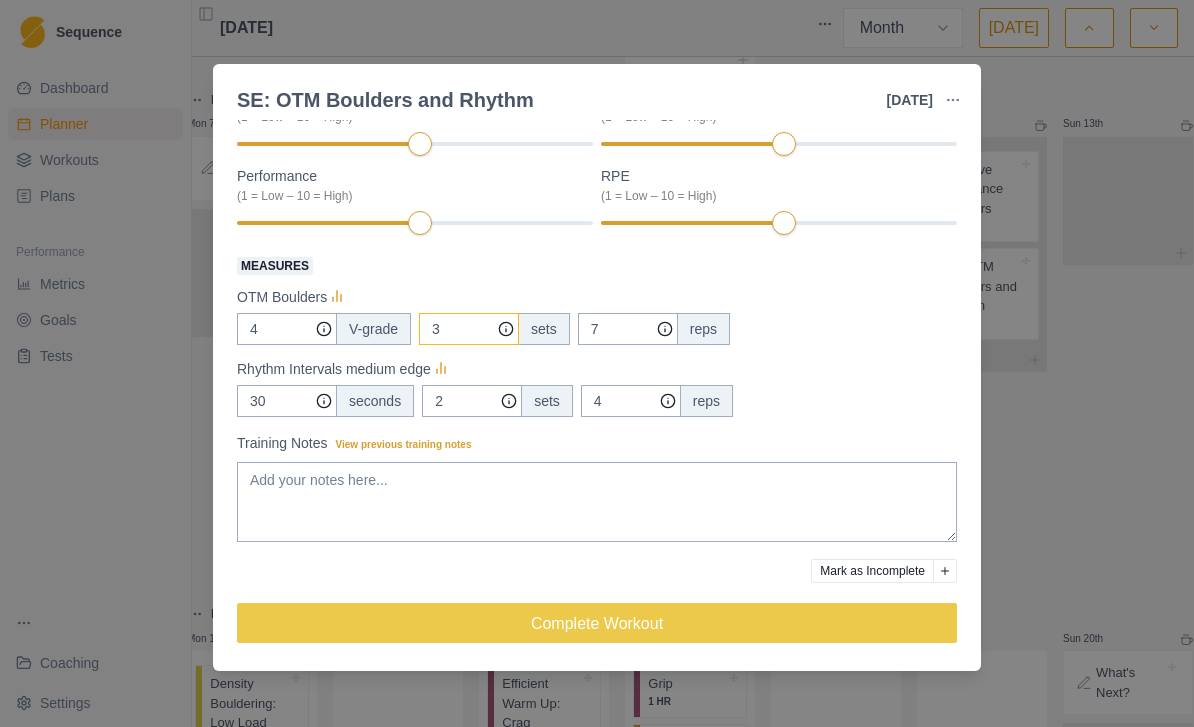 click on "3" at bounding box center [469, 329] 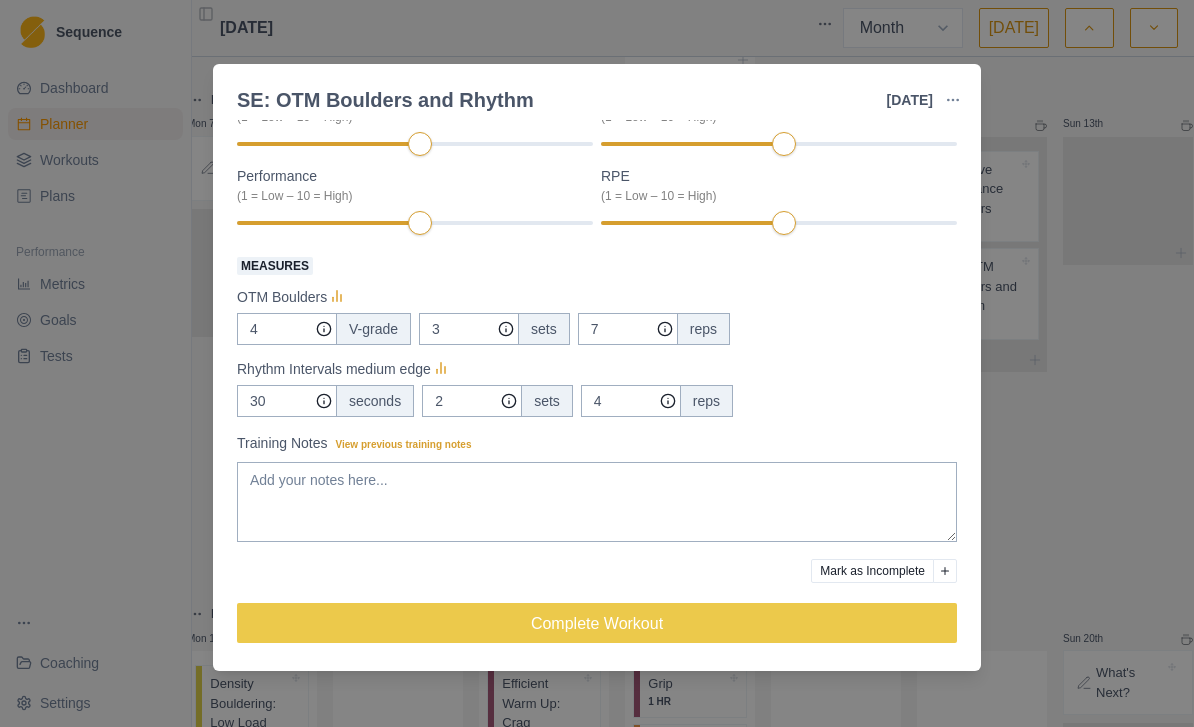 click on "sets" at bounding box center (544, 329) 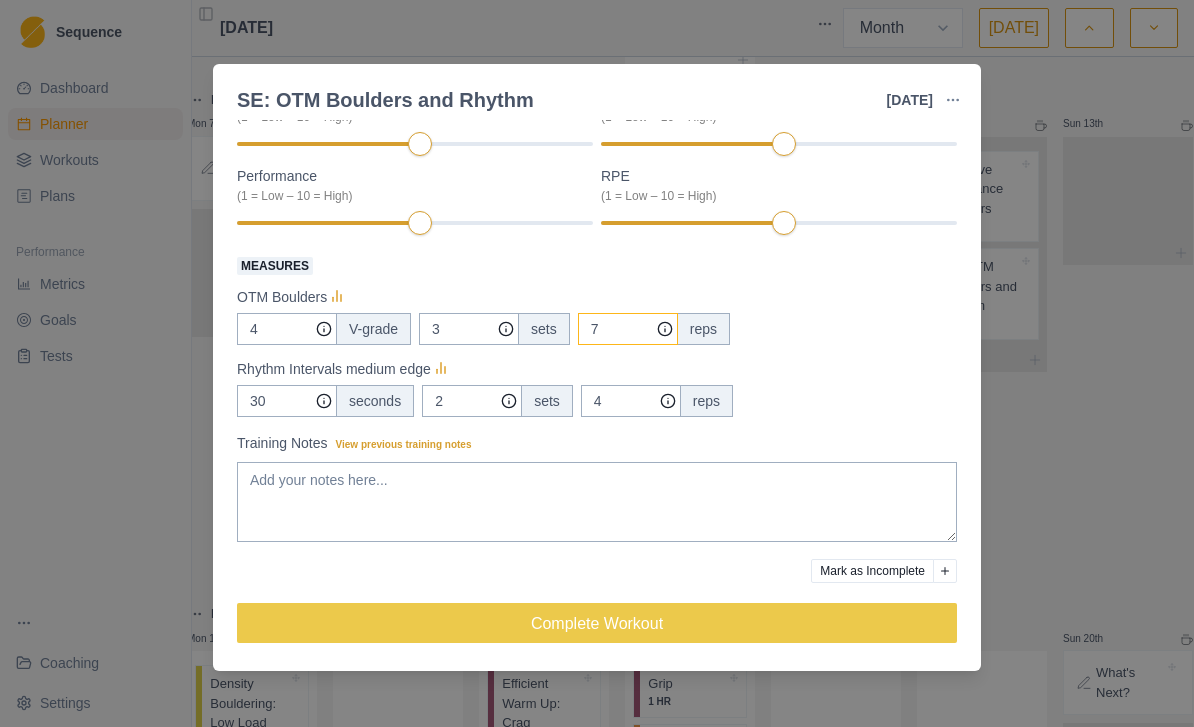 click on "7" at bounding box center (628, 329) 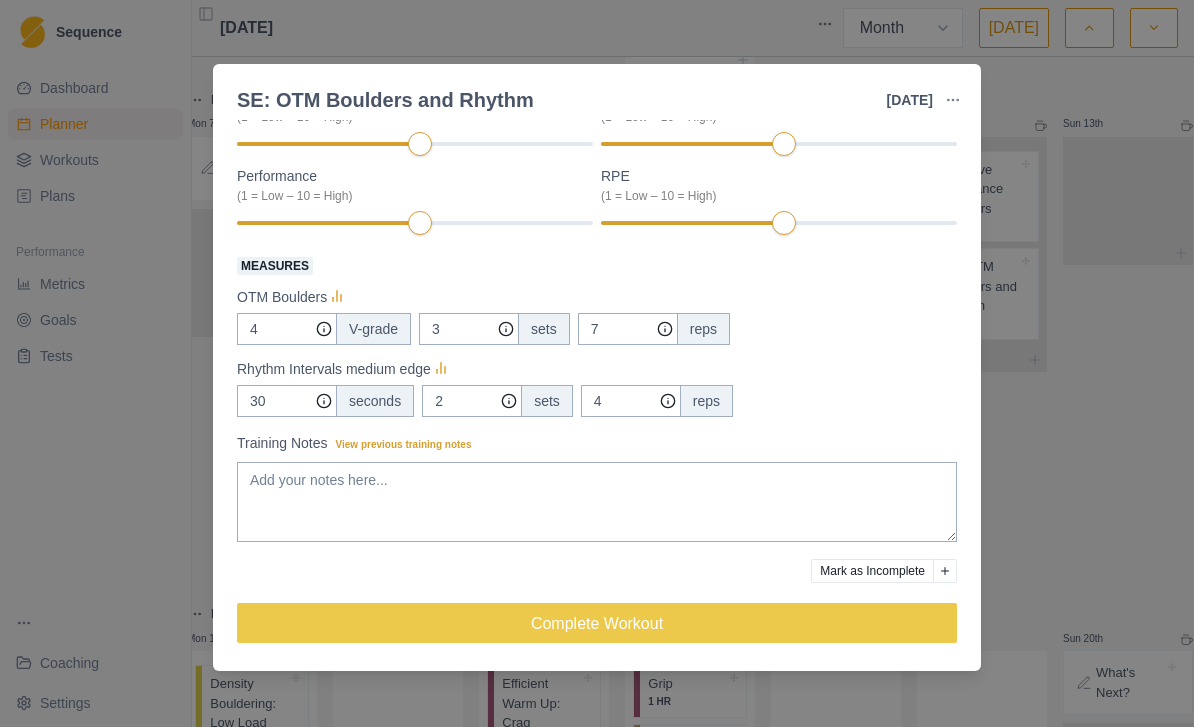 click on "Measures OTM Boulders 4 V-grade 3 sets 7 reps Rhythm Intervals medium edge 30 seconds 2 sets 4 reps" at bounding box center (597, 335) 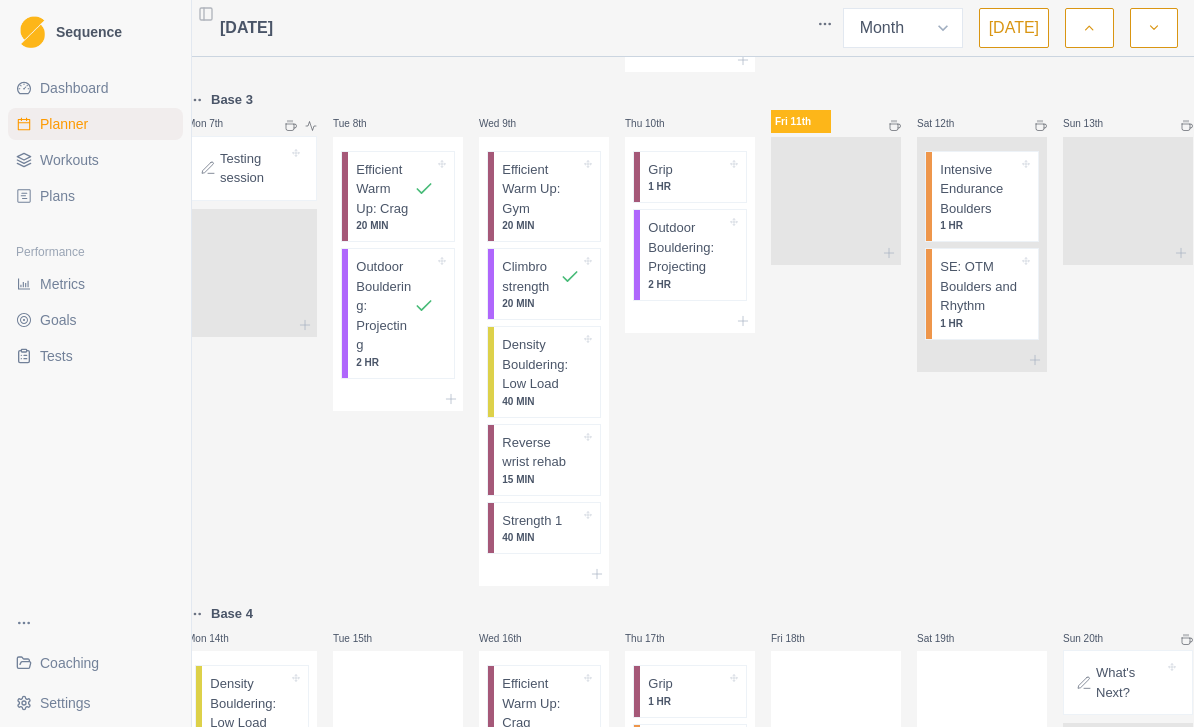 click on "Sun 13th" at bounding box center [1128, 337] 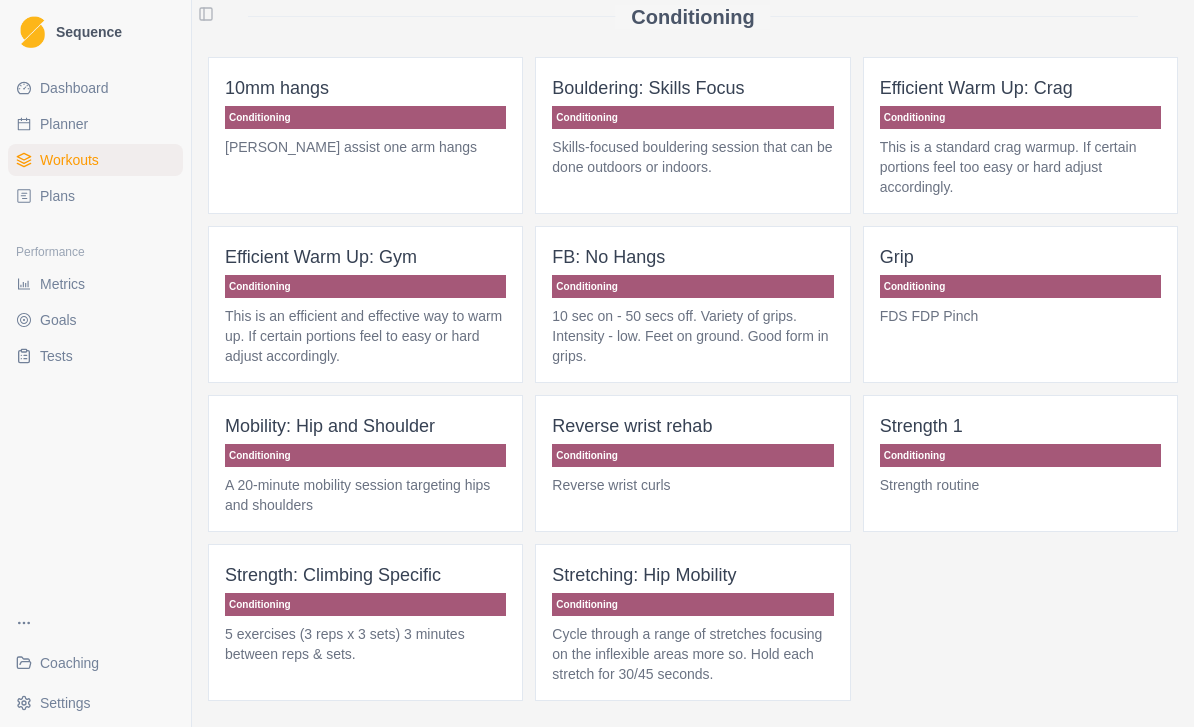 scroll, scrollTop: 0, scrollLeft: 0, axis: both 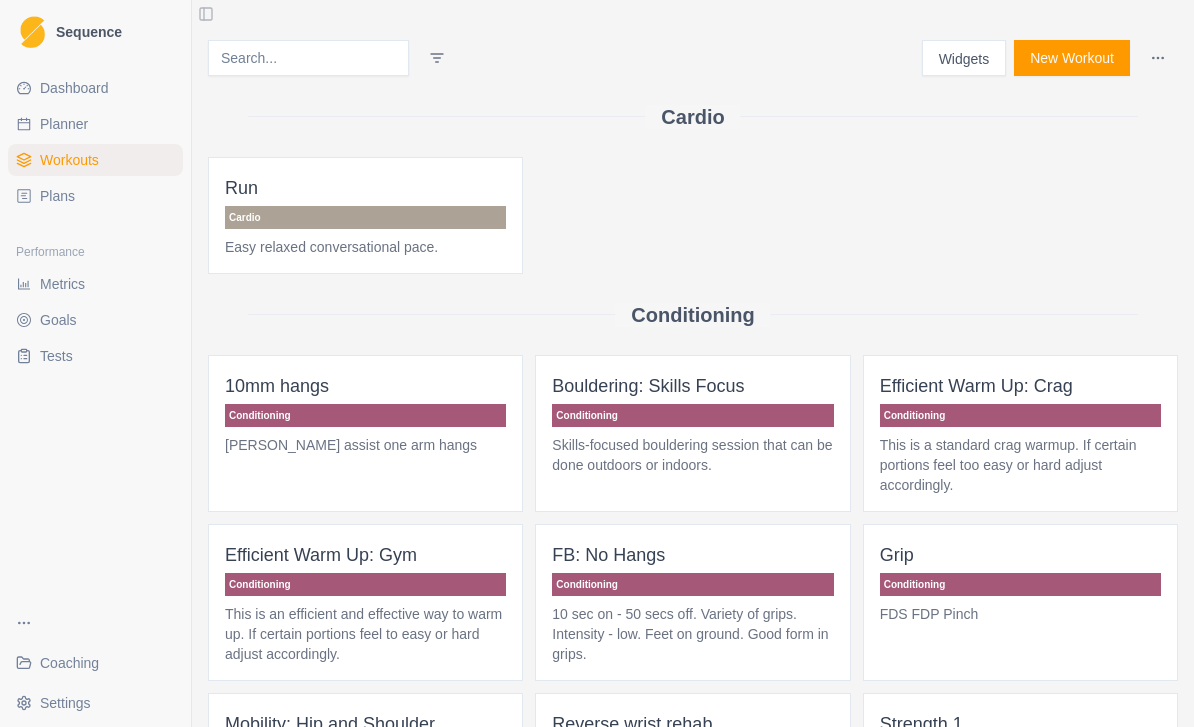 click on "Grip  Conditioning FDS FDP Pinch" at bounding box center (1020, 602) 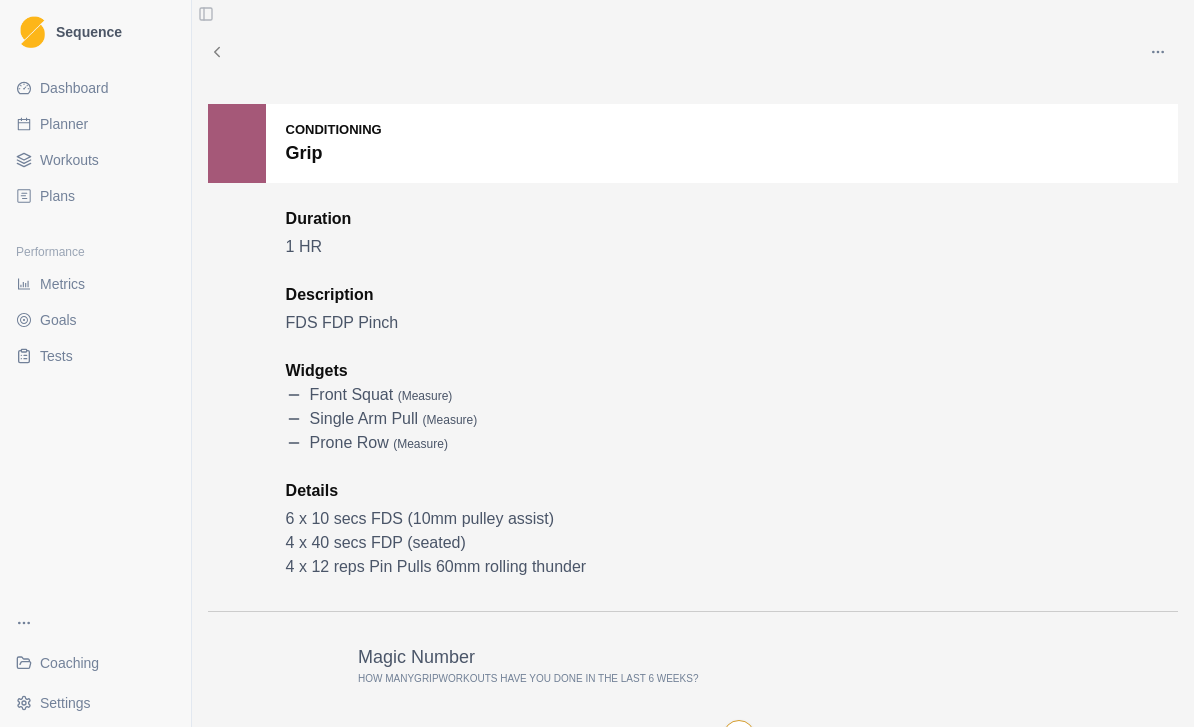 click 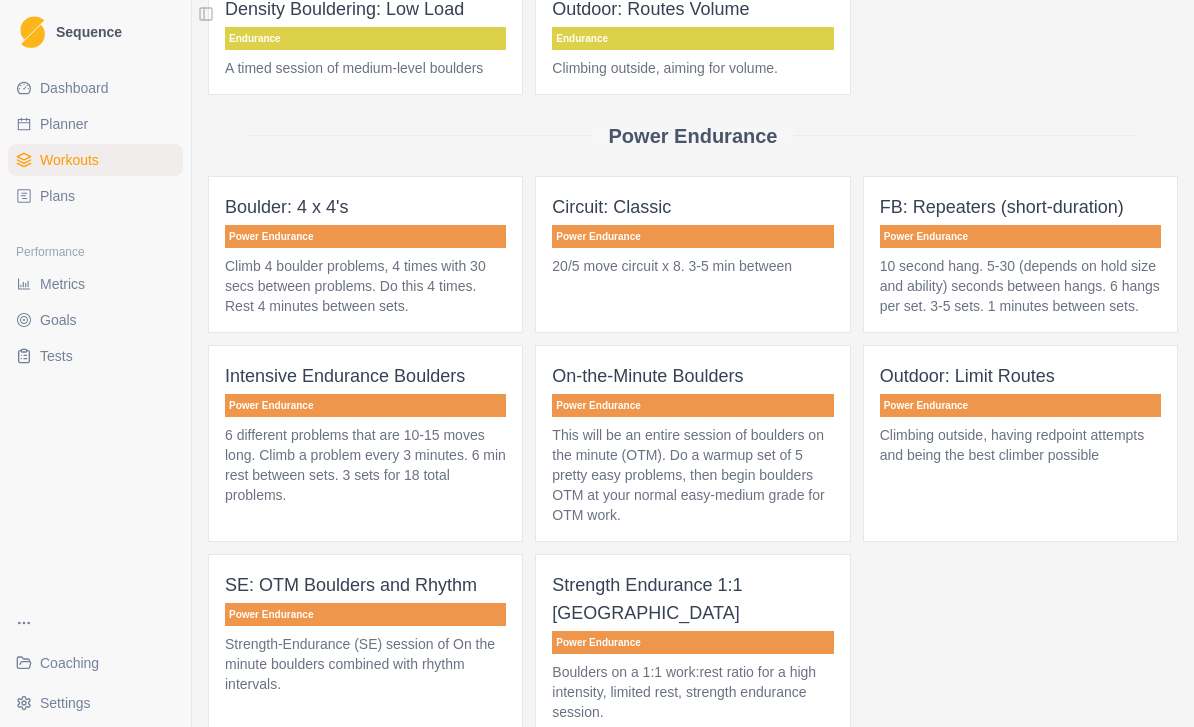 scroll, scrollTop: 1469, scrollLeft: 0, axis: vertical 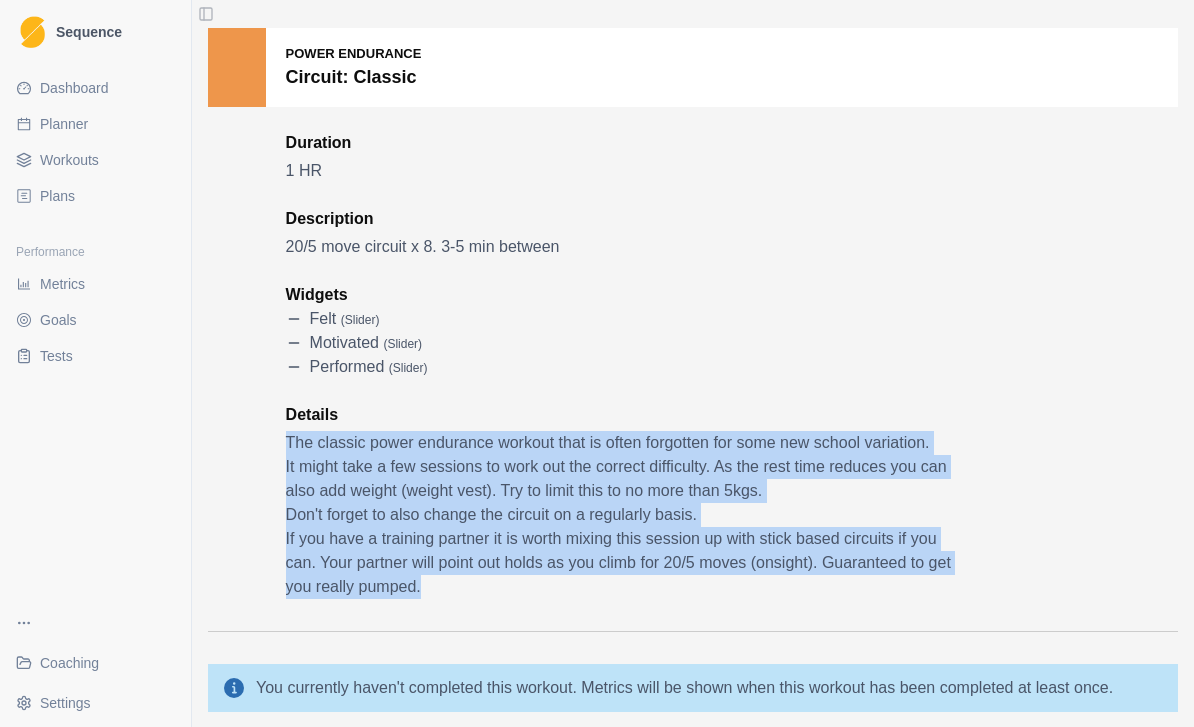 copy on "The classic power endurance workout that is often forgotten for some new school variation.   It might take a few sessions to work out the correct difficulty. As the rest time reduces you can also add weight (weight vest). Try to limit this to no more than 5kgs.   Don't forget to also change the circuit on a regularly basis.   If you have a training partner it is worth mixing this session up with stick based circuits if you can. Your partner will point out holds as you climb for 20/5 moves (onsight). Guaranteed to get you really pumped." 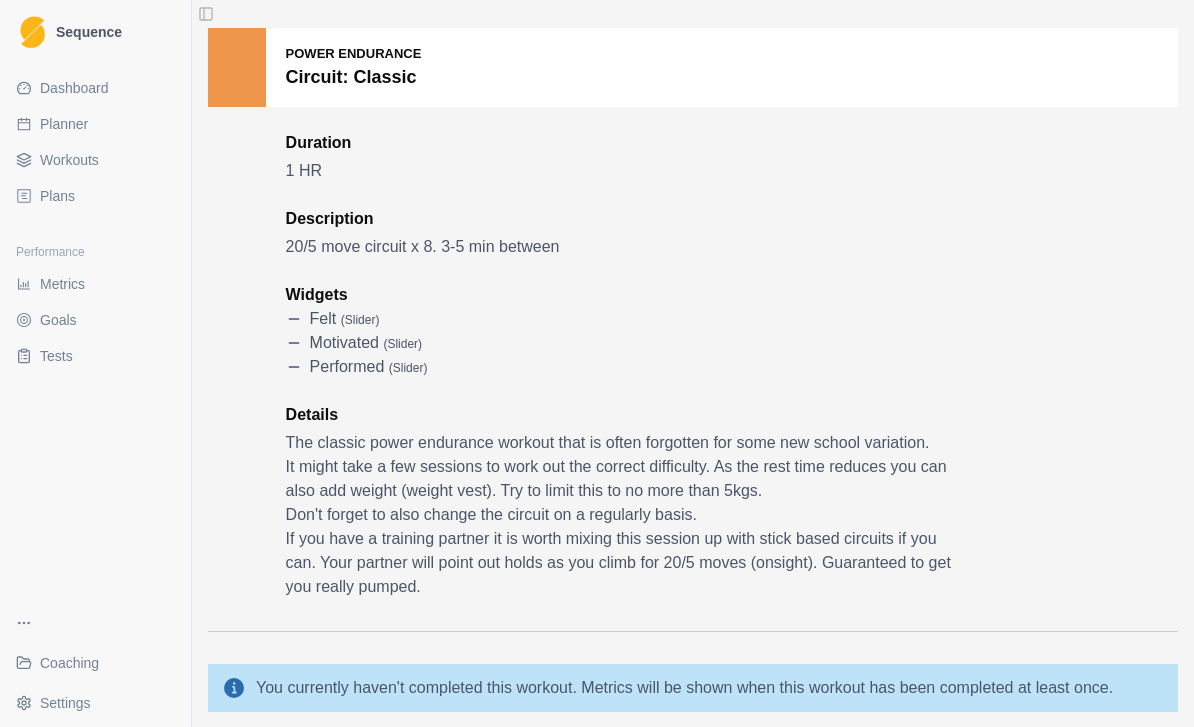 click on "Coaching" at bounding box center [69, 663] 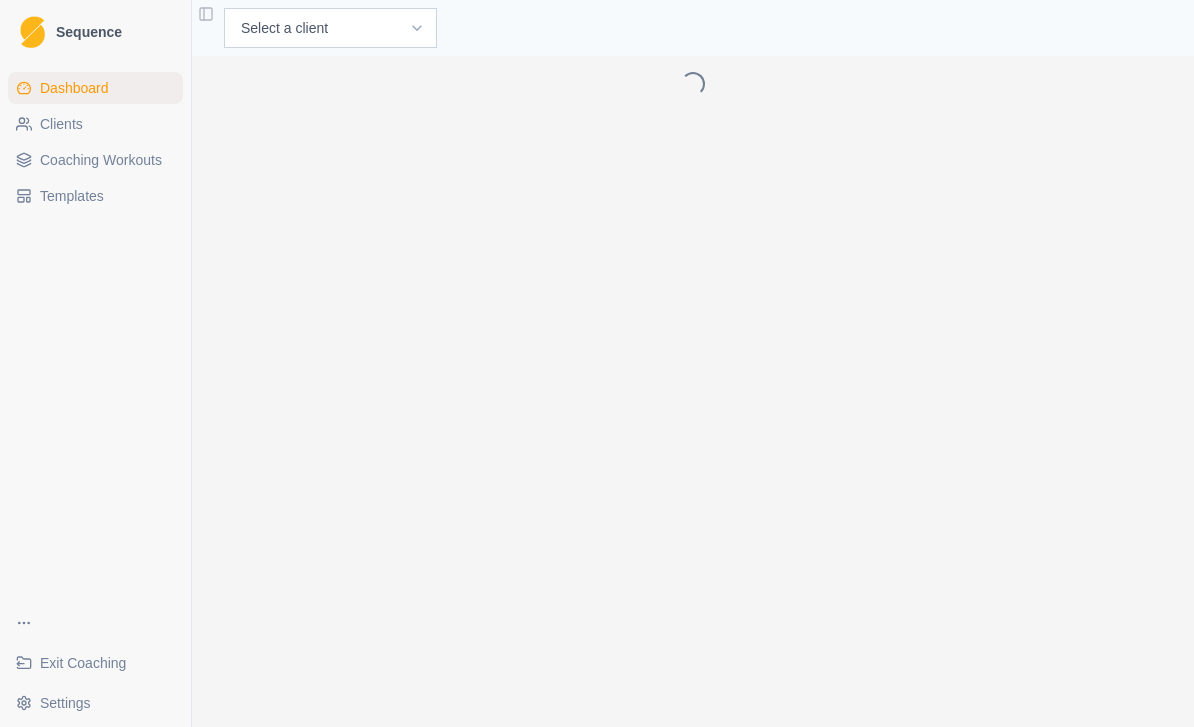 scroll, scrollTop: 0, scrollLeft: 0, axis: both 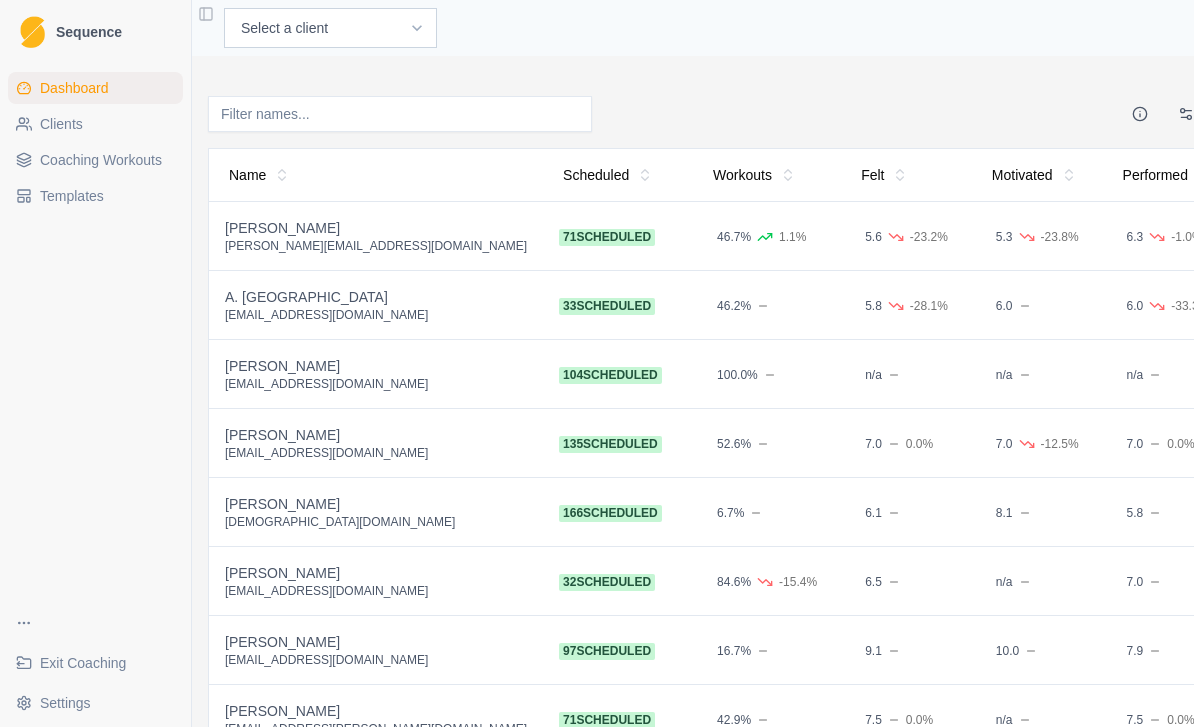 click on "Coaching Workouts" at bounding box center (101, 160) 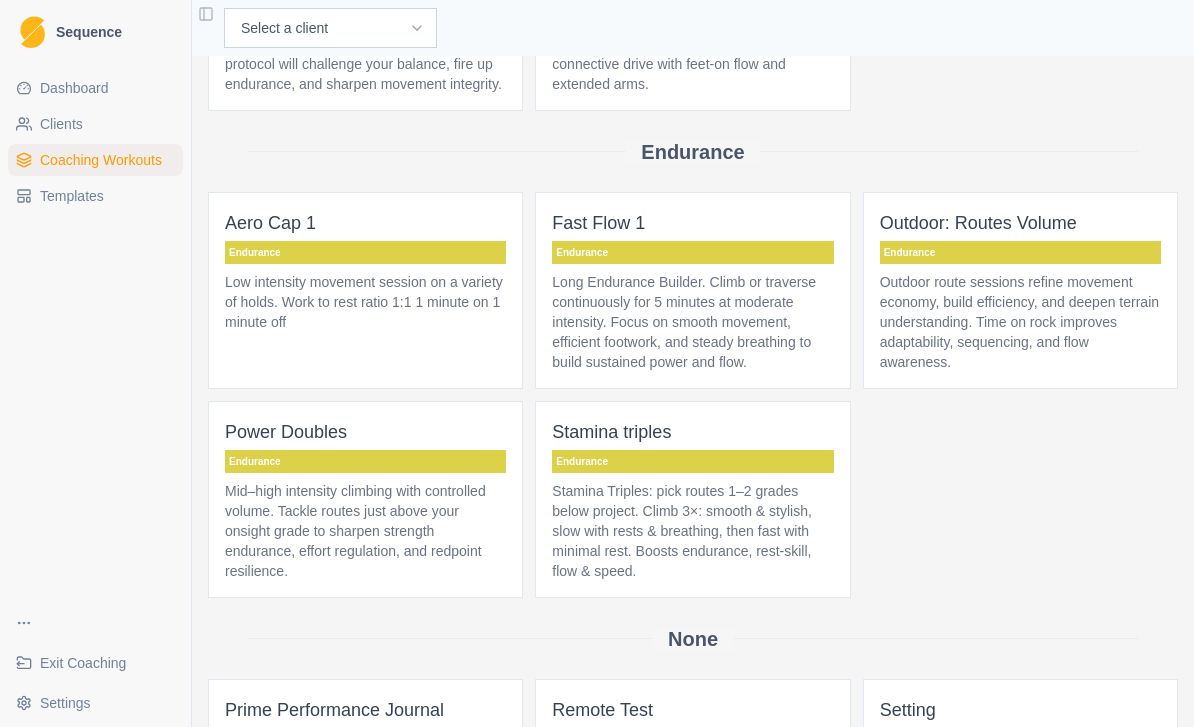 scroll, scrollTop: 2556, scrollLeft: 0, axis: vertical 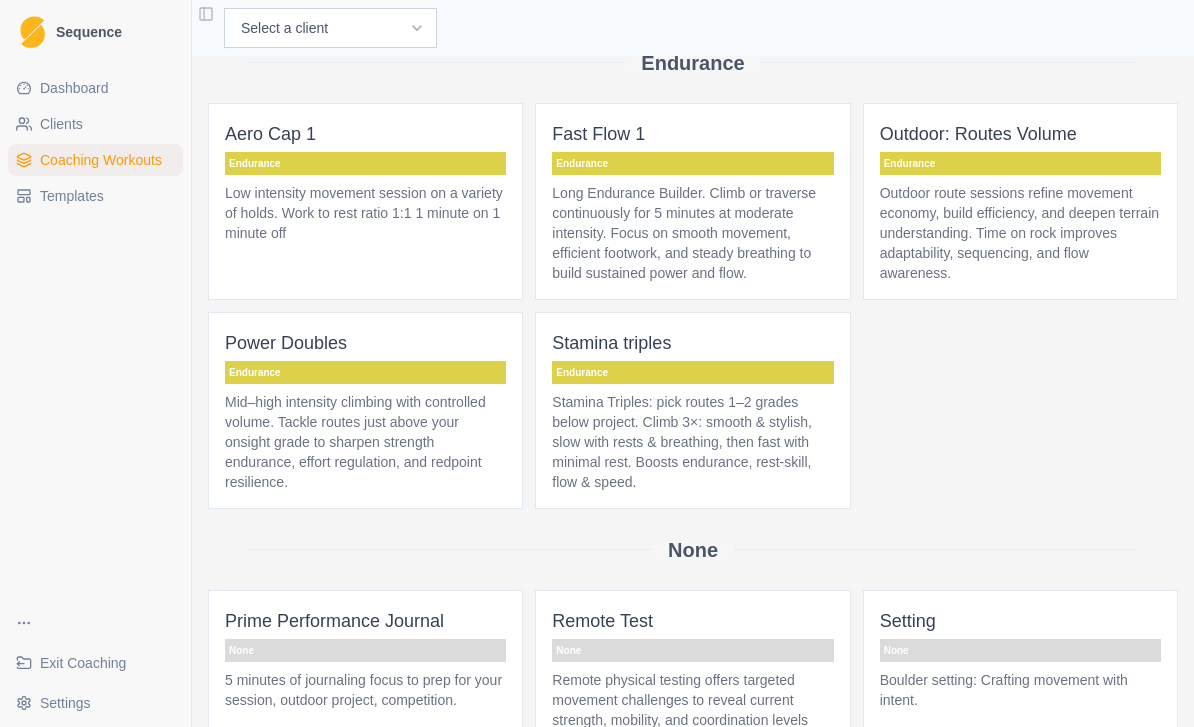click on "Stamina Triples: pick routes 1–2 grades below project. Climb 3×: smooth & stylish, slow with rests & breathing, then fast with minimal rest. Boosts endurance, rest-skill, flow & speed." at bounding box center (692, 442) 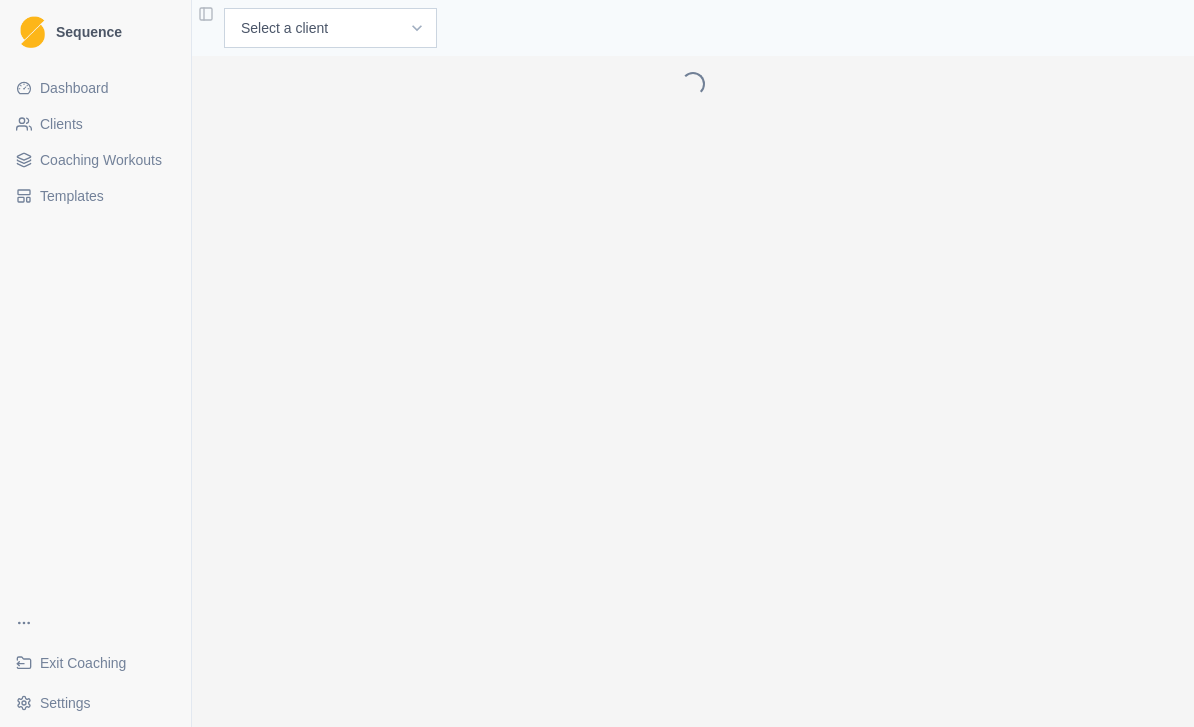 scroll, scrollTop: 0, scrollLeft: 0, axis: both 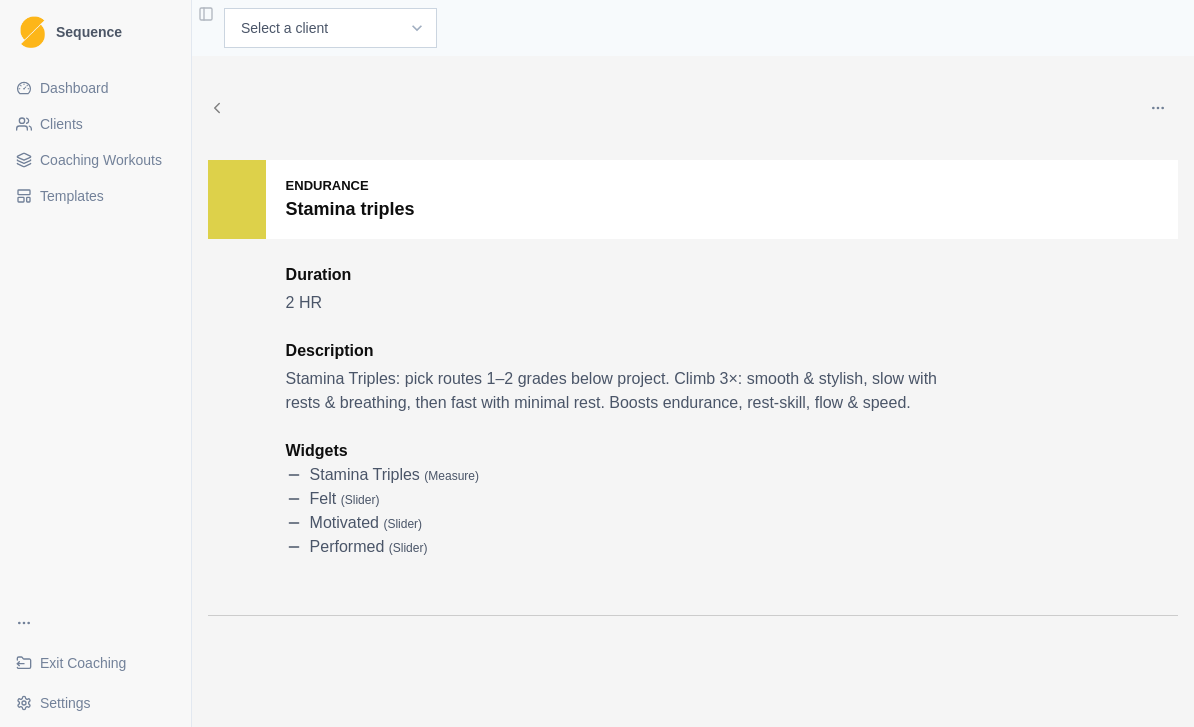 click at bounding box center [1158, 108] 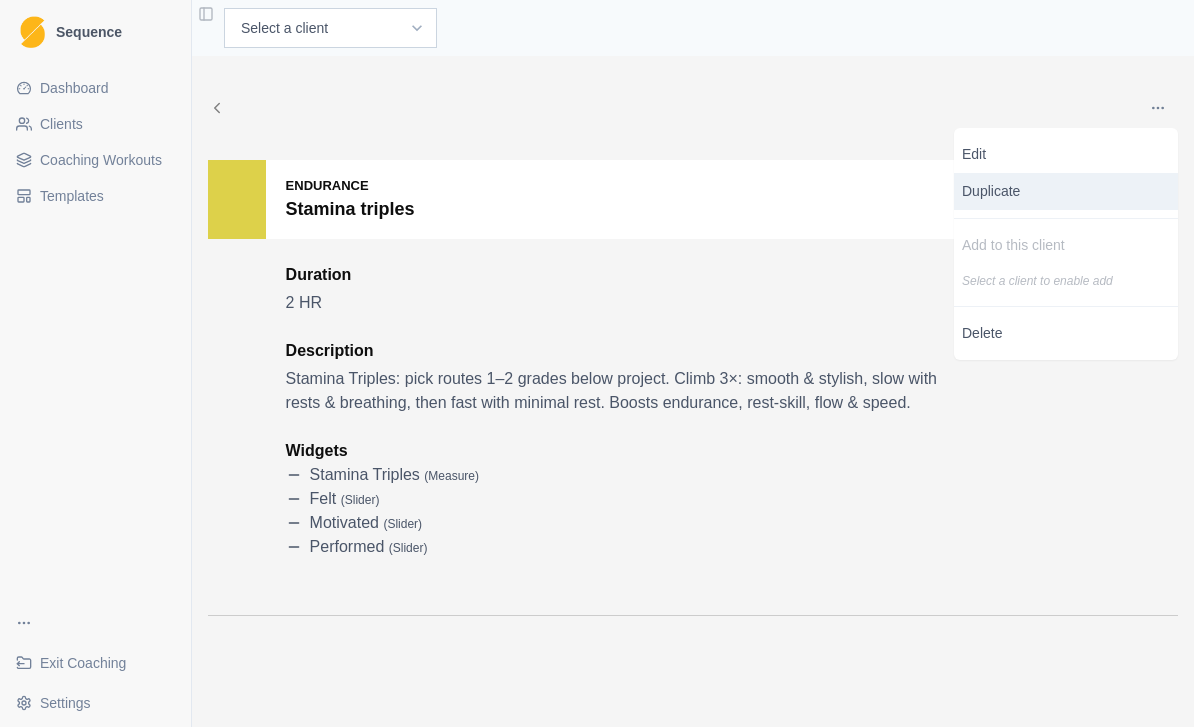 click on "Duplicate" at bounding box center (1066, 191) 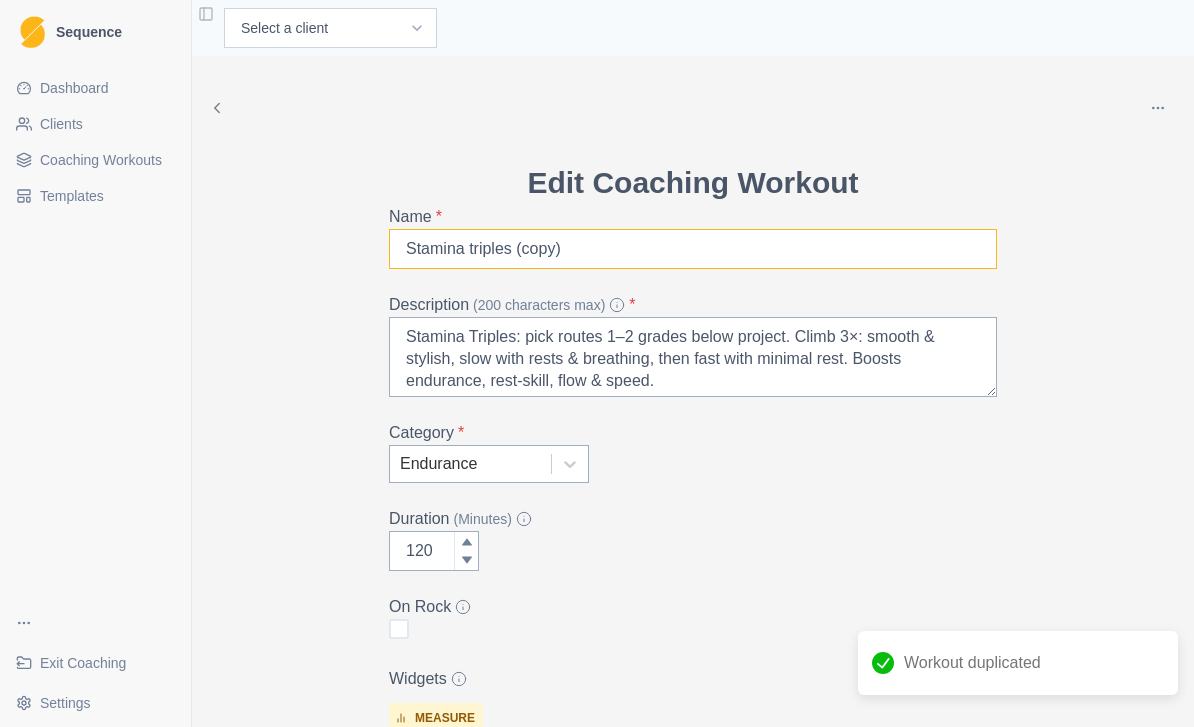 click on "Stamina triples (copy)" at bounding box center [693, 249] 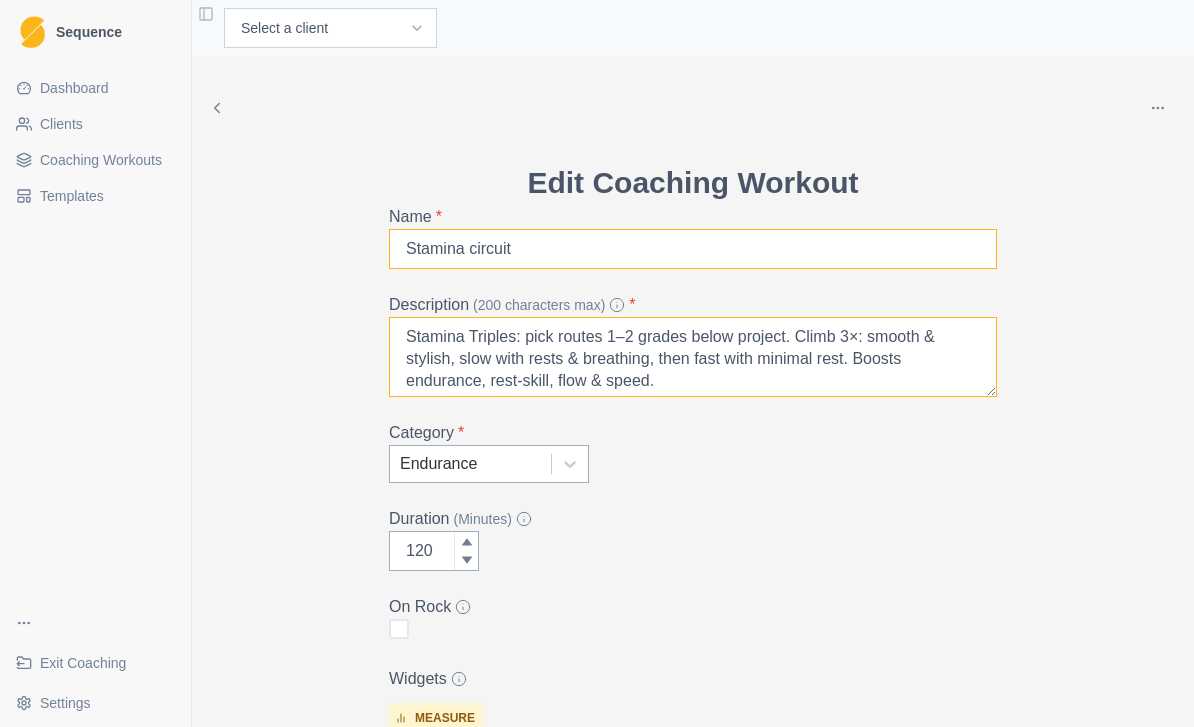 type on "Stamina circuit" 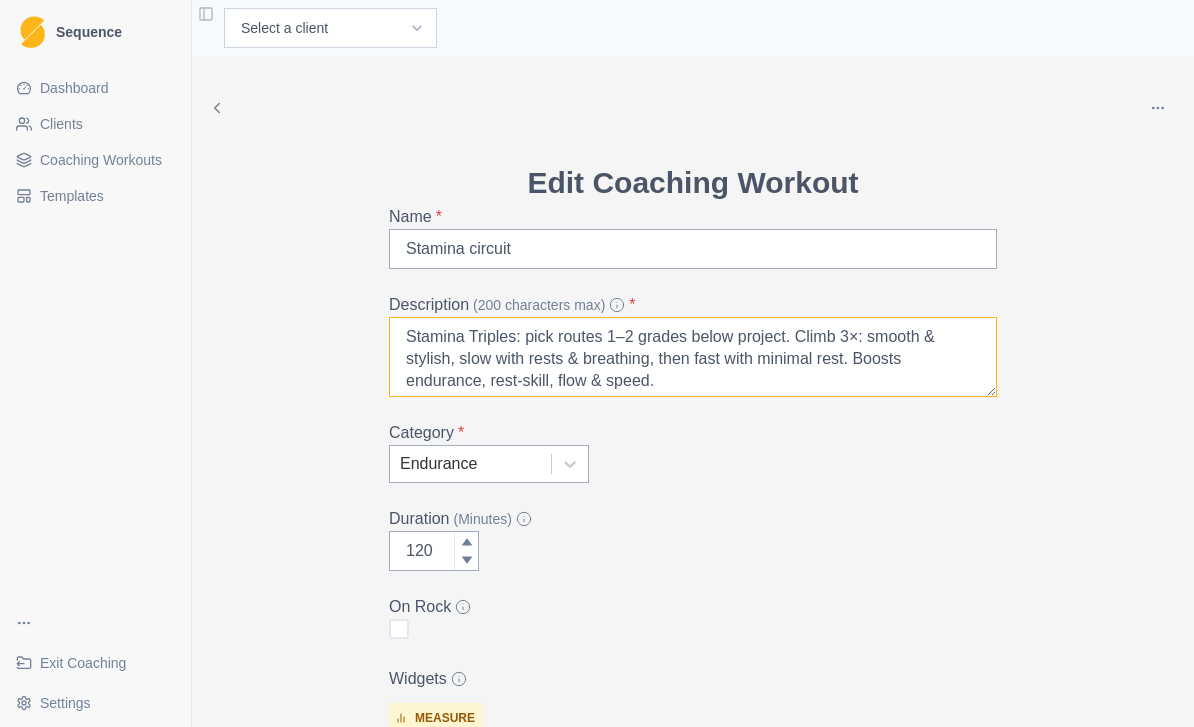click on "Stamina Triples: pick routes 1–2 grades below project. Climb 3×: smooth & stylish, slow with rests & breathing, then fast with minimal rest. Boosts endurance, rest-skill, flow & speed." at bounding box center (693, 357) 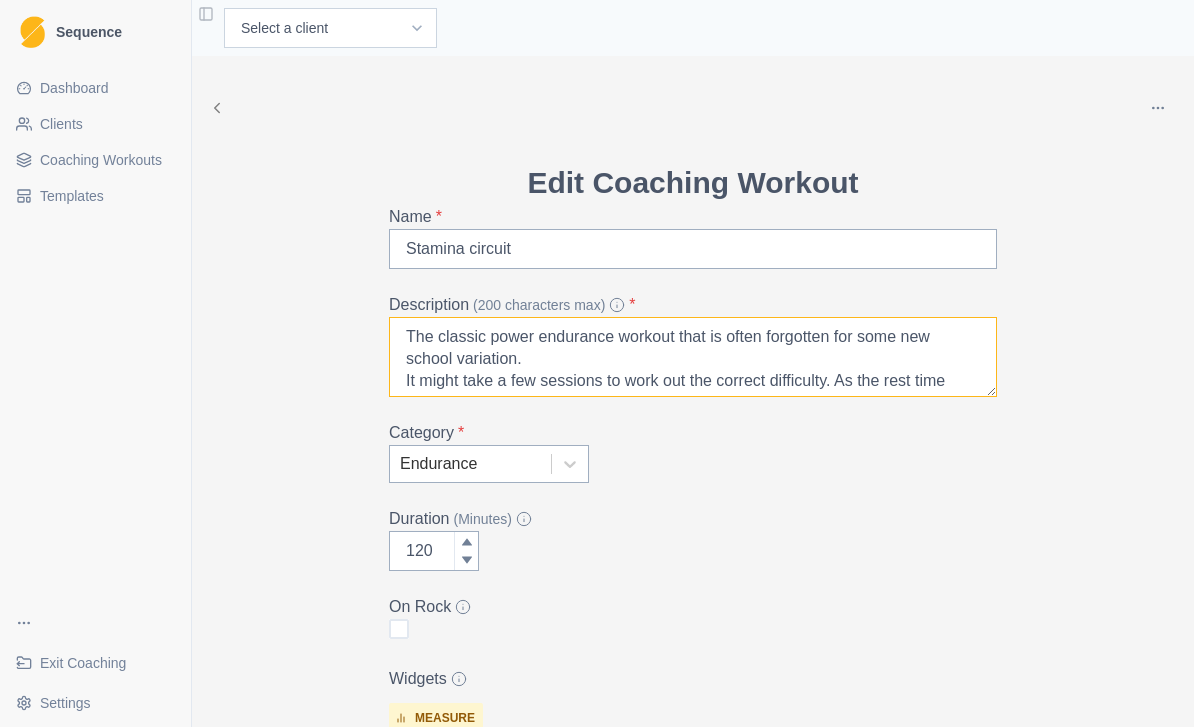 scroll, scrollTop: 0, scrollLeft: 0, axis: both 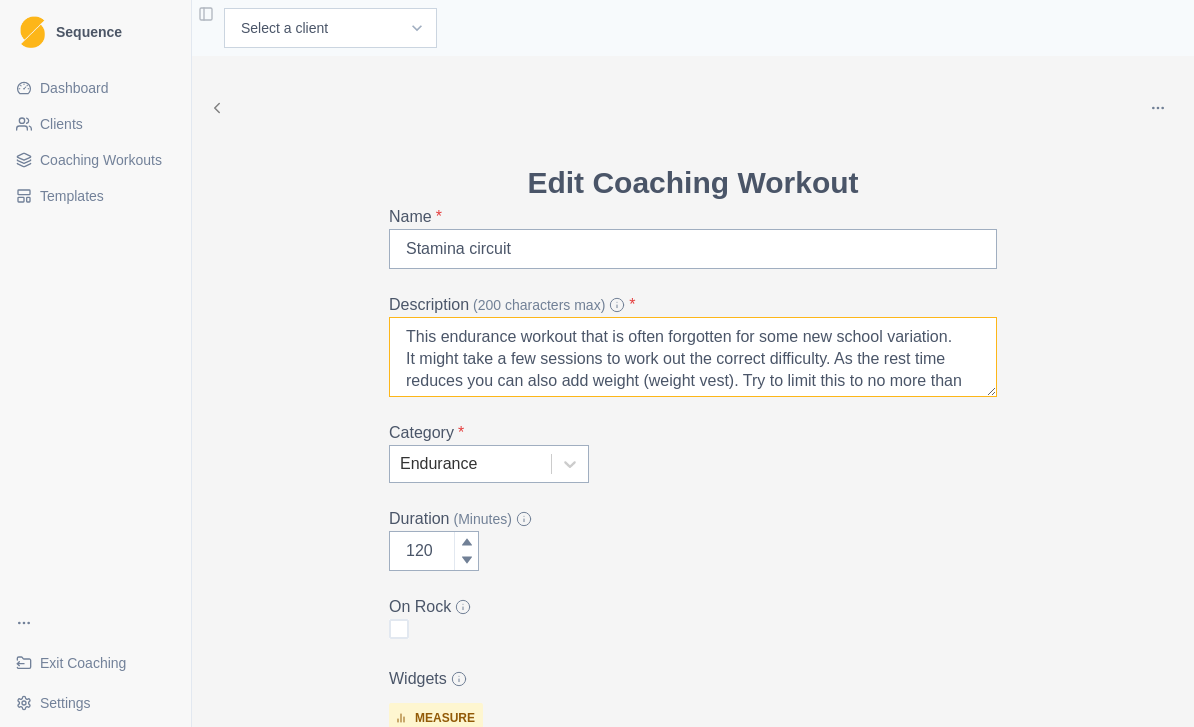 click on "This endurance workout that is often forgotten for some new school variation.
It might take a few sessions to work out the correct difficulty. As the rest time reduces you can also add weight (weight vest). Try to limit this to no more than 5kgs.
Don't forget to also change the circuit on a regularly basis.
If you have a training partner it is worth mixing this session up with stick based circuits if you can. Your partner will point out holds as you climb for 20/5 moves (onsight). Guaranteed to get you really pumped." at bounding box center [693, 357] 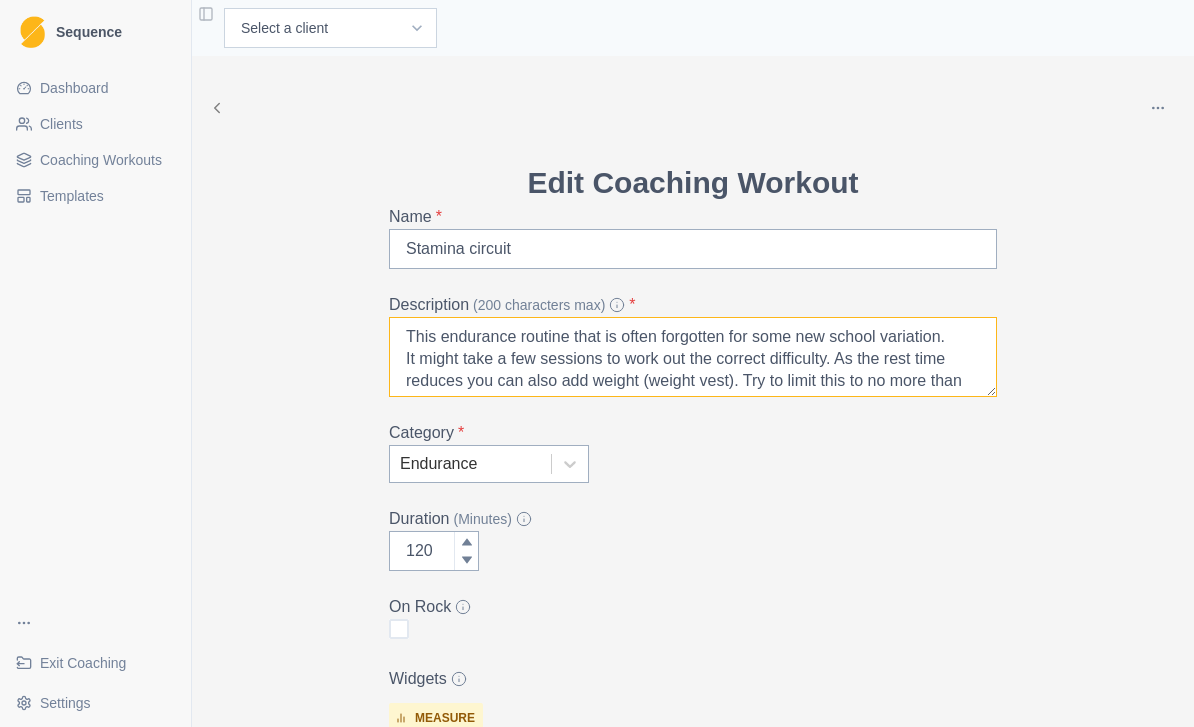 click on "This endurance routine that is often forgotten for some new school variation.
It might take a few sessions to work out the correct difficulty. As the rest time reduces you can also add weight (weight vest). Try to limit this to no more than 5kgs.
Don't forget to also change the circuit on a regularly basis.
If you have a training partner it is worth mixing this session up with stick based circuits if you can. Your partner will point out holds as you climb for 20/5 moves (onsight). Guaranteed to get you really pumped." at bounding box center (693, 357) 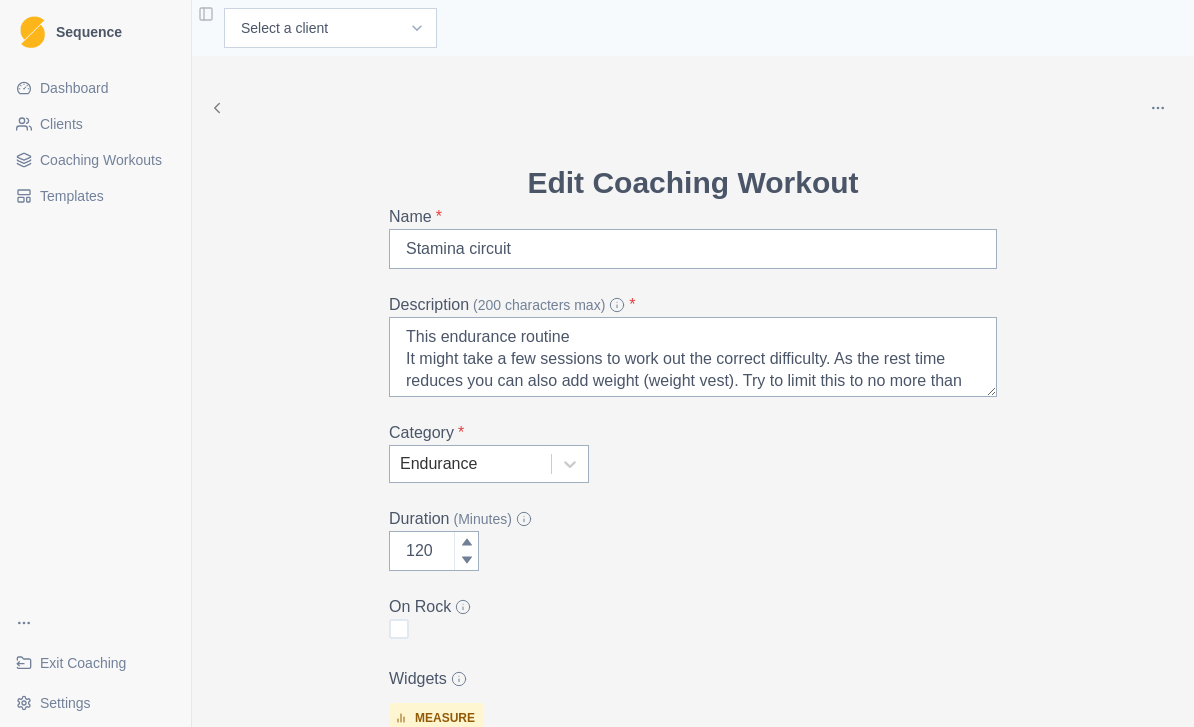 click on "Category * Endurance" at bounding box center (693, 452) 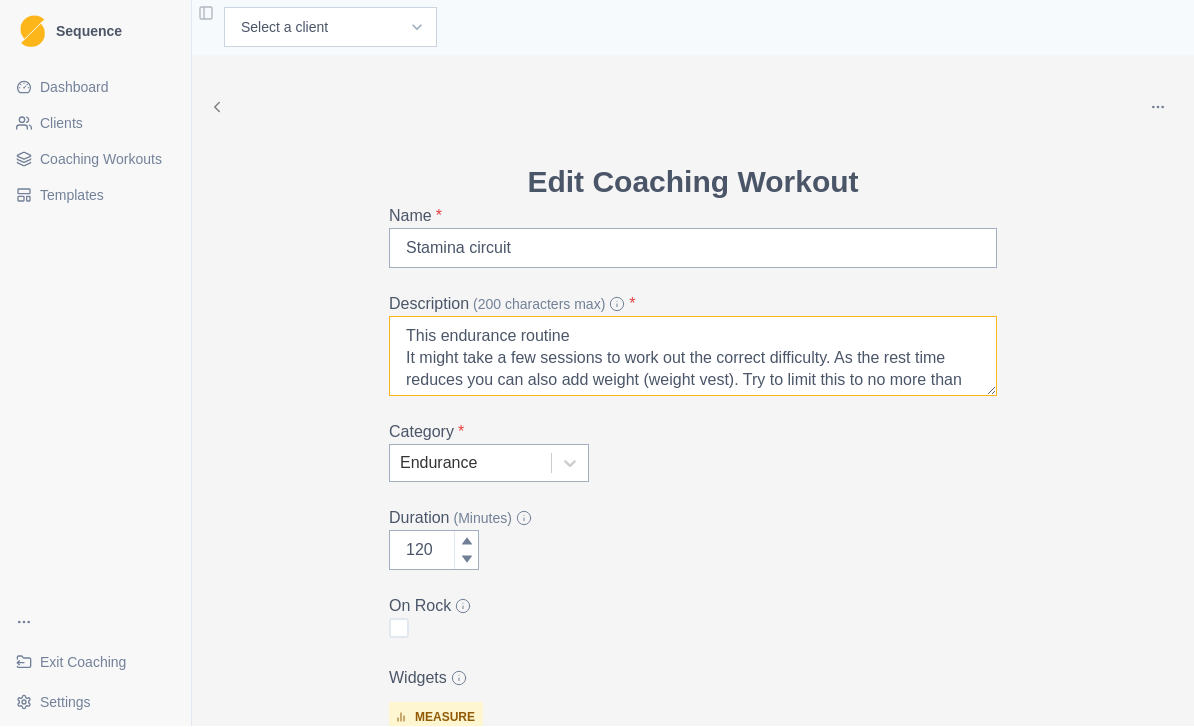 click on "This endurance routine
It might take a few sessions to work out the correct difficulty. As the rest time reduces you can also add weight (weight vest). Try to limit this to no more than 5kgs.
Don't forget to also change the circuit on a regularly basis.
If you have a training partner it is worth mixing this session up with stick based circuits if you can. Your partner will point out holds as you climb for 20/5 moves (onsight). Guaranteed to get you really pumped." at bounding box center (693, 357) 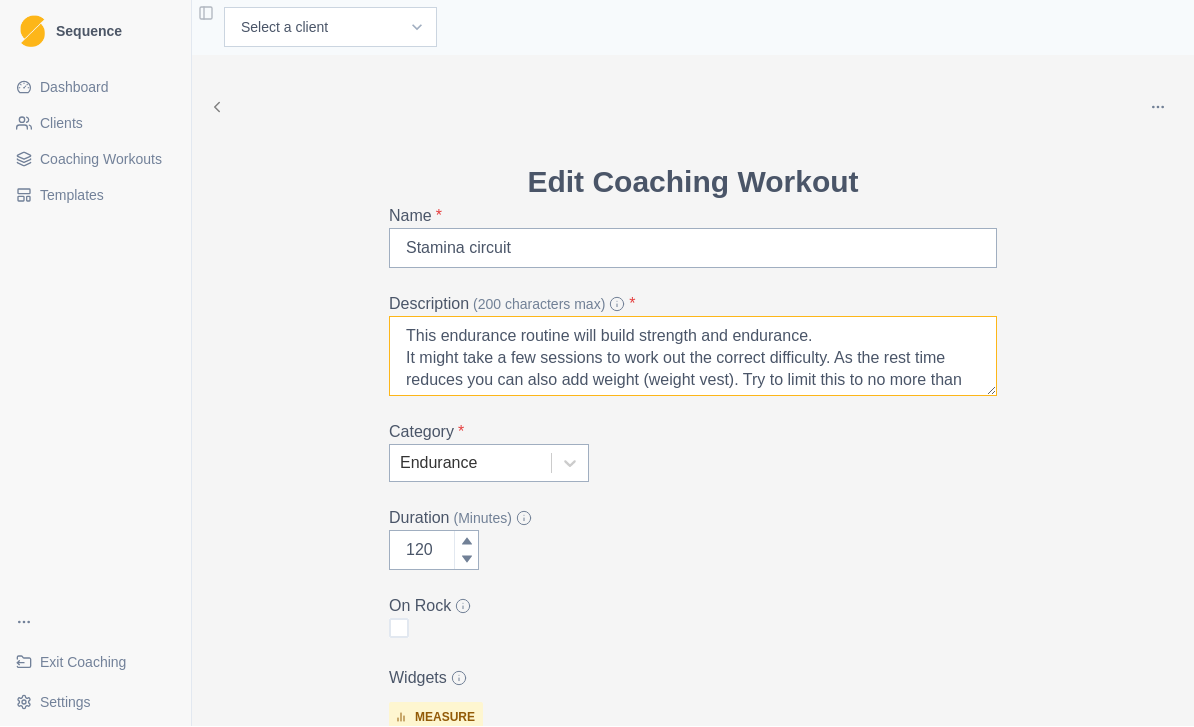 click on "This endurance routine will build strength and endurance.
It might take a few sessions to work out the correct difficulty. As the rest time reduces you can also add weight (weight vest). Try to limit this to no more than 5kgs.
Don't forget to also change the circuit on a regularly basis.
If you have a training partner it is worth mixing this session up with stick based circuits if you can. Your partner will point out holds as you climb for 20/5 moves (onsight). Guaranteed to get you really pumped." at bounding box center (693, 357) 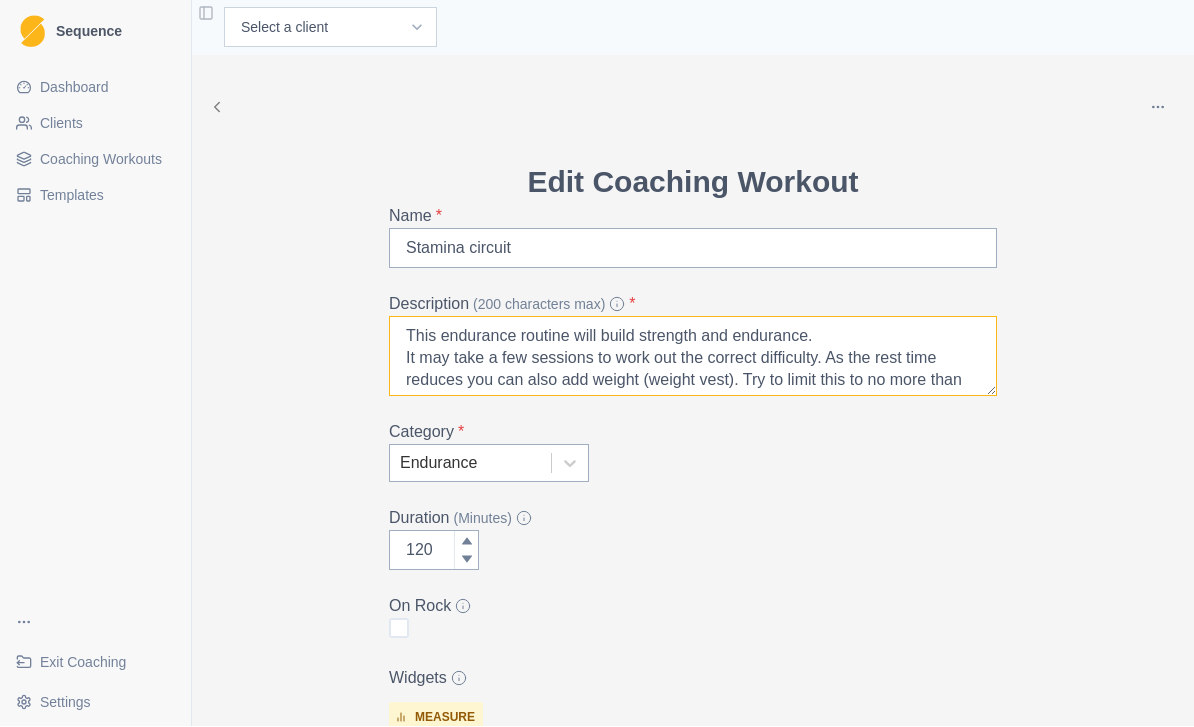 click on "This endurance routine will build strength and endurance.
It may take a few sessions to work out the correct difficulty. As the rest time reduces you can also add weight (weight vest). Try to limit this to no more than 5kgs.
Don't forget to also change the circuit on a regularly basis.
If you have a training partner it is worth mixing this session up with stick based circuits if you can. Your partner will point out holds as you climb for 20/5 moves (onsight). Guaranteed to get you really pumped." at bounding box center (693, 357) 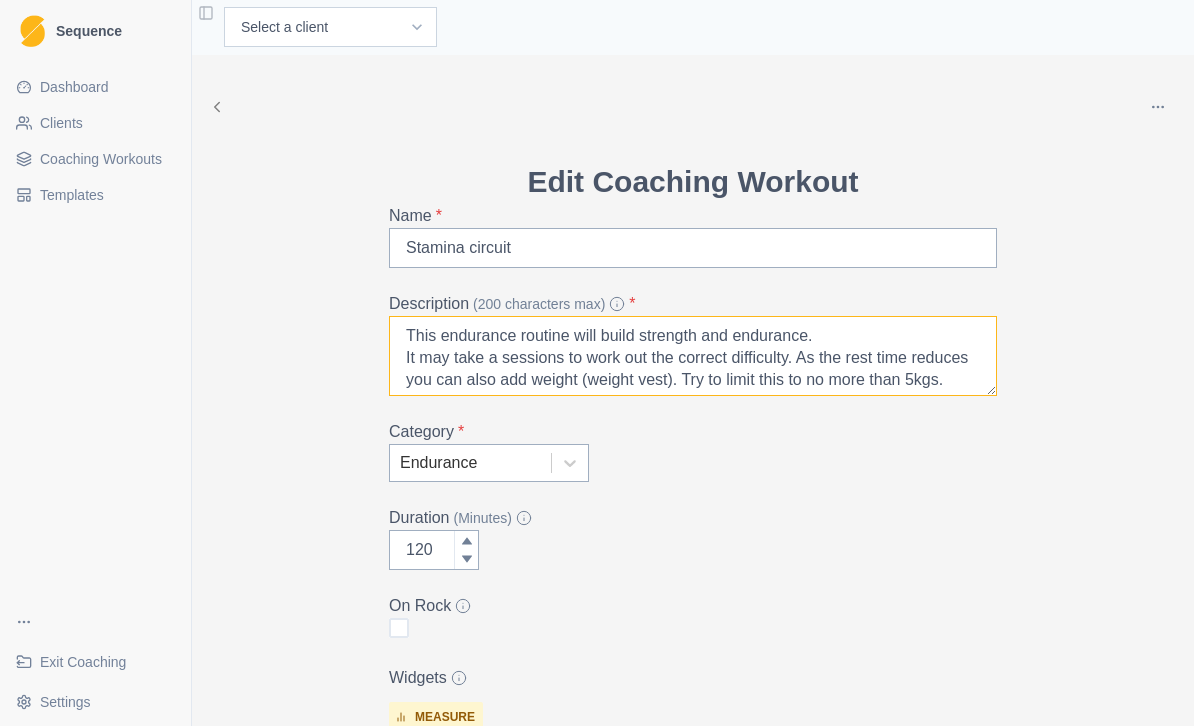 click on "This endurance routine will build strength and endurance.
It may take a sessions to work out the correct difficulty. As the rest time reduces you can also add weight (weight vest). Try to limit this to no more than 5kgs.
Don't forget to also change the circuit on a regularly basis.
If you have a training partner it is worth mixing this session up with stick based circuits if you can. Your partner will point out holds as you climb for 20/5 moves (onsight). Guaranteed to get you really pumped." at bounding box center [693, 357] 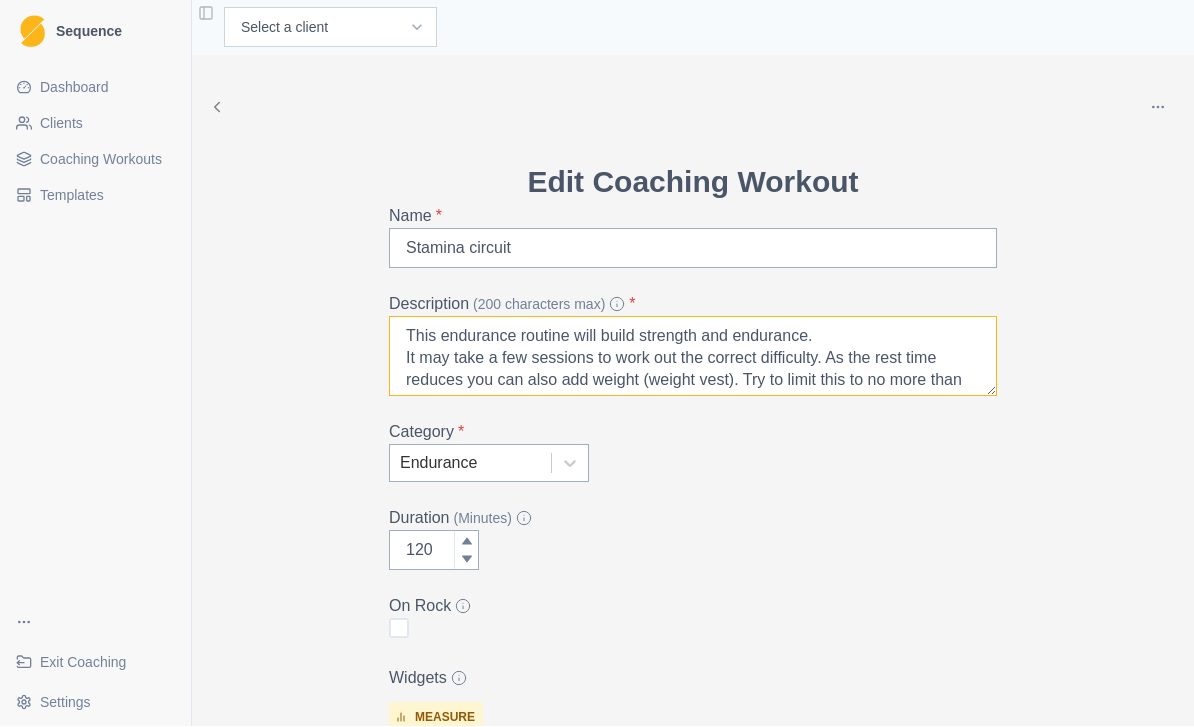 click on "This endurance routine will build strength and endurance.
It may take a few sessions to work out the correct difficulty. As the rest time reduces you can also add weight (weight vest). Try to limit this to no more than 5kgs.
Don't forget to also change the circuit on a regularly basis.
If you have a training partner it is worth mixing this session up with stick based circuits if you can. Your partner will point out holds as you climb for 20/5 moves (onsight). Guaranteed to get you really pumped." at bounding box center [693, 357] 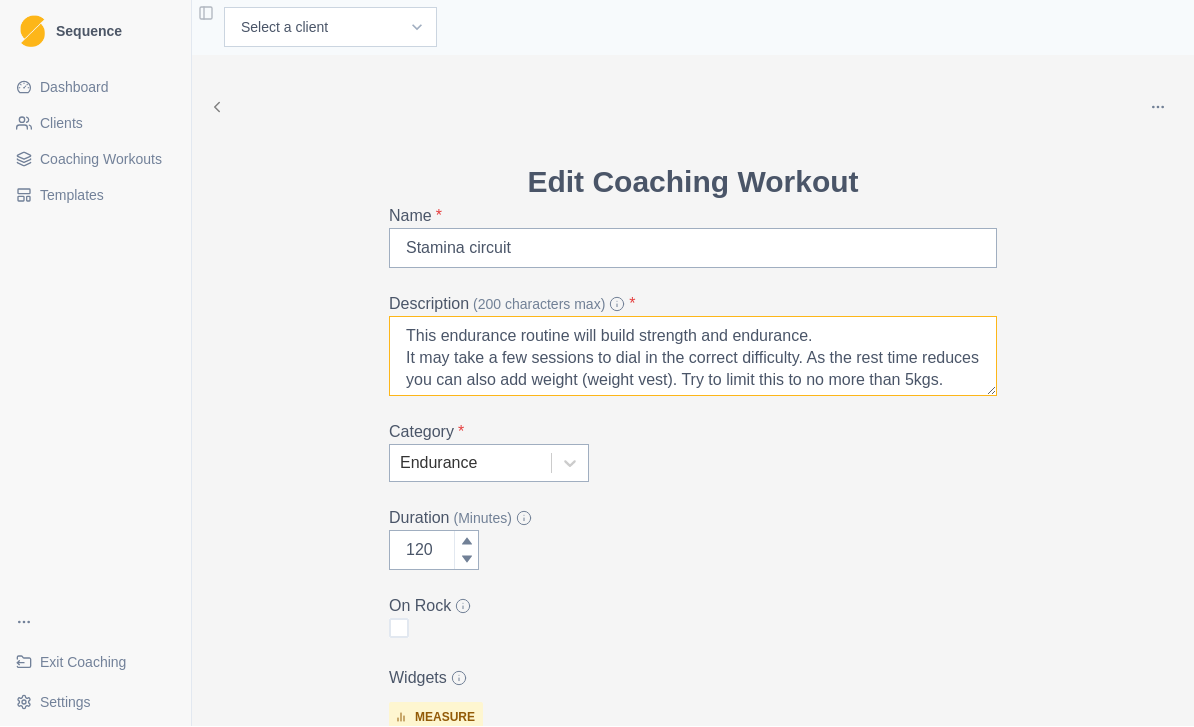 click on "This endurance routine will build strength and endurance.
It may take a few sessions to dial in the correct difficulty. As the rest time reduces you can also add weight (weight vest). Try to limit this to no more than 5kgs.
Don't forget to also change the circuit on a regularly basis.
If you have a training partner it is worth mixing this session up with stick based circuits if you can. Your partner will point out holds as you climb for 20/5 moves (onsight). Guaranteed to get you really pumped." at bounding box center (693, 357) 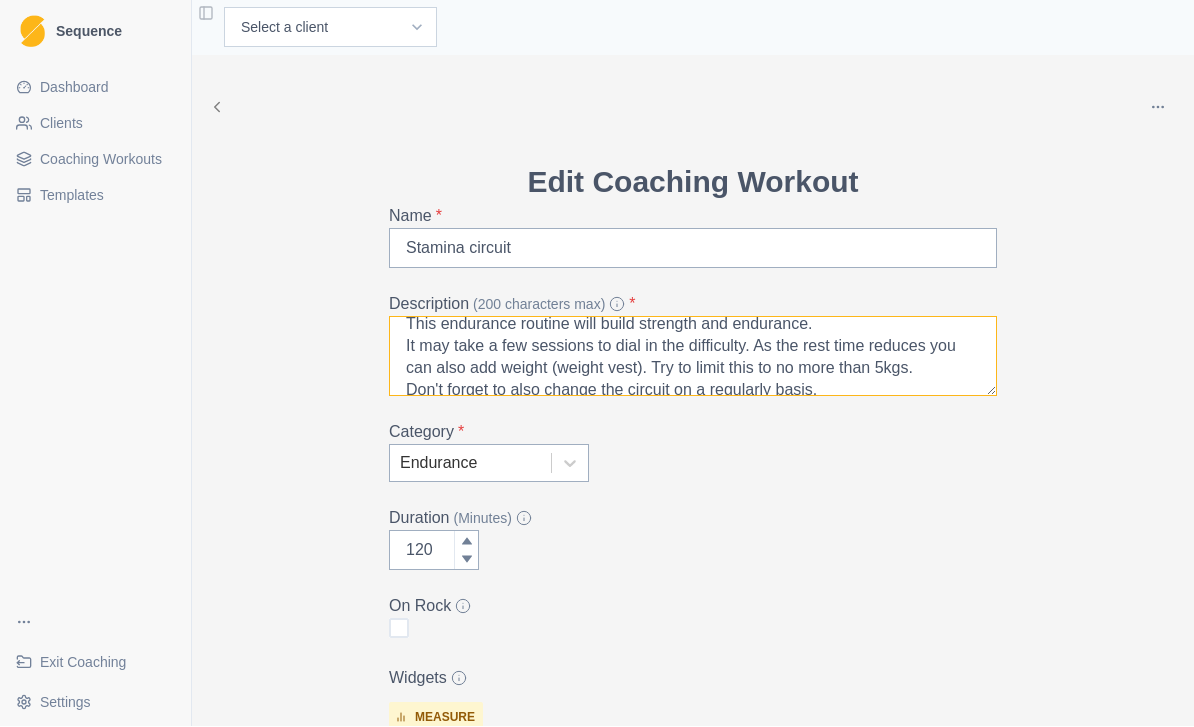 scroll, scrollTop: 13, scrollLeft: 0, axis: vertical 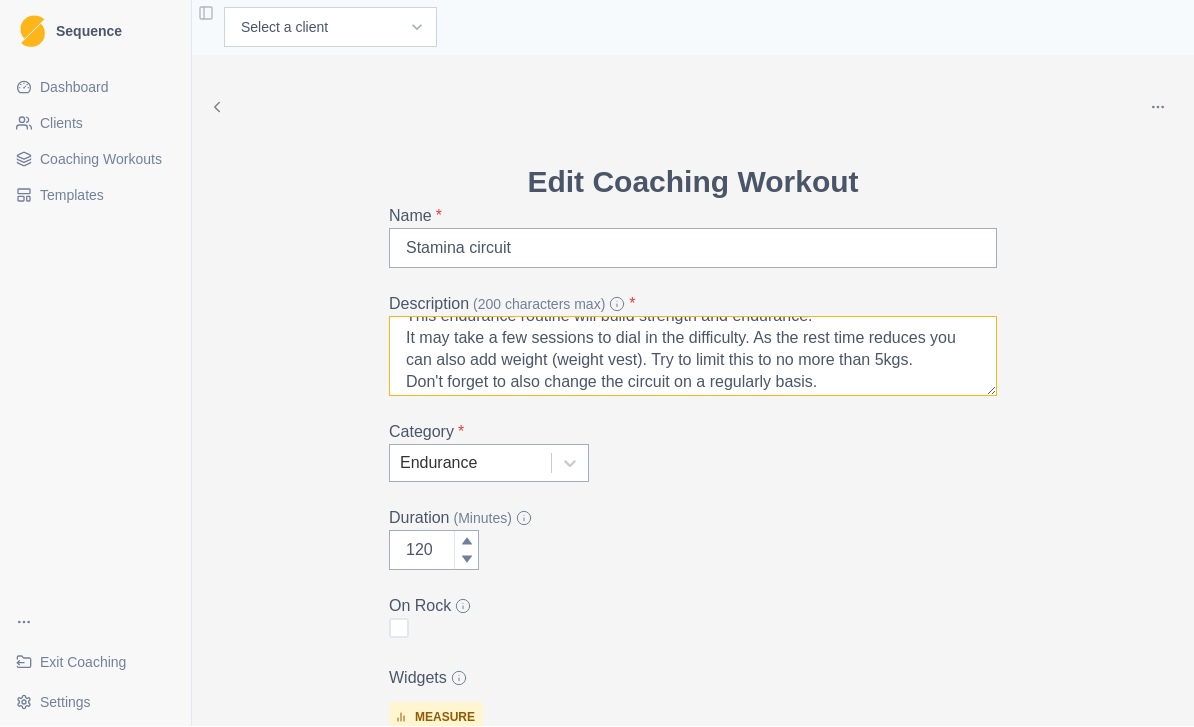 click on "This endurance routine will build strength and endurance.
It may take a few sessions to dial in the difficulty. As the rest time reduces you can also add weight (weight vest). Try to limit this to no more than 5kgs.
Don't forget to also change the circuit on a regularly basis.
If you have a training partner it is worth mixing this session up with stick based circuits if you can. Your partner will point out holds as you climb for 20/5 moves (onsight). Guaranteed to get you really pumped." at bounding box center (693, 357) 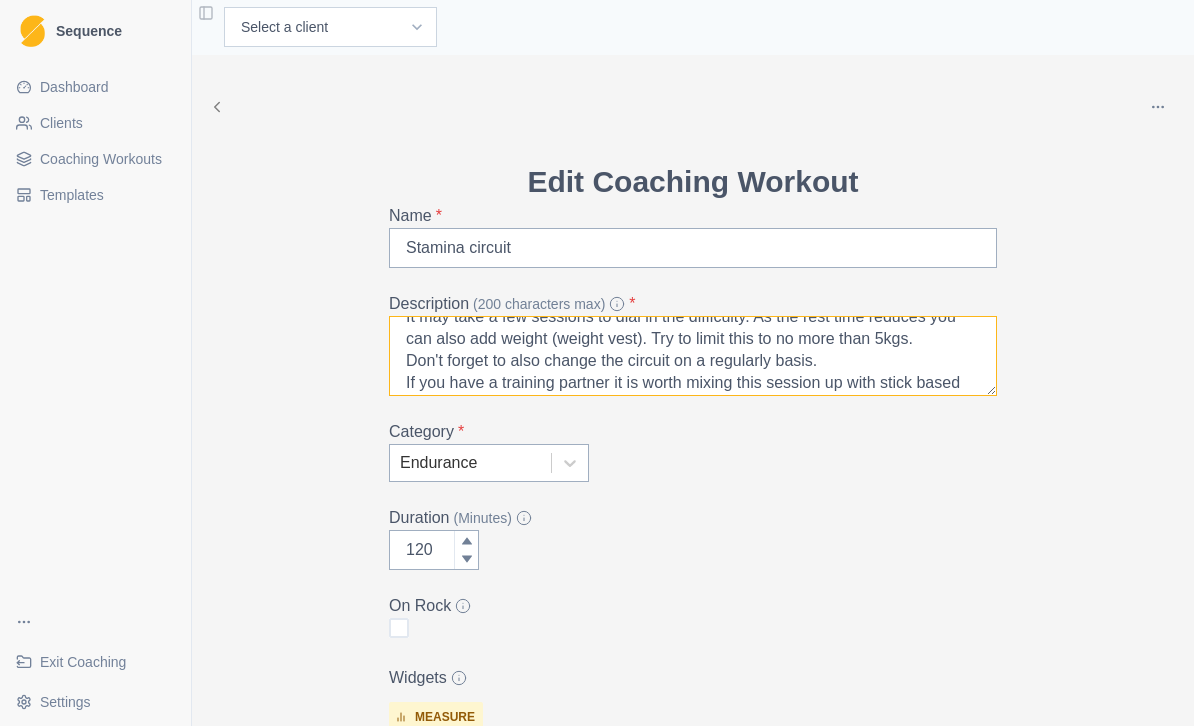 scroll, scrollTop: 38, scrollLeft: 0, axis: vertical 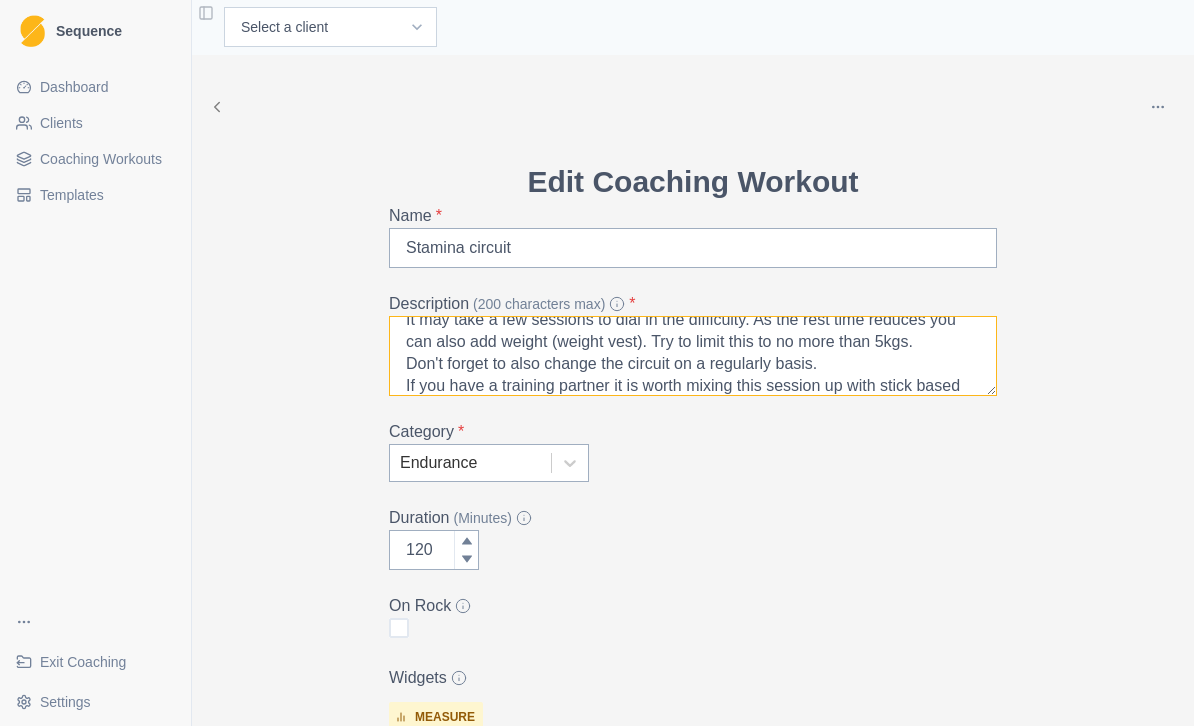 click on "This endurance routine will build strength and endurance.
It may take a few sessions to dial in the difficulty. As the rest time reduces you can also add weight (weight vest). Try to limit this to no more than 5kgs.
Don't forget to also change the circuit on a regularly basis.
If you have a training partner it is worth mixing this session up with stick based circuits if you can. Your partner will point out holds as you climb for 20/5 moves (onsight). Guaranteed to get you really pumped." at bounding box center [693, 357] 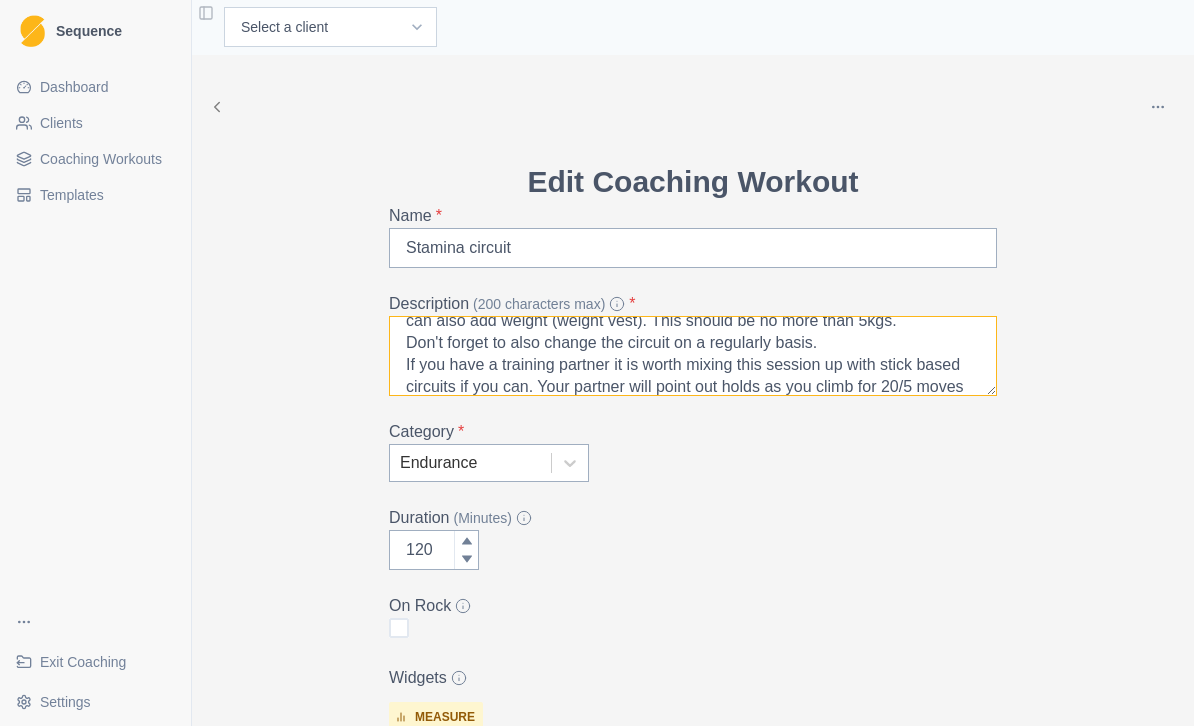 scroll, scrollTop: 61, scrollLeft: 0, axis: vertical 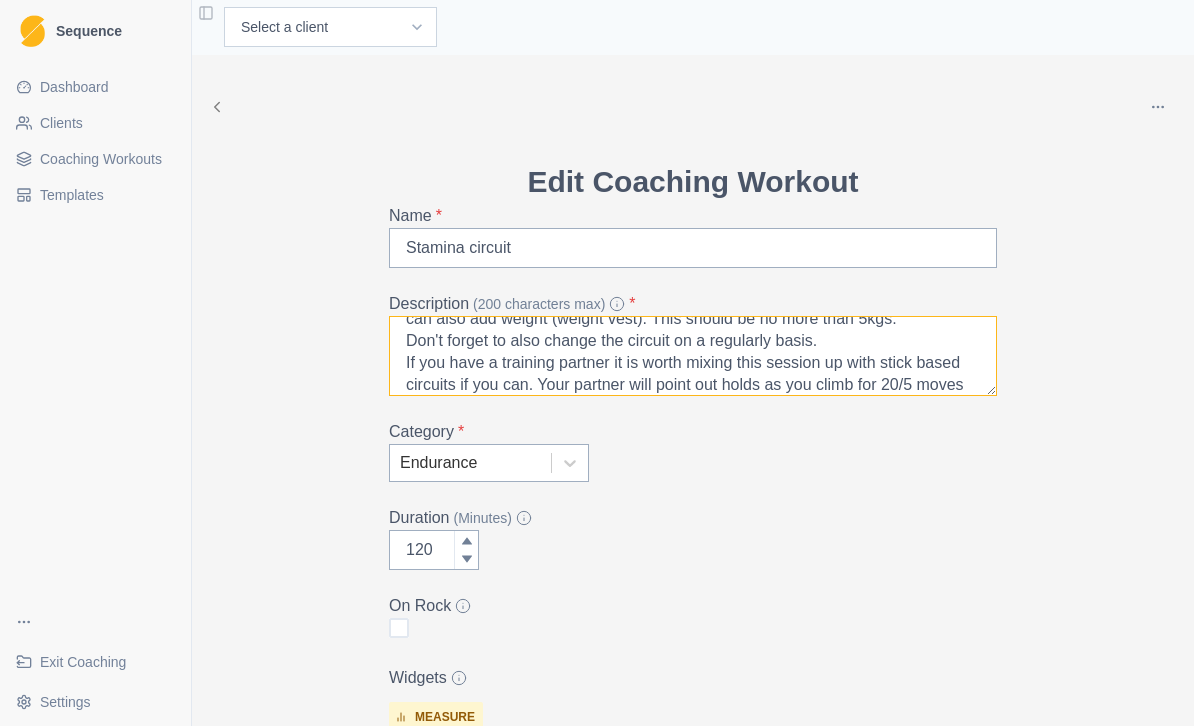 click on "This endurance routine will build strength and endurance.
It may take a few sessions to dial in the difficulty. As the rest time reduces you can also add weight (weight vest). This should be no more than 5kgs.
Don't forget to also change the circuit on a regularly basis.
If you have a training partner it is worth mixing this session up with stick based circuits if you can. Your partner will point out holds as you climb for 20/5 moves (onsight). Guaranteed to get you really pumped." at bounding box center (693, 357) 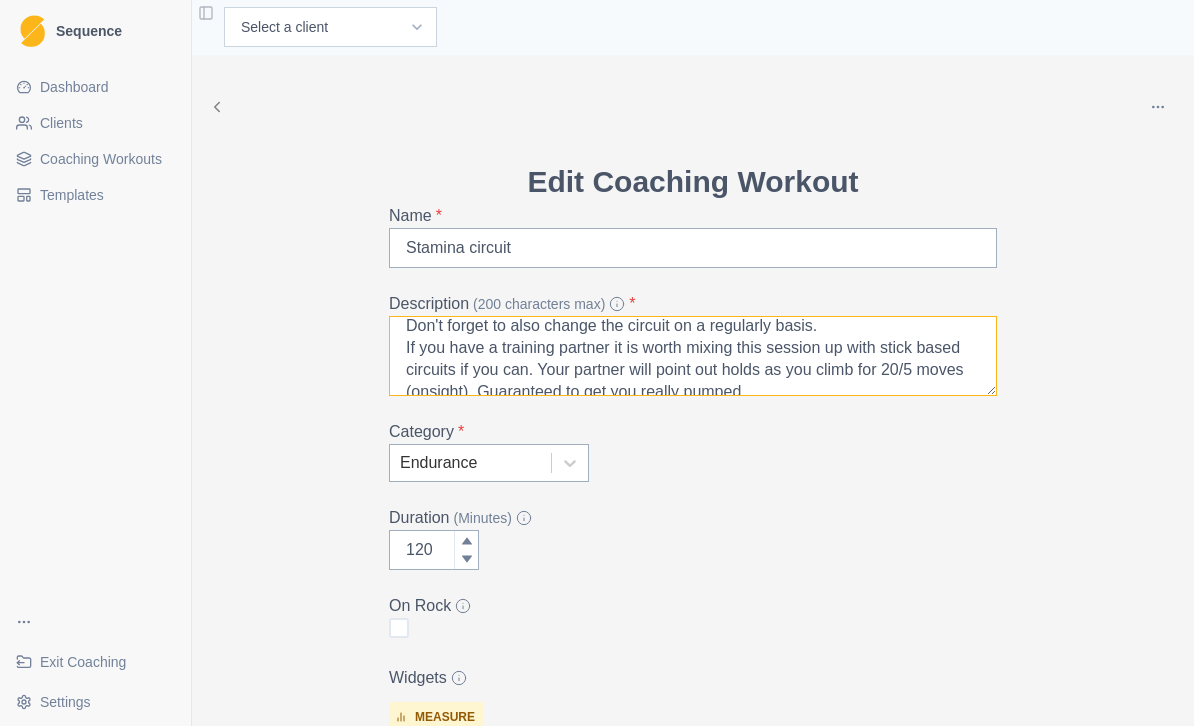 scroll, scrollTop: 85, scrollLeft: 0, axis: vertical 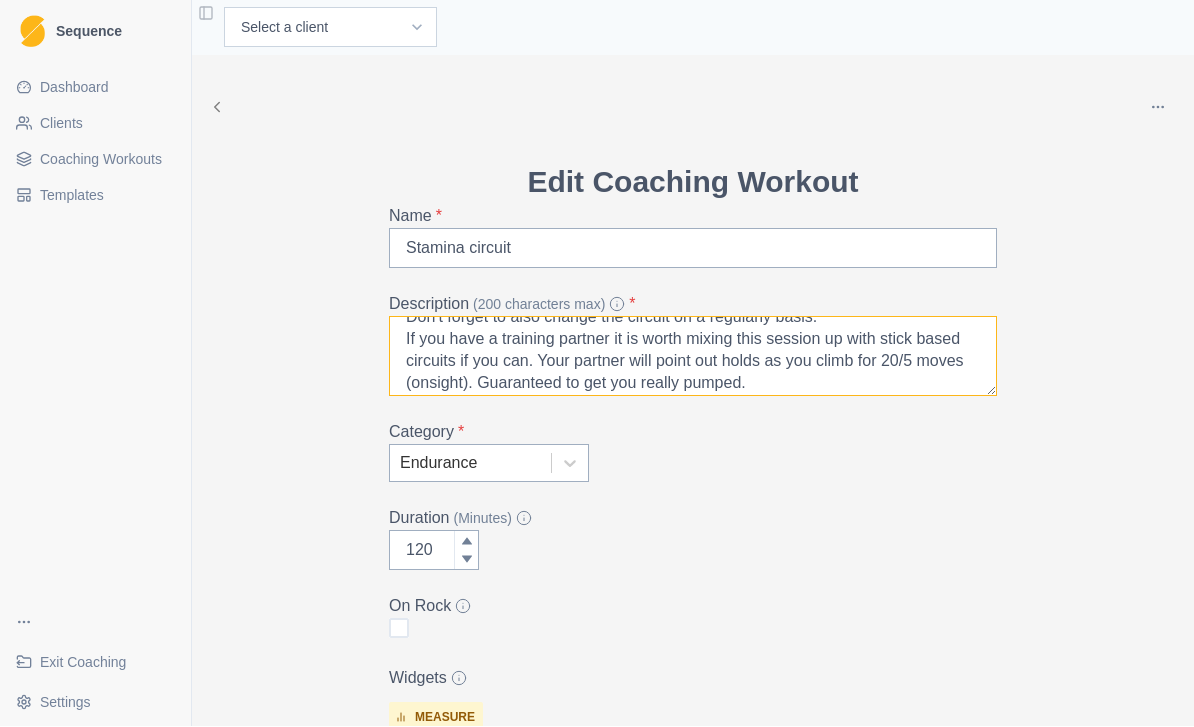 click on "This endurance routine will build strength and endurance.
It may take a few sessions to dial in the difficulty. As the rest time reduces you can also add weight (weight vest). This should be no more than 5kgs.
Don't forget to also change the circuit on a regularly basis.
If you have a training partner it is worth mixing this session up with stick based circuits if you can. Your partner will point out holds as you climb for 20/5 moves (onsight). Guaranteed to get you really pumped." at bounding box center [693, 357] 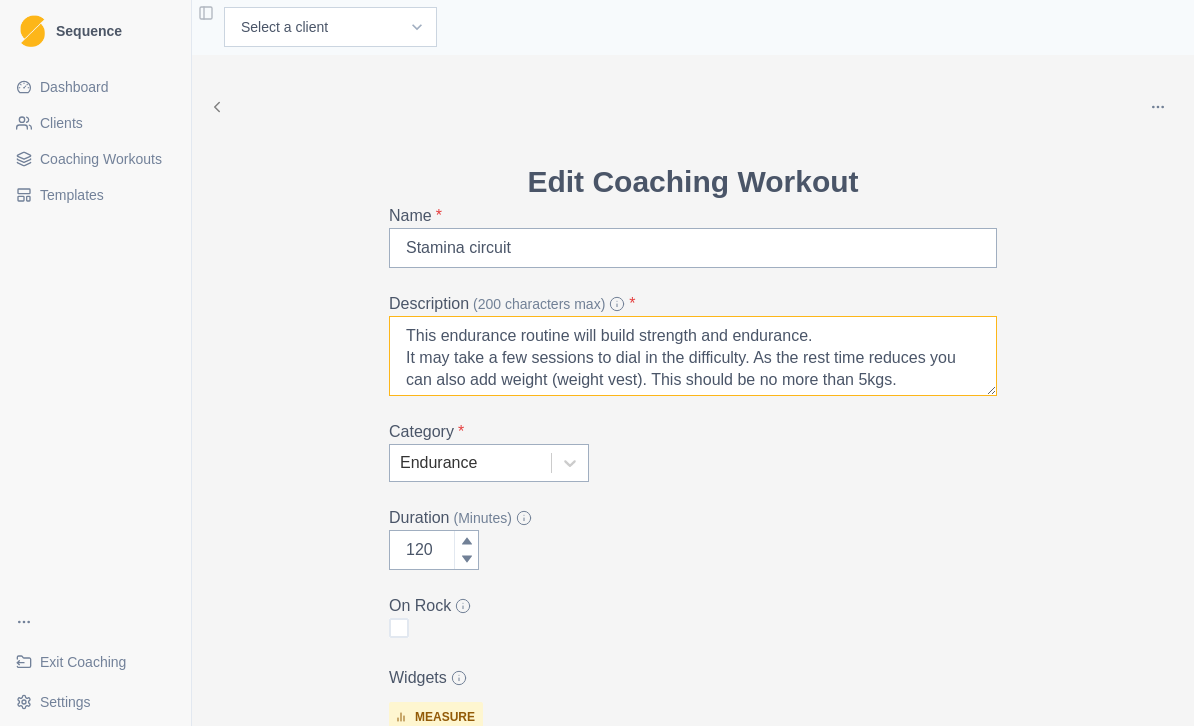 scroll, scrollTop: 0, scrollLeft: 0, axis: both 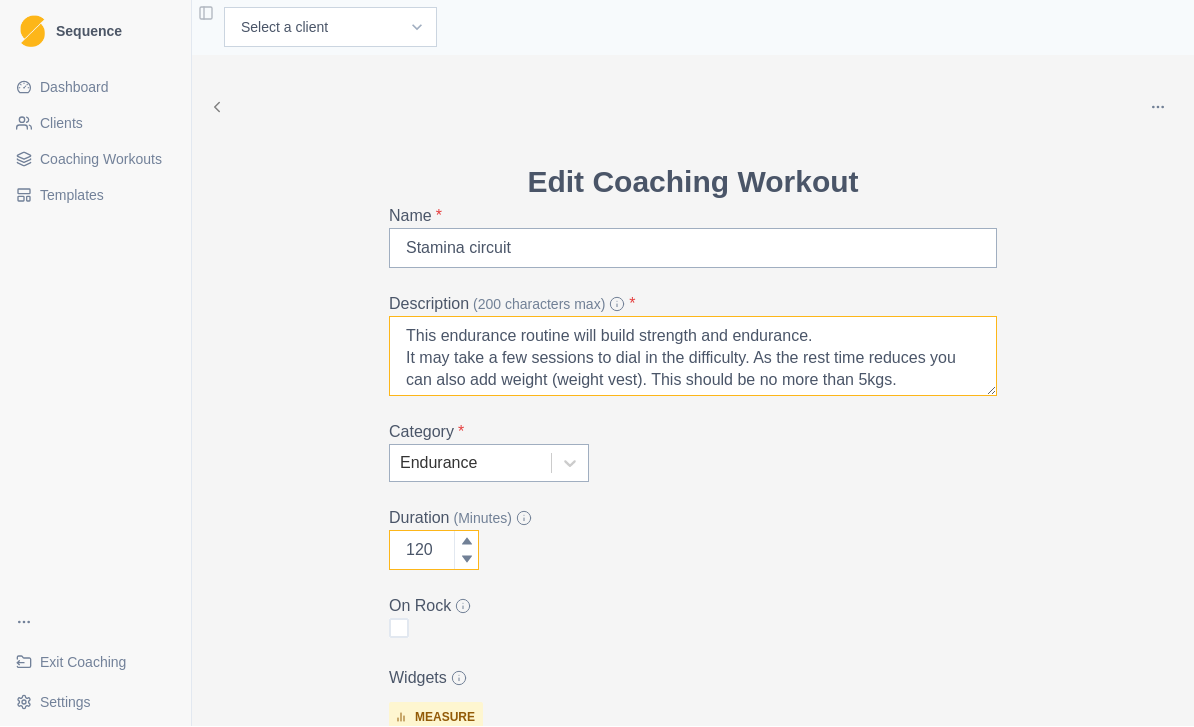 type on "This endurance routine will build strength and endurance.
It may take a few sessions to dial in the difficulty. As the rest time reduces you can also add weight (weight vest). This should be no more than 5kgs.
Don't forget to also change the circuit on a regularly basis.
If you have a training partner it is worth mixing this session up with stick based circuits if you can. Your partner will point out holds as you climb for 25 moves (onsight). Guaranteed to get you really pumped." 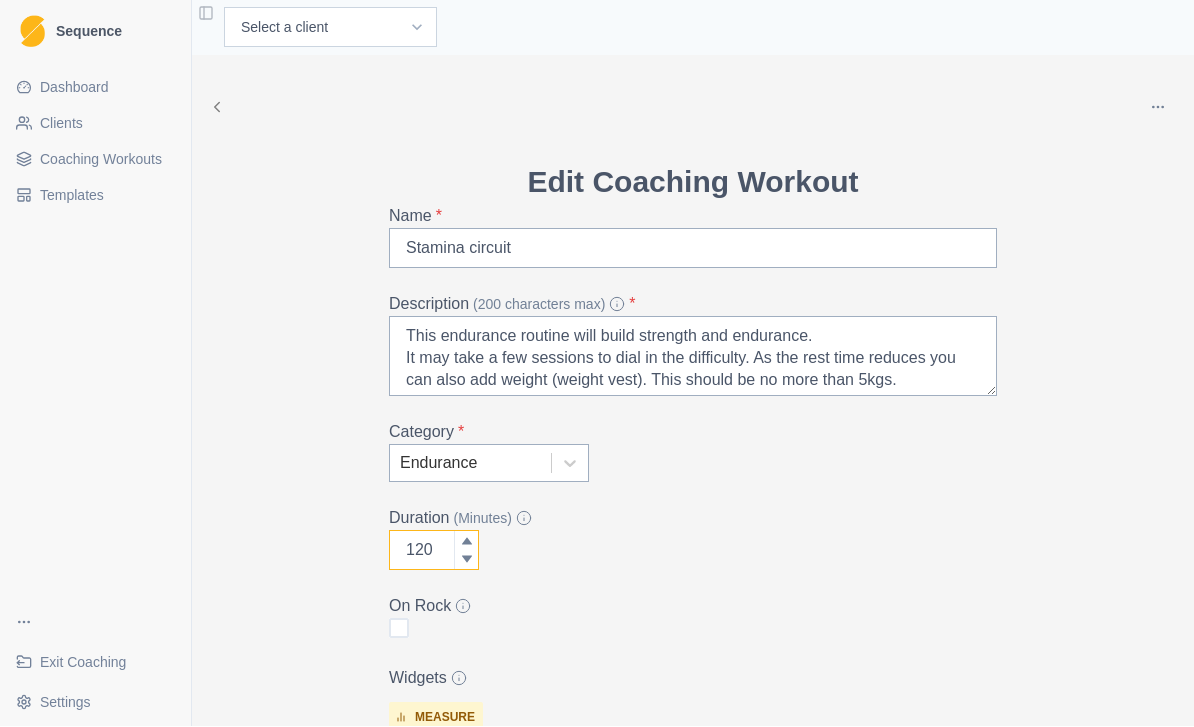 click on "120" at bounding box center [434, 551] 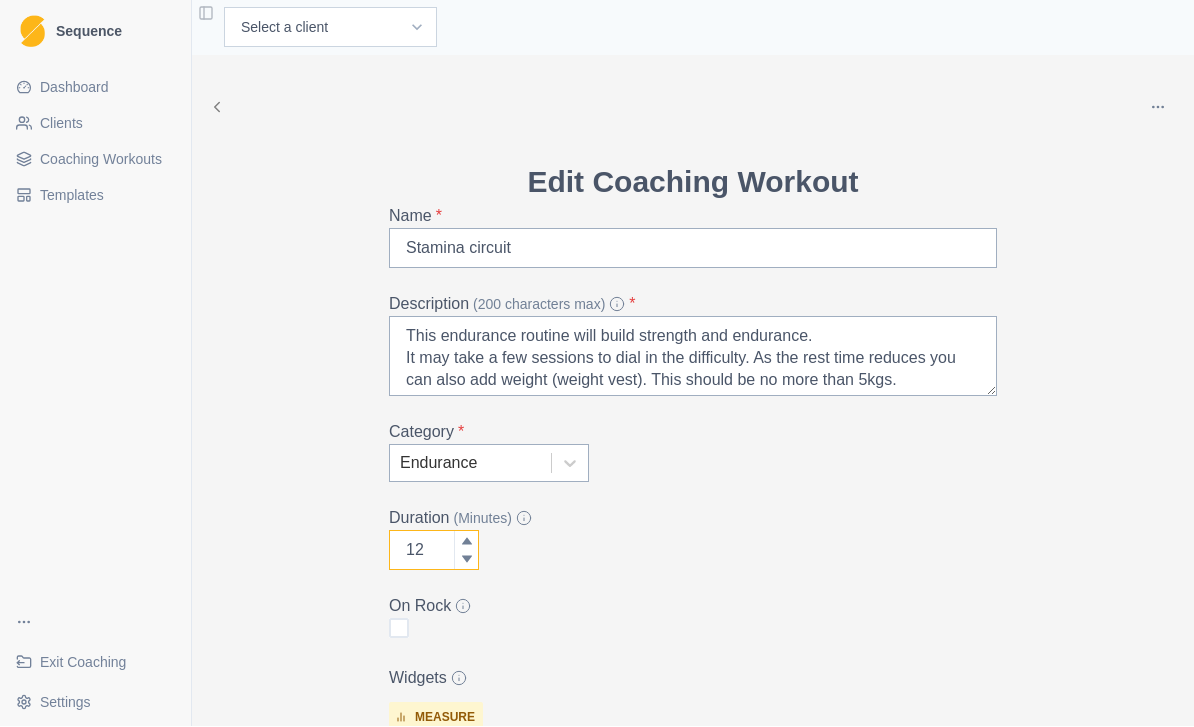 type on "1" 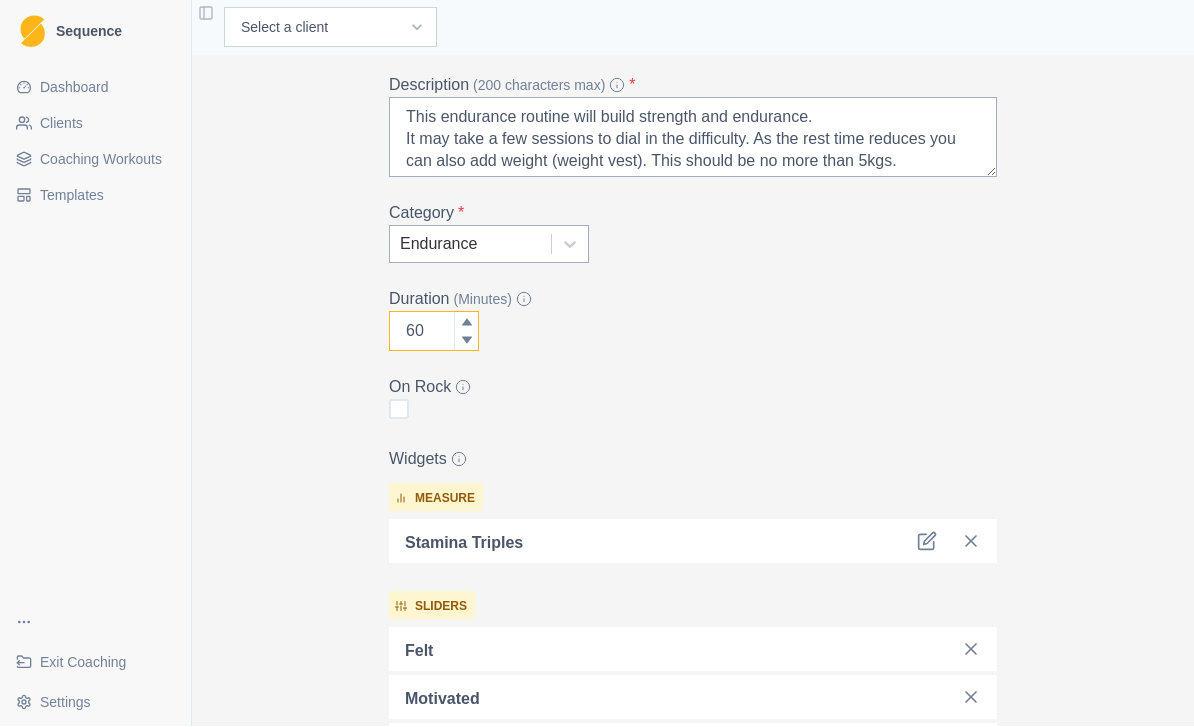 scroll, scrollTop: 256, scrollLeft: 0, axis: vertical 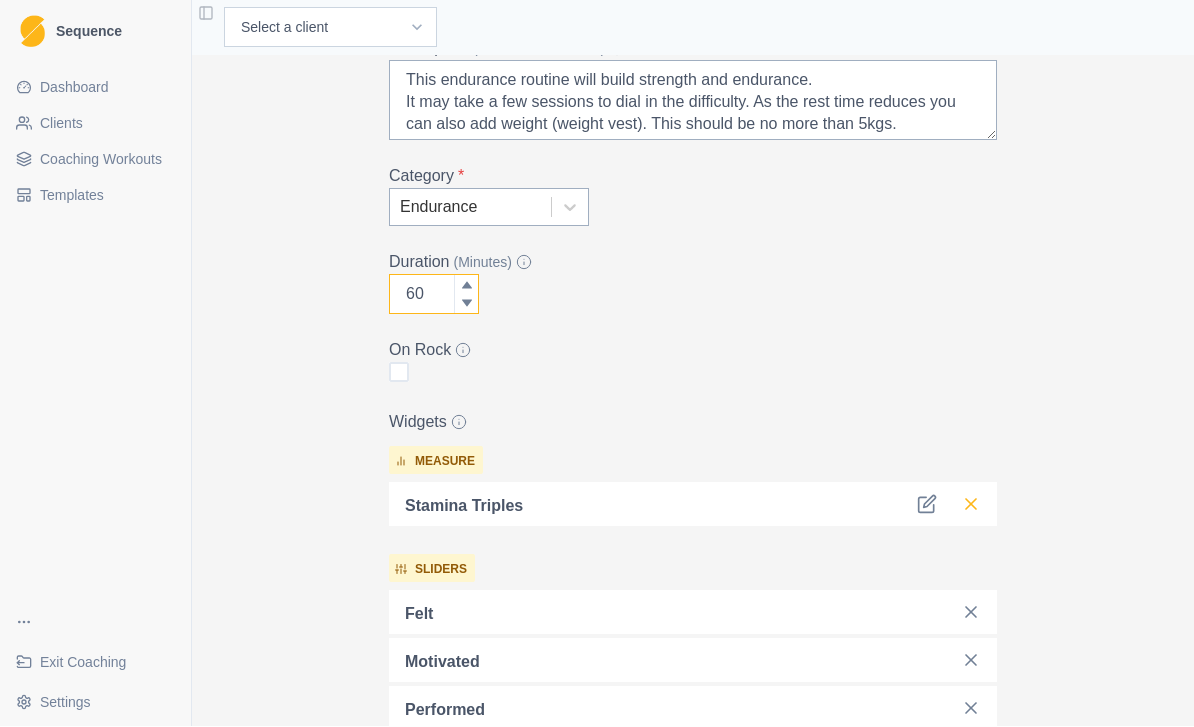 type on "60" 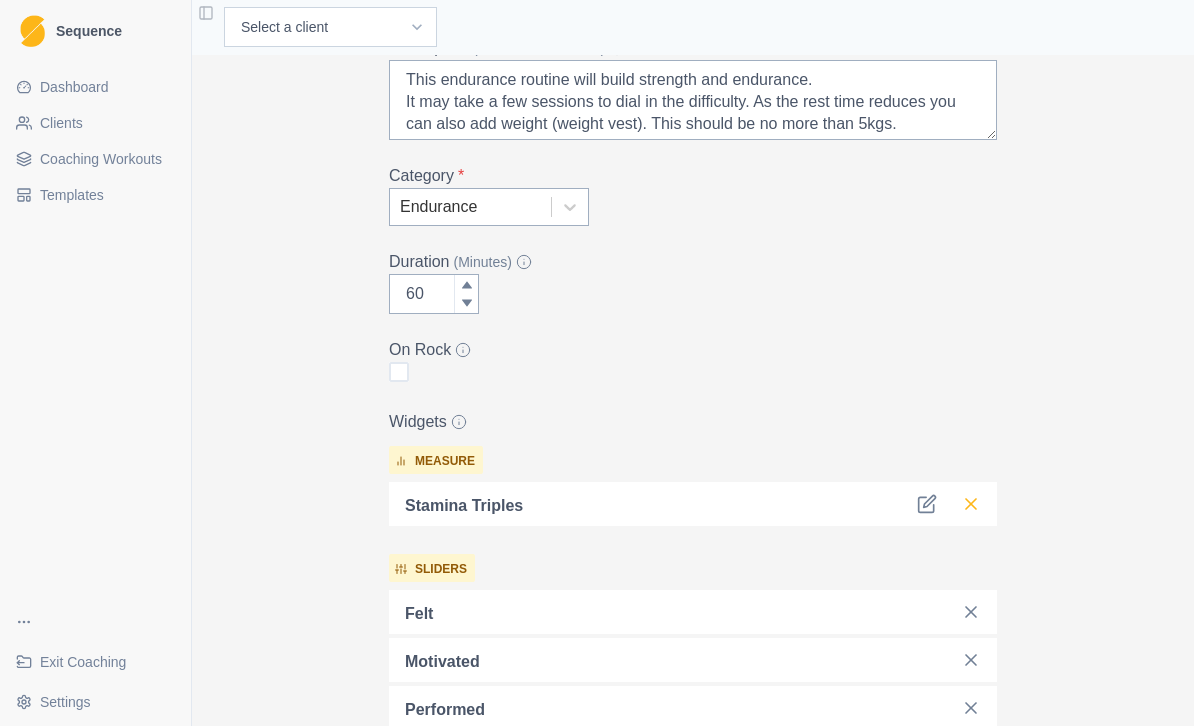 click 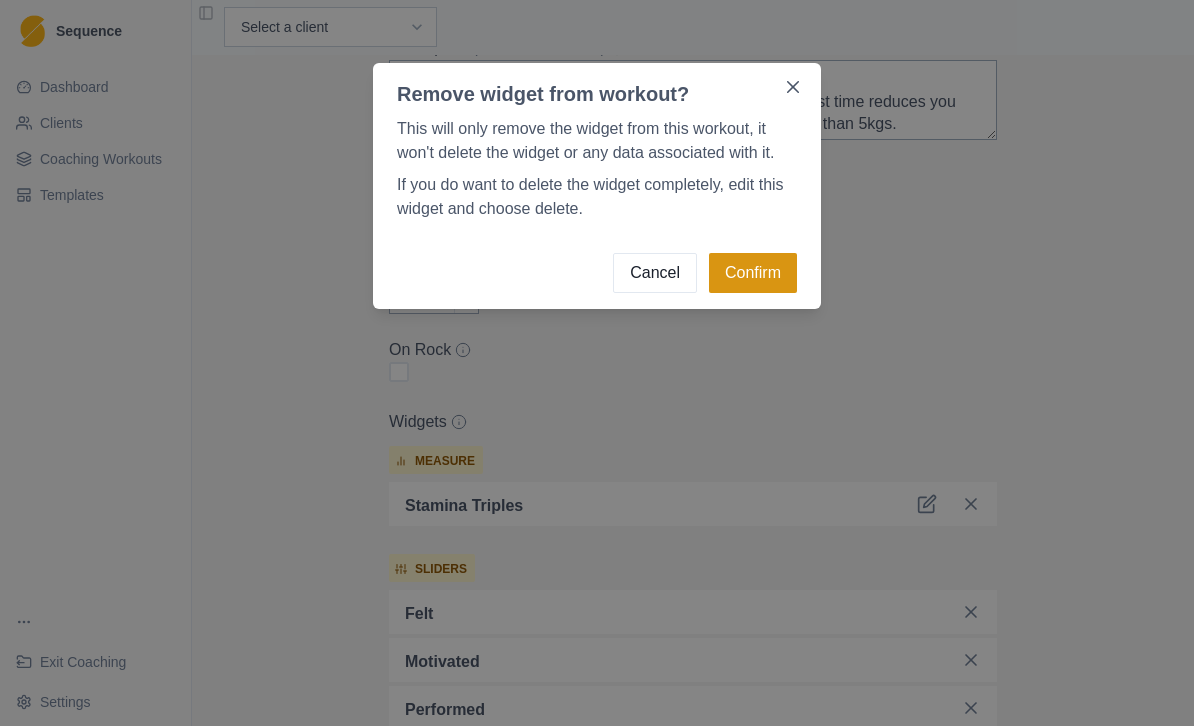 click on "Confirm" at bounding box center [753, 274] 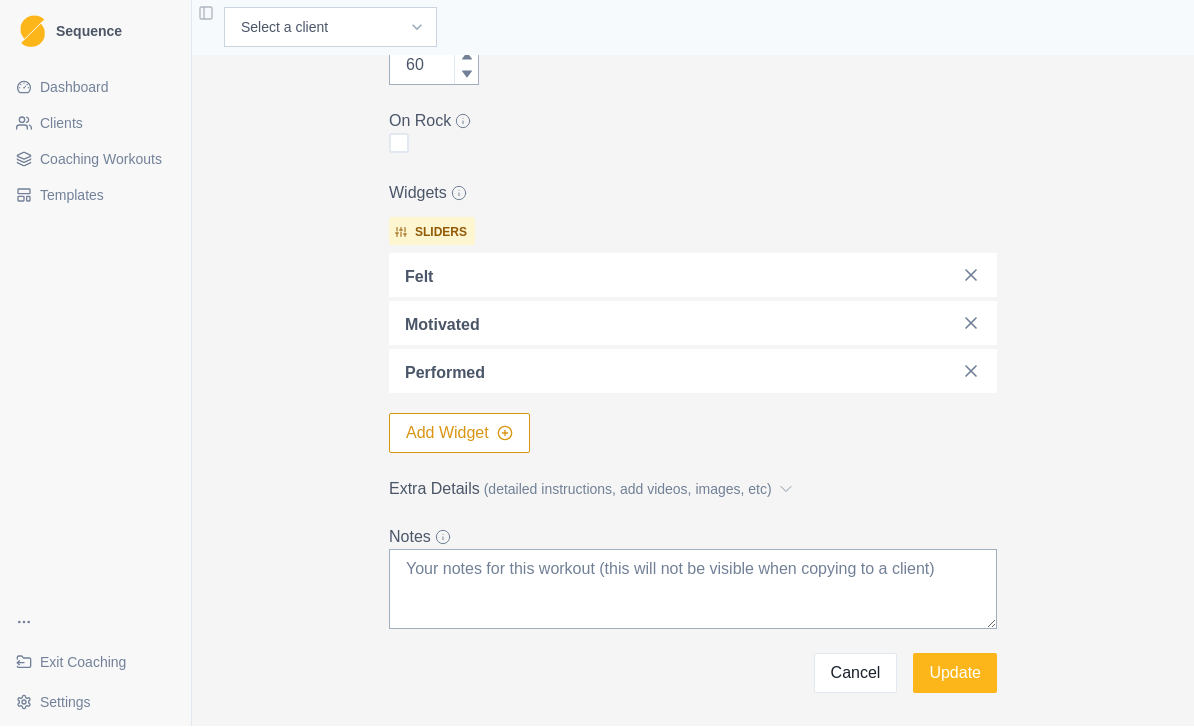 scroll, scrollTop: 493, scrollLeft: 0, axis: vertical 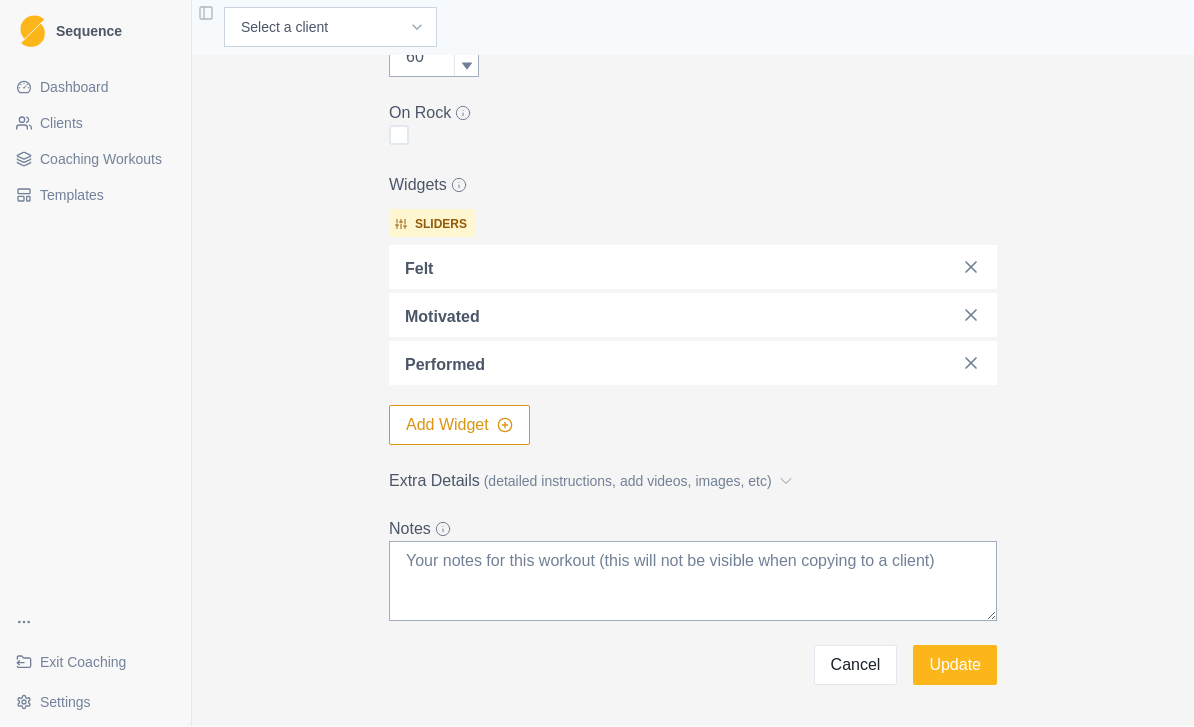 click on "Extra Details (detailed instructions, add videos, images, etc)" at bounding box center (687, 482) 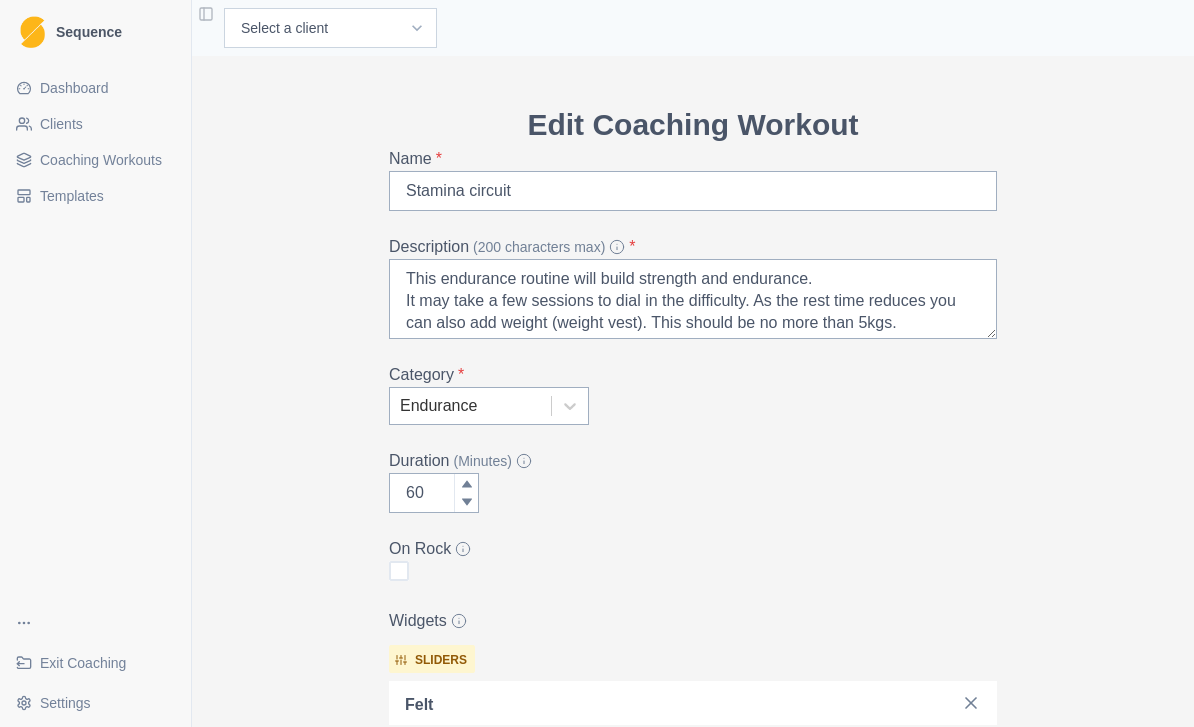 scroll, scrollTop: 49, scrollLeft: 0, axis: vertical 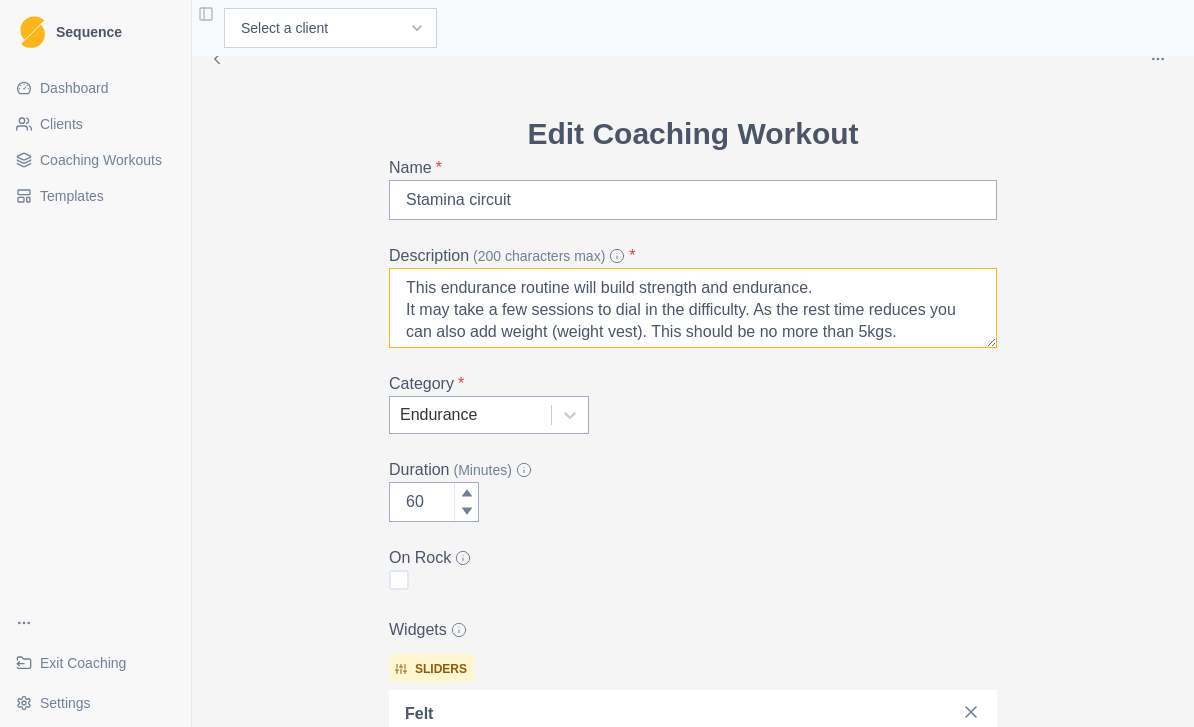 click on "This endurance routine will build strength and endurance.
It may take a few sessions to dial in the difficulty. As the rest time reduces you can also add weight (weight vest). This should be no more than 5kgs.
Don't forget to also change the circuit on a regularly basis.
If you have a training partner it is worth mixing this session up with stick based circuits if you can. Your partner will point out holds as you climb for 25 moves (onsight). Guaranteed to get you really pumped." at bounding box center [693, 308] 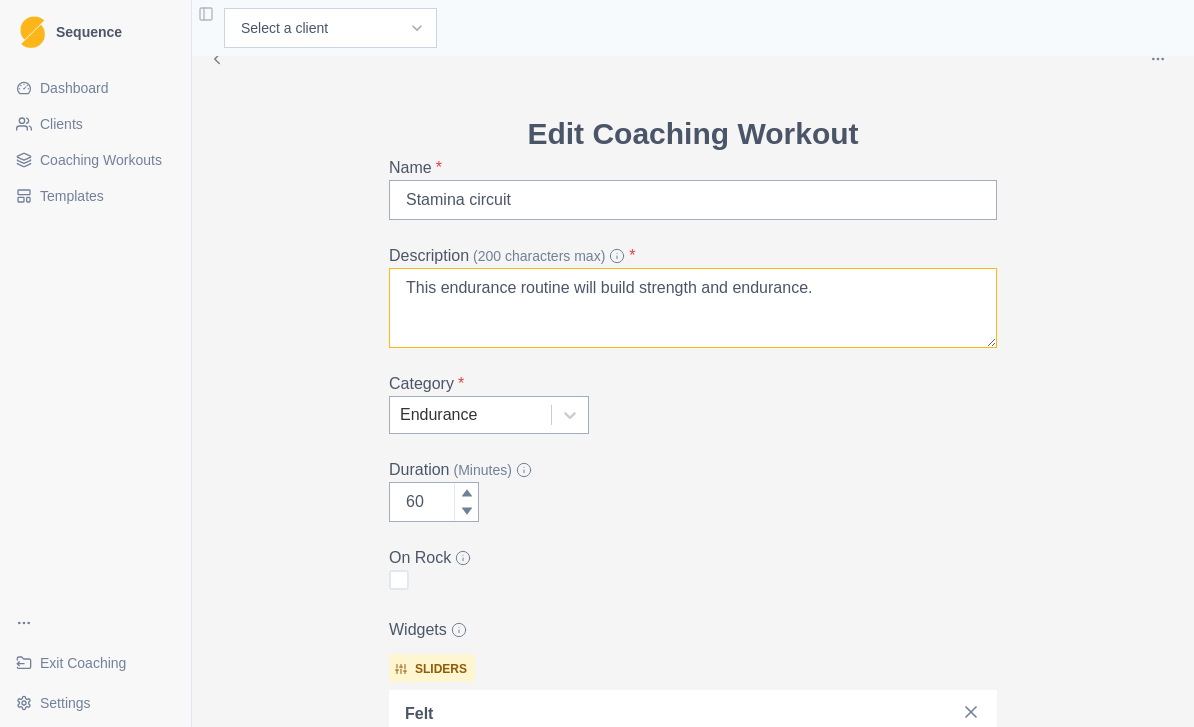 scroll, scrollTop: 0, scrollLeft: 0, axis: both 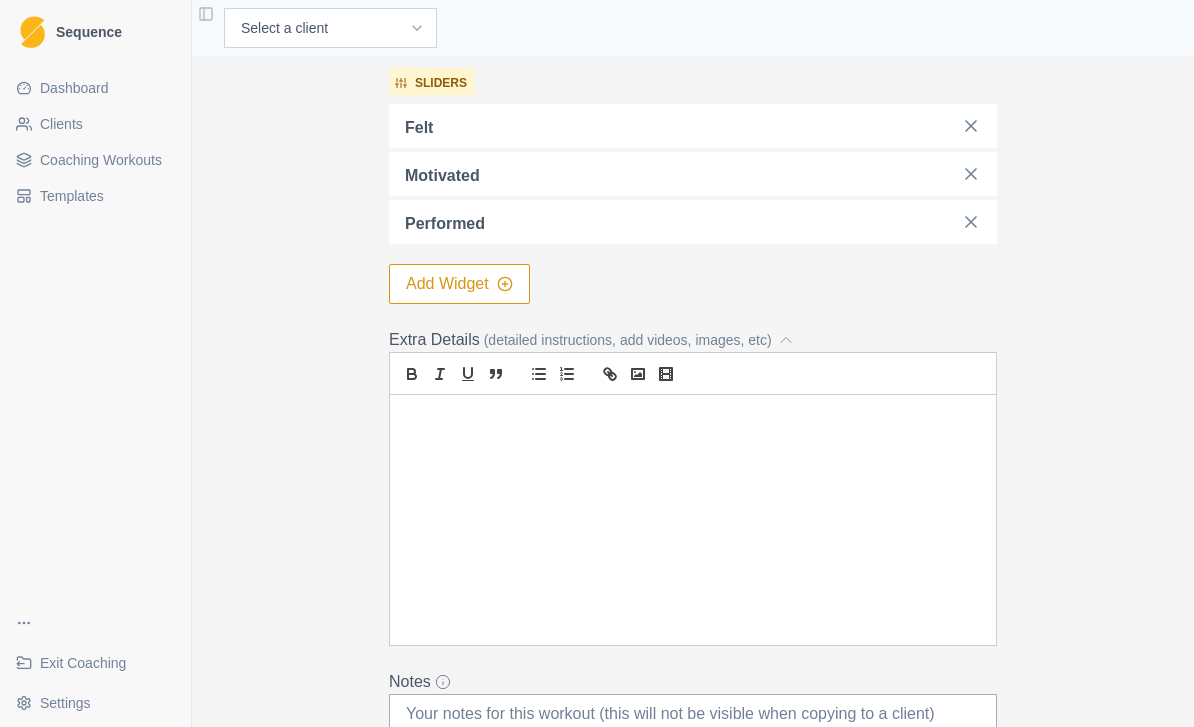 type on "This endurance routine will build strength and endurance." 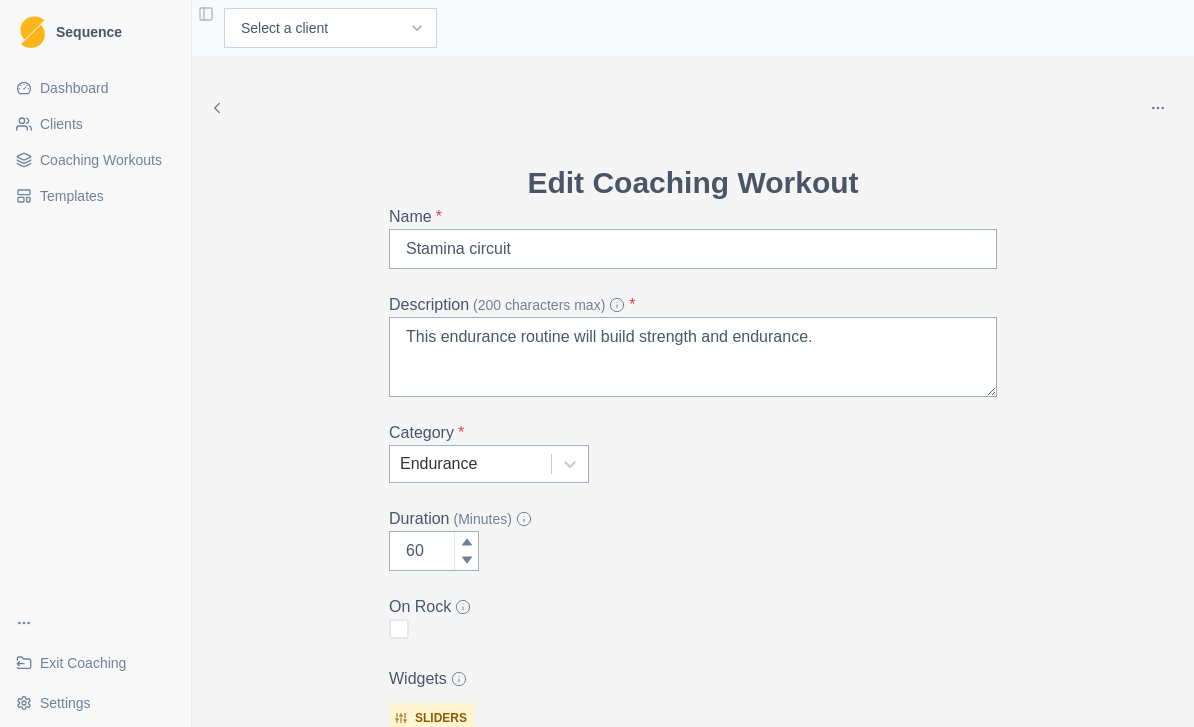 scroll, scrollTop: 0, scrollLeft: 0, axis: both 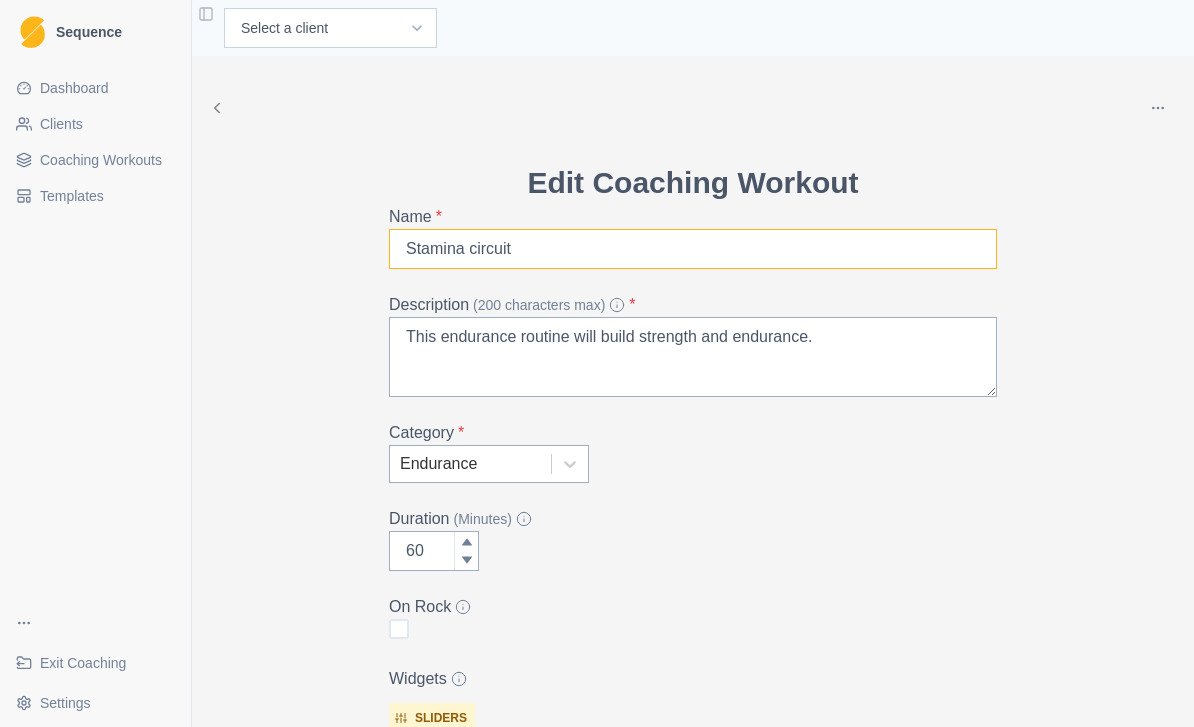 click on "Stamina circuit" at bounding box center (693, 249) 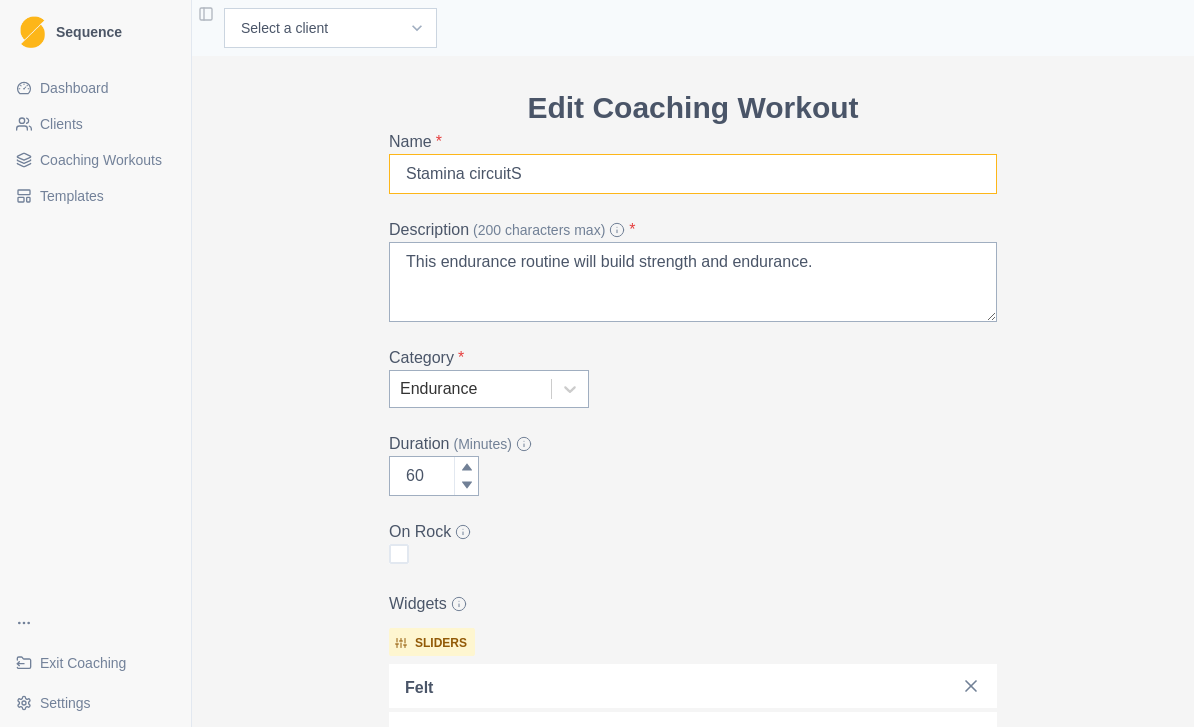scroll, scrollTop: 72, scrollLeft: 0, axis: vertical 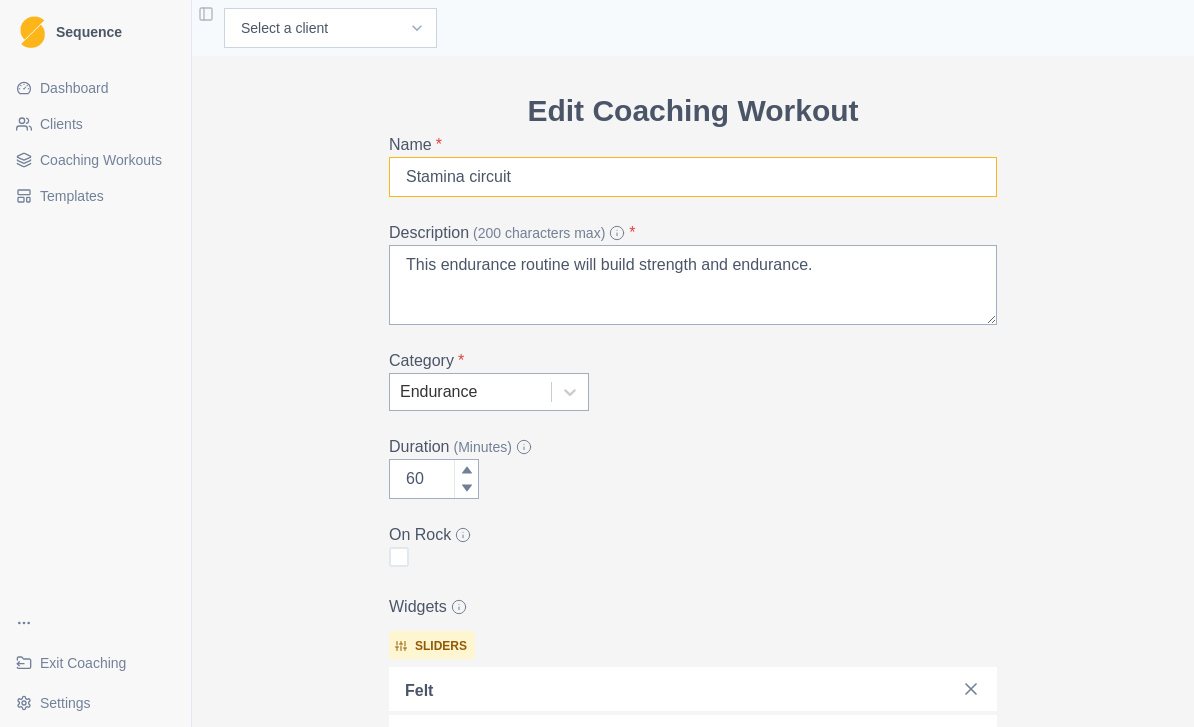 type on "Stamina circuits" 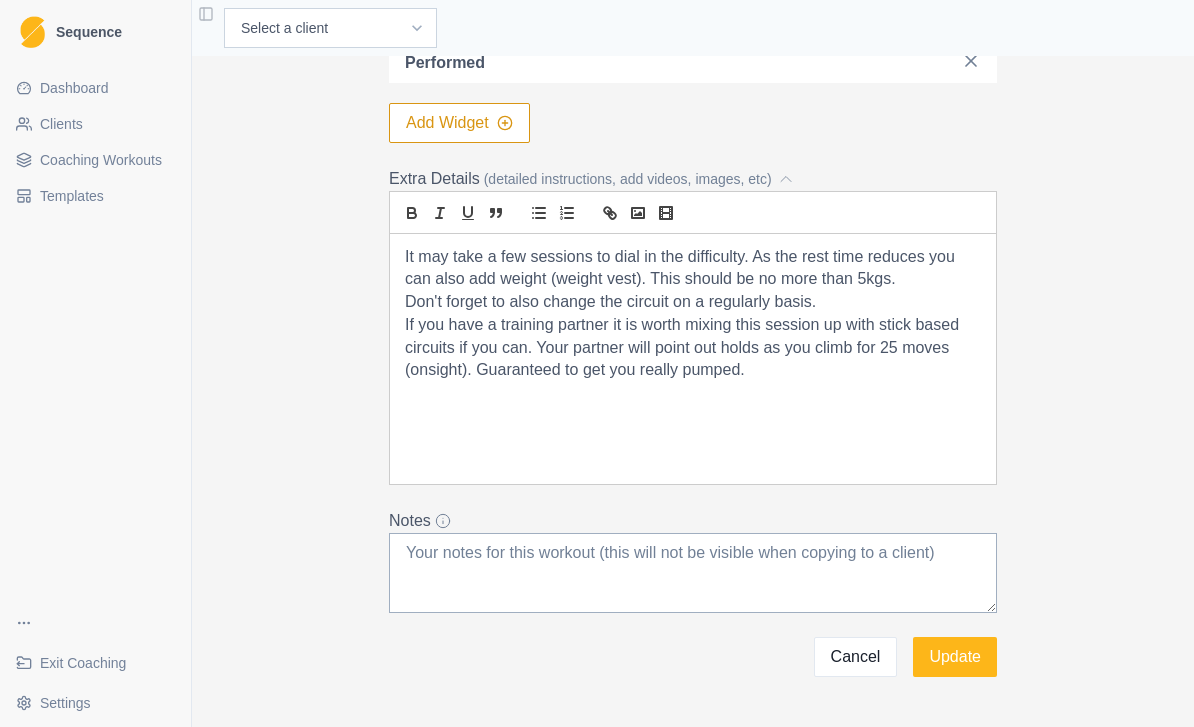scroll, scrollTop: 795, scrollLeft: 0, axis: vertical 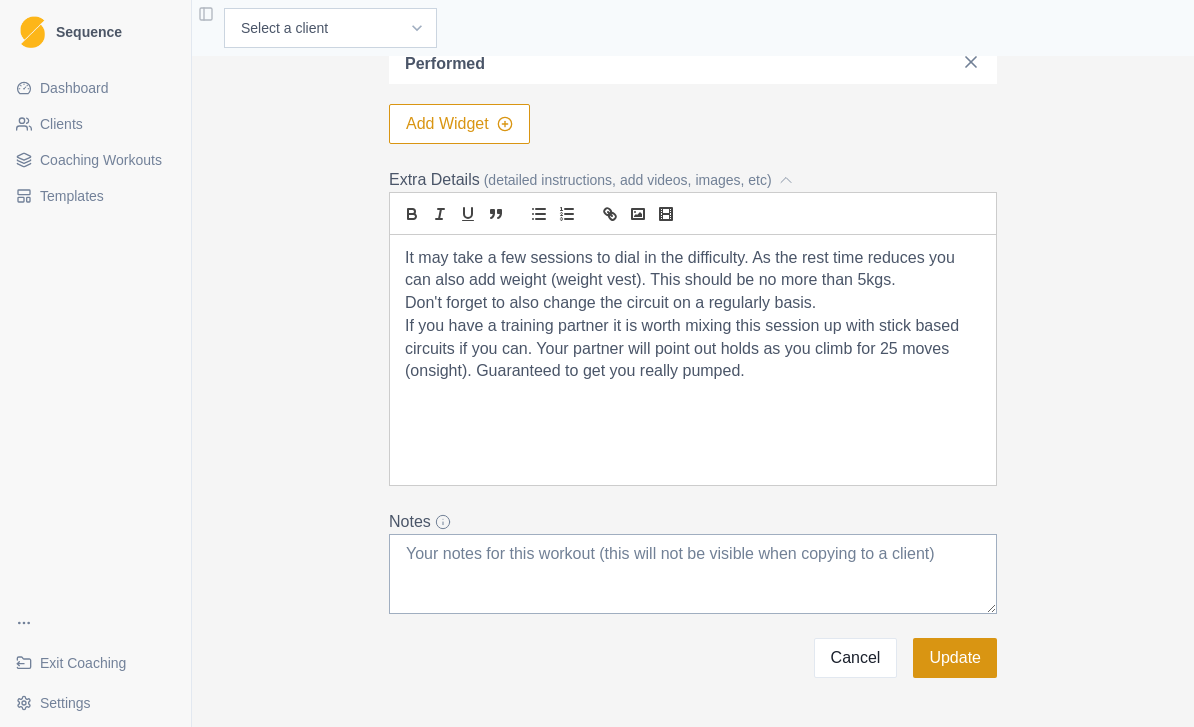 click on "Update" at bounding box center [955, 658] 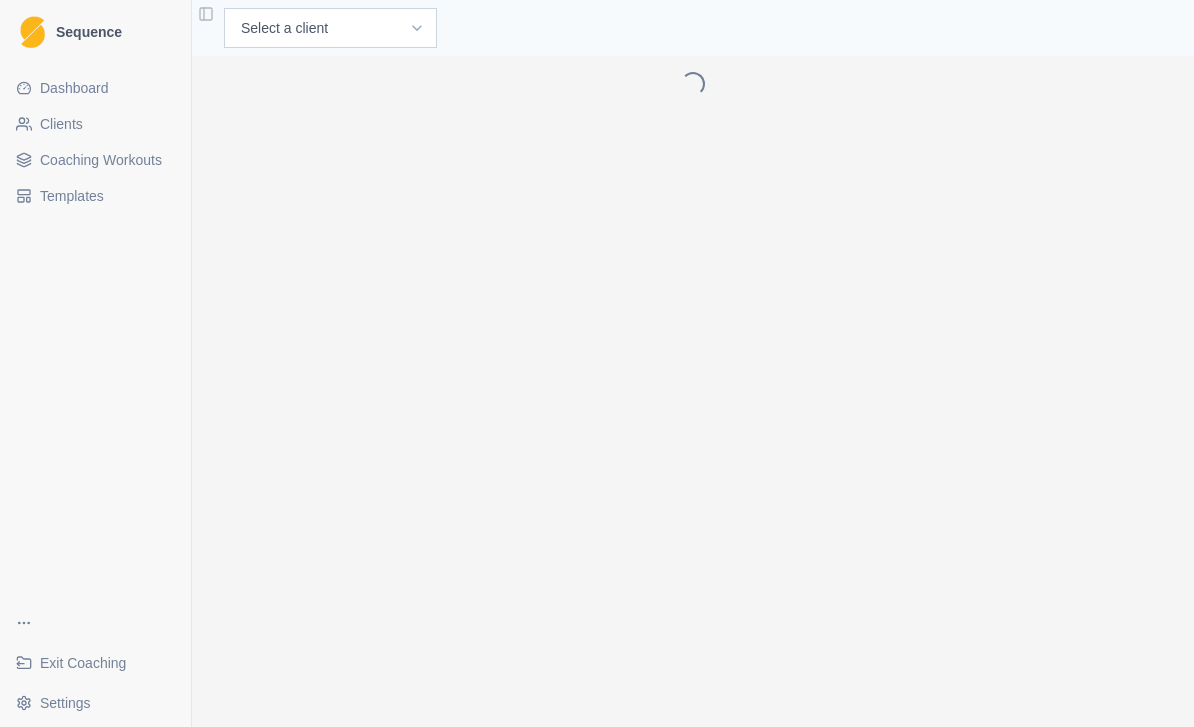 scroll, scrollTop: 0, scrollLeft: 0, axis: both 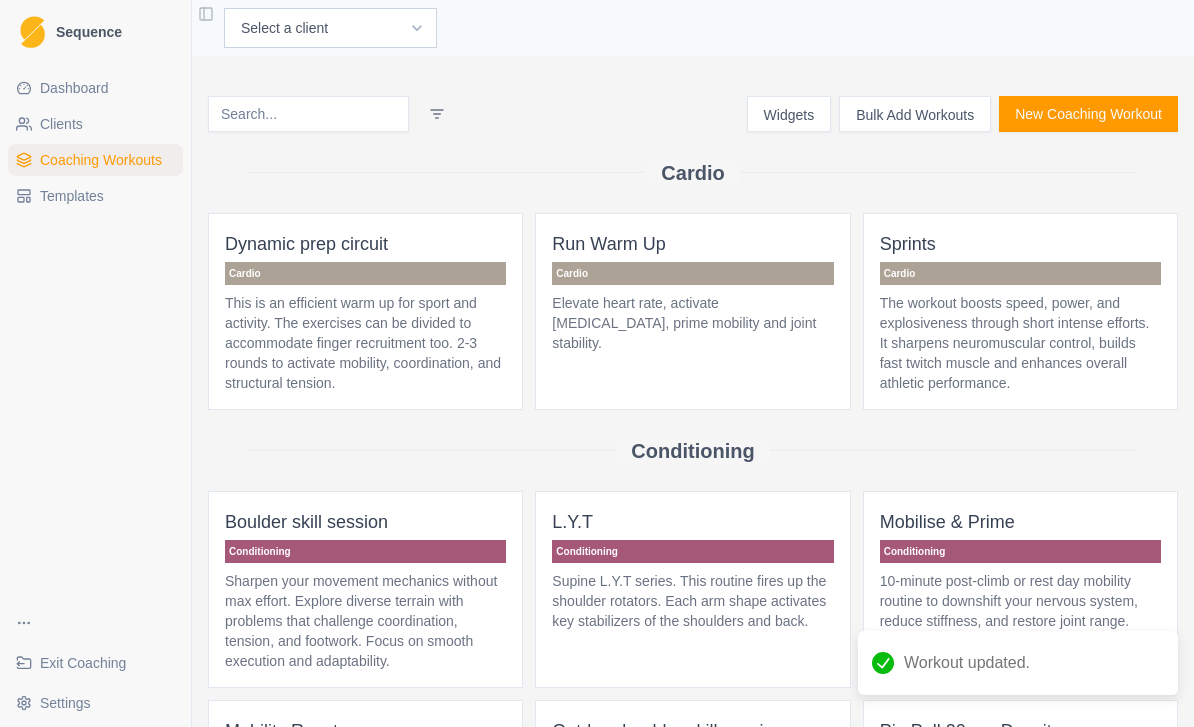 click on "Settings" at bounding box center [95, 703] 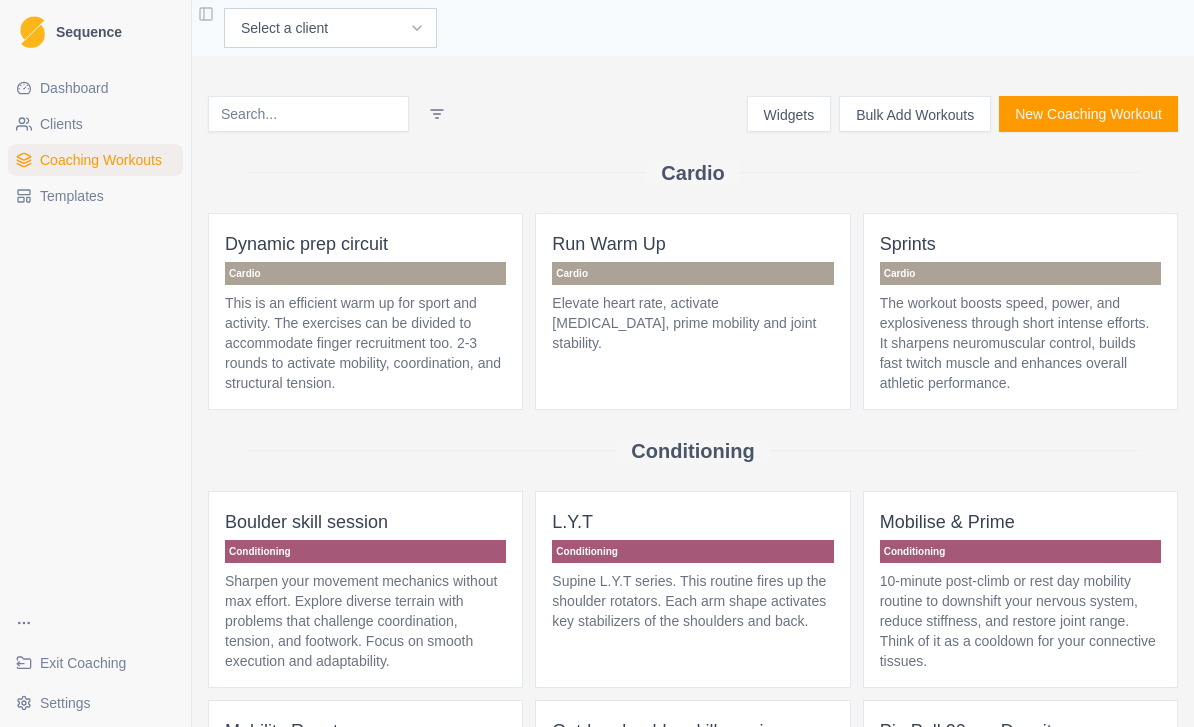 scroll, scrollTop: 64, scrollLeft: 0, axis: vertical 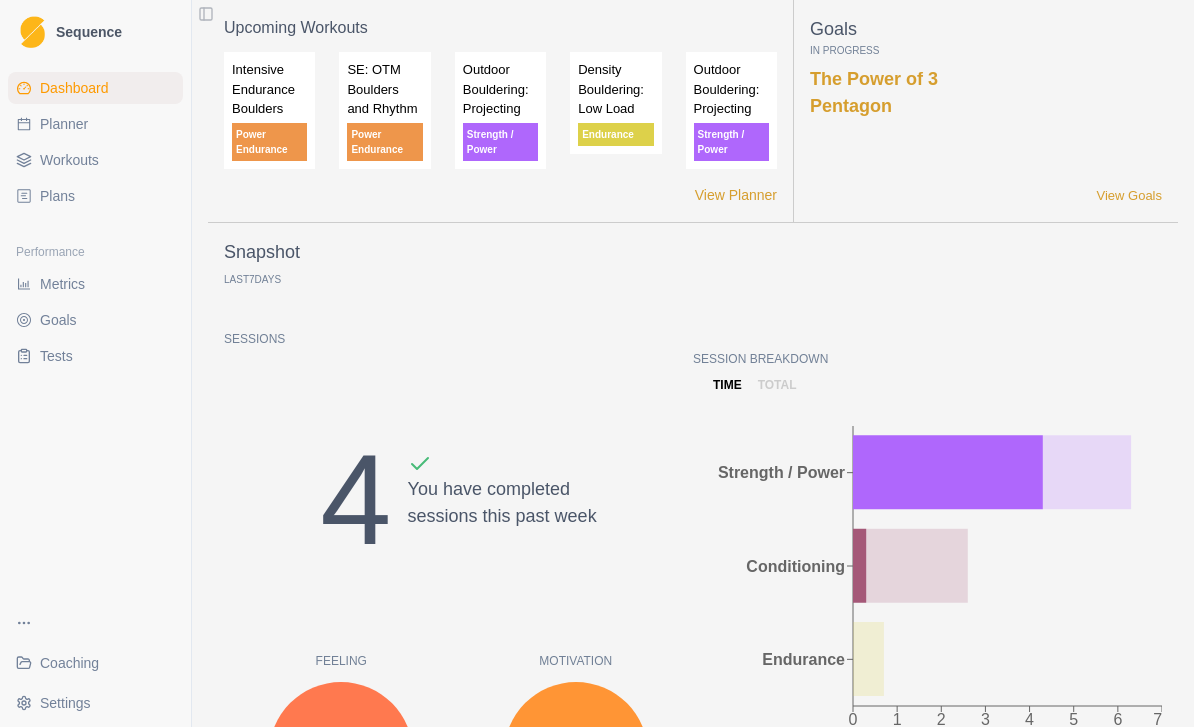 click on "Workouts" at bounding box center [95, 160] 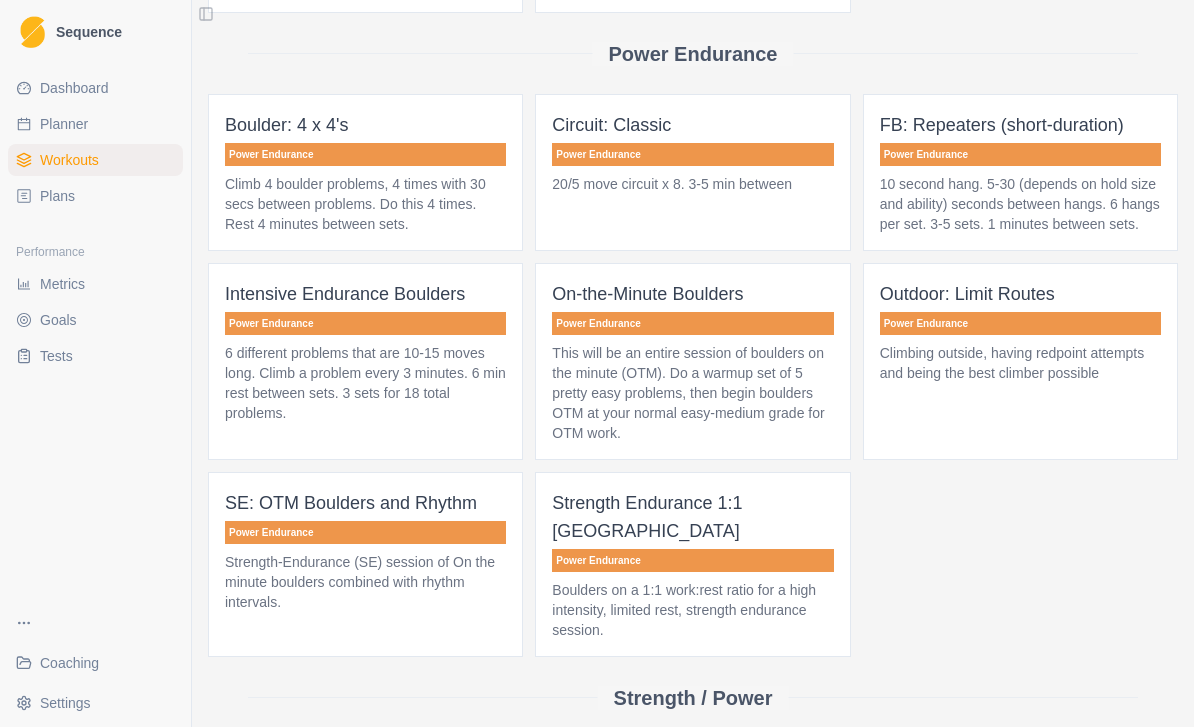 scroll, scrollTop: 1544, scrollLeft: 0, axis: vertical 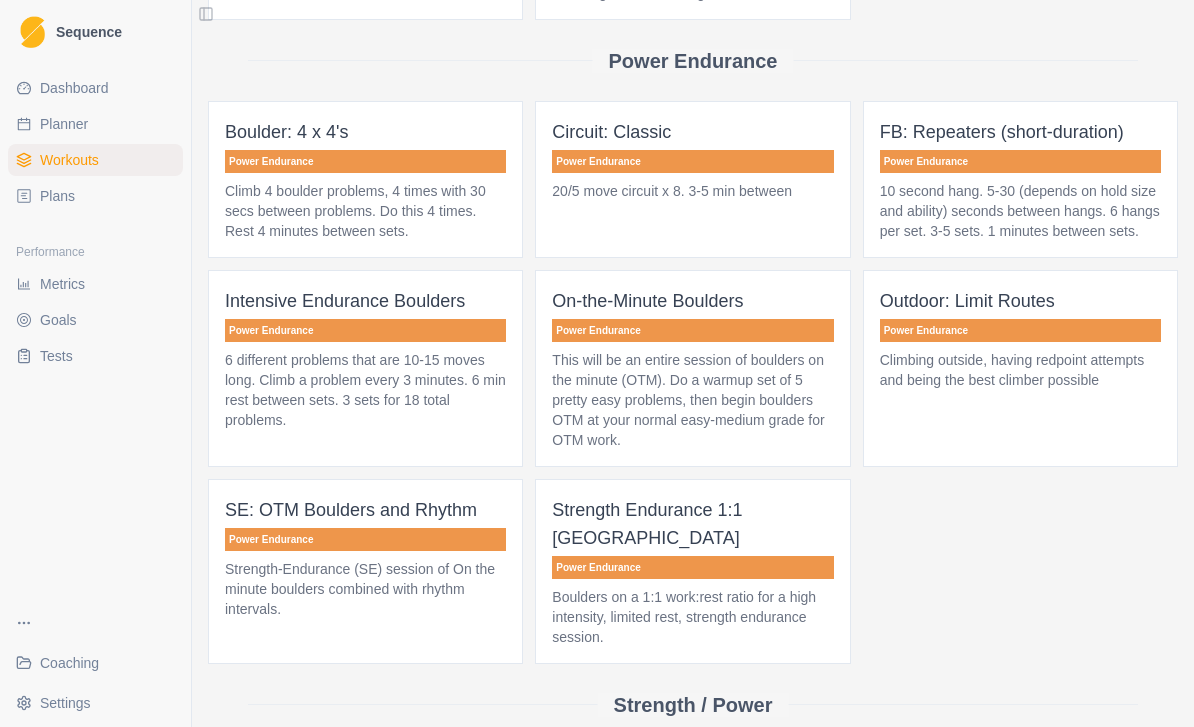 click on "Circuit: Classic Power Endurance 20/5 move circuit x 8. 3-5 min between" at bounding box center (692, 179) 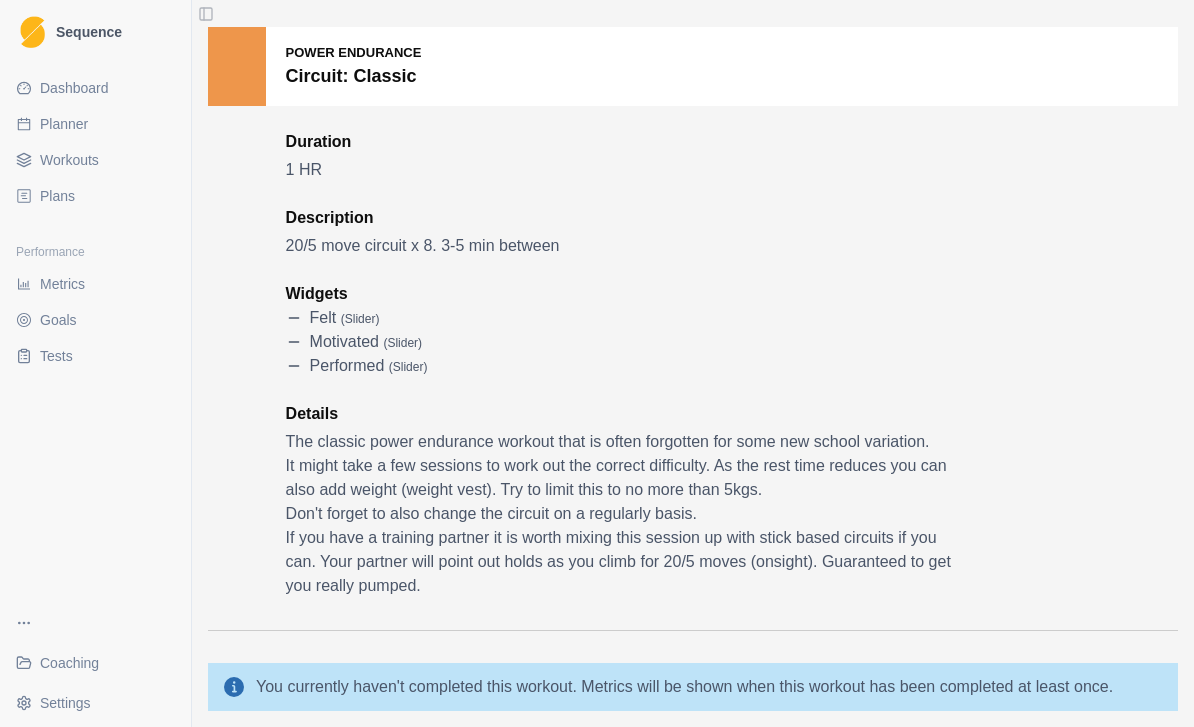 scroll, scrollTop: 76, scrollLeft: 0, axis: vertical 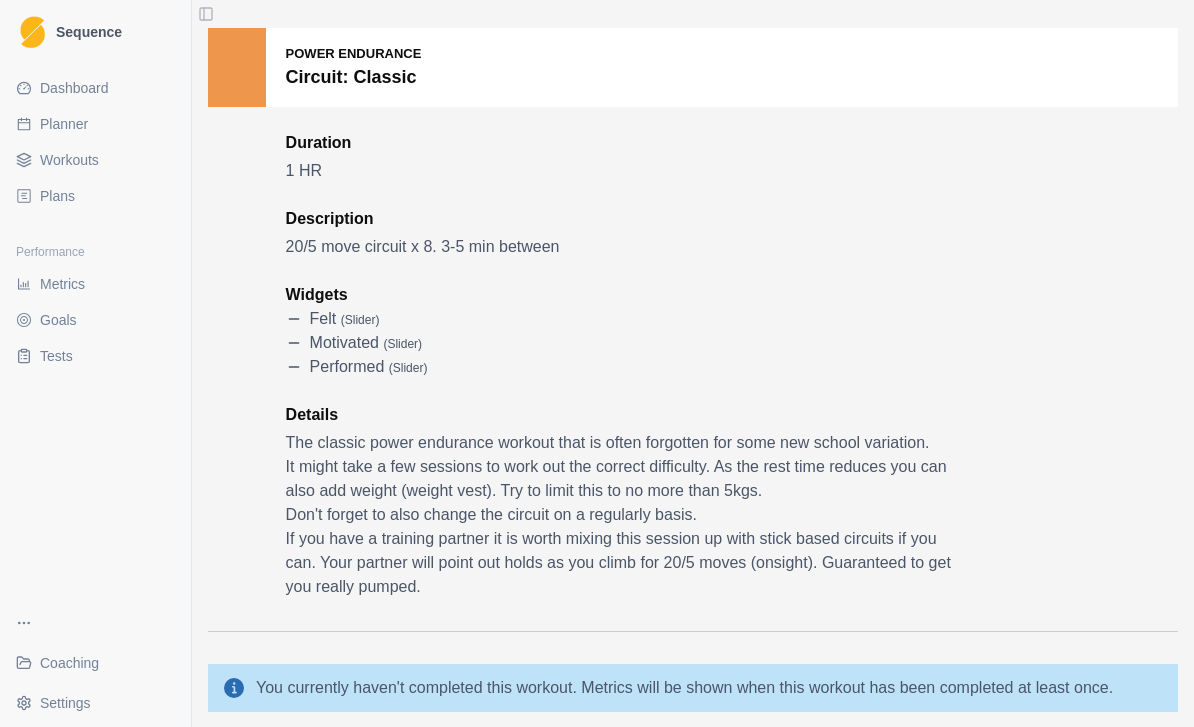 click on "Coaching" at bounding box center (69, 663) 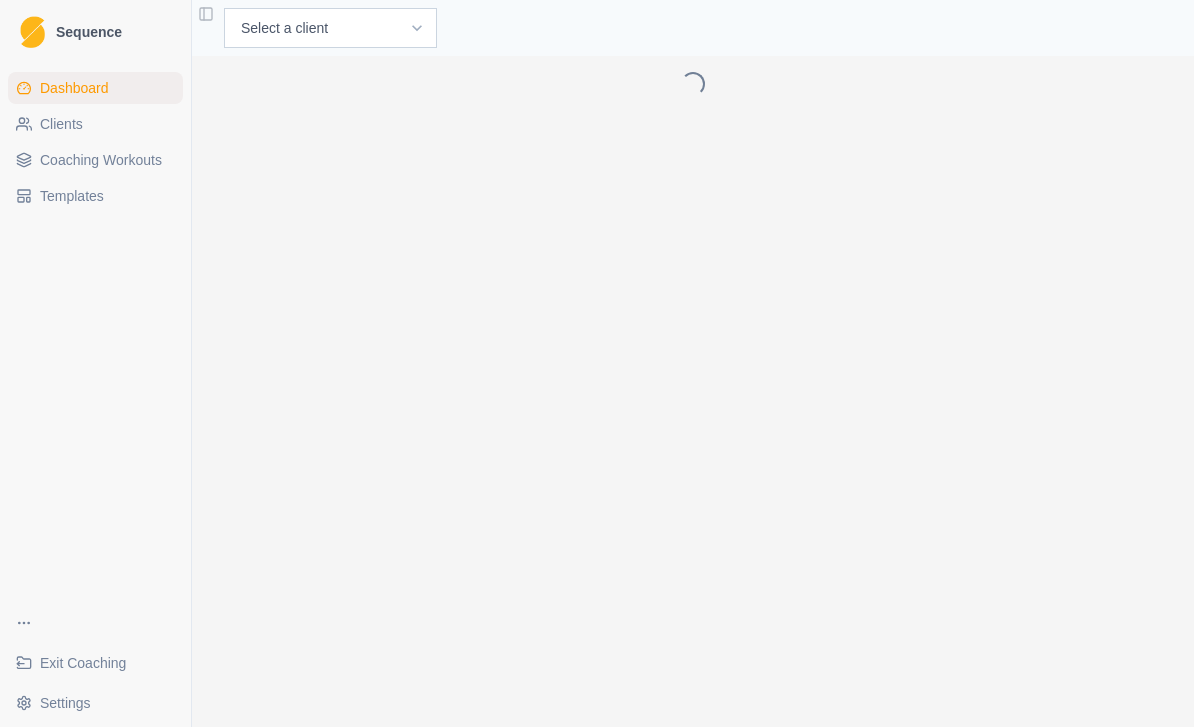 scroll, scrollTop: 0, scrollLeft: 0, axis: both 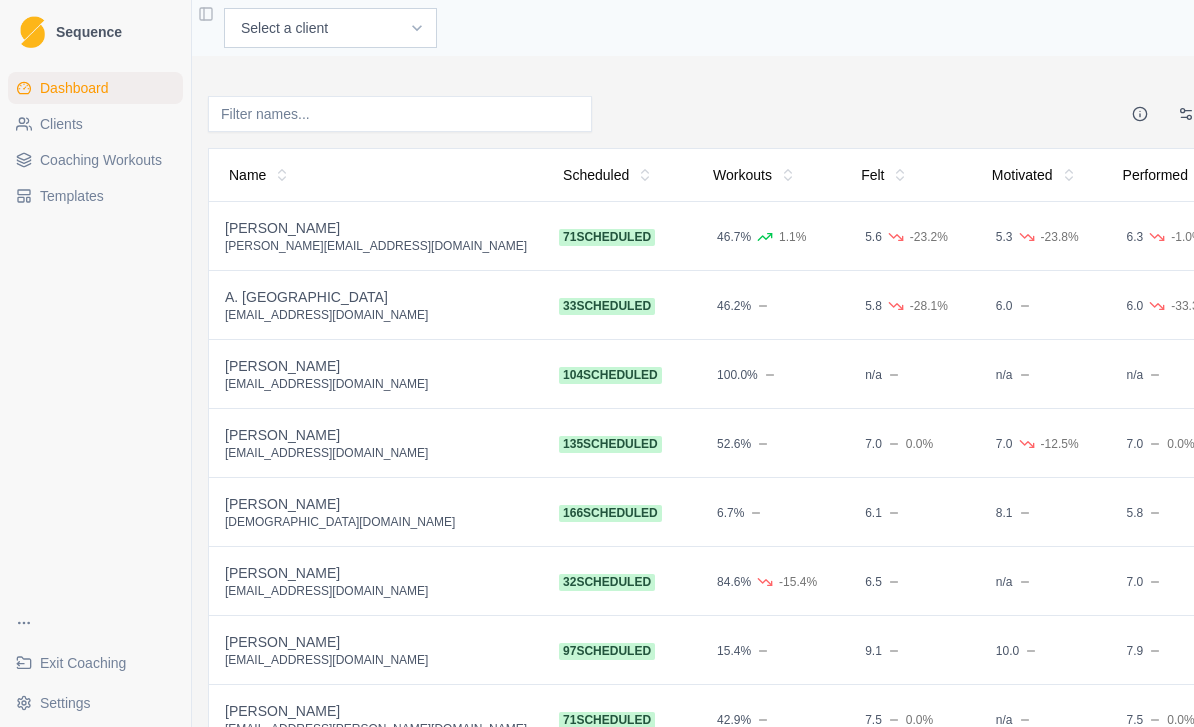 click on "Coaching Workouts" at bounding box center [101, 160] 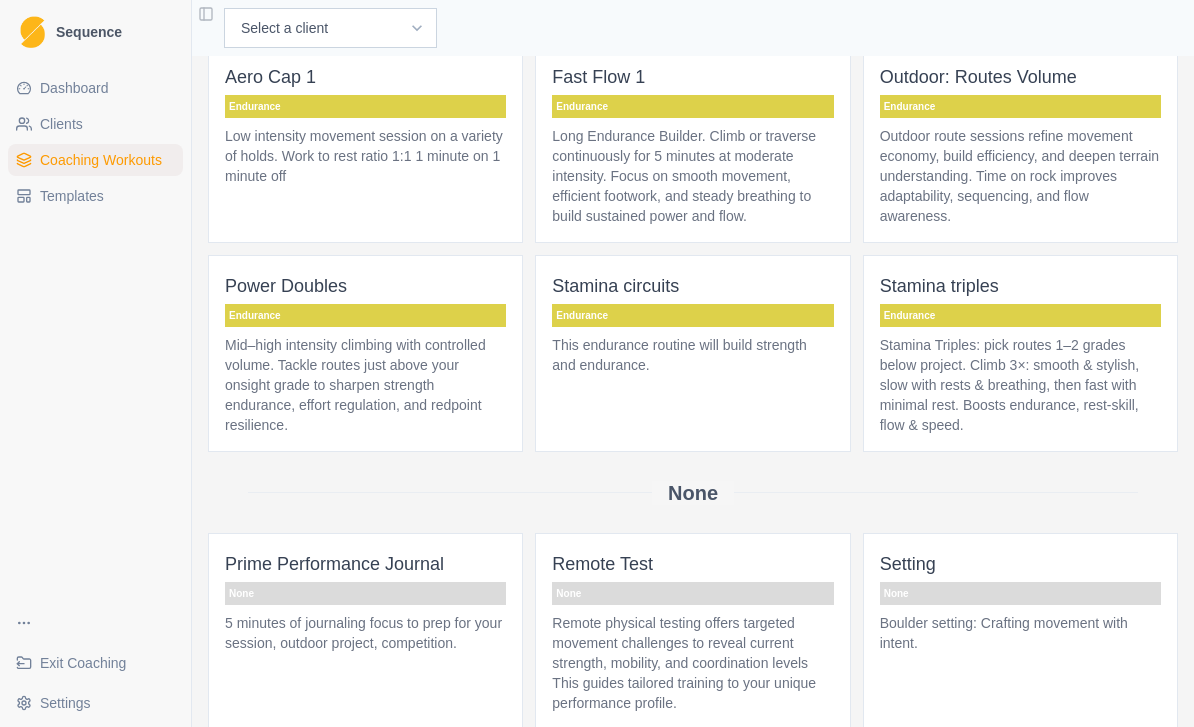 scroll, scrollTop: 2614, scrollLeft: 0, axis: vertical 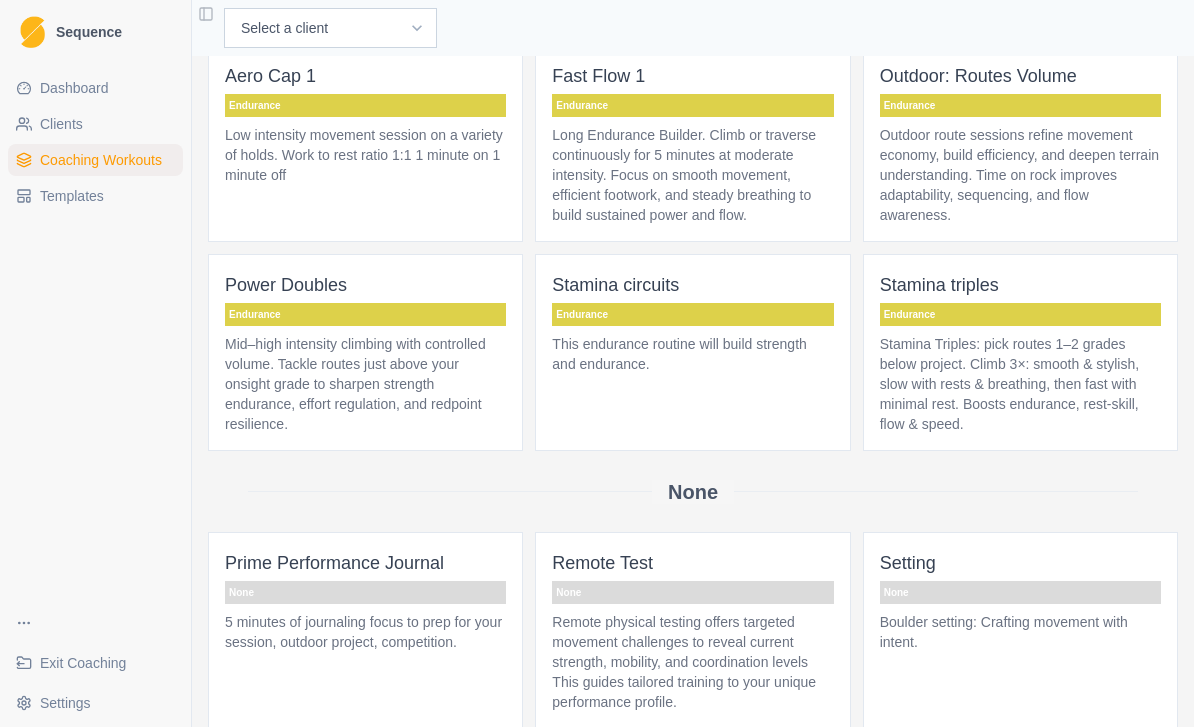 click on "This endurance routine will build strength and endurance." at bounding box center [692, 354] 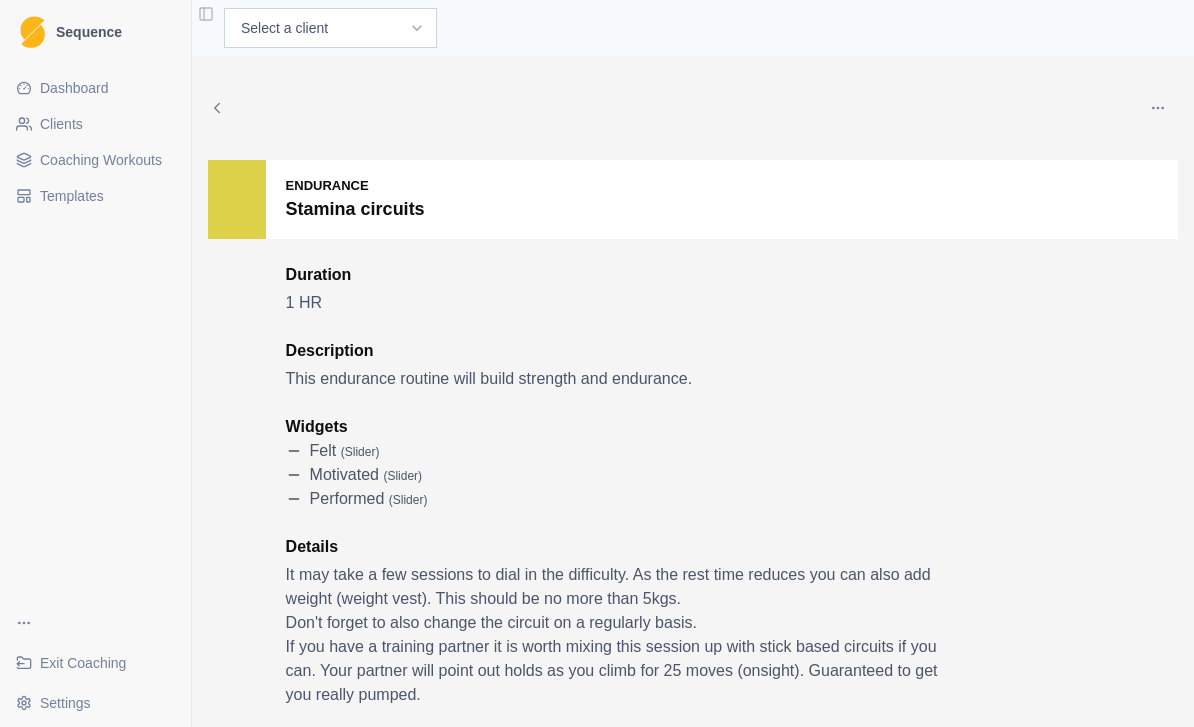 click at bounding box center [1158, 108] 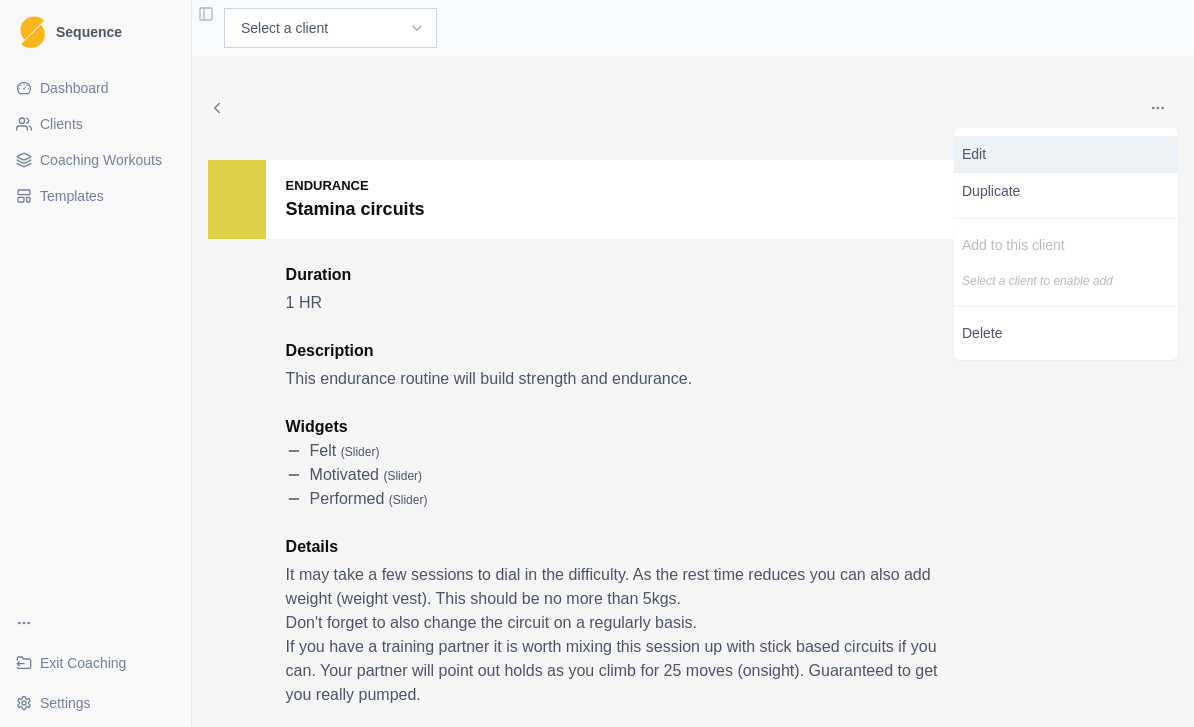click on "Edit" at bounding box center (1066, 154) 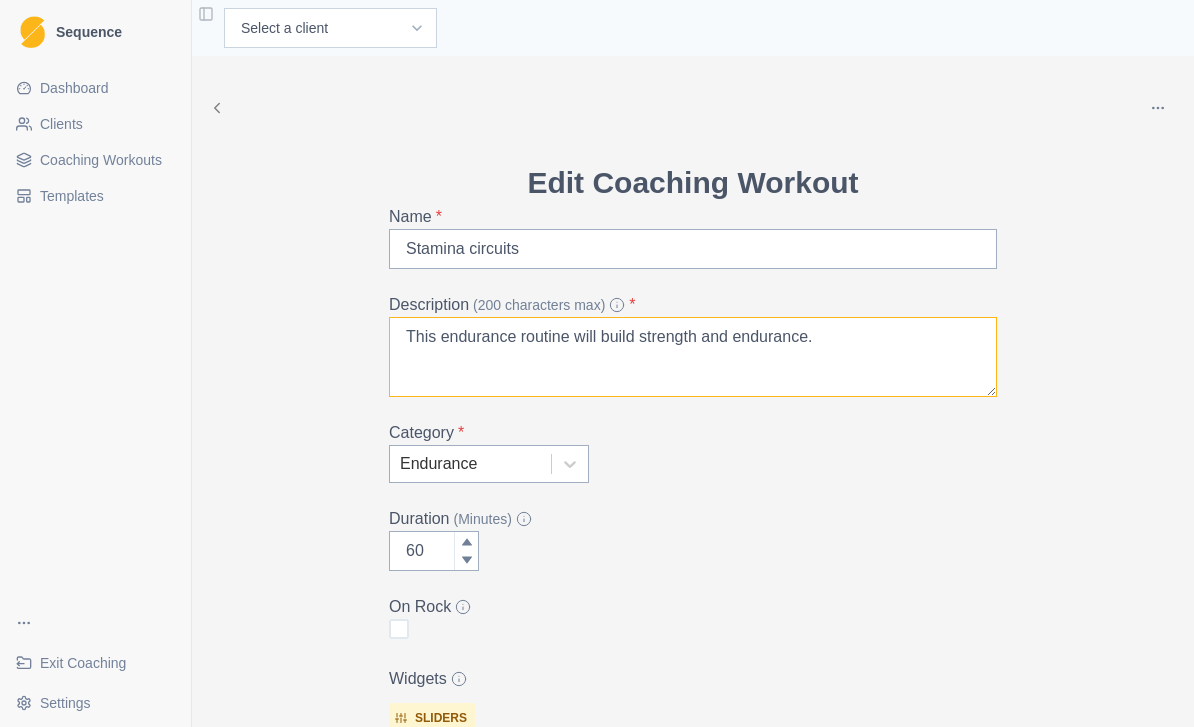 click on "This endurance routine will build strength and endurance." at bounding box center (693, 357) 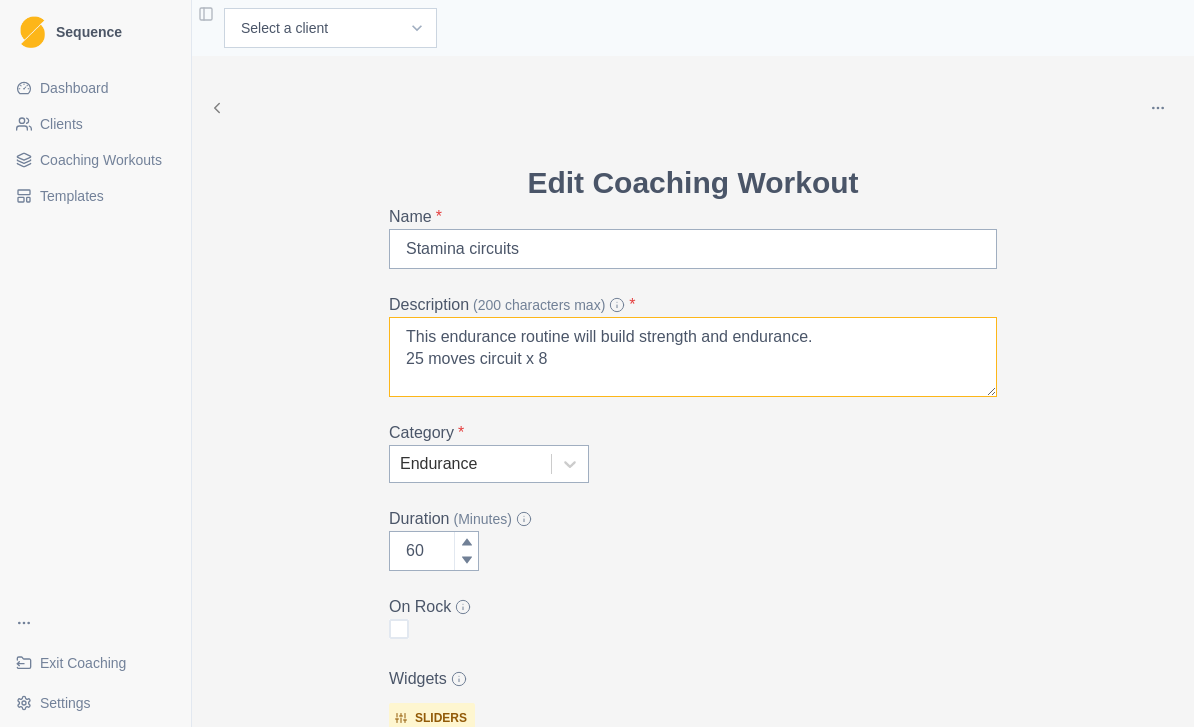 click on "This endurance routine will build strength and endurance.
25 moves circuit x 8" at bounding box center [693, 357] 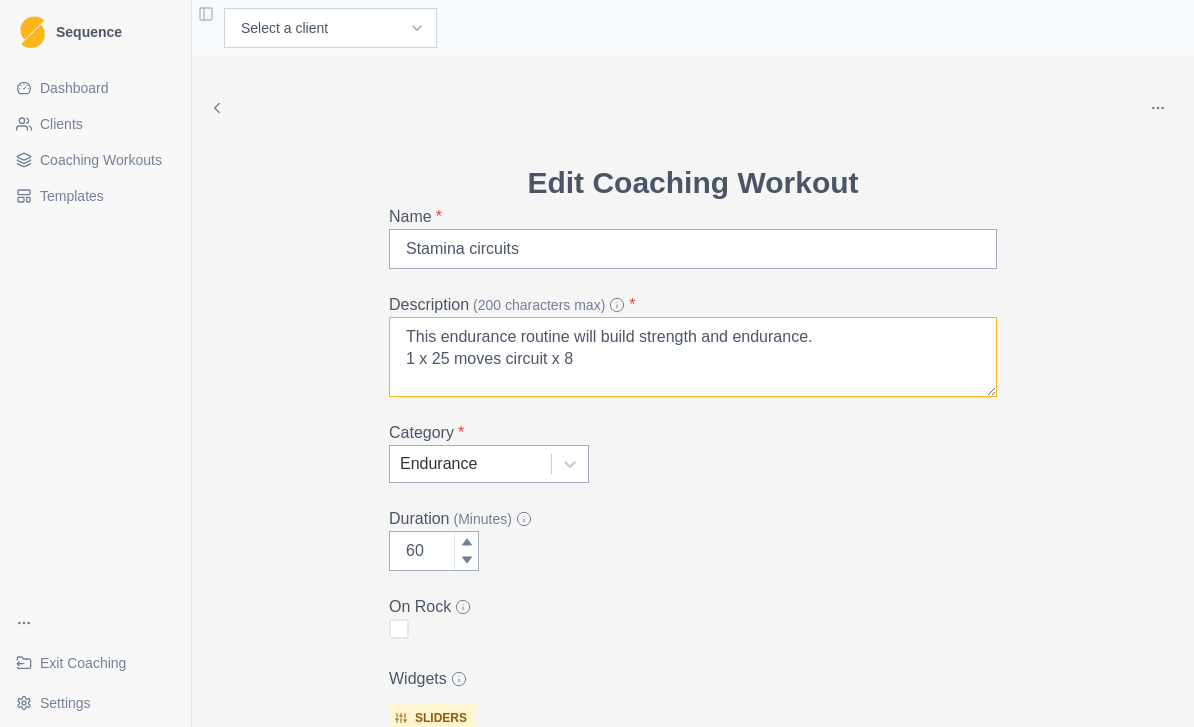 click on "This endurance routine will build strength and endurance.
1 x 25 moves circuit x 8" at bounding box center [693, 357] 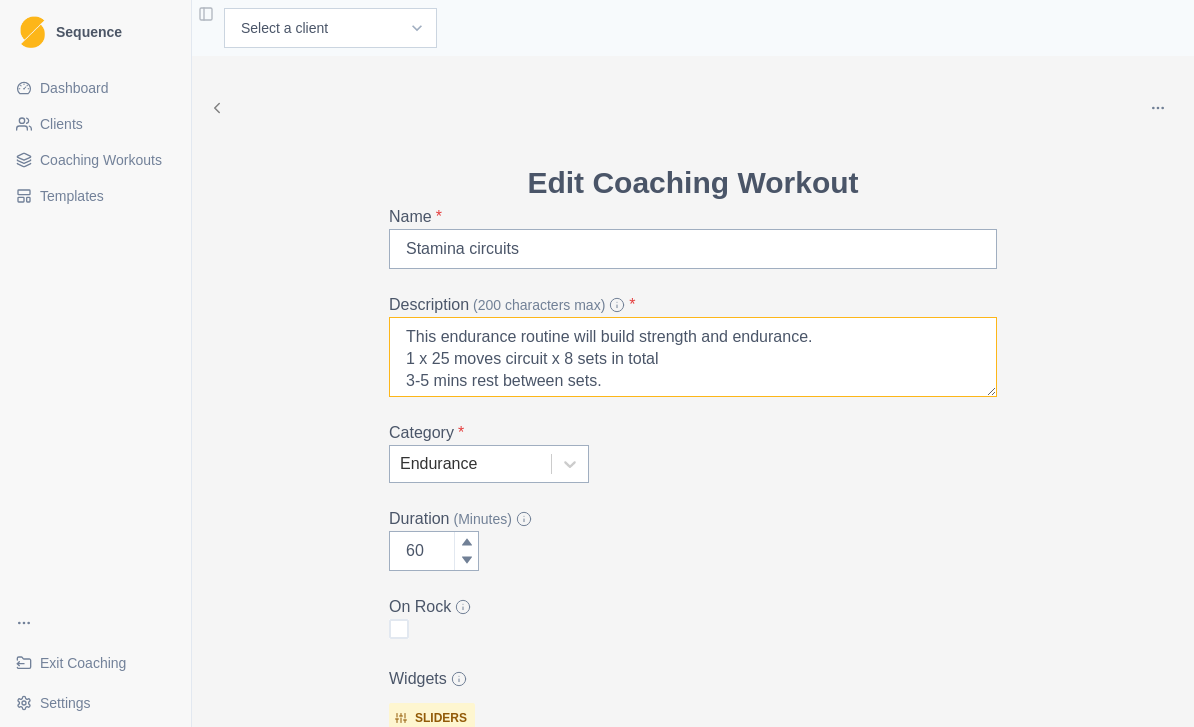 scroll, scrollTop: 17, scrollLeft: 0, axis: vertical 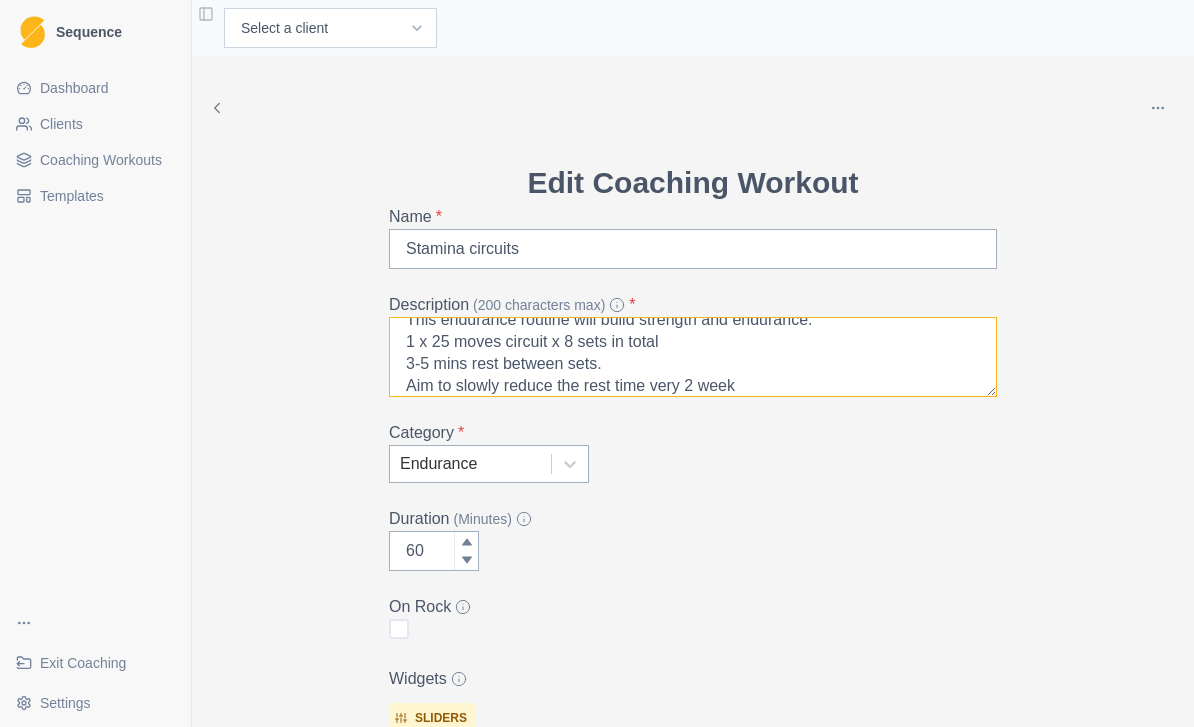 type on "This endurance routine will build strength and endurance.
1 x 25 moves circuit x 8 sets in total
3-5 mins rest between sets.
Aim to slowly reduce the rest time very 2 weeks" 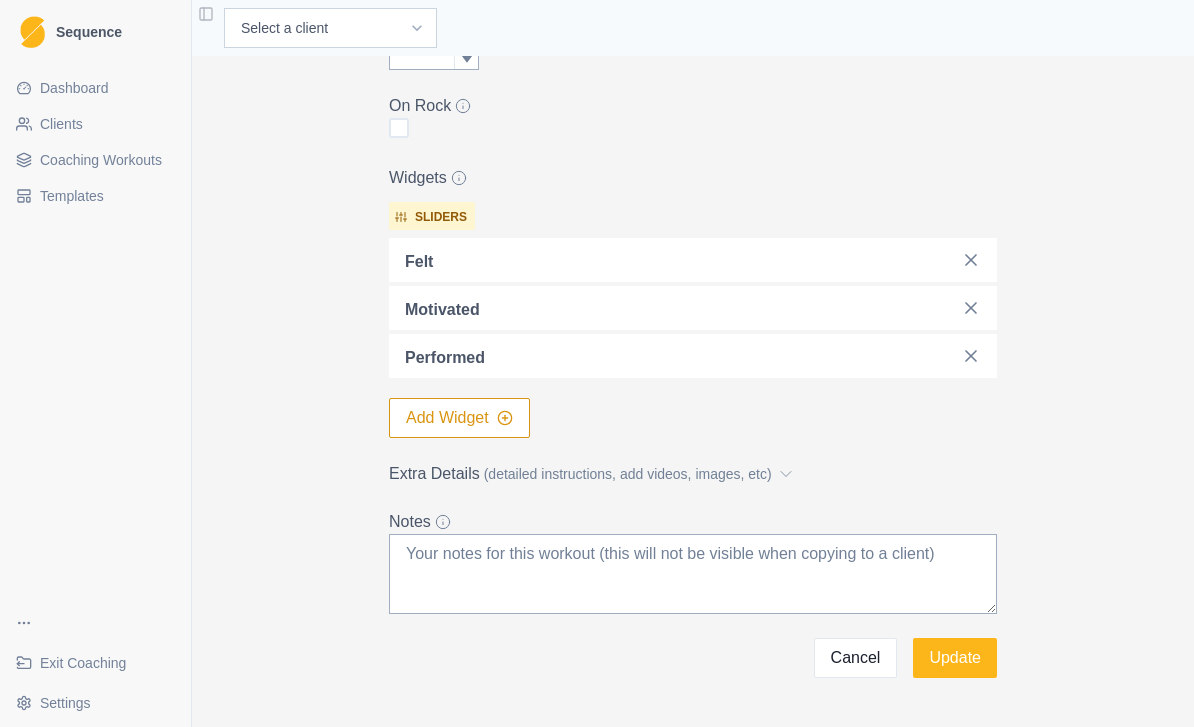 scroll, scrollTop: 500, scrollLeft: 0, axis: vertical 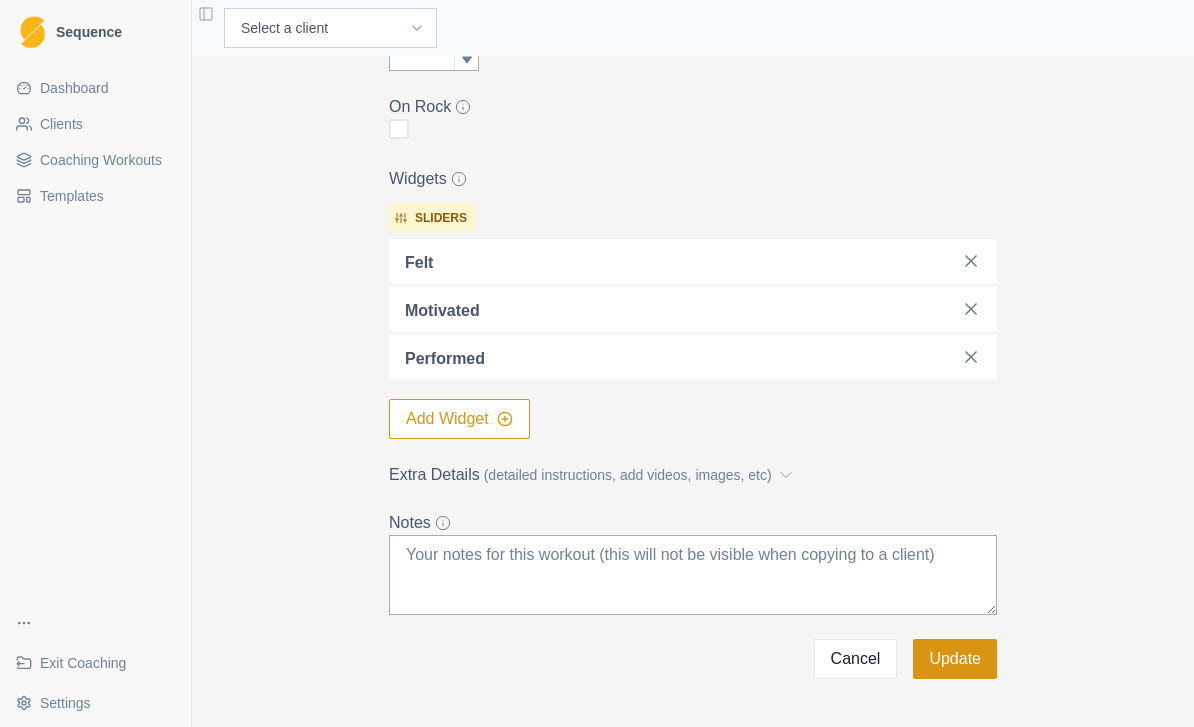 click on "Update" at bounding box center (955, 659) 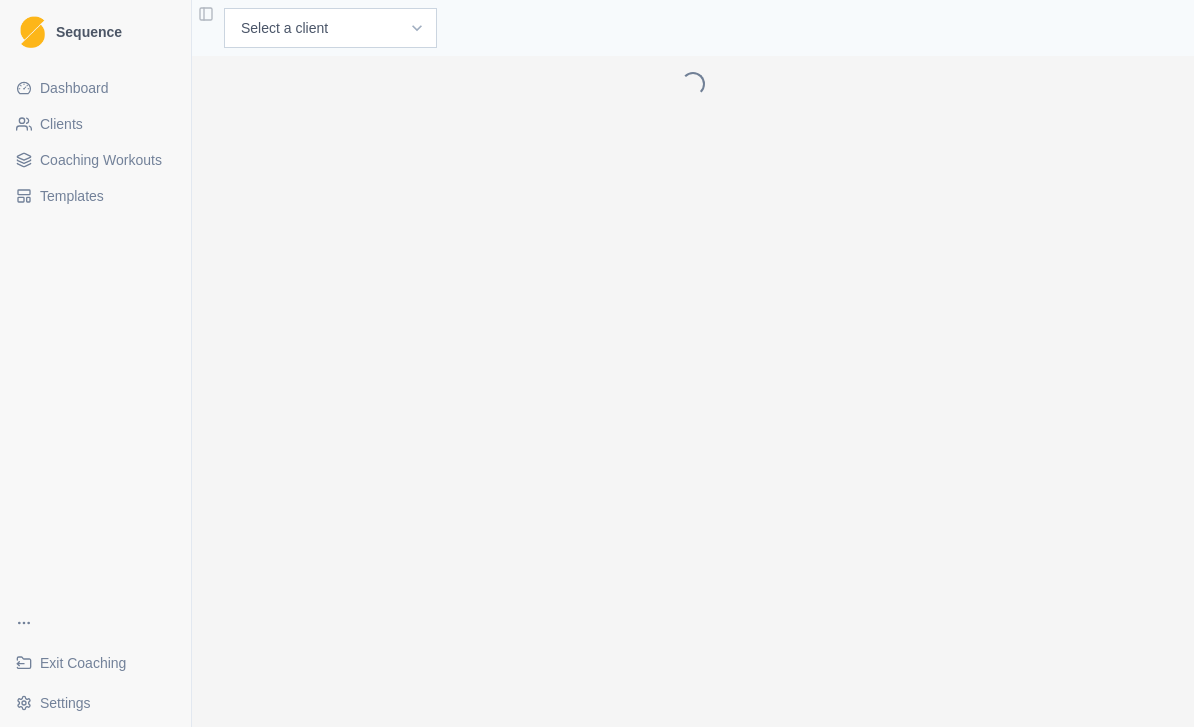 scroll, scrollTop: 0, scrollLeft: 0, axis: both 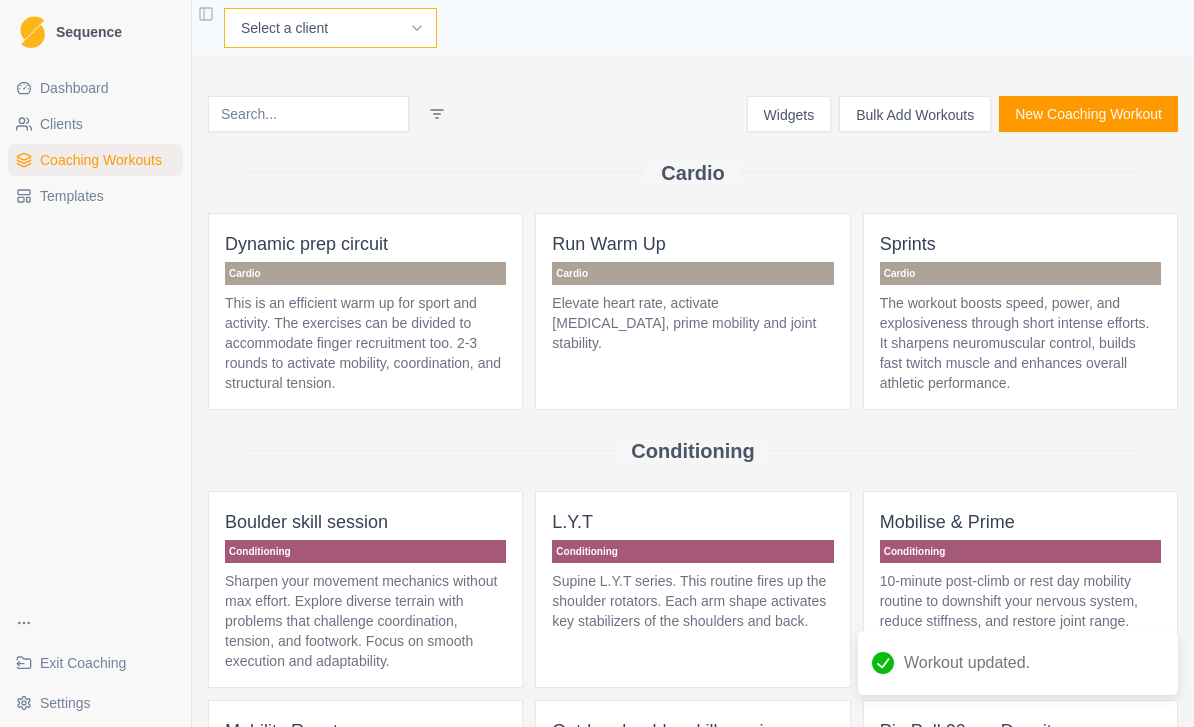 click on "Select a client A. McIntyre A. Emms A. York C.Lawler D.Mulcahy I. Kenny J. Curran J. McInerney J. Rankin L. Carabini M. Babilas M. Platania O. Lenehan W. Kelly" at bounding box center [330, 28] 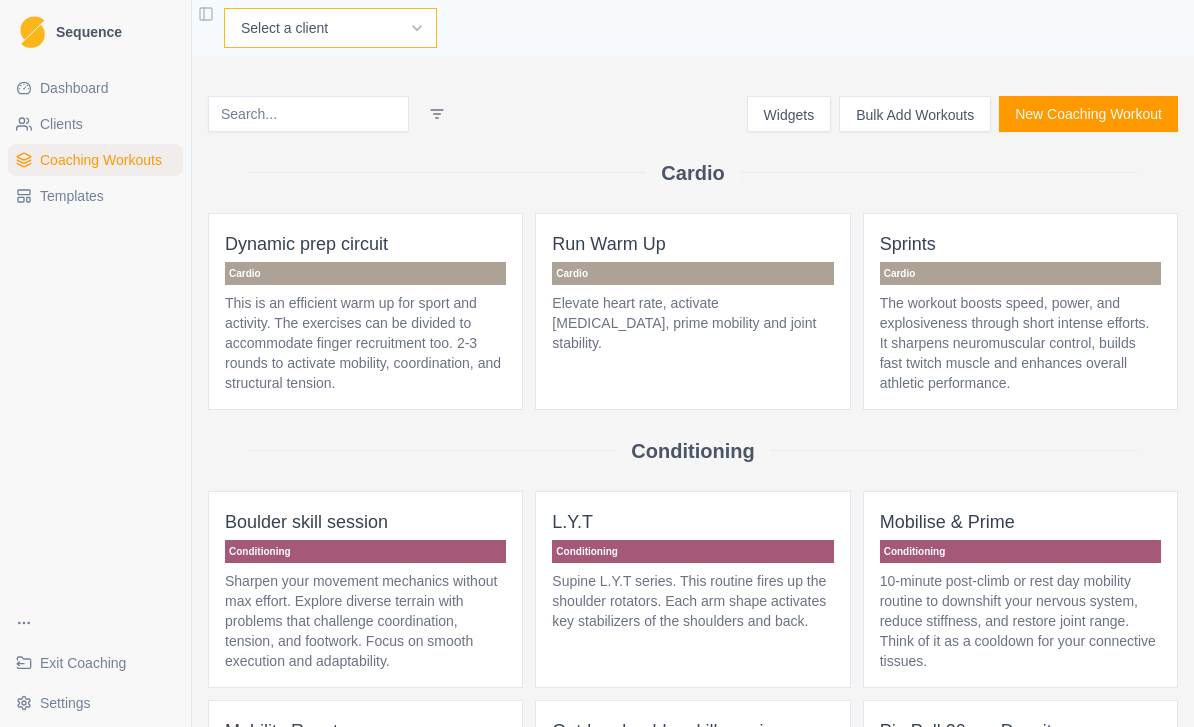 select on "757168ae-d33a-4bee-8254-2e1b1dad540a" 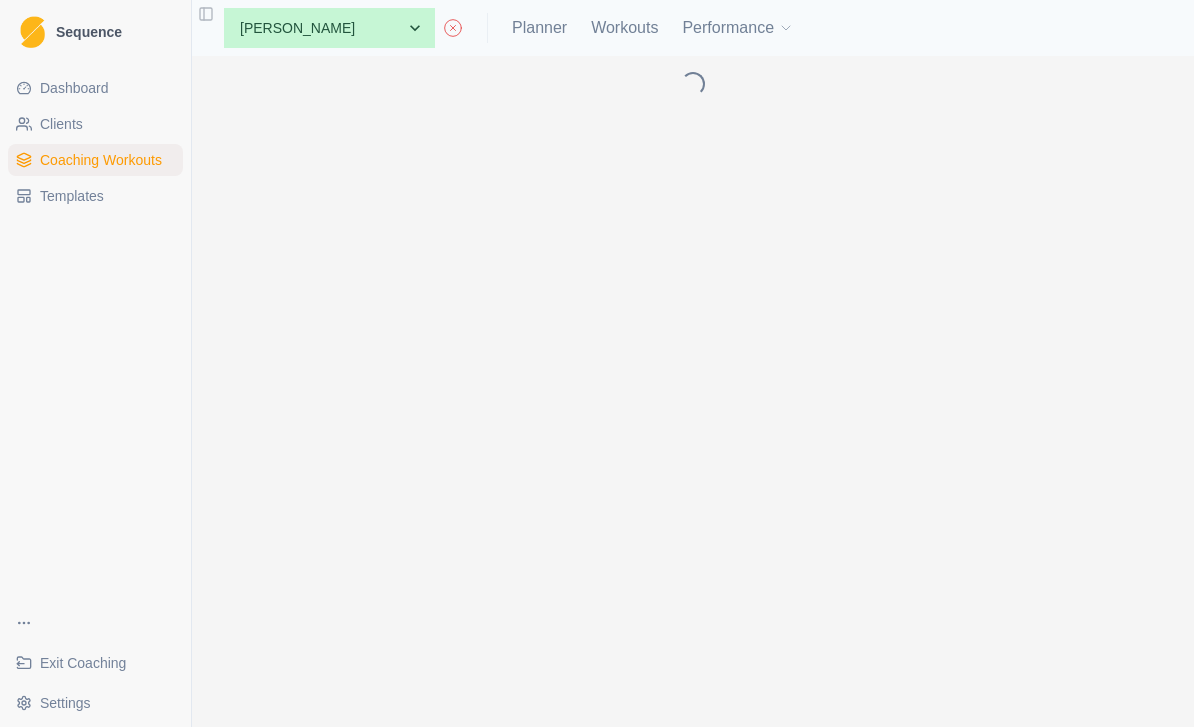 scroll, scrollTop: 0, scrollLeft: 0, axis: both 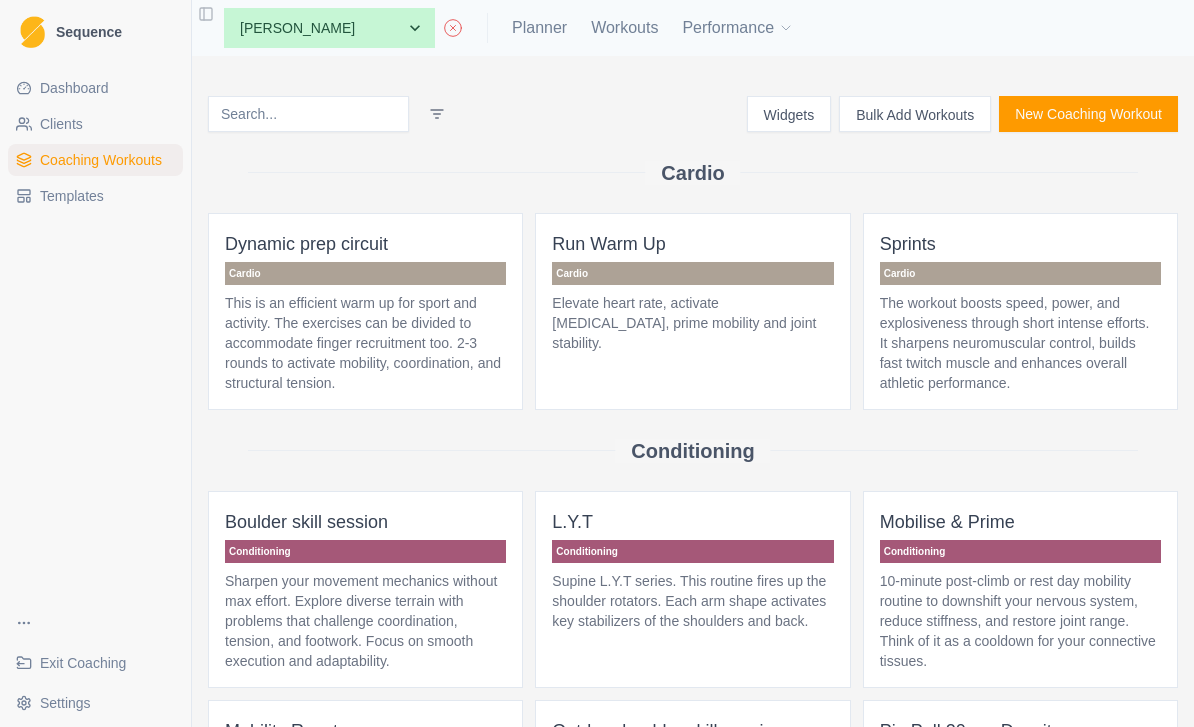 click on "Bulk Add Workouts" at bounding box center (915, 114) 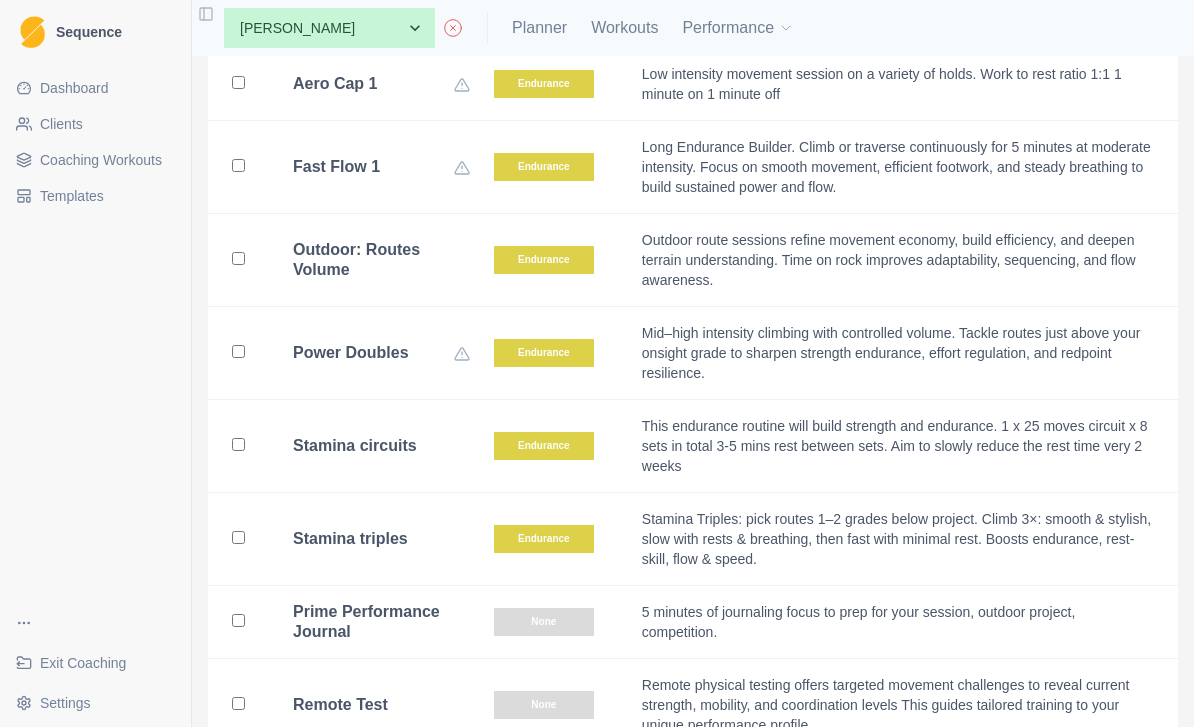 scroll, scrollTop: 2901, scrollLeft: 0, axis: vertical 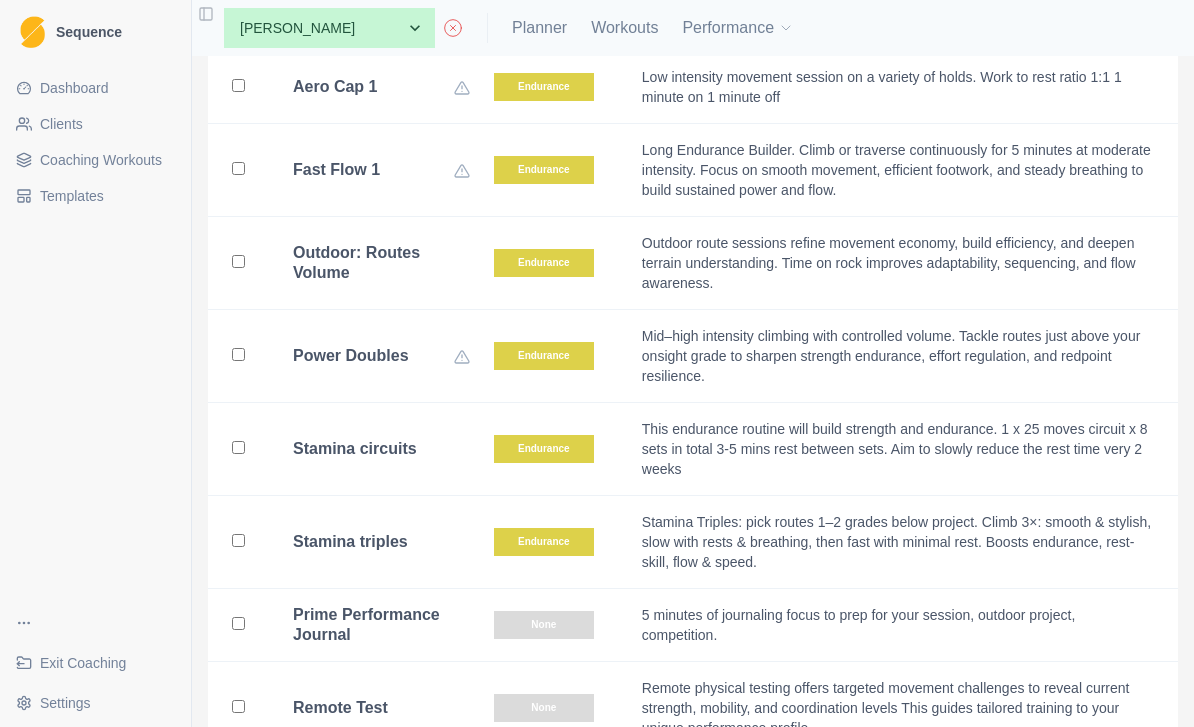 click at bounding box center [238, 449] 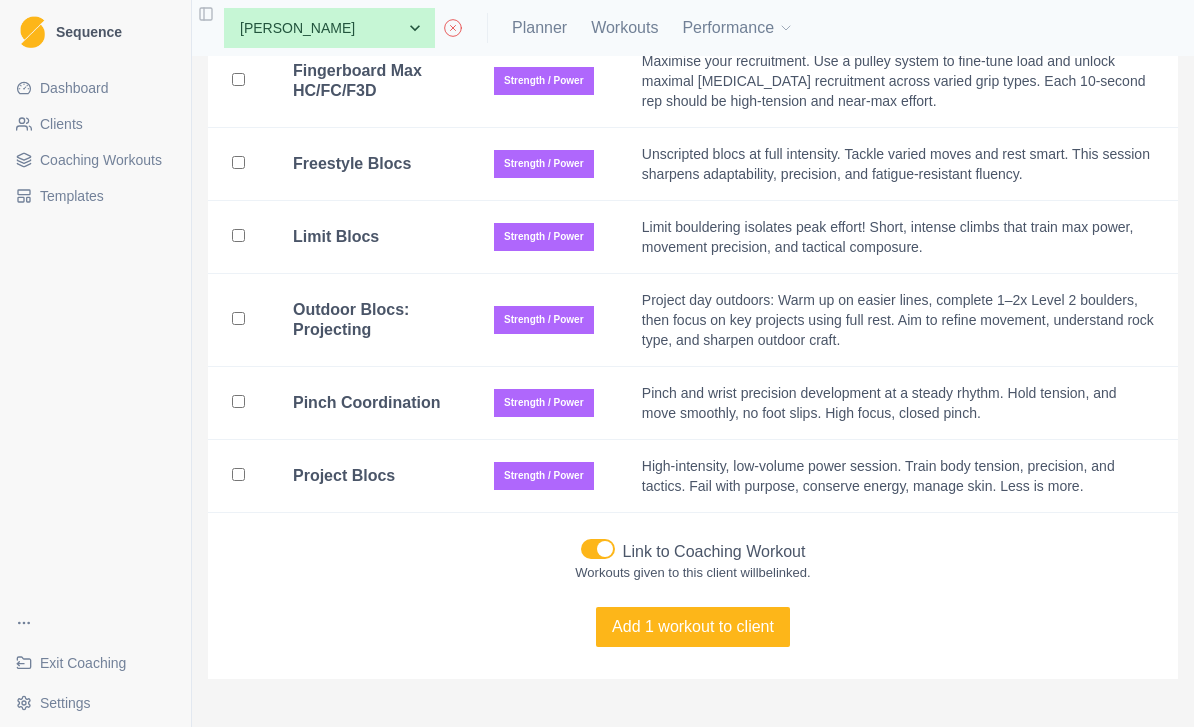 scroll, scrollTop: 4798, scrollLeft: 0, axis: vertical 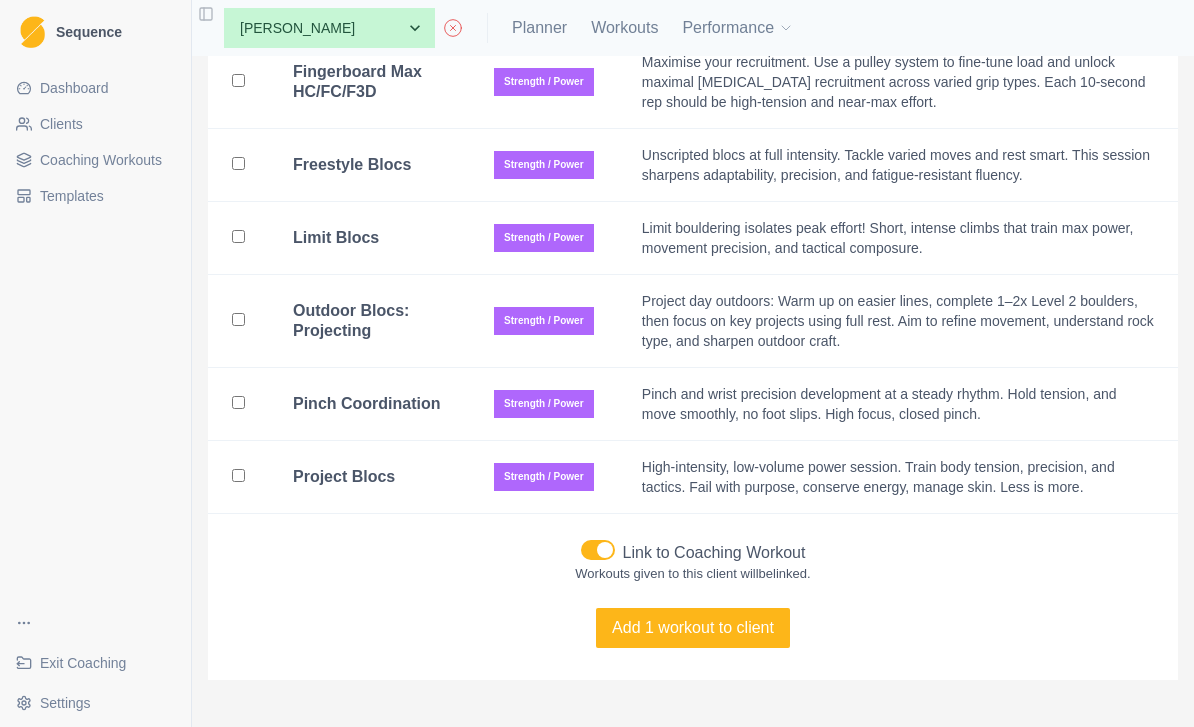 click on "Add 1 workout to client" at bounding box center (693, 628) 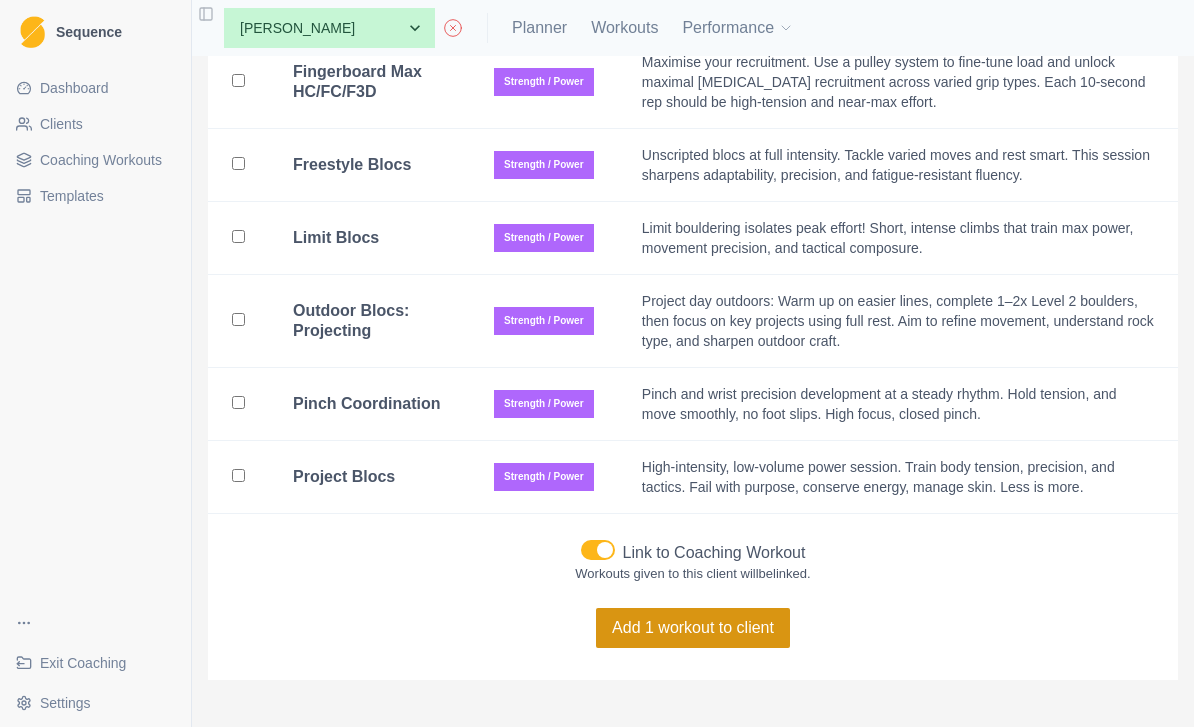 checkbox on "false" 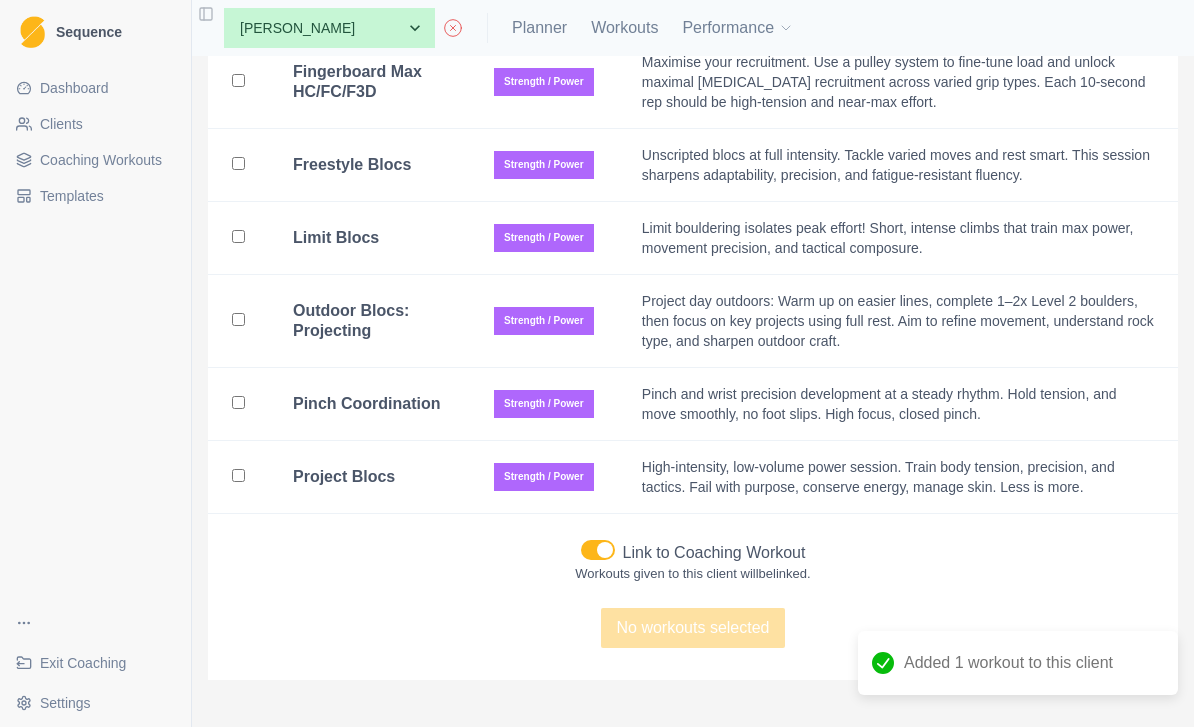 click on "Coaching Workouts" at bounding box center [101, 160] 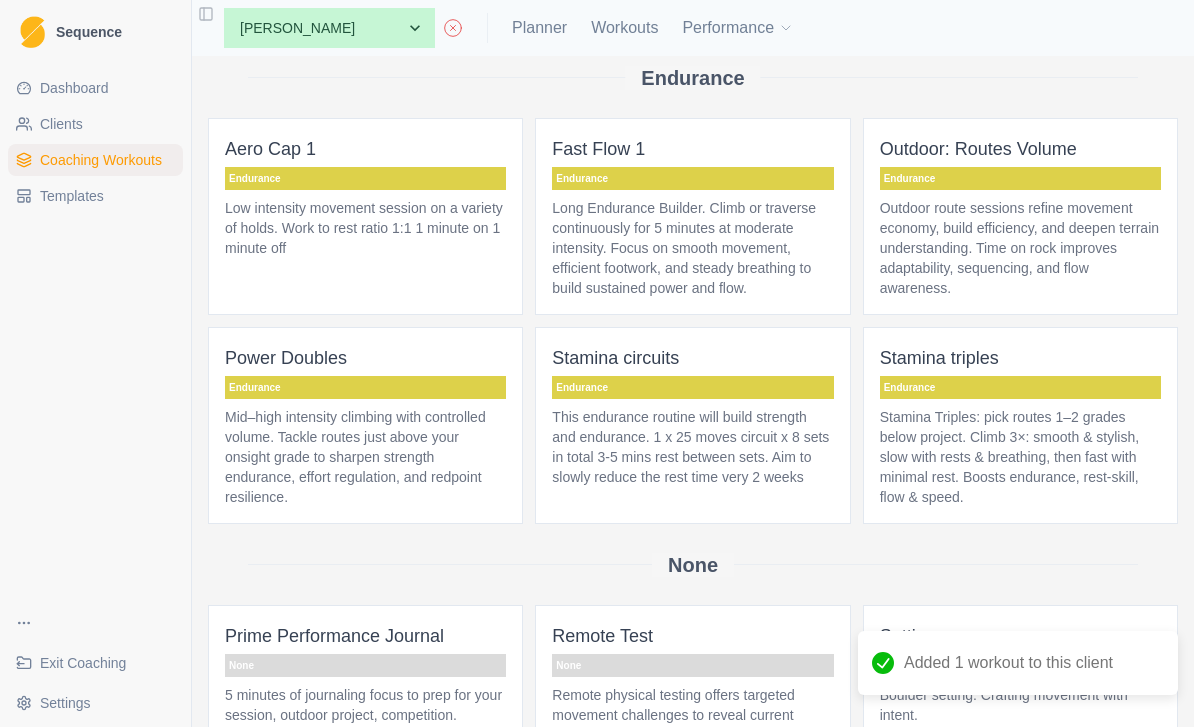 scroll, scrollTop: 2582, scrollLeft: 0, axis: vertical 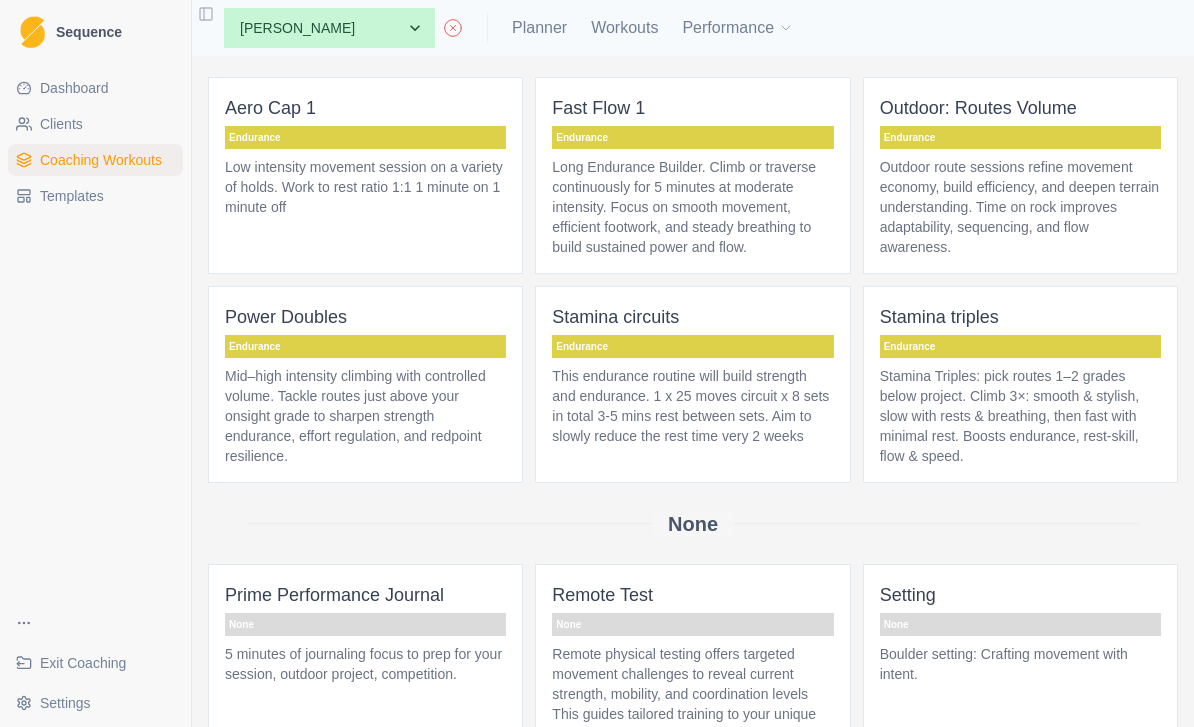 click on "This endurance routine will build strength and endurance.
1 x 25 moves circuit x 8 sets in total
3-5 mins rest between sets.
Aim to slowly reduce the rest time very 2 weeks" at bounding box center [692, 406] 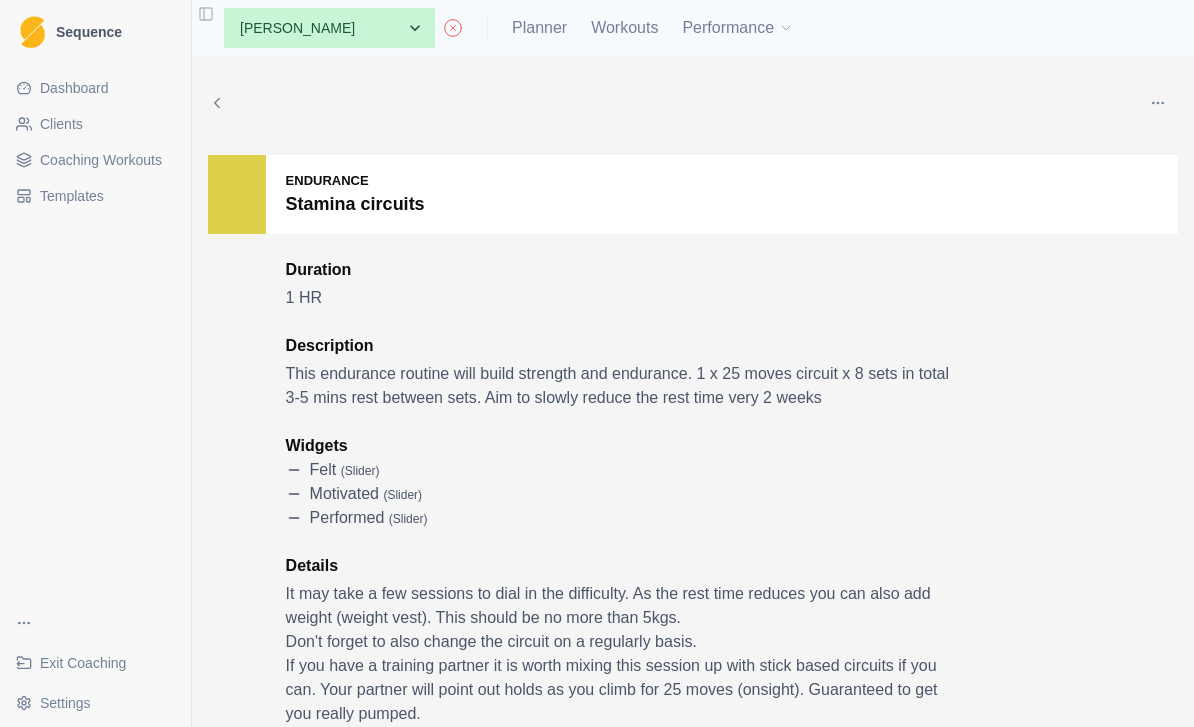 scroll, scrollTop: 4, scrollLeft: 0, axis: vertical 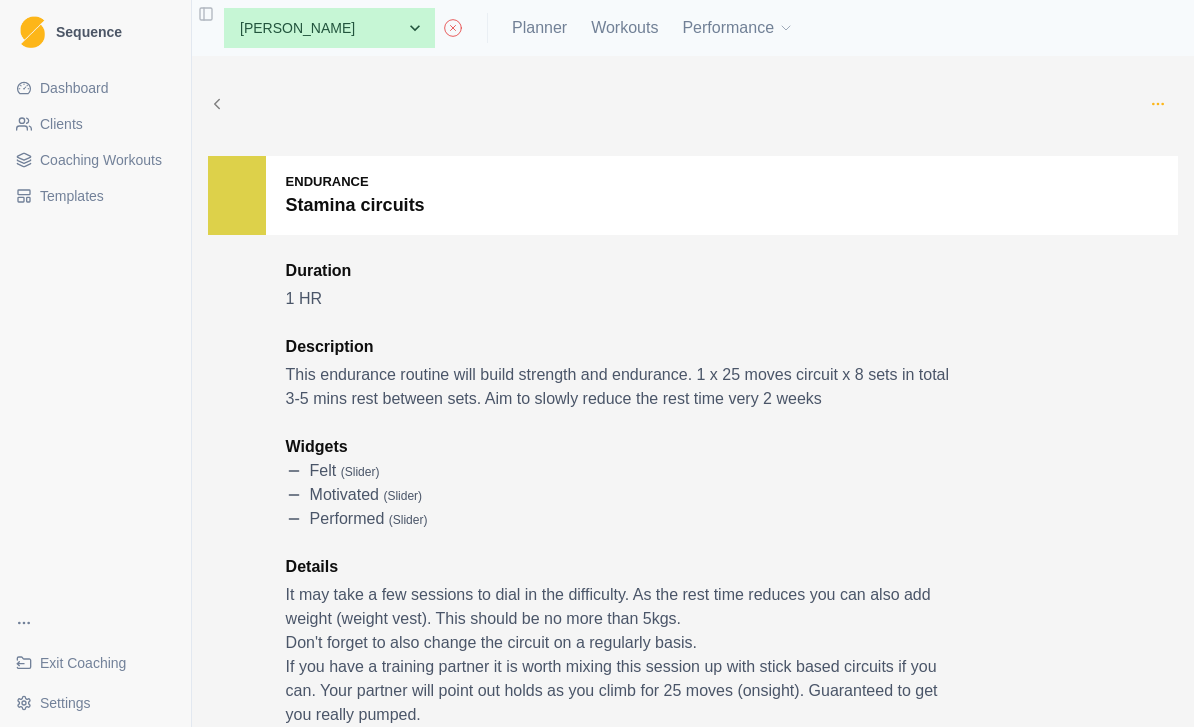 click 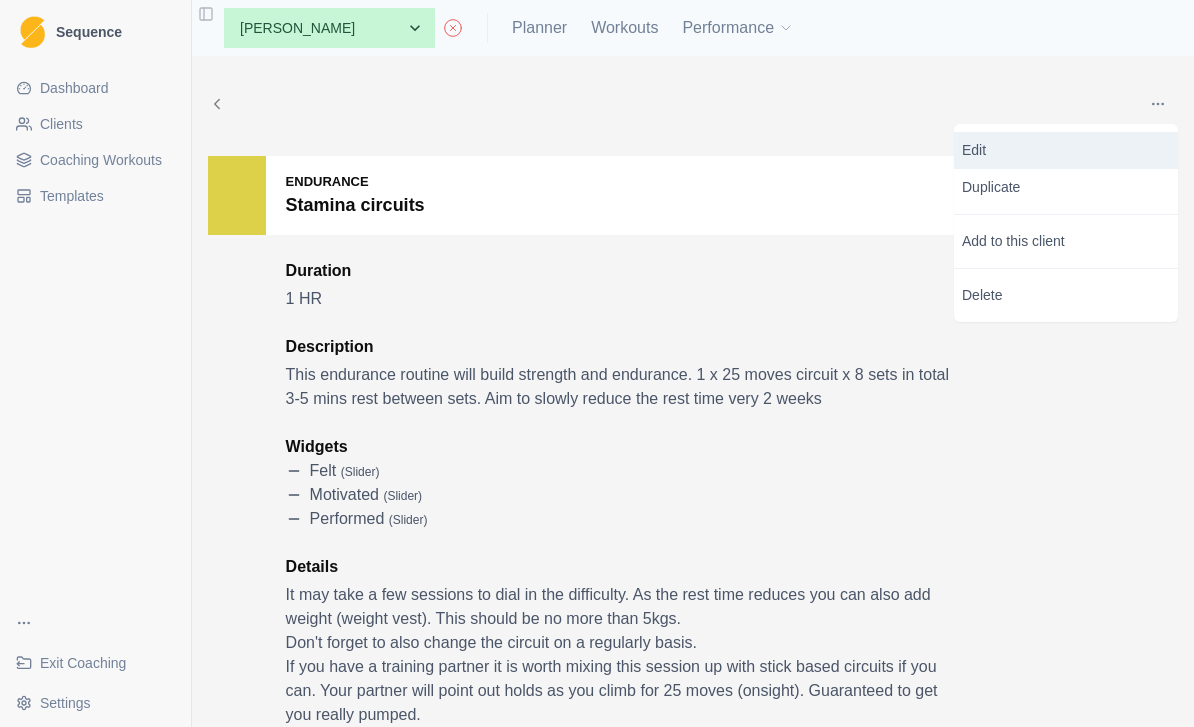 click on "Edit" at bounding box center (1066, 150) 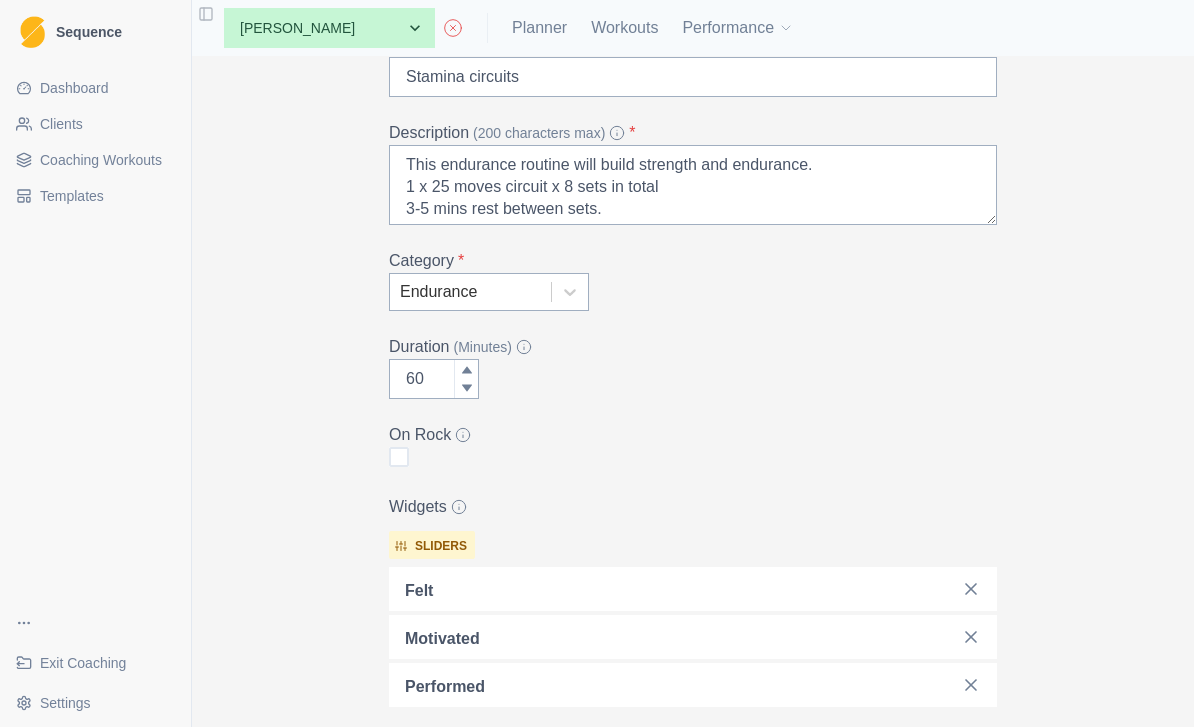 scroll, scrollTop: 466, scrollLeft: 0, axis: vertical 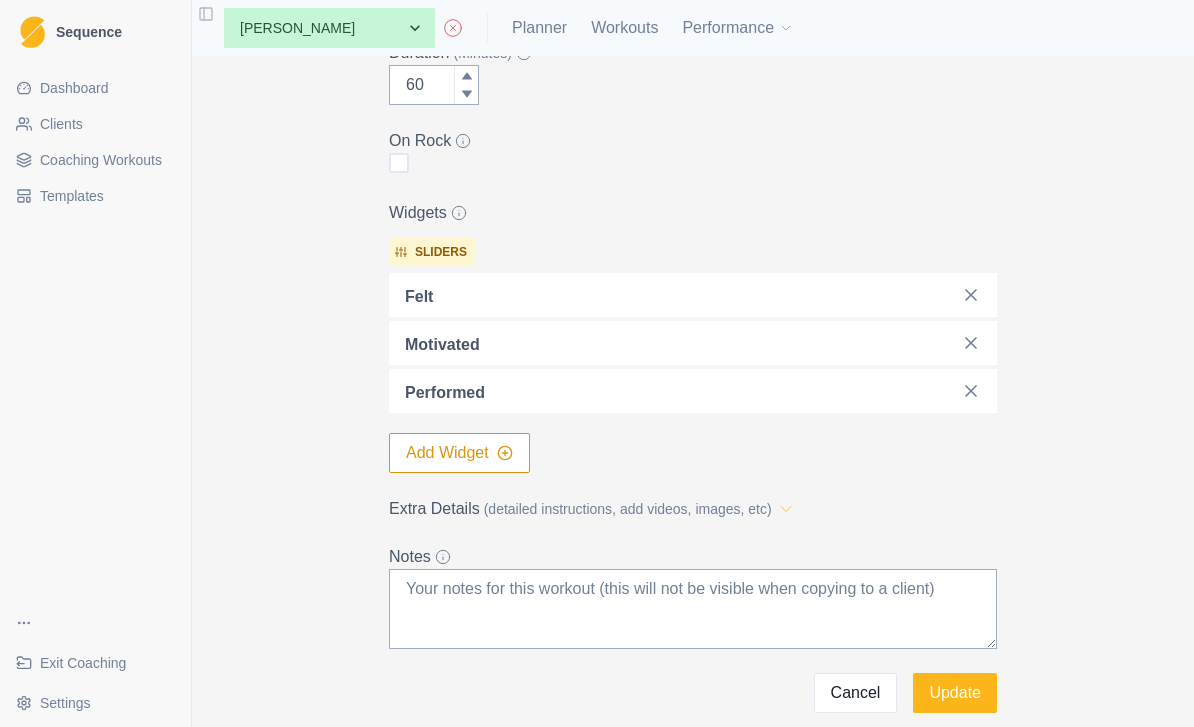 click 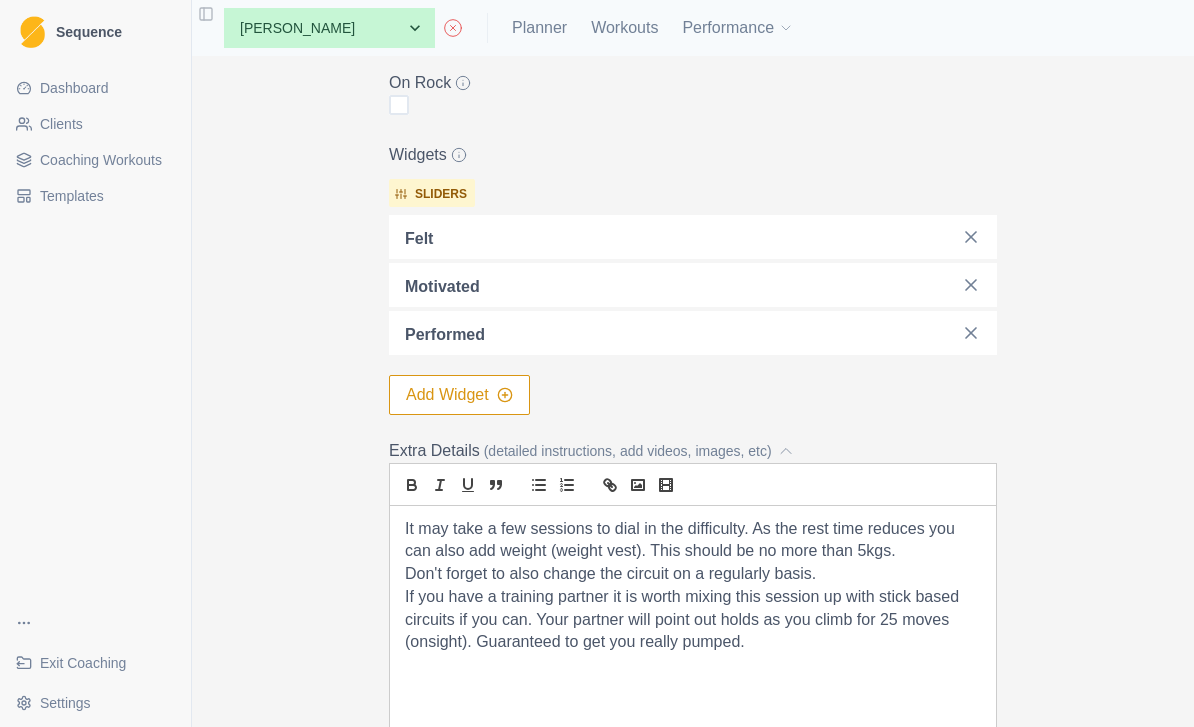 scroll, scrollTop: 533, scrollLeft: 0, axis: vertical 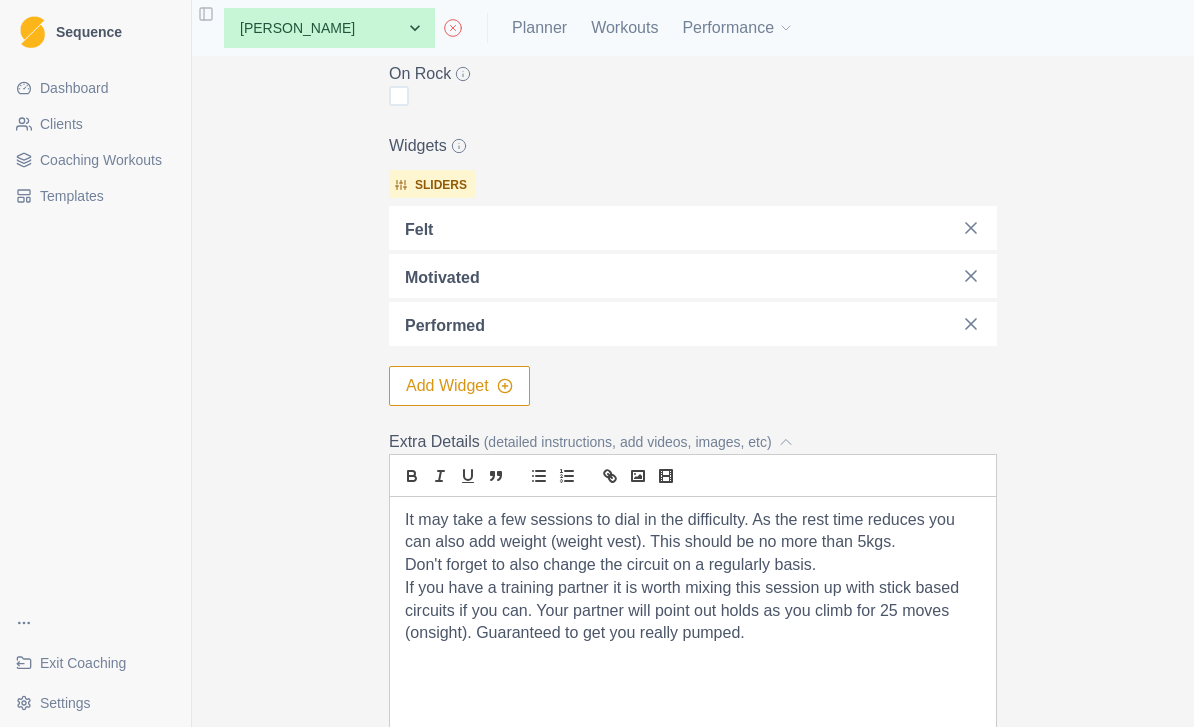 click on "It may take a few sessions to dial in the difficulty. As the rest time reduces you can also add weight (weight vest). This should be no more than 5kgs. Don't forget to also change the circuit on a regularly basis. If you have a training partner it is worth mixing this session up with stick based circuits if you can. Your partner will point out holds as you climb for 25 moves (onsight). Guaranteed to get you really pumped." at bounding box center (693, 622) 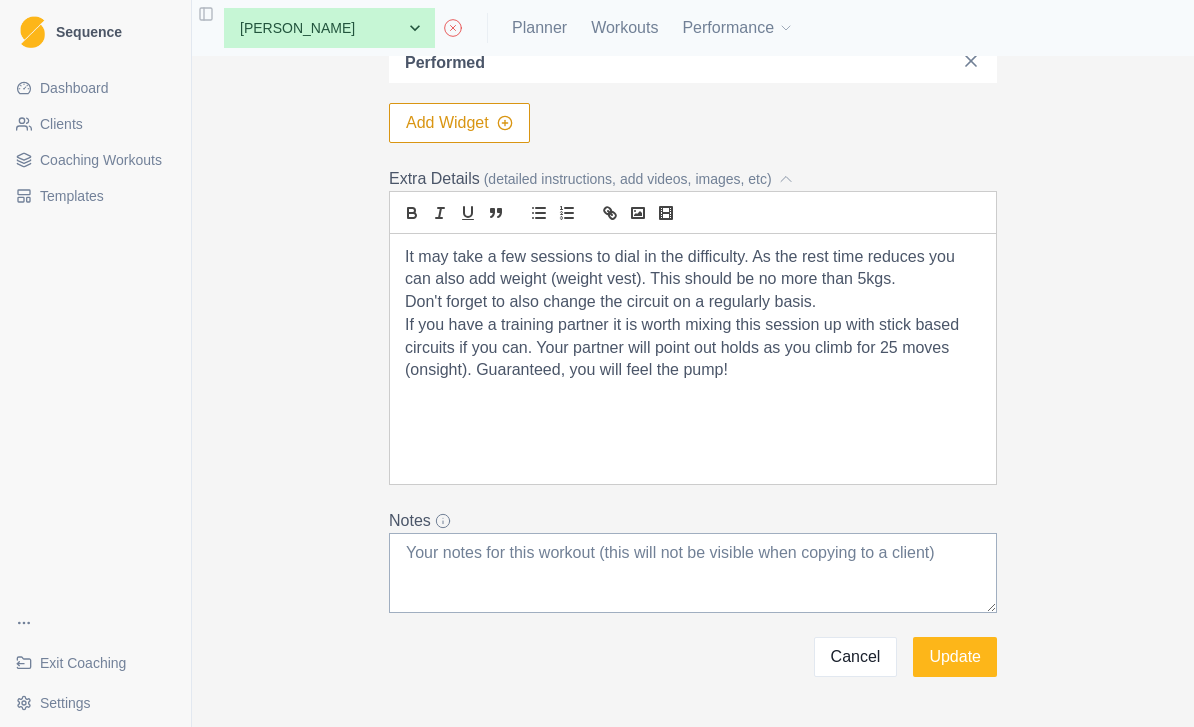 scroll, scrollTop: 795, scrollLeft: 0, axis: vertical 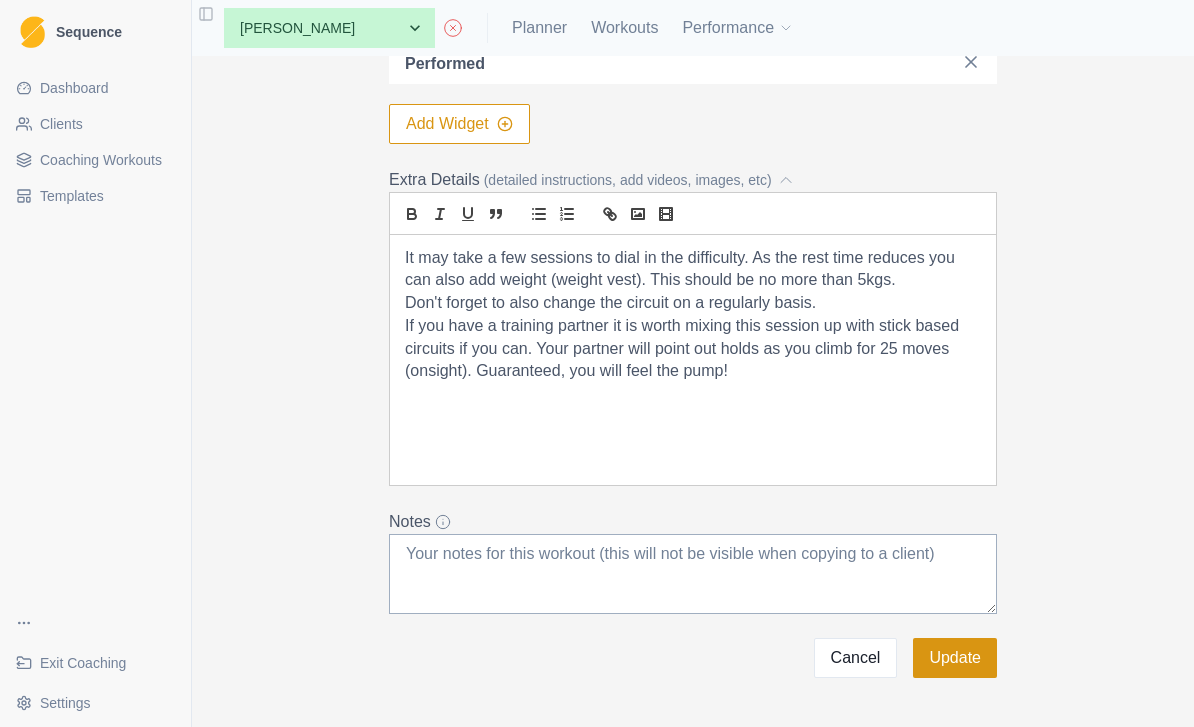 click on "Update" at bounding box center [955, 658] 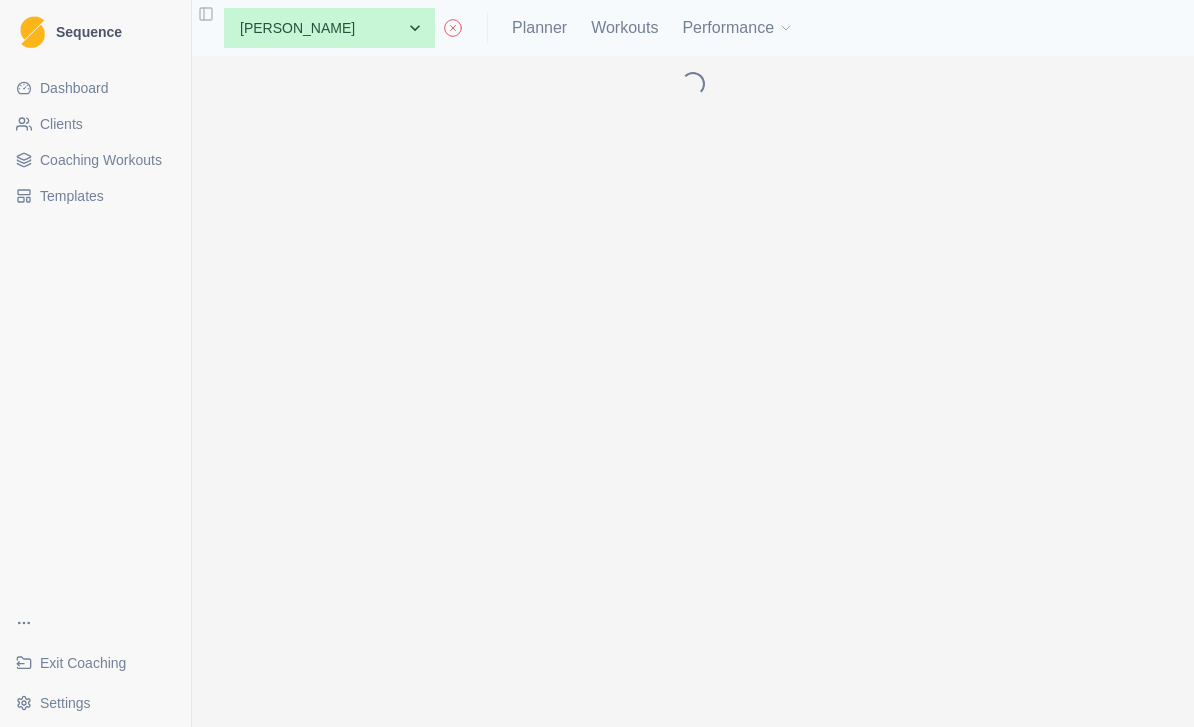 scroll, scrollTop: 0, scrollLeft: 0, axis: both 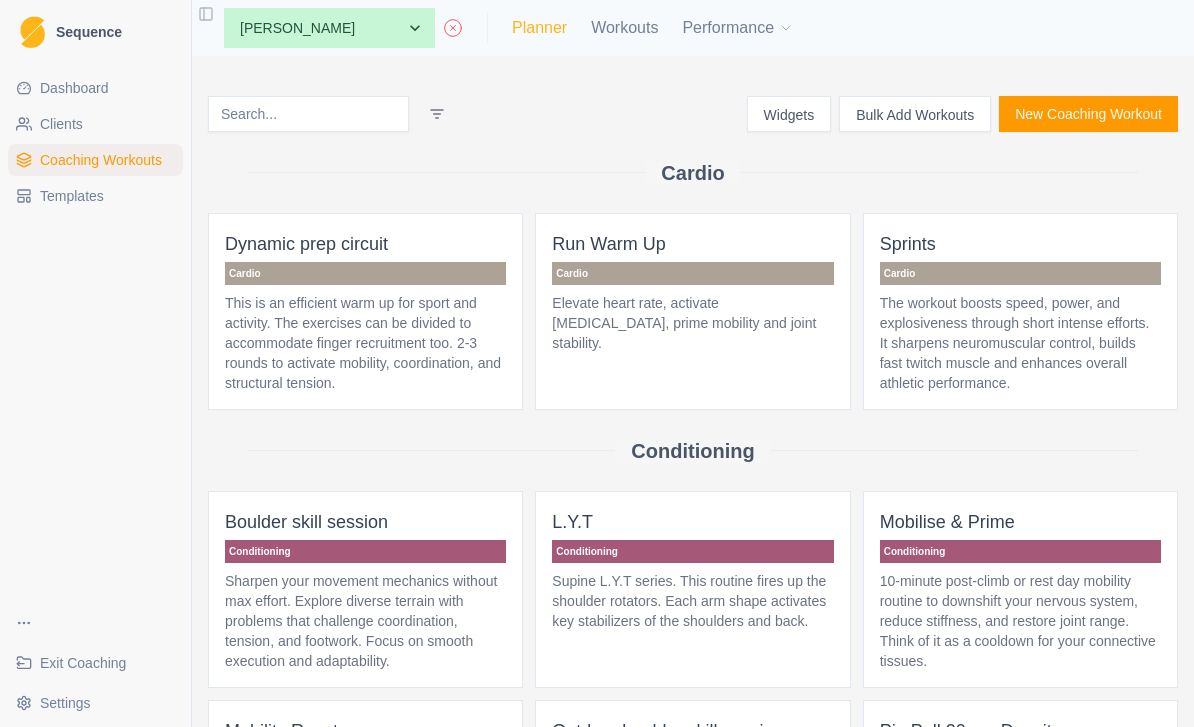 click on "Planner" at bounding box center [539, 28] 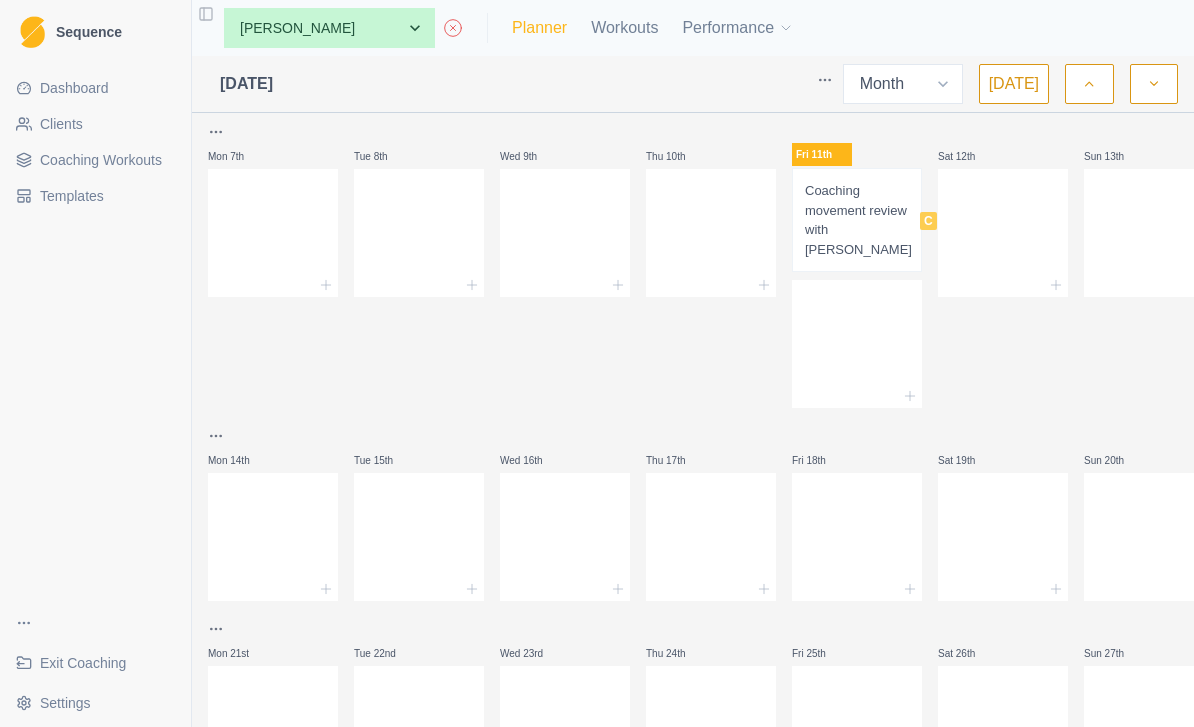 scroll, scrollTop: 197, scrollLeft: 0, axis: vertical 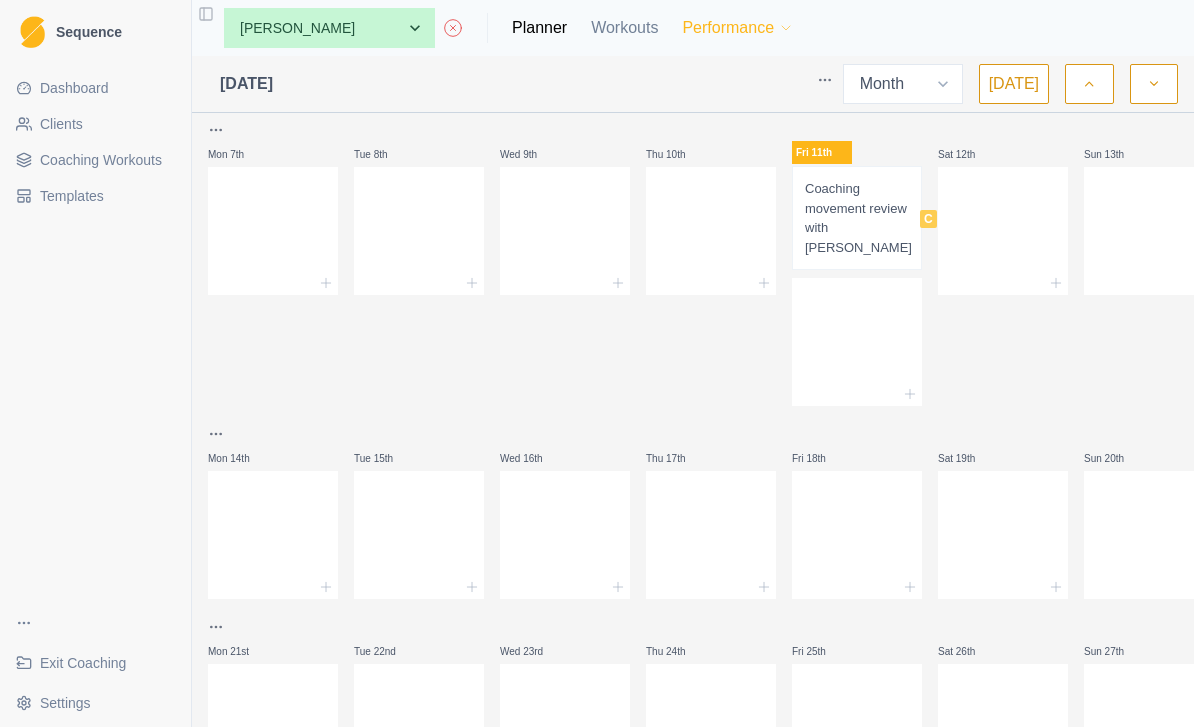 click on "Performance" at bounding box center (738, 28) 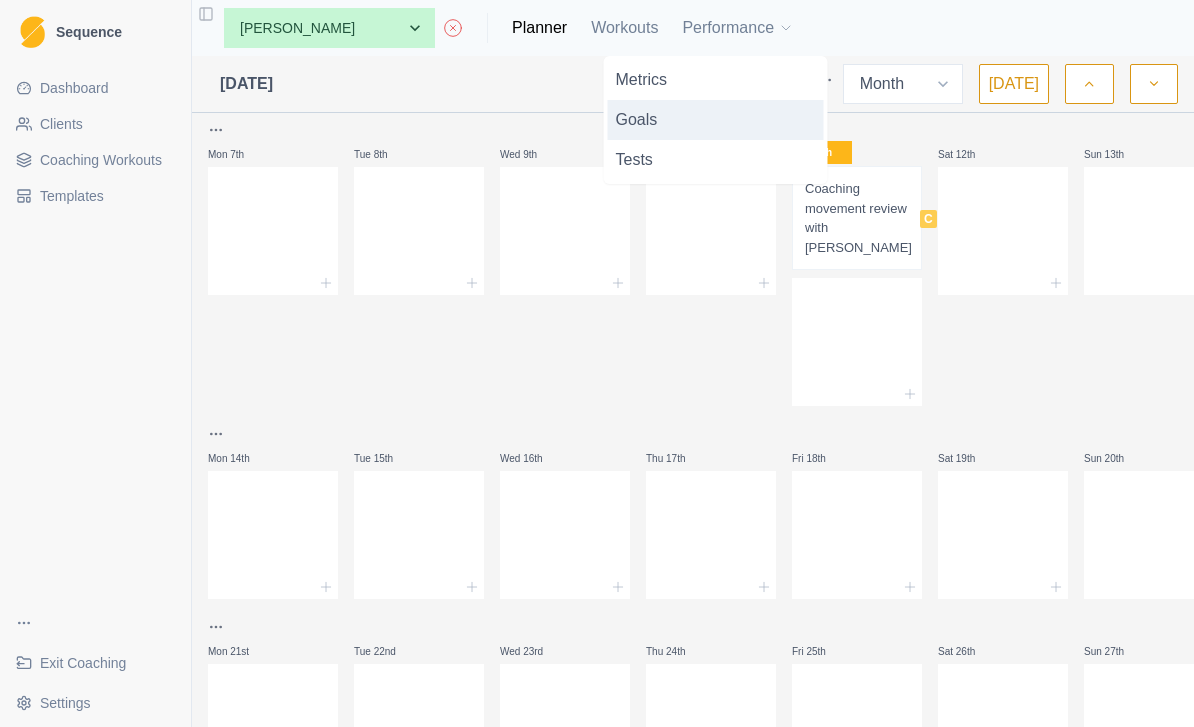 click on "Goals" at bounding box center (716, 120) 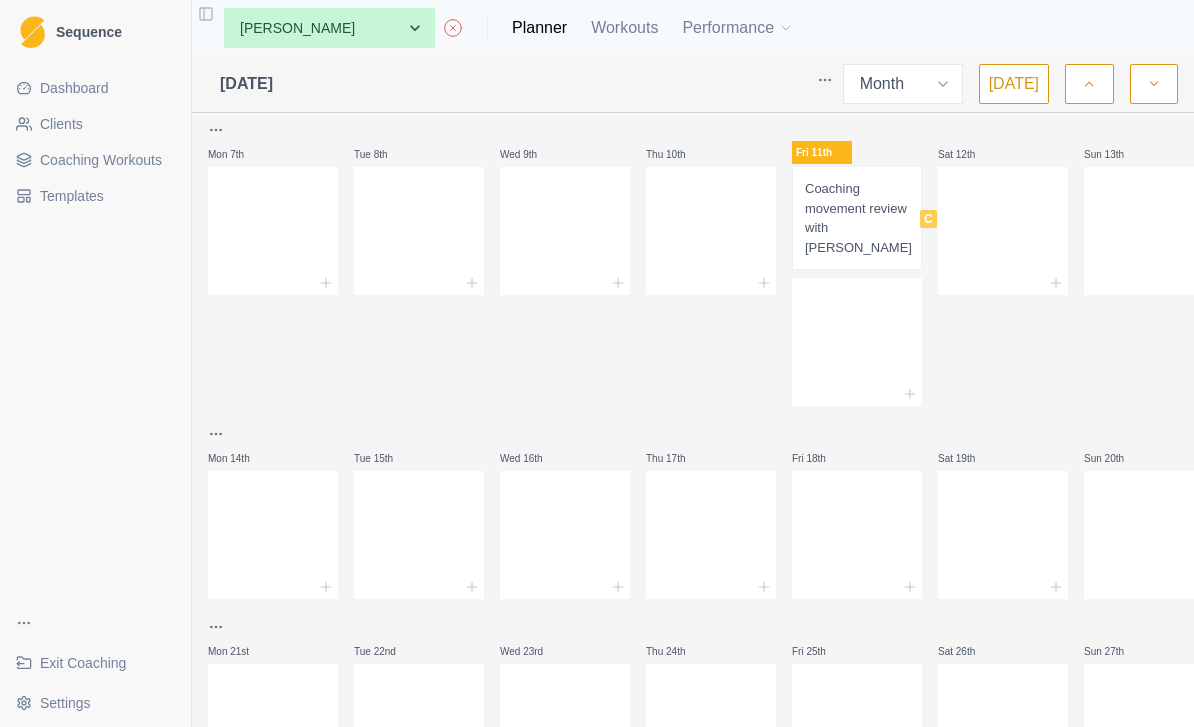 scroll, scrollTop: 0, scrollLeft: 0, axis: both 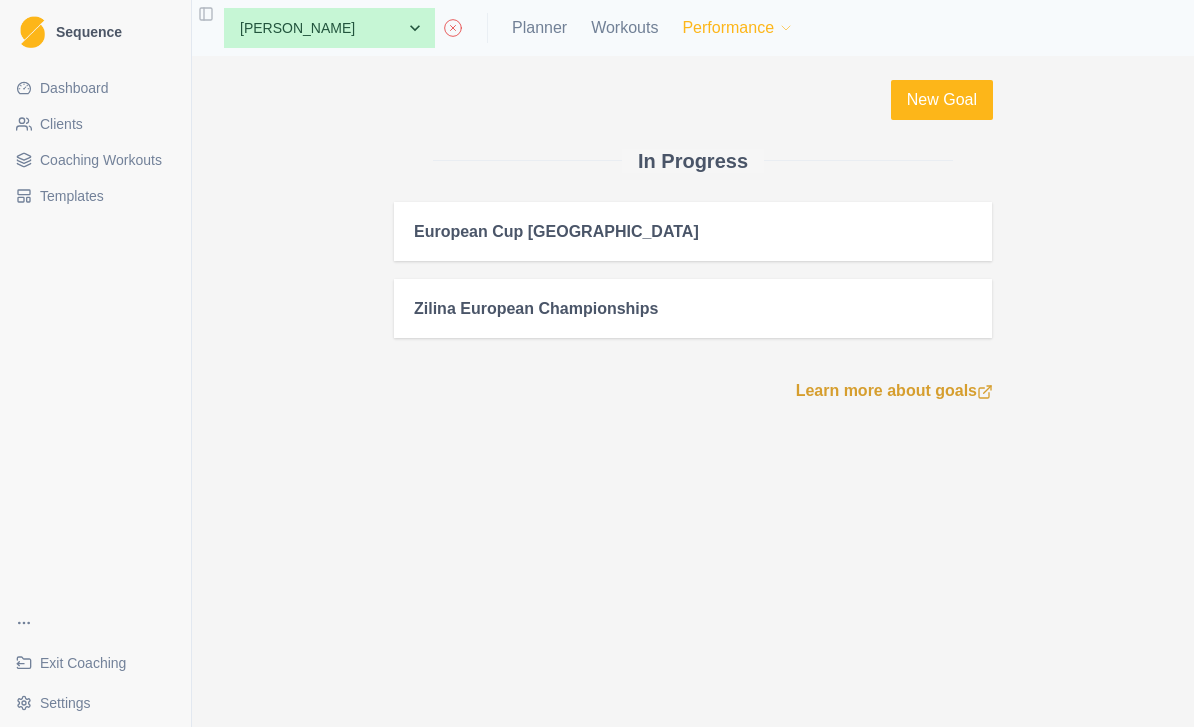 click on "Performance" at bounding box center (738, 28) 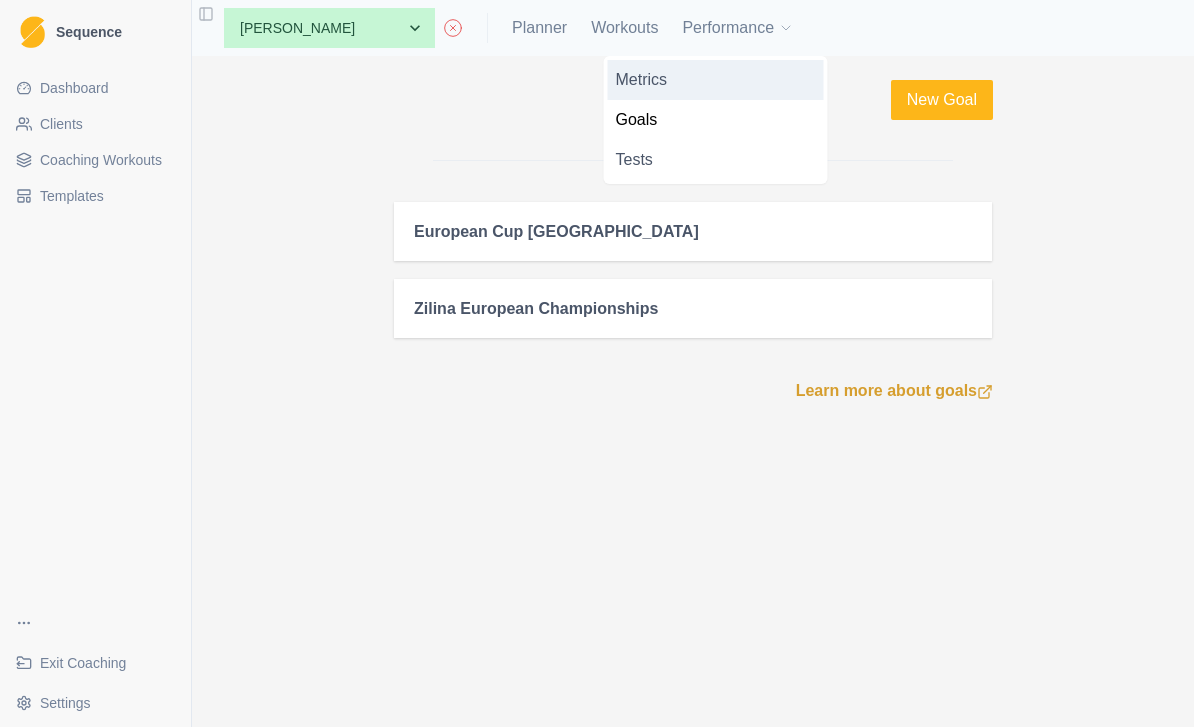 click on "Metrics" at bounding box center (716, 80) 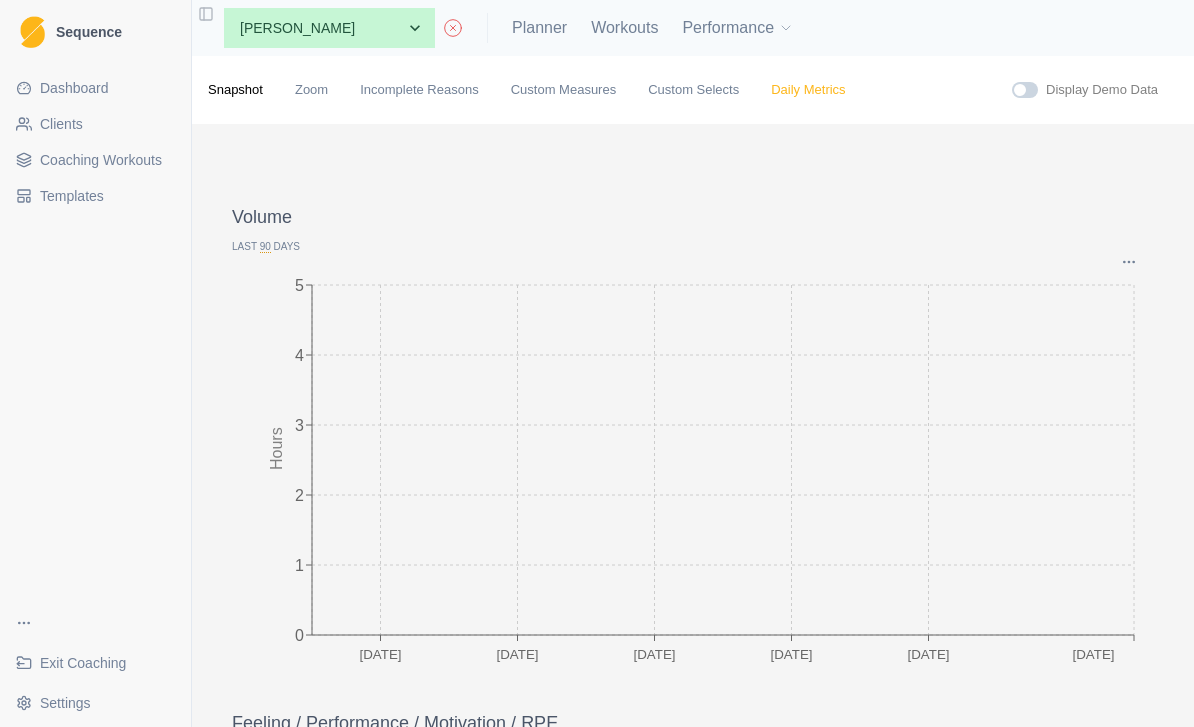click on "Daily Metrics" at bounding box center [808, 90] 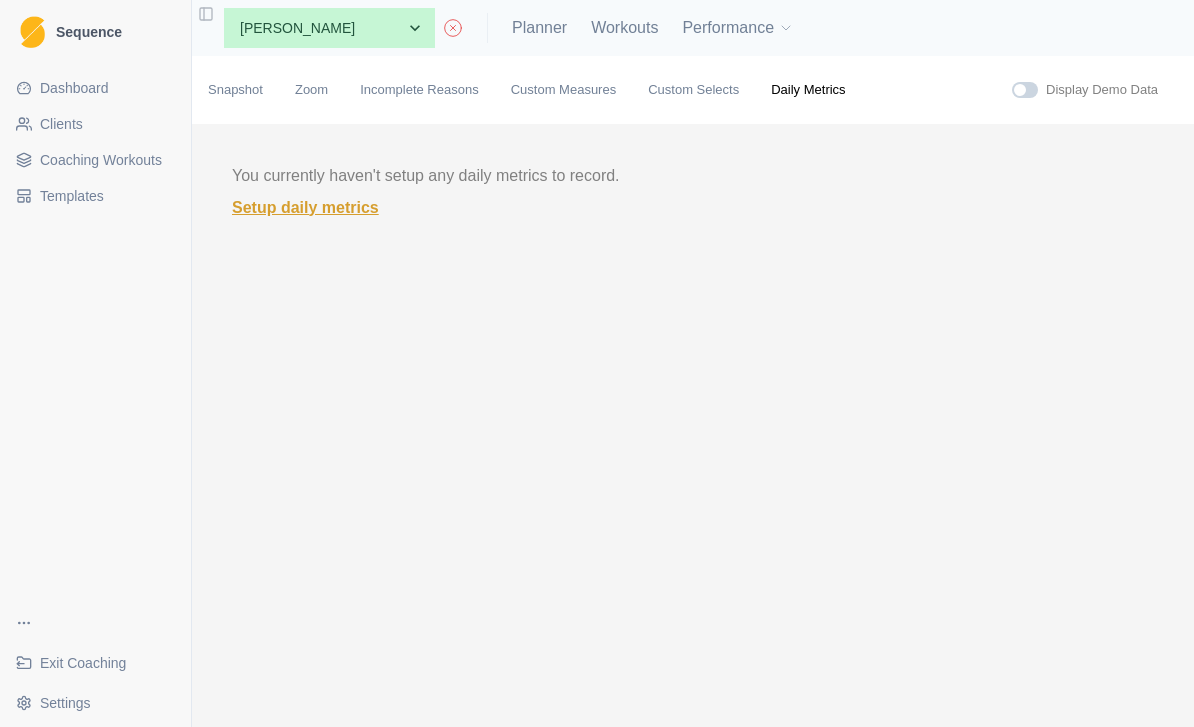 click on "Setup daily metrics" at bounding box center (693, 208) 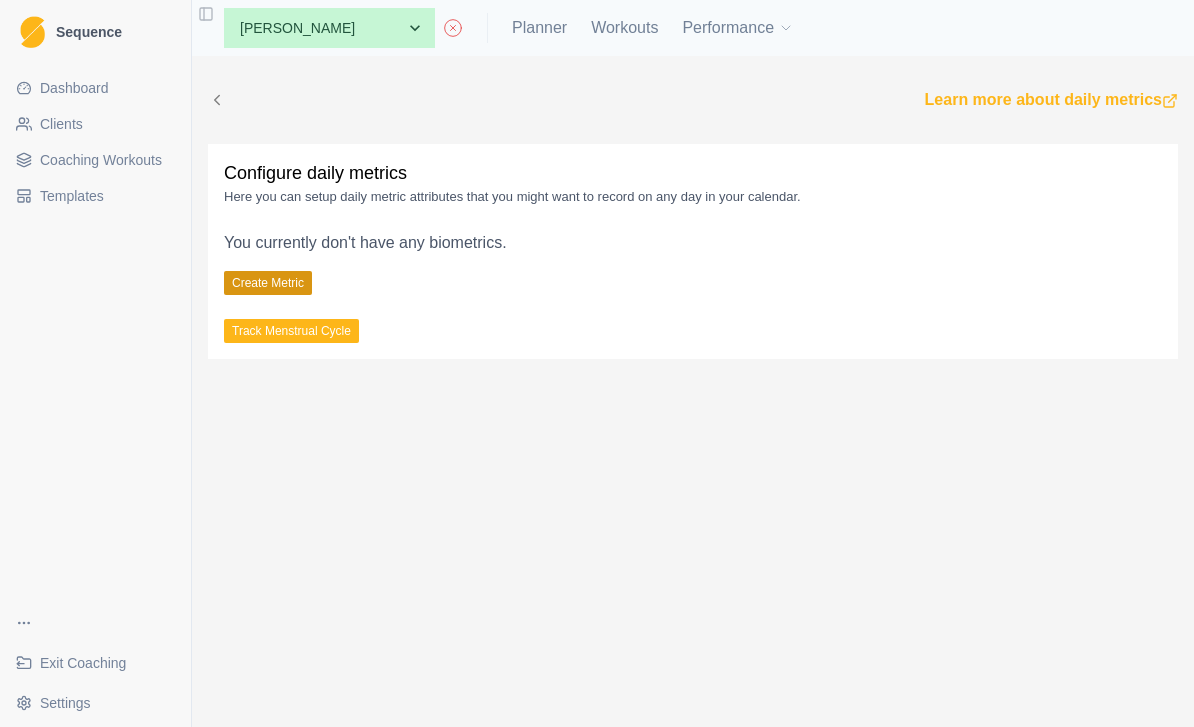click on "Create Metric" at bounding box center [268, 283] 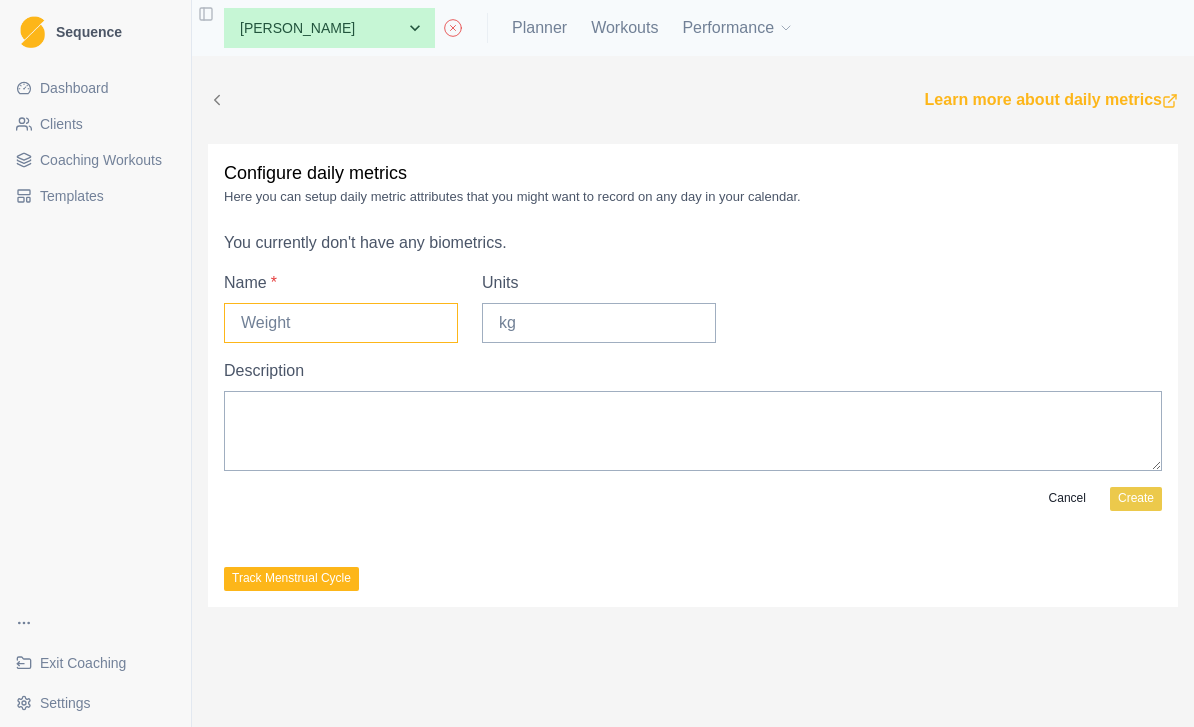 click on "Name *" at bounding box center (341, 323) 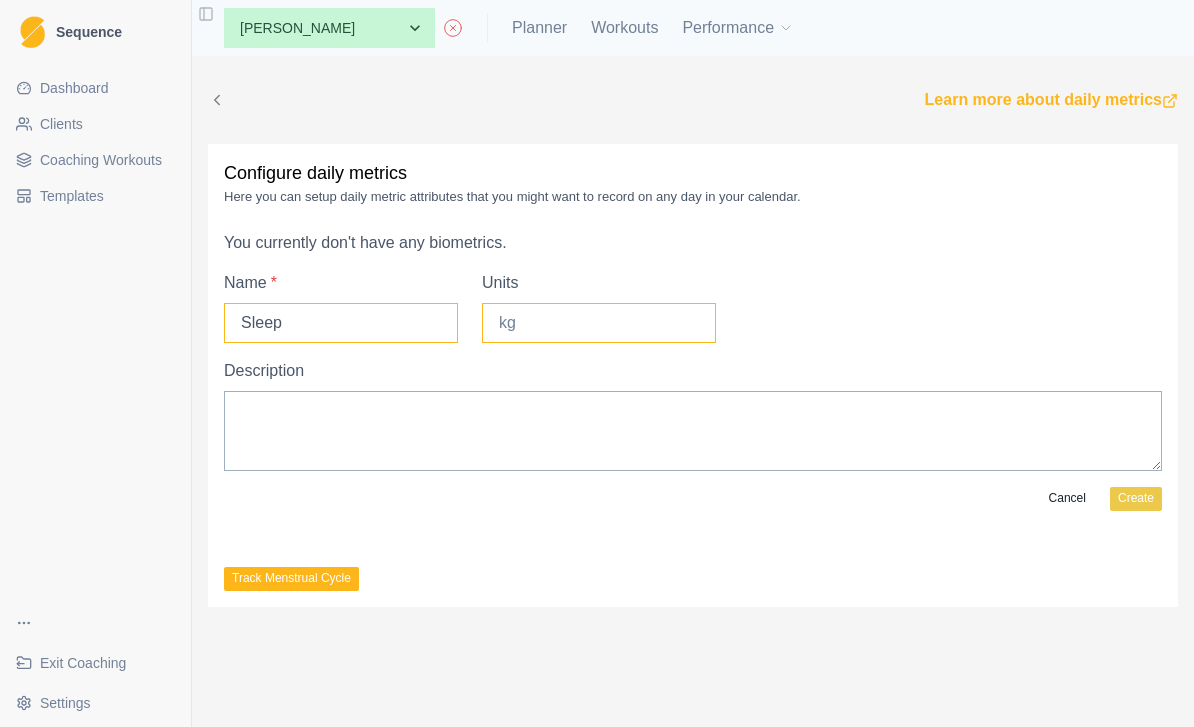 type on "Sleep" 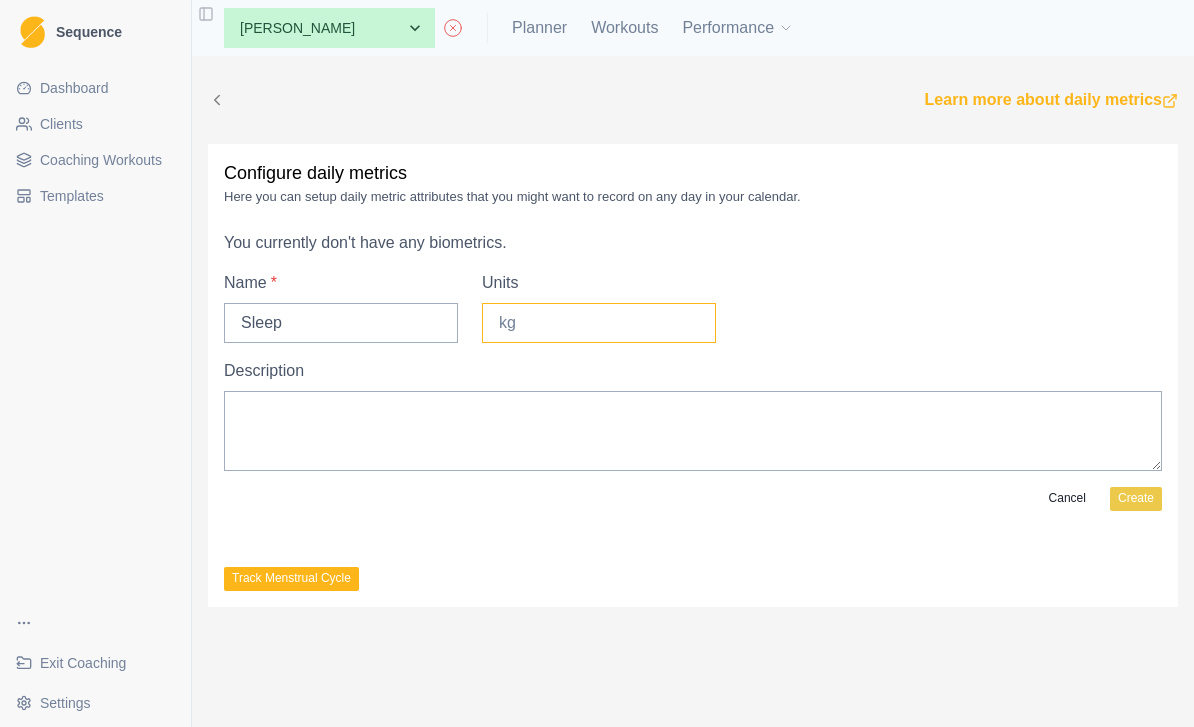 click on "Units" at bounding box center [599, 323] 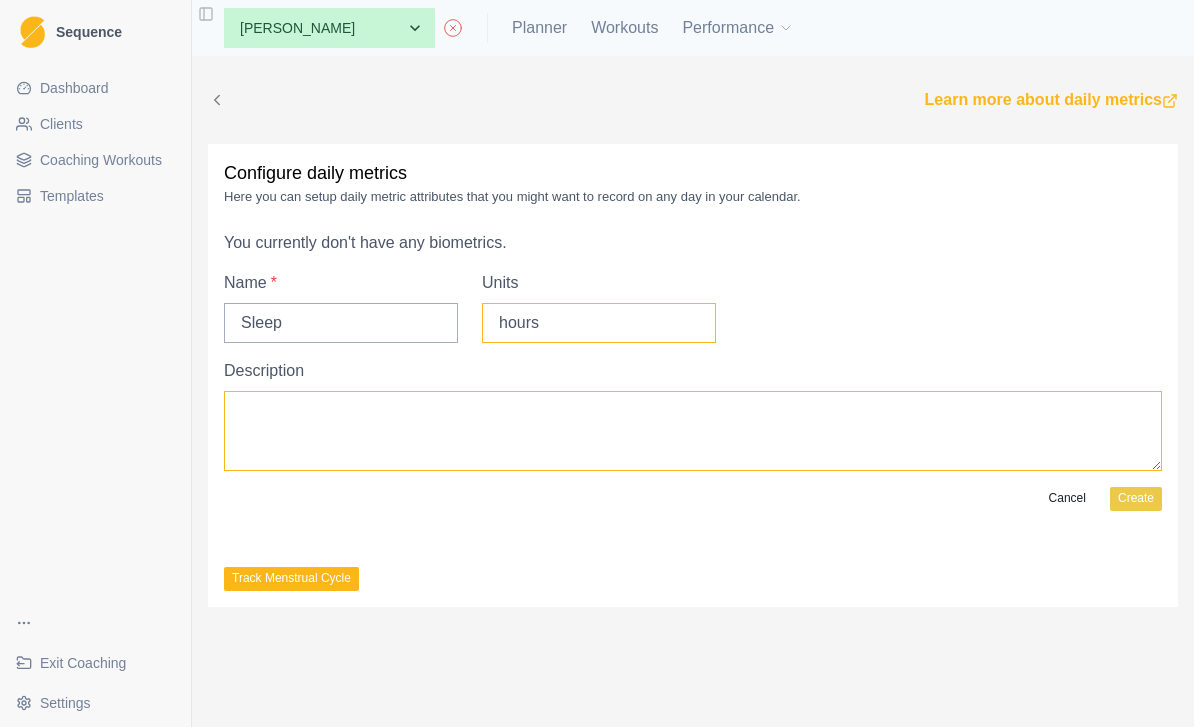 type on "hours" 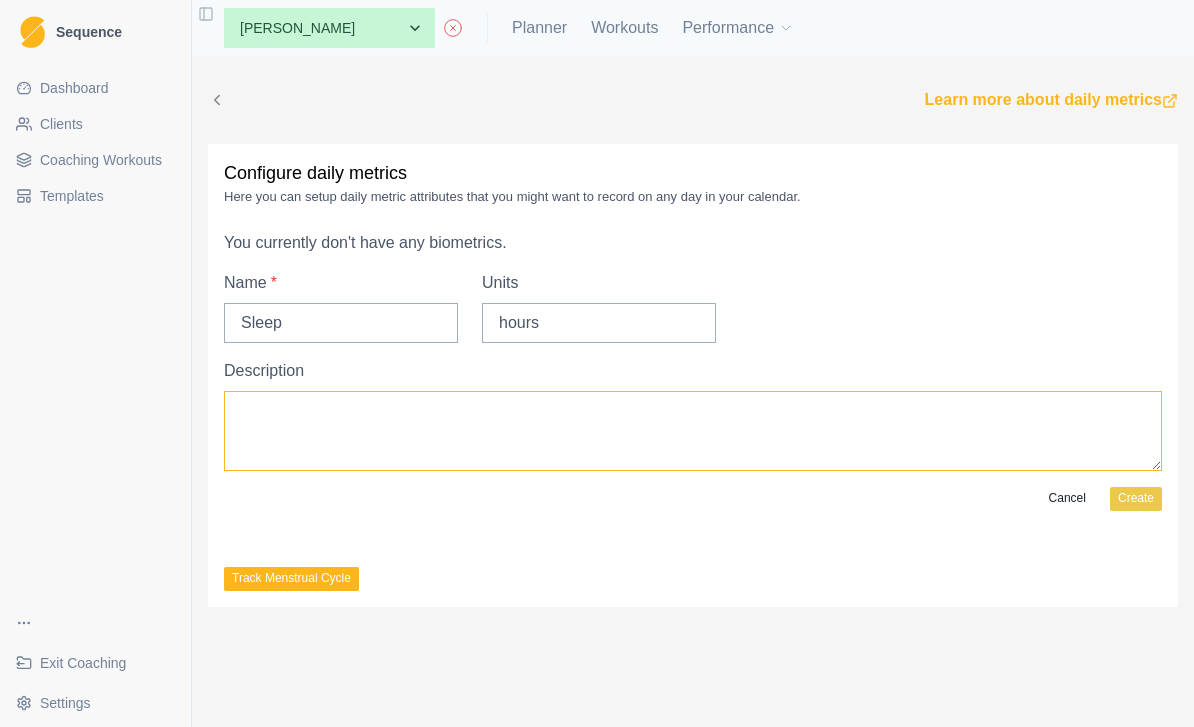 click on "Description" at bounding box center (693, 431) 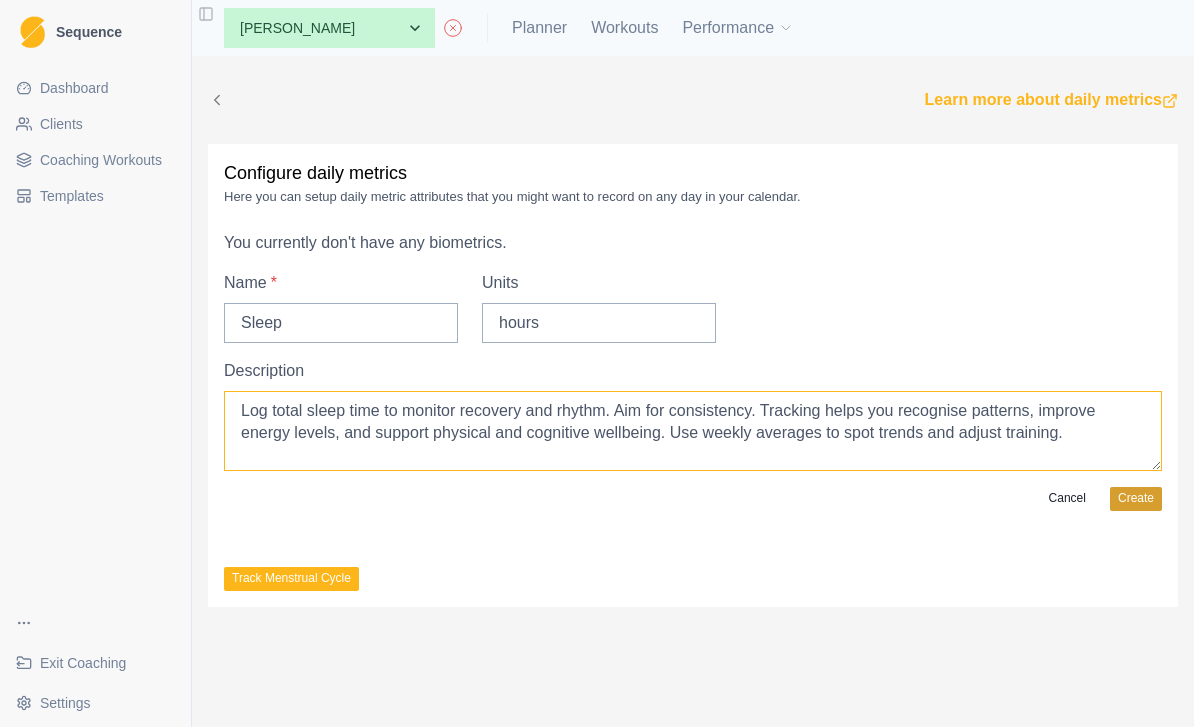 type on "Log total sleep time to monitor recovery and rhythm. Aim for consistency. Tracking helps you recognise patterns, improve energy levels, and support physical and cognitive wellbeing. Use weekly averages to spot trends and adjust training." 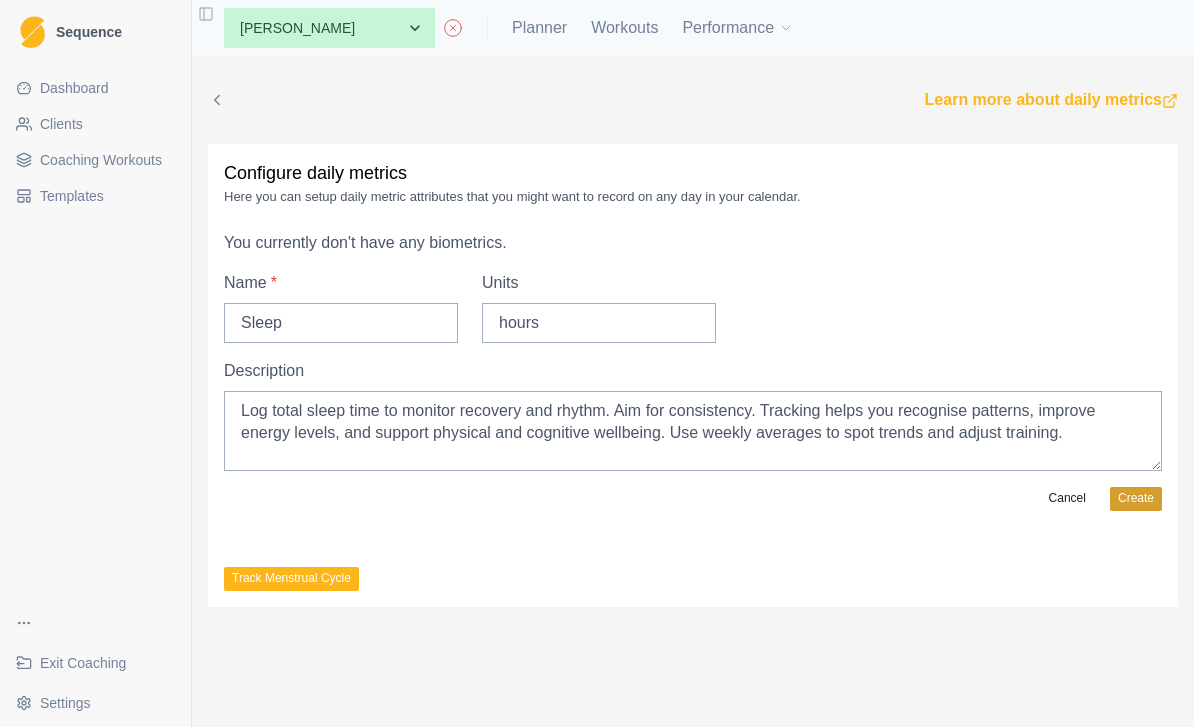 click on "Create" at bounding box center [1136, 499] 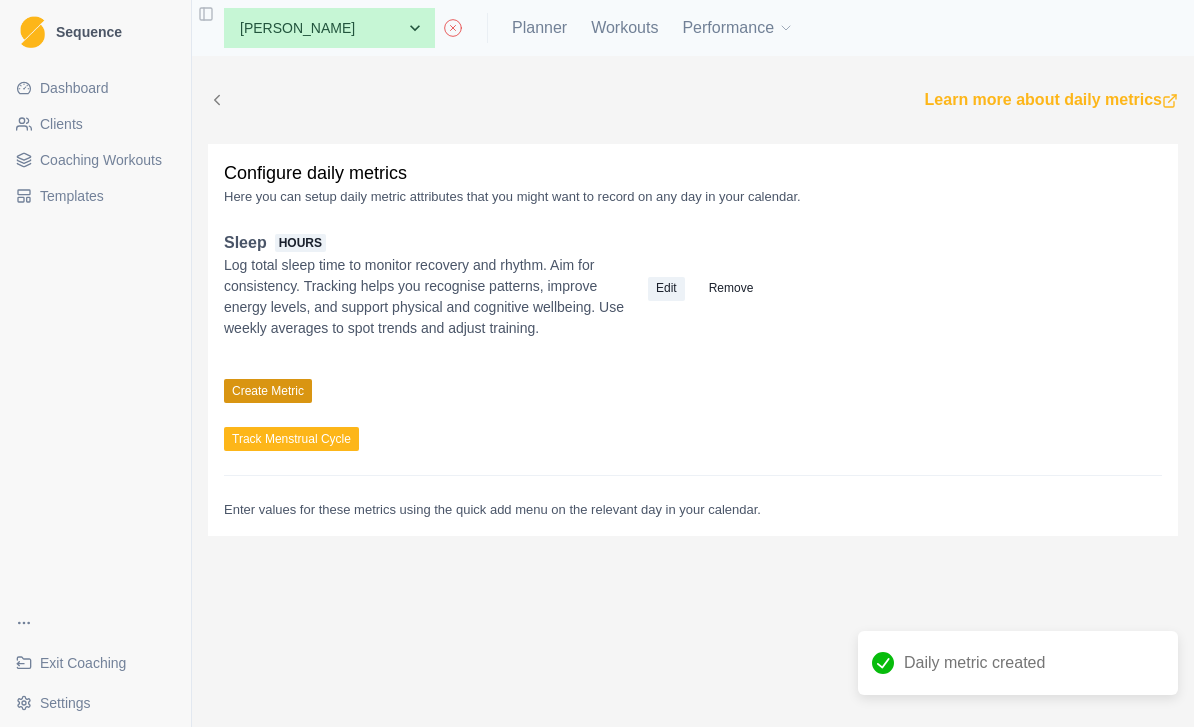 click on "Create Metric" at bounding box center (268, 391) 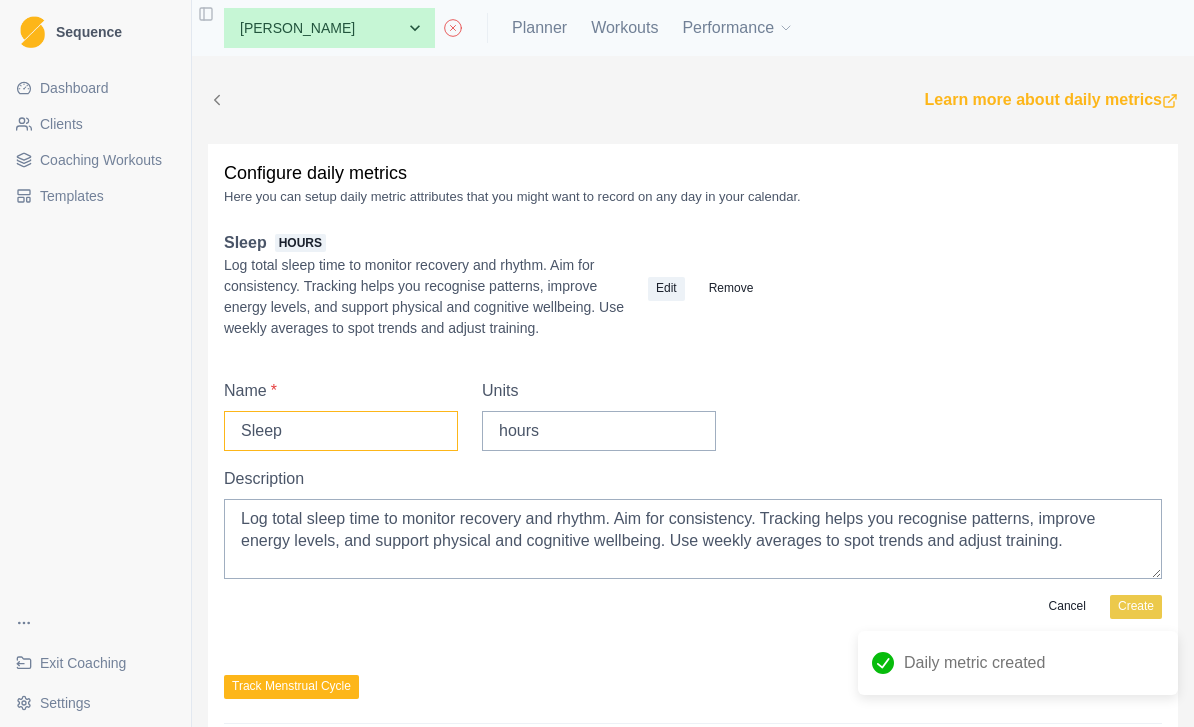 click on "Sleep" at bounding box center (341, 431) 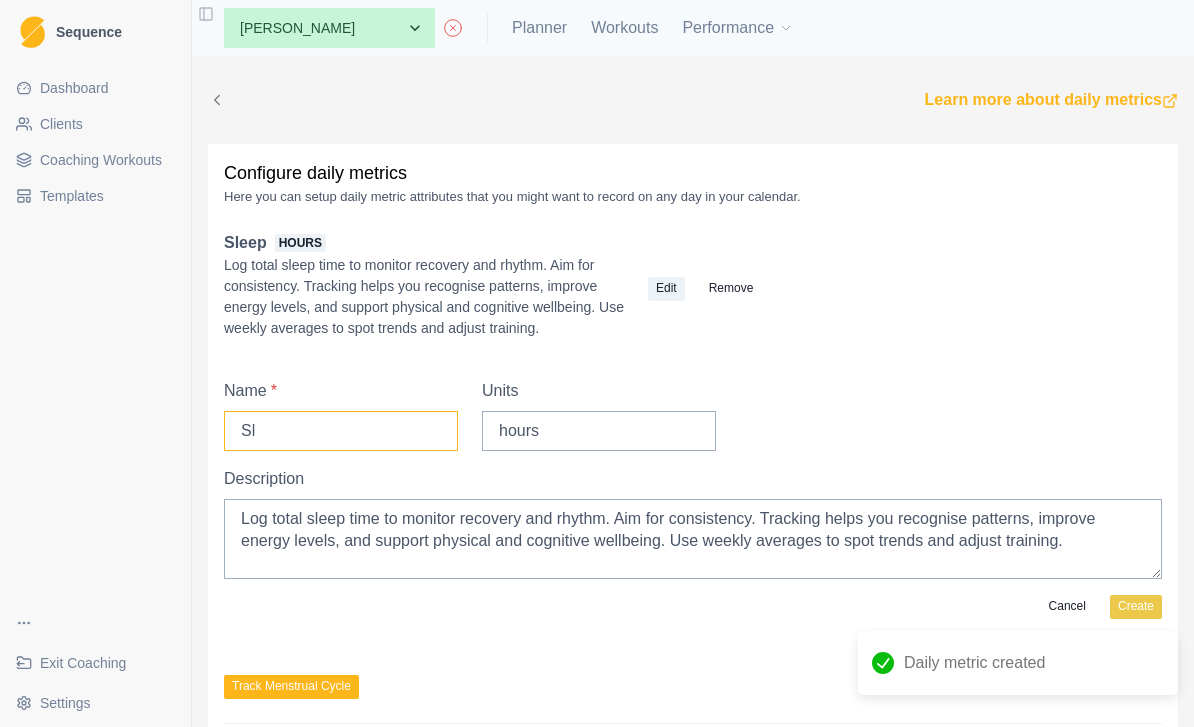 type on "S" 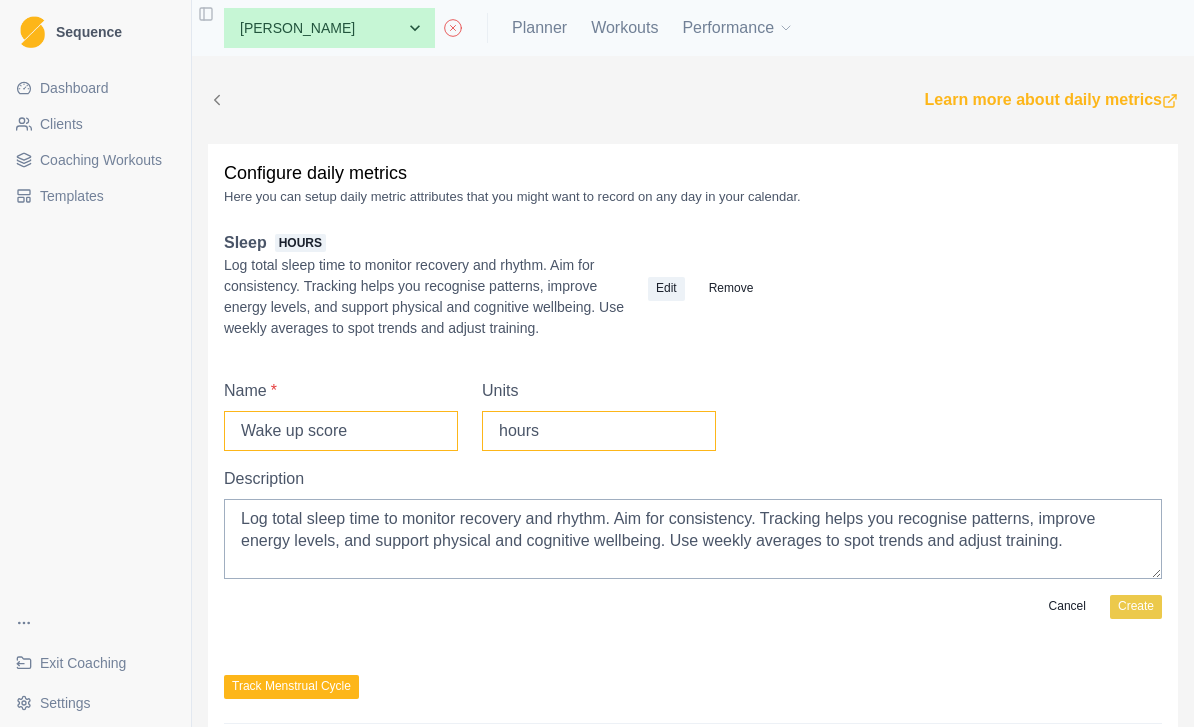 type on "Wake up score" 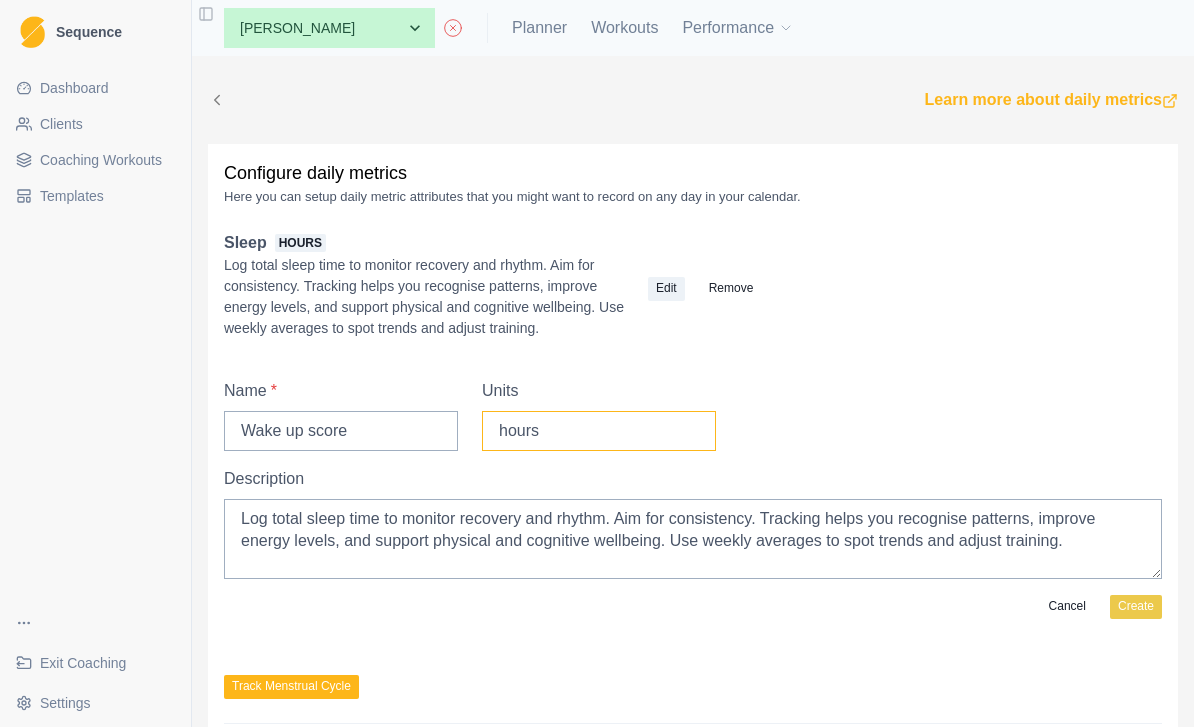 click on "hours" at bounding box center (599, 431) 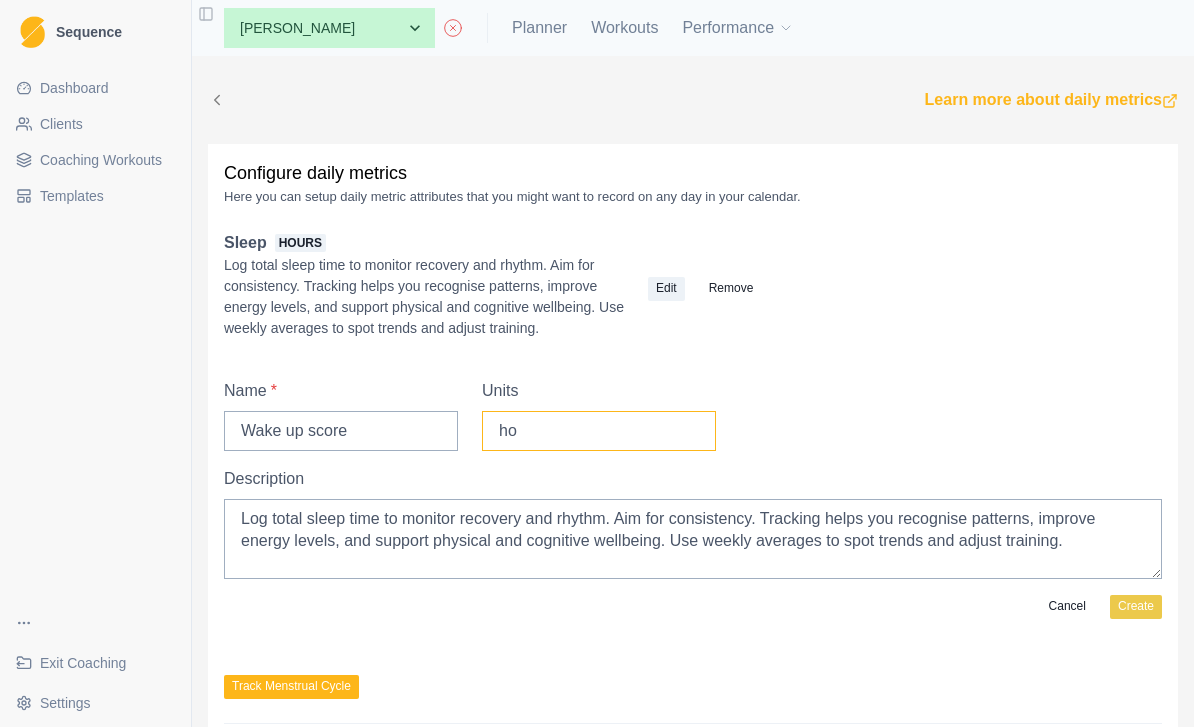 type on "h" 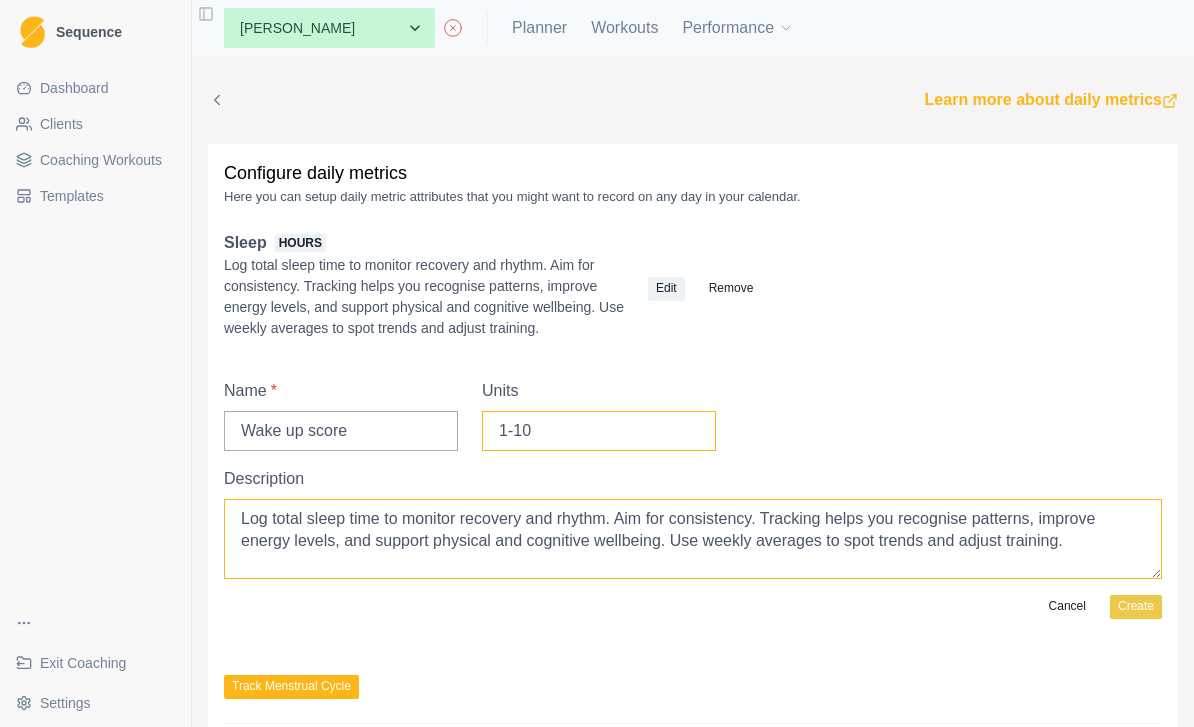 type on "1-10" 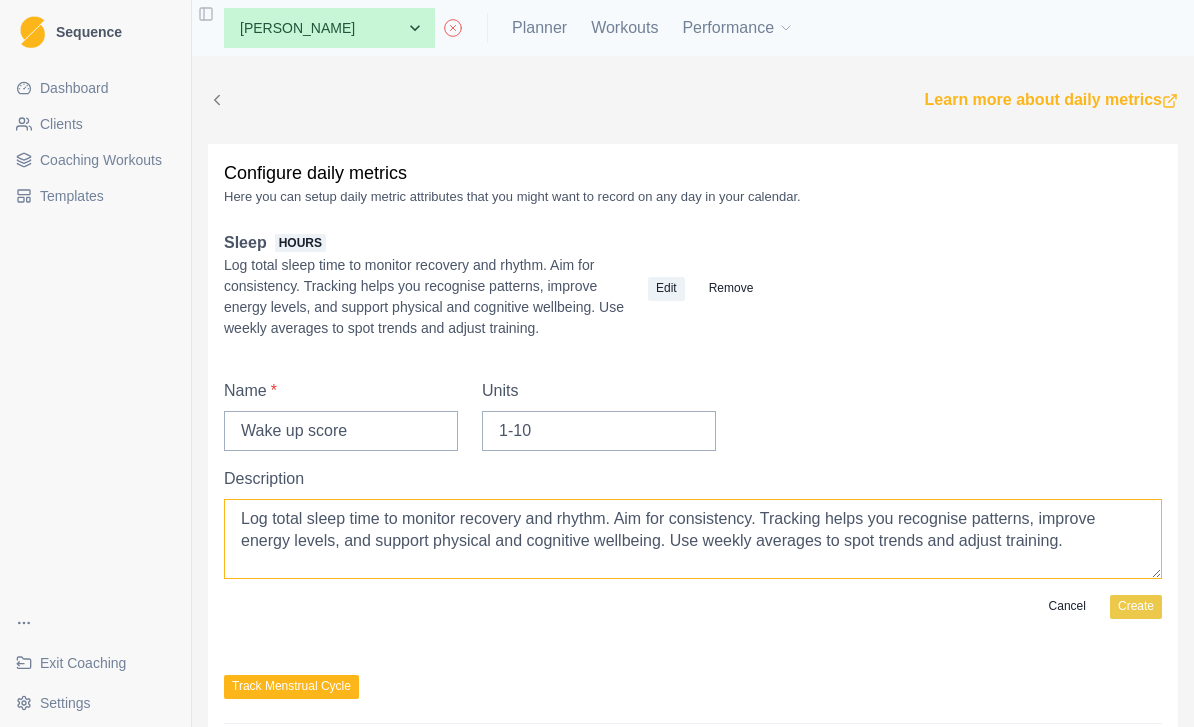 click on "Log total sleep time to monitor recovery and rhythm. Aim for consistency. Tracking helps you recognise patterns, improve energy levels, and support physical and cognitive wellbeing. Use weekly averages to spot trends and adjust training." at bounding box center [693, 539] 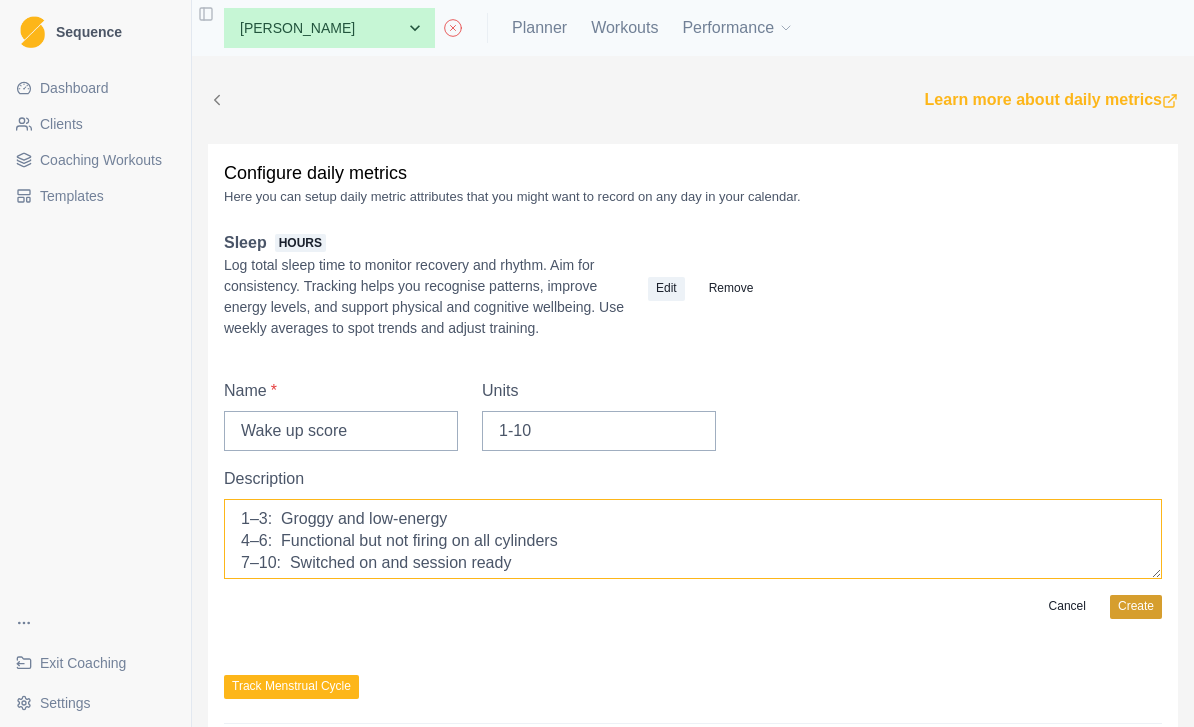 type on "1–3:  Groggy and low-energy
4–6:  Functional but not firing on all cylinders
7–10:  Switched on and session ready" 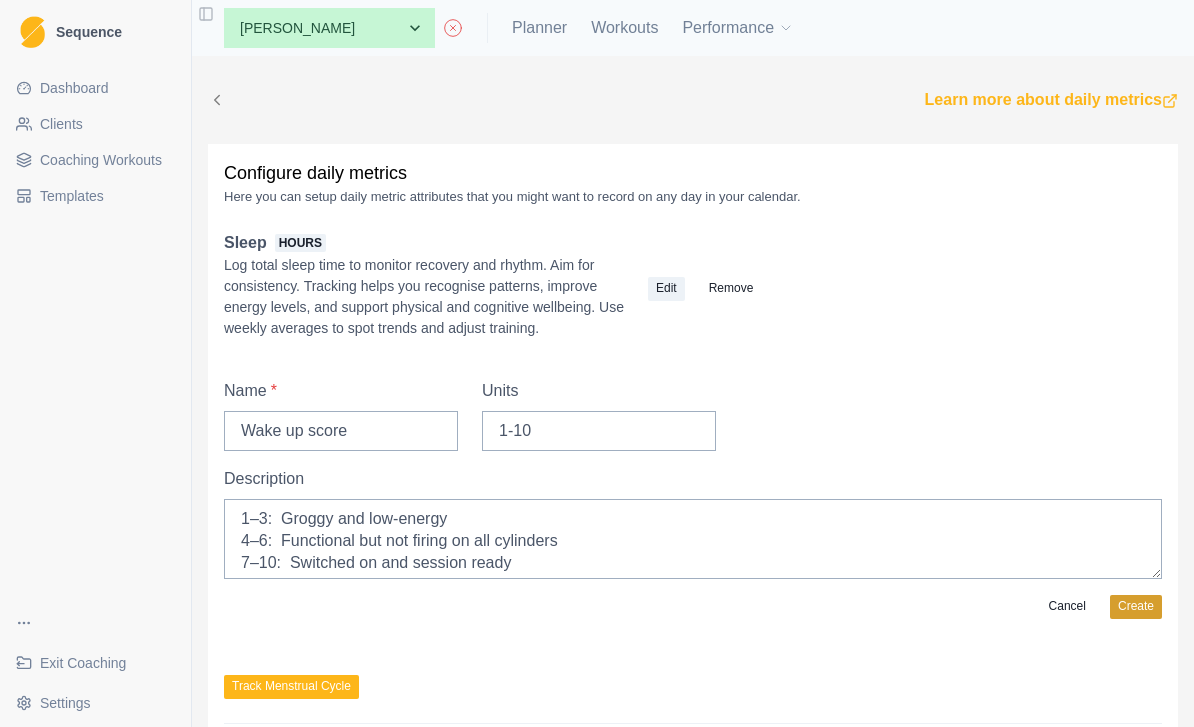 click on "Create" at bounding box center [1136, 607] 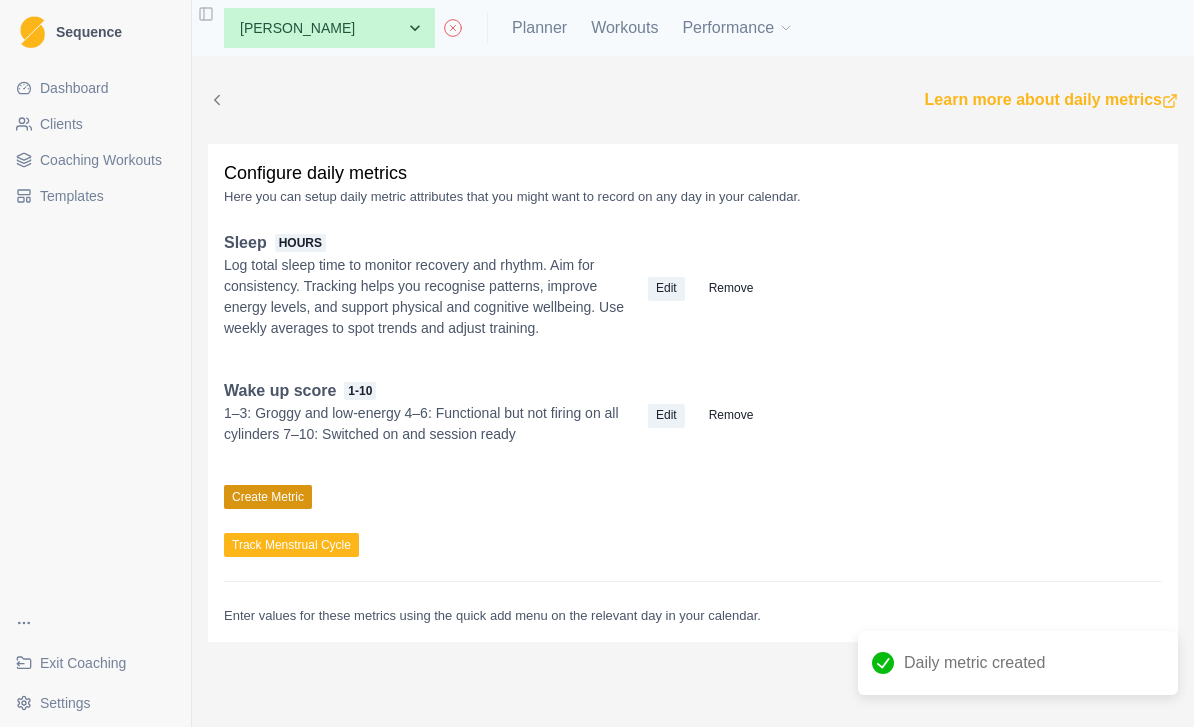click on "Create Metric" at bounding box center (268, 497) 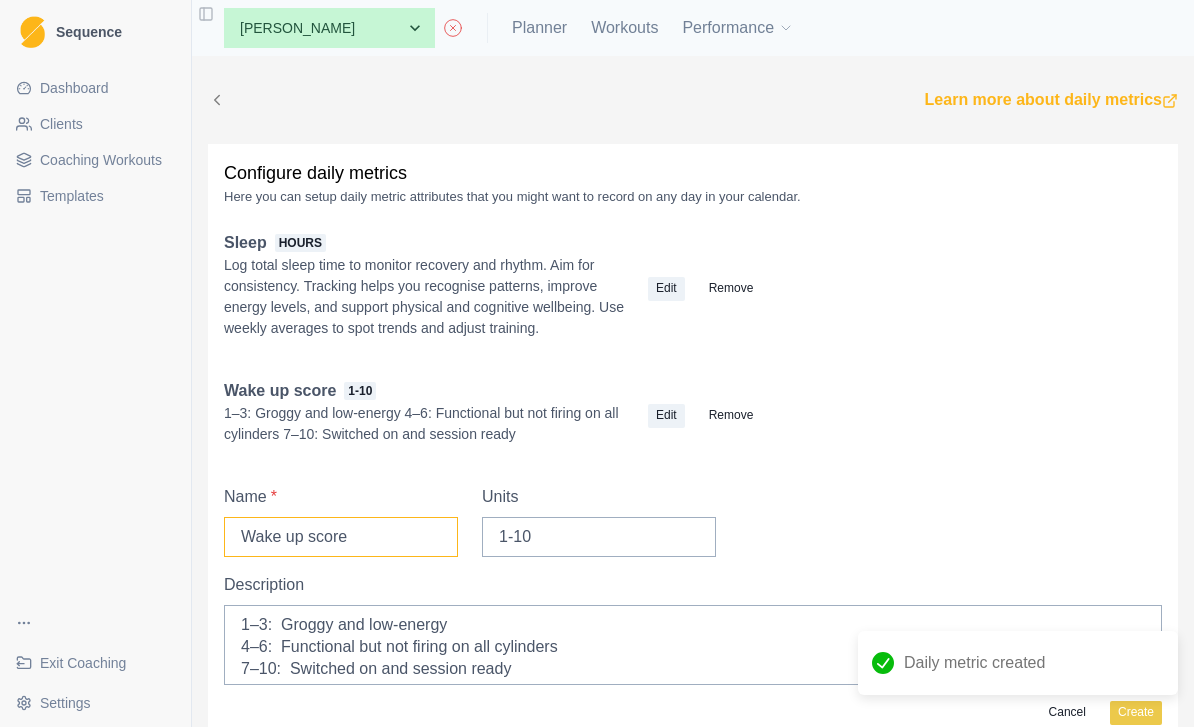 click on "Wake up score" at bounding box center [341, 537] 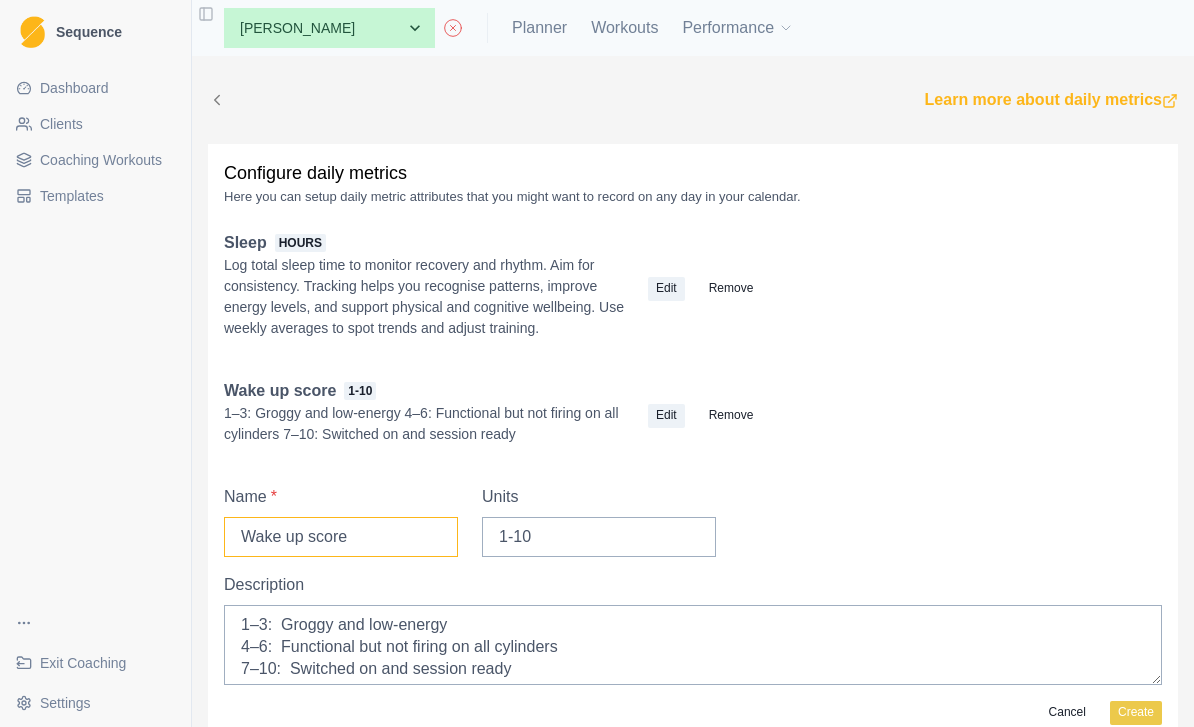 click on "Wake up score" at bounding box center [341, 537] 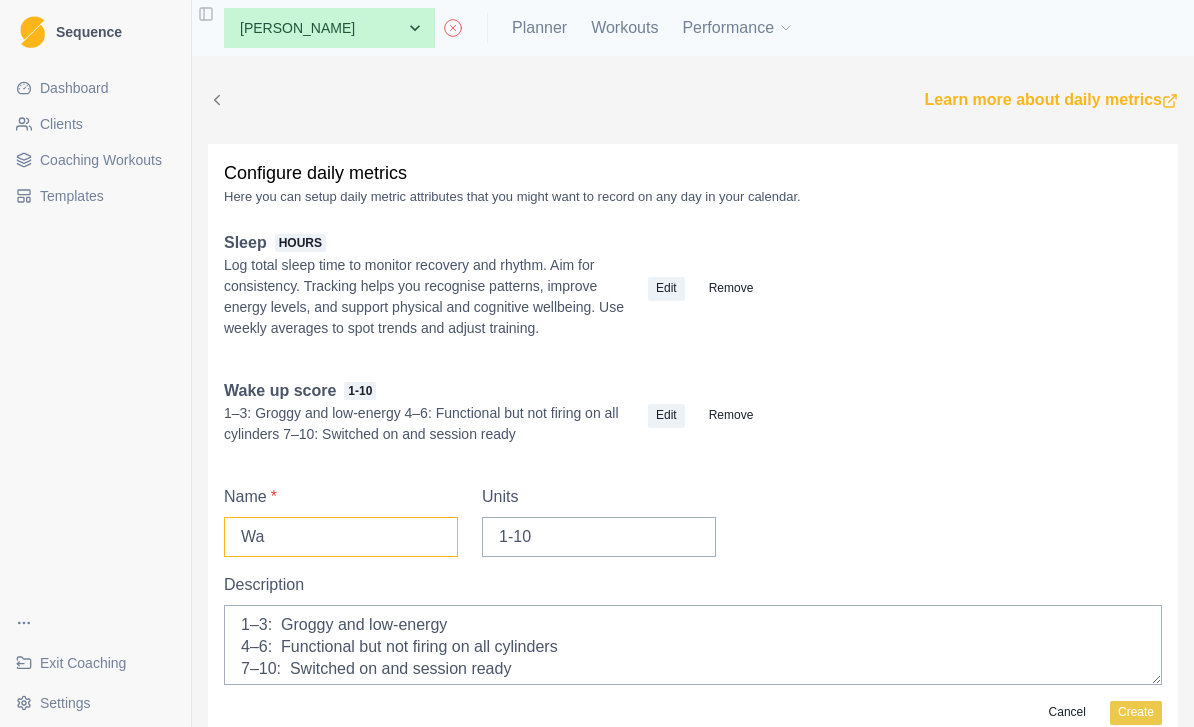 type on "W" 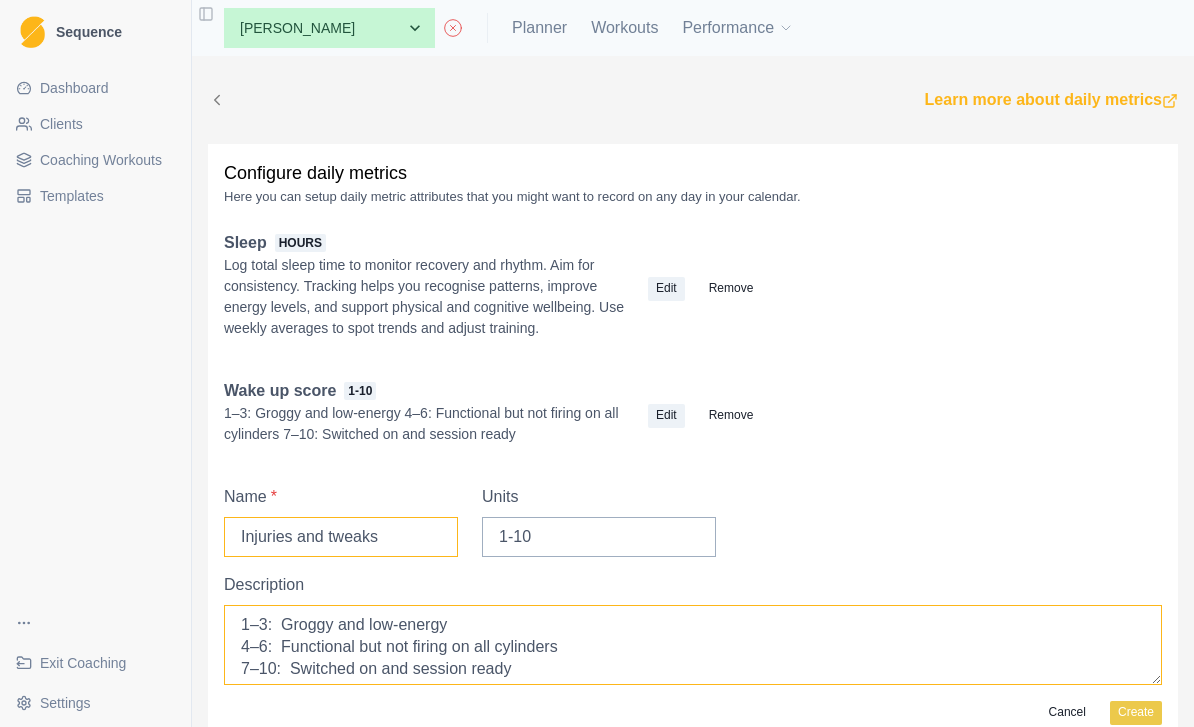 type on "Injuries and tweaks" 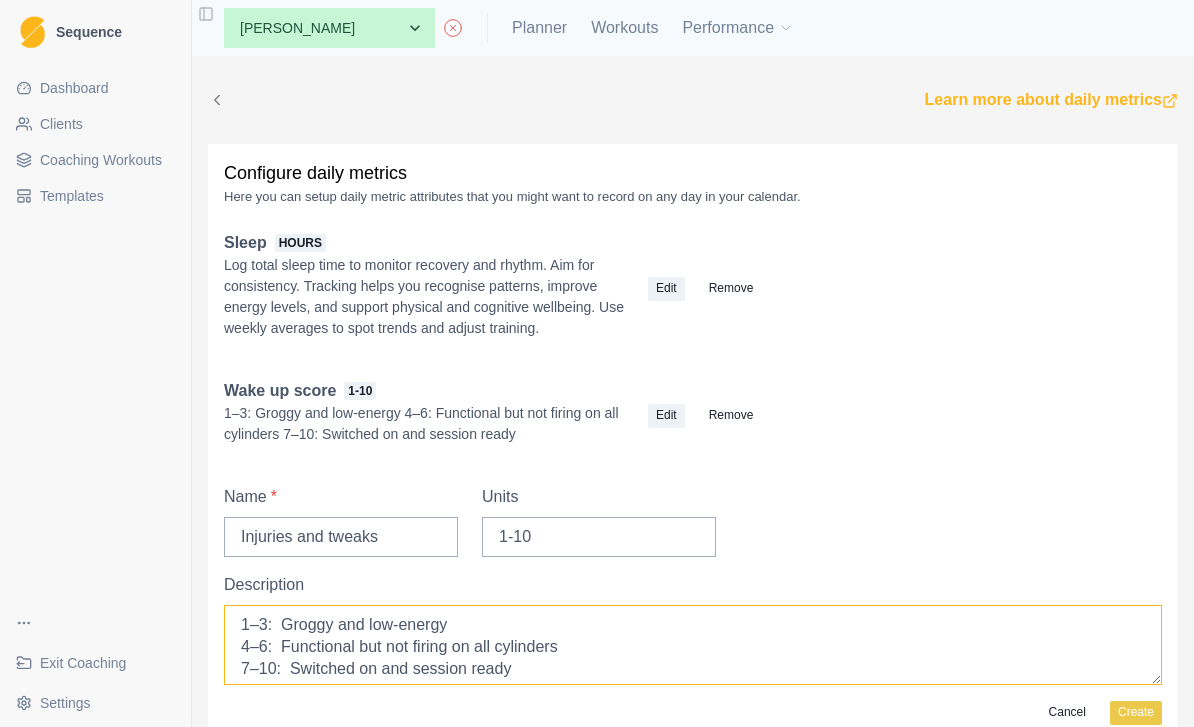 click on "1–3:  Groggy and low-energy
4–6:  Functional but not firing on all cylinders
7–10:  Switched on and session ready" at bounding box center [693, 645] 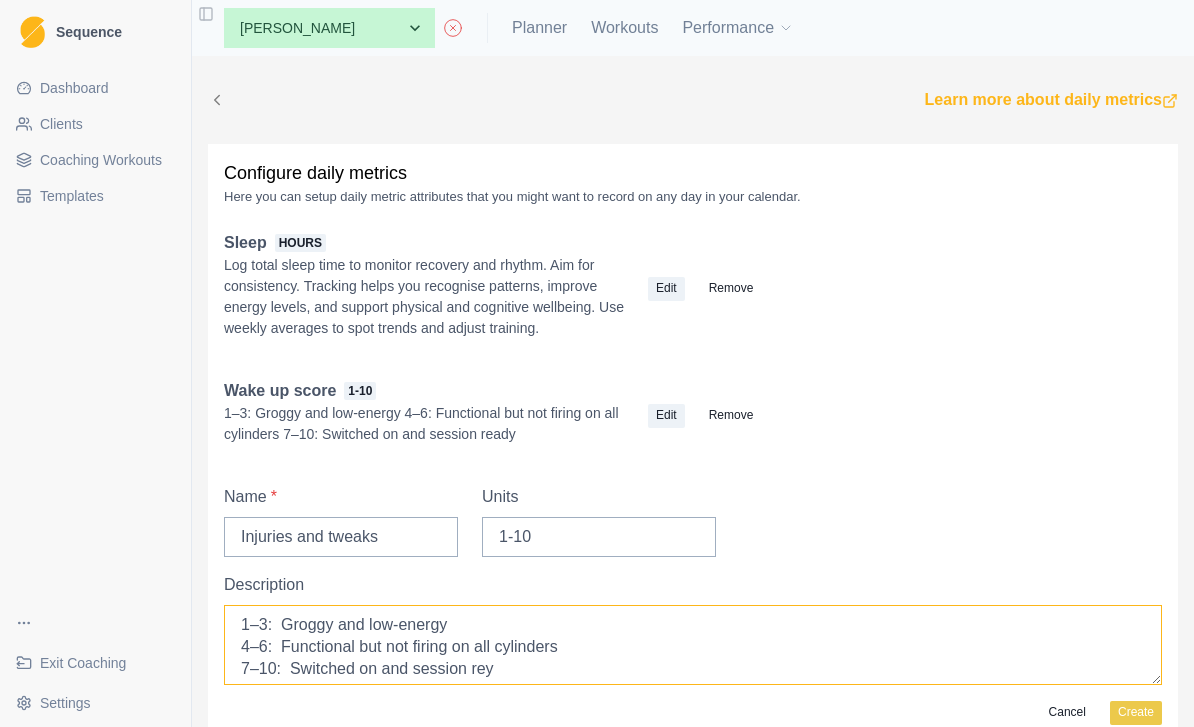click on "1–3:  Groggy and low-energy
4–6:  Functional but not firing on all cylinders
7–10:  Switched on and session rey" at bounding box center [693, 645] 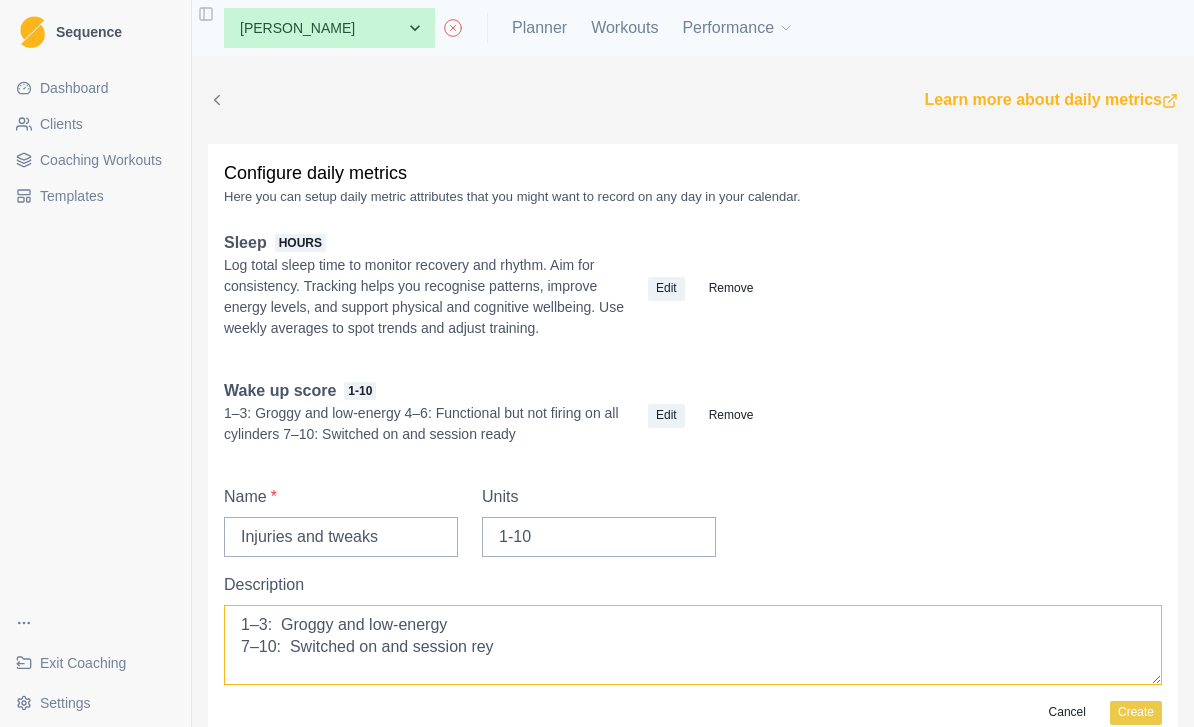 type on "1–3:  Groggy and low-energy
7–10:  Switched on and session rey" 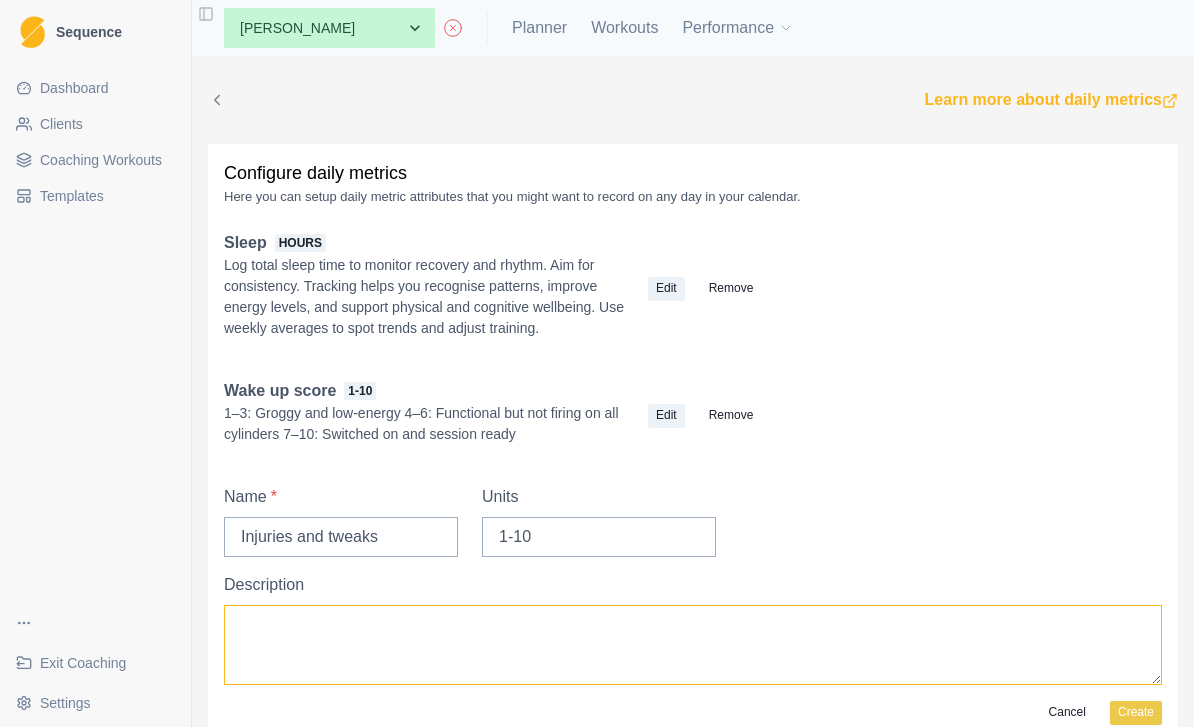 paste on "In any instance contact your coach!
This monitoring tool is designed to identify and log physical discomforts before they escalate. Encourages mindful awareness, based on real-time feedback.
Level 1–3: Mild Awareness
Level 4–6: Moderate Discomfort
Level 7–10: High Pain" 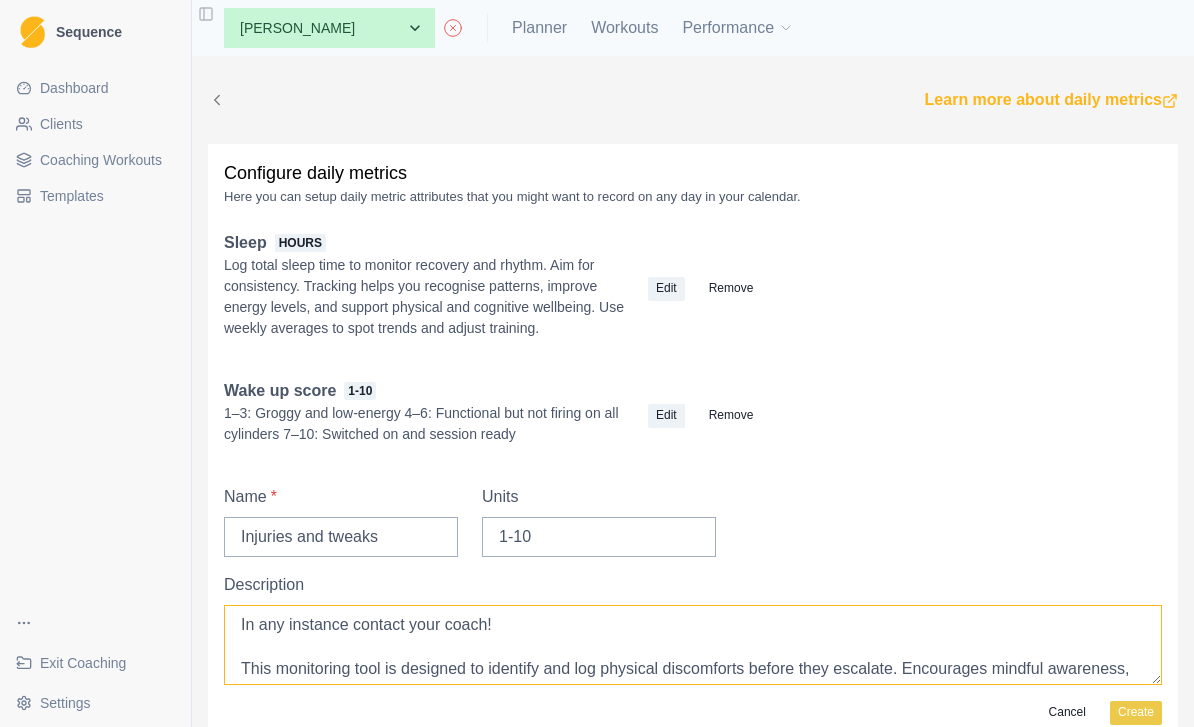 scroll, scrollTop: 0, scrollLeft: 0, axis: both 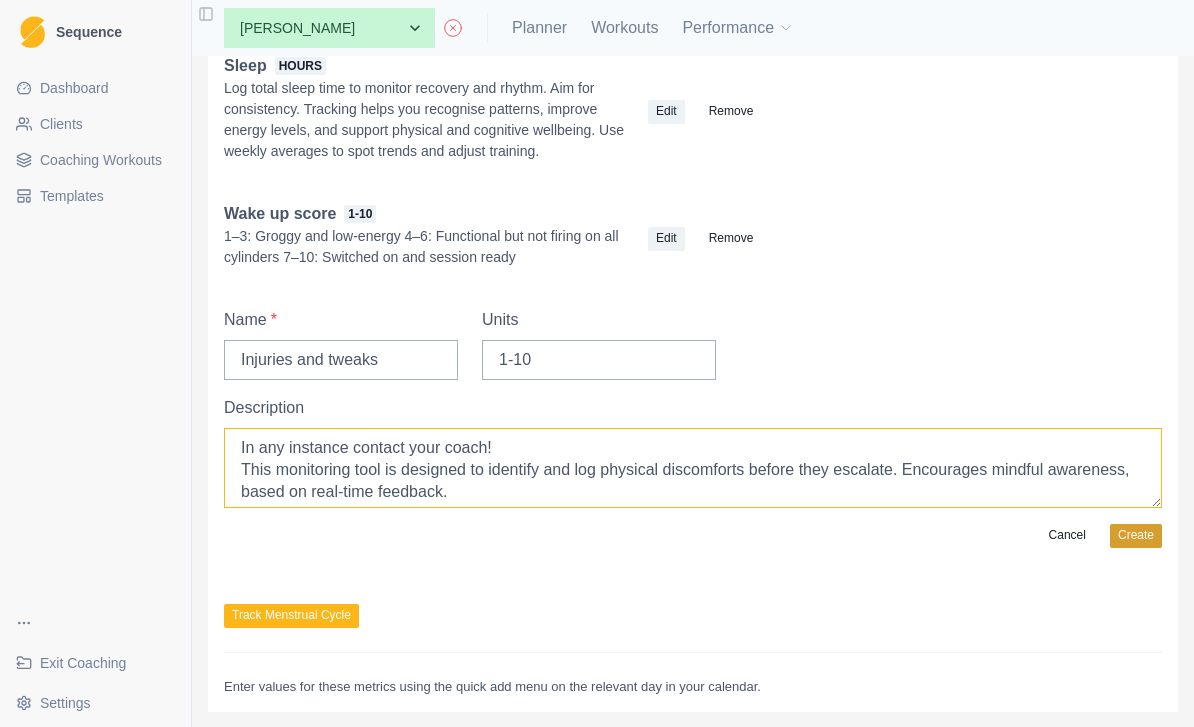 type on "In any instance contact your coach!
This monitoring tool is designed to identify and log physical discomforts before they escalate. Encourages mindful awareness, based on real-time feedback.
Level 1–3: Mild Awareness
Level 4–6: Moderate Discomfort
Level 7–10: High Pain" 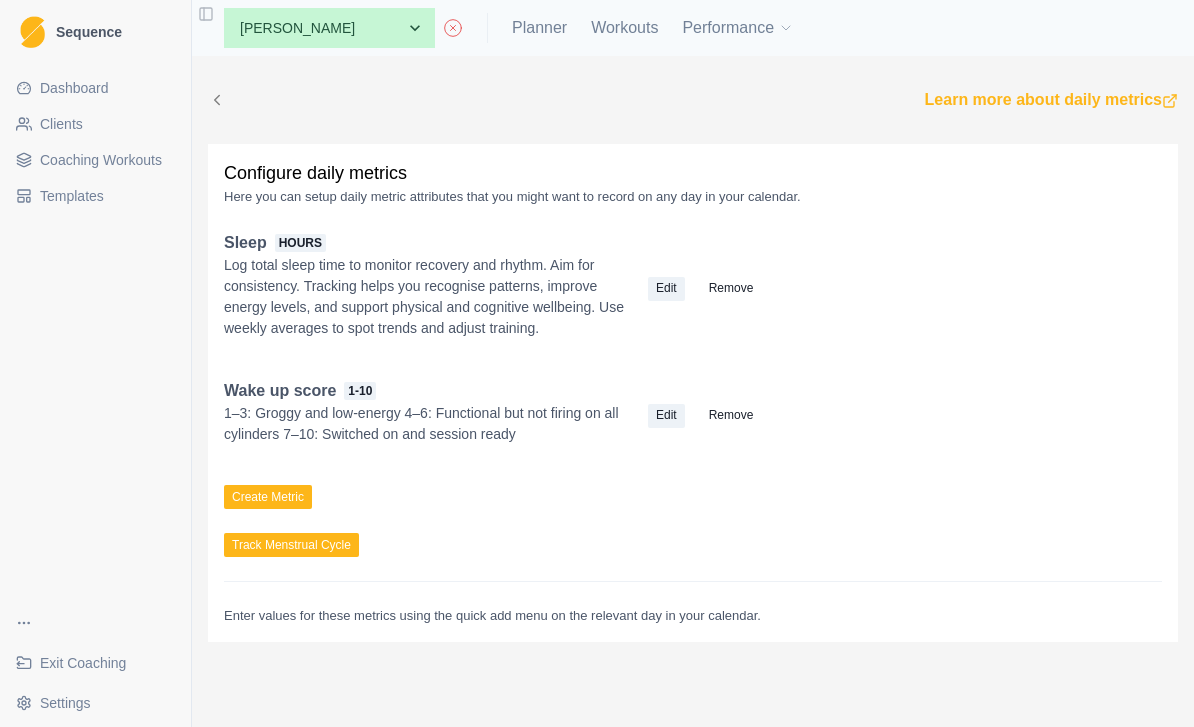 scroll, scrollTop: 0, scrollLeft: 0, axis: both 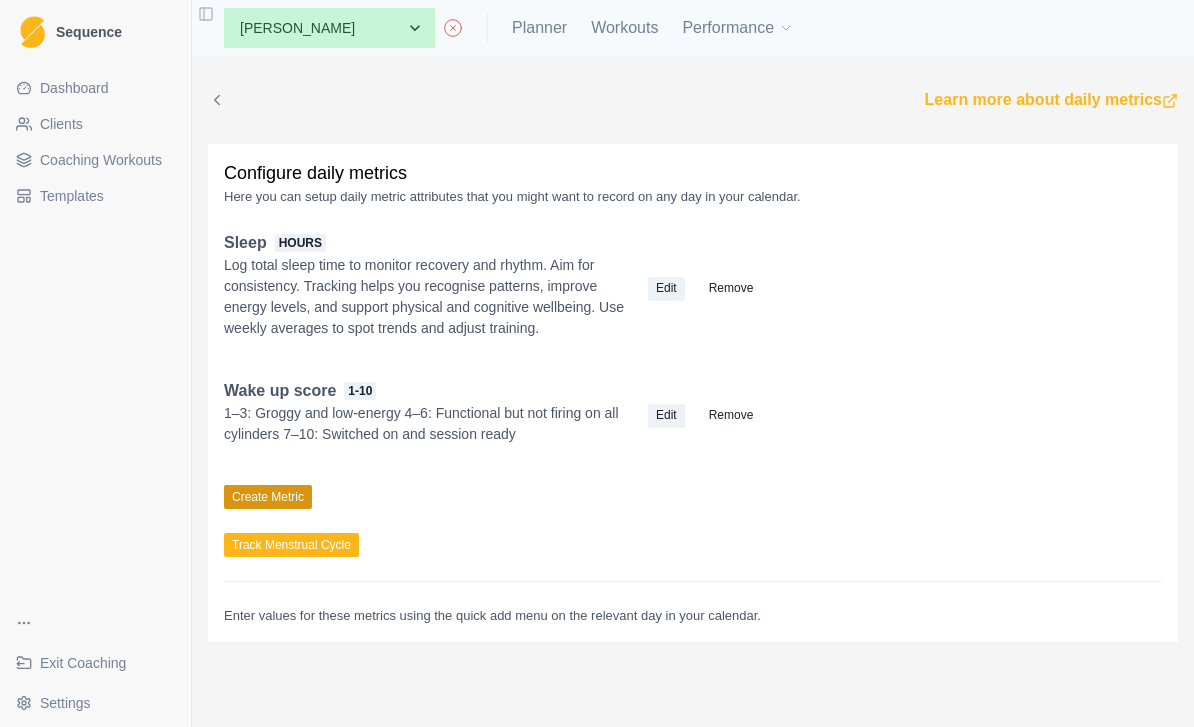 click on "Create Metric" at bounding box center [268, 497] 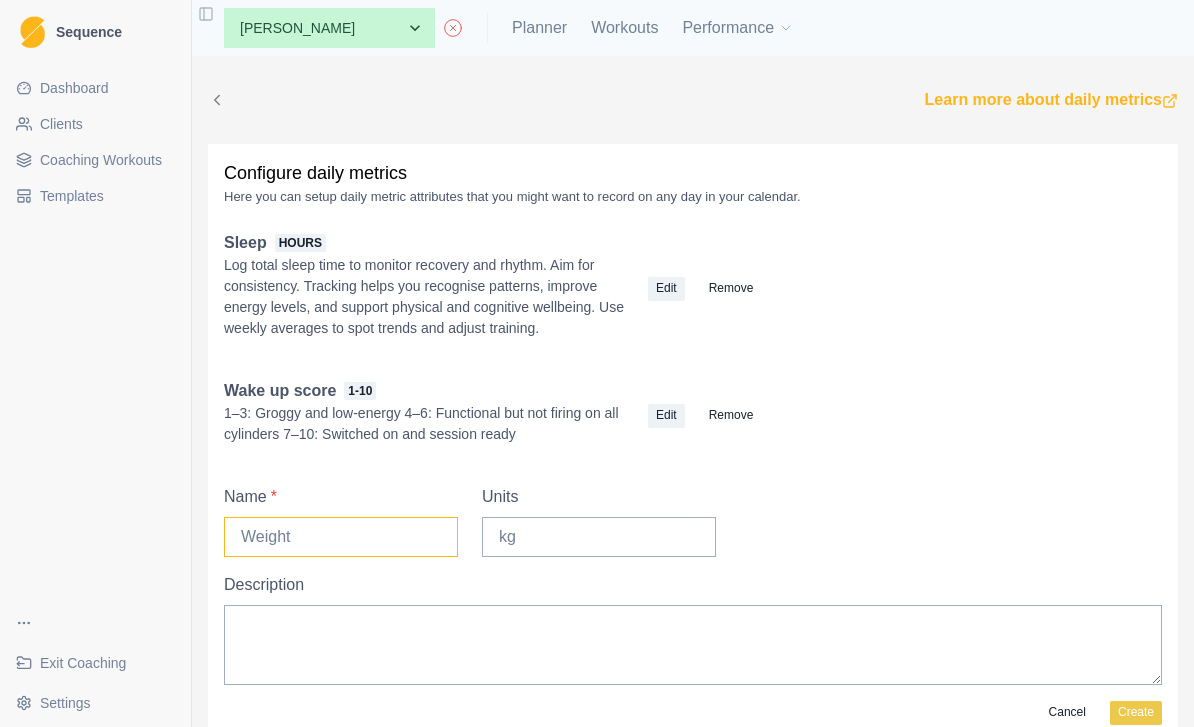 click on "Name *" at bounding box center (341, 537) 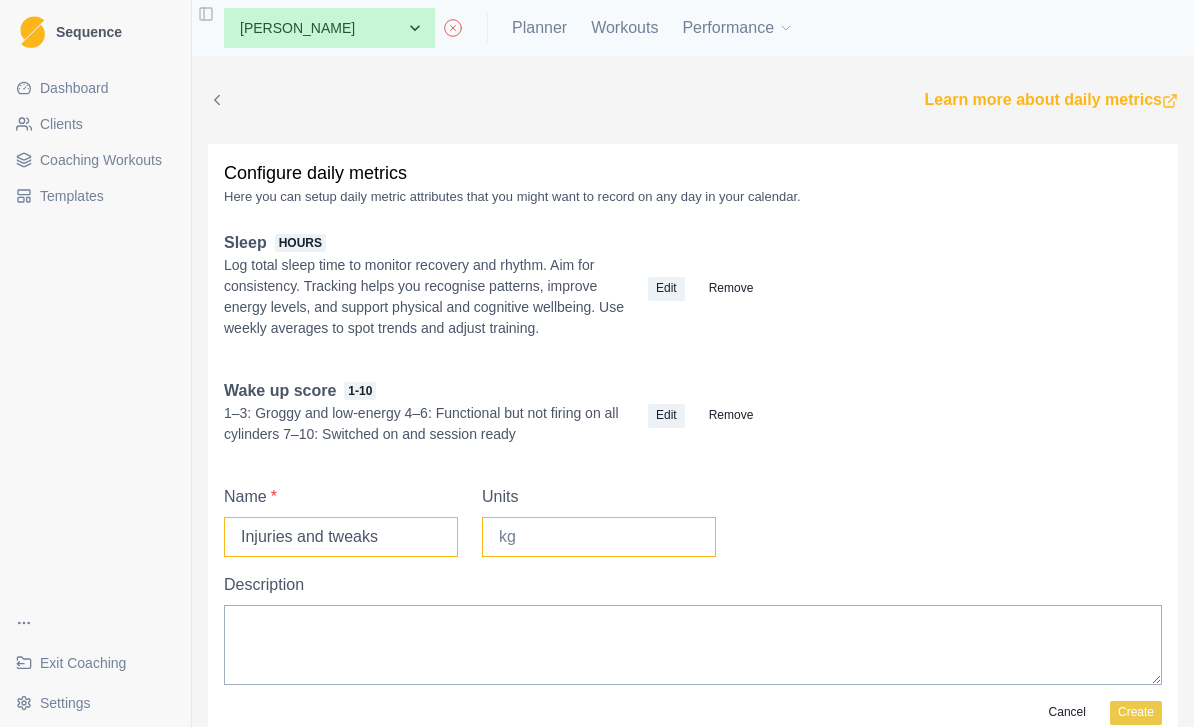 type on "Injuries and tweaks" 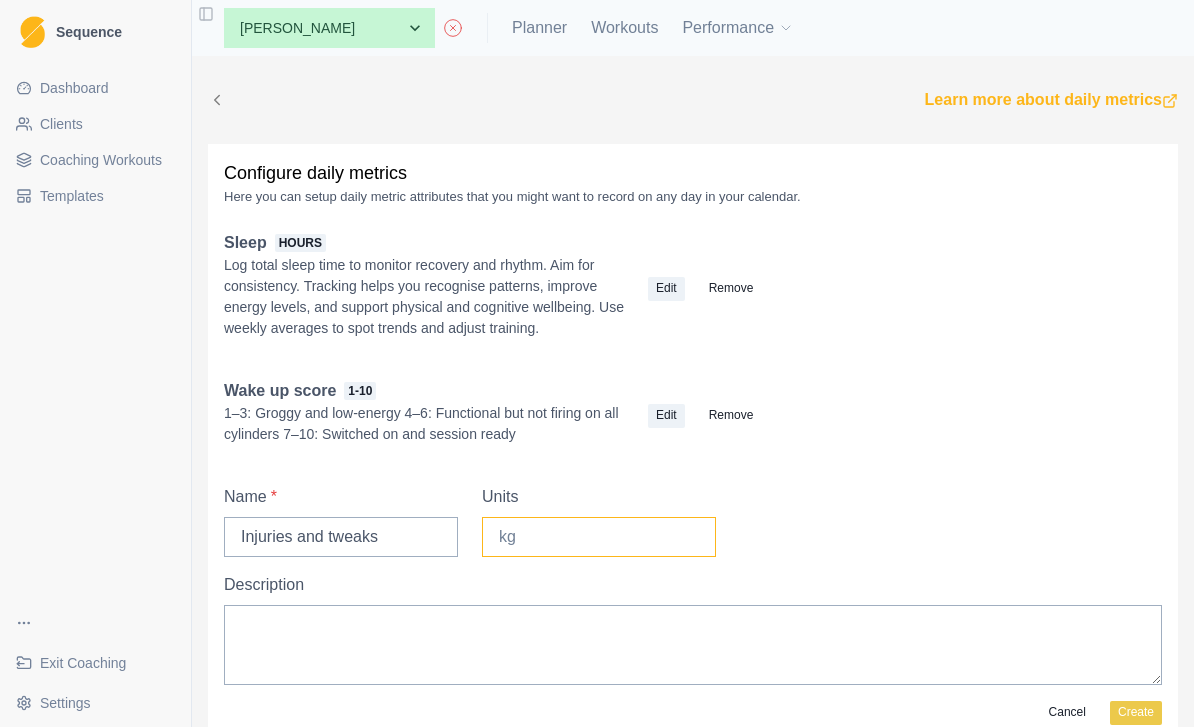 click on "Units" at bounding box center (599, 537) 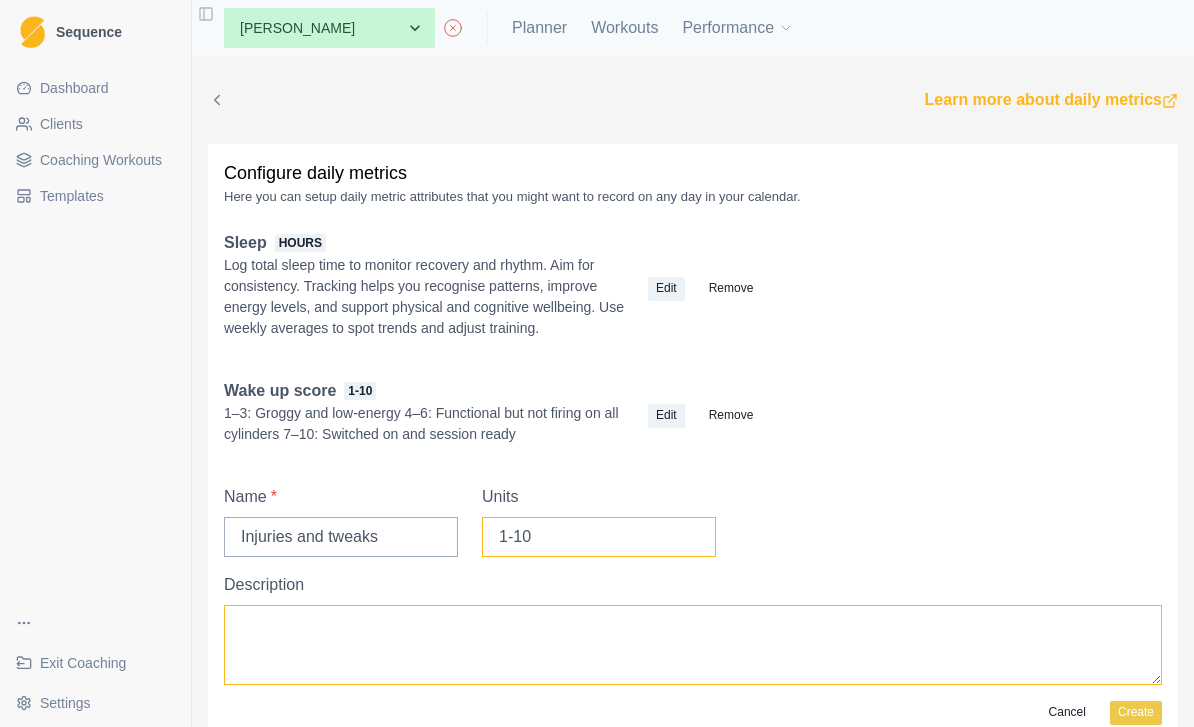 type on "1-10" 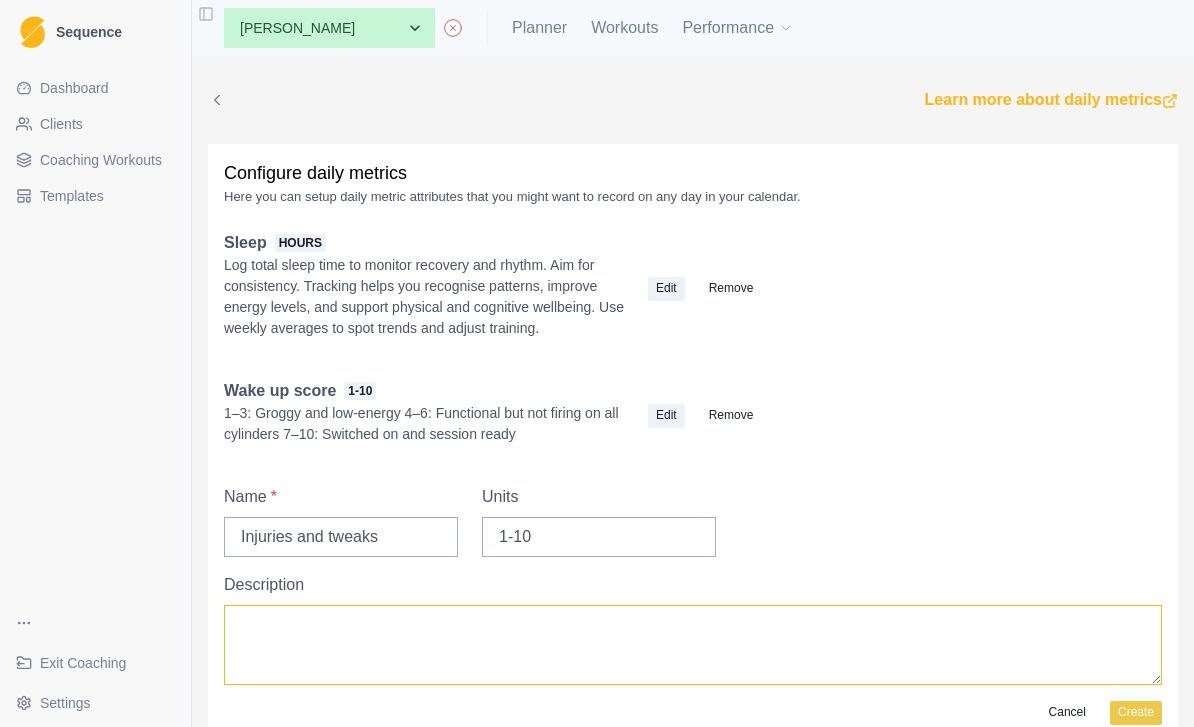 click on "Description" at bounding box center (693, 645) 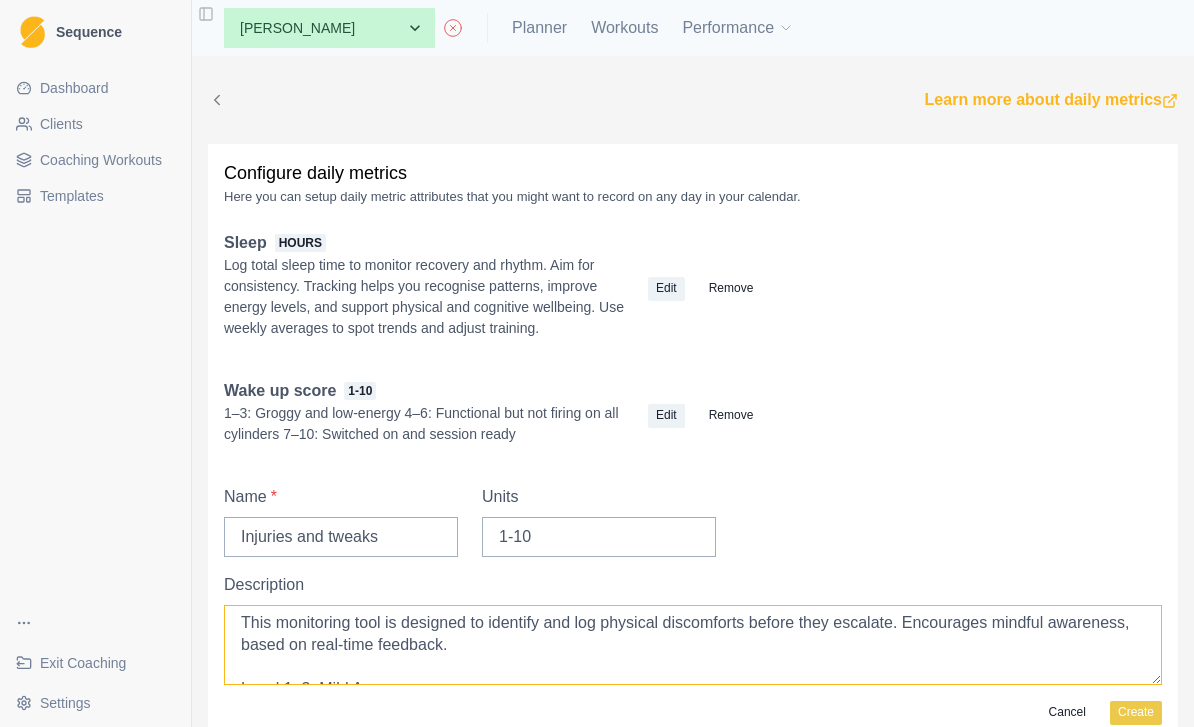 scroll, scrollTop: 45, scrollLeft: 0, axis: vertical 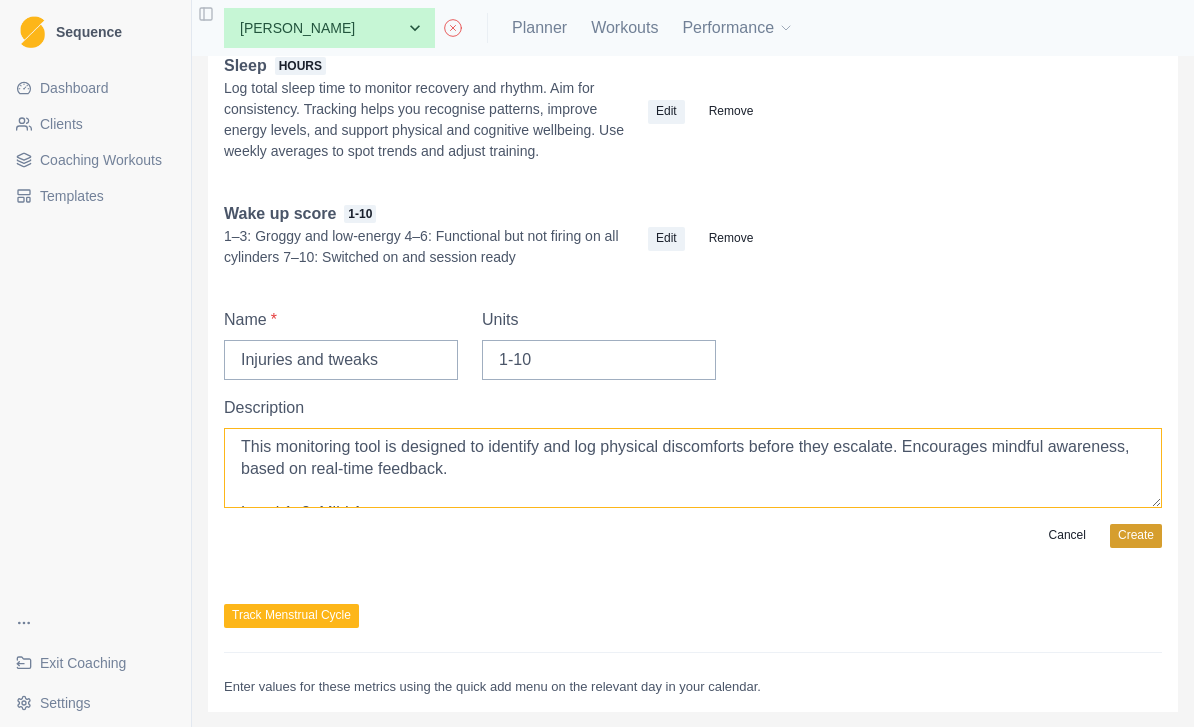 type on "In any instance contact your coach!
This monitoring tool is designed to identify and log physical discomforts before they escalate. Encourages mindful awareness, based on real-time feedback.
Level 1–3: Mild Awareness
Level 4–6: Moderate Discomfort
Level 7–10: High Pain" 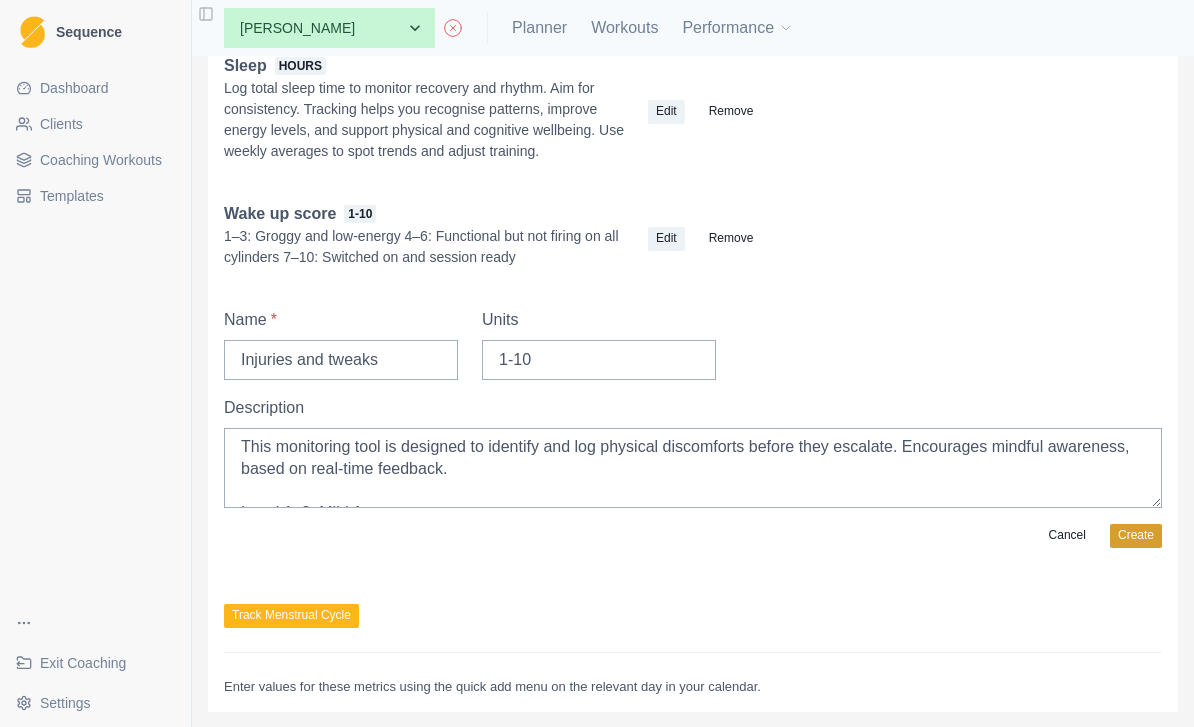 click on "Create" at bounding box center (1136, 536) 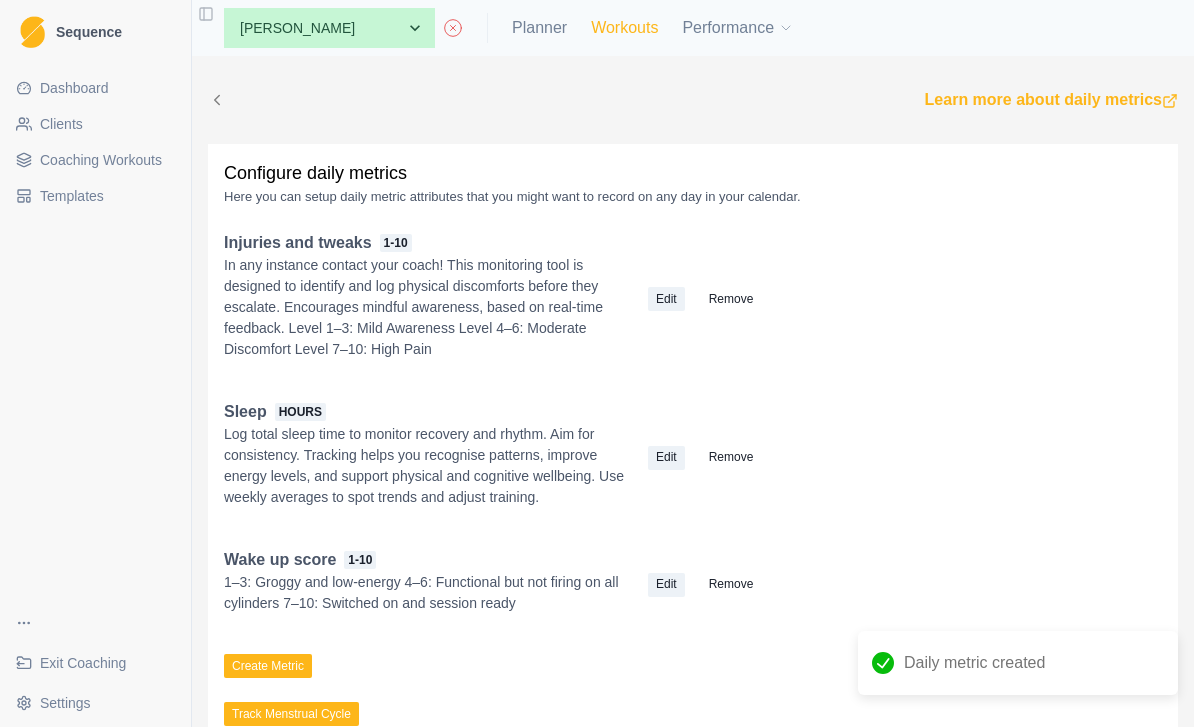 click on "Workouts" at bounding box center [624, 28] 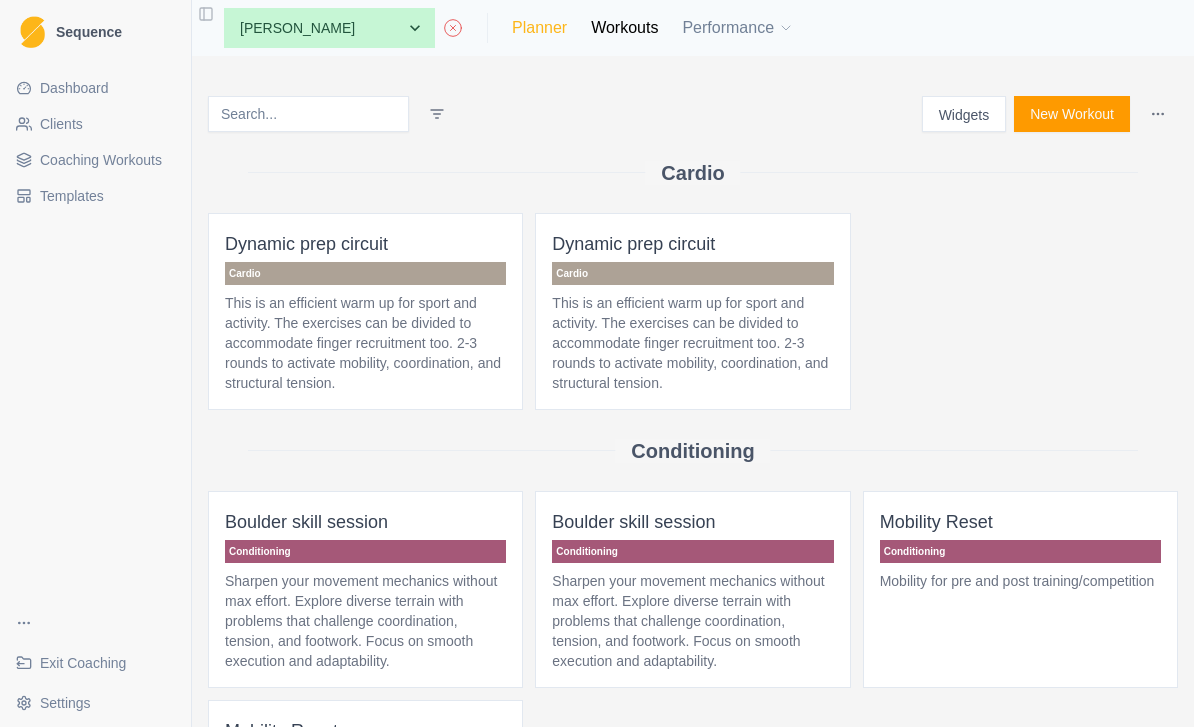 click on "Planner" at bounding box center [539, 28] 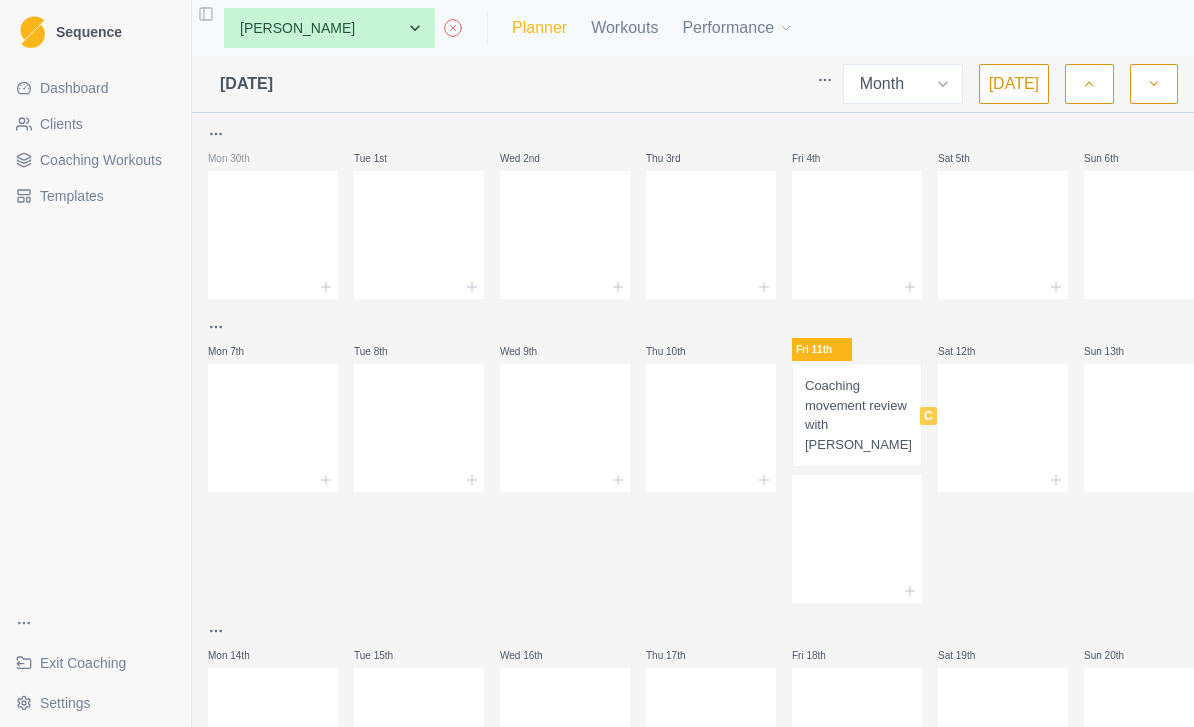 scroll, scrollTop: 0, scrollLeft: 0, axis: both 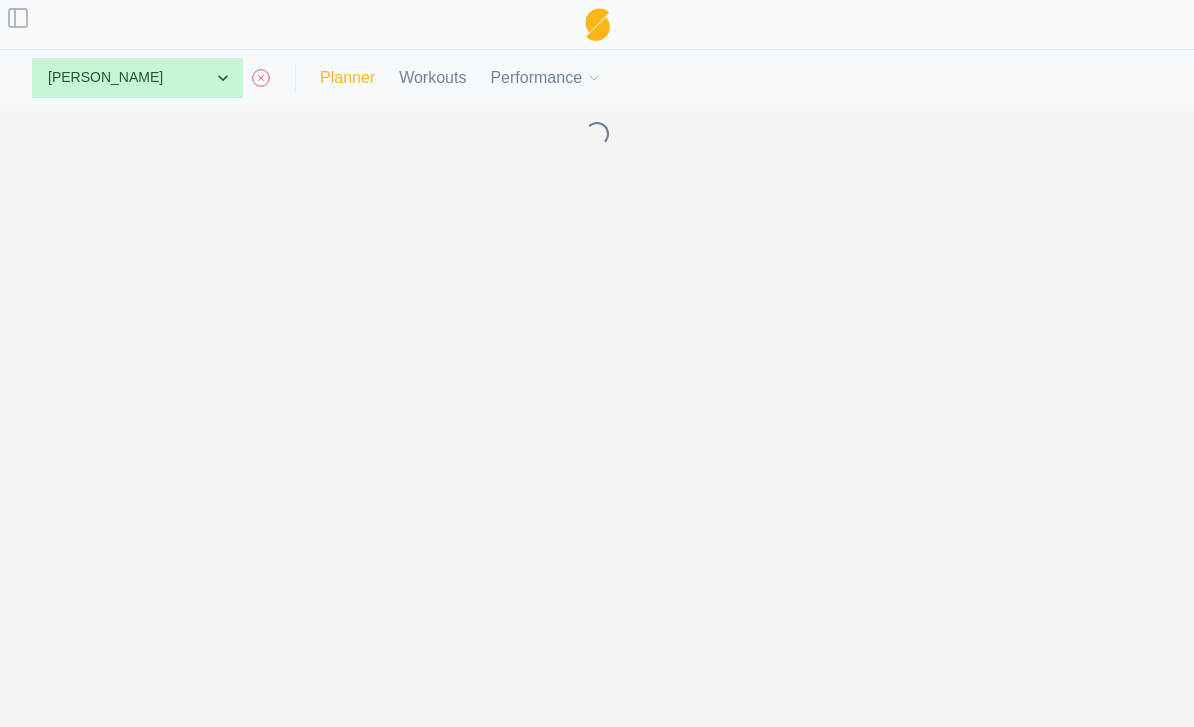 select on "month" 